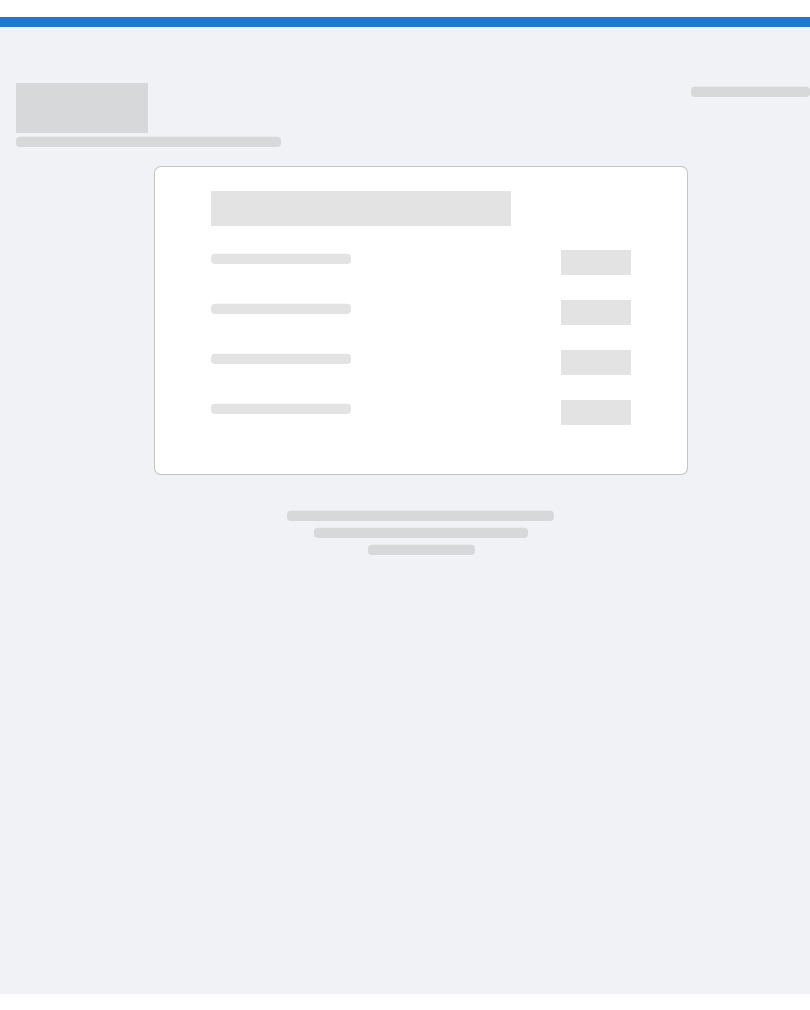 scroll, scrollTop: 0, scrollLeft: 0, axis: both 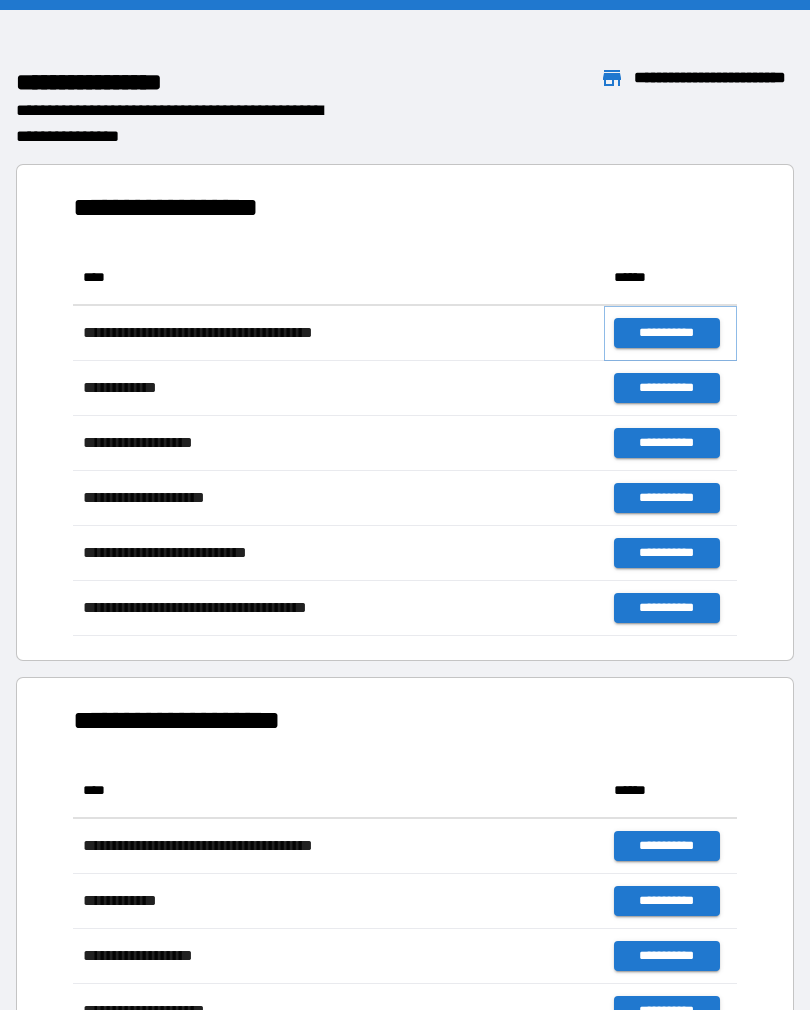 click on "**********" at bounding box center (666, 333) 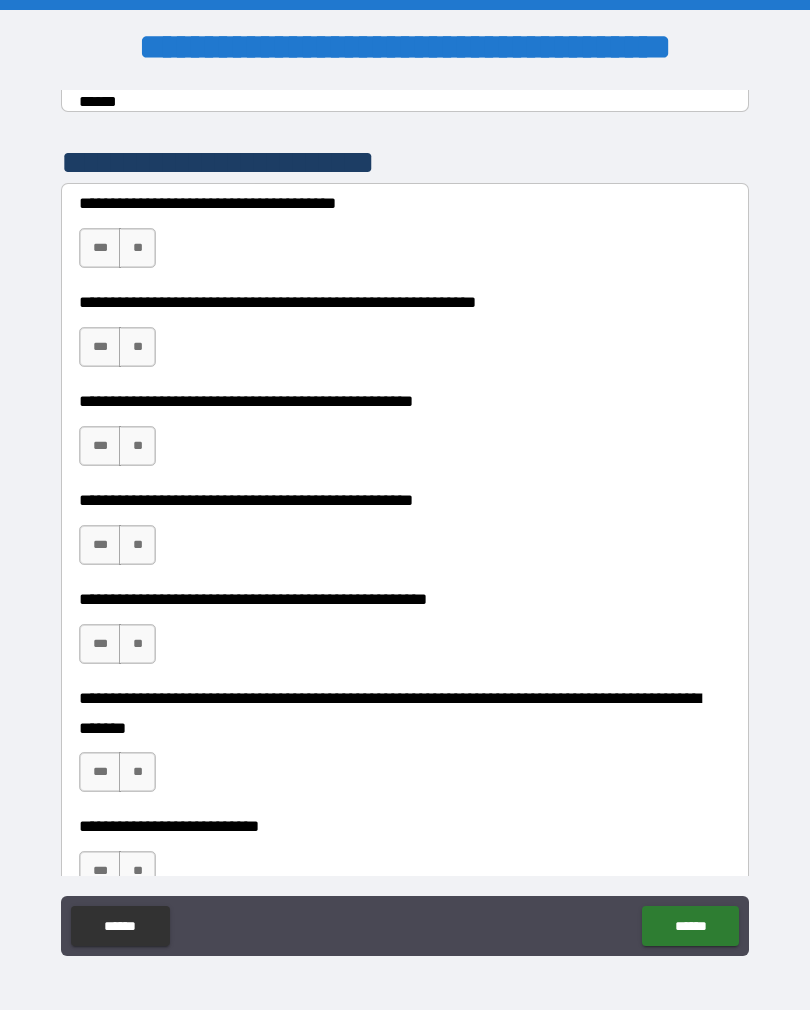 scroll, scrollTop: 399, scrollLeft: 0, axis: vertical 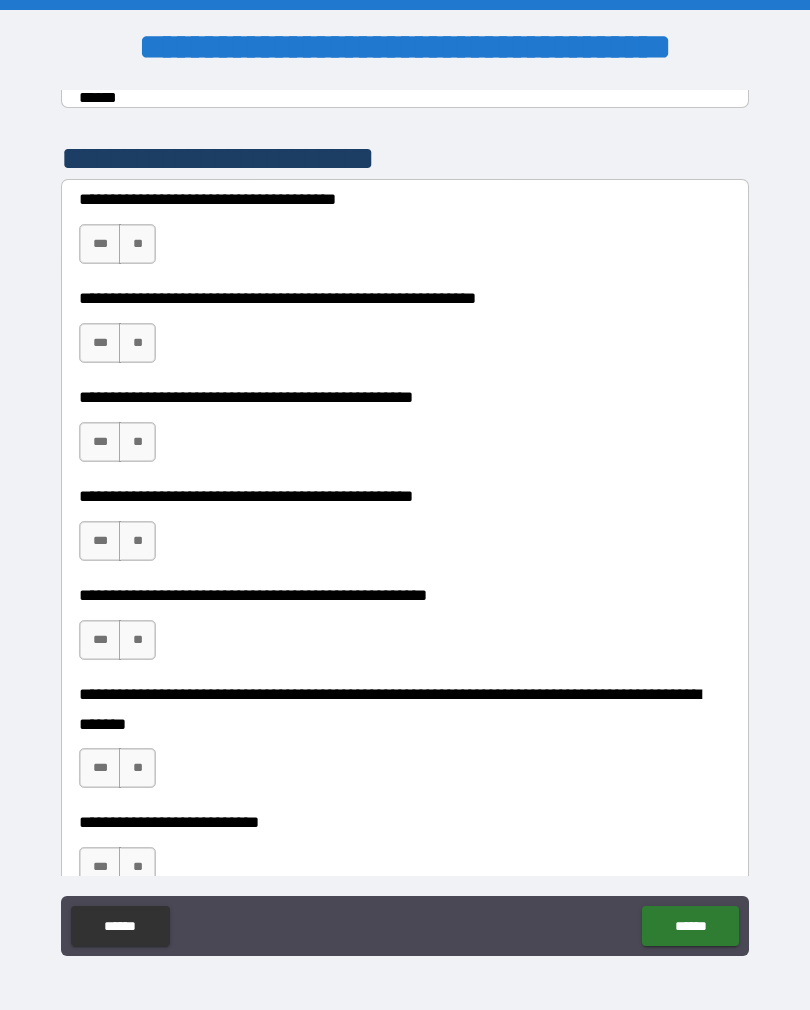 click on "***" at bounding box center (100, 244) 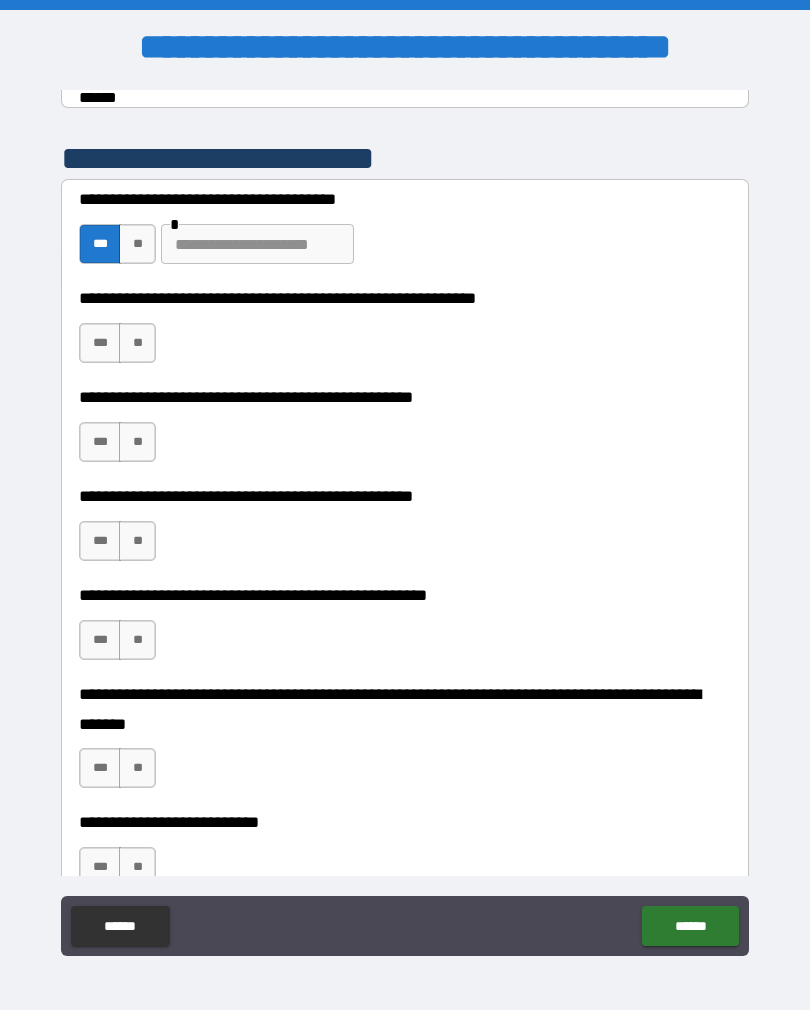 click on "**" at bounding box center [137, 244] 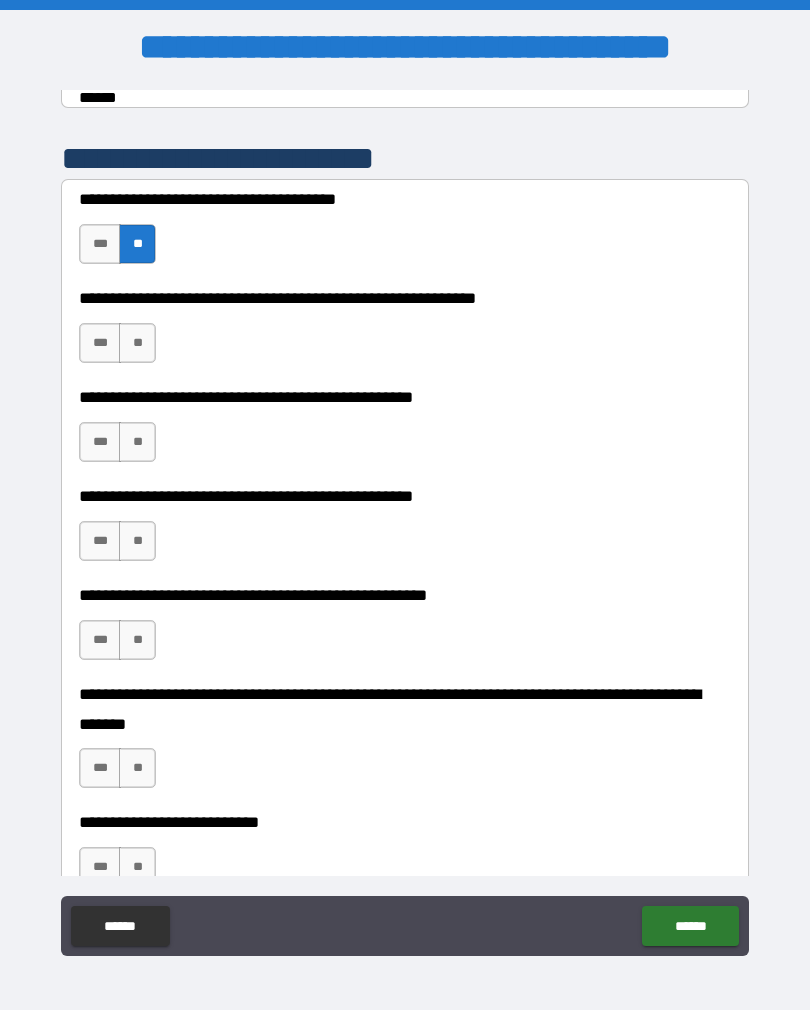 click on "**" at bounding box center (137, 343) 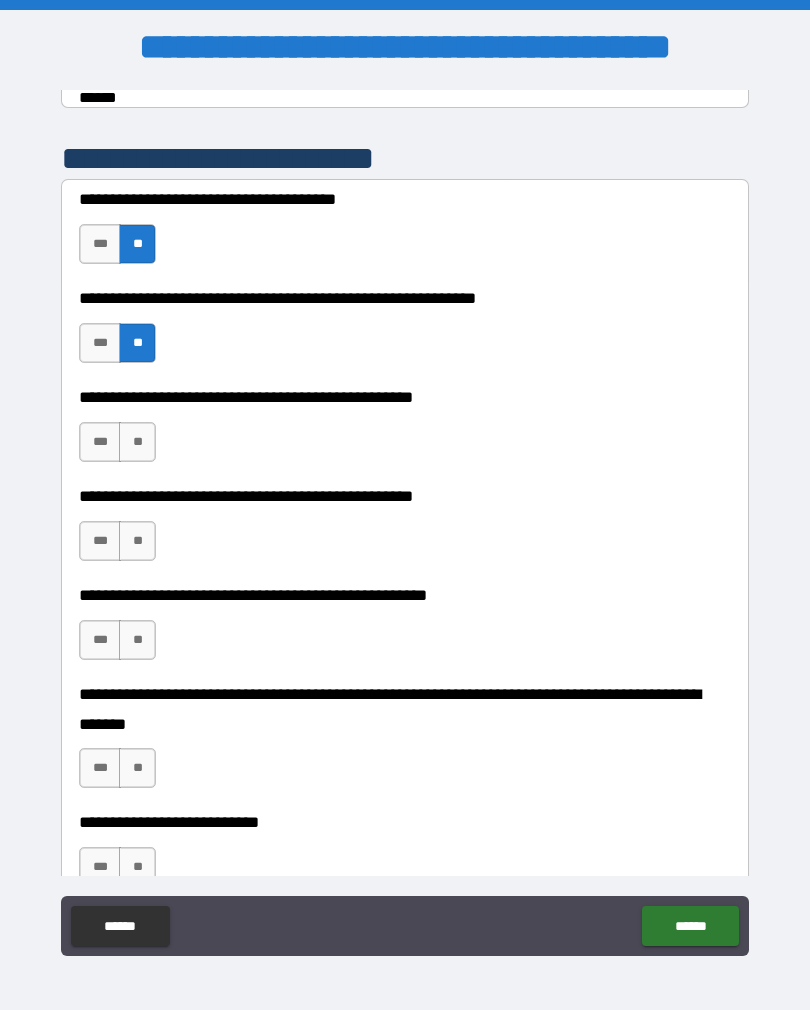 click on "**" at bounding box center (137, 442) 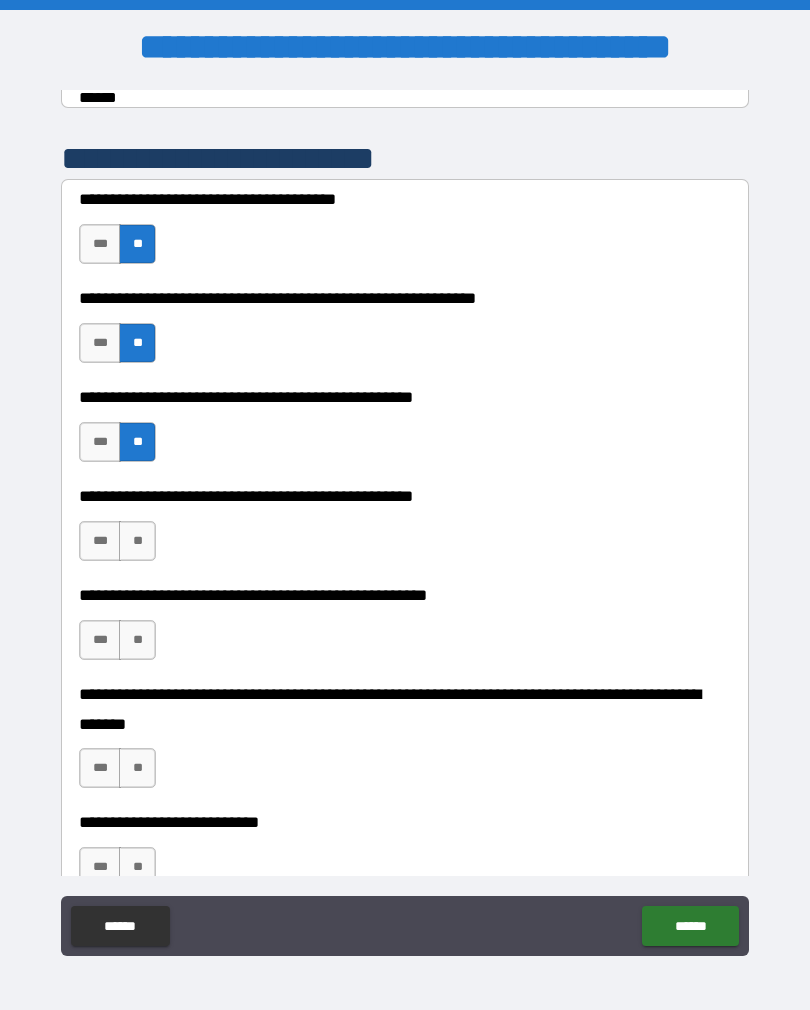 click on "***" at bounding box center (100, 541) 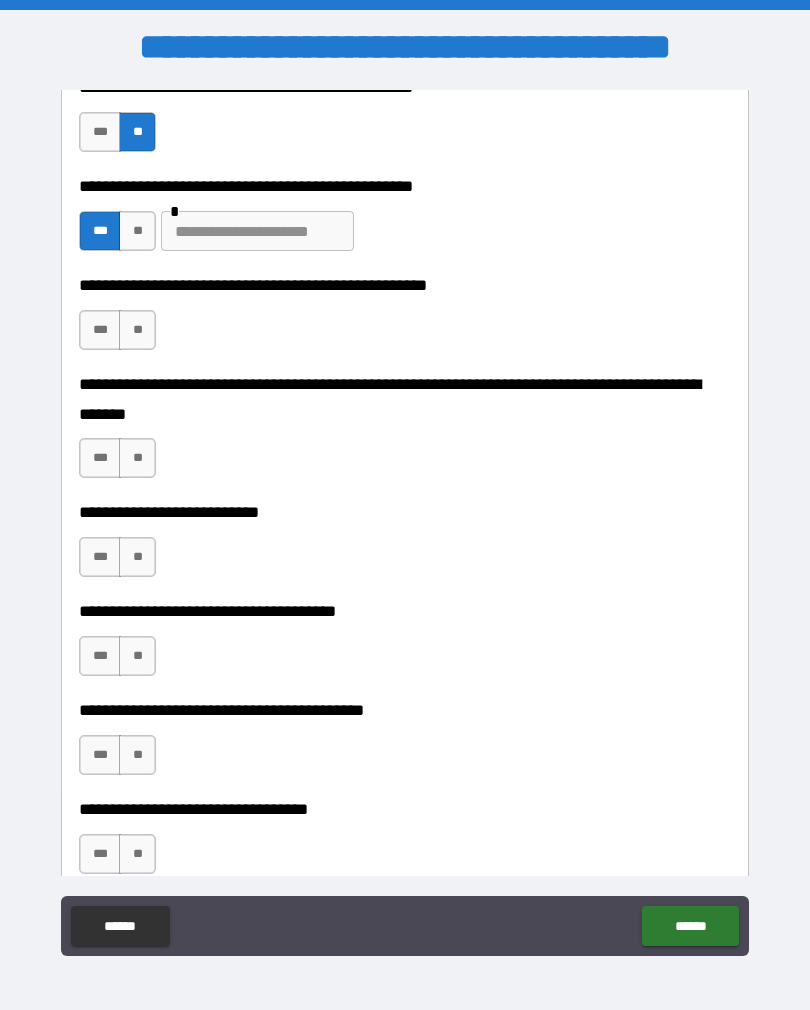 scroll, scrollTop: 708, scrollLeft: 0, axis: vertical 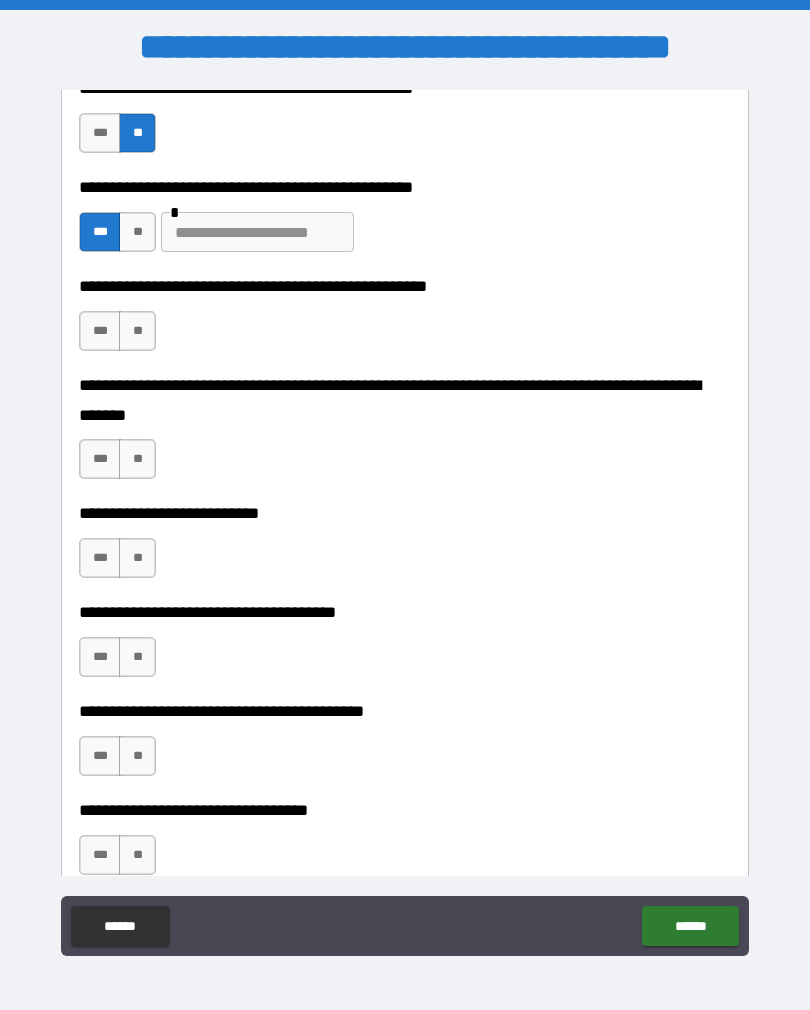 click at bounding box center (257, 232) 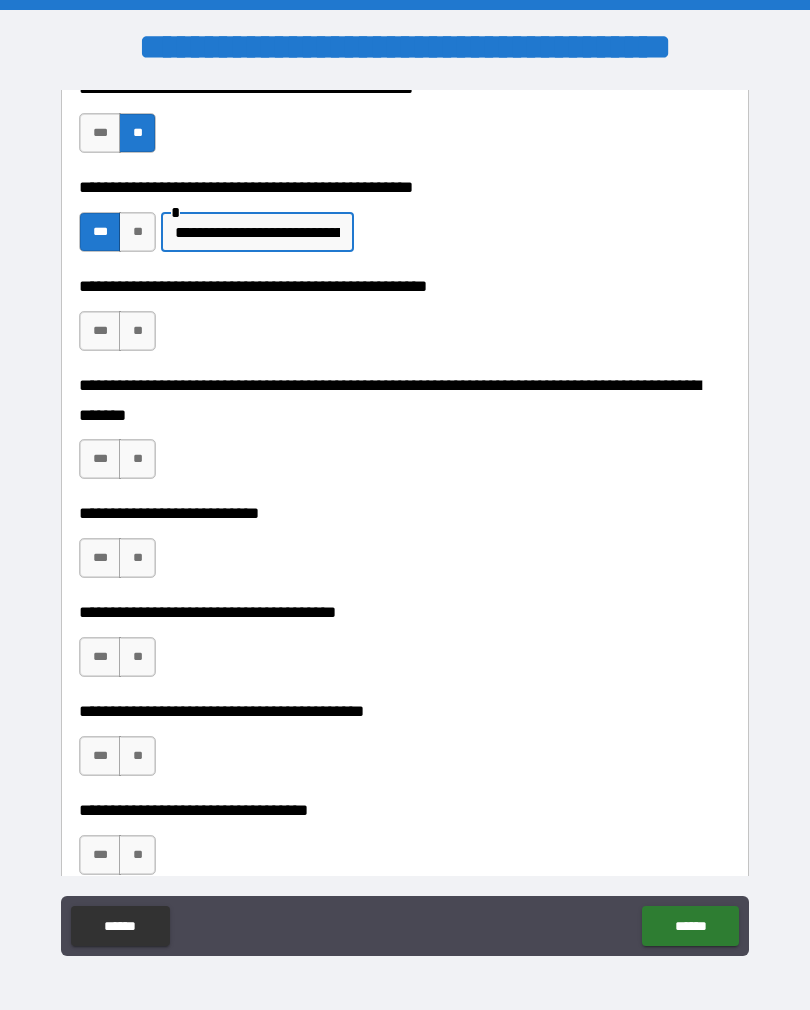 type on "**********" 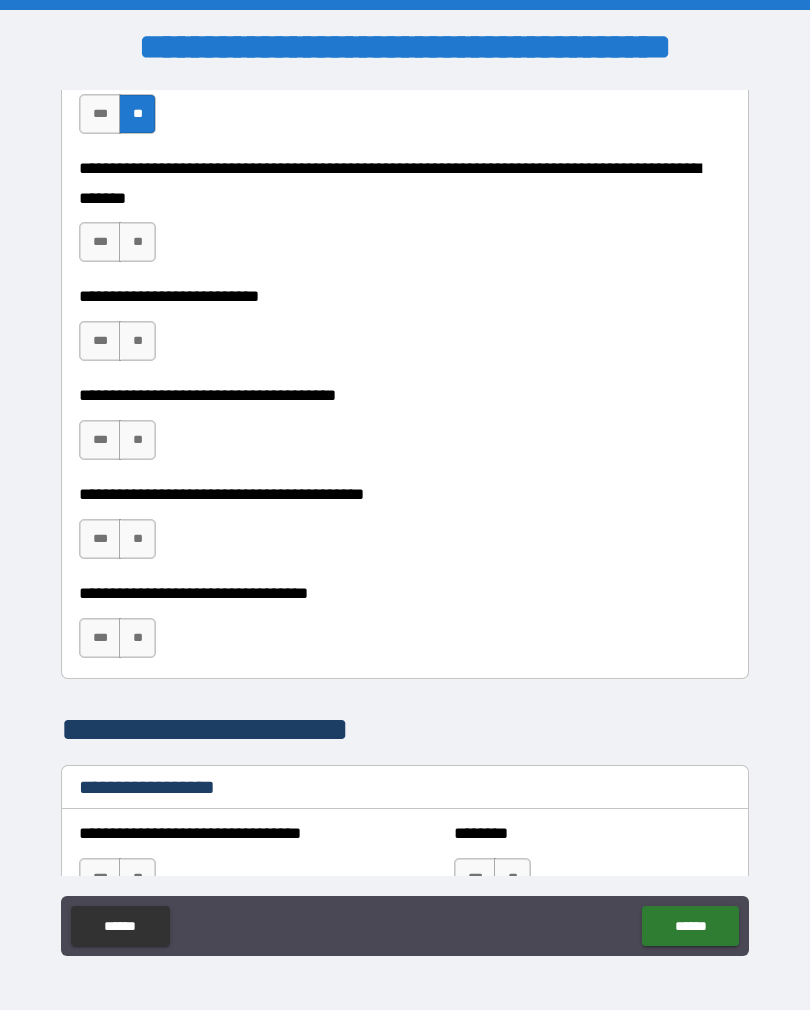 scroll, scrollTop: 926, scrollLeft: 0, axis: vertical 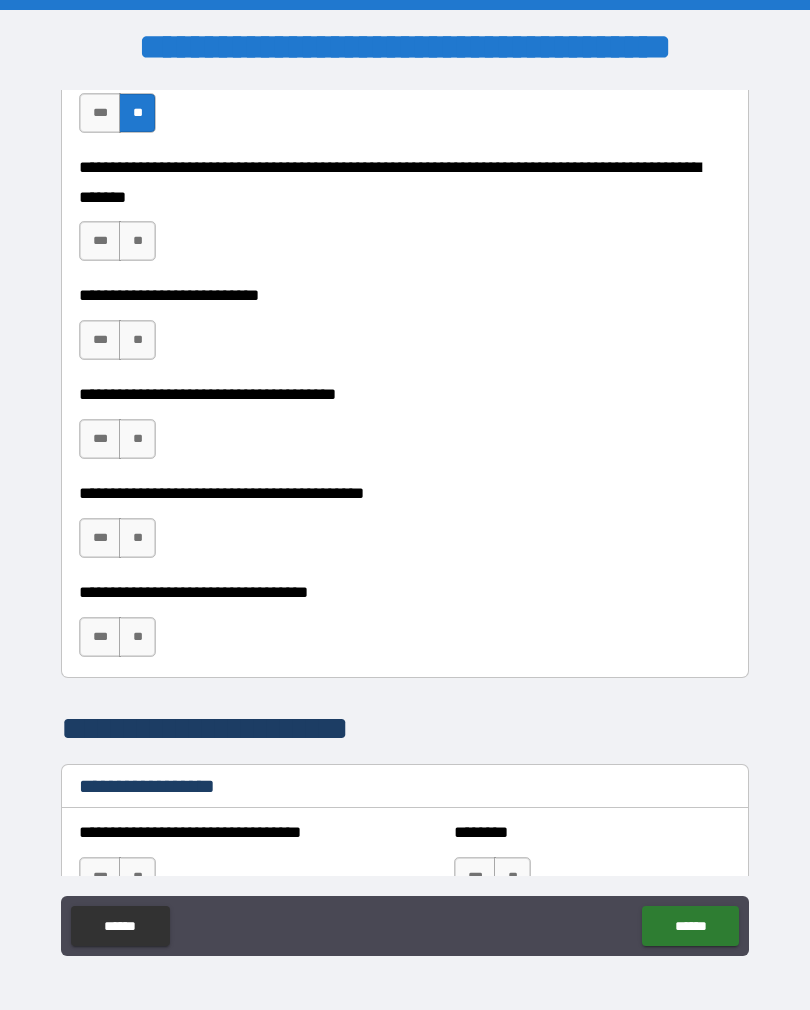 click on "**" at bounding box center (137, 241) 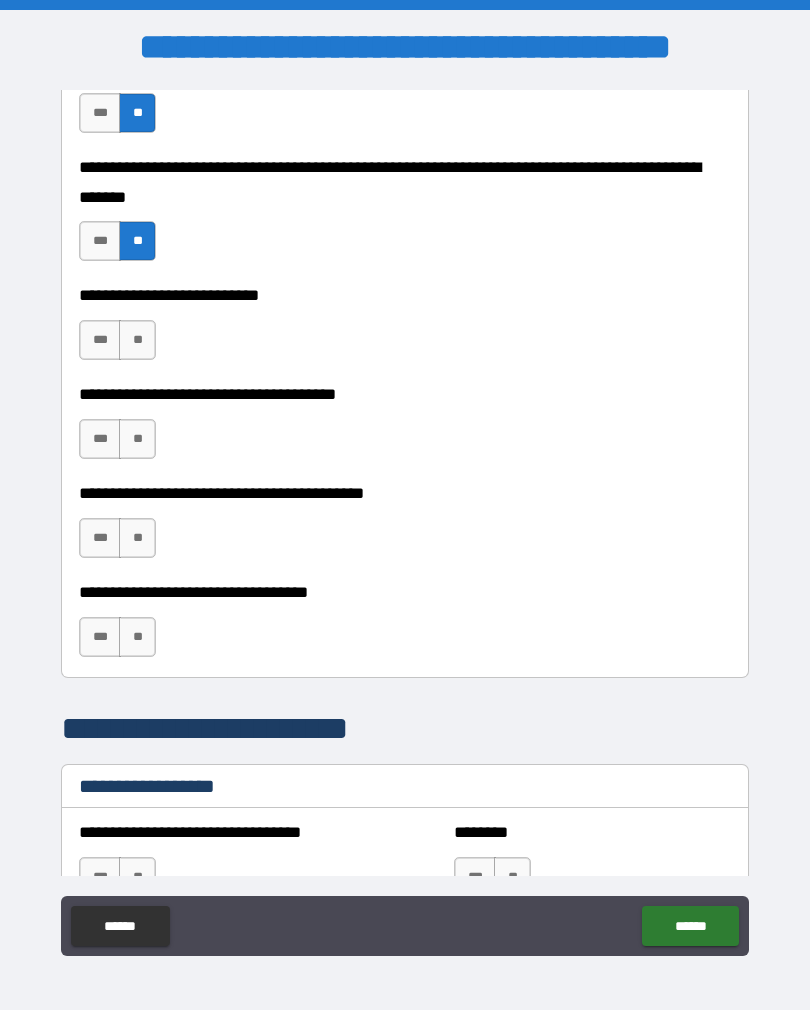 click on "**" at bounding box center (137, 340) 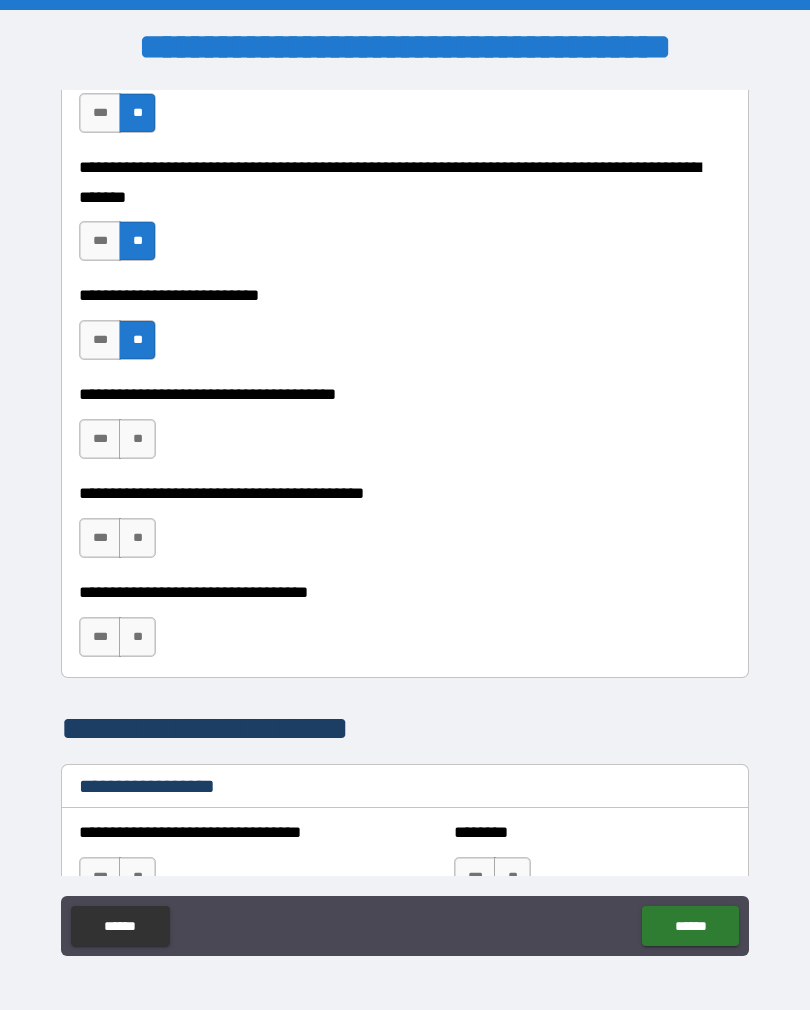 click on "**" at bounding box center [137, 439] 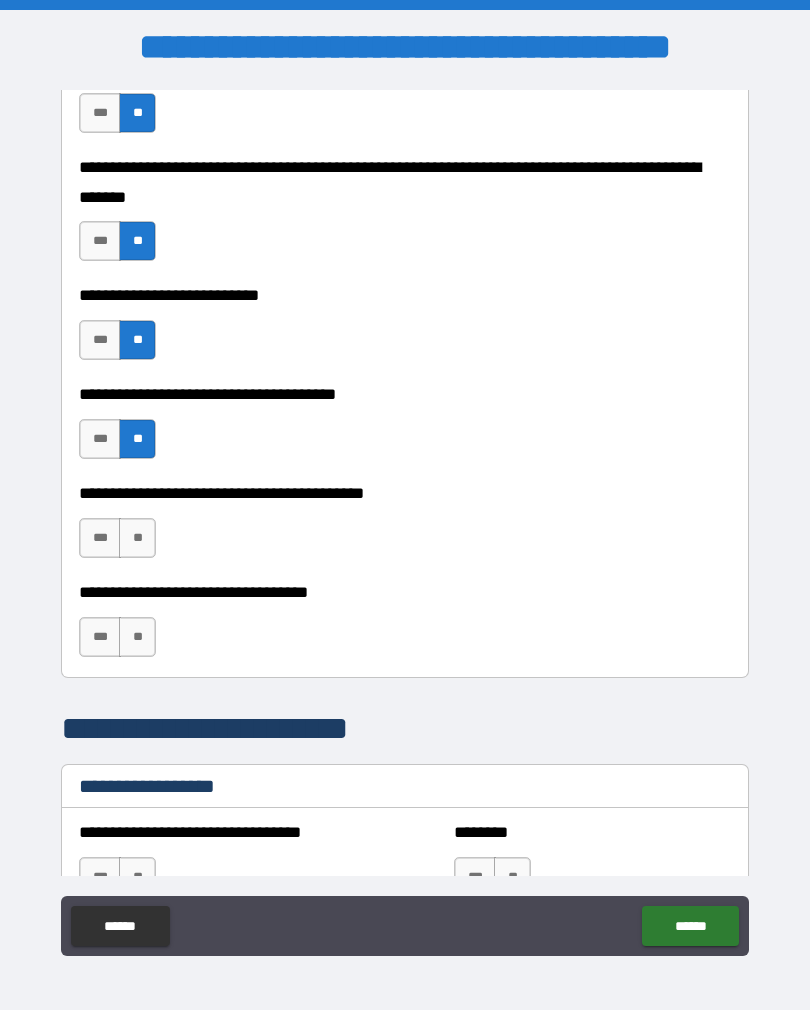 click on "**" at bounding box center [137, 538] 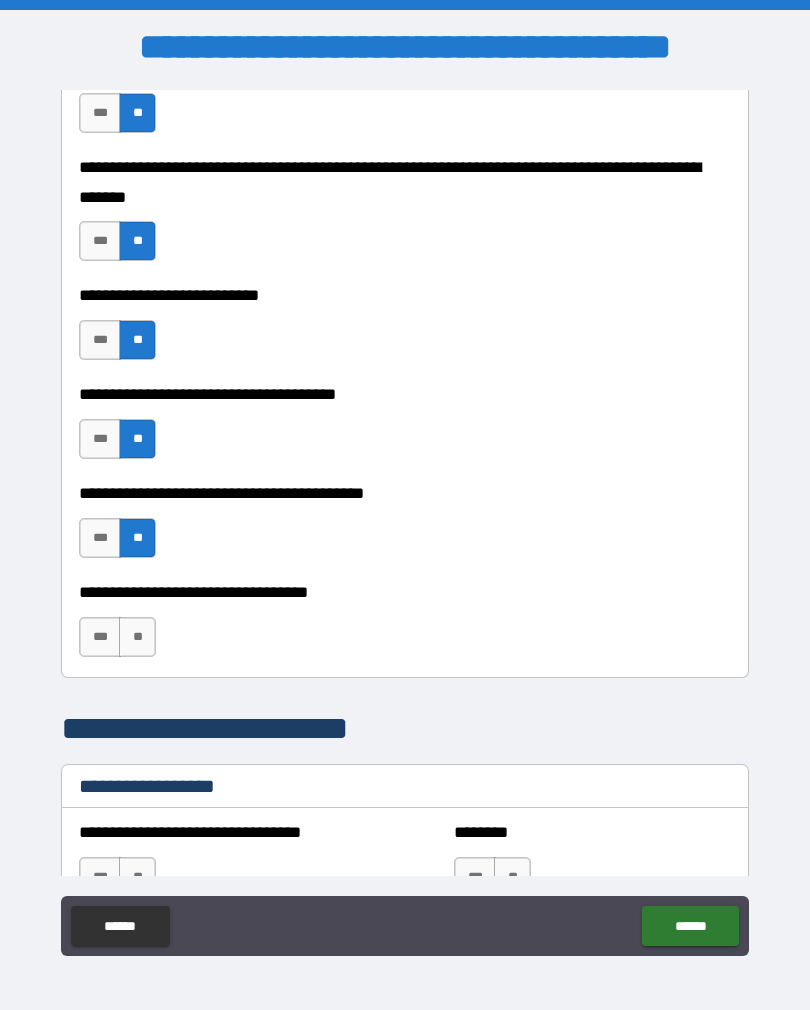 click on "**" at bounding box center [137, 637] 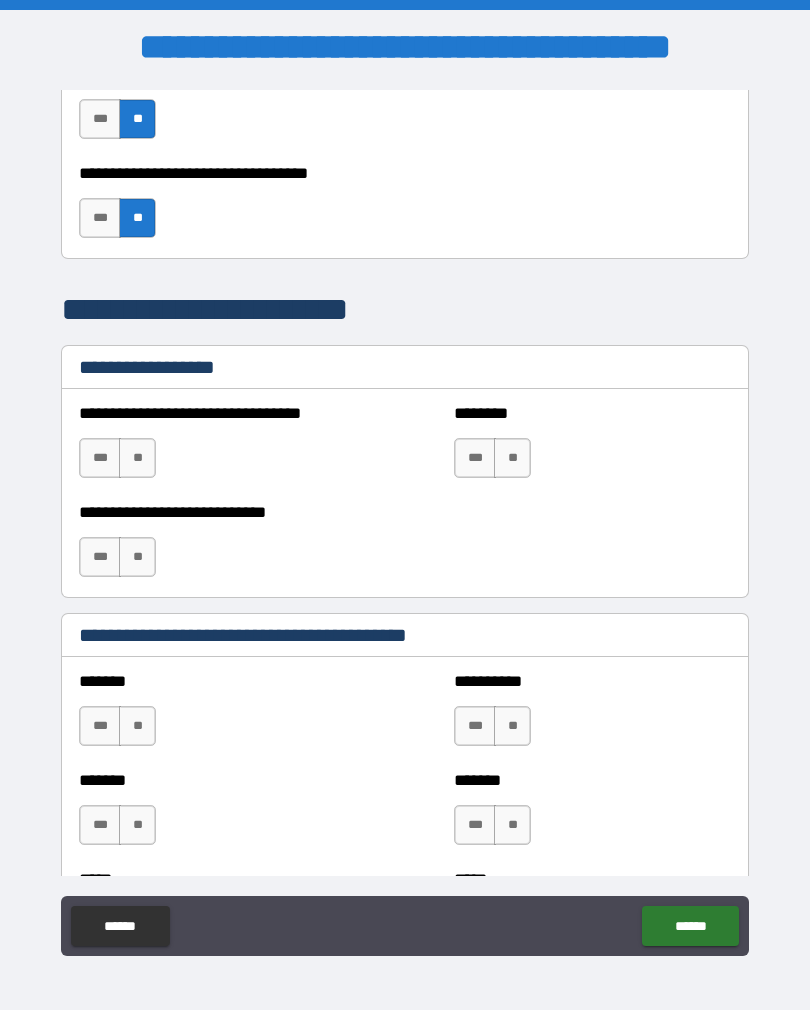 scroll, scrollTop: 1351, scrollLeft: 0, axis: vertical 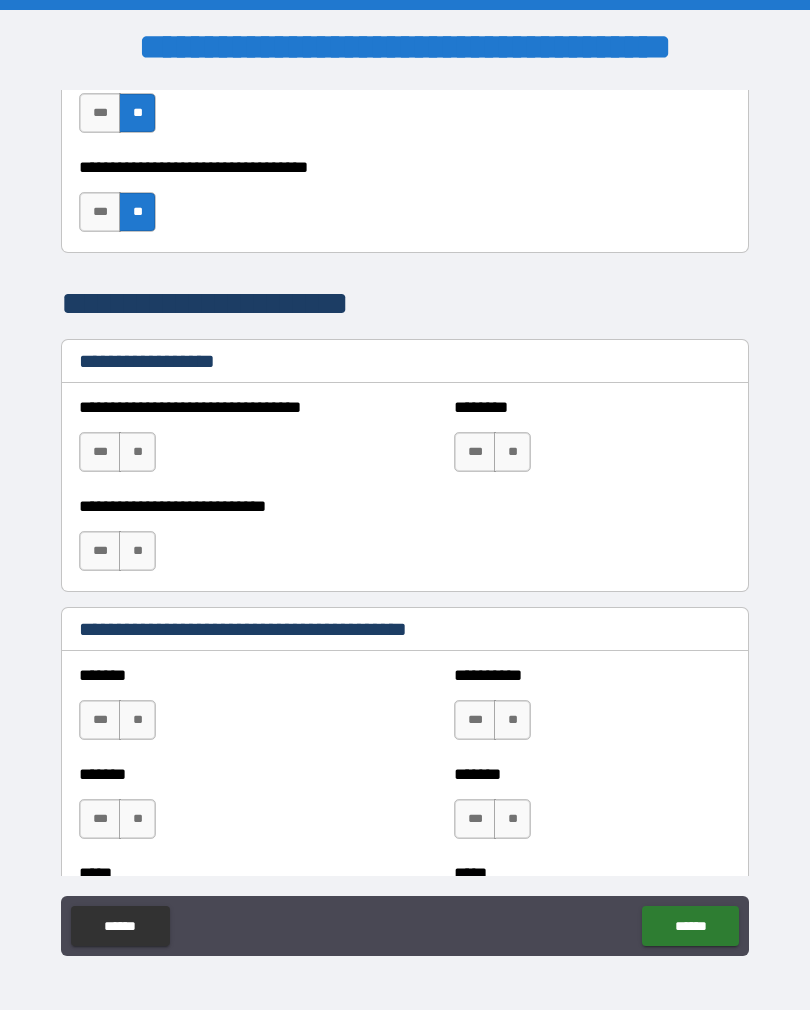click on "**" at bounding box center [137, 452] 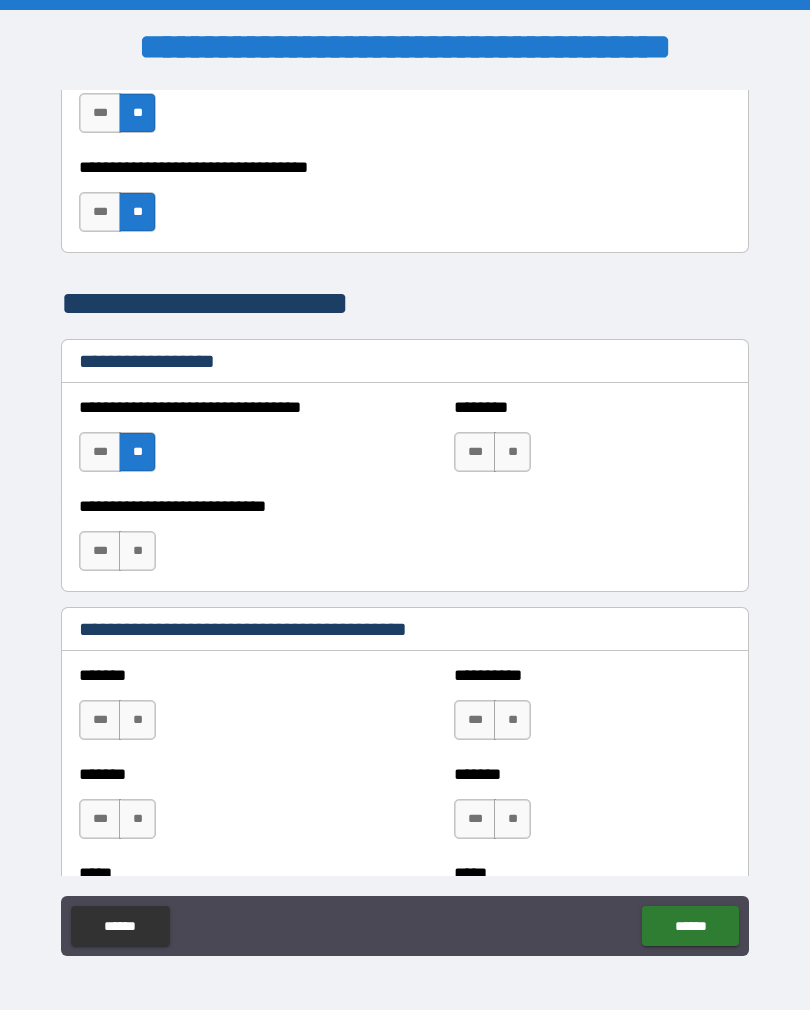 click on "**" at bounding box center (512, 452) 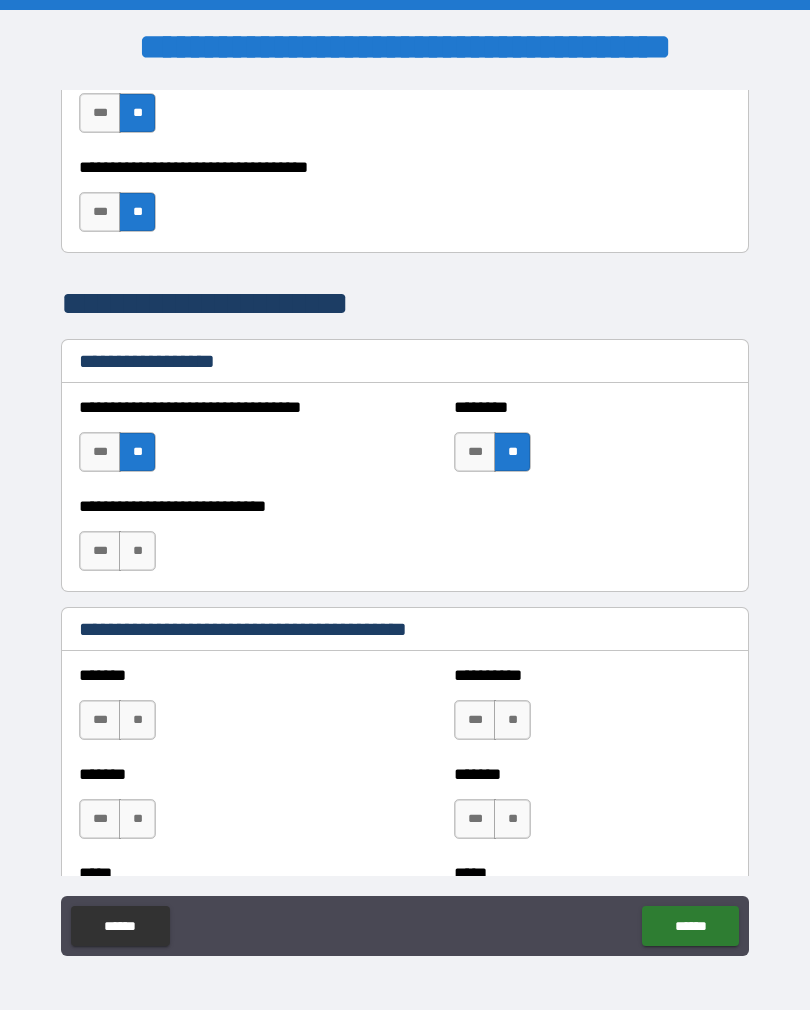 click on "***" at bounding box center (100, 551) 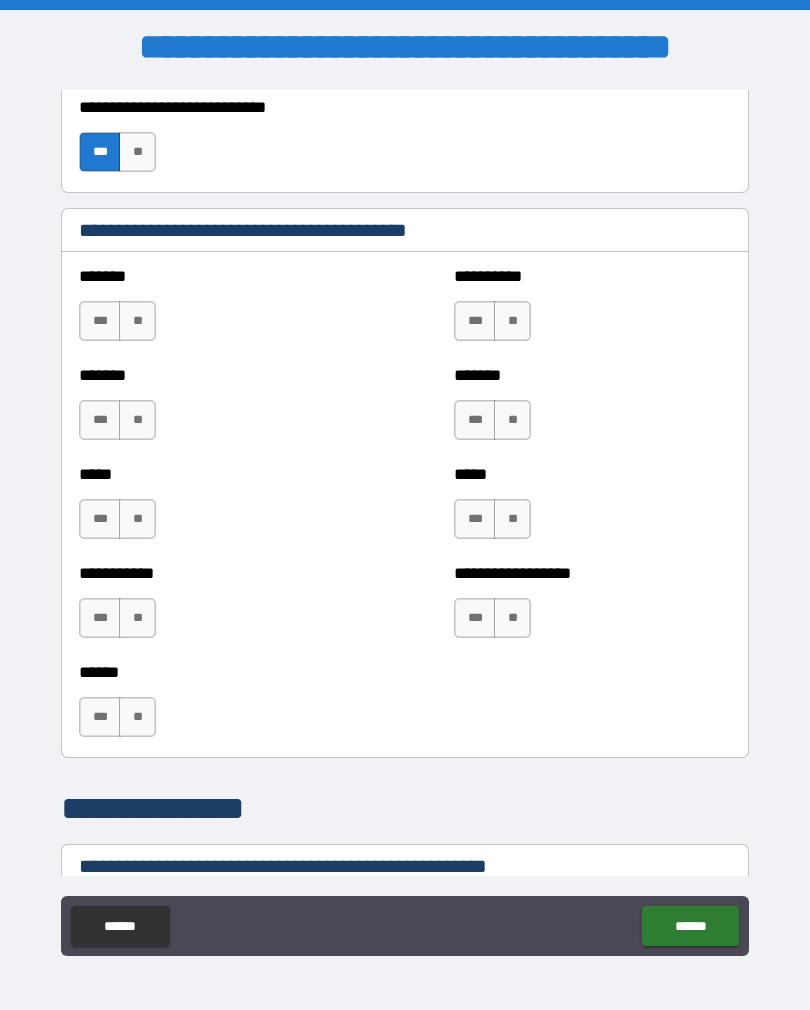 scroll, scrollTop: 1751, scrollLeft: 0, axis: vertical 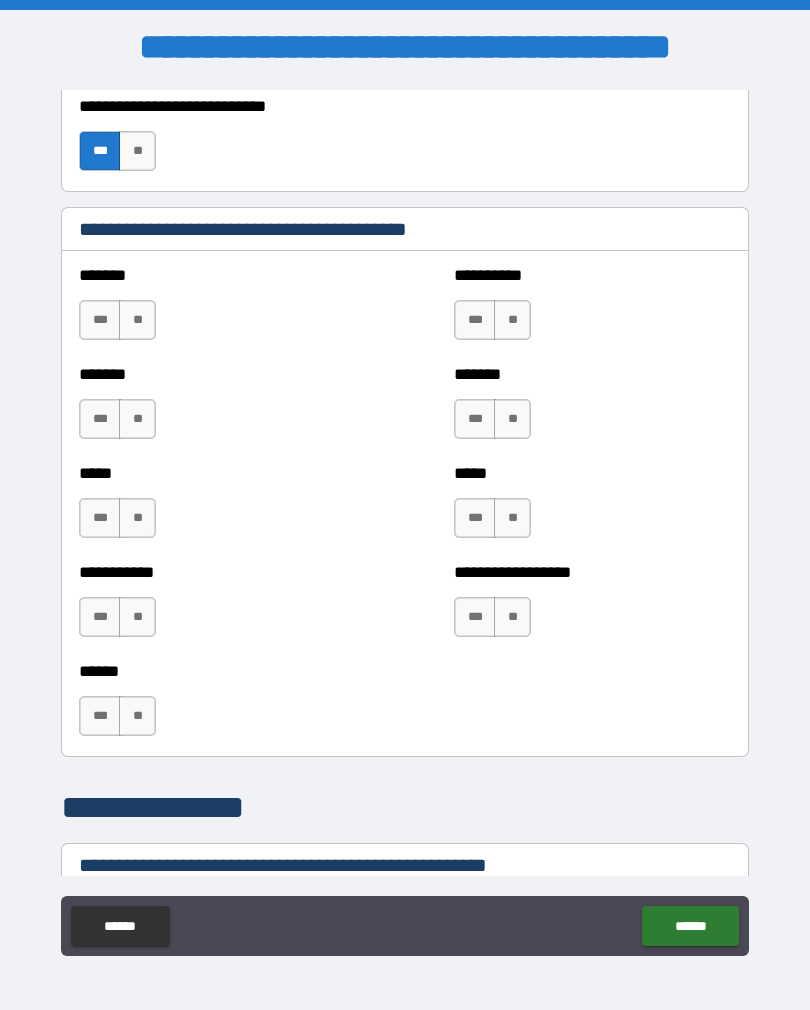 click on "***" at bounding box center (475, 518) 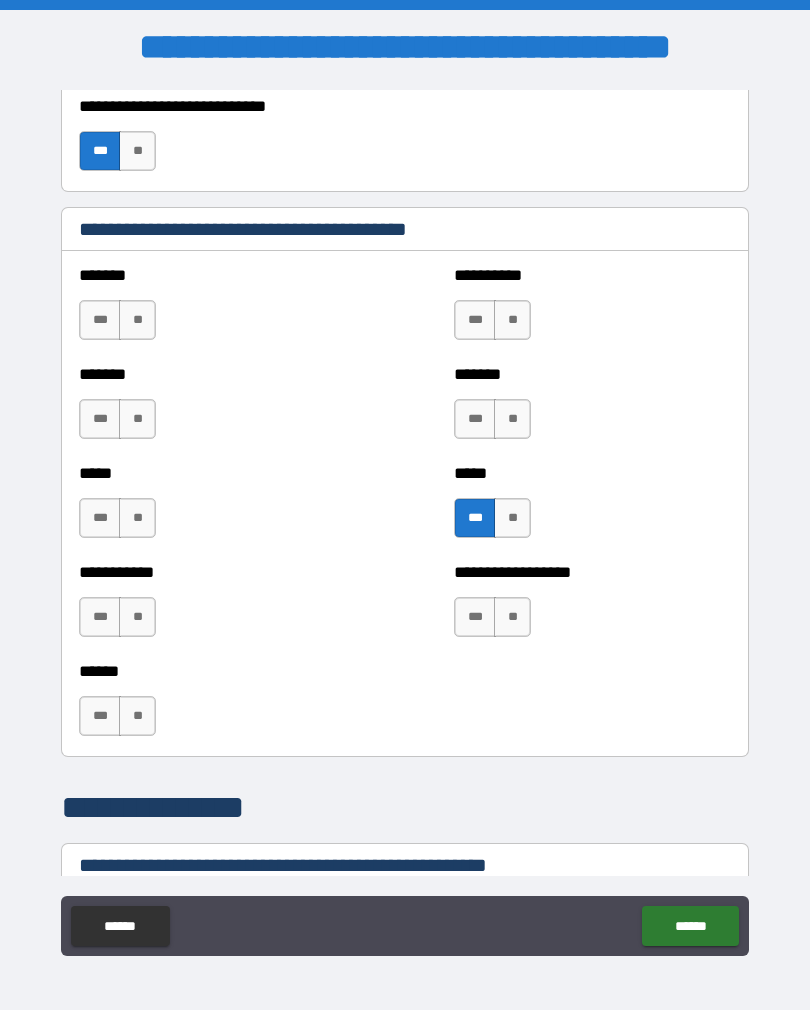 click on "**" at bounding box center (512, 320) 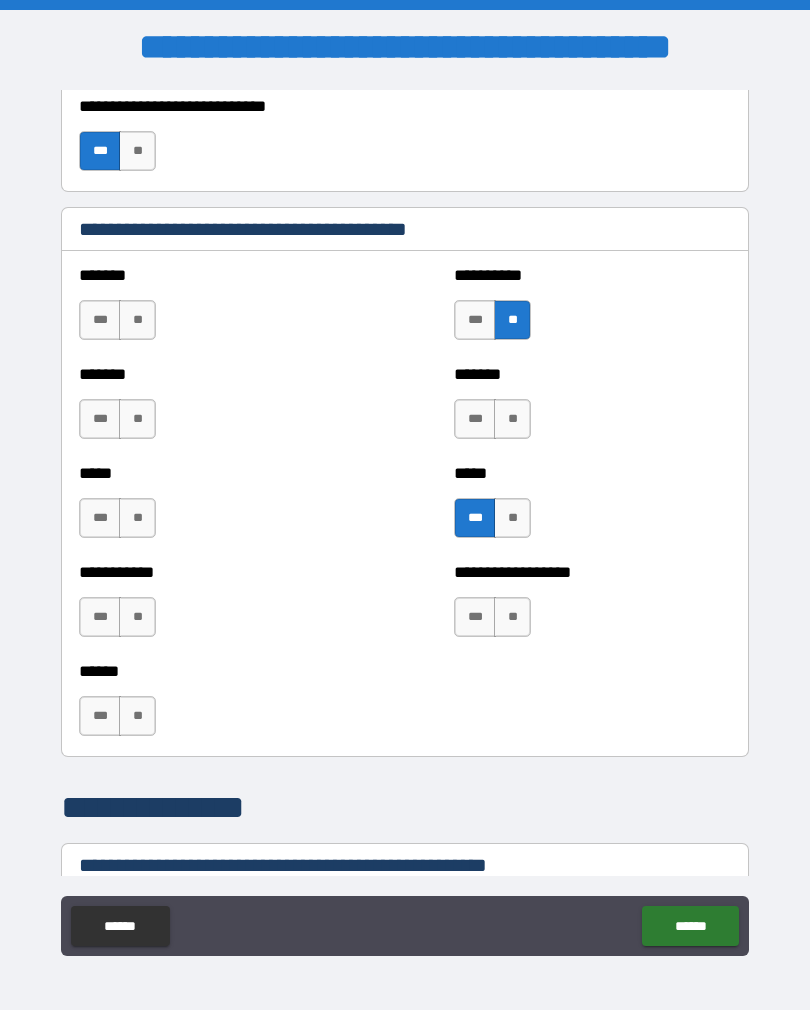 click on "**" at bounding box center (512, 419) 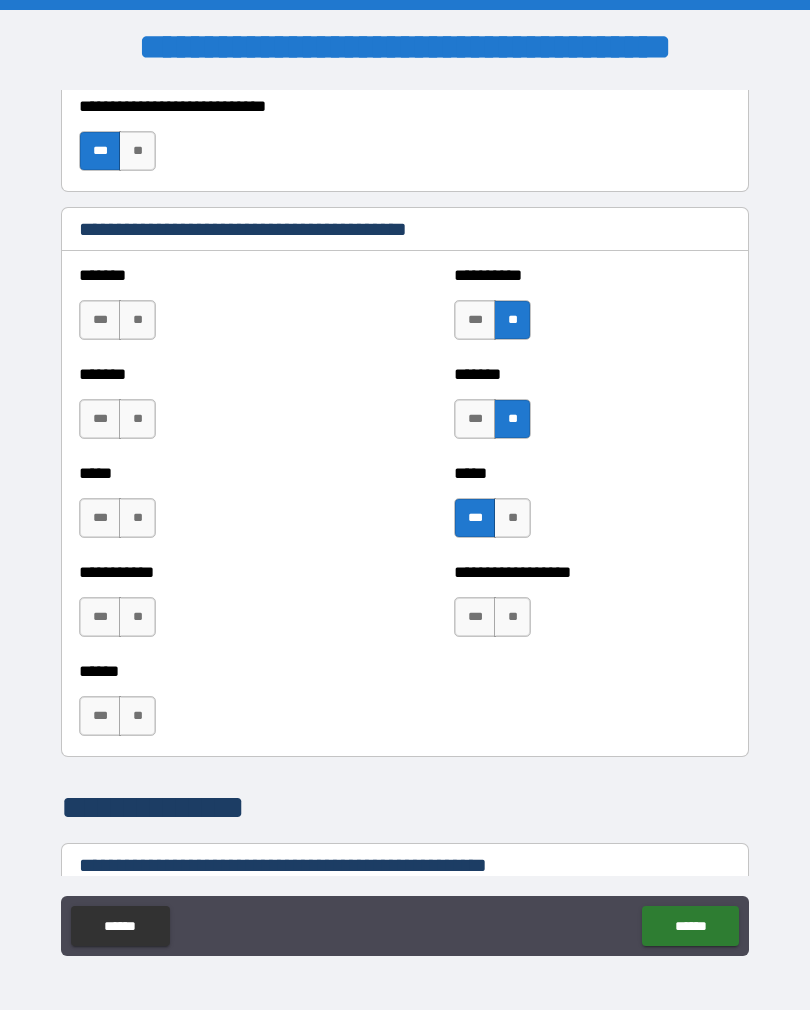 click on "**" at bounding box center [137, 320] 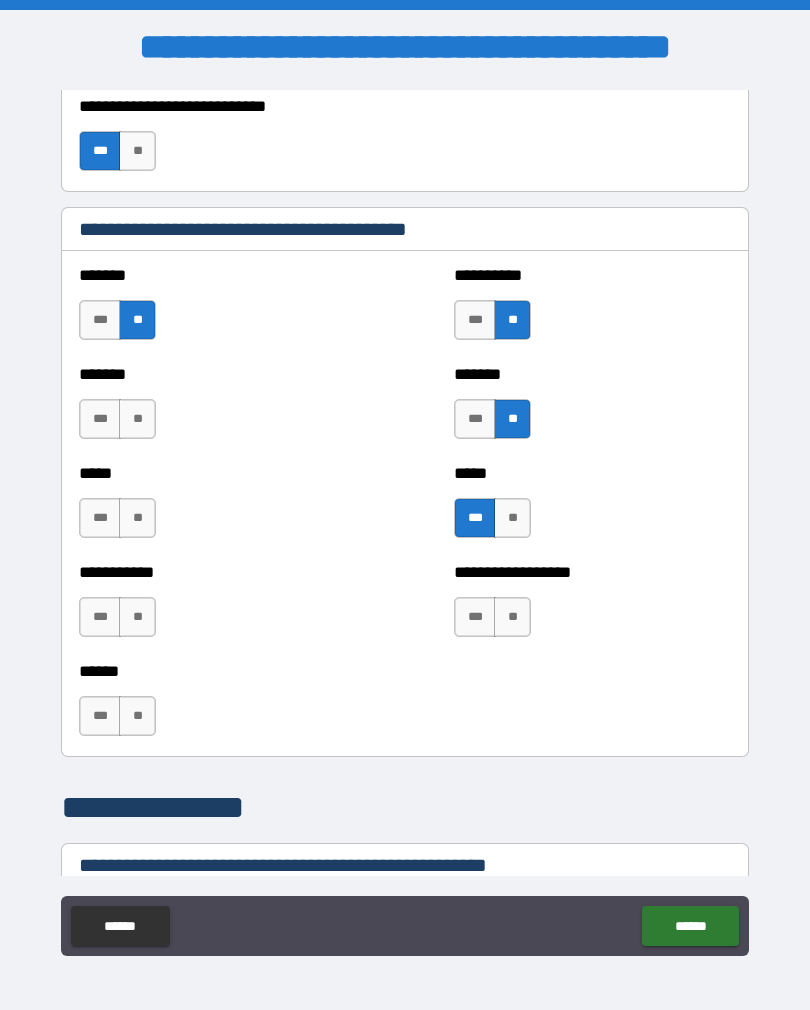 click on "**" at bounding box center [137, 419] 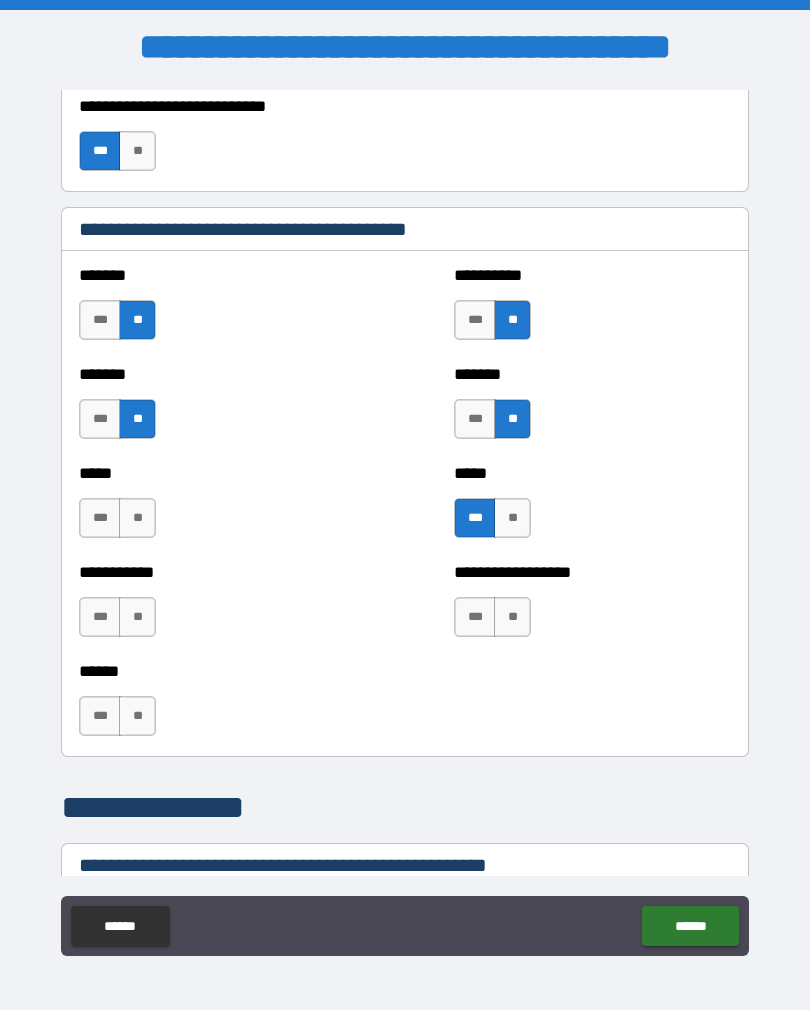 click on "**" at bounding box center [137, 518] 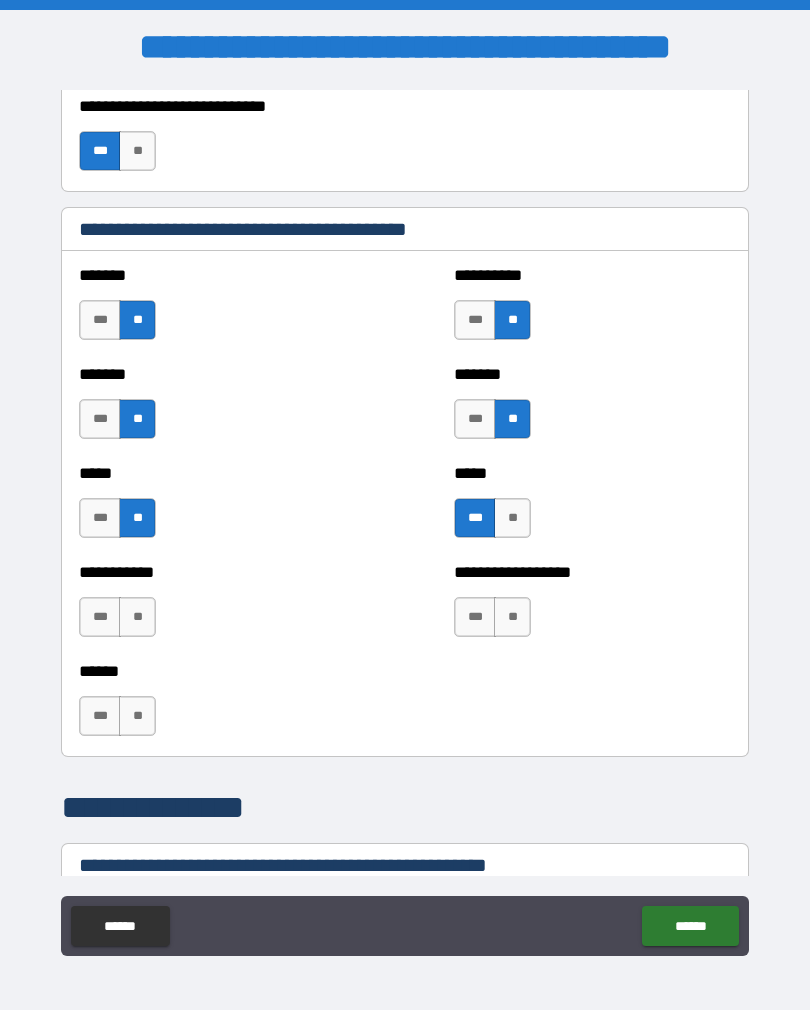 click on "**" at bounding box center [137, 617] 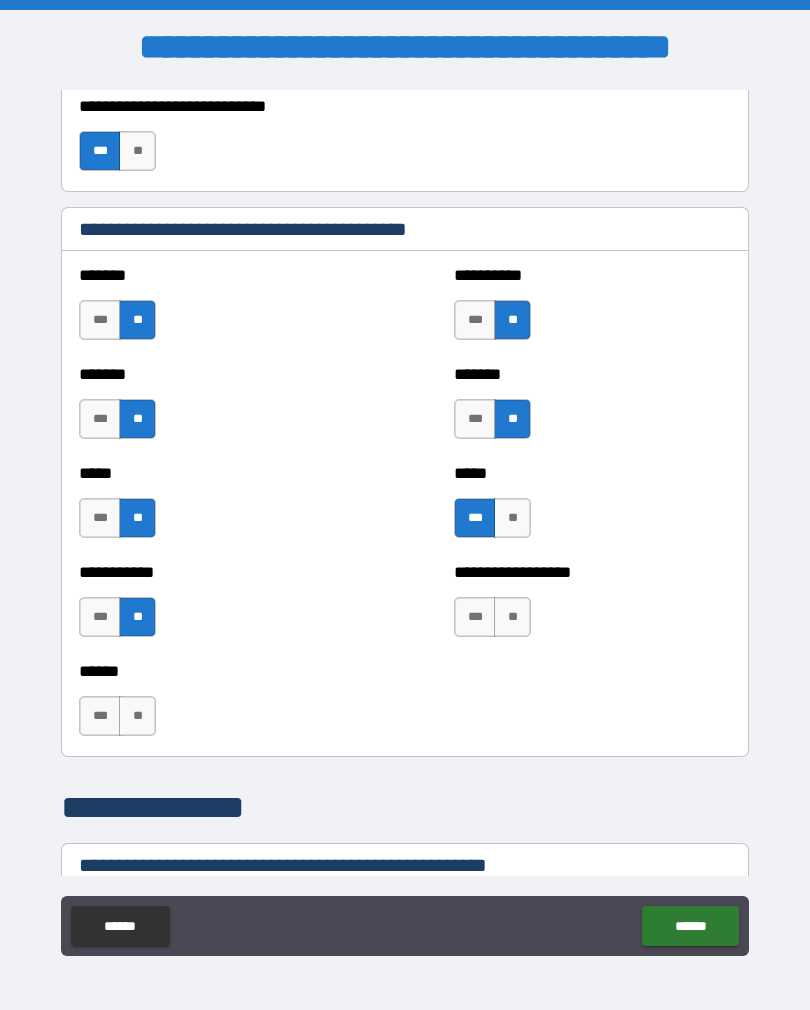 click on "**" at bounding box center (137, 716) 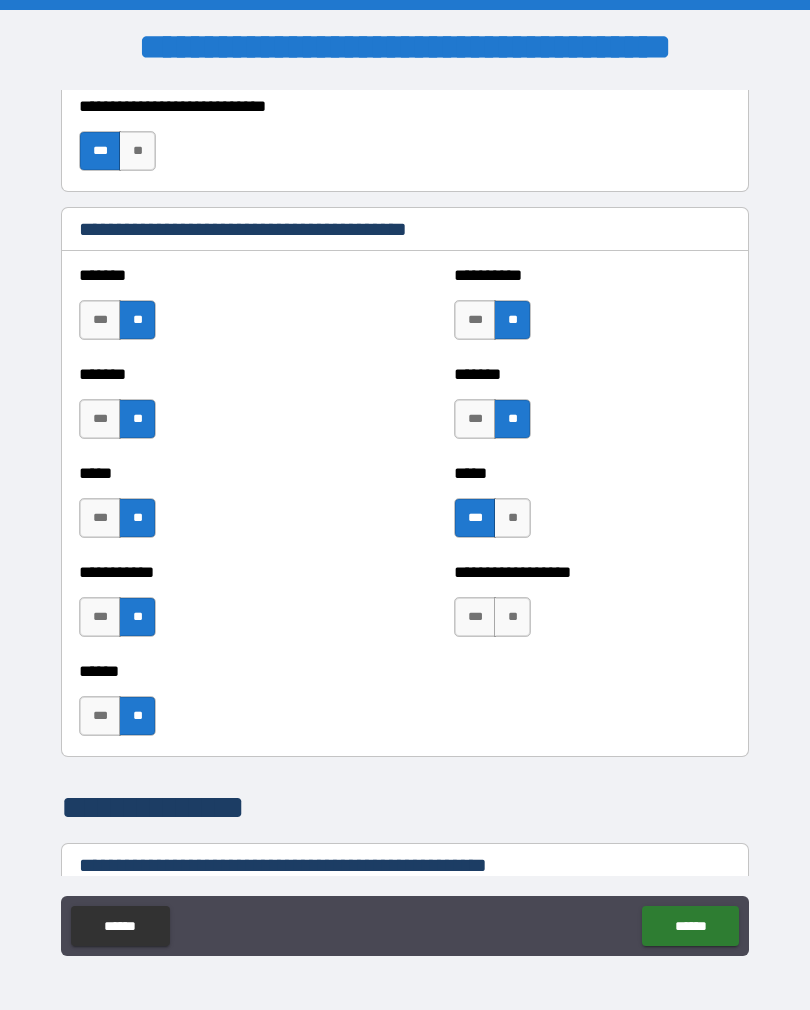 click on "**" at bounding box center [512, 617] 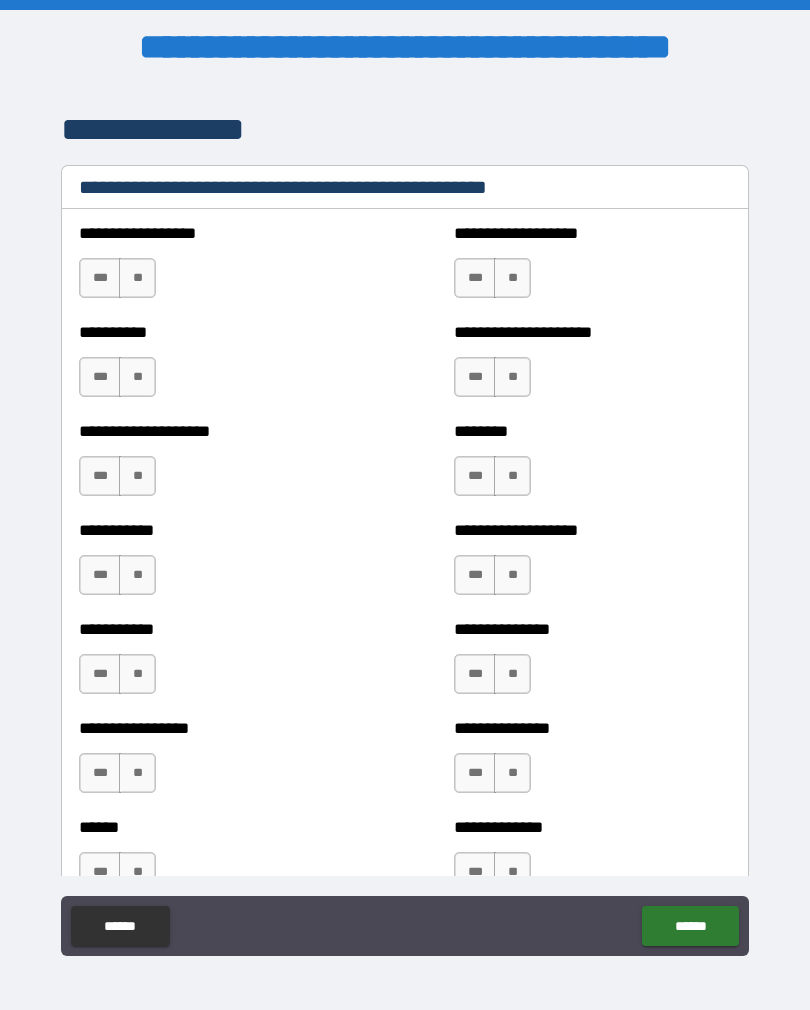 scroll, scrollTop: 2428, scrollLeft: 0, axis: vertical 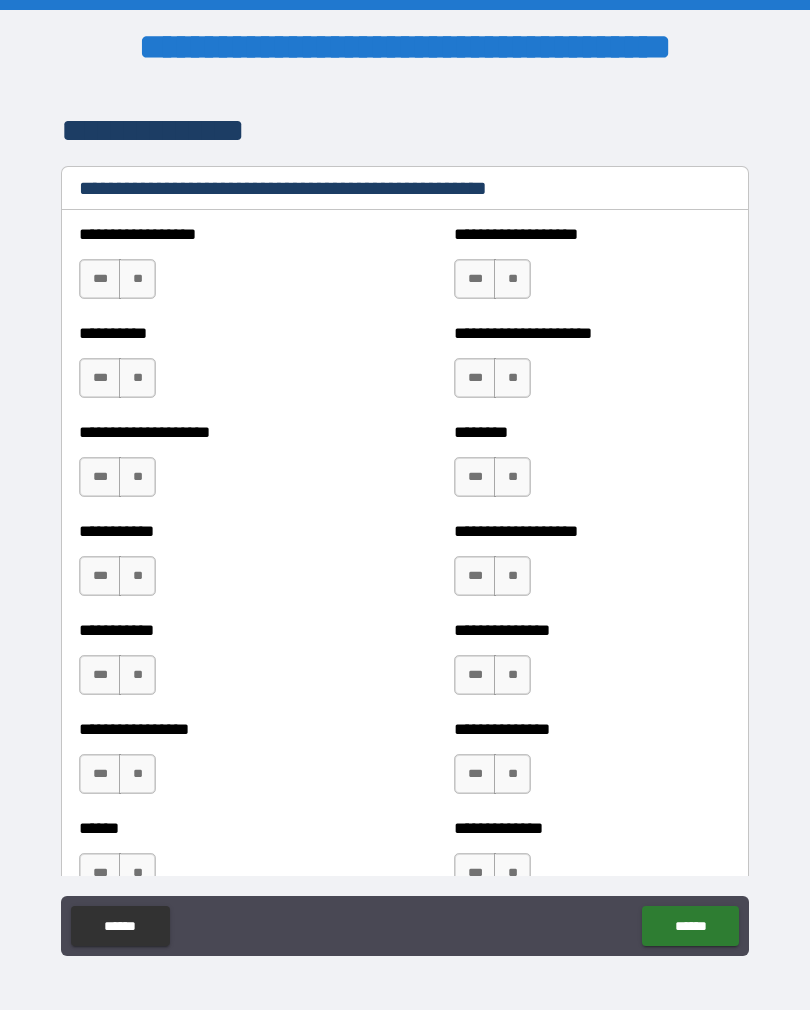 click on "**" at bounding box center (137, 279) 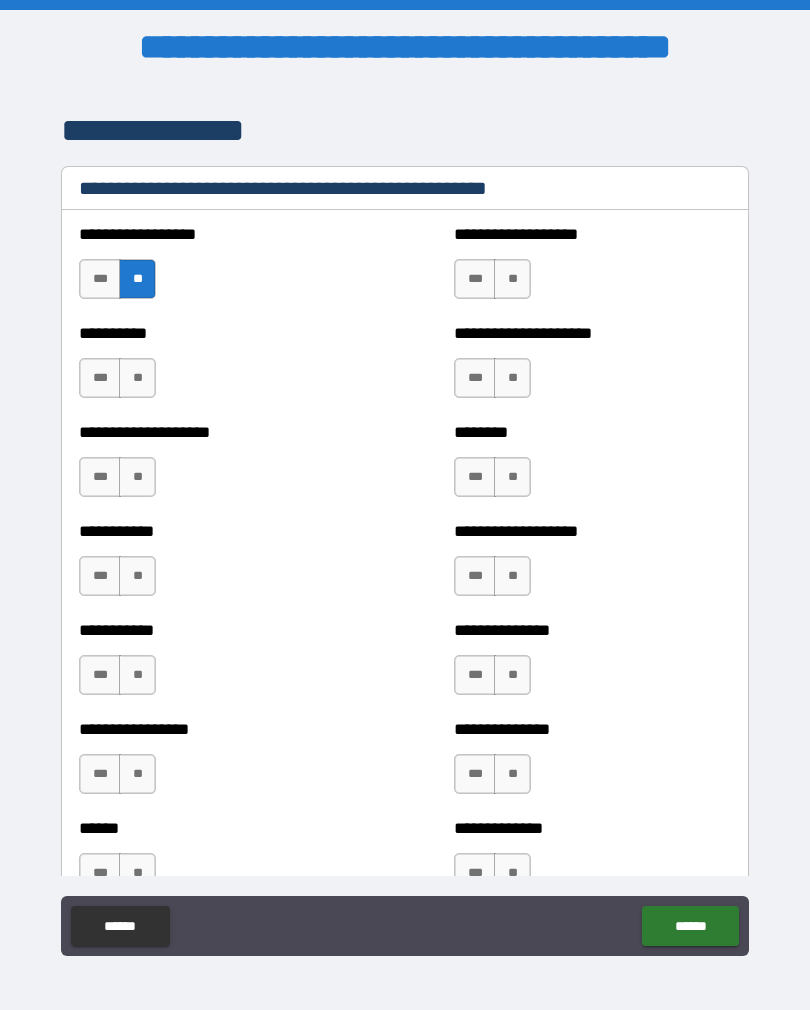 click on "**" at bounding box center (137, 378) 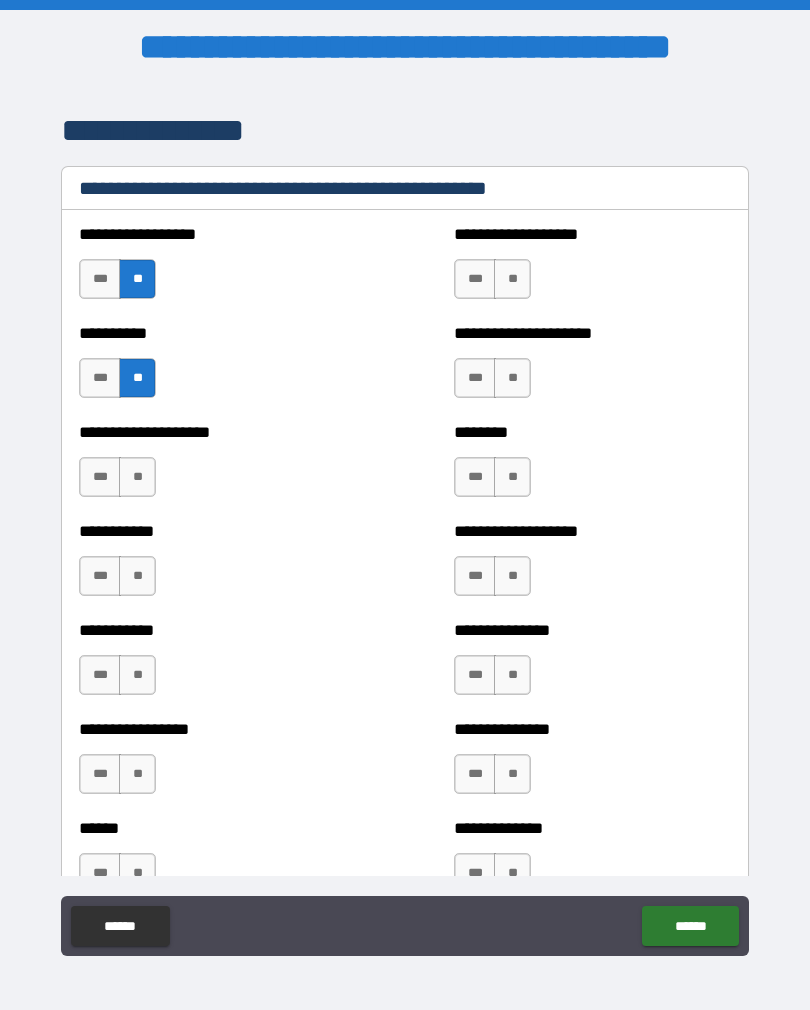 click on "**" at bounding box center (137, 477) 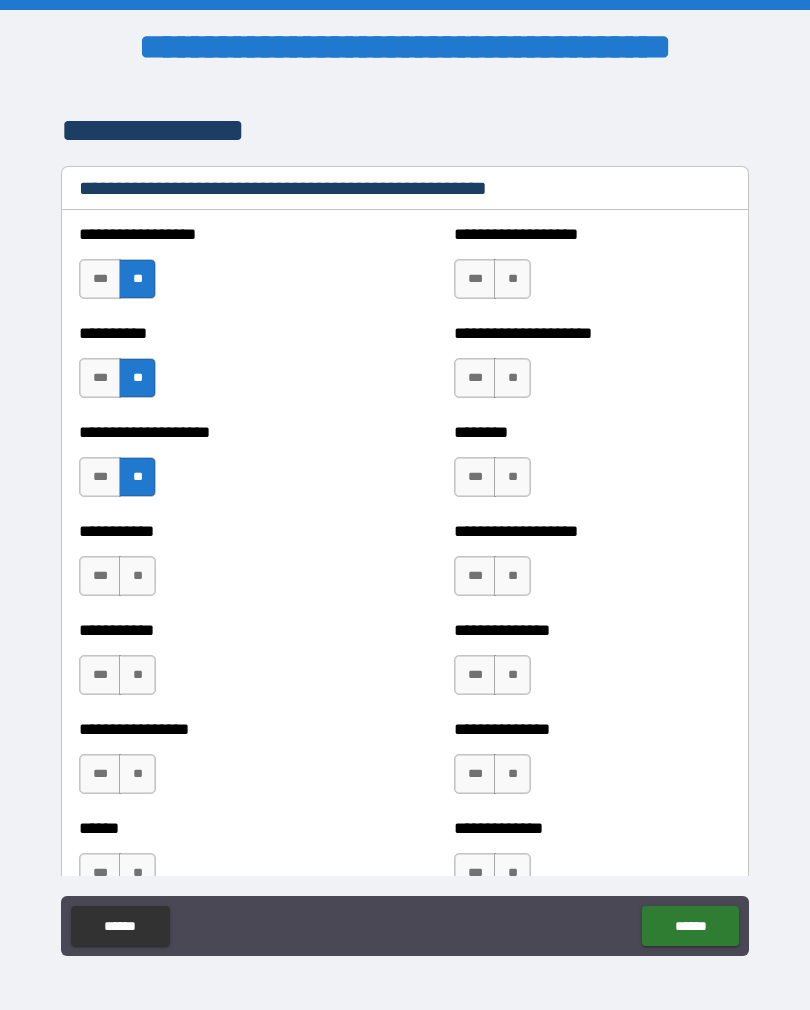 click on "**" at bounding box center (137, 576) 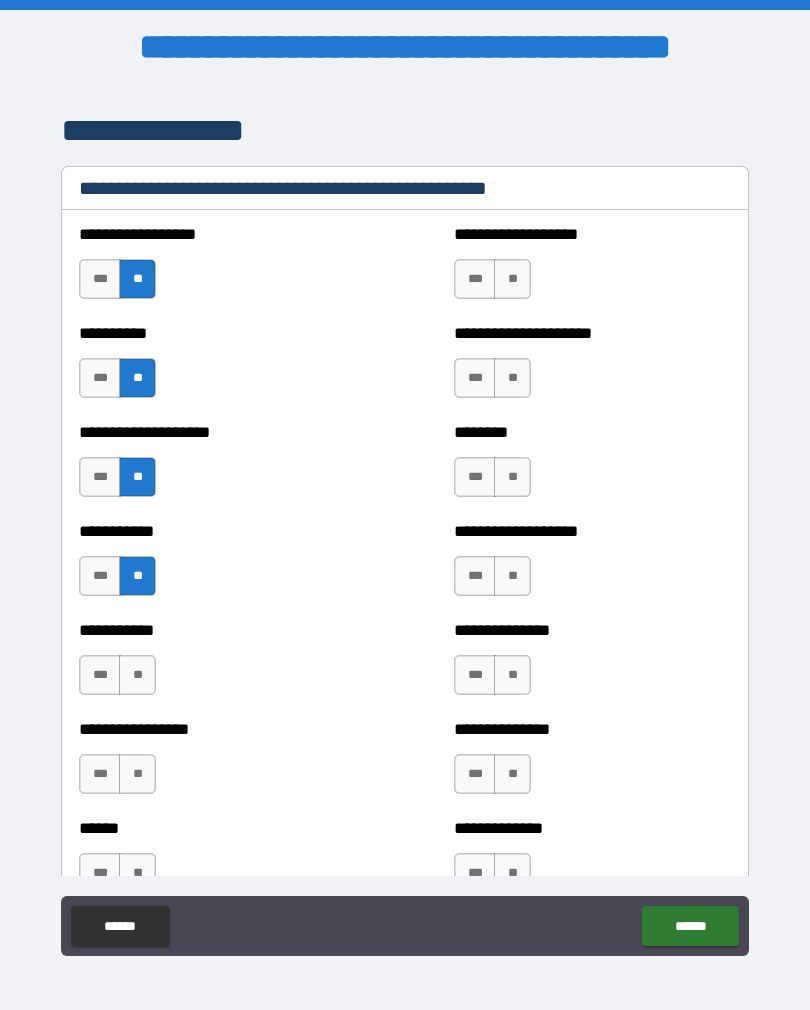 click on "**" at bounding box center [137, 675] 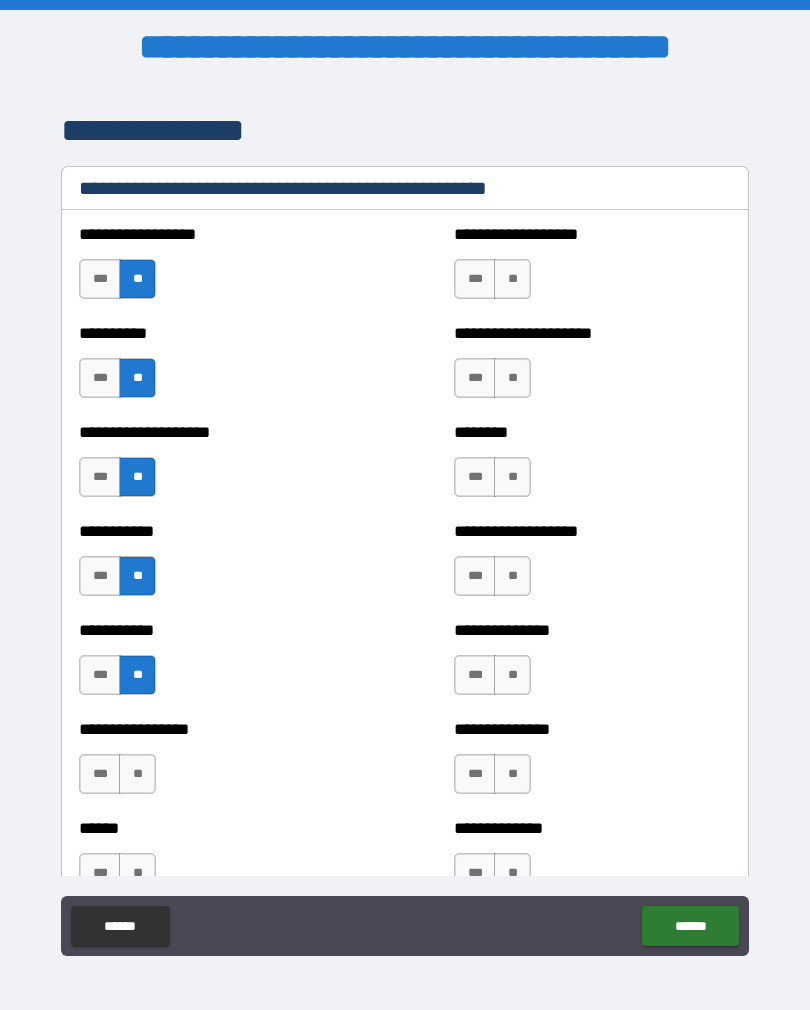 click on "**" at bounding box center (137, 774) 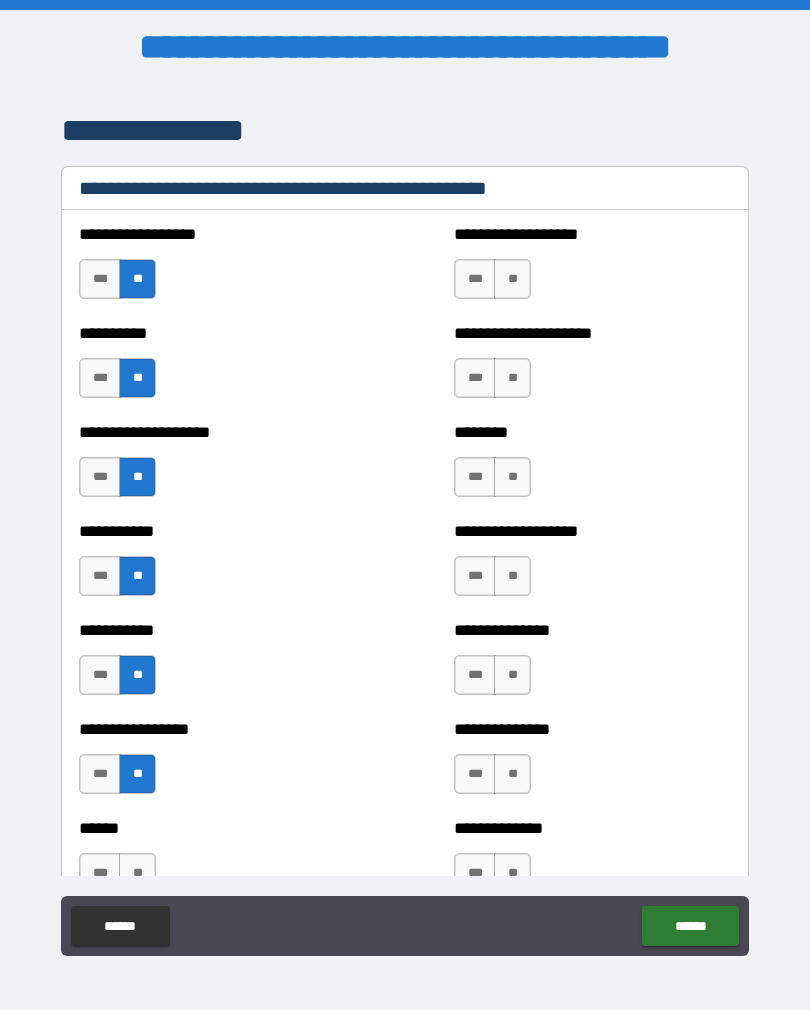 click on "**" at bounding box center [512, 279] 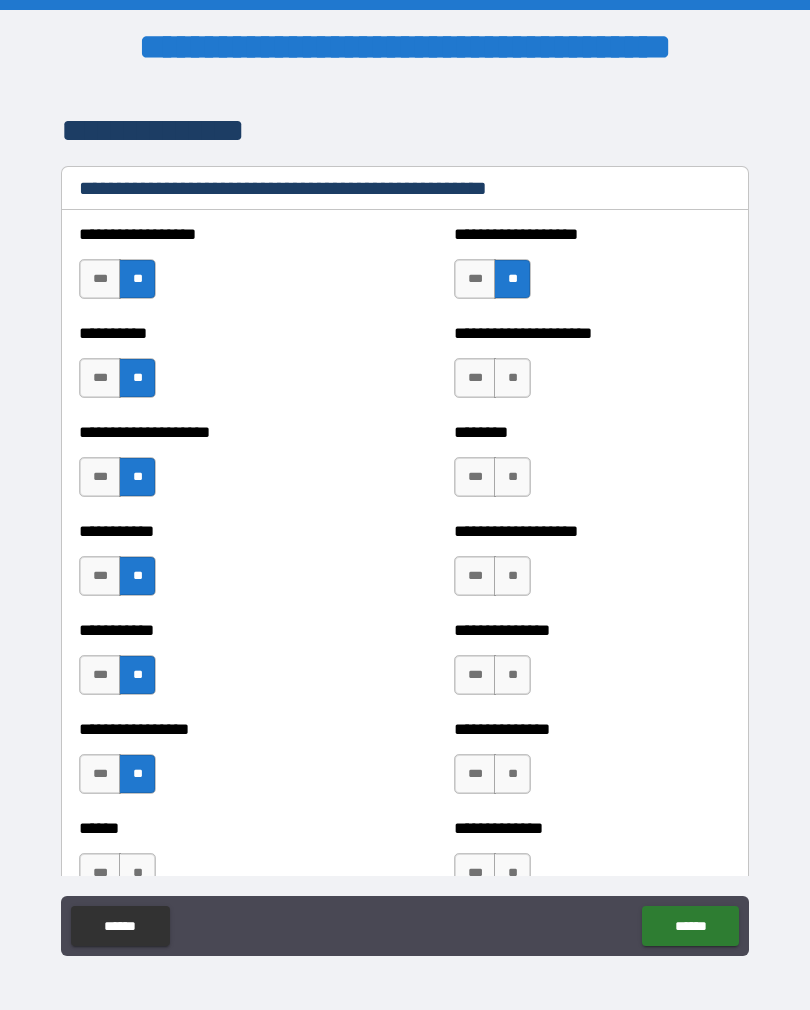 click on "**" at bounding box center [512, 378] 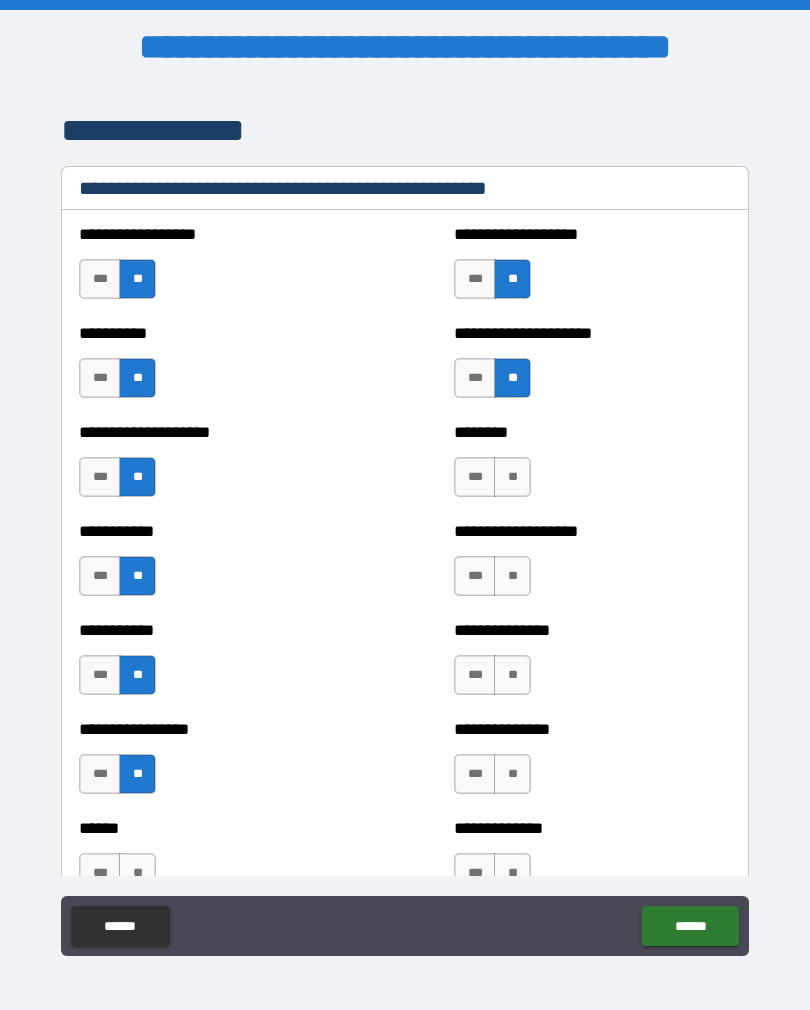 click on "**" at bounding box center (512, 477) 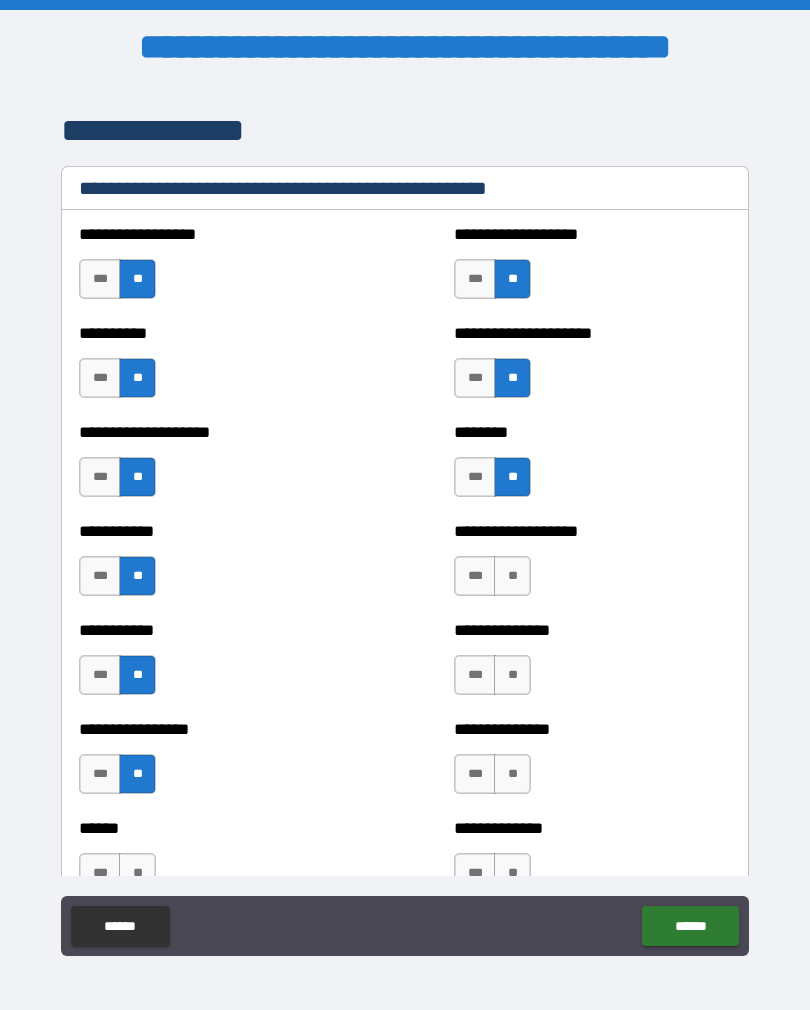 click on "**" at bounding box center [512, 576] 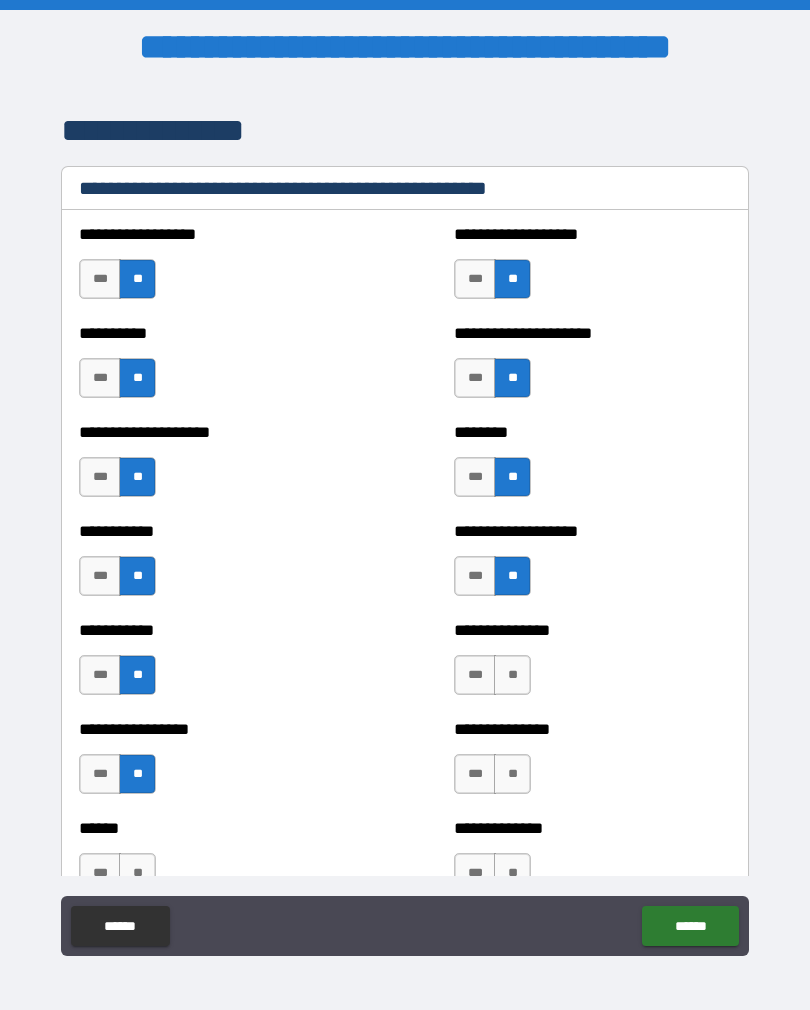 click on "**" at bounding box center [512, 675] 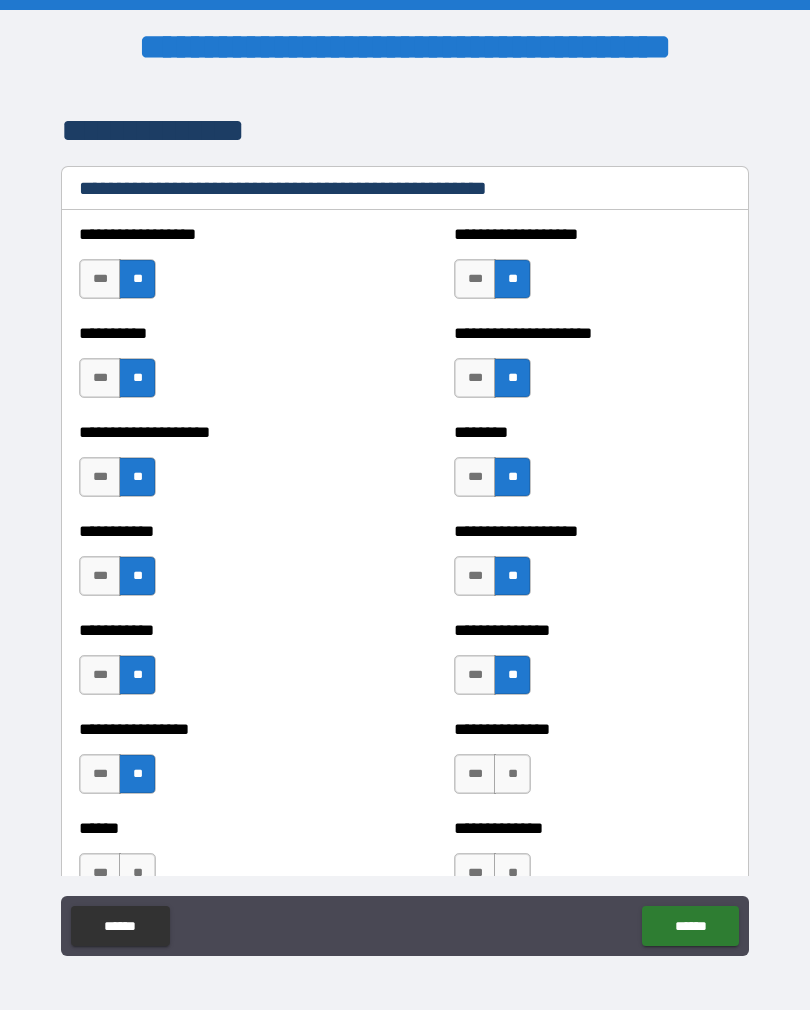 click on "**" at bounding box center (512, 774) 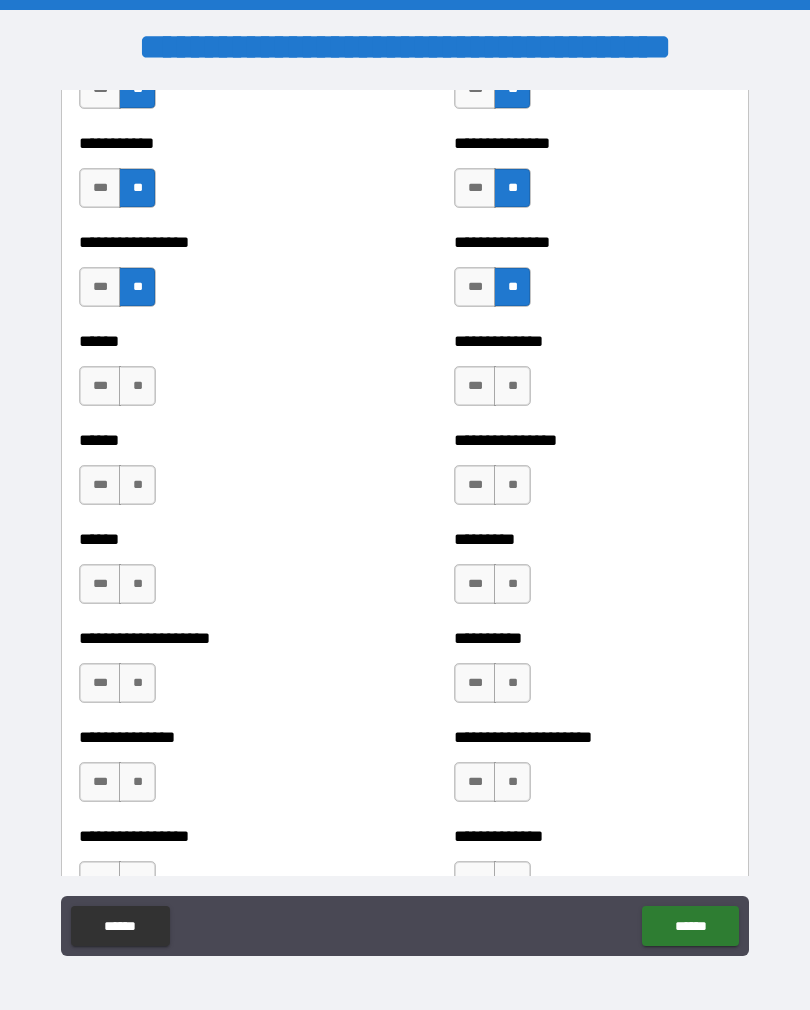 scroll, scrollTop: 2956, scrollLeft: 0, axis: vertical 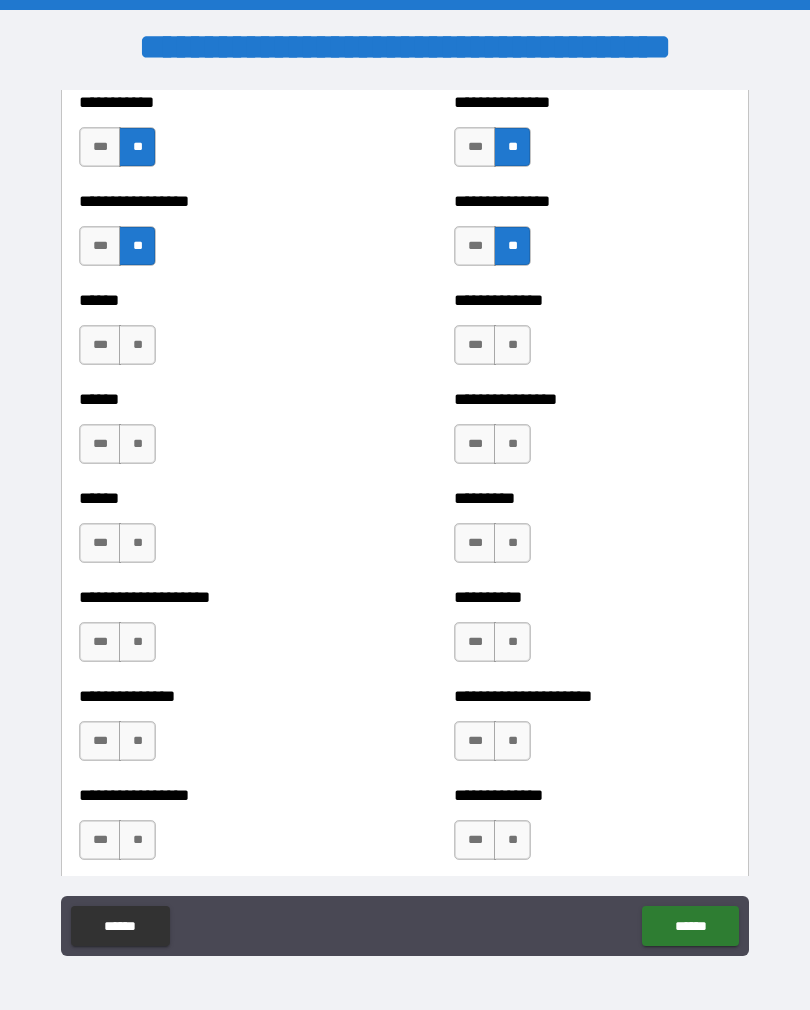 click on "**" at bounding box center (137, 345) 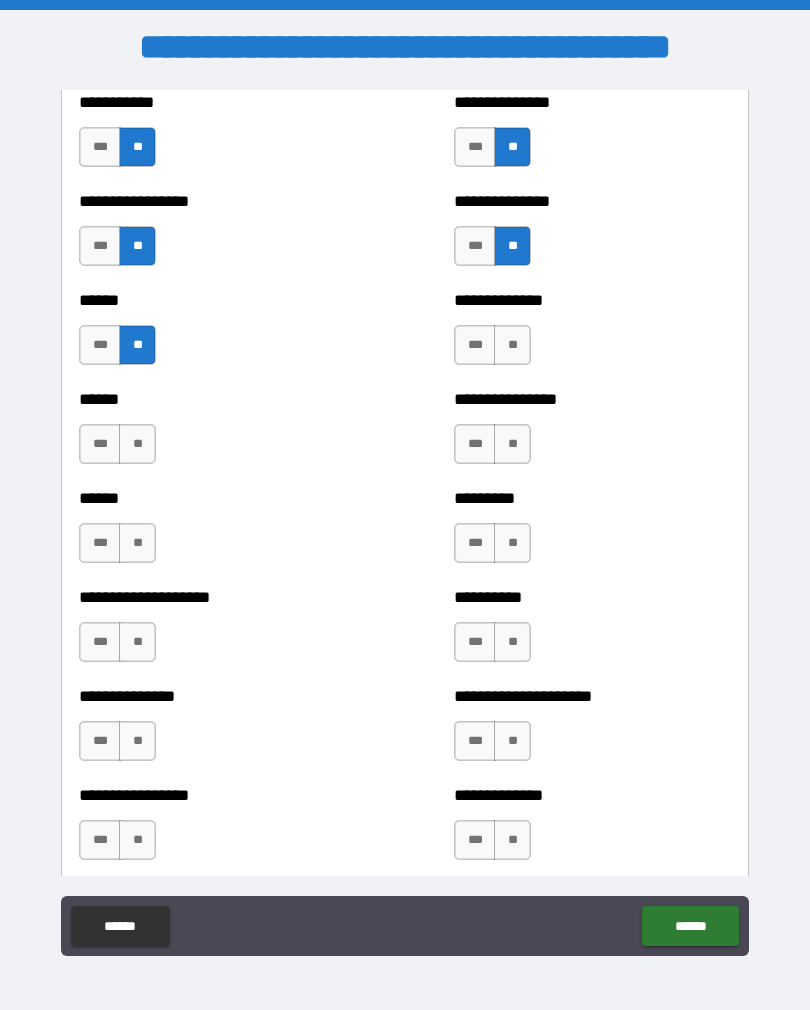 click on "**" at bounding box center [137, 444] 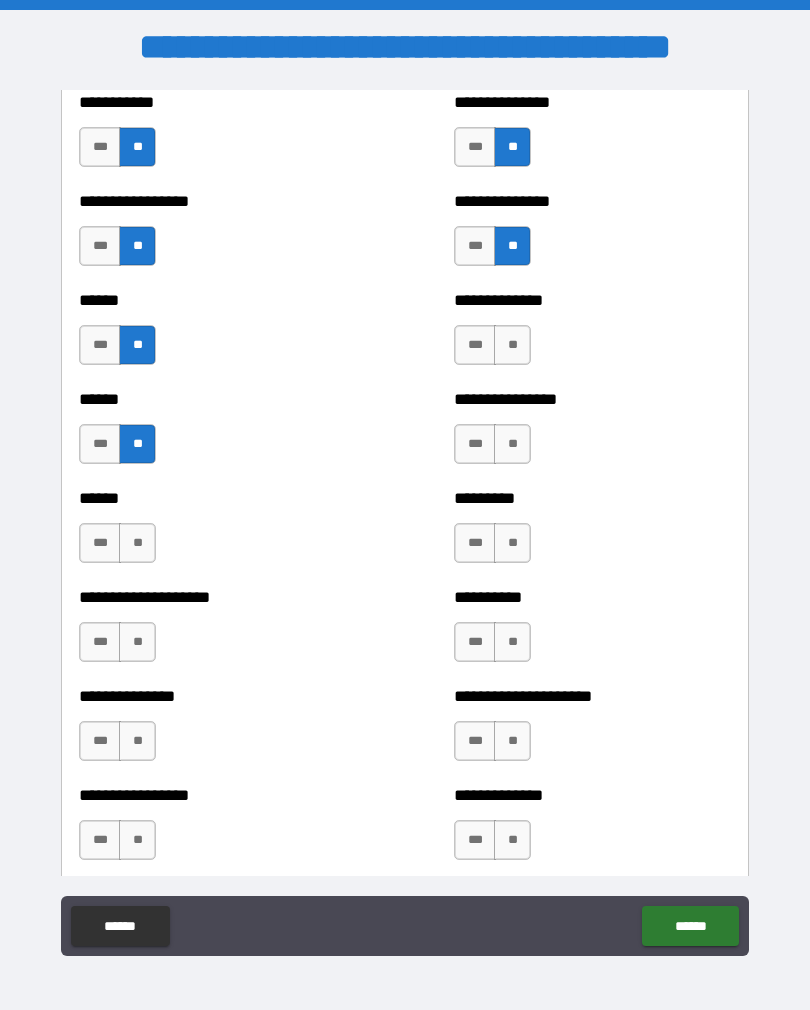 click on "**" at bounding box center (137, 543) 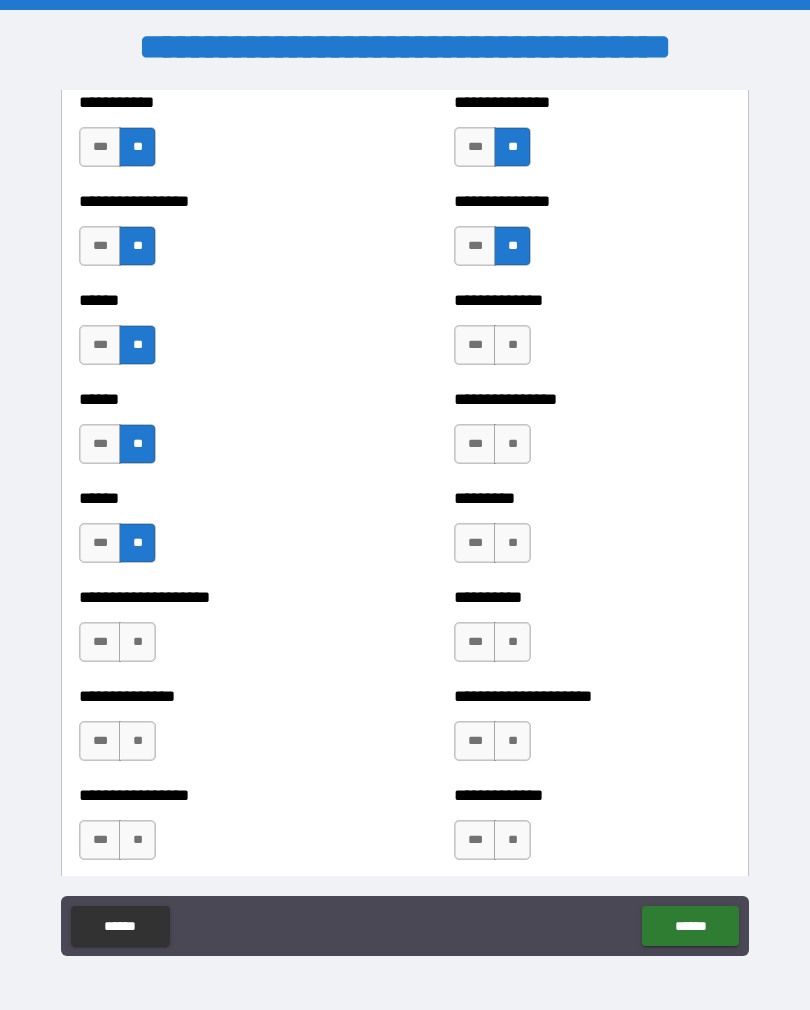 click on "**********" at bounding box center (217, 597) 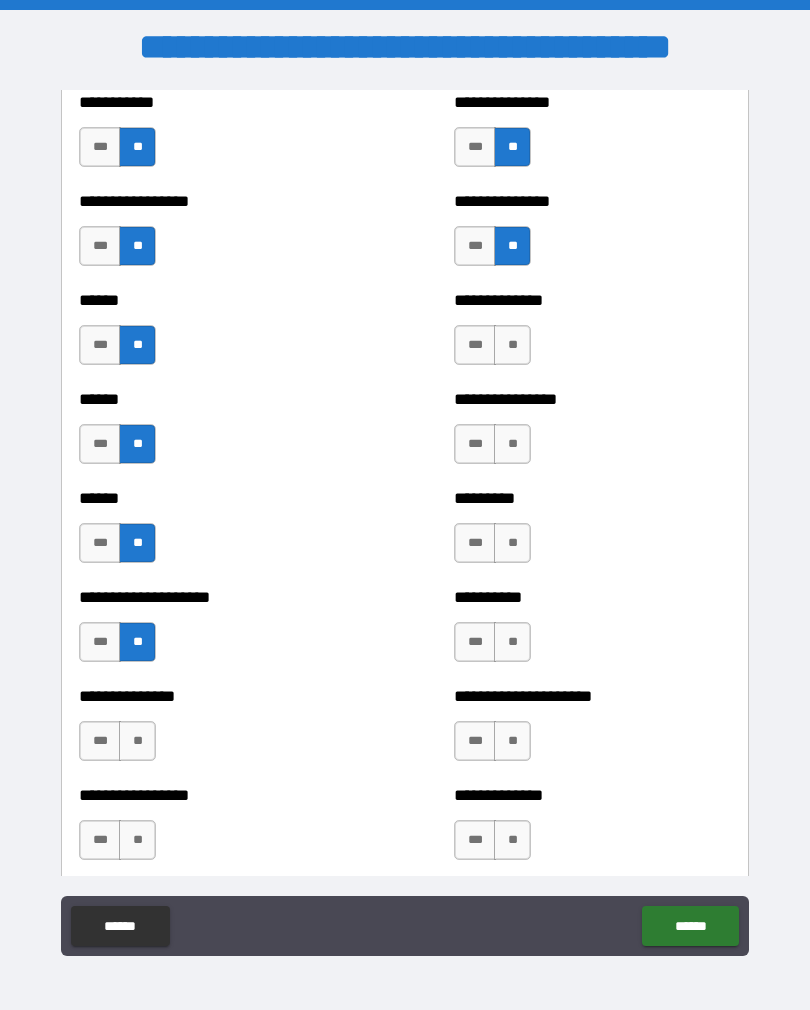 click on "**" at bounding box center (512, 345) 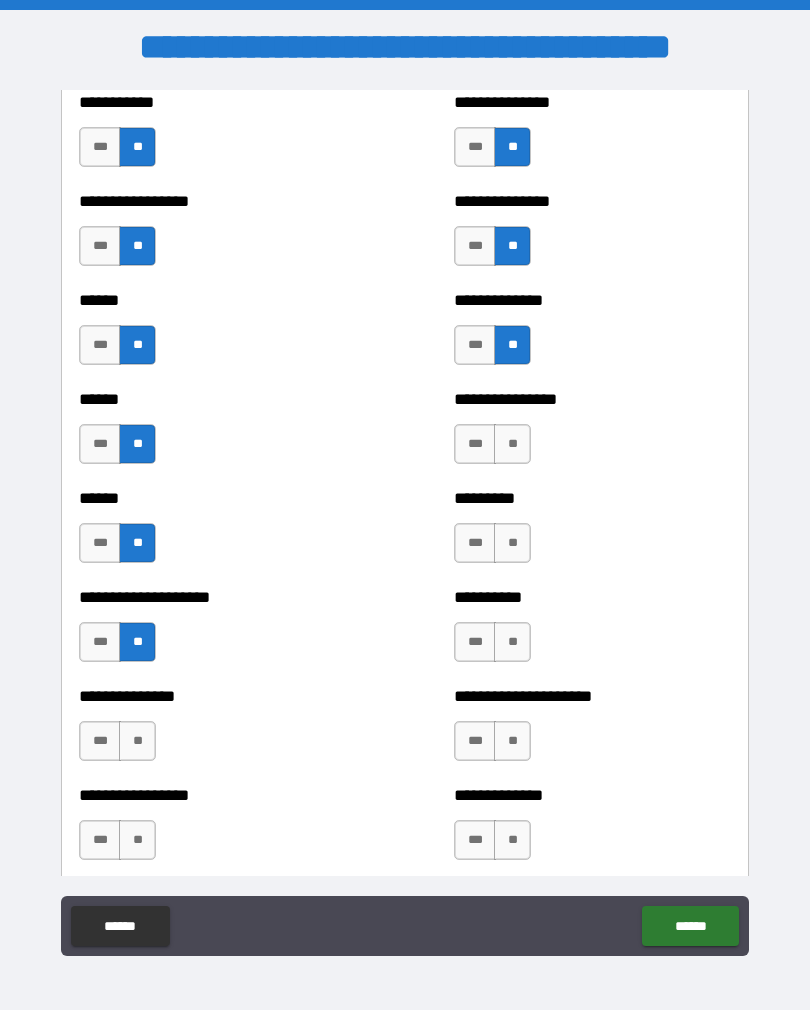 click on "**" at bounding box center (512, 444) 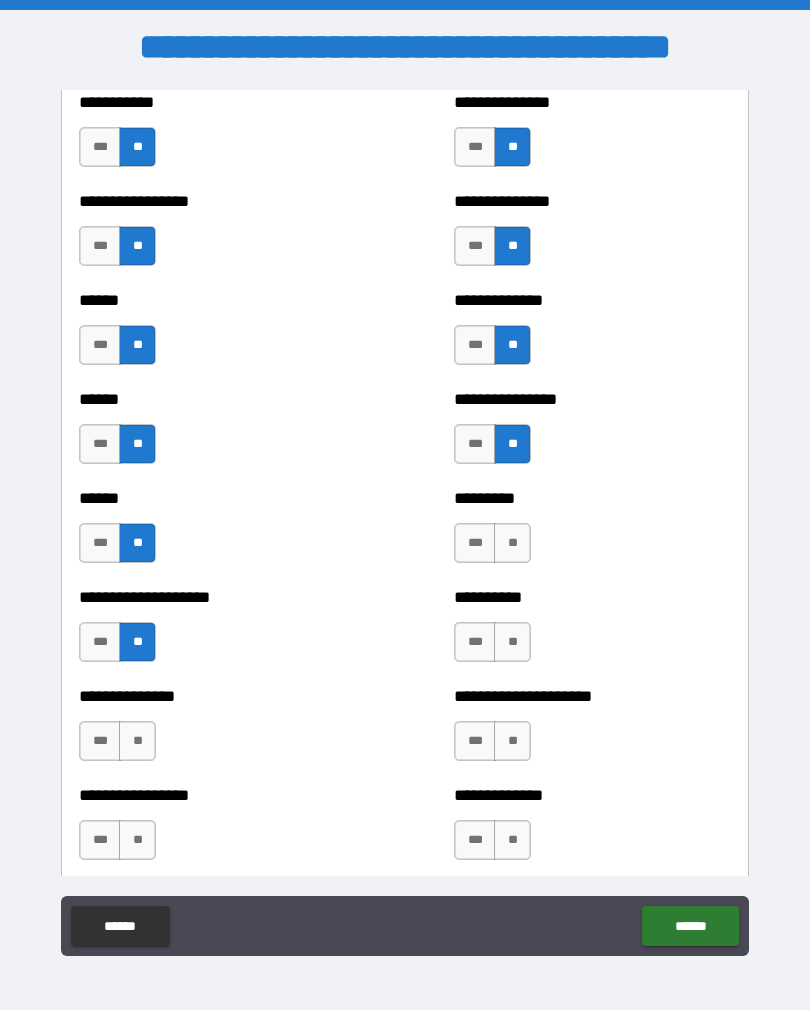 click on "**" at bounding box center [512, 543] 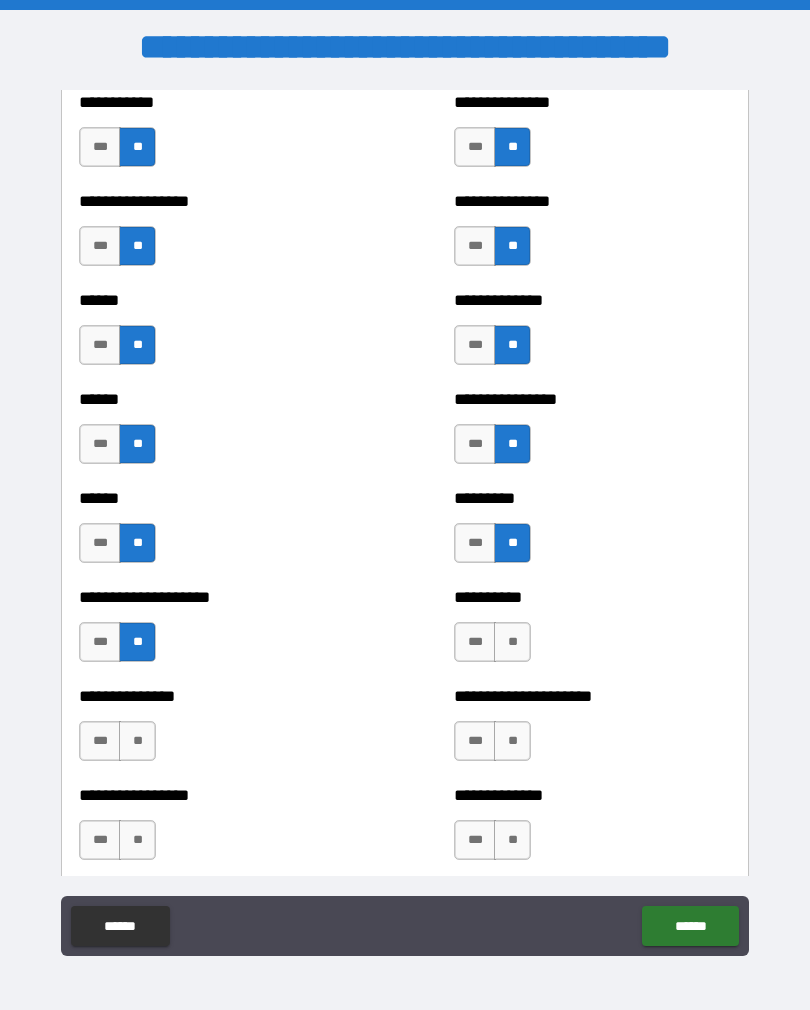 click on "**" at bounding box center [512, 642] 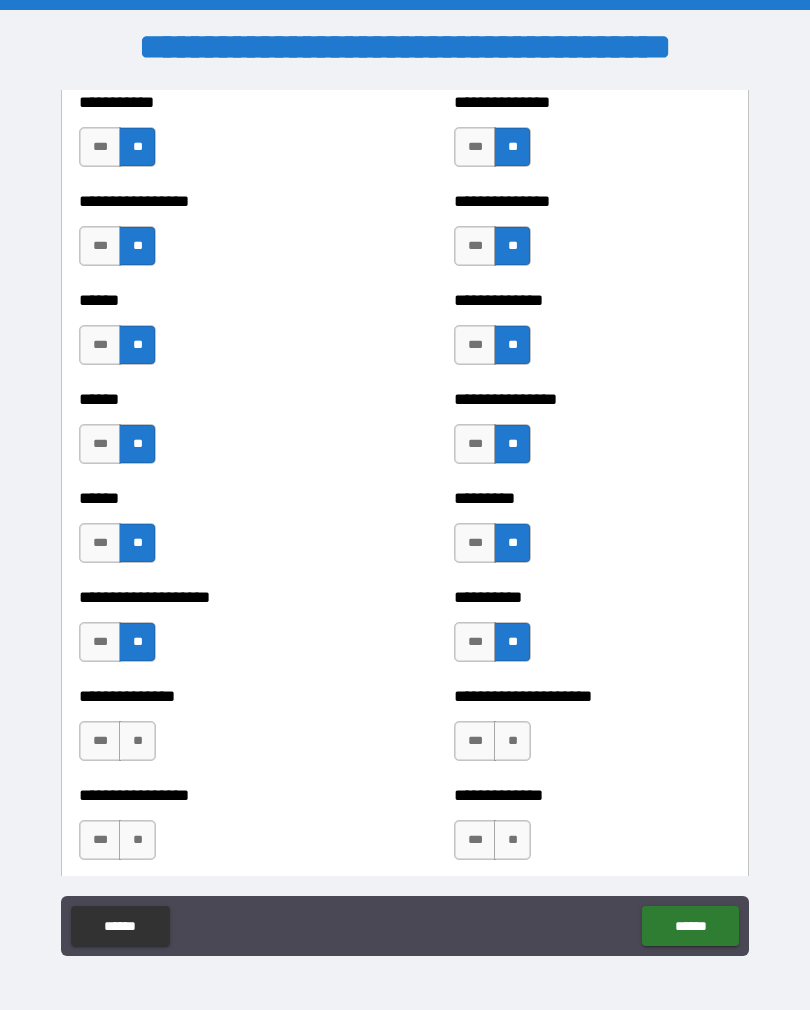 click on "**" at bounding box center (512, 741) 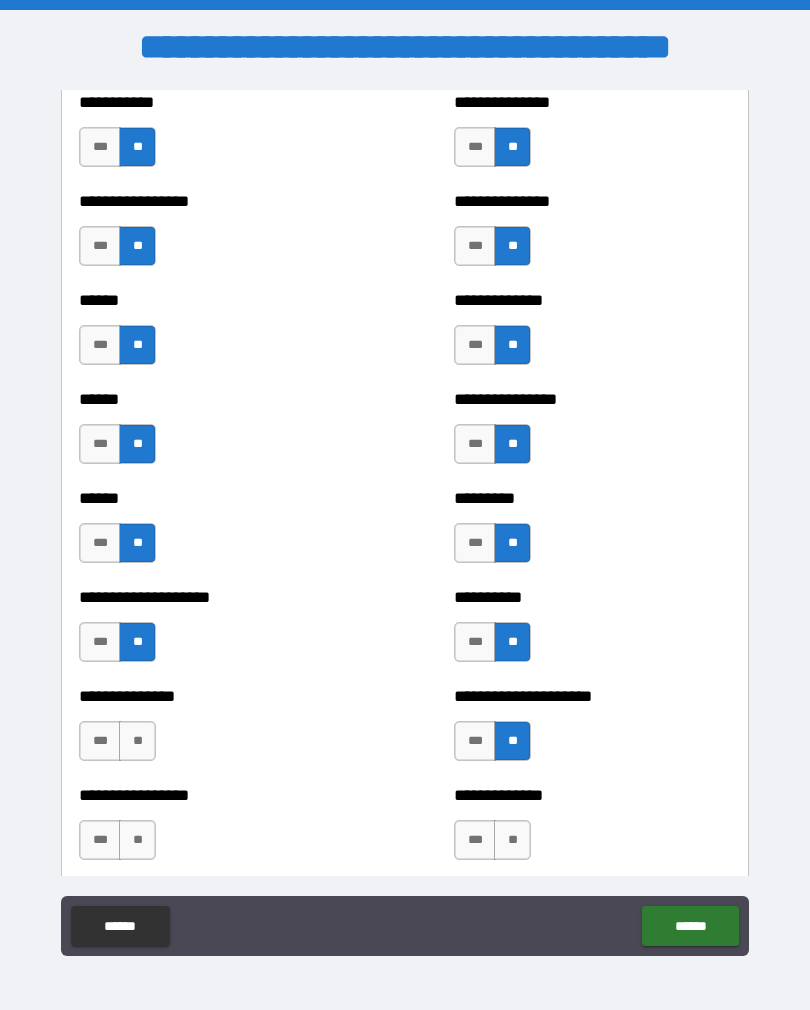 click on "**" at bounding box center [137, 741] 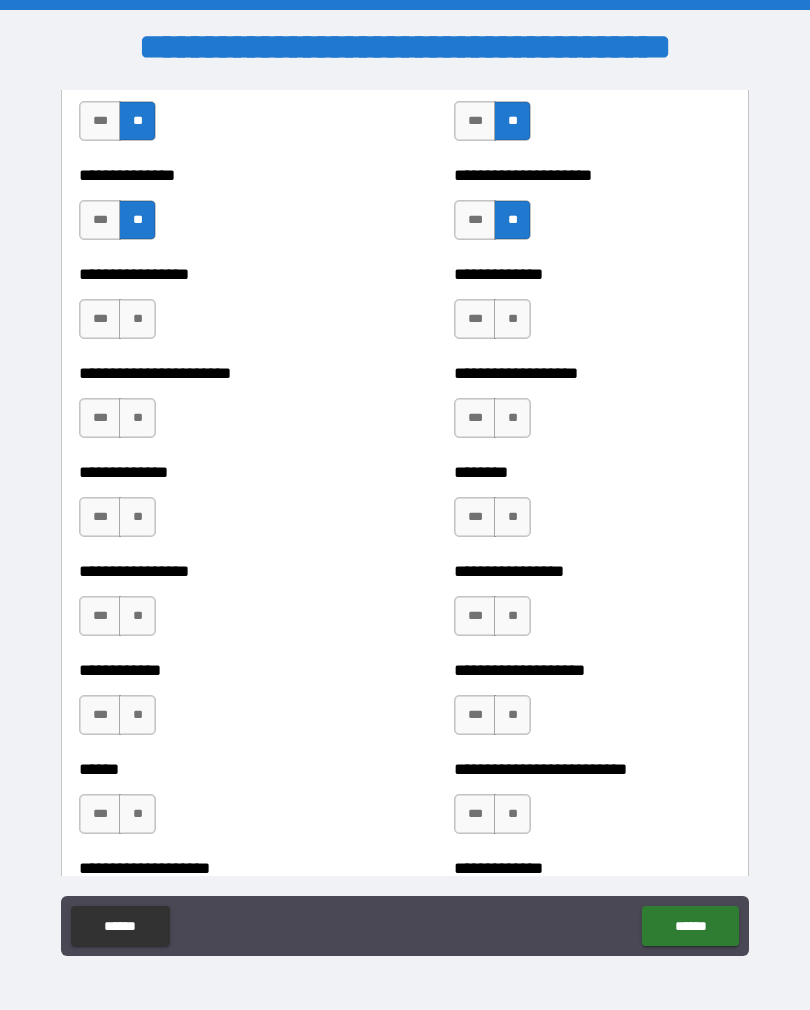 scroll, scrollTop: 3474, scrollLeft: 0, axis: vertical 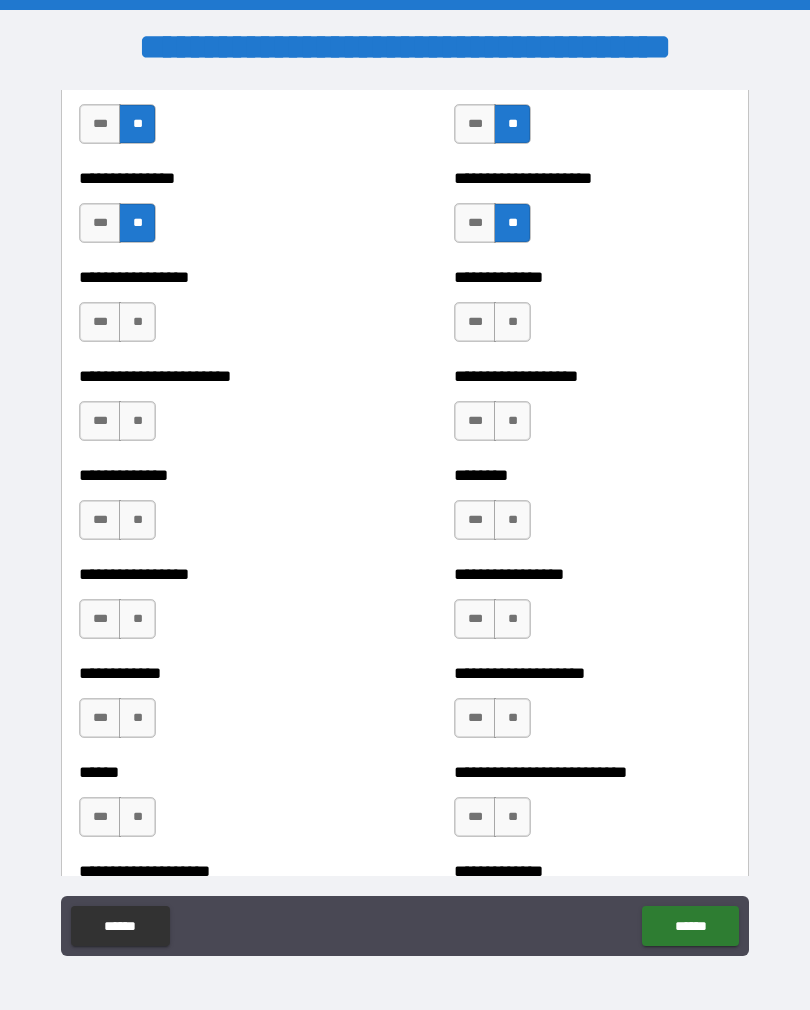 click on "**" at bounding box center [137, 322] 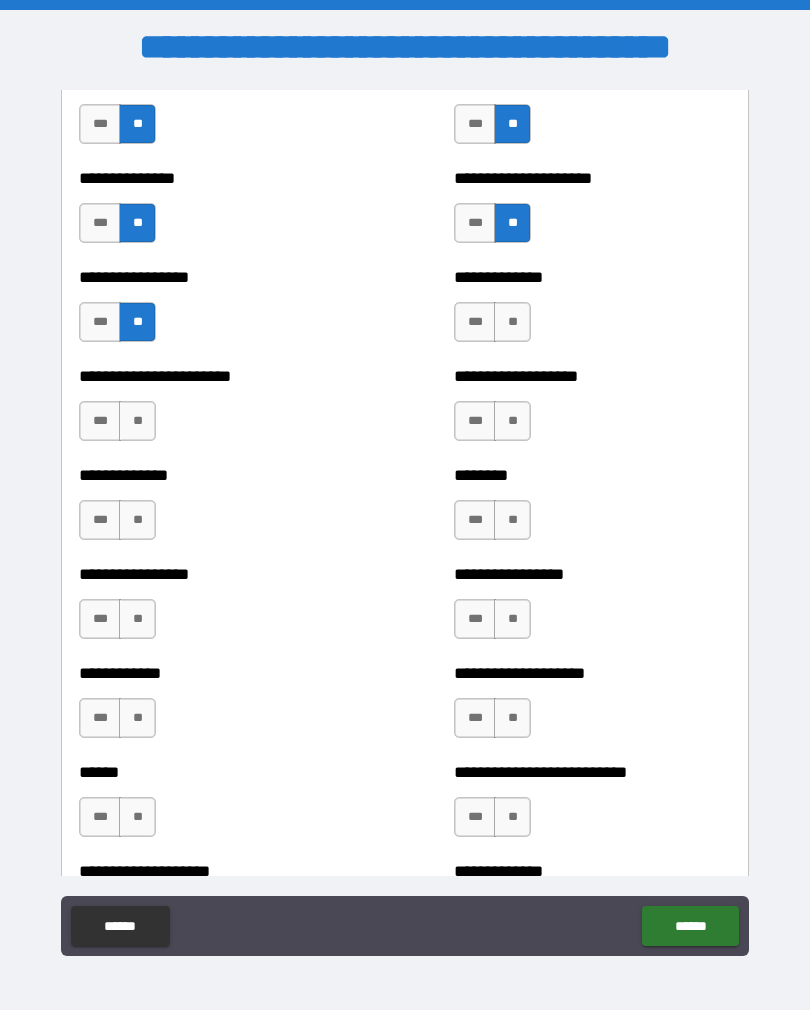 click on "**" at bounding box center (137, 421) 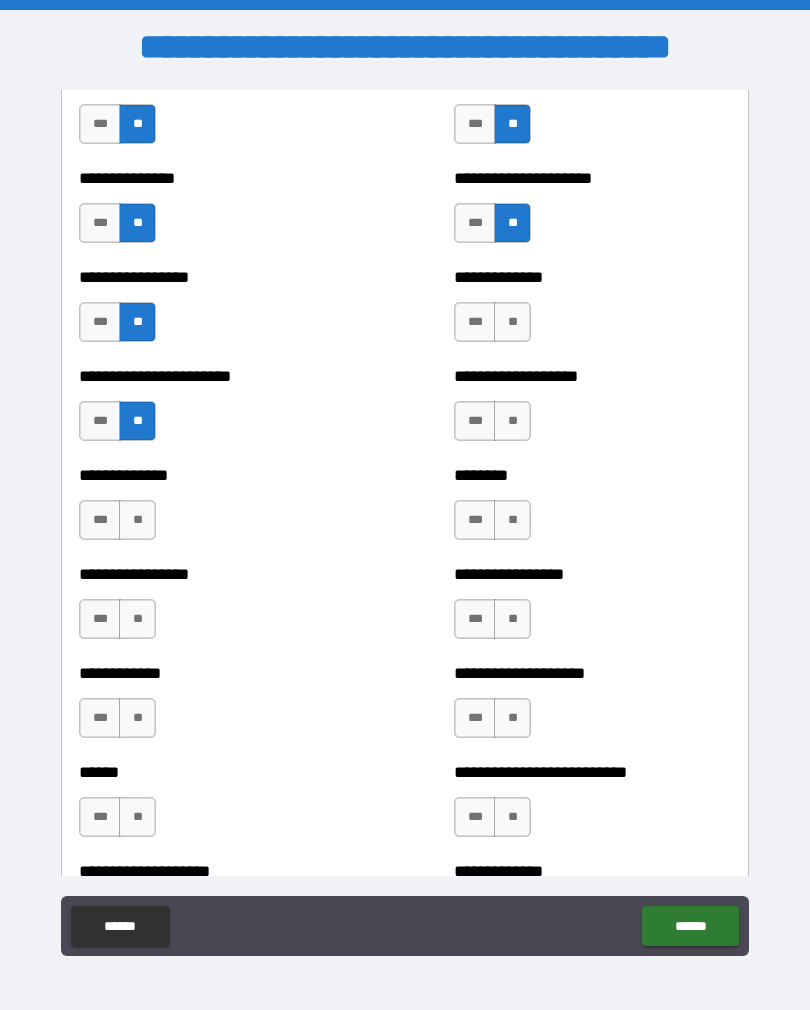 click on "**" at bounding box center (512, 322) 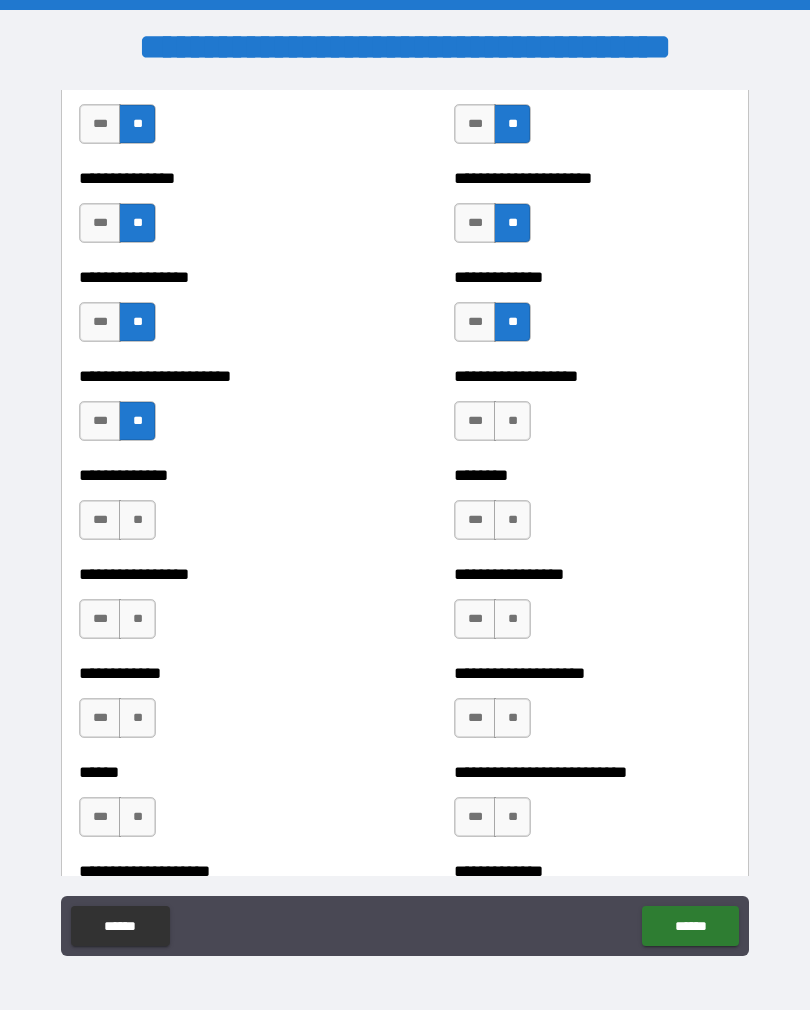 click on "**" at bounding box center (512, 421) 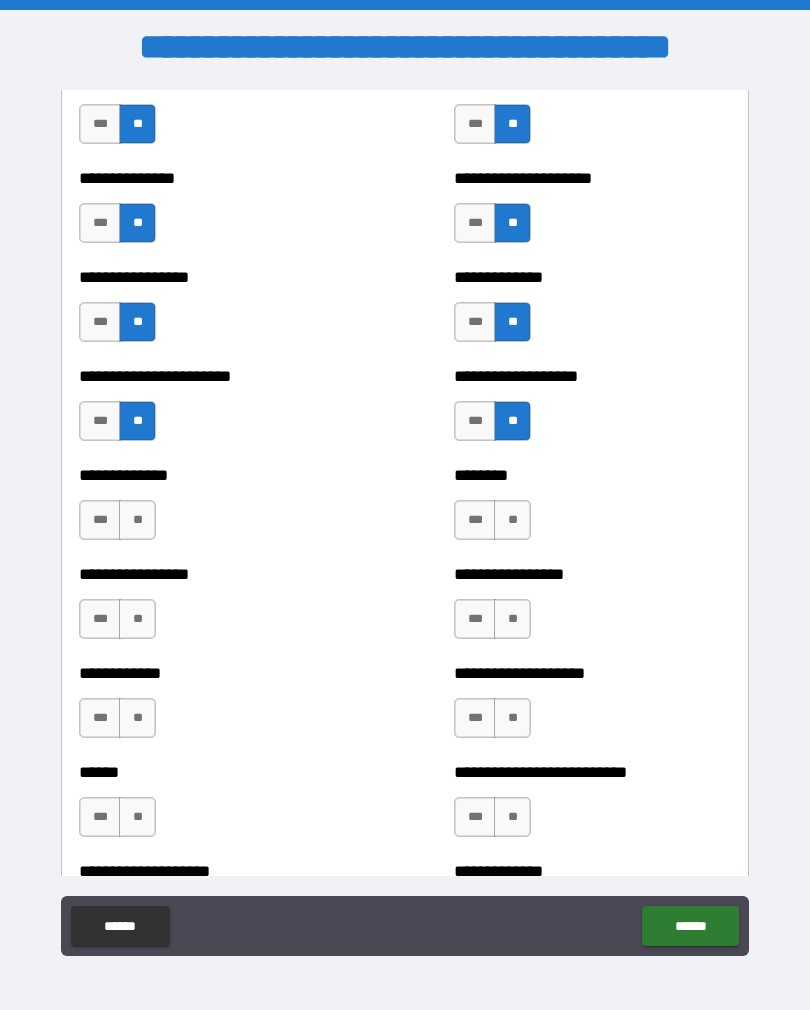 click on "**" at bounding box center [512, 520] 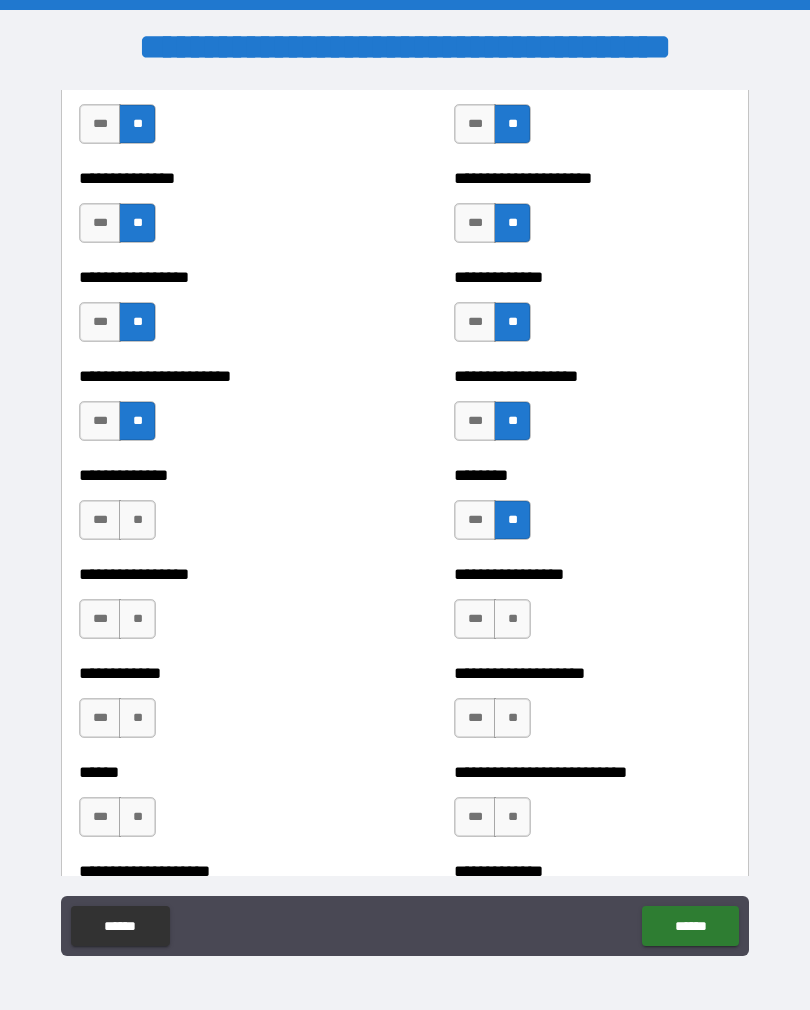 click on "**" at bounding box center [137, 520] 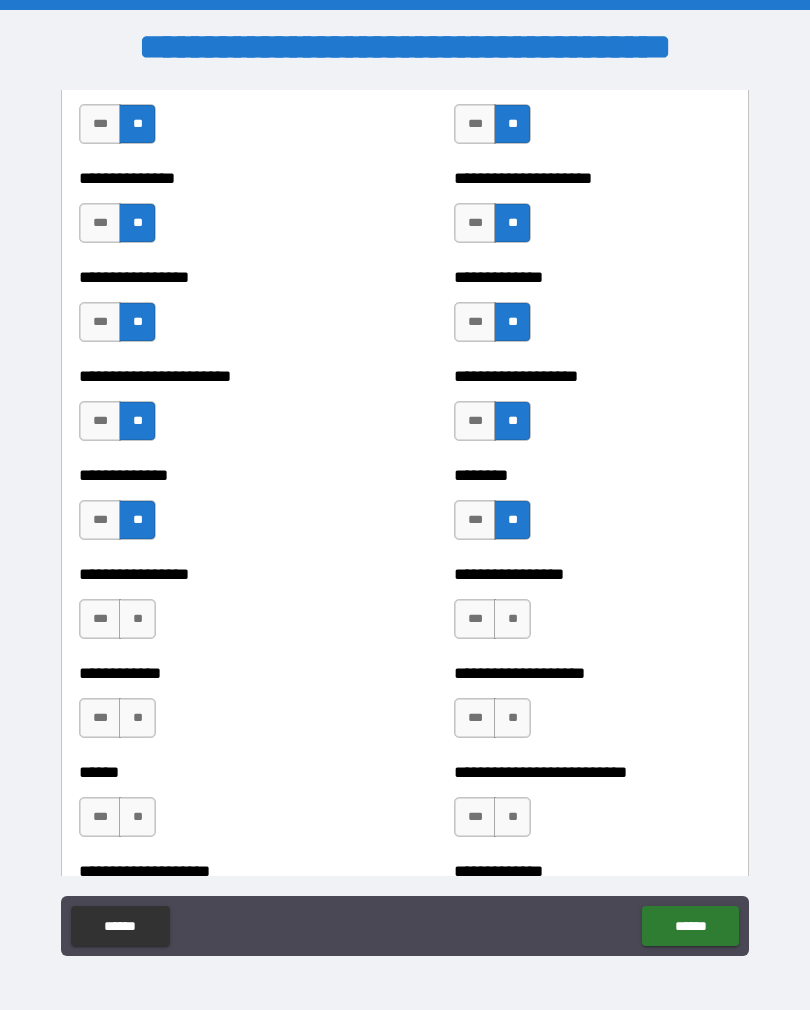 click on "**" at bounding box center [137, 619] 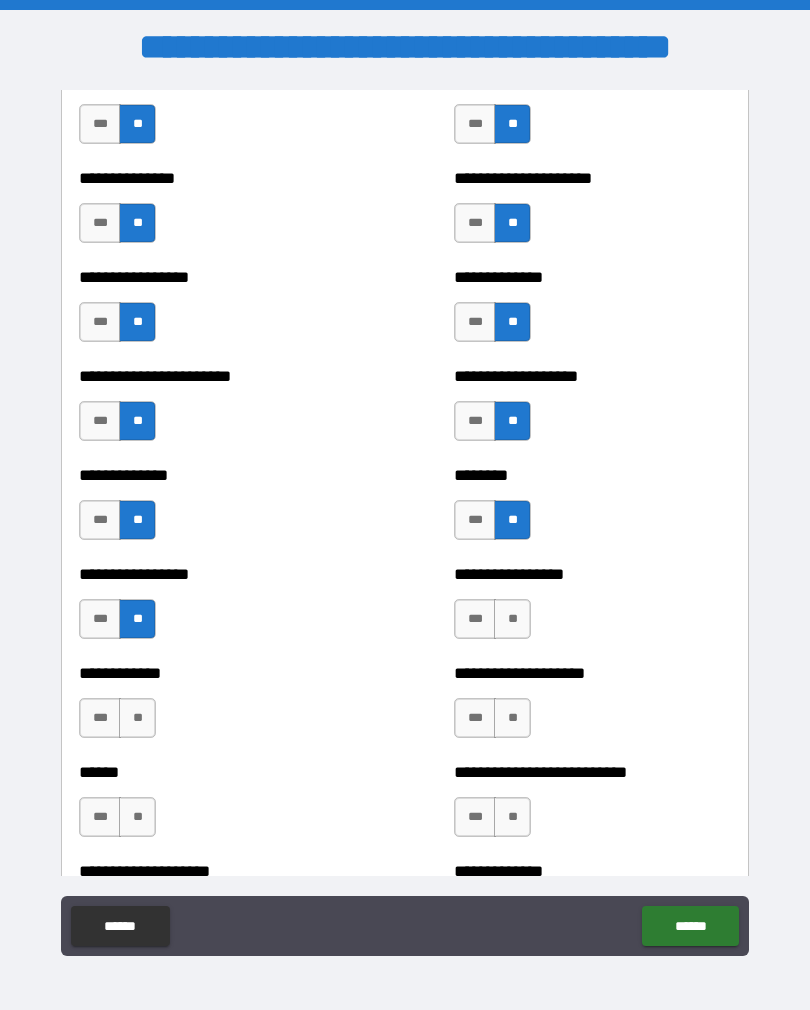 click on "**" at bounding box center [137, 718] 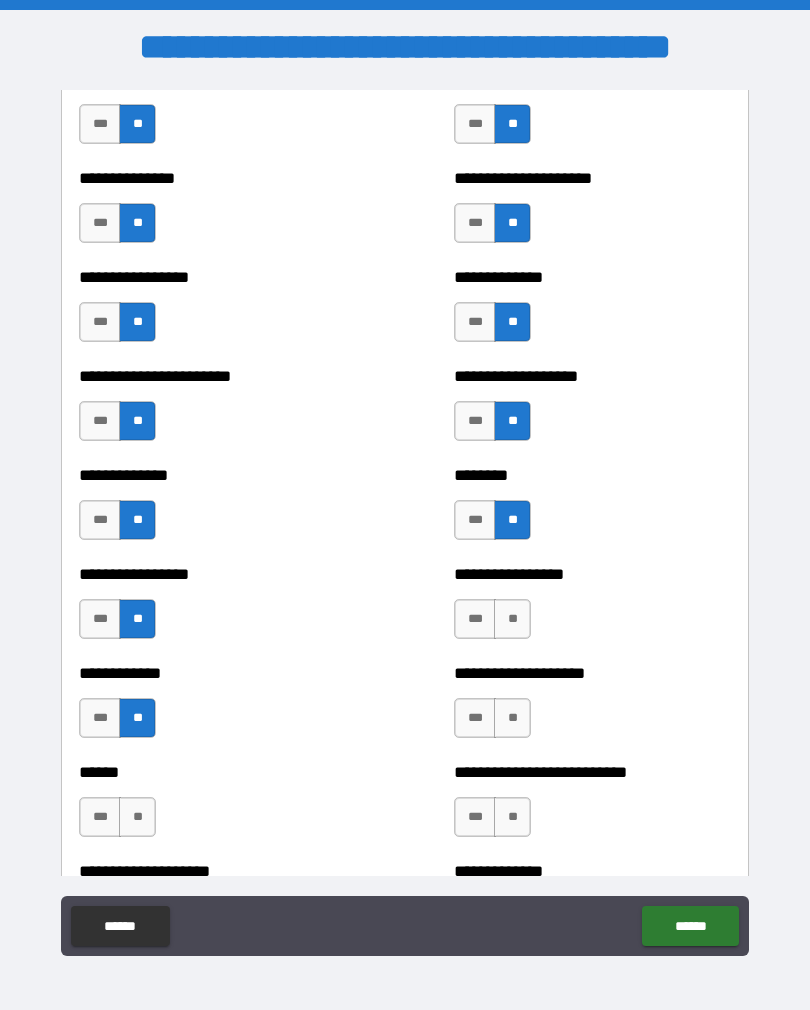 click on "**" at bounding box center (512, 619) 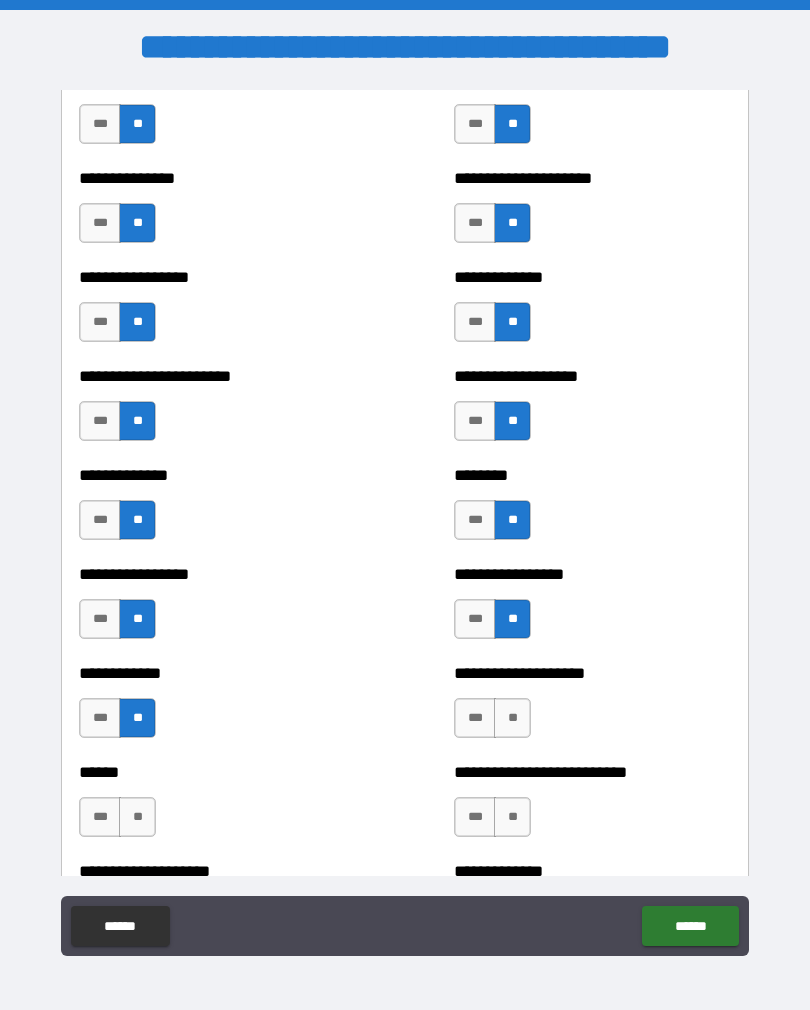 click on "**" at bounding box center (512, 718) 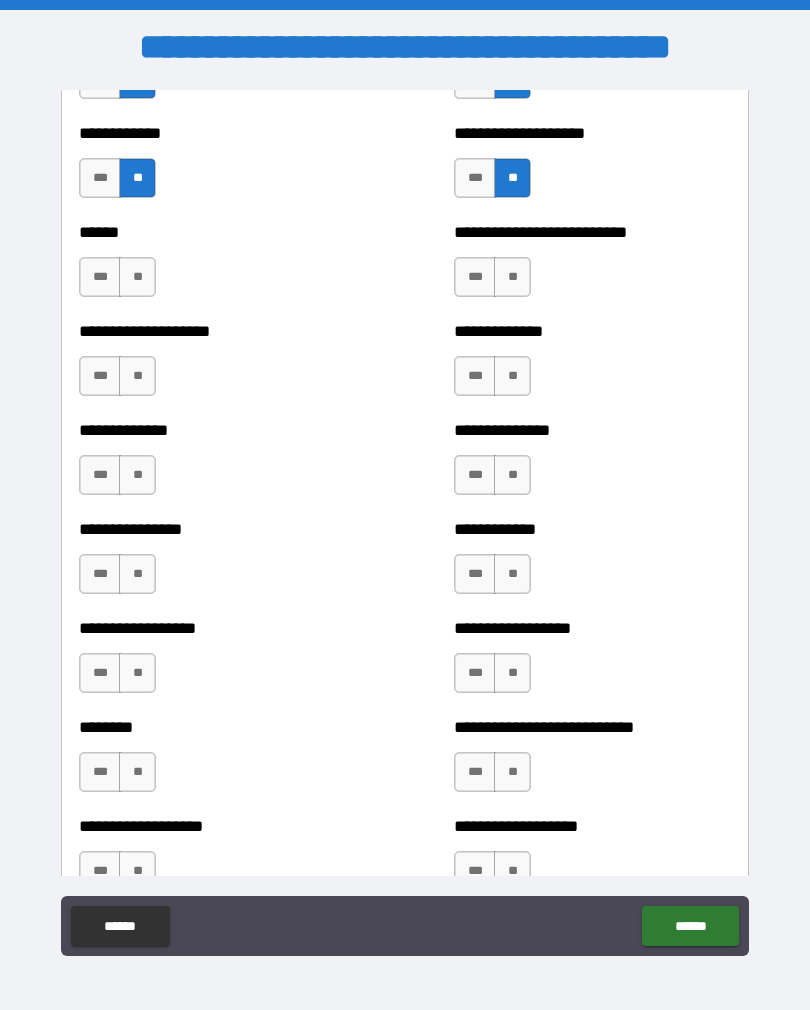scroll, scrollTop: 4016, scrollLeft: 0, axis: vertical 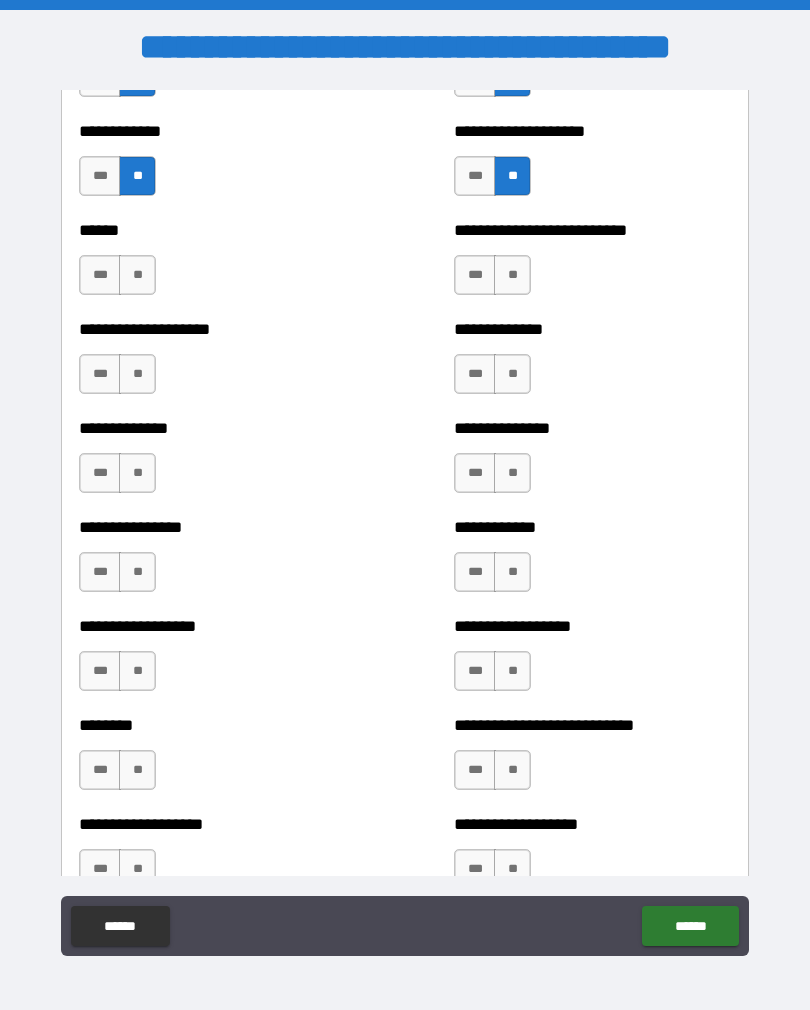 click on "**" at bounding box center (512, 275) 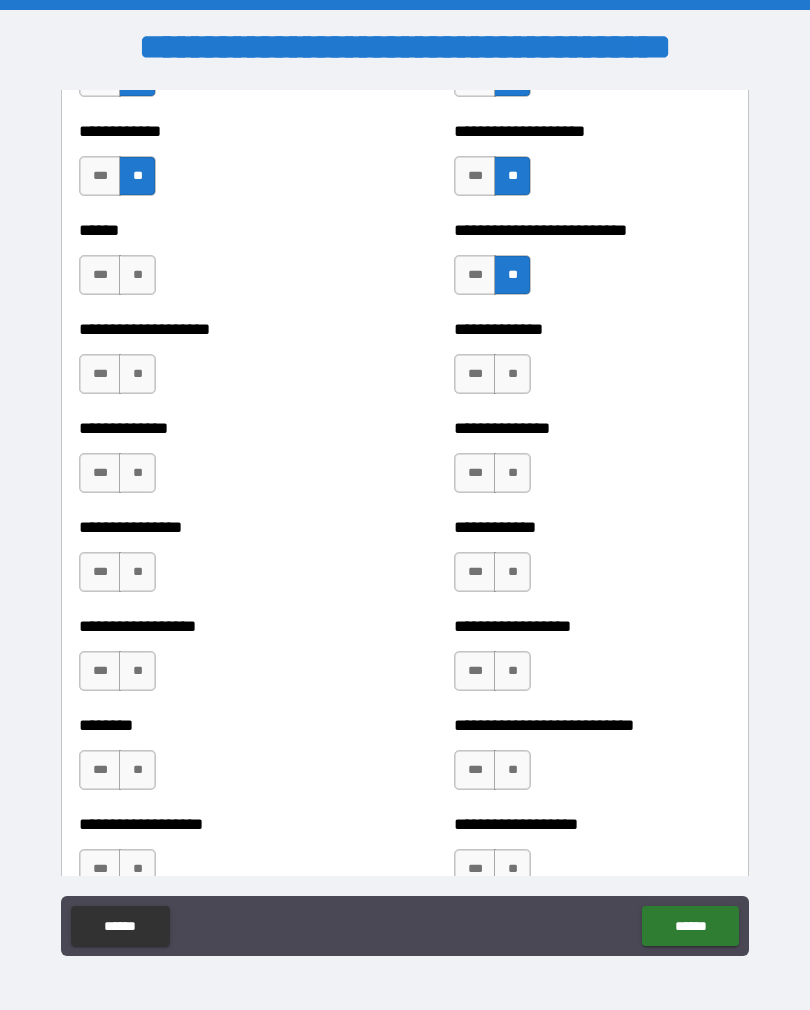 click on "**" at bounding box center [137, 275] 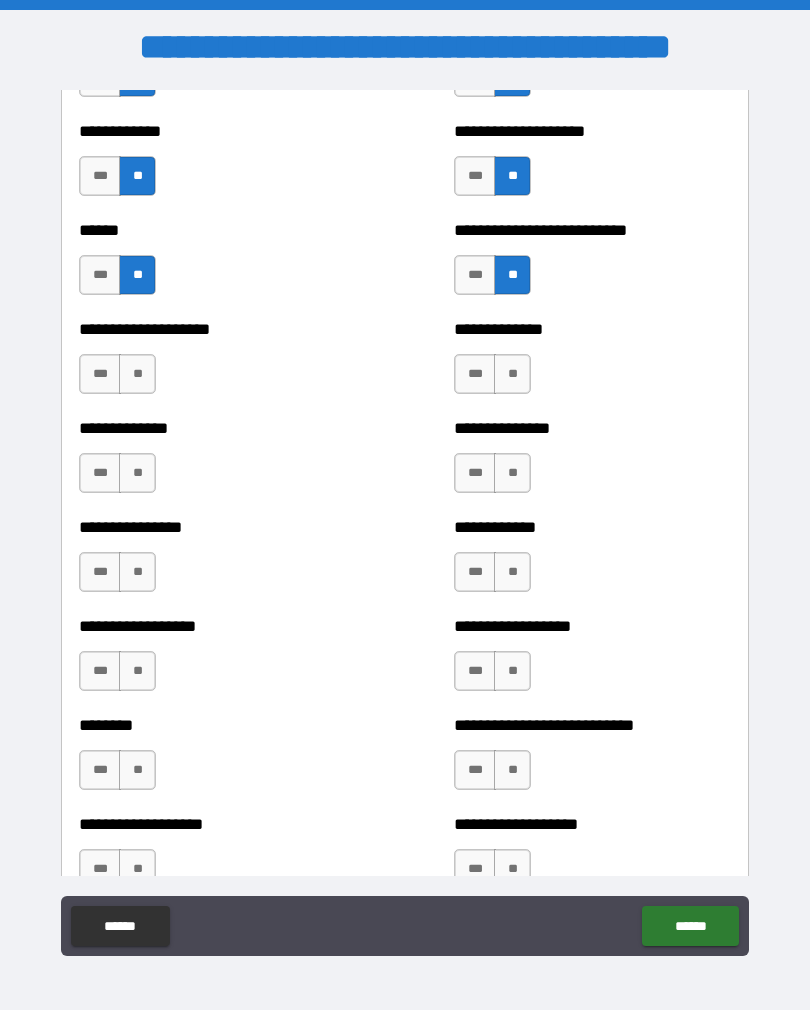 click on "**" at bounding box center [137, 374] 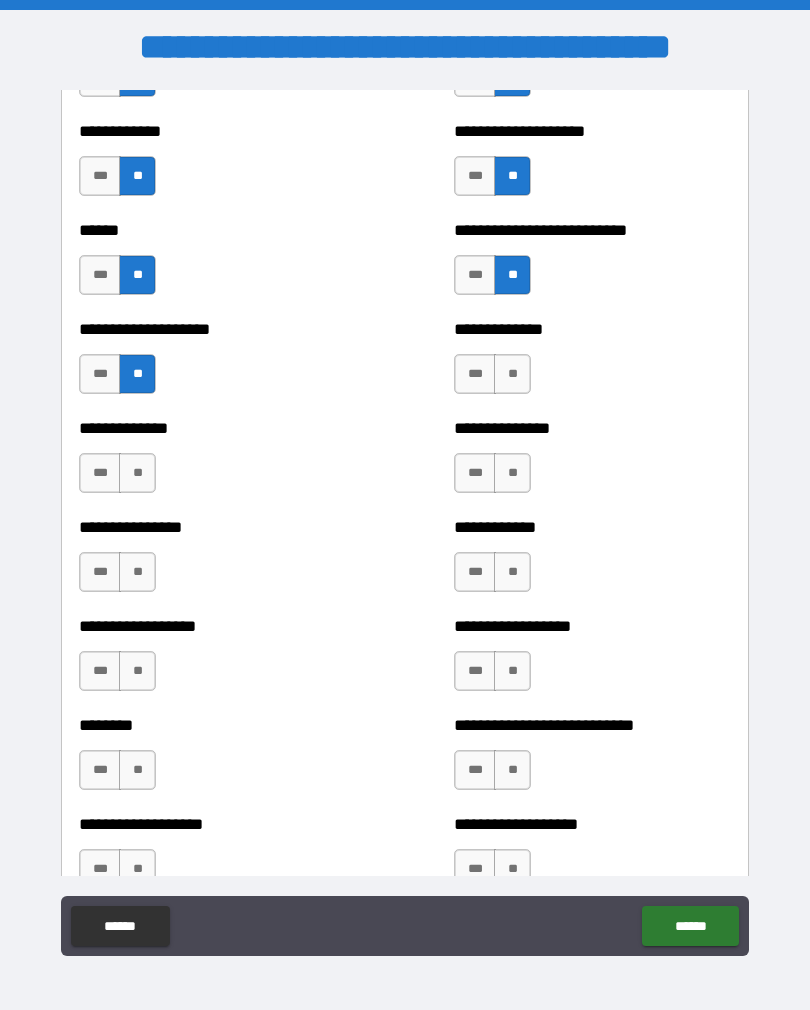 click on "**" at bounding box center (512, 374) 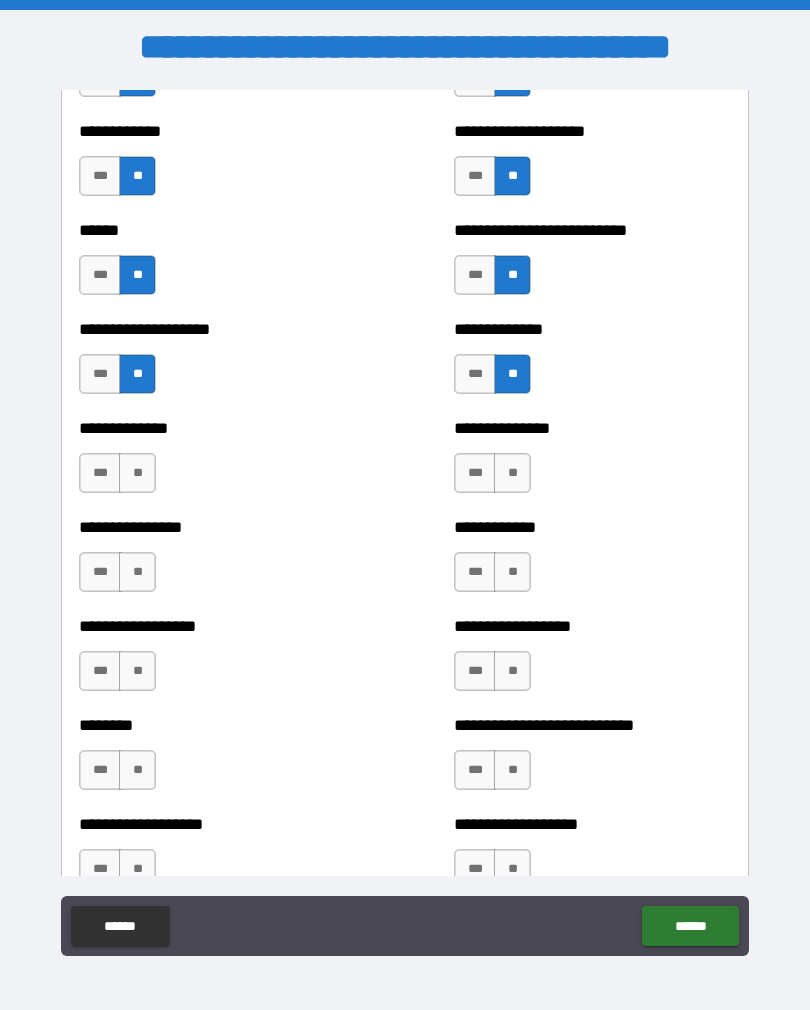 click on "**" at bounding box center (512, 473) 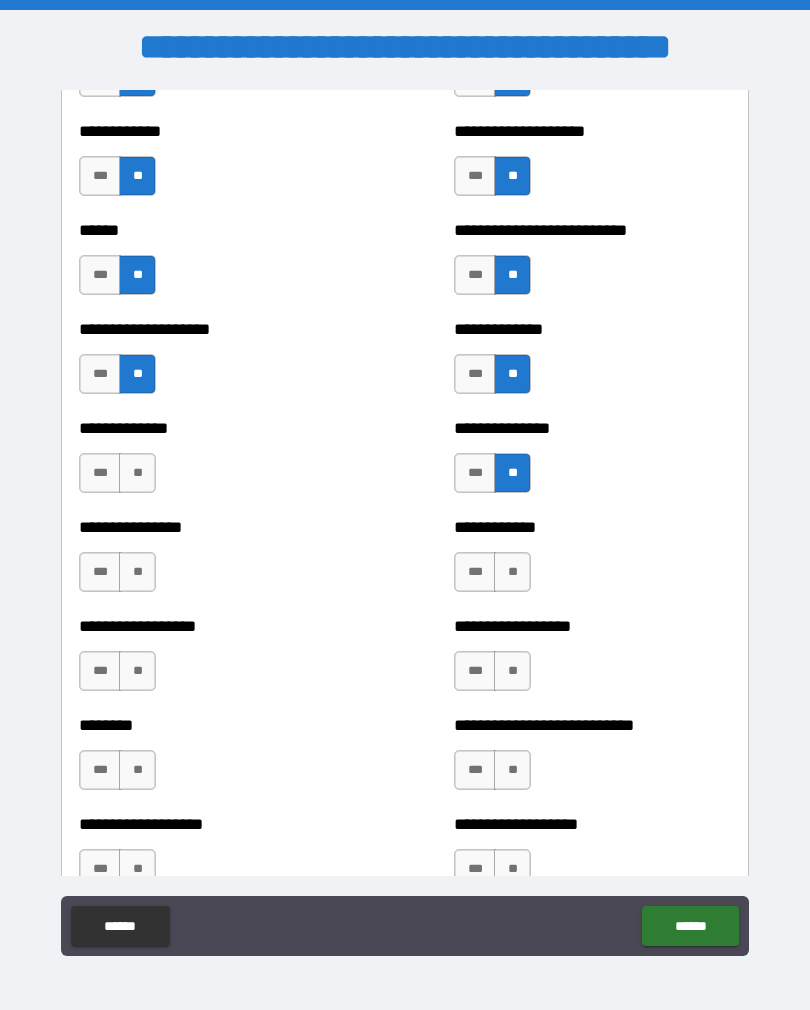 click on "**" at bounding box center [137, 473] 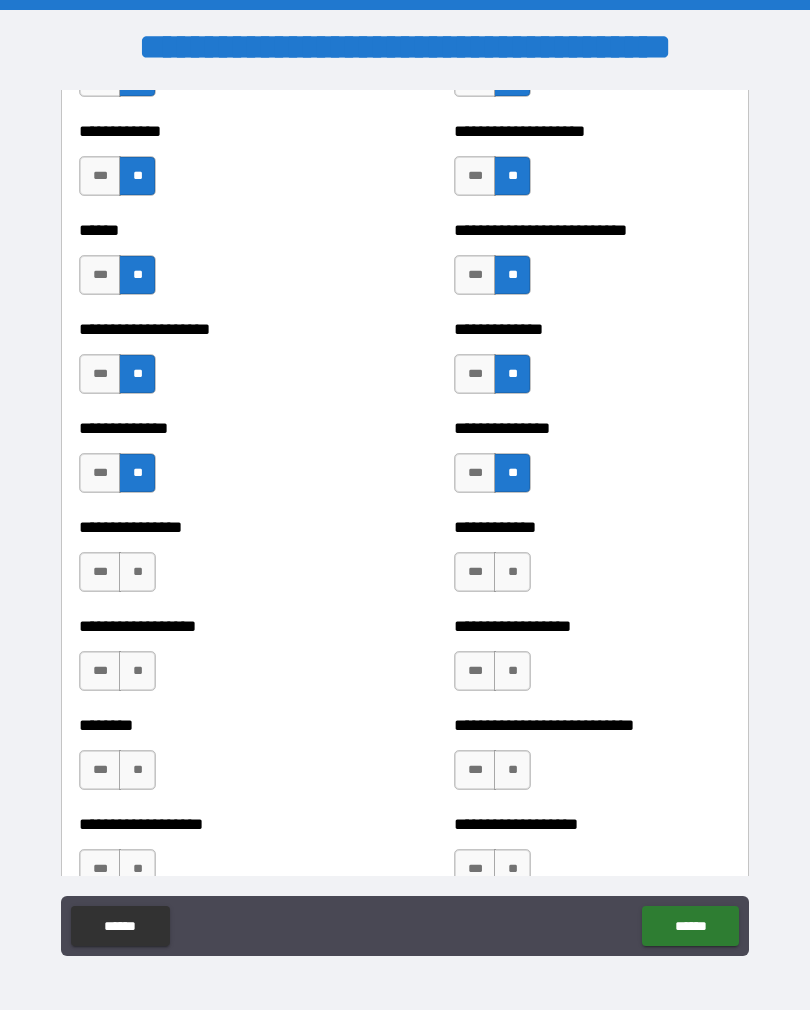 click on "**" at bounding box center [137, 572] 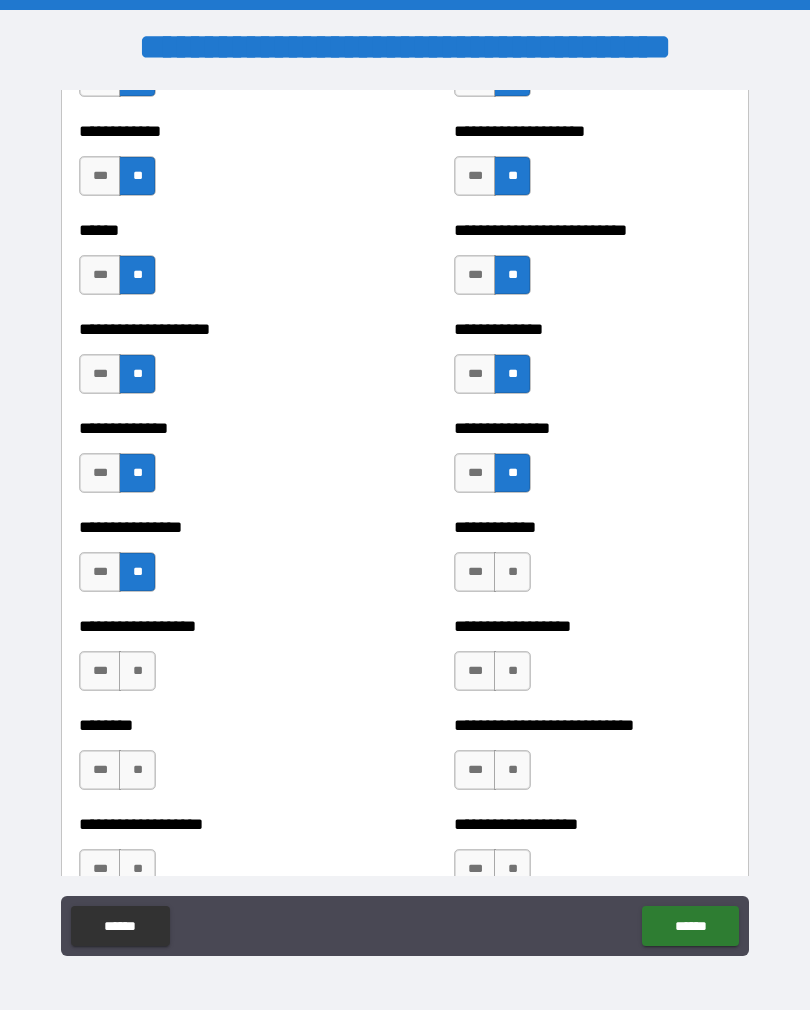 click on "**" at bounding box center [512, 572] 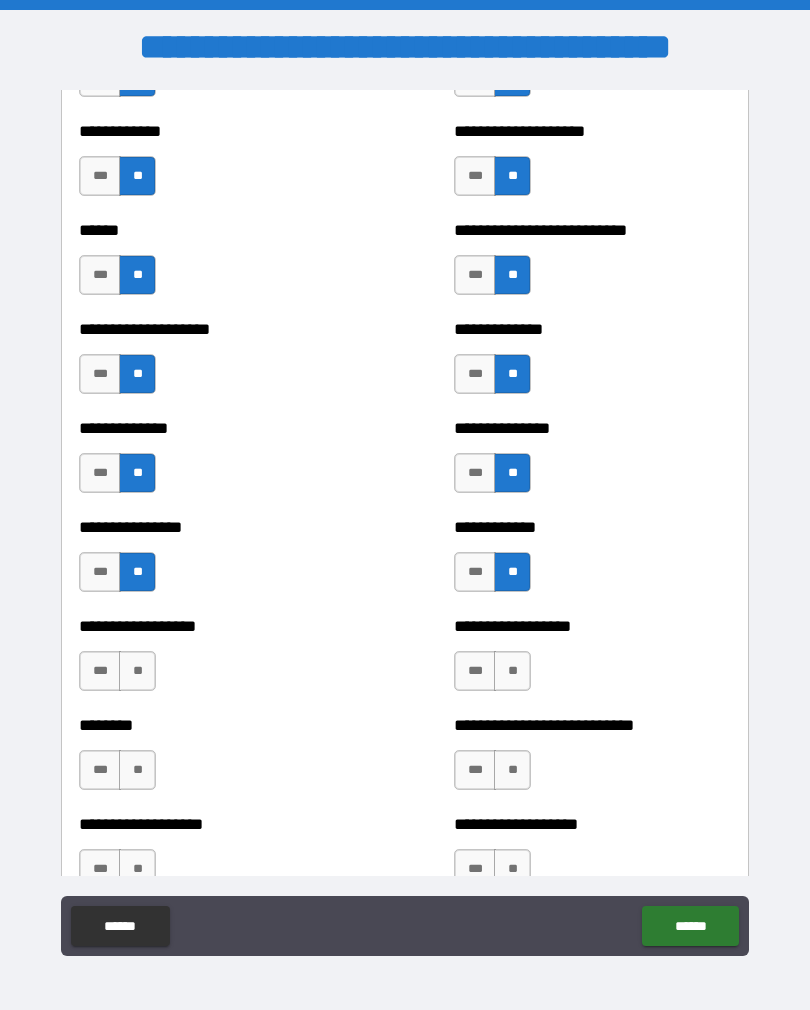 click on "**" at bounding box center [512, 572] 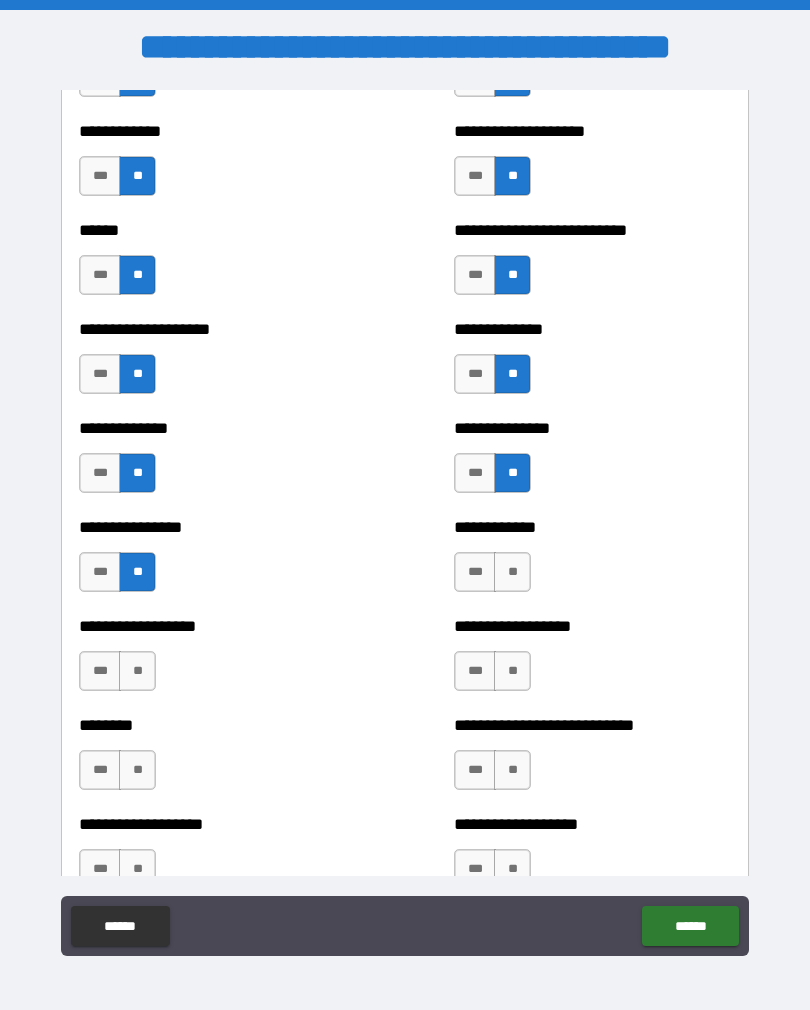 click on "**" at bounding box center [137, 671] 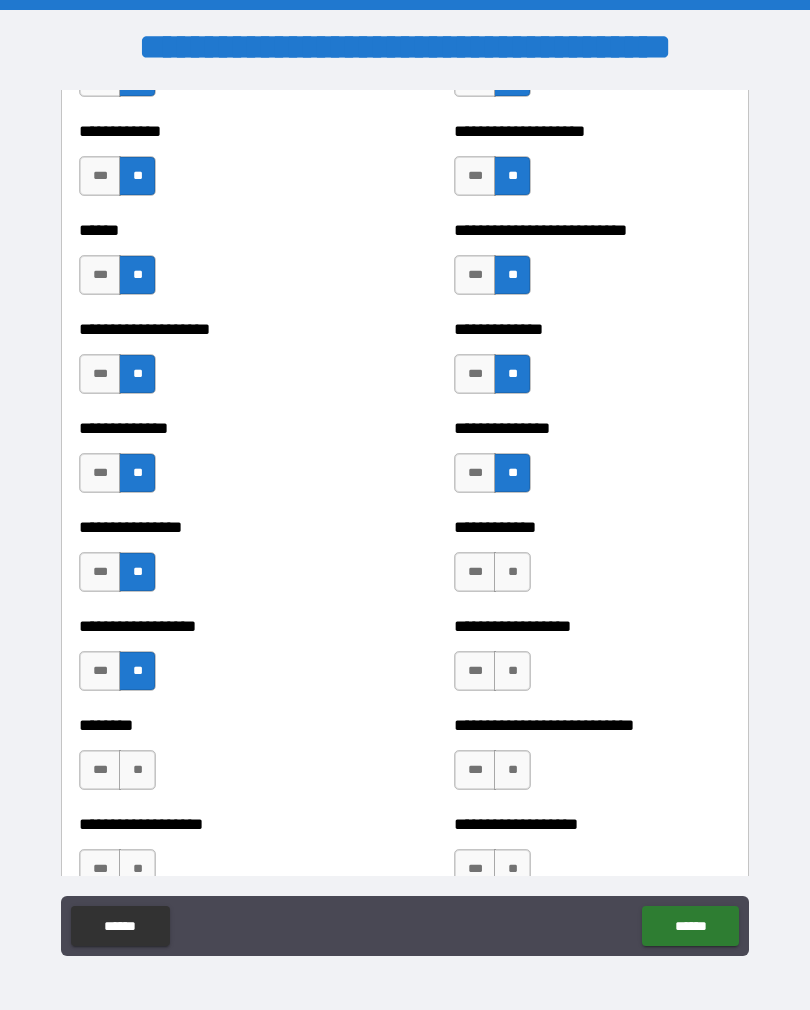 click on "**" at bounding box center (512, 572) 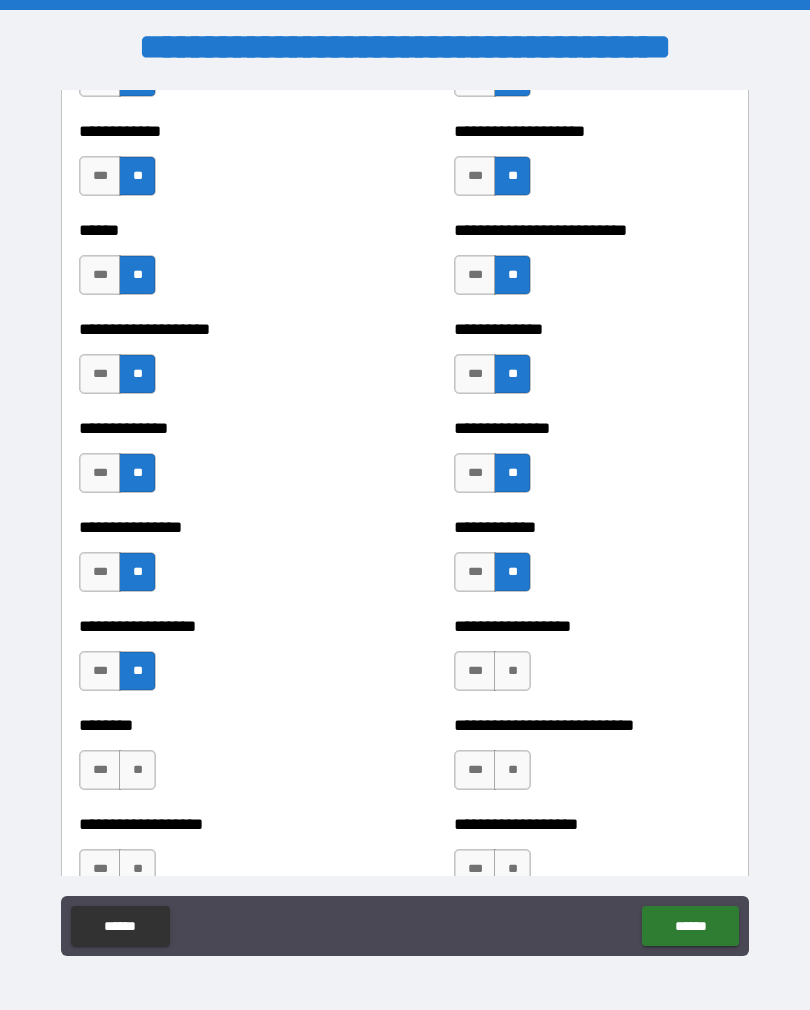 click on "**" at bounding box center (512, 671) 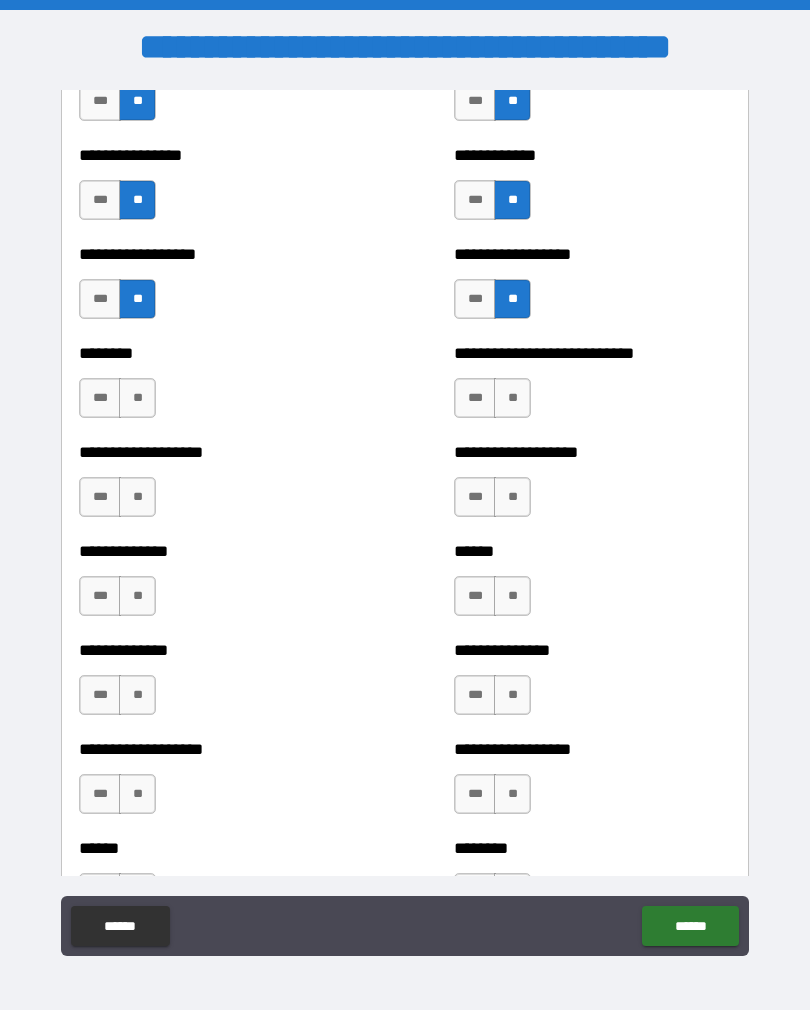 scroll, scrollTop: 4387, scrollLeft: 0, axis: vertical 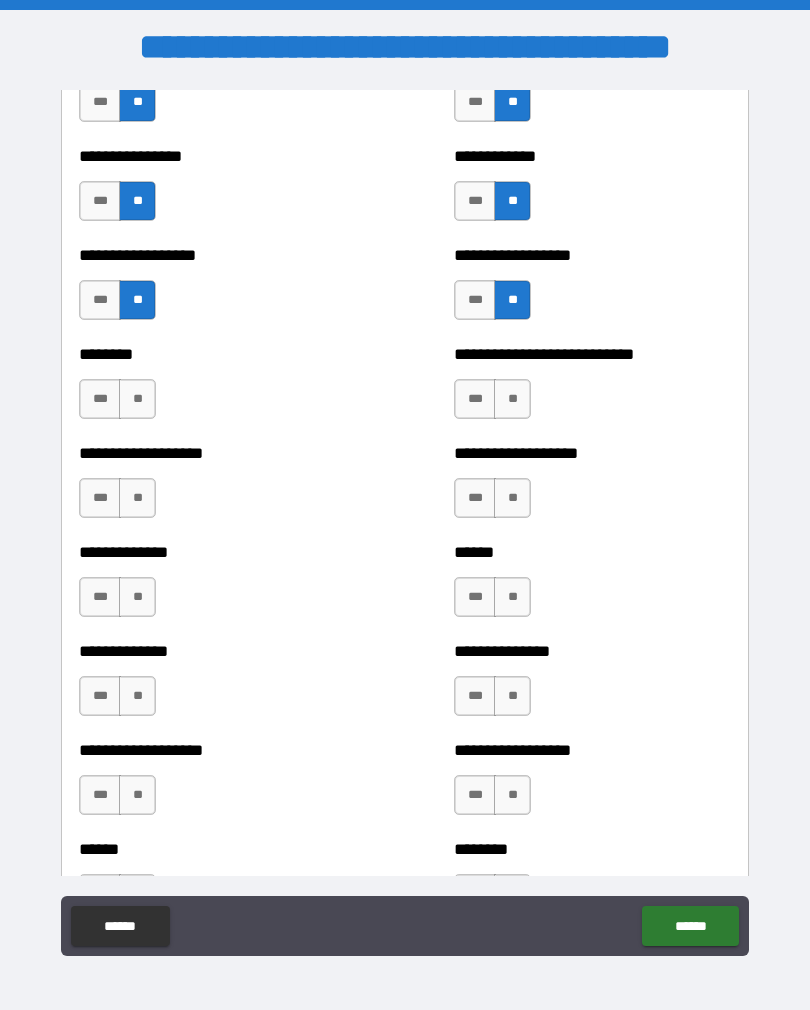 click on "**" at bounding box center [512, 399] 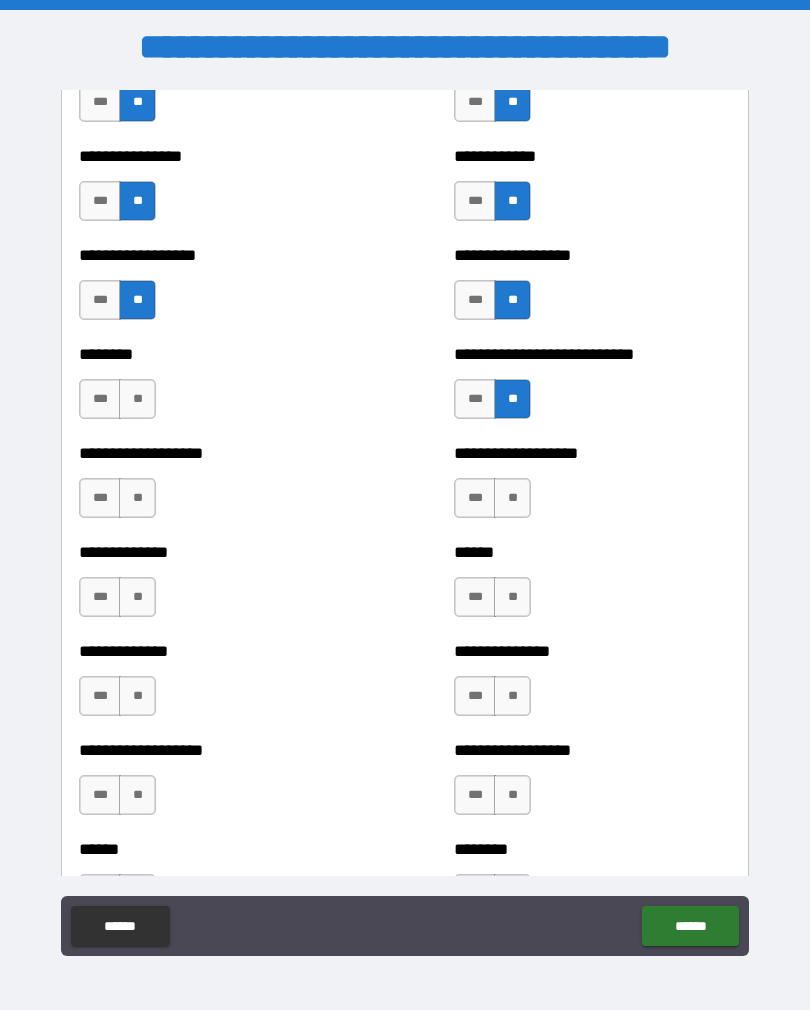 click on "**" at bounding box center (137, 399) 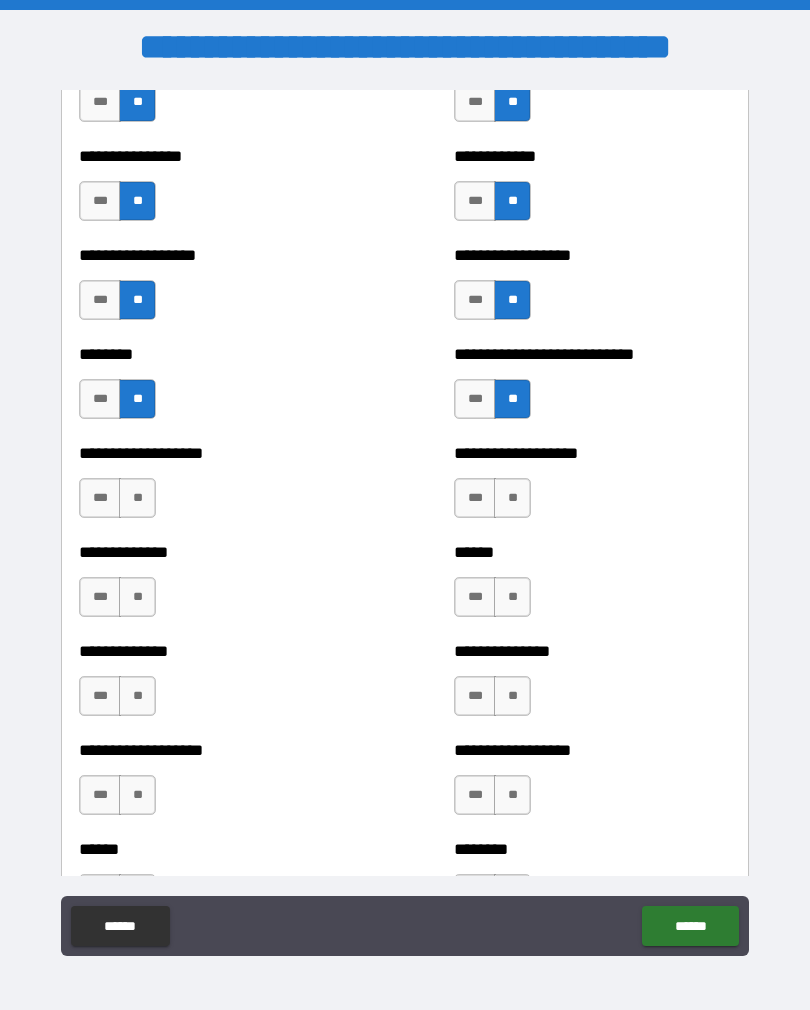 click on "**" at bounding box center (137, 498) 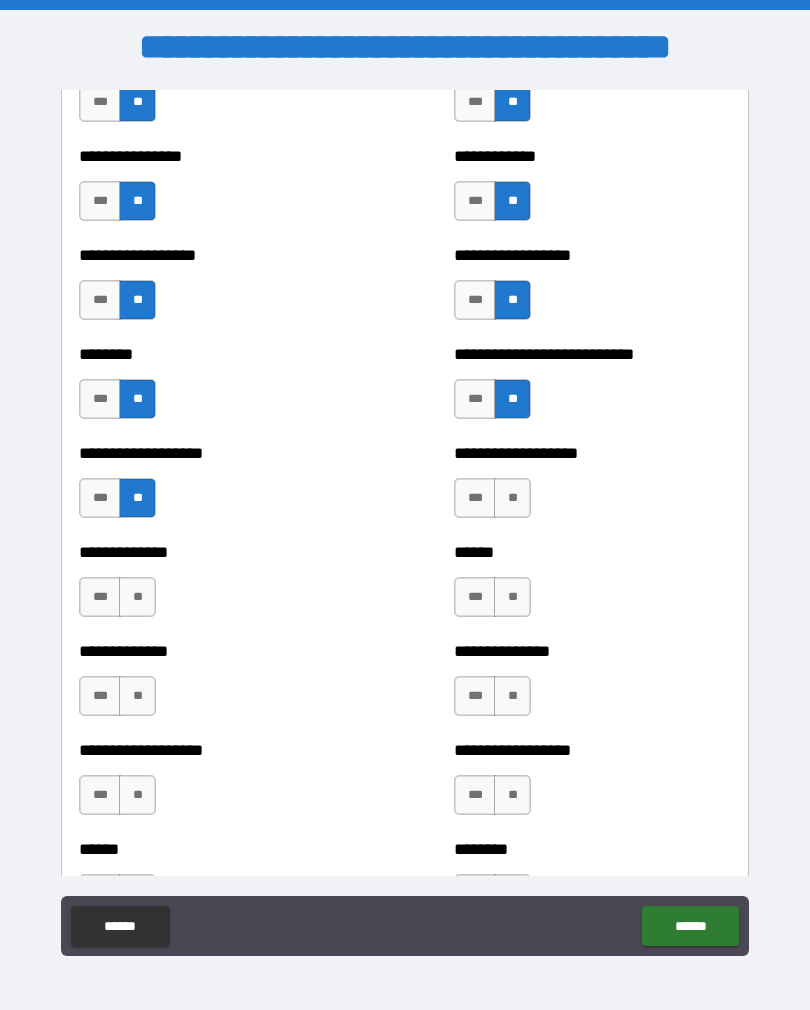 click on "**" at bounding box center (137, 597) 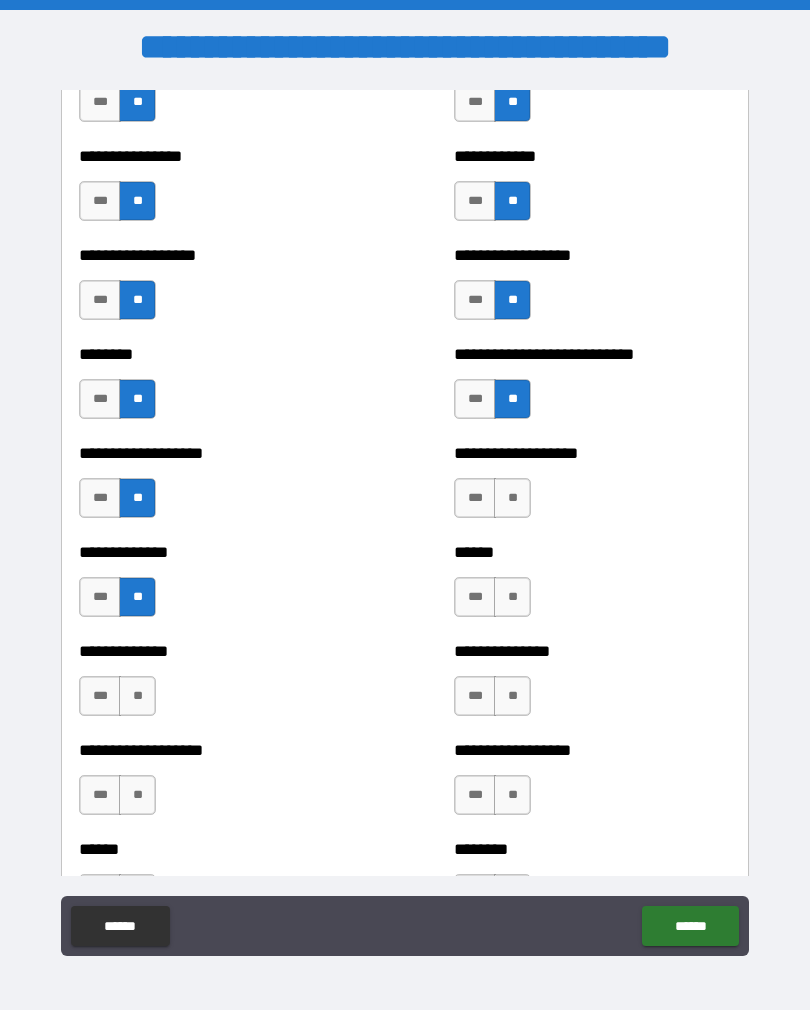 click on "**" at bounding box center (137, 696) 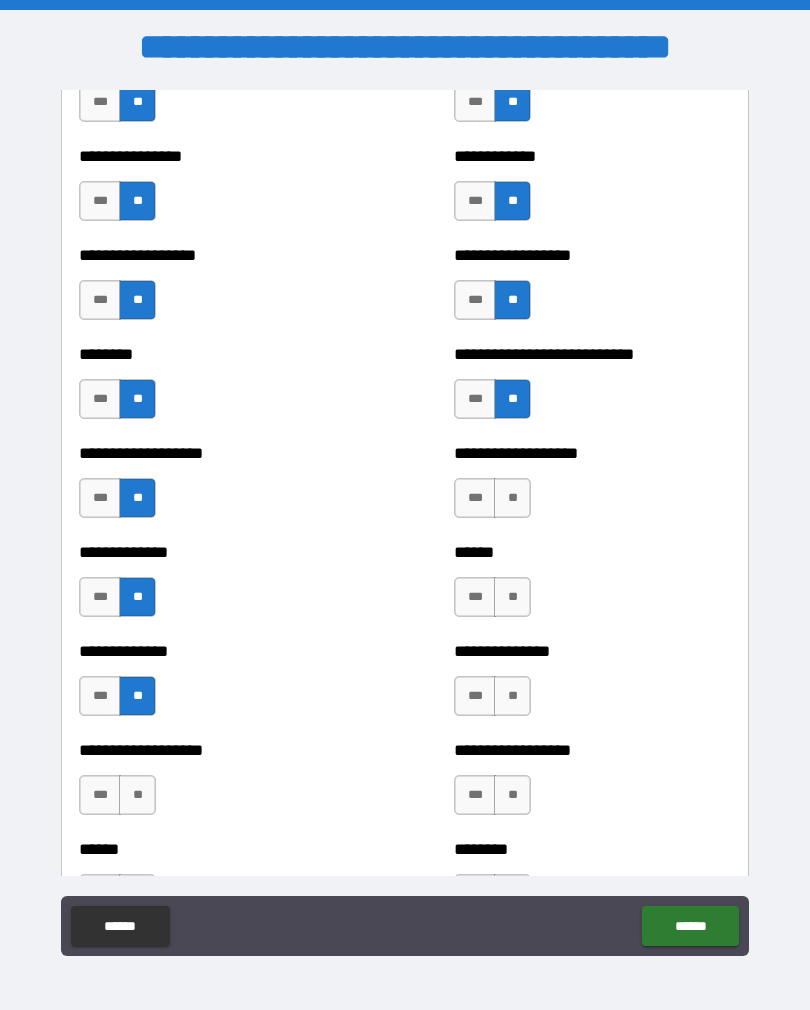 click on "***" at bounding box center [100, 696] 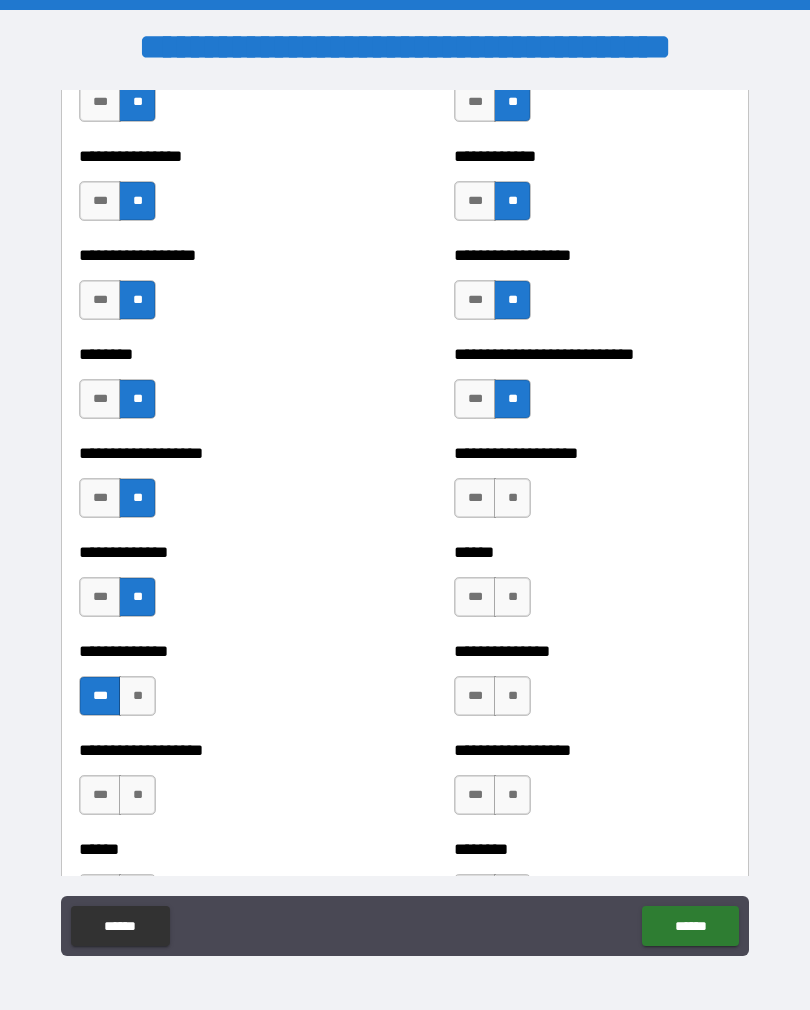 click on "**" at bounding box center [137, 795] 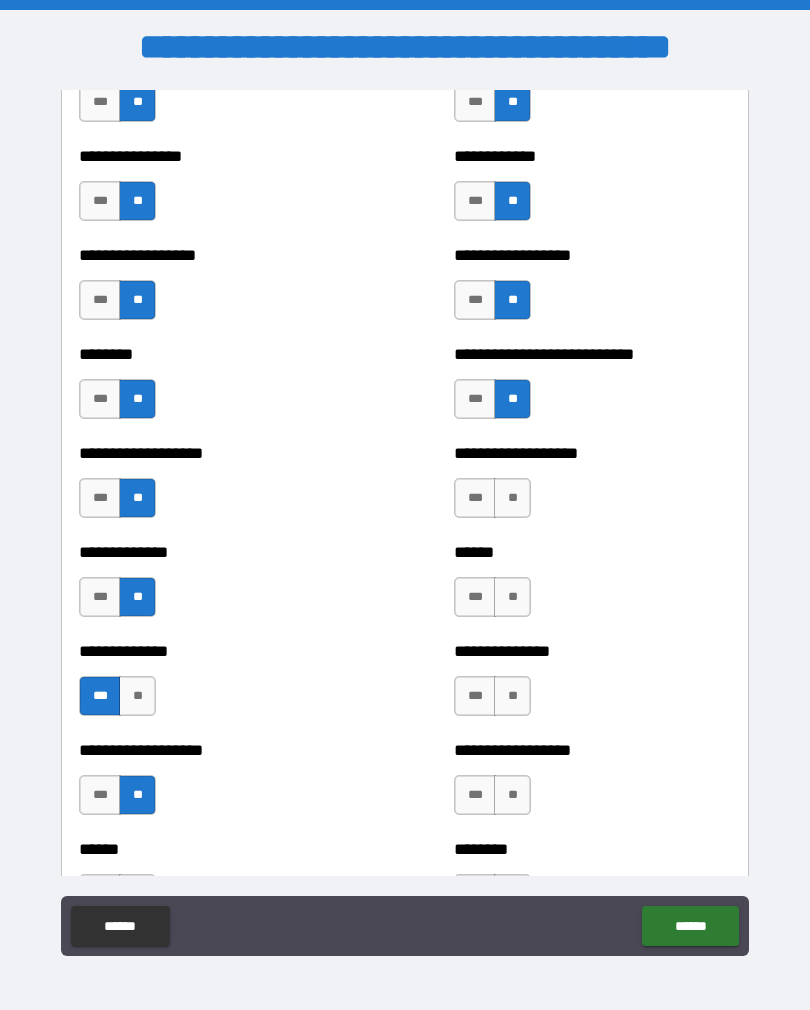 click on "***" at bounding box center (475, 498) 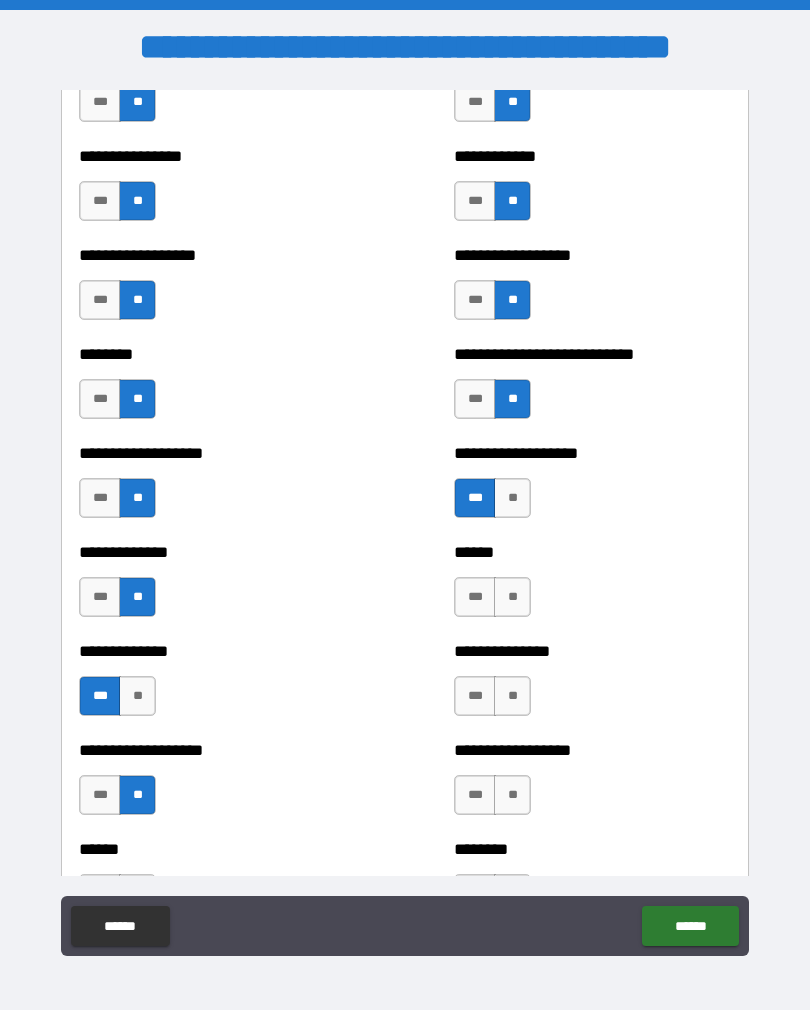 click on "**" at bounding box center (512, 597) 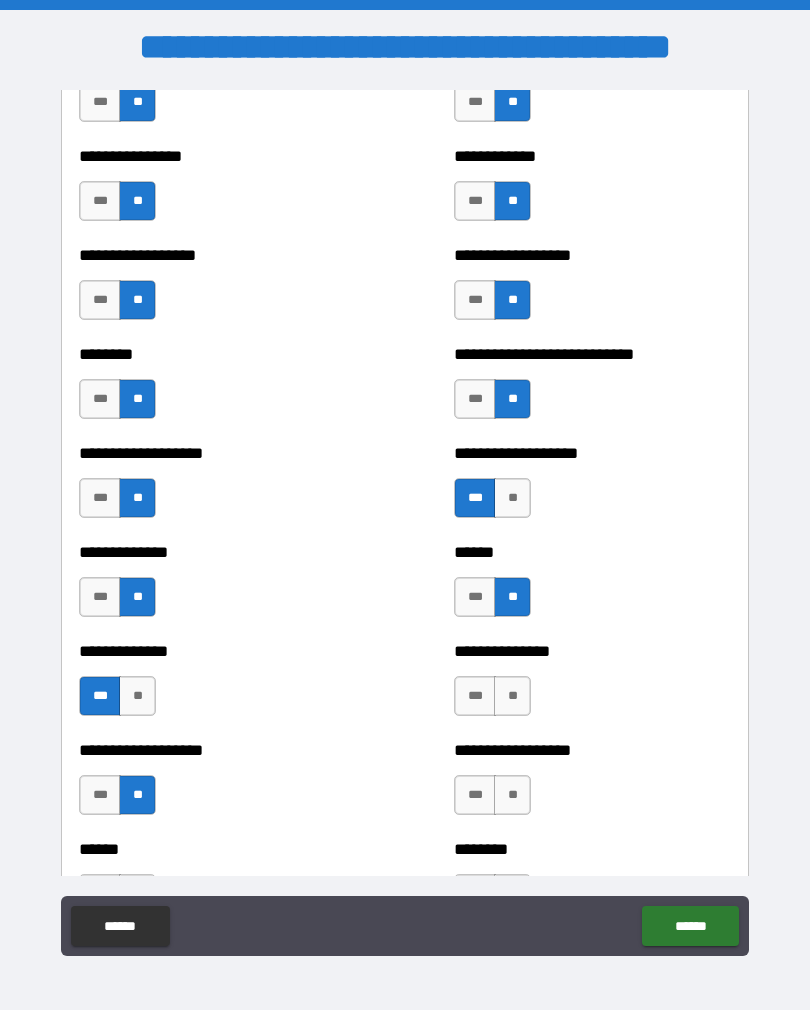click on "**" at bounding box center (512, 696) 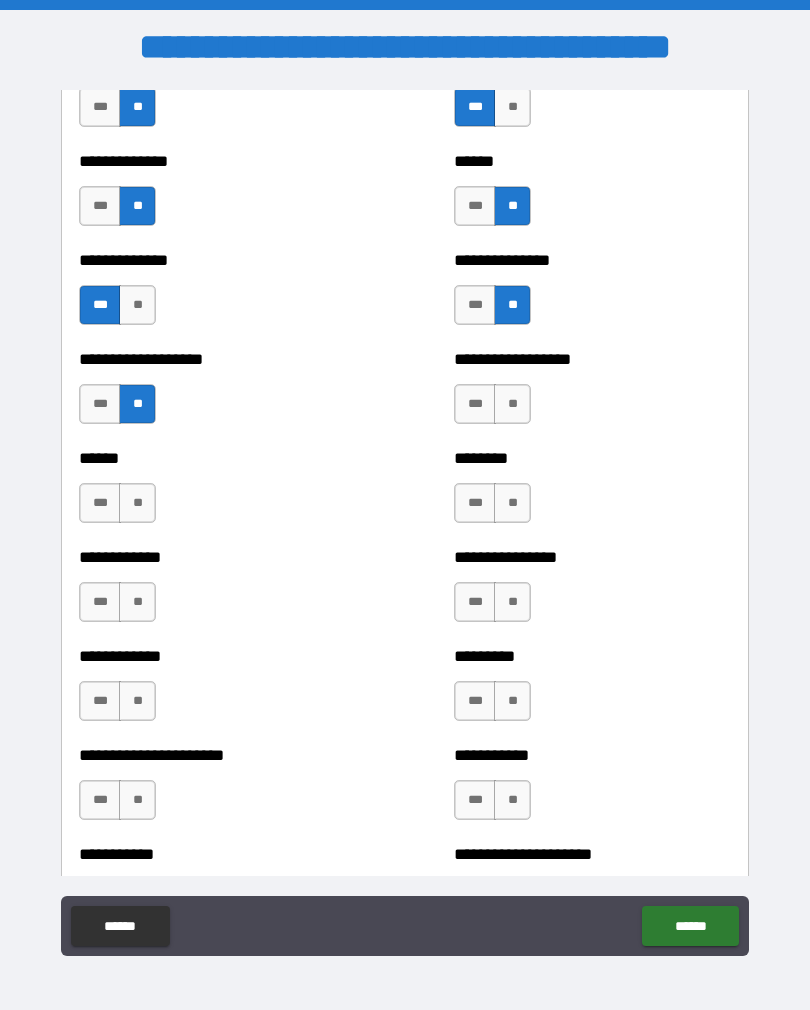 scroll, scrollTop: 4801, scrollLeft: 0, axis: vertical 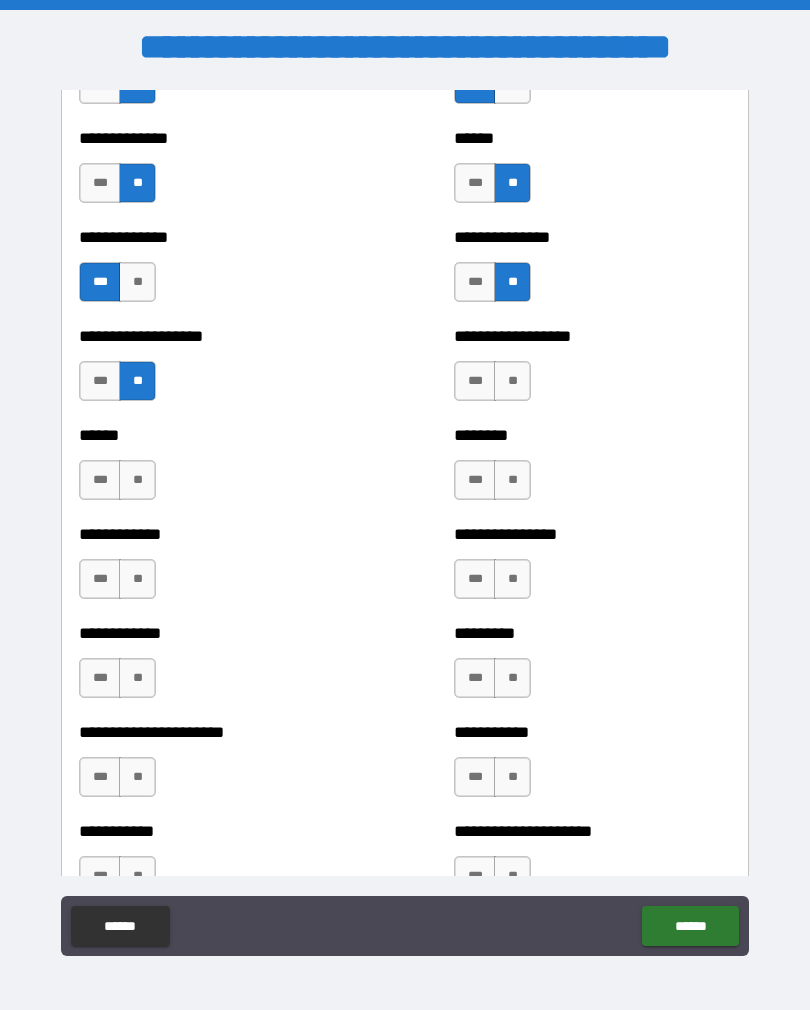 click on "**" at bounding box center (512, 381) 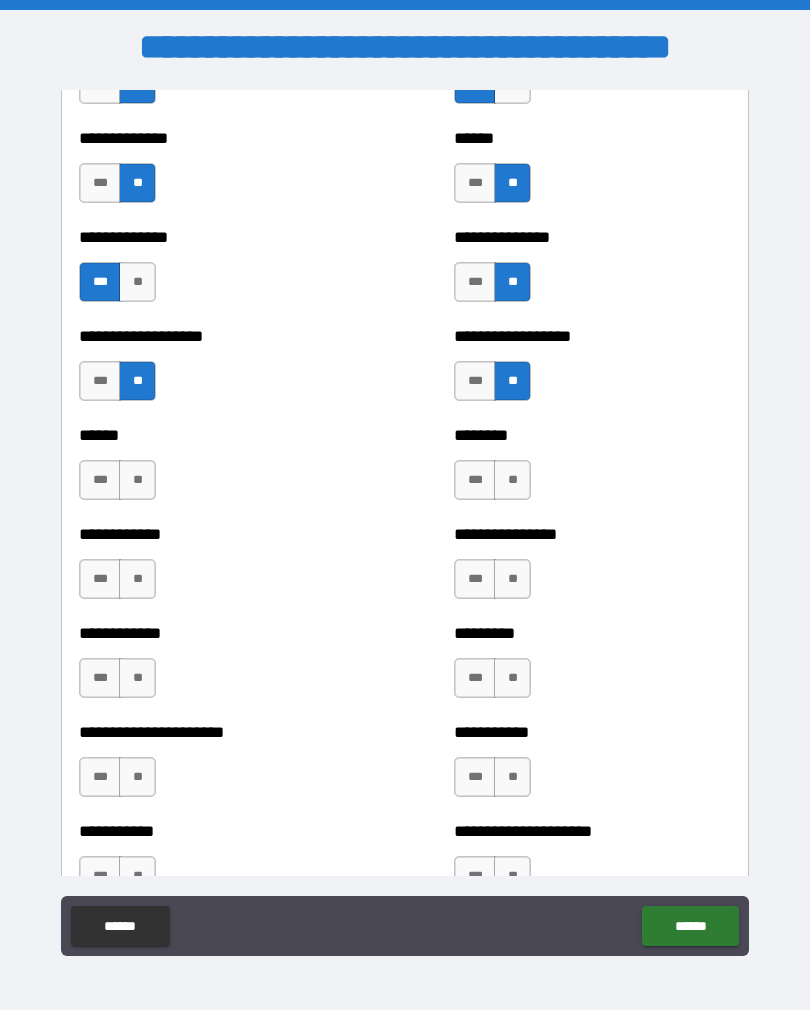 click on "**" at bounding box center [137, 480] 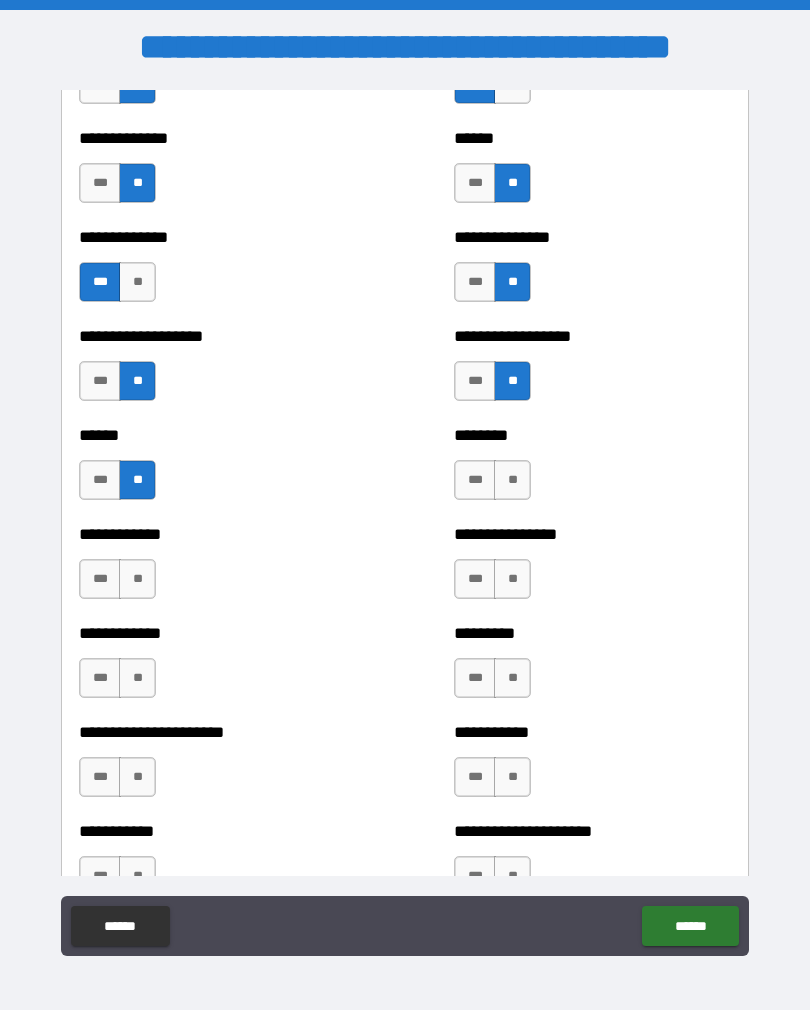 click on "**" at bounding box center (137, 579) 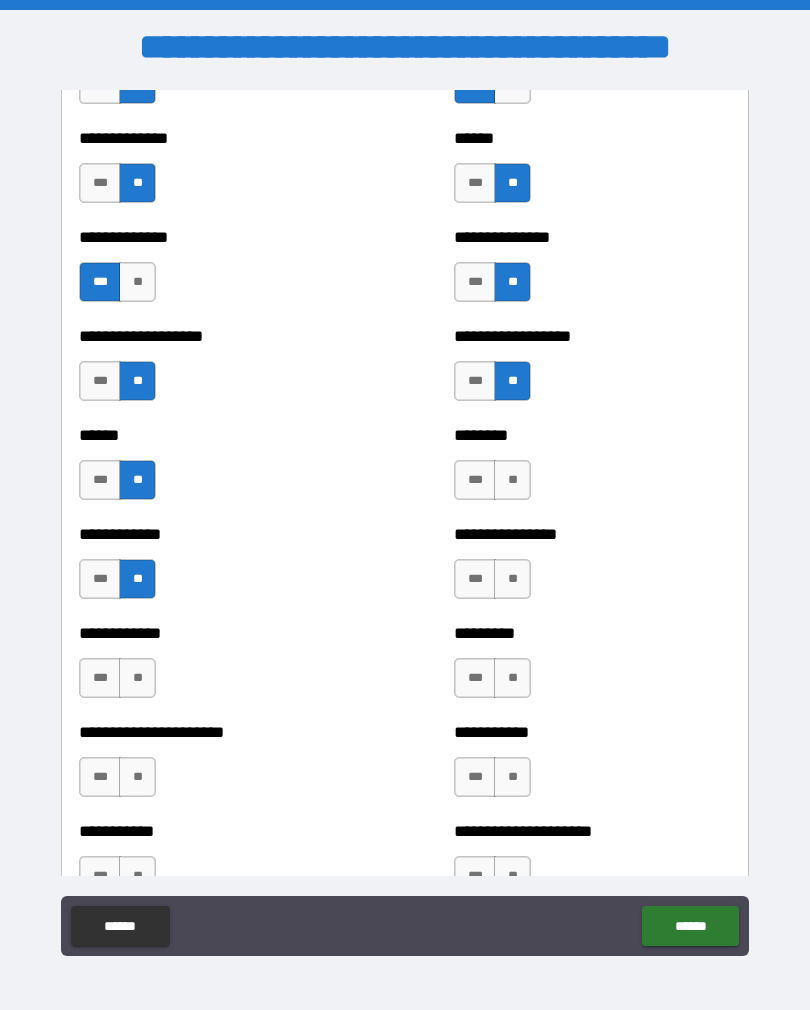 click on "**" at bounding box center (137, 678) 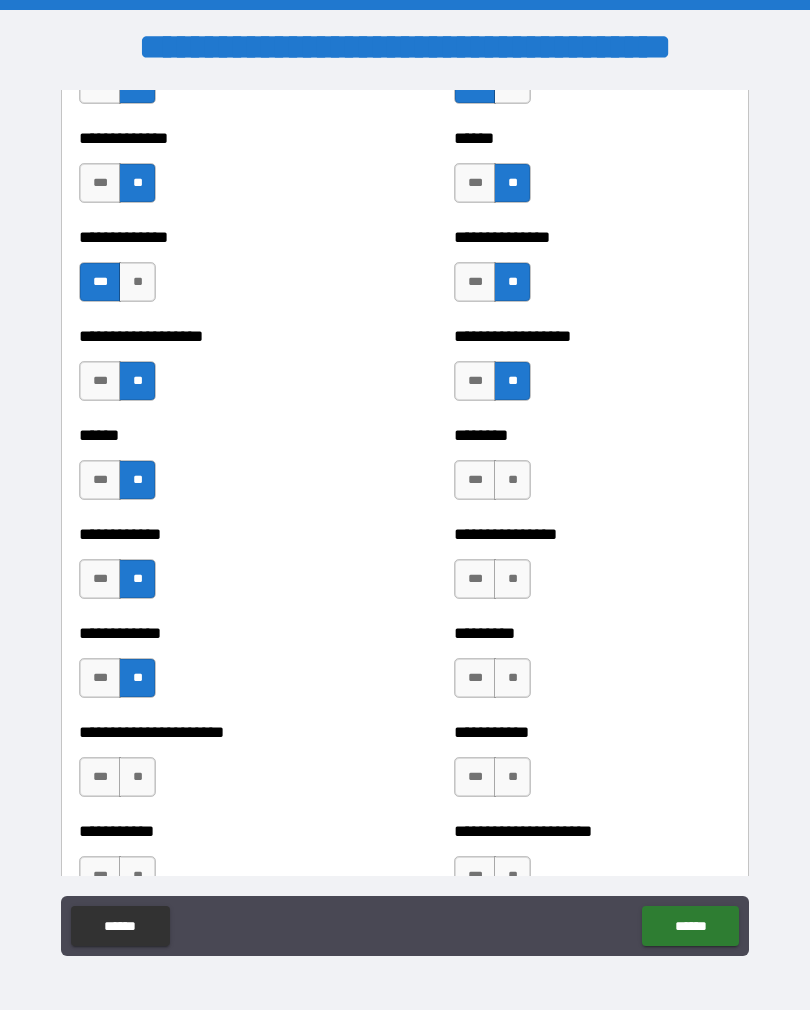 click on "**" at bounding box center (137, 777) 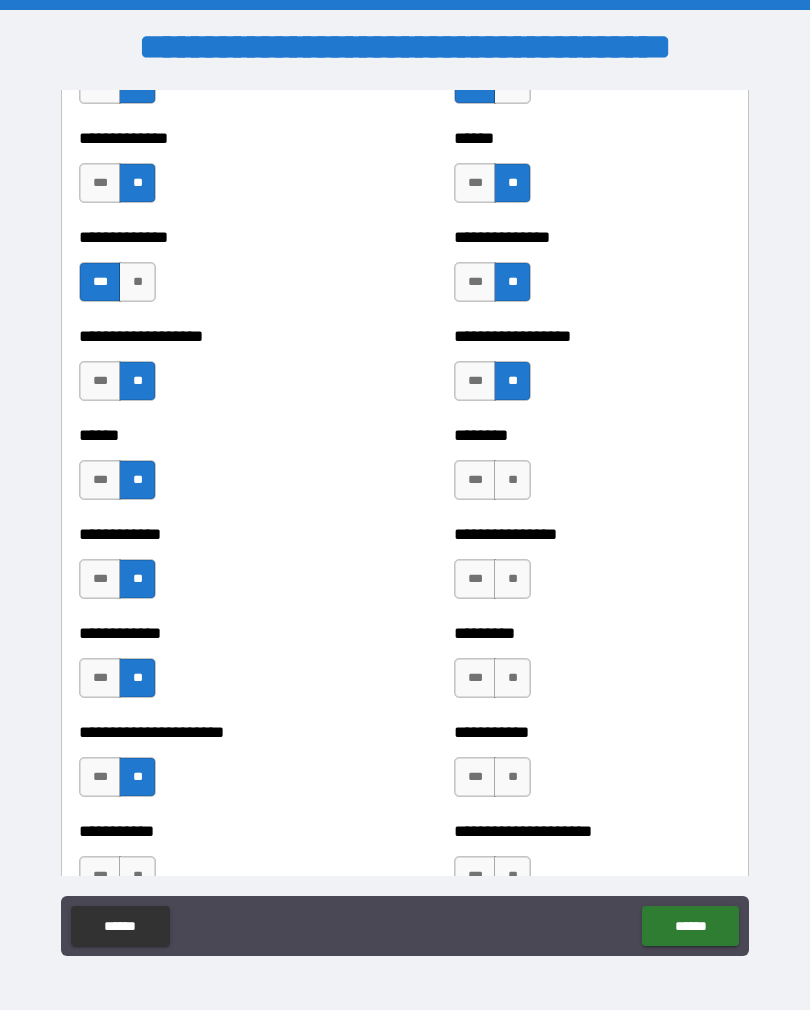 click on "**" at bounding box center (512, 480) 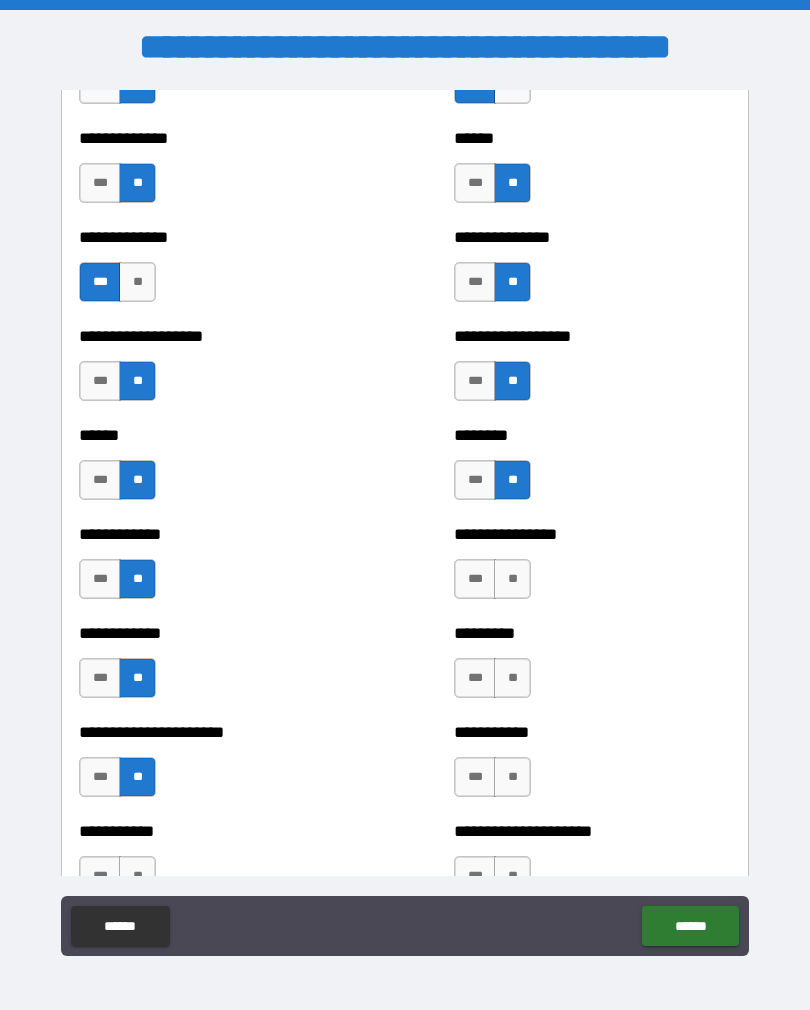 click on "**" at bounding box center (512, 579) 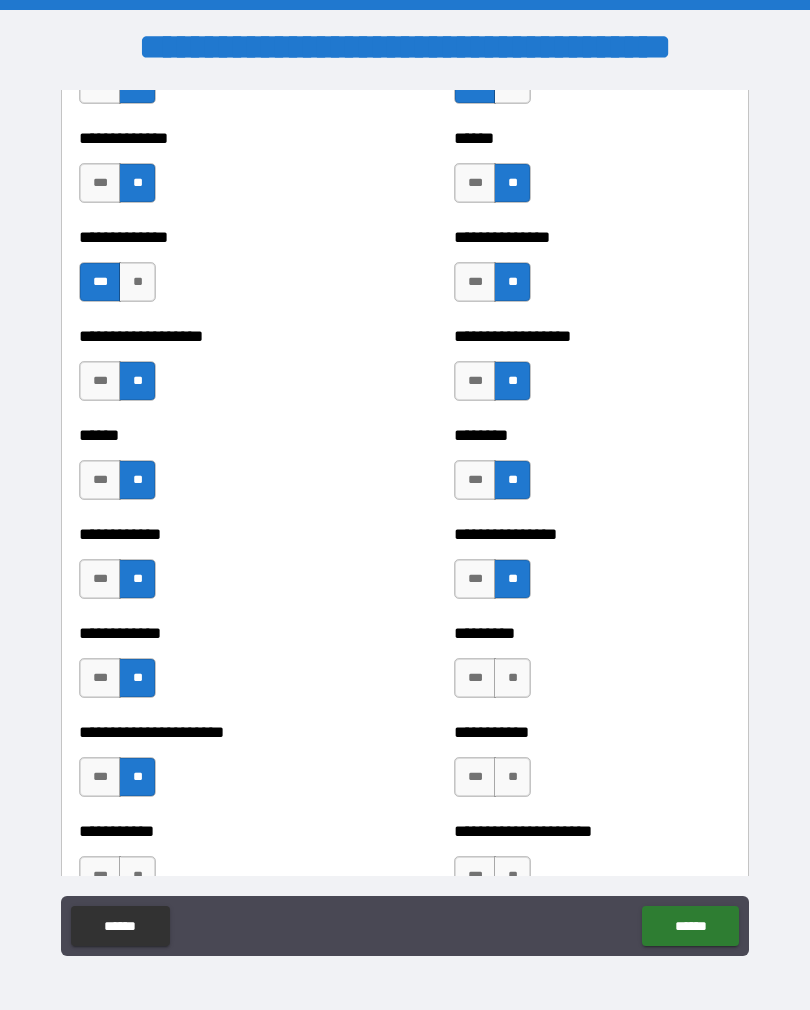 click on "**" at bounding box center (512, 678) 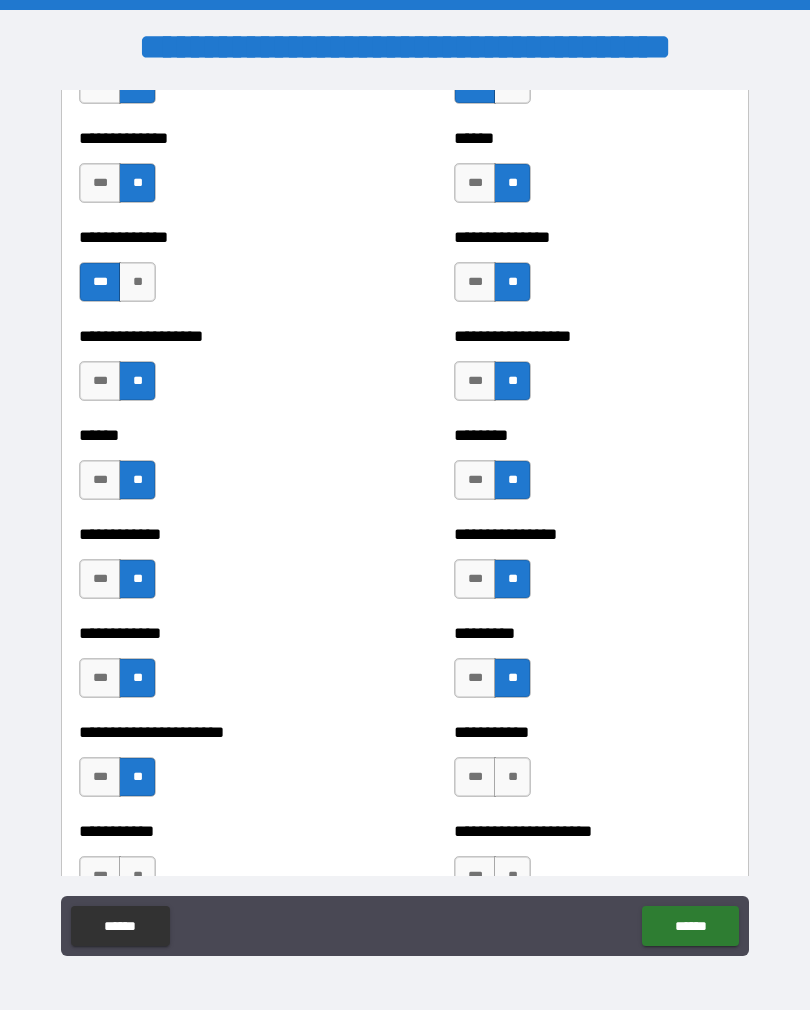 click on "**" at bounding box center (512, 777) 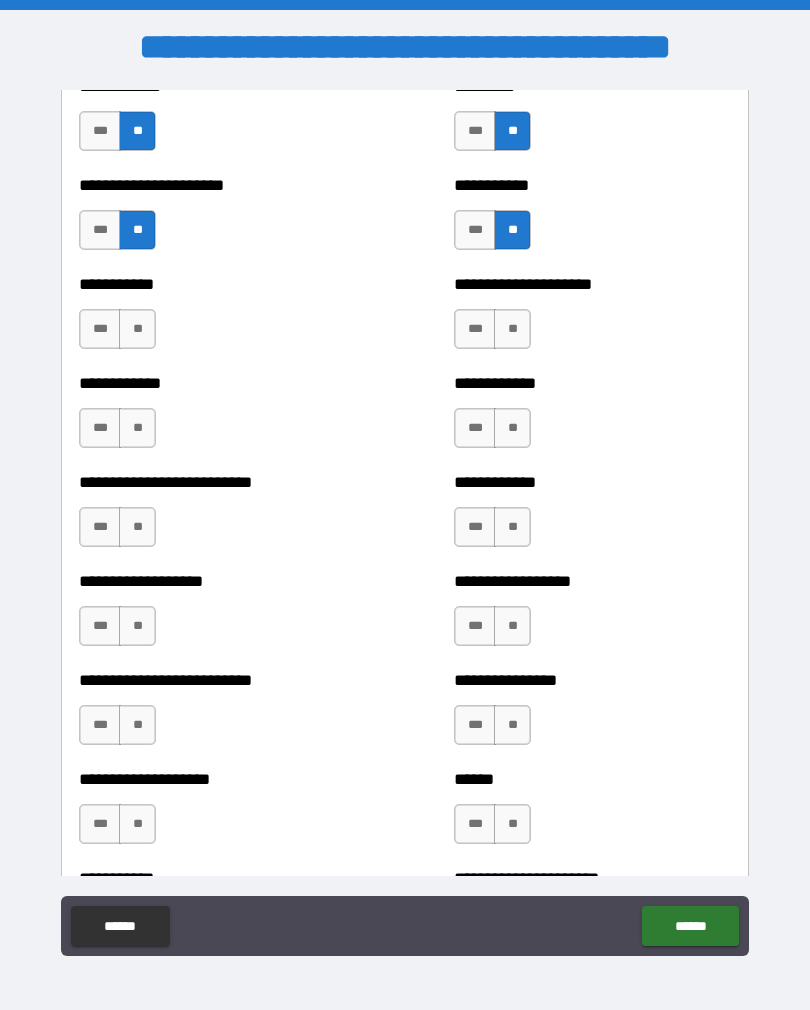 scroll, scrollTop: 5344, scrollLeft: 0, axis: vertical 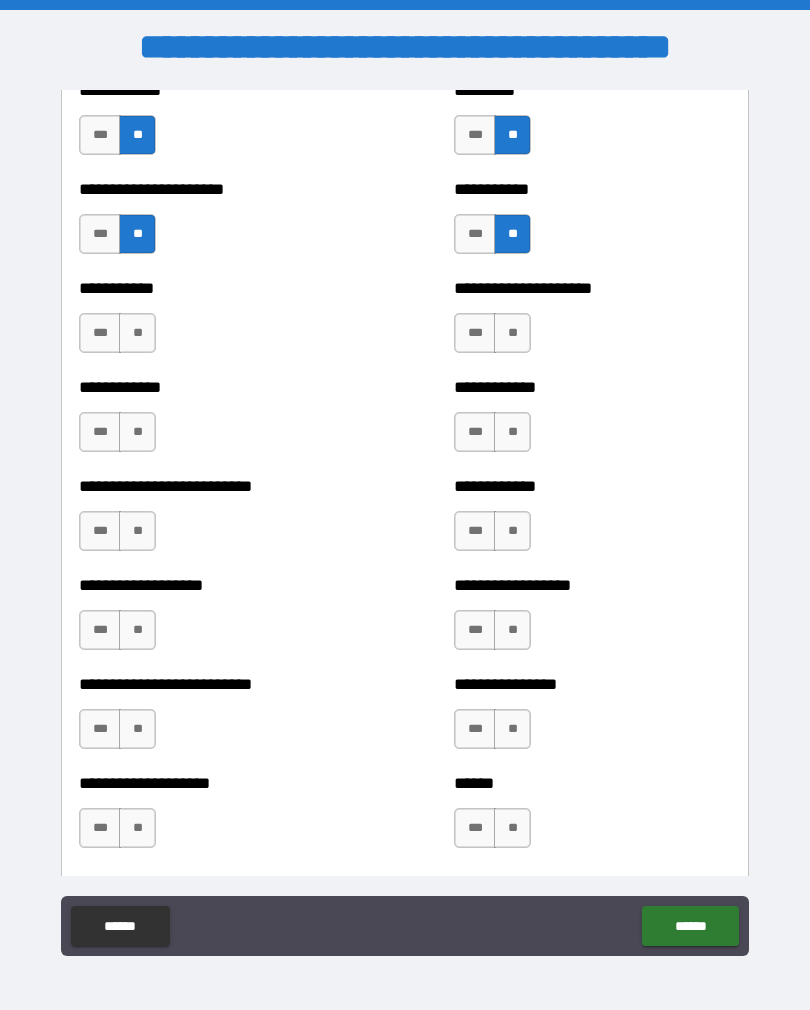 click on "**" at bounding box center [137, 333] 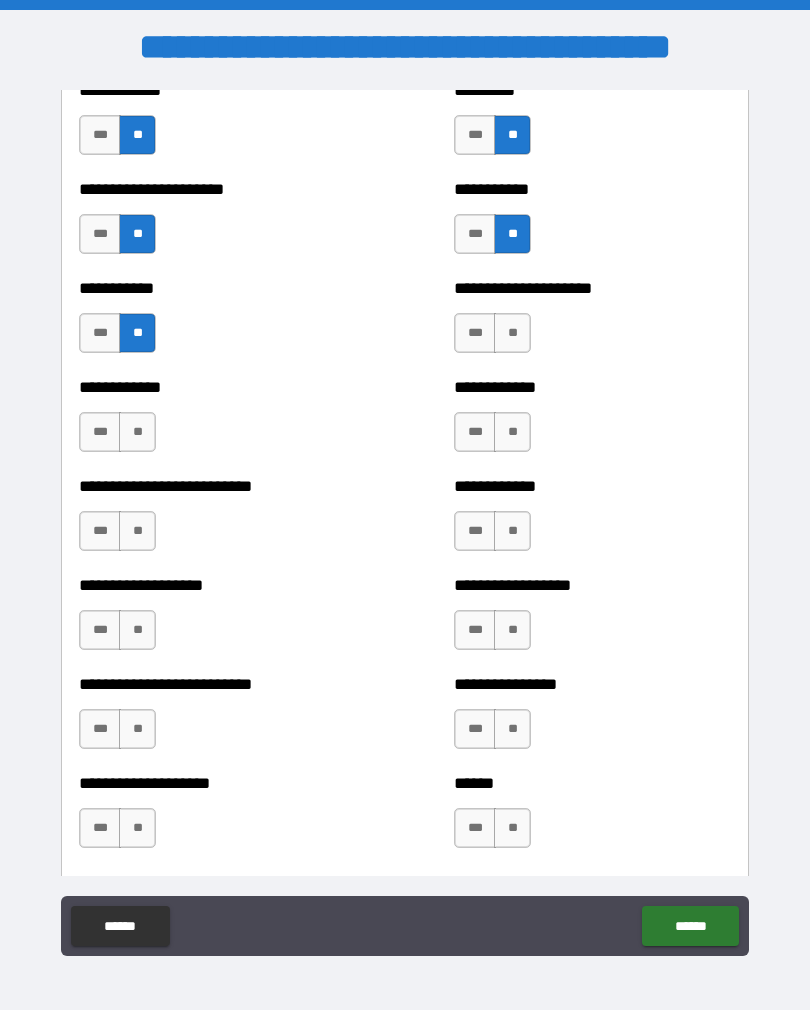 click on "**" at bounding box center [137, 432] 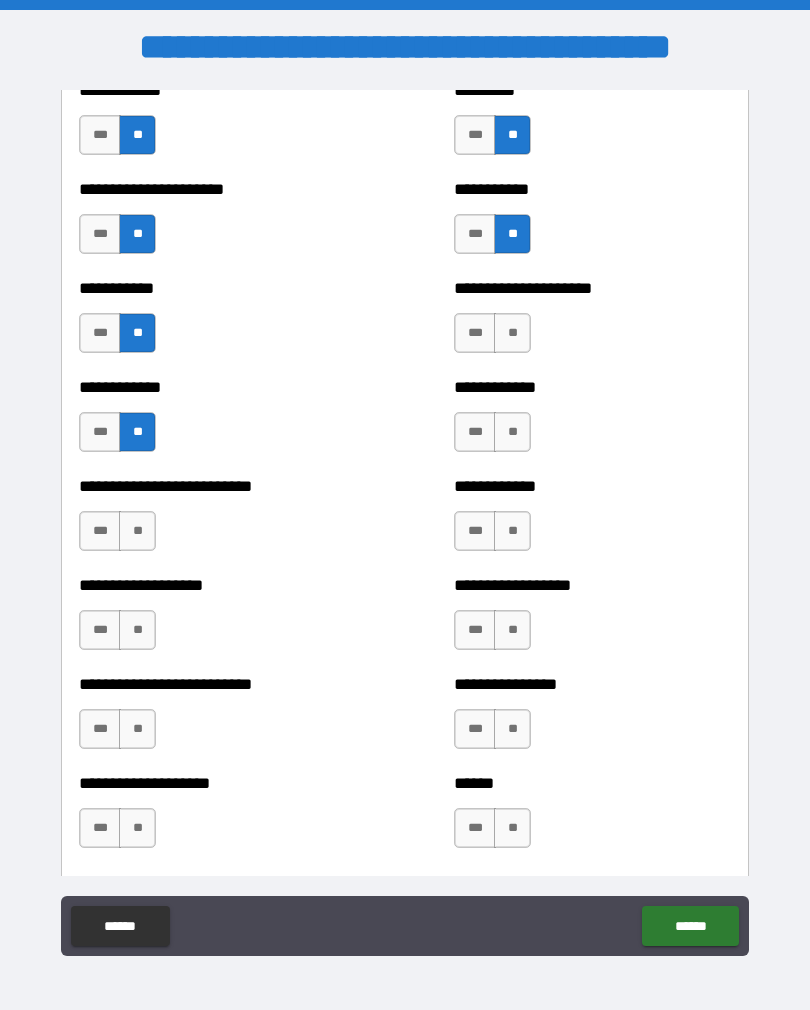 click on "**" at bounding box center (137, 531) 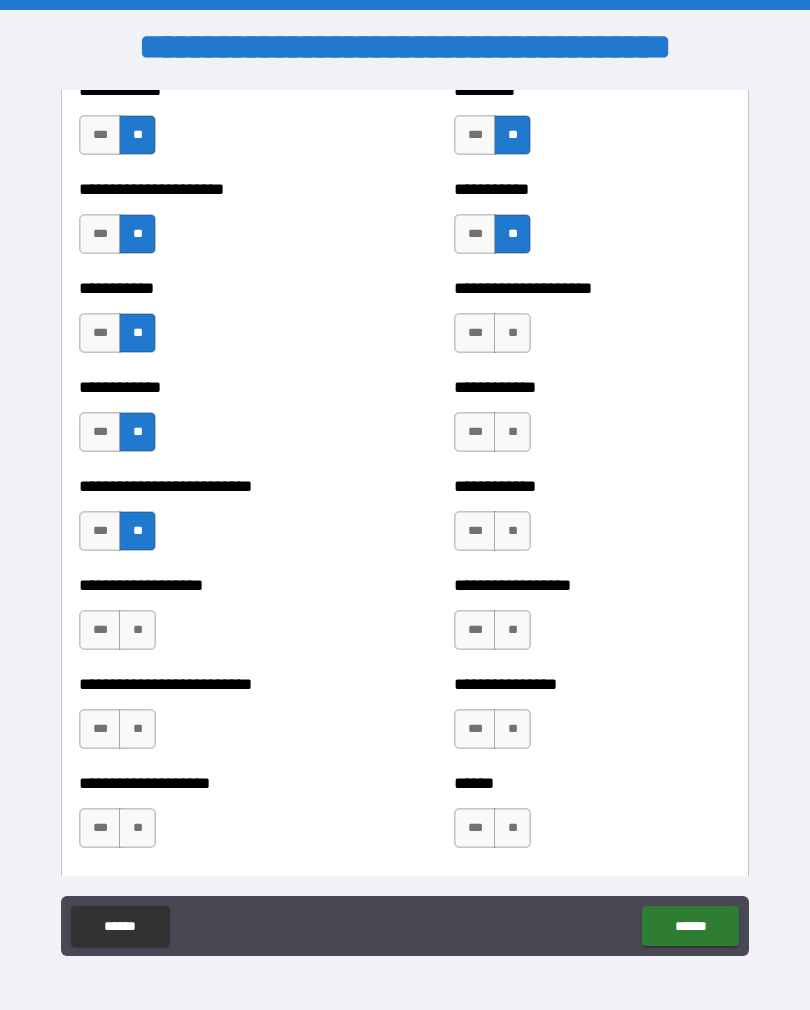 click on "**" at bounding box center [137, 630] 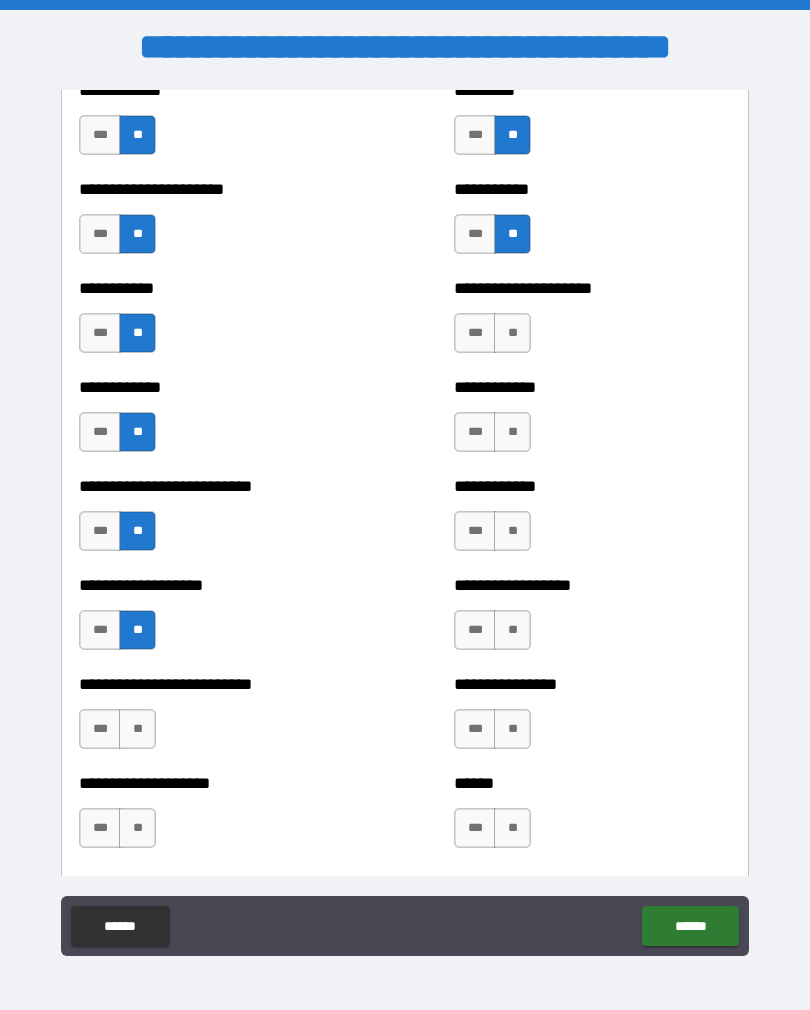 click on "**" at bounding box center (137, 729) 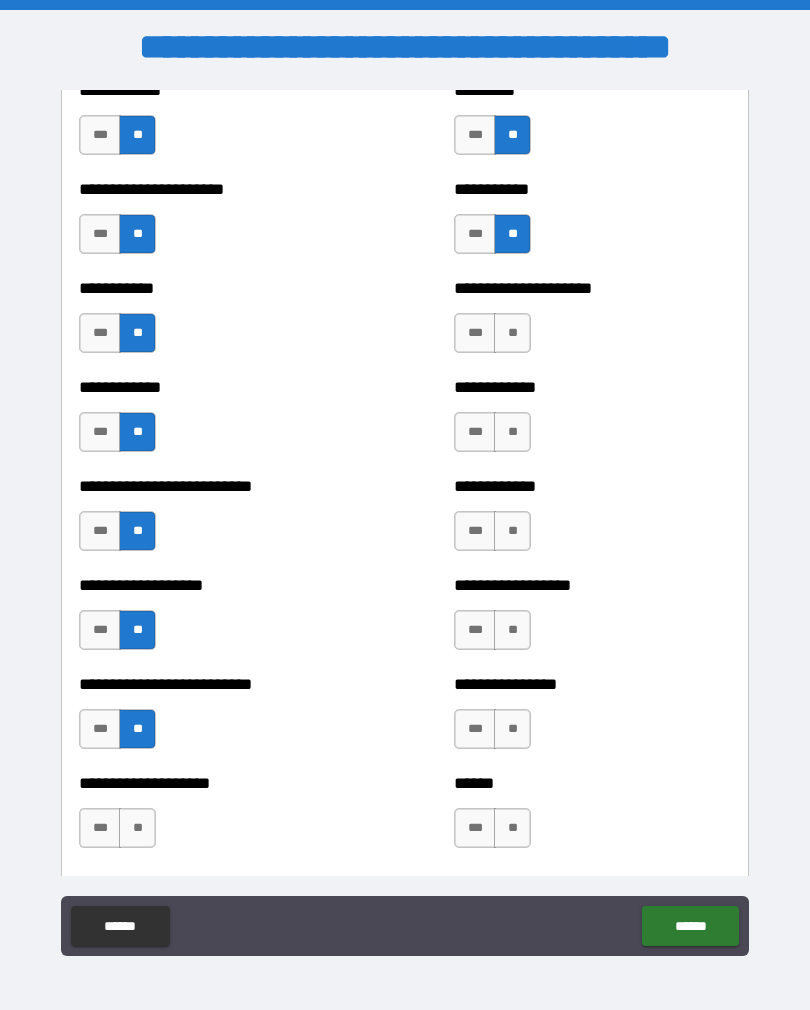 click on "**" at bounding box center [137, 828] 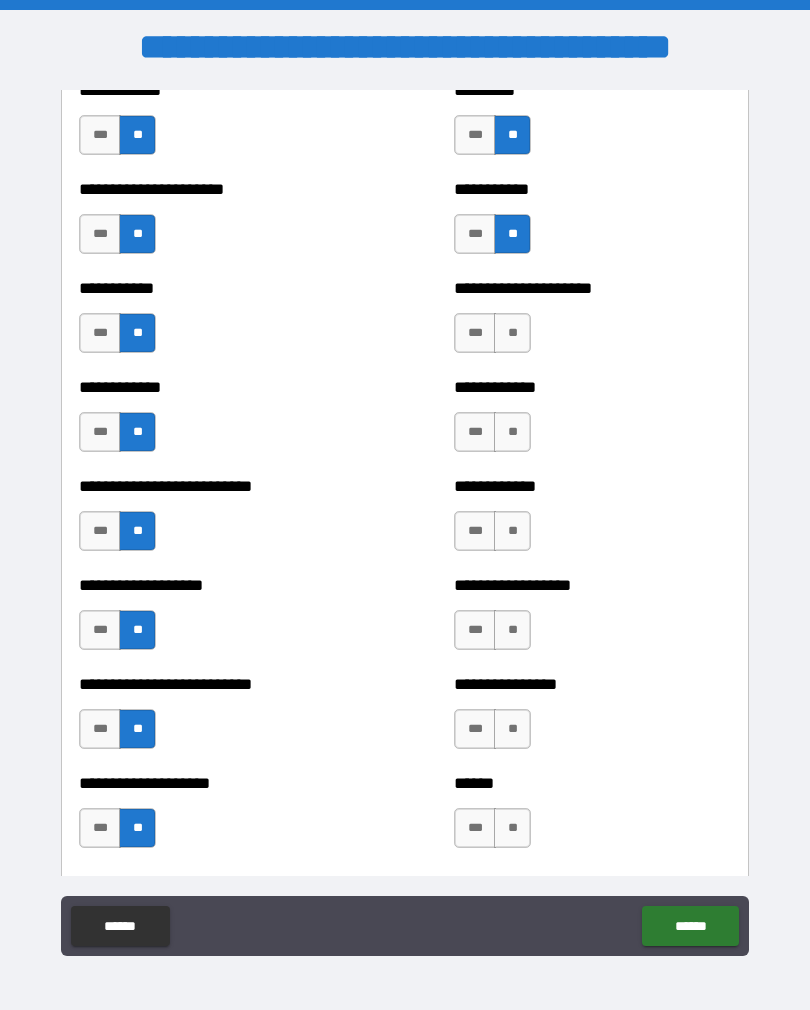 click on "**" at bounding box center (512, 333) 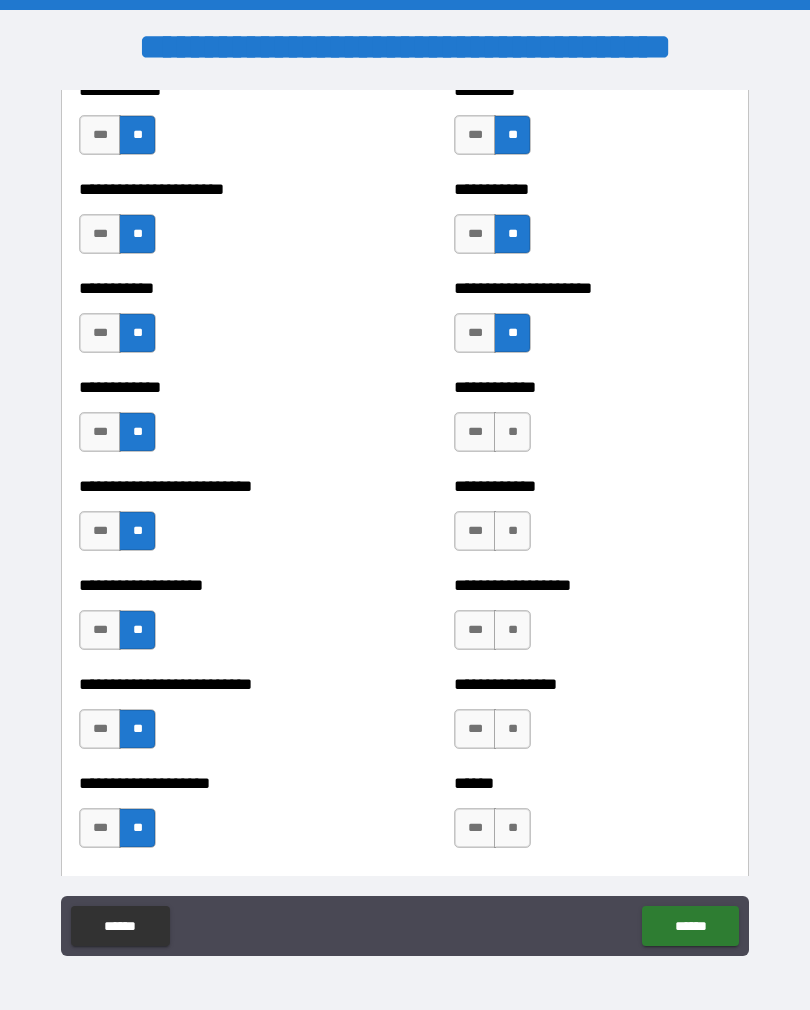 click on "**" at bounding box center (512, 432) 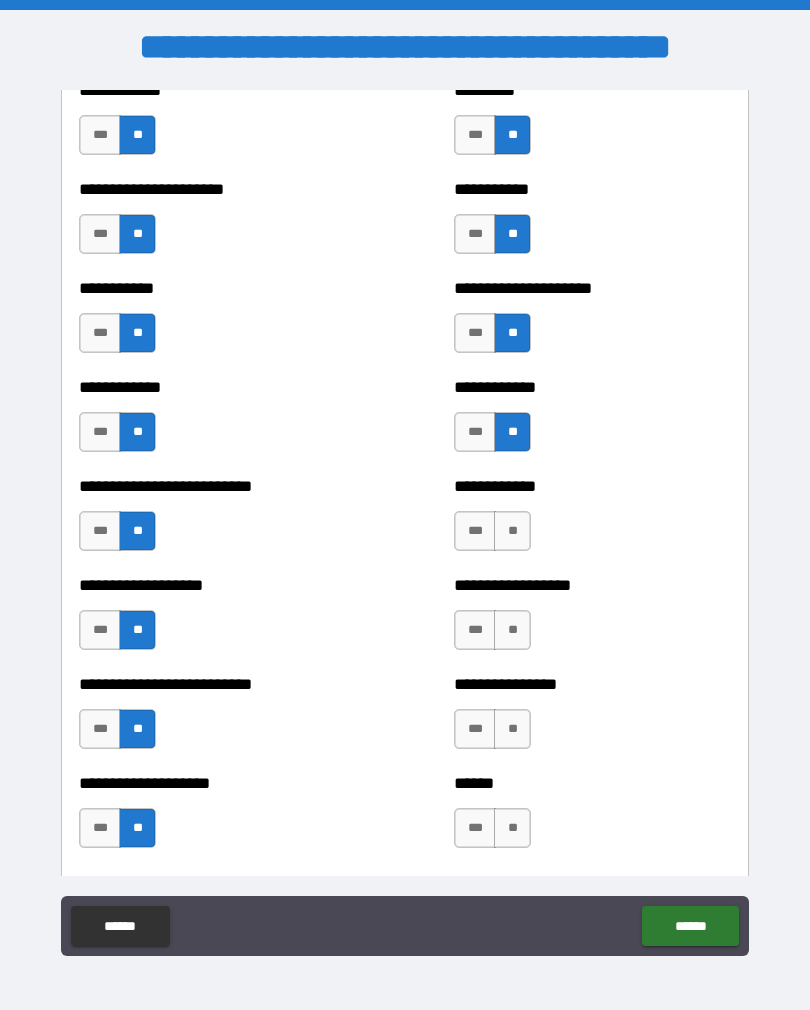 click on "**" at bounding box center [512, 531] 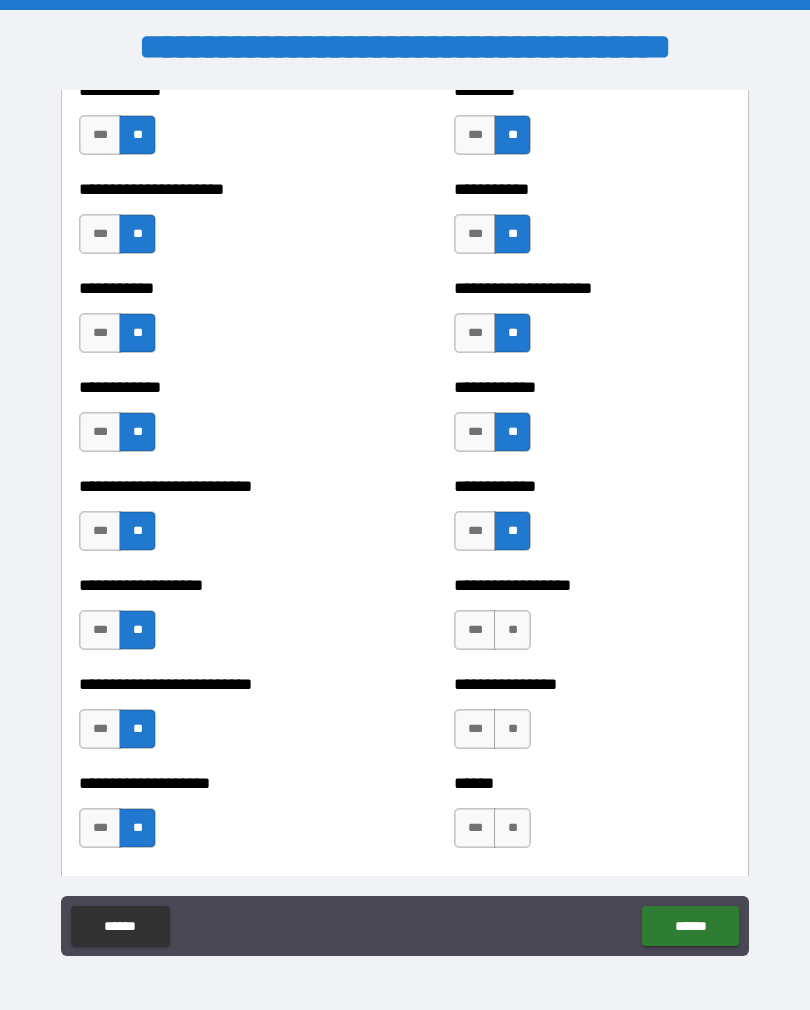 click on "**" at bounding box center [512, 630] 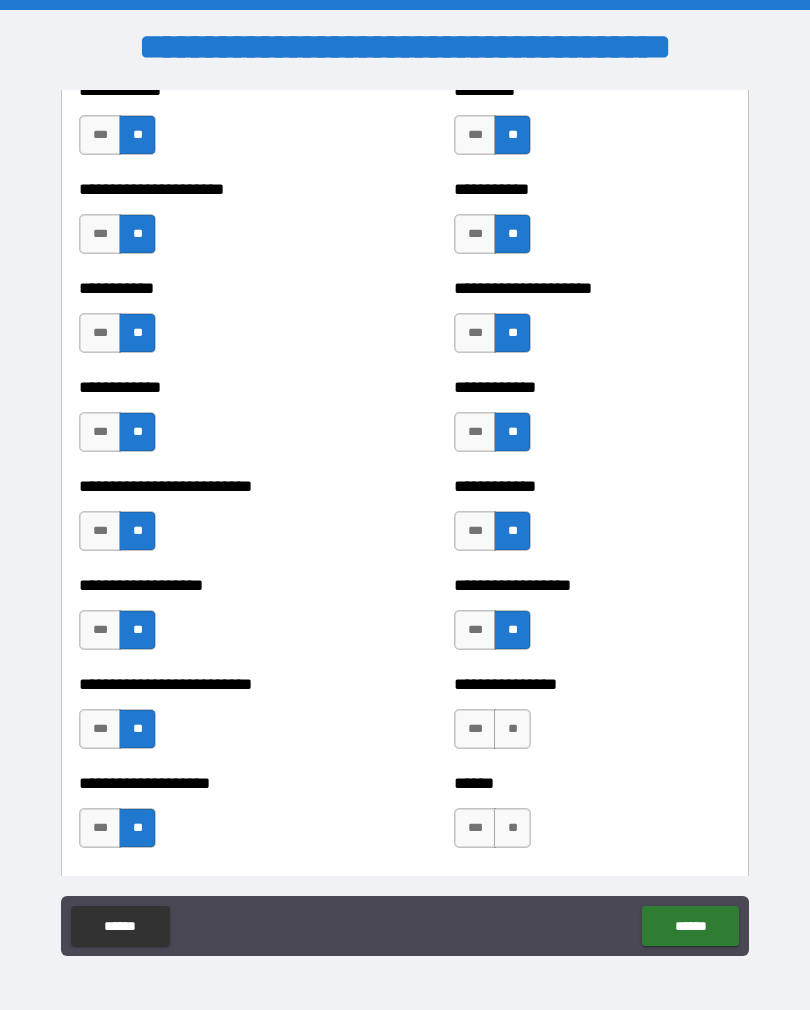 click on "**" at bounding box center (512, 729) 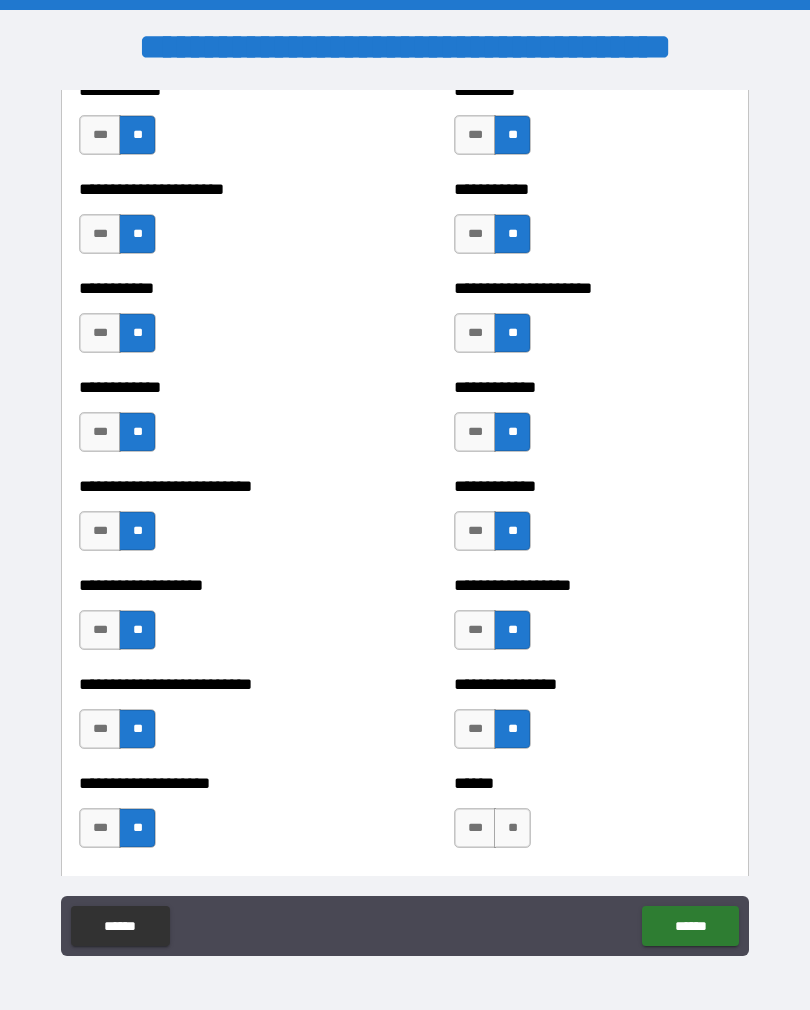 click on "**" at bounding box center (512, 828) 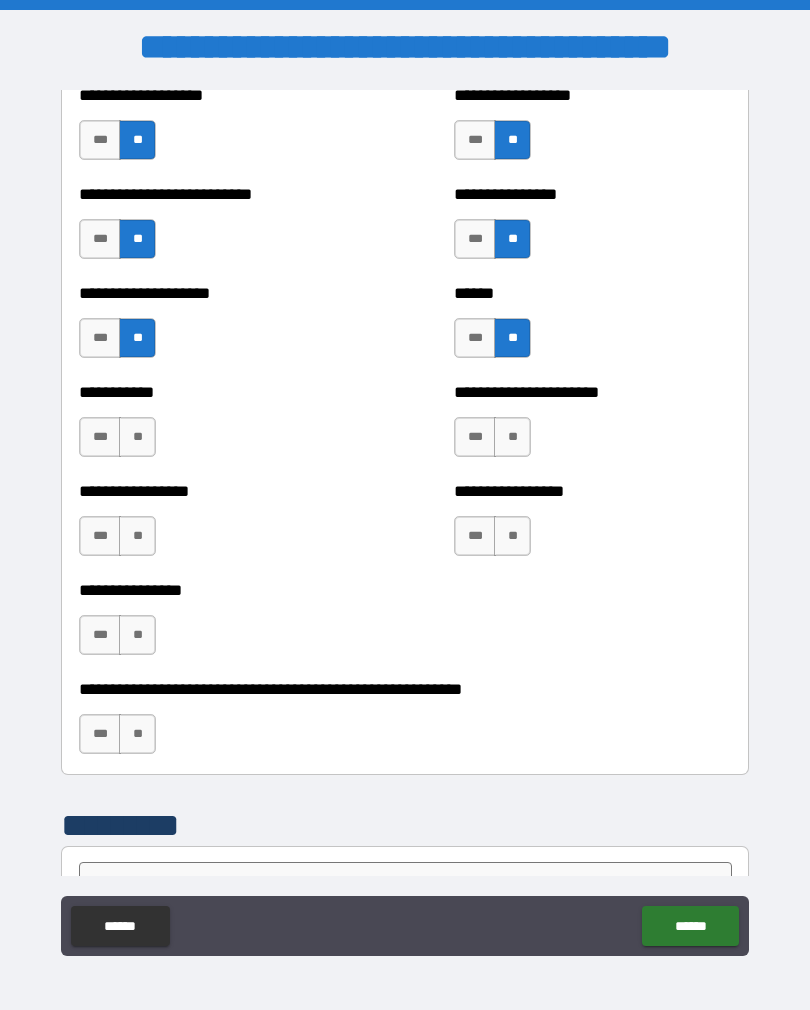 scroll, scrollTop: 5840, scrollLeft: 0, axis: vertical 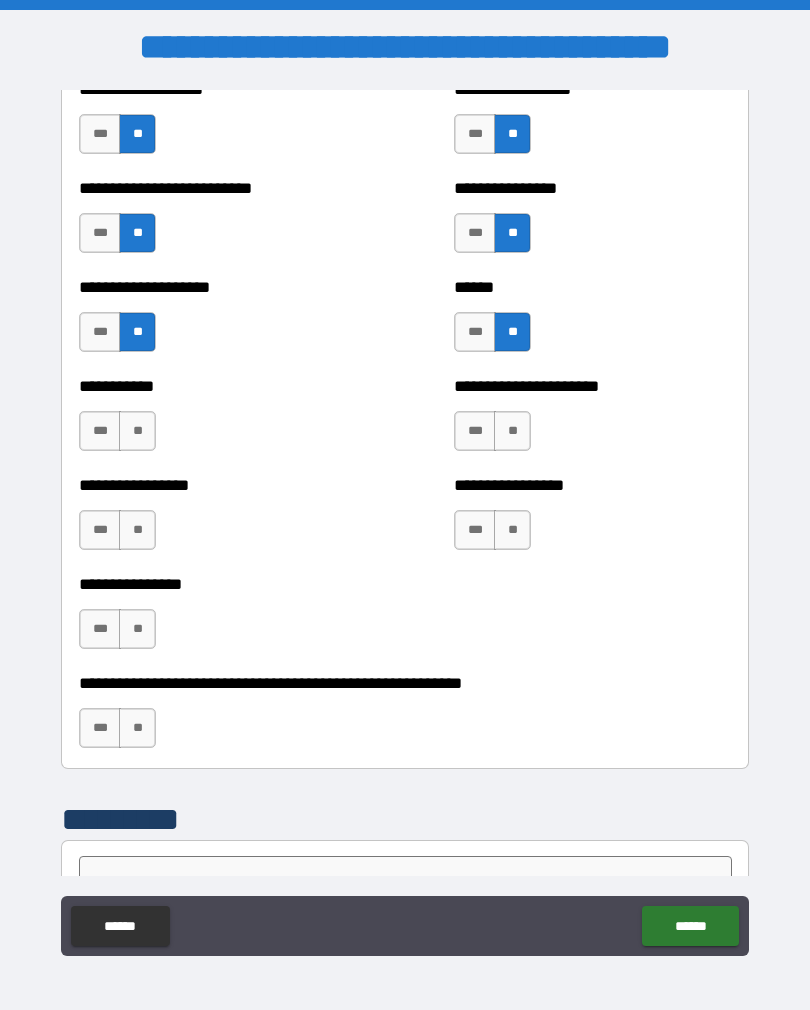 click on "**" at bounding box center (137, 431) 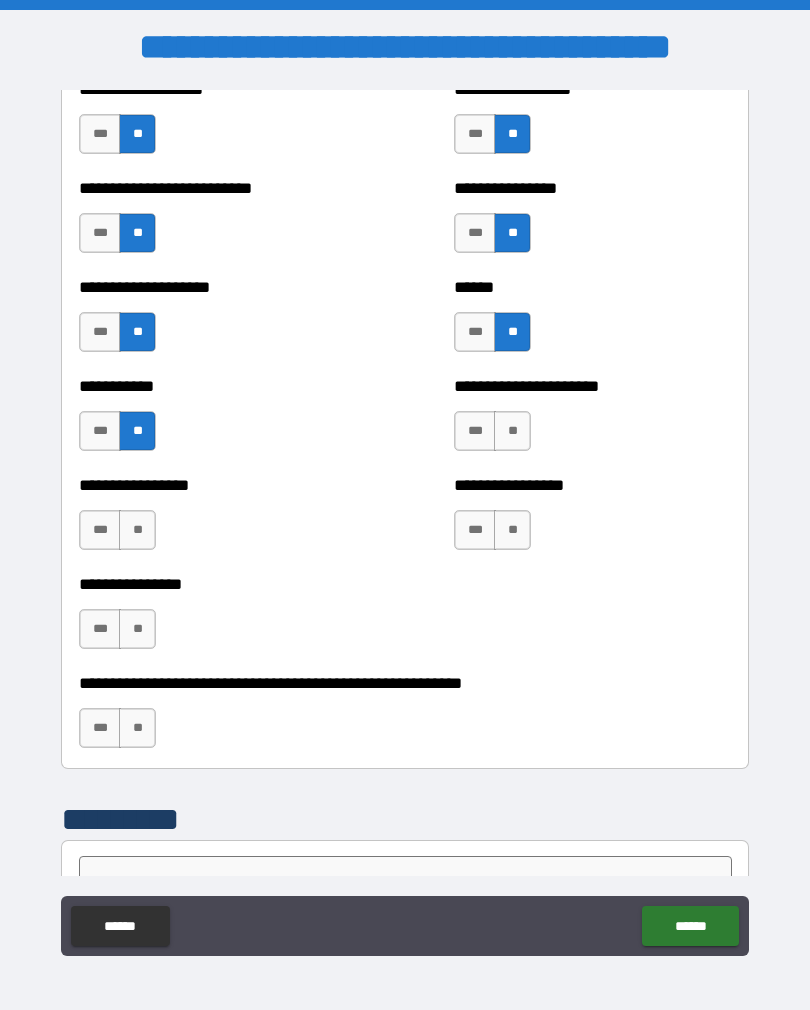 click on "**" at bounding box center [137, 530] 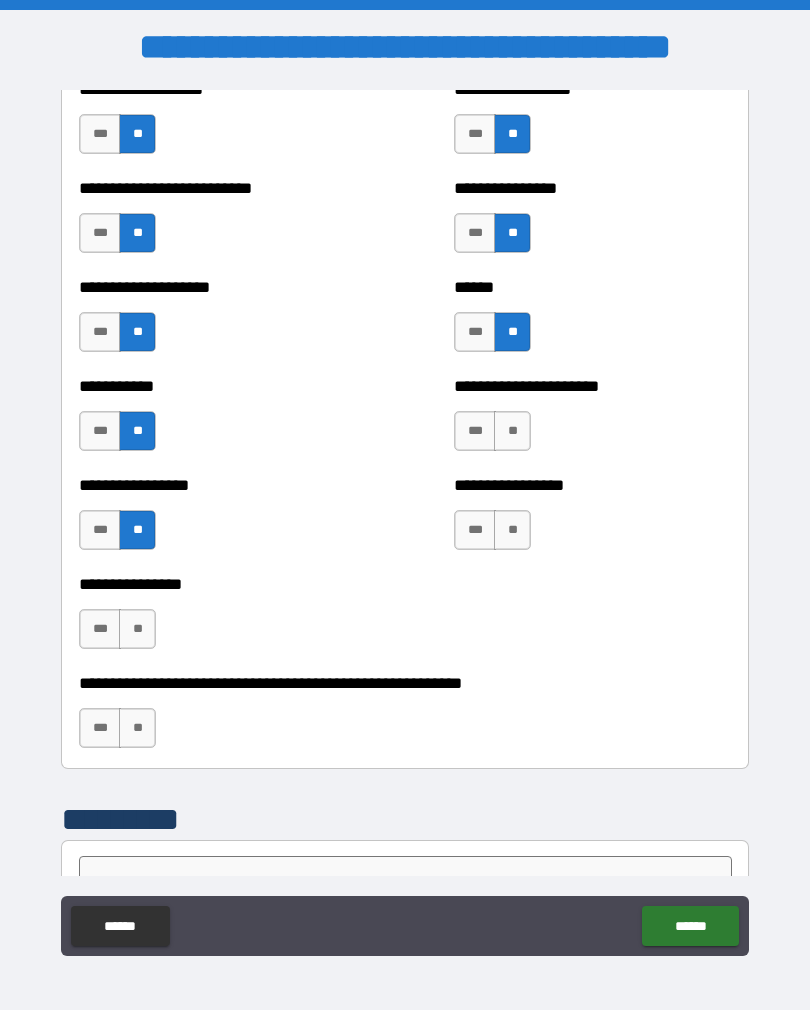 click on "**" at bounding box center [137, 629] 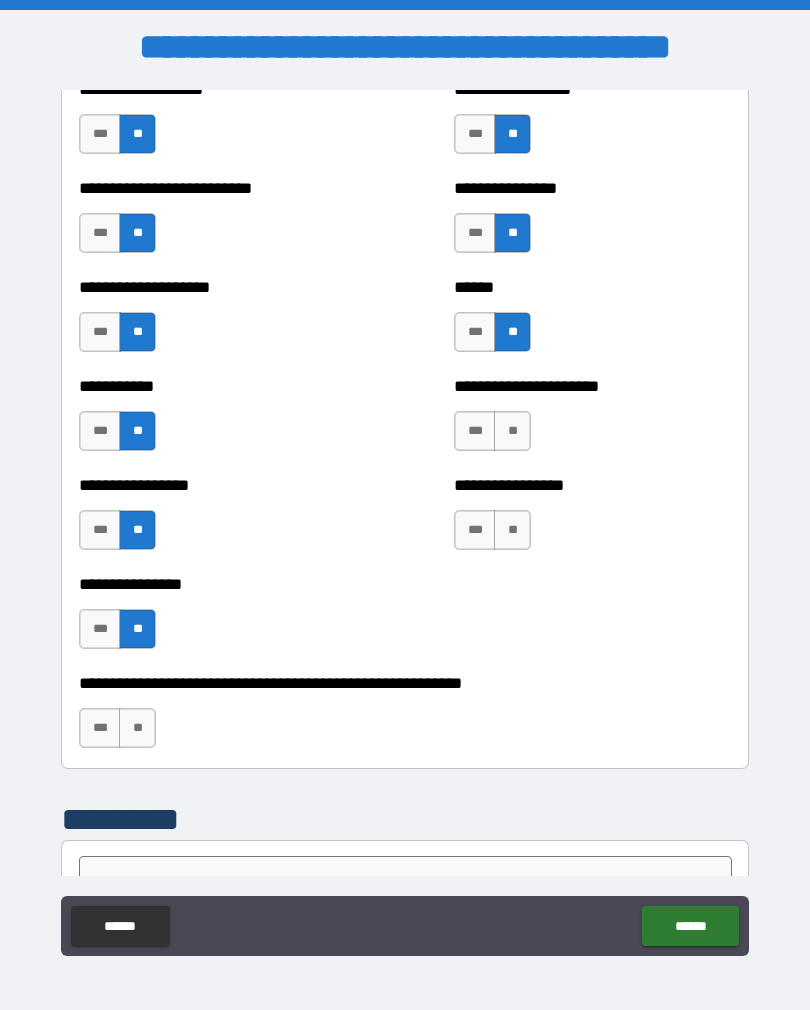 click on "**" at bounding box center [512, 530] 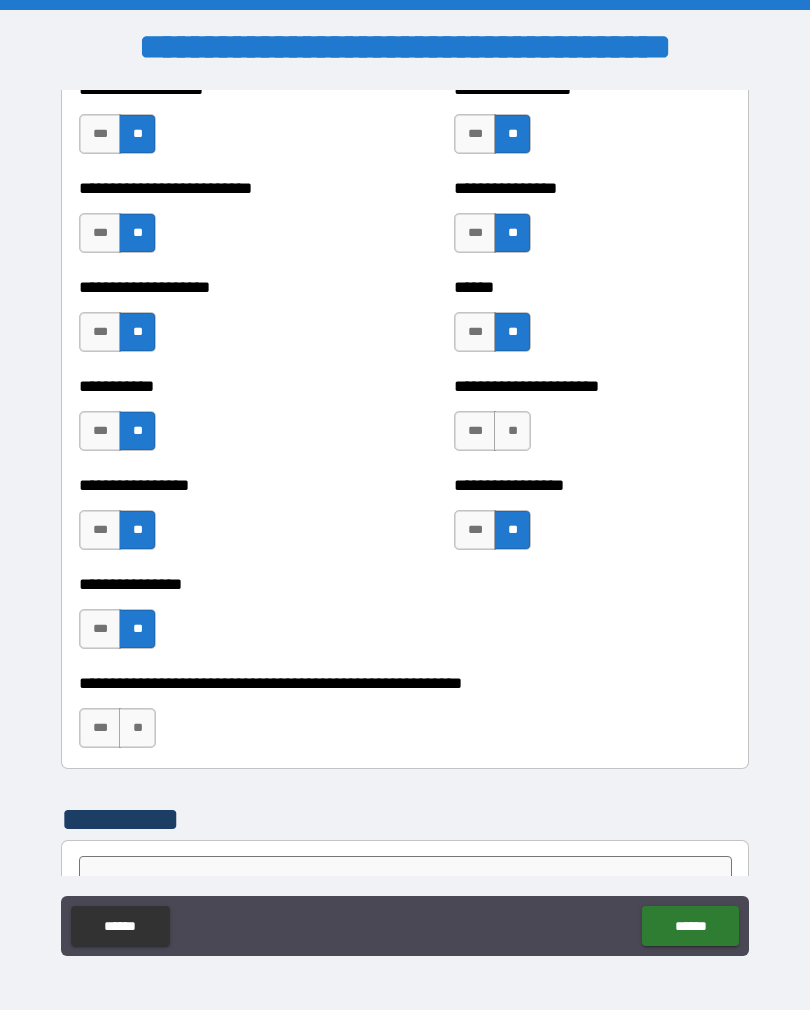 click on "**" at bounding box center [512, 431] 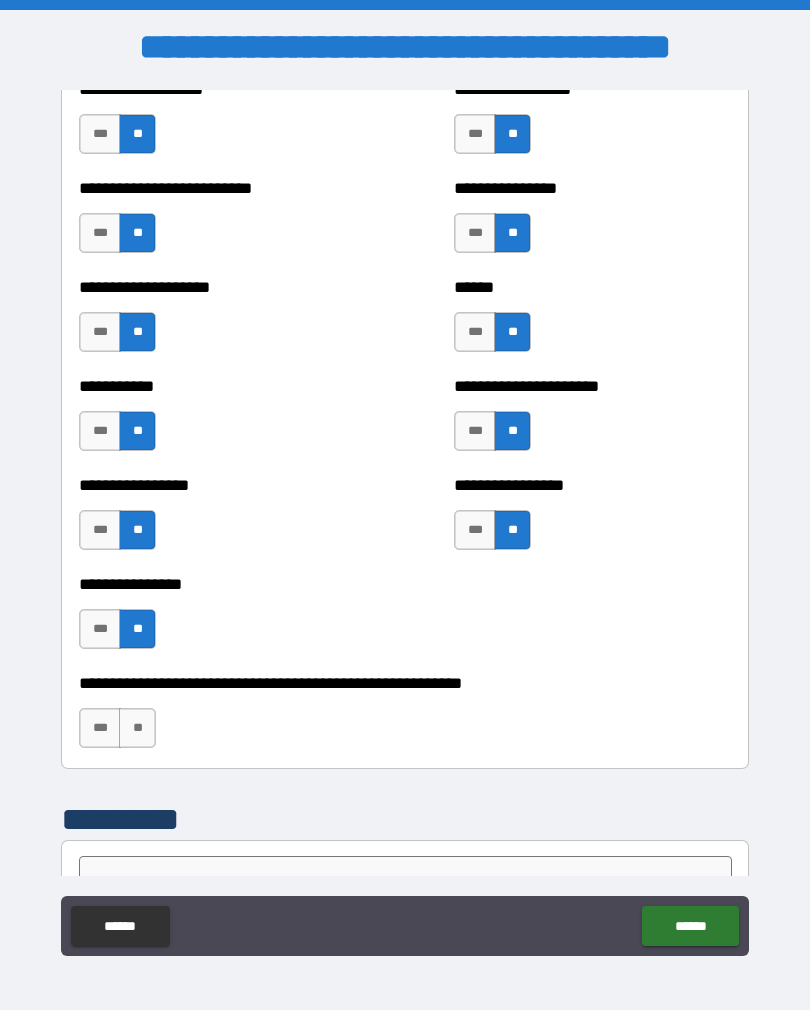 click on "**" at bounding box center (137, 728) 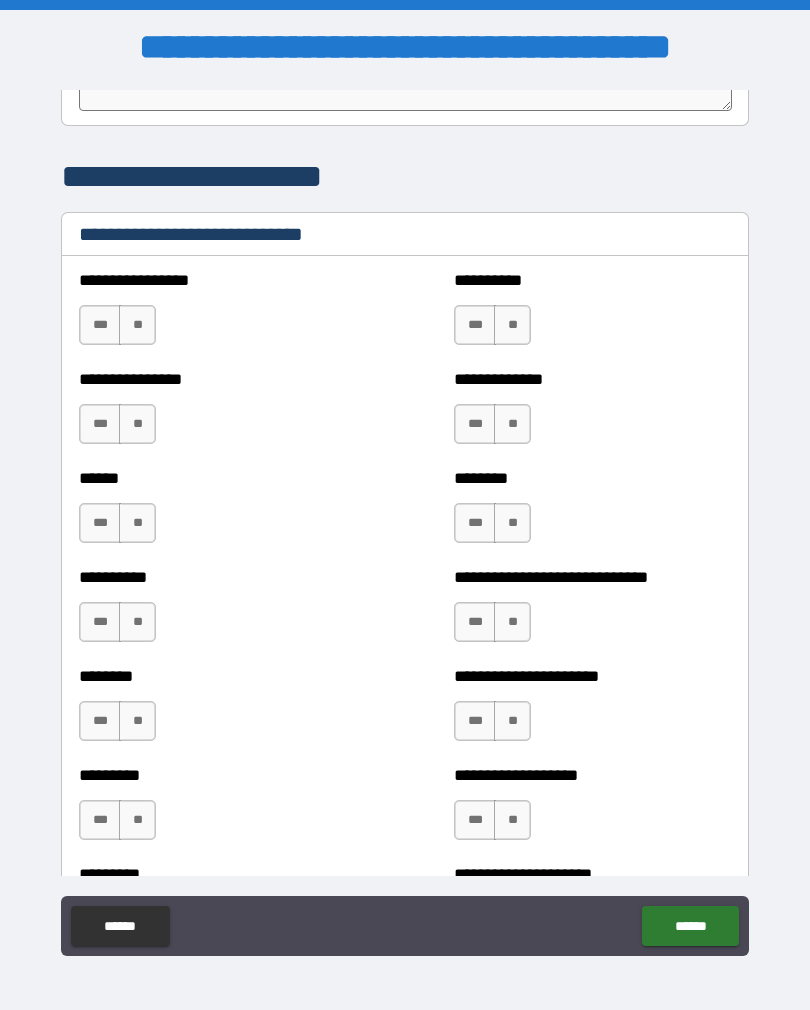 scroll, scrollTop: 6685, scrollLeft: 0, axis: vertical 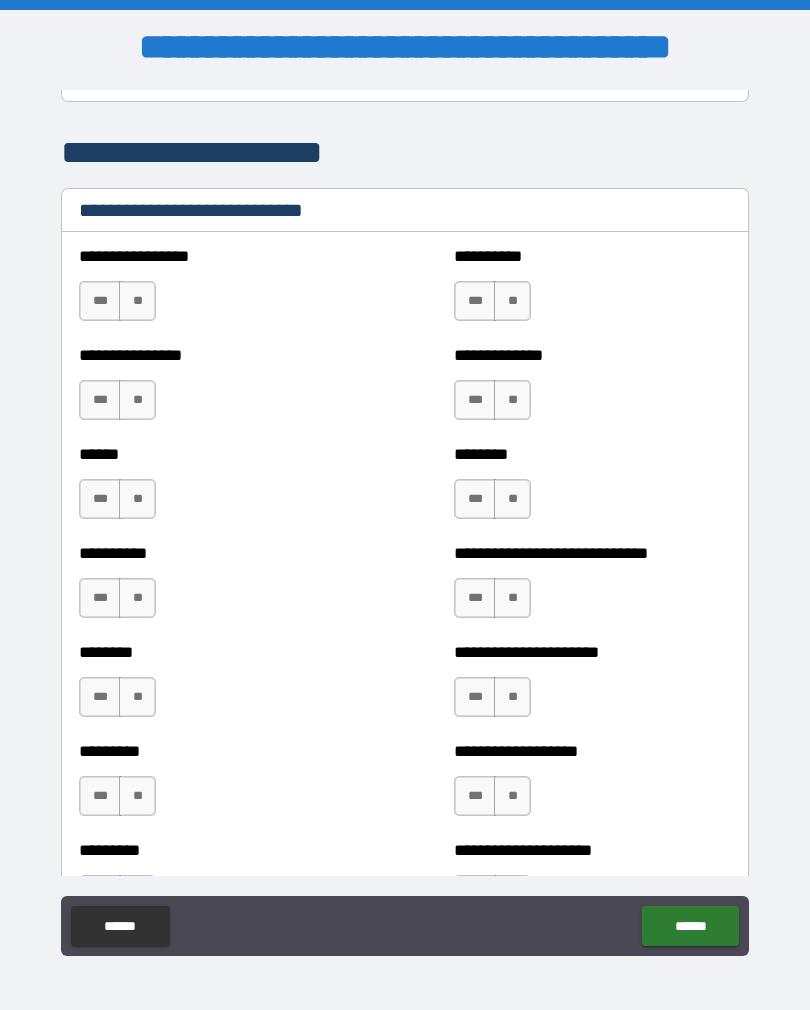 click on "***" at bounding box center (475, 598) 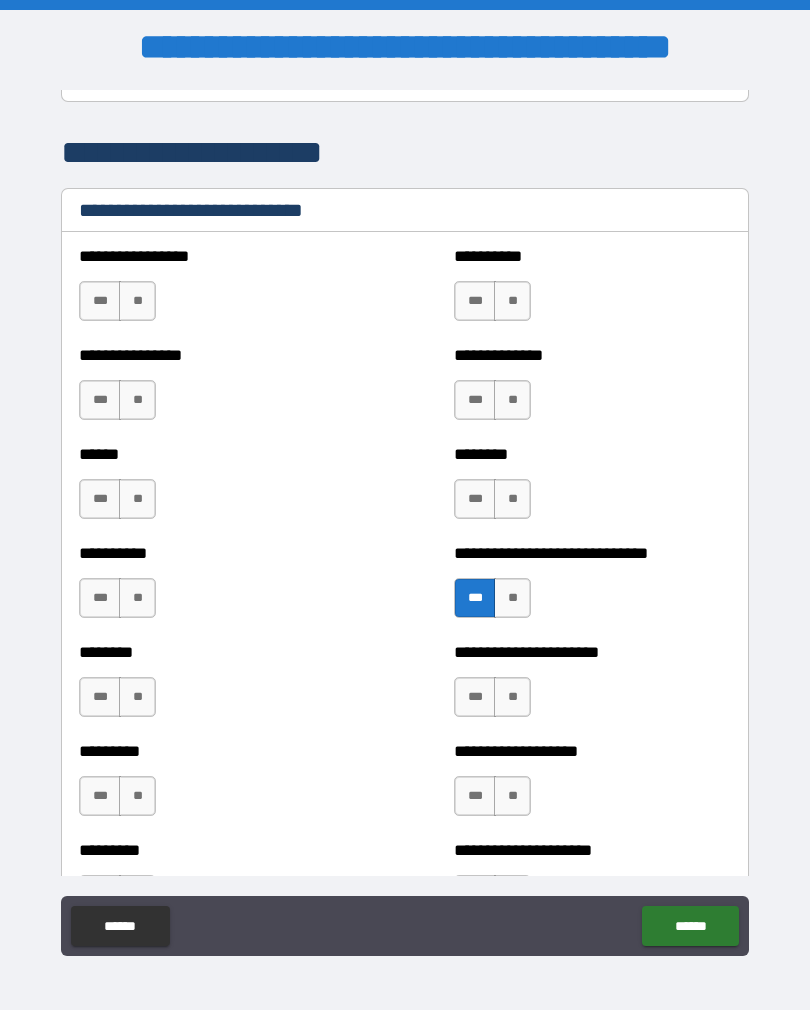 click on "**" at bounding box center (512, 301) 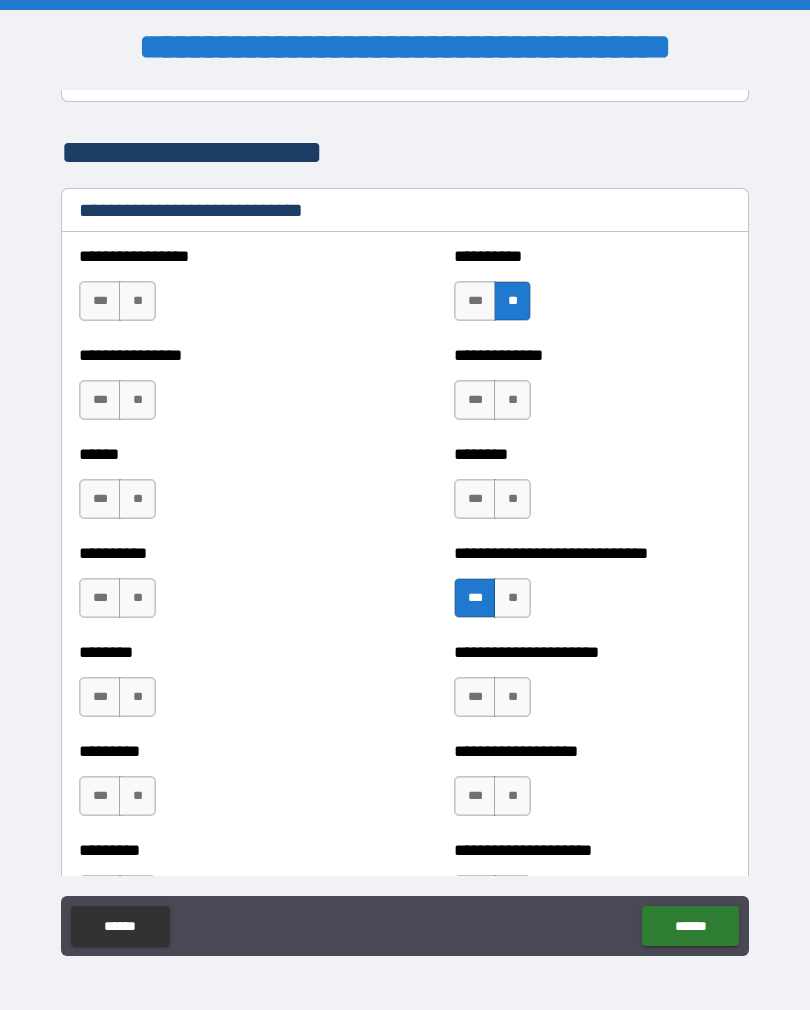 click on "**" at bounding box center [512, 400] 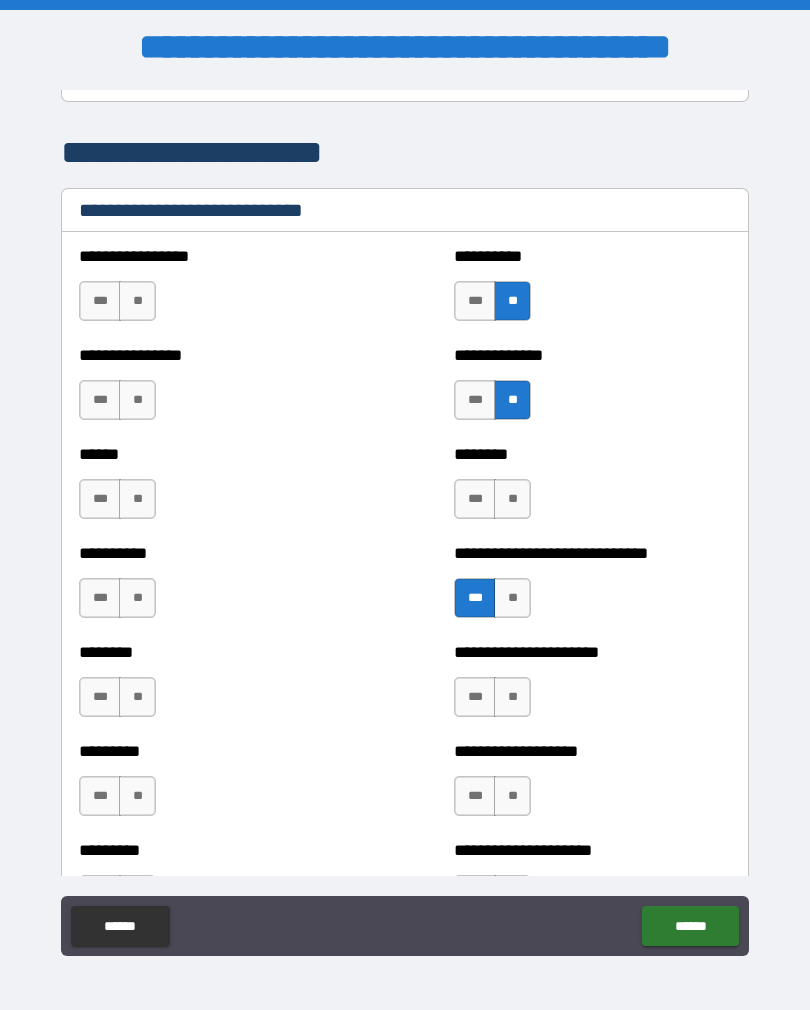 click on "***" at bounding box center (475, 499) 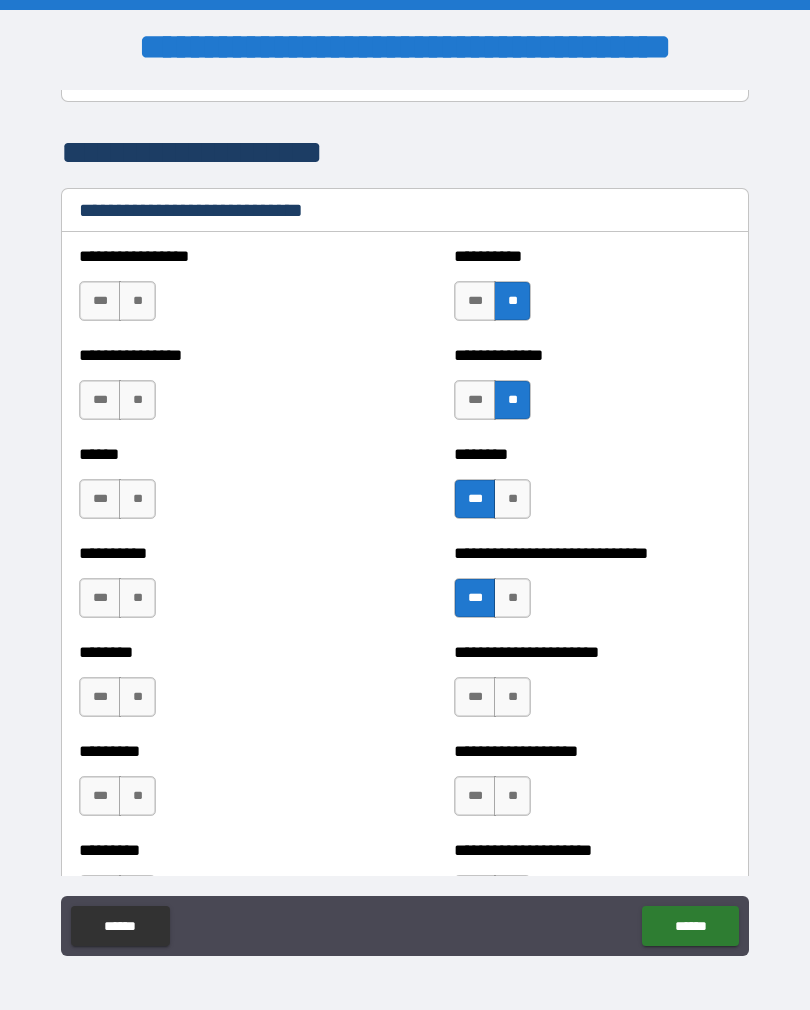 click on "***" at bounding box center [100, 499] 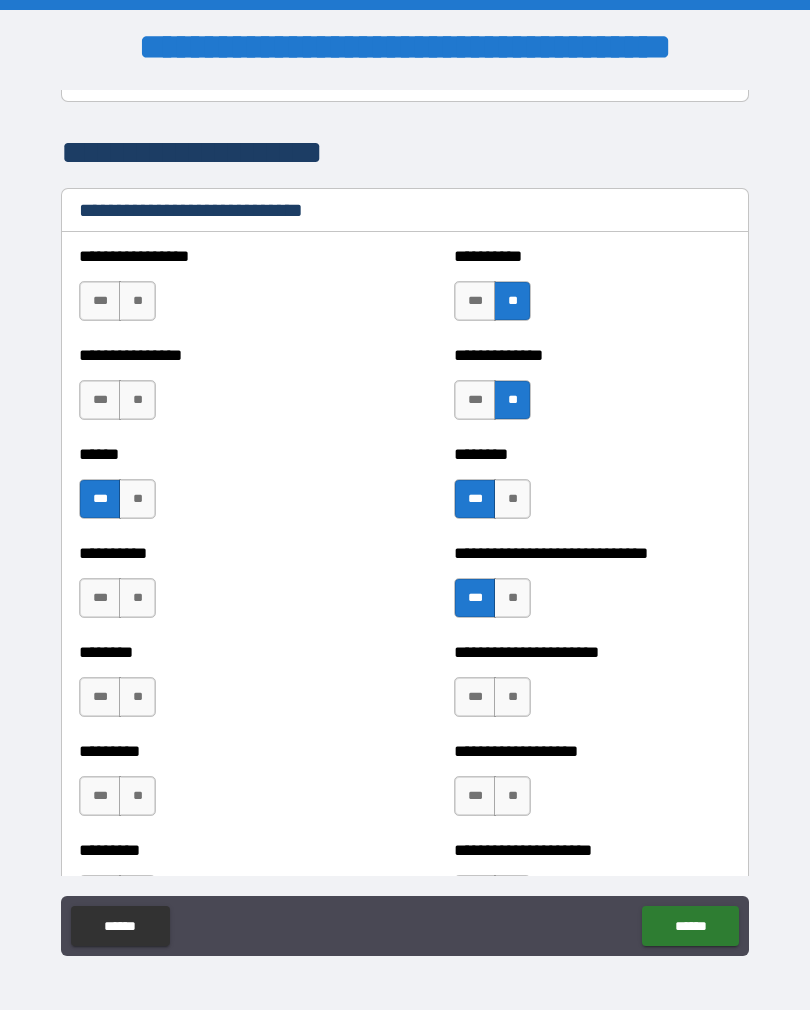 click on "**" at bounding box center [137, 301] 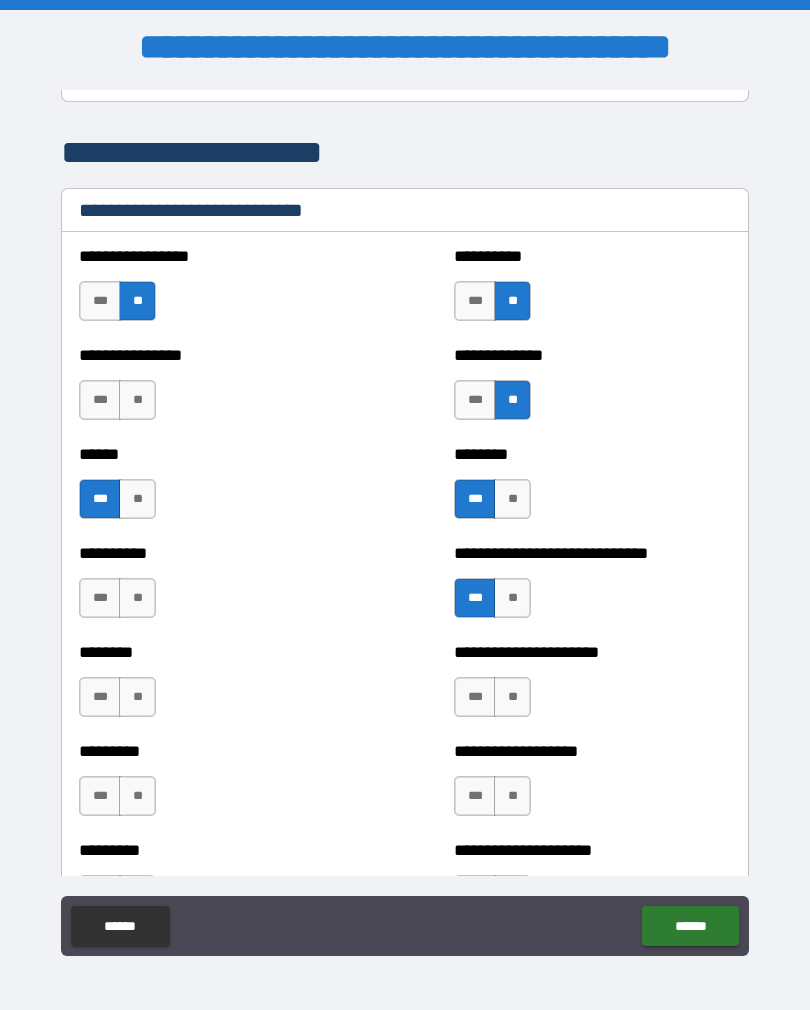 click on "**" at bounding box center (137, 400) 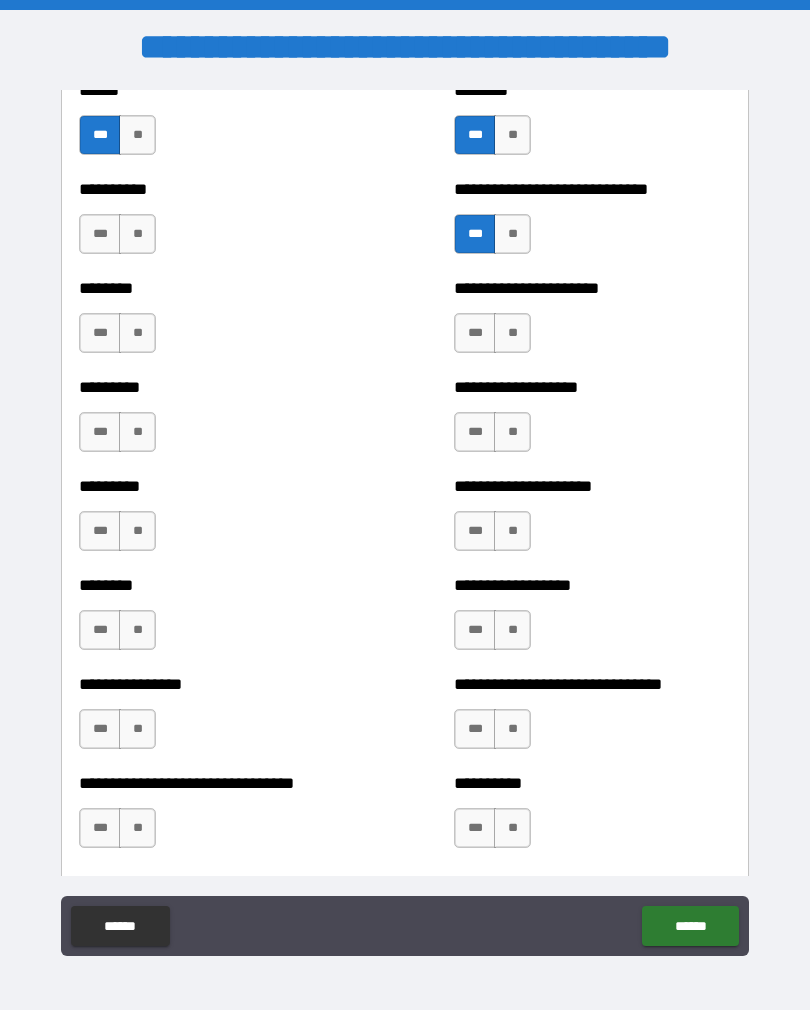 scroll, scrollTop: 7046, scrollLeft: 0, axis: vertical 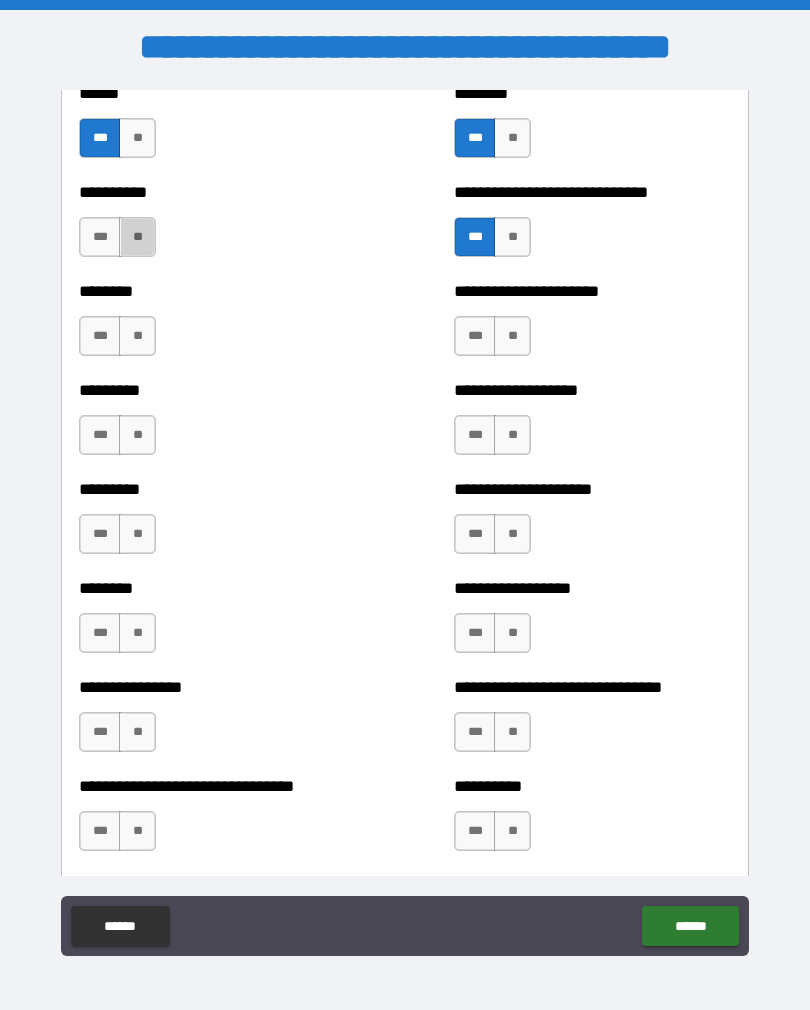 click on "**" at bounding box center (137, 237) 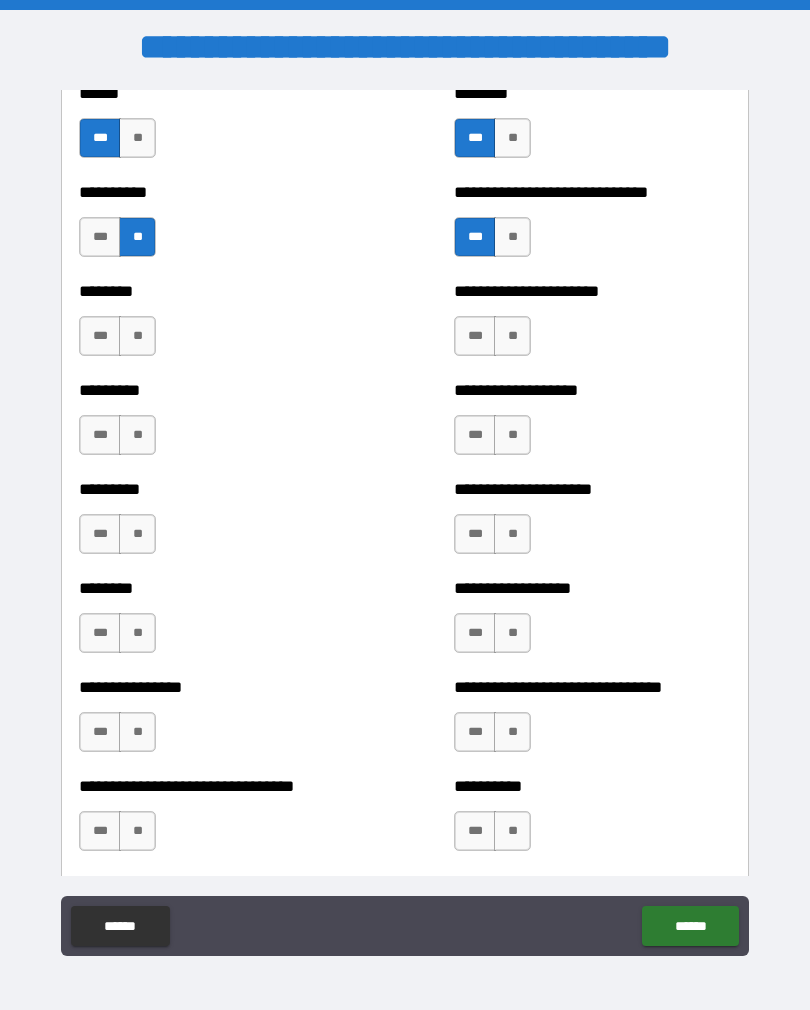 click on "**" at bounding box center (137, 336) 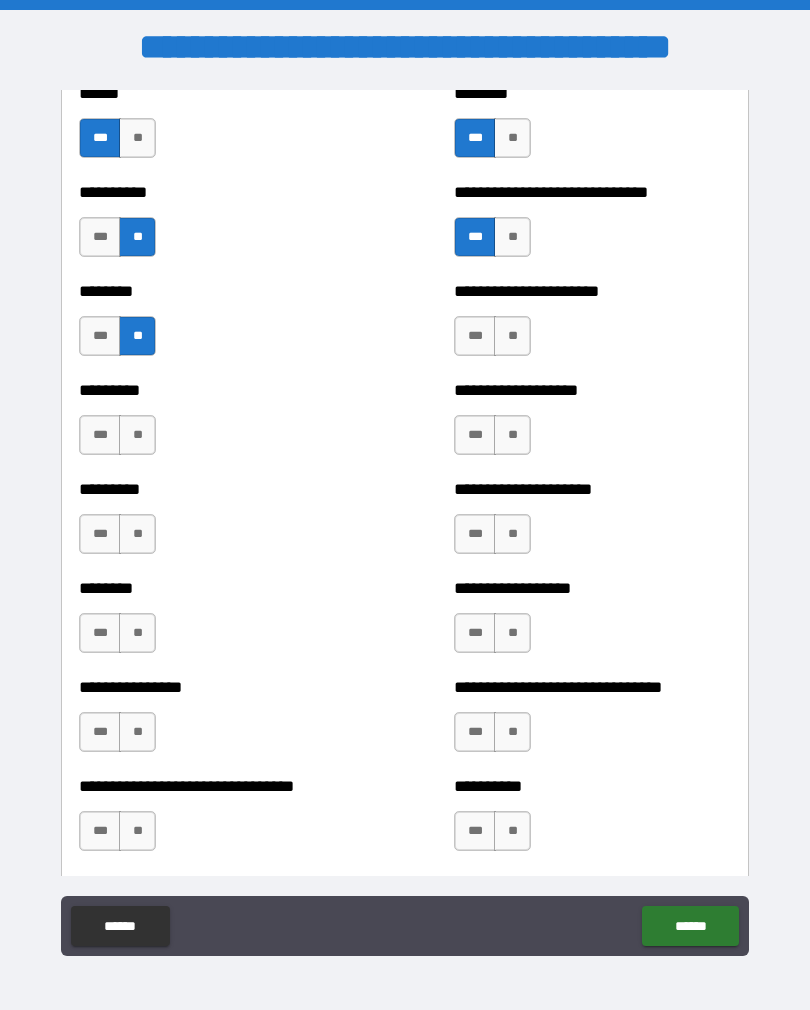 click on "**" at bounding box center [137, 435] 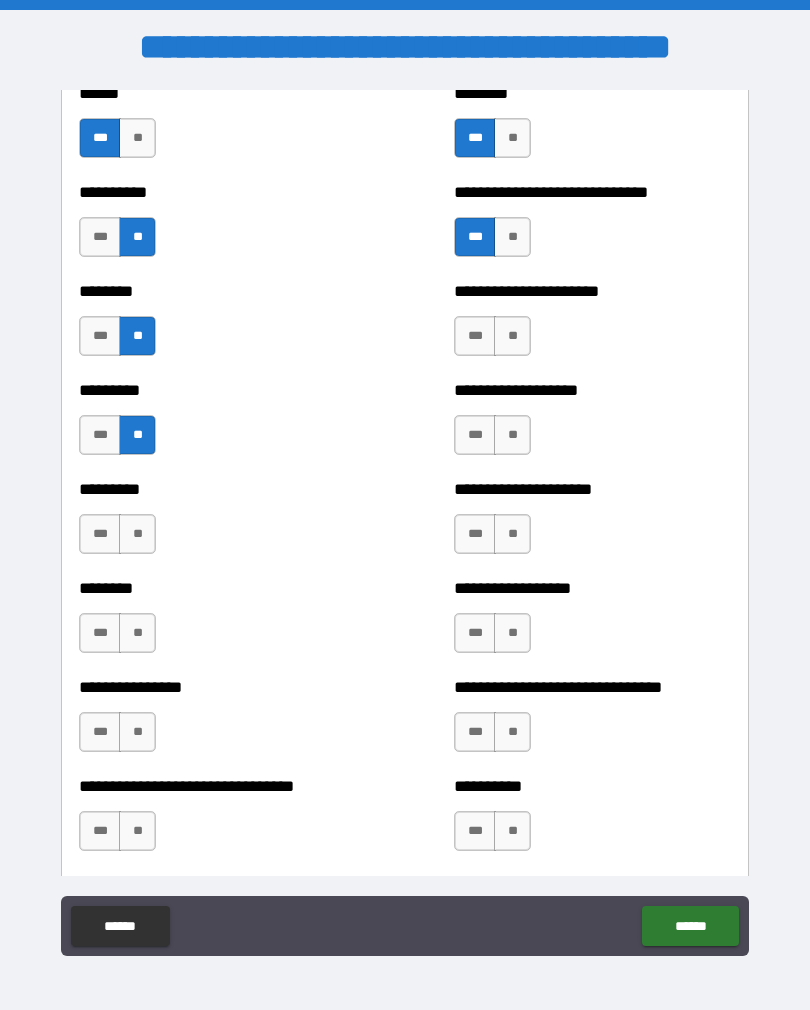click on "***" at bounding box center (100, 534) 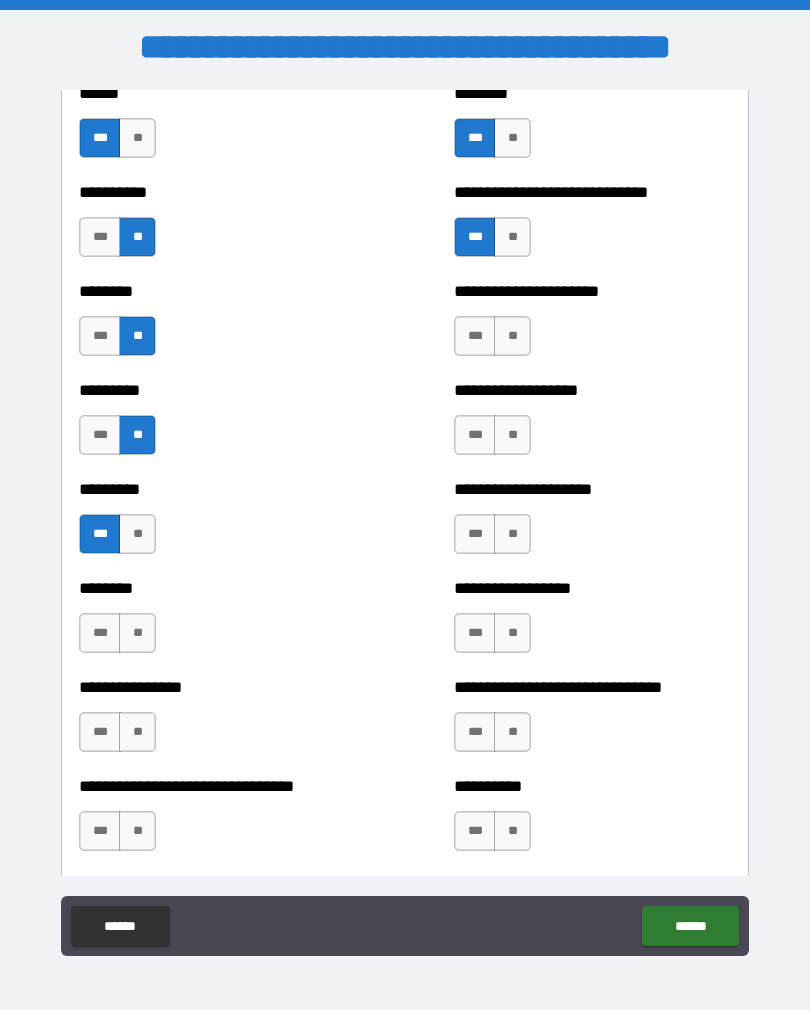 click on "**" at bounding box center (137, 633) 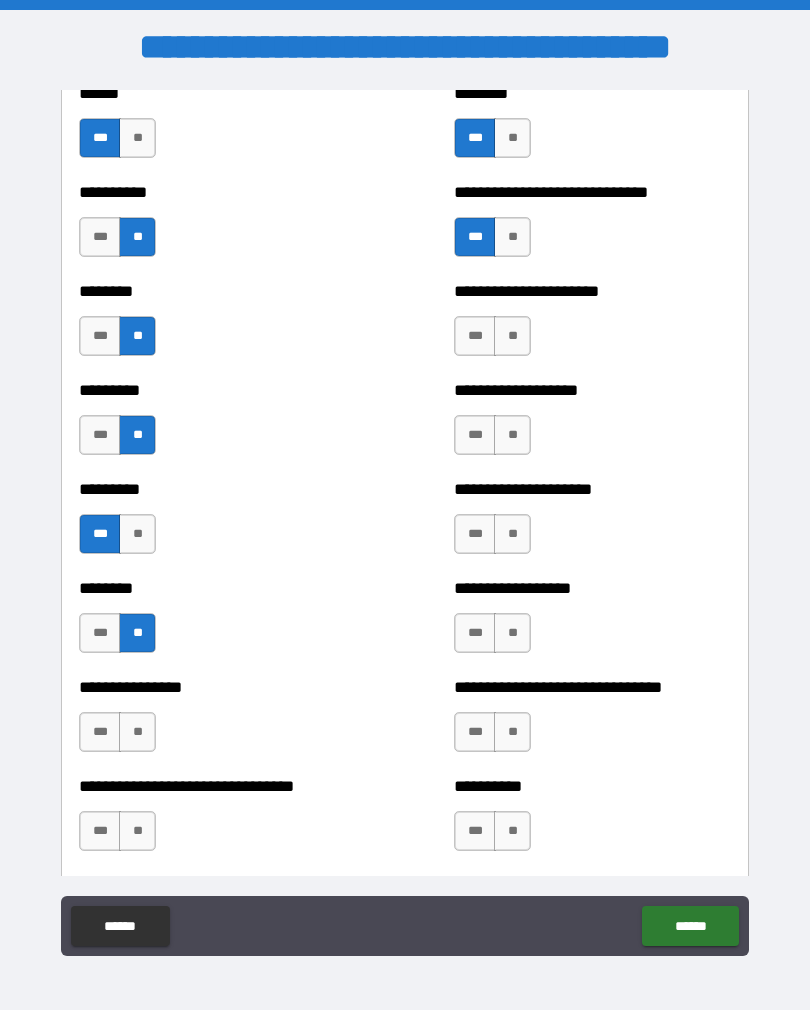 click on "**" at bounding box center [137, 732] 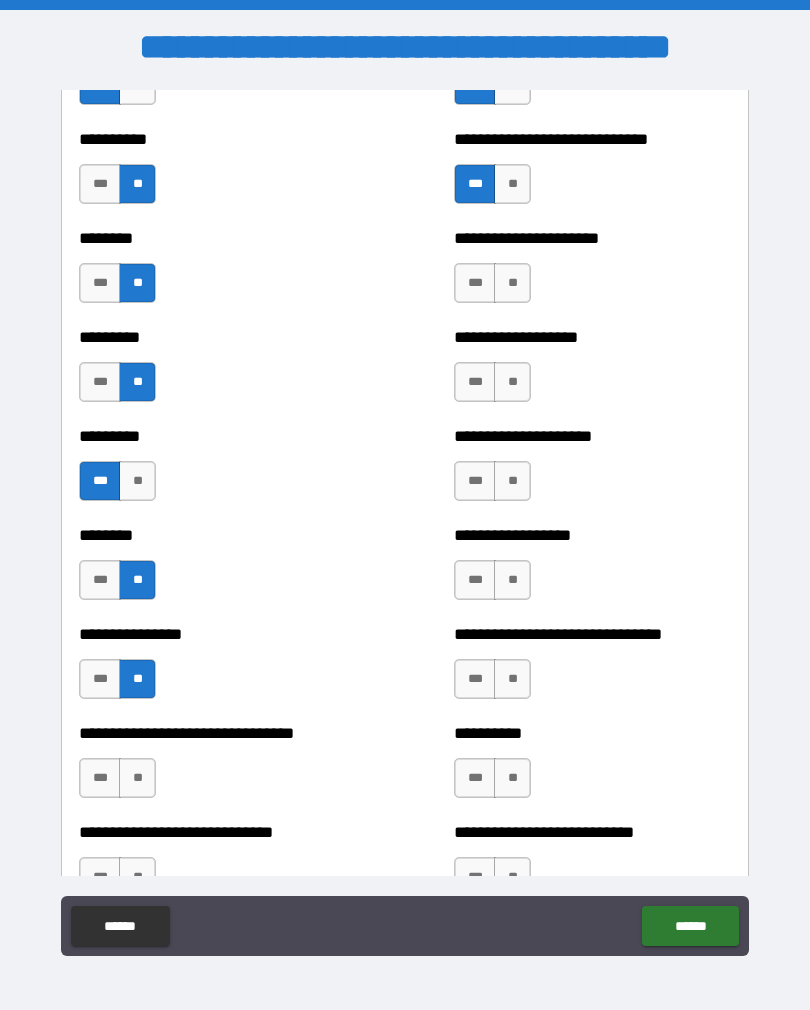 scroll, scrollTop: 7097, scrollLeft: 0, axis: vertical 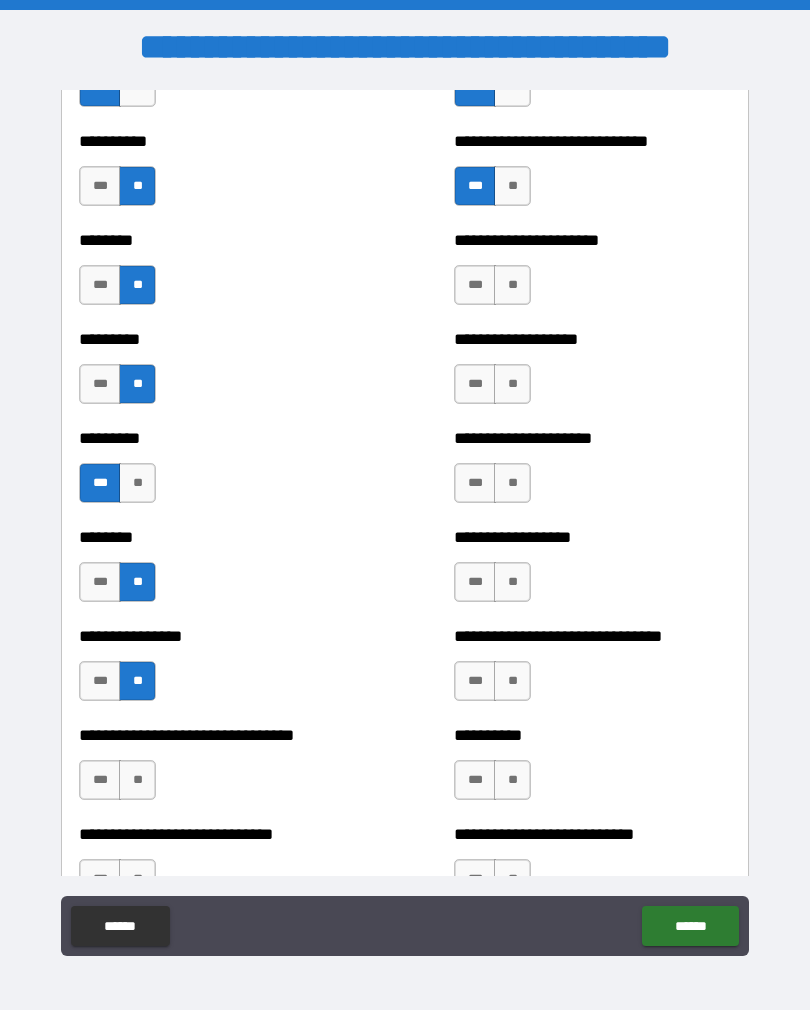 click on "**" at bounding box center [512, 285] 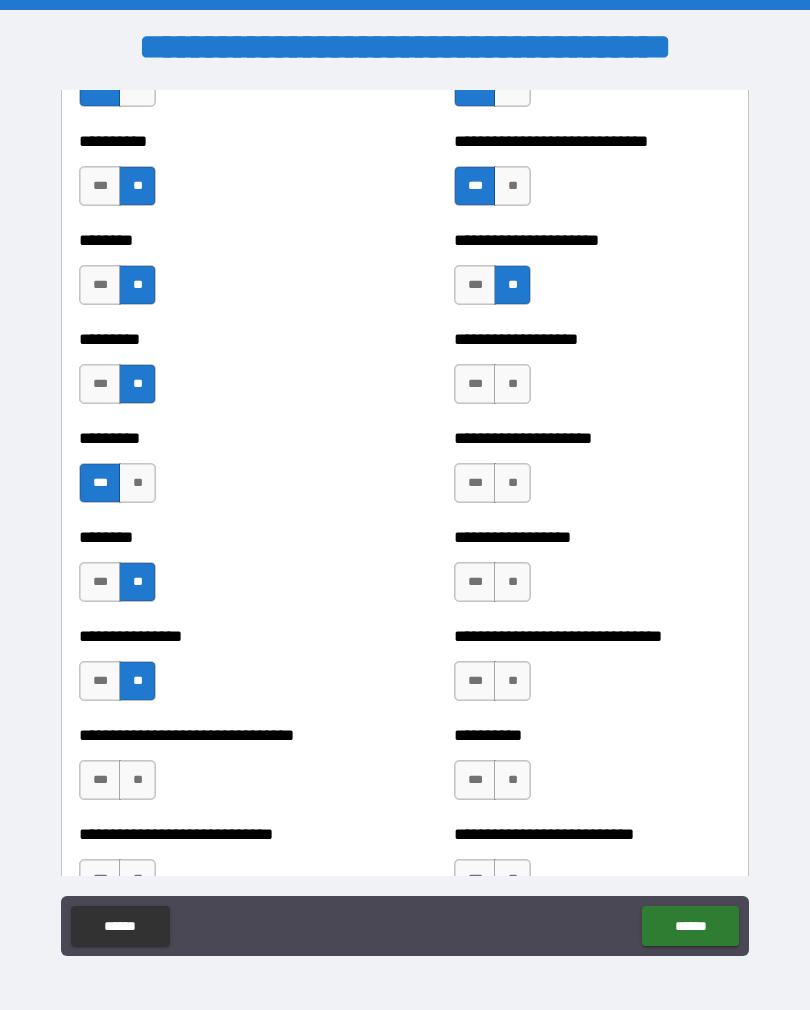 click on "**" at bounding box center (512, 384) 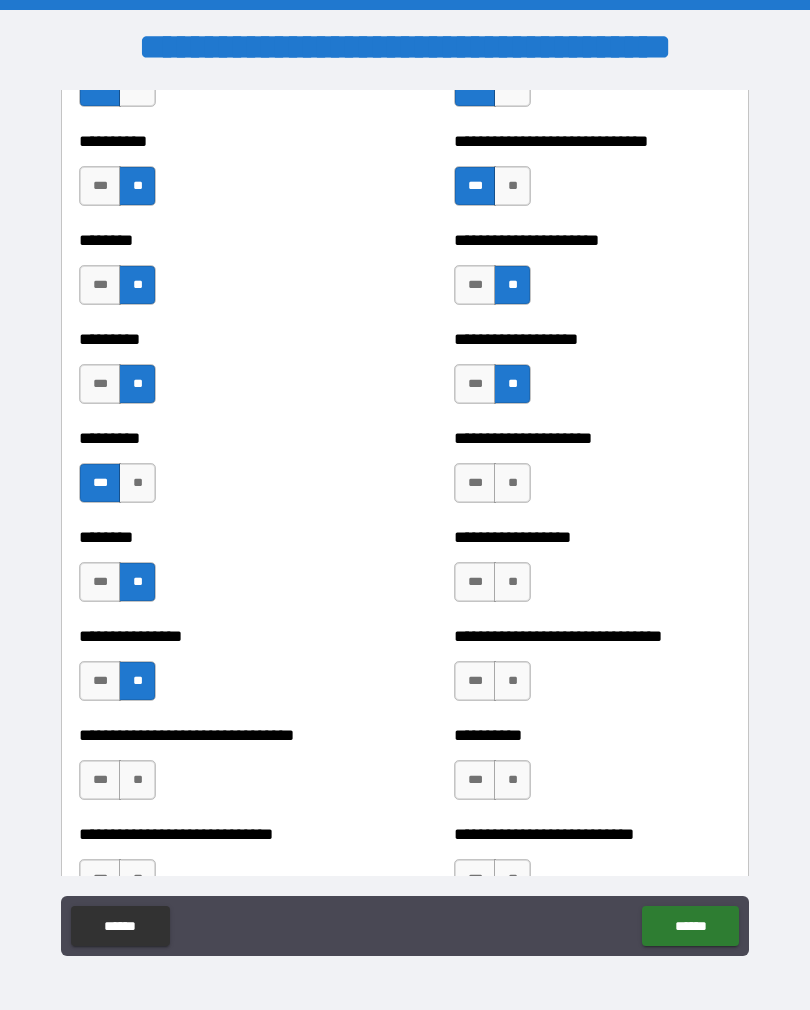 click on "***" at bounding box center [475, 384] 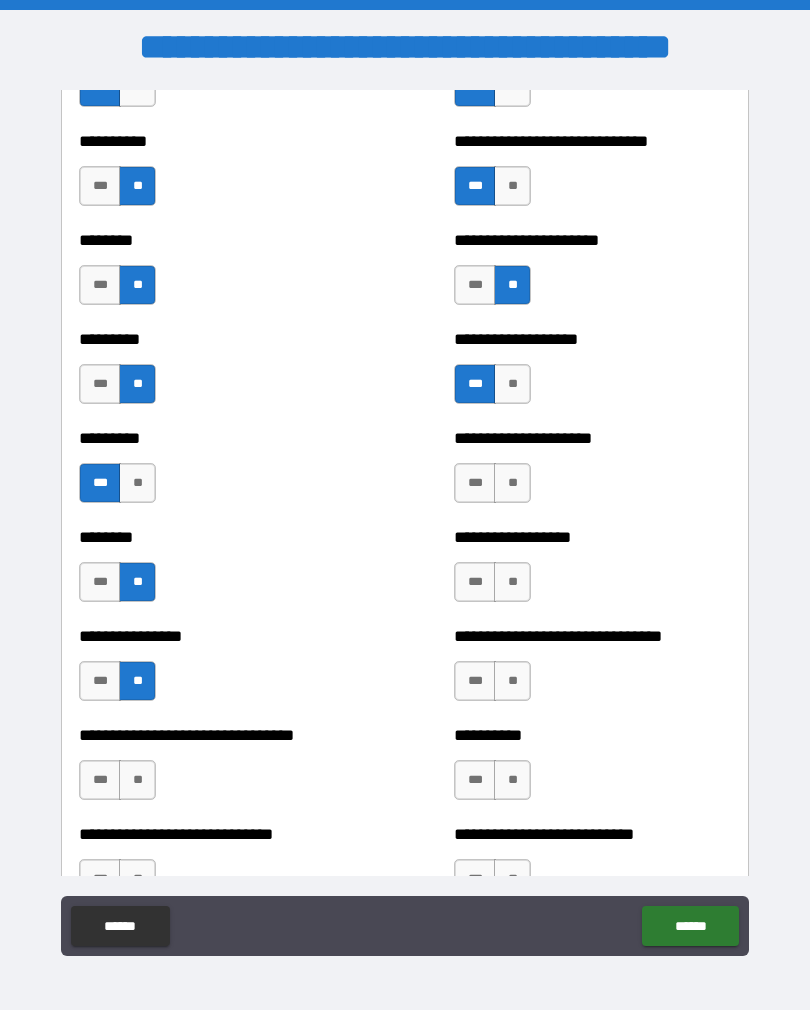 click on "**" at bounding box center [512, 483] 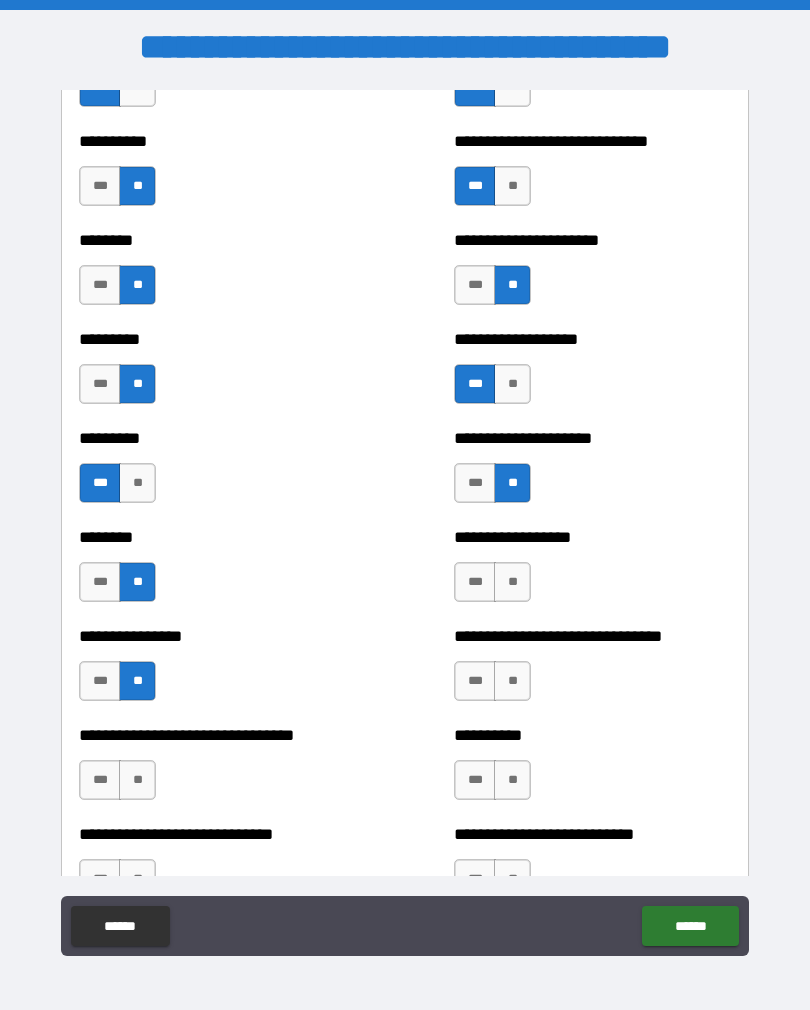 click on "**" at bounding box center [512, 582] 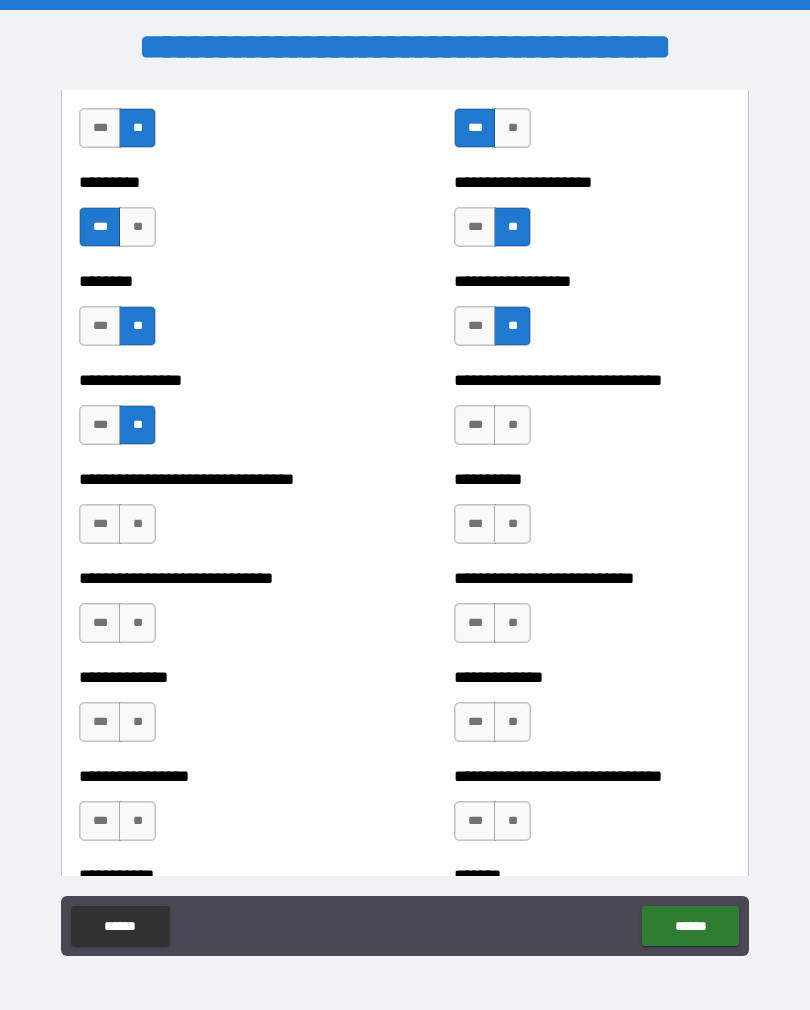 scroll, scrollTop: 7352, scrollLeft: 0, axis: vertical 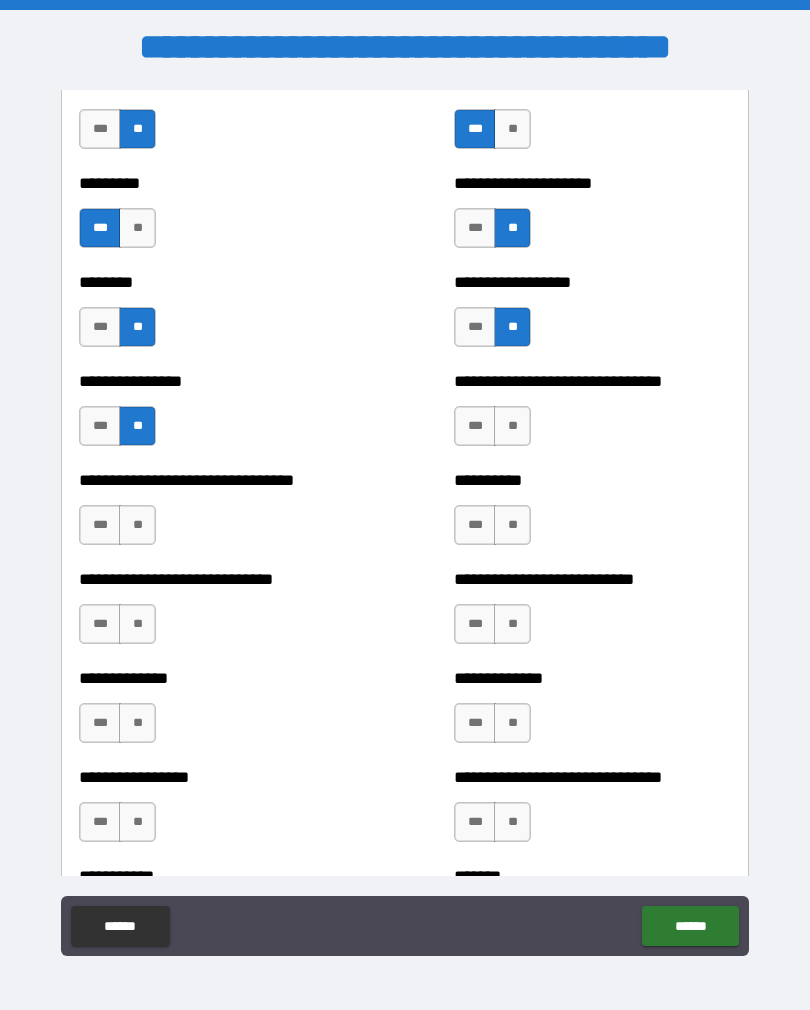 click on "**" at bounding box center (512, 426) 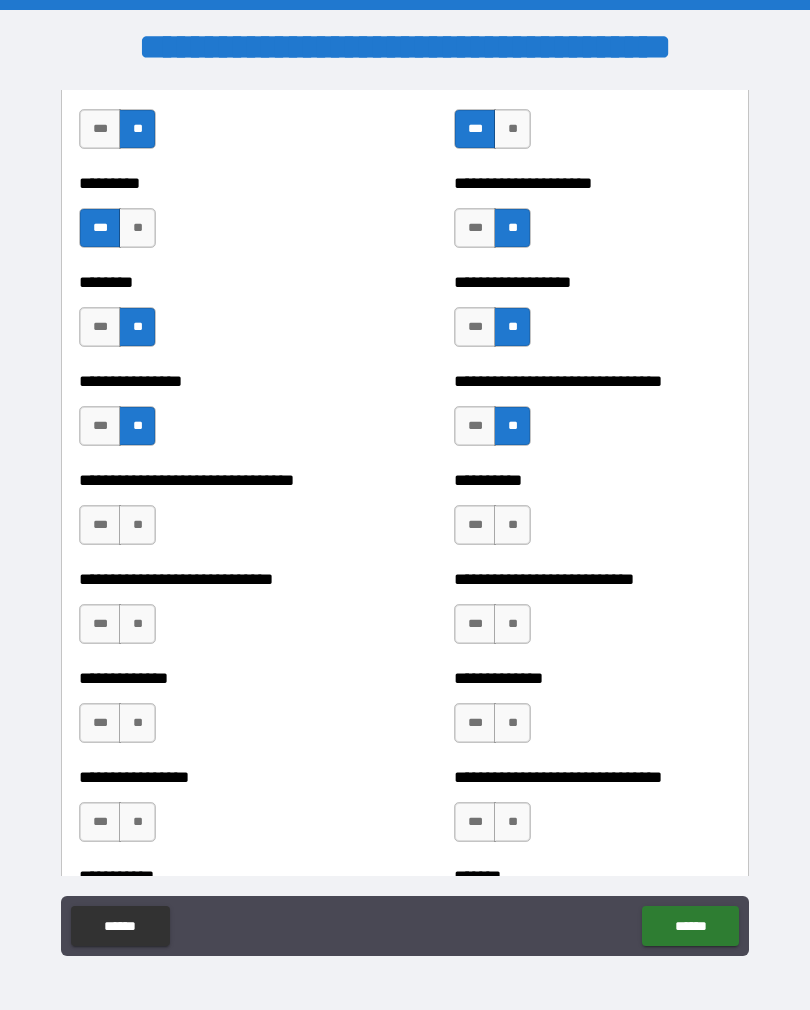 click on "**" at bounding box center [512, 525] 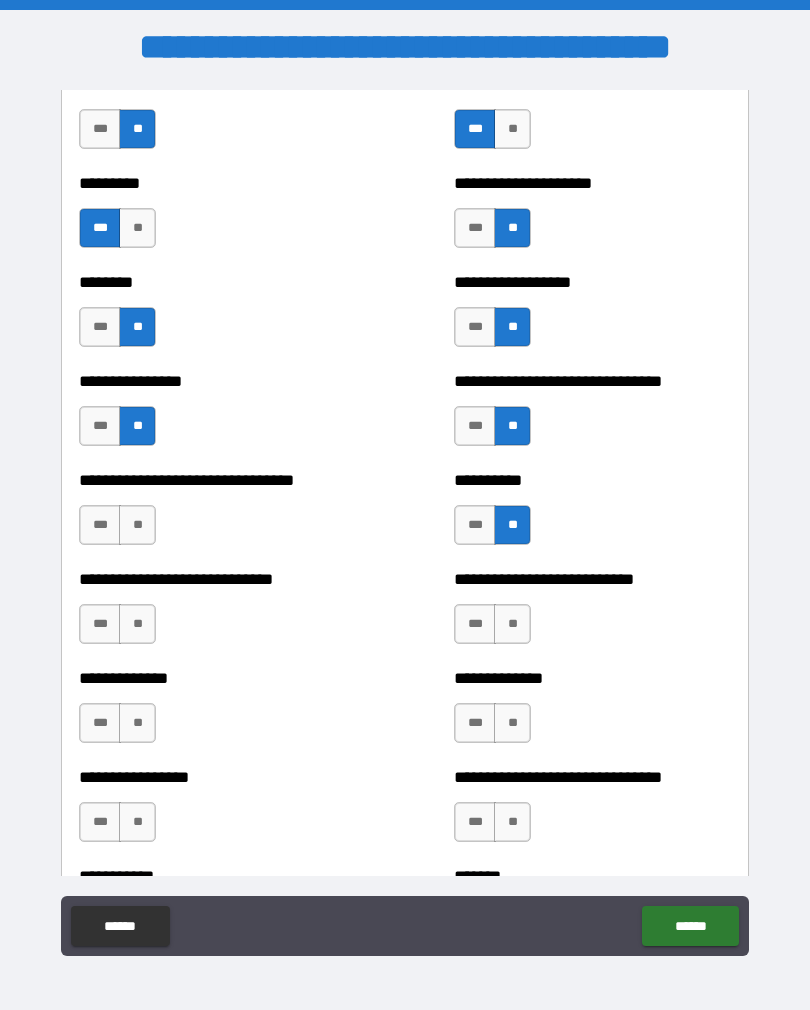click on "**" at bounding box center [512, 624] 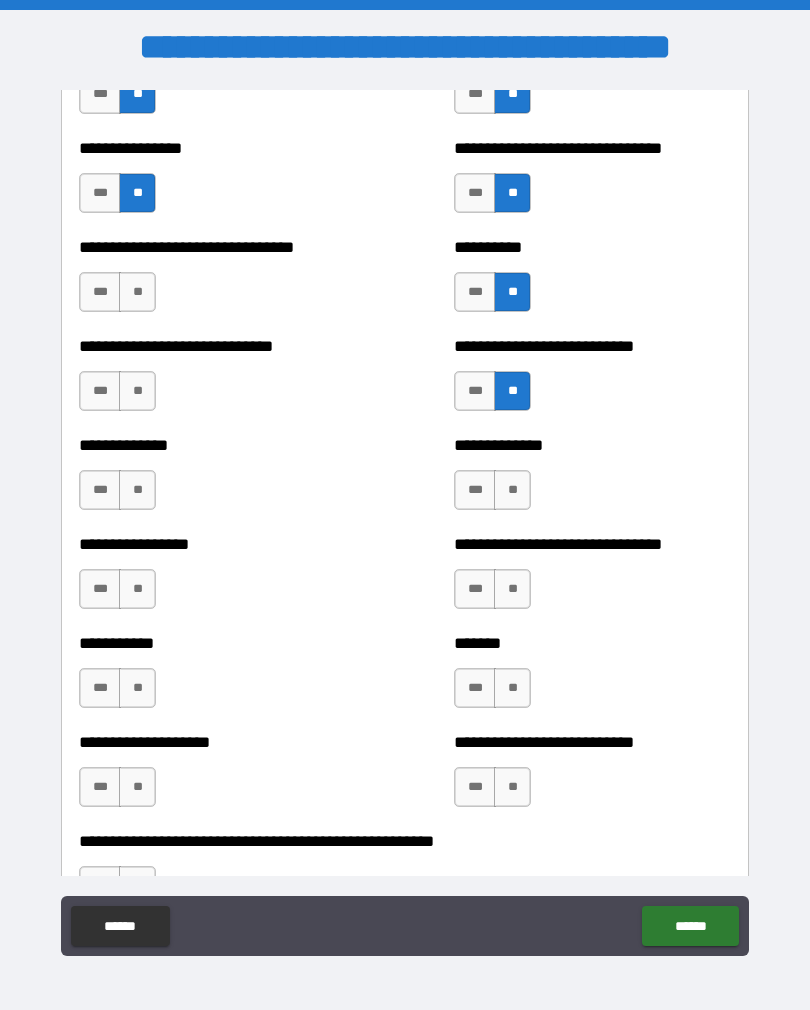 scroll, scrollTop: 7590, scrollLeft: 0, axis: vertical 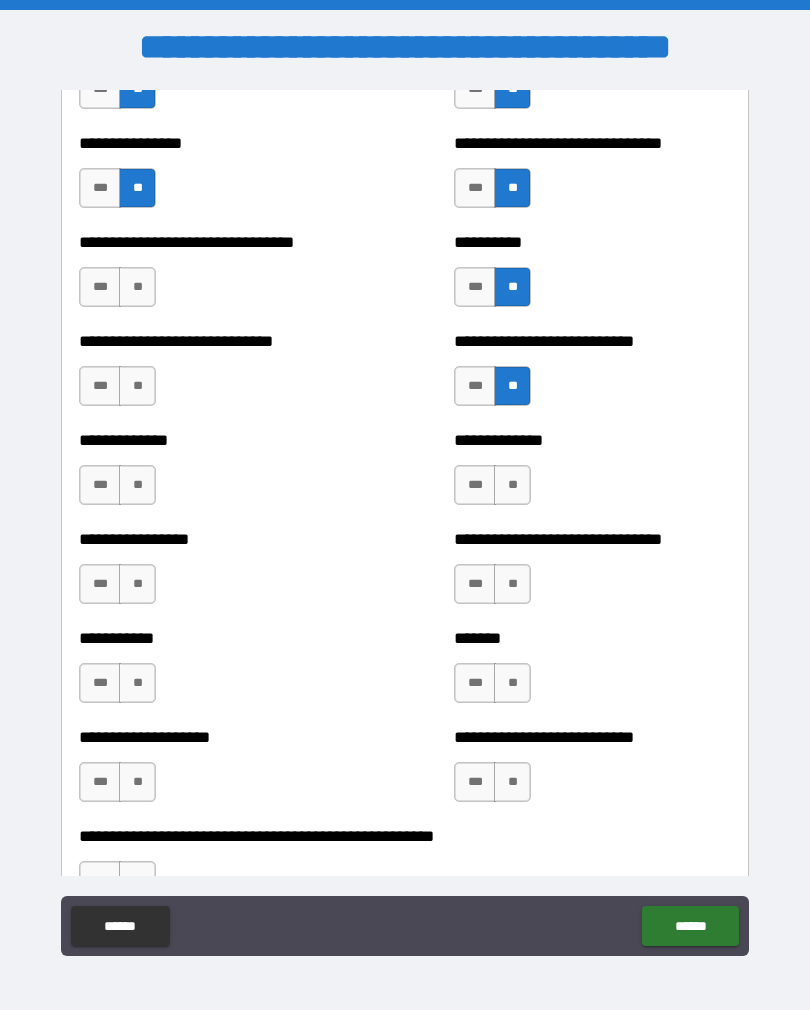 click on "**" at bounding box center [137, 287] 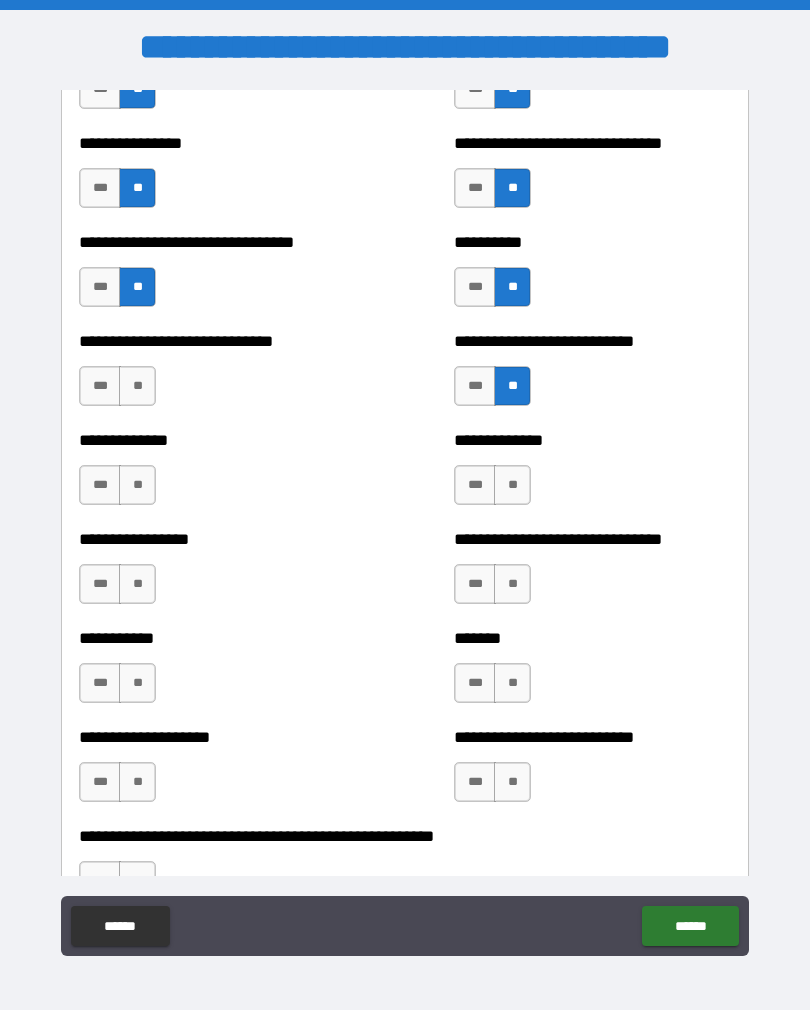 click on "**" at bounding box center [137, 386] 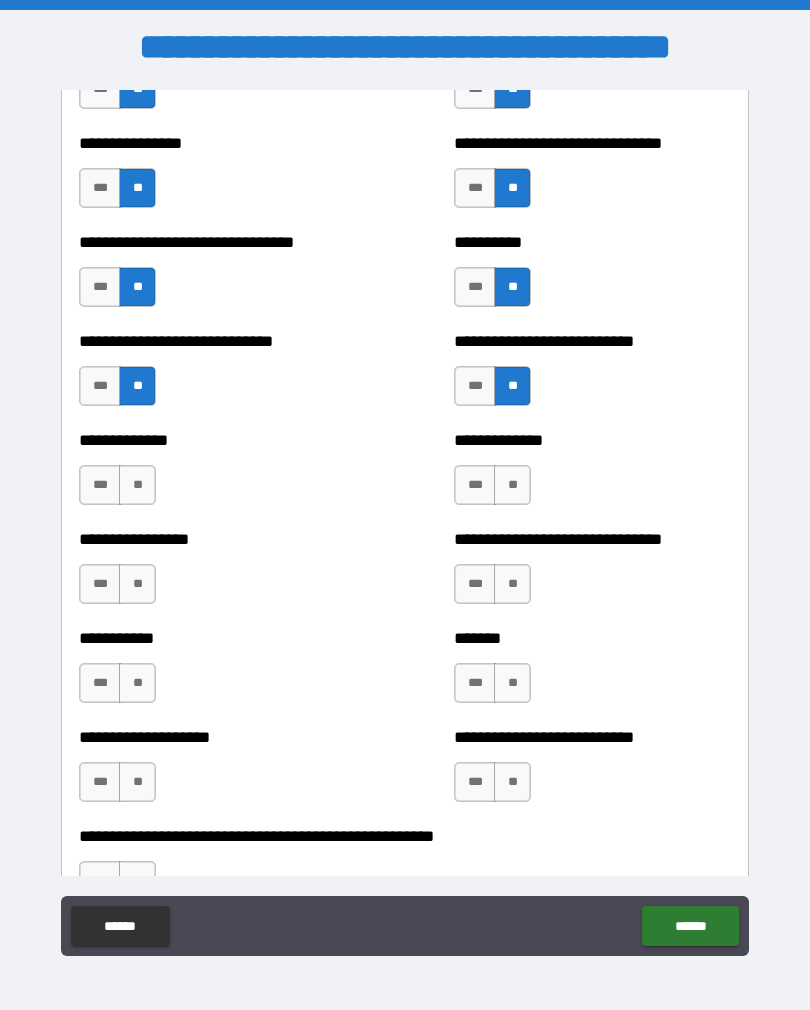 click on "**" at bounding box center (137, 485) 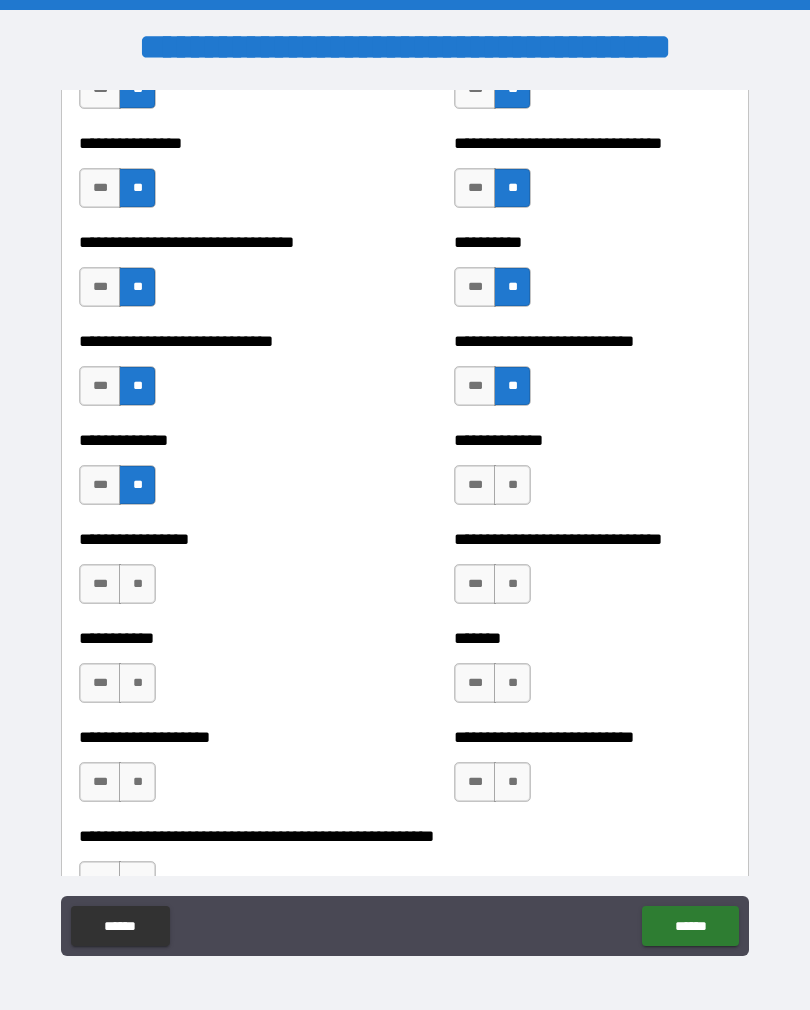 click on "**" at bounding box center (137, 584) 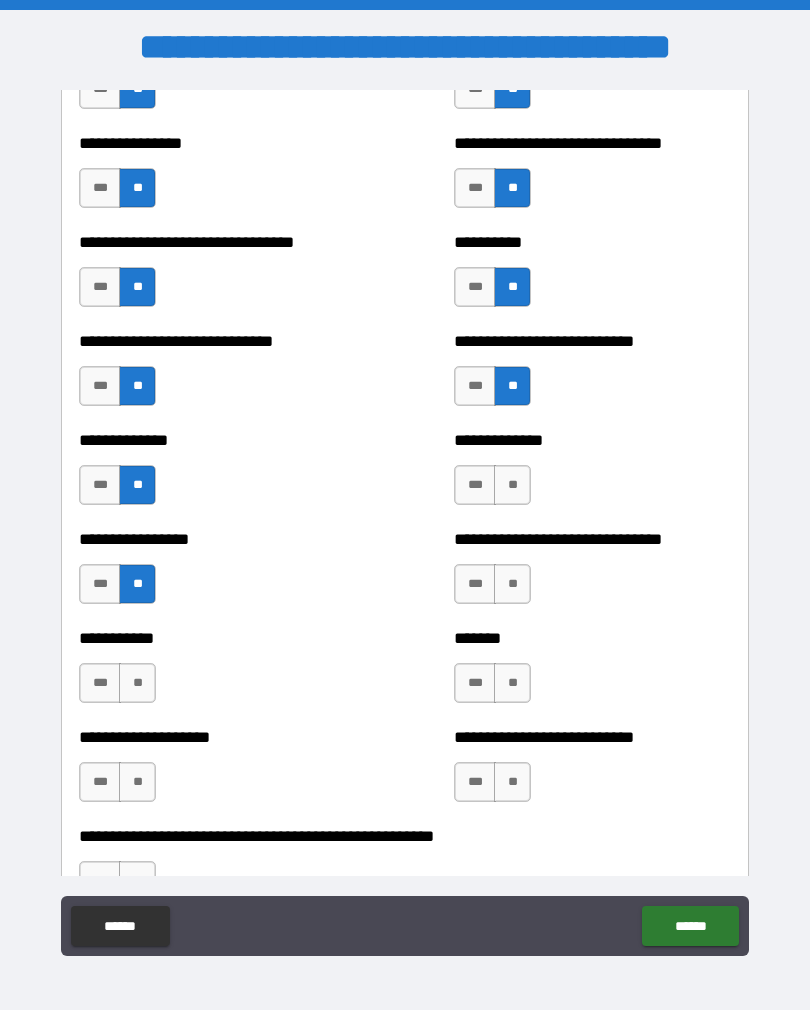 click on "**" at bounding box center [137, 683] 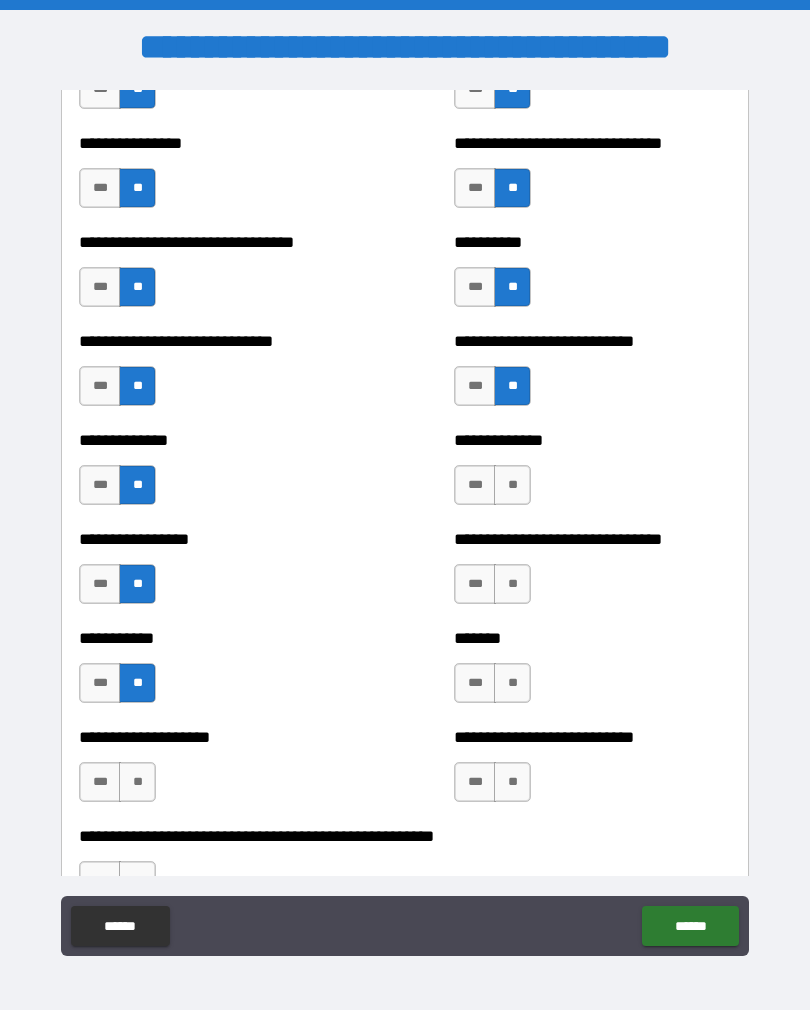 click on "**" at bounding box center (137, 782) 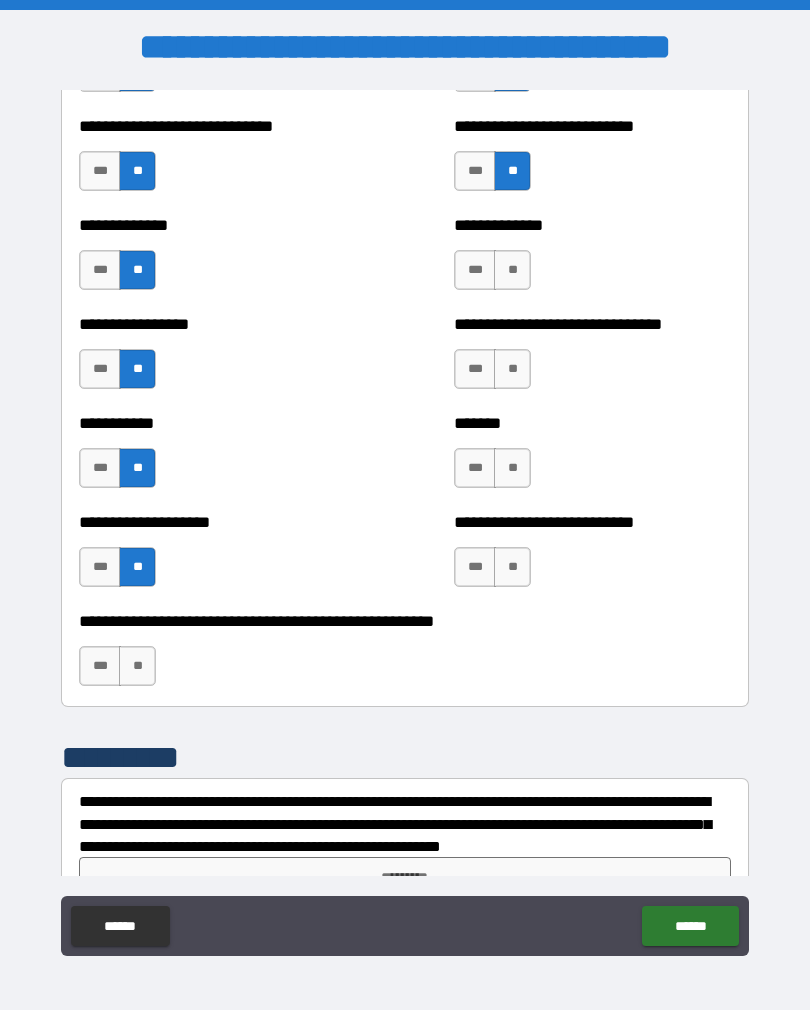 scroll, scrollTop: 7819, scrollLeft: 0, axis: vertical 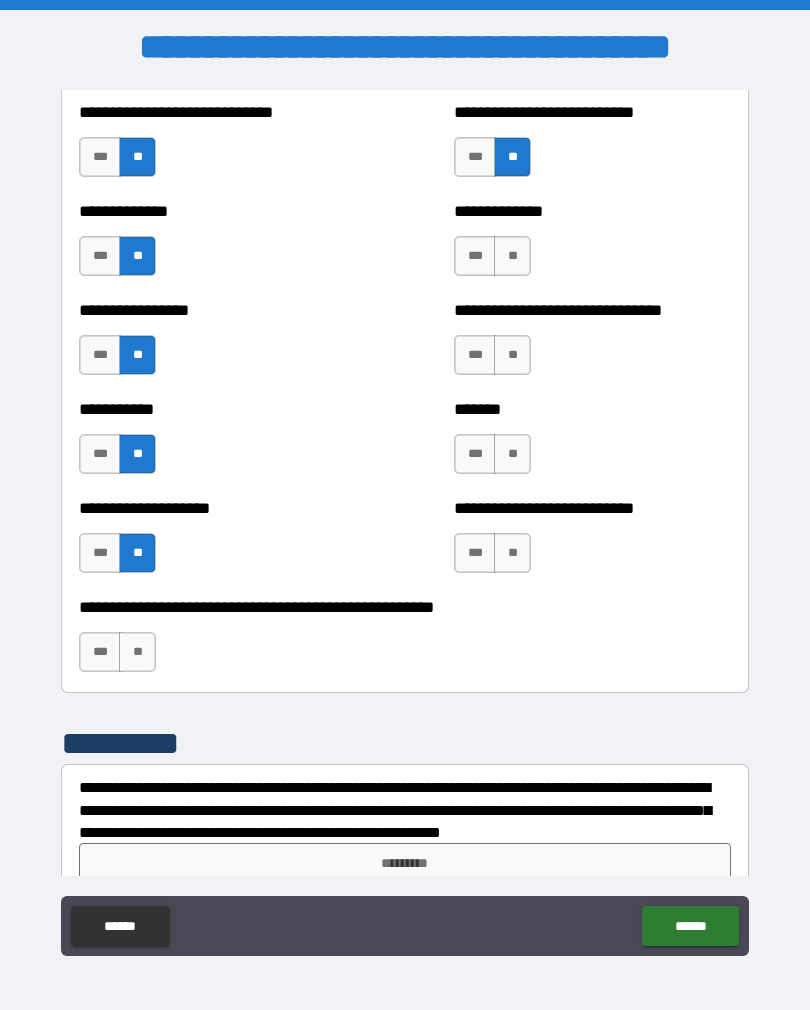 click on "**" at bounding box center (512, 256) 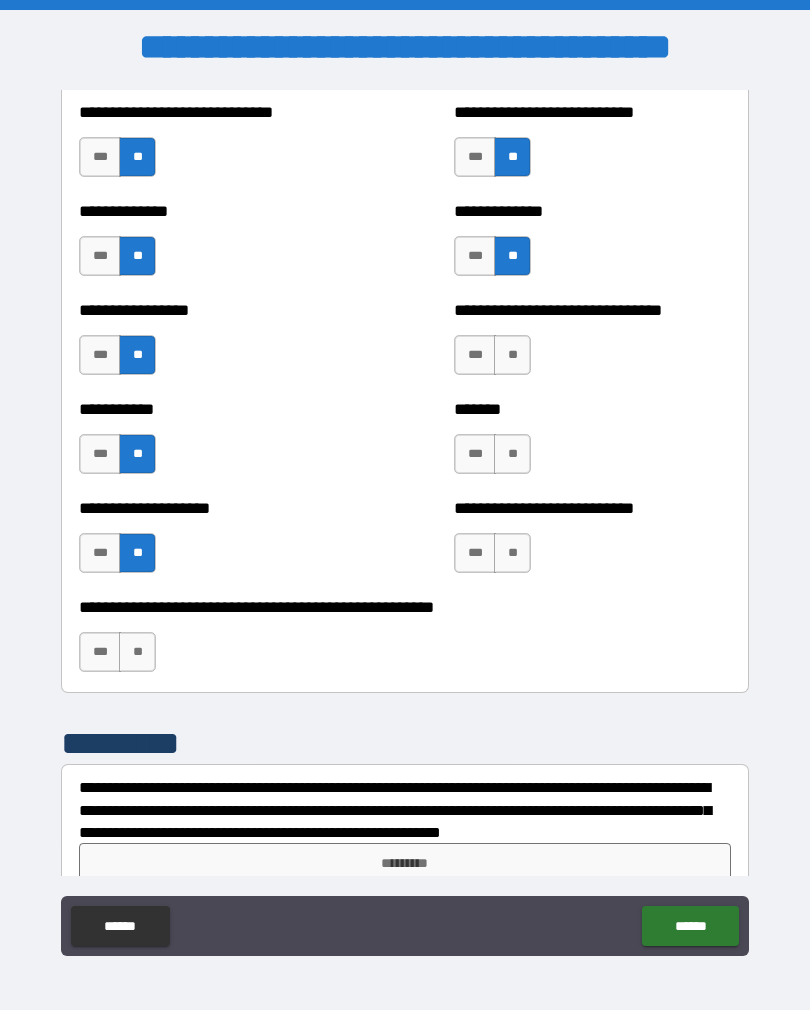 click on "**" at bounding box center [512, 355] 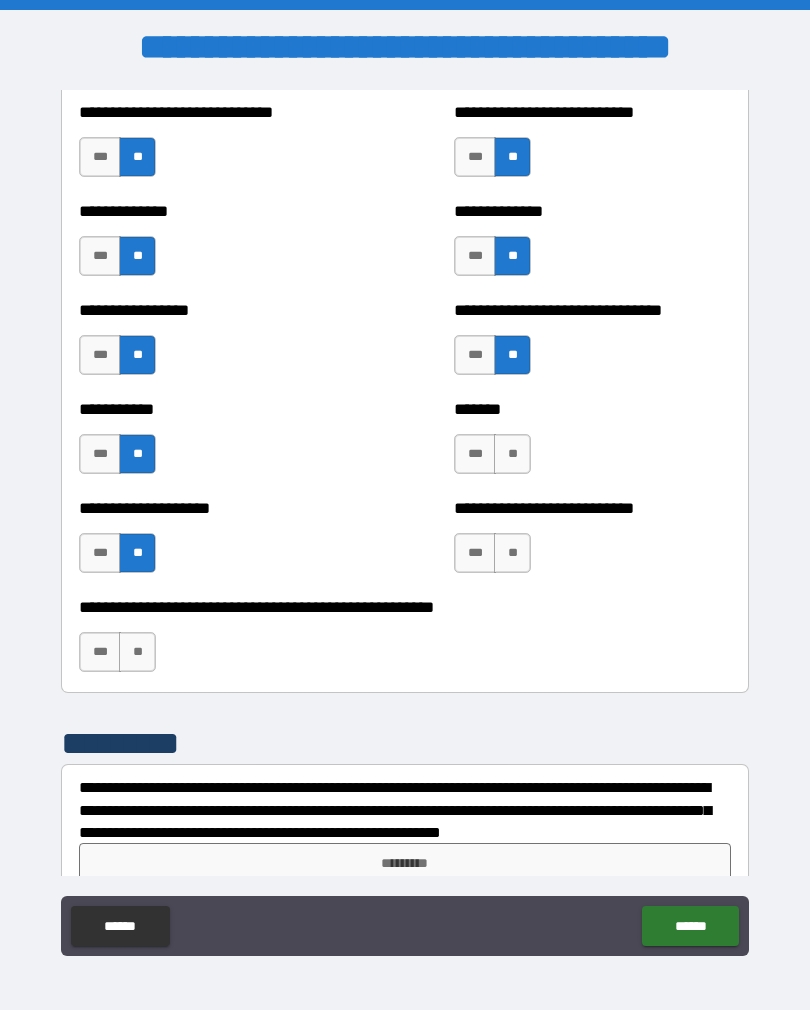 click on "***" at bounding box center (475, 454) 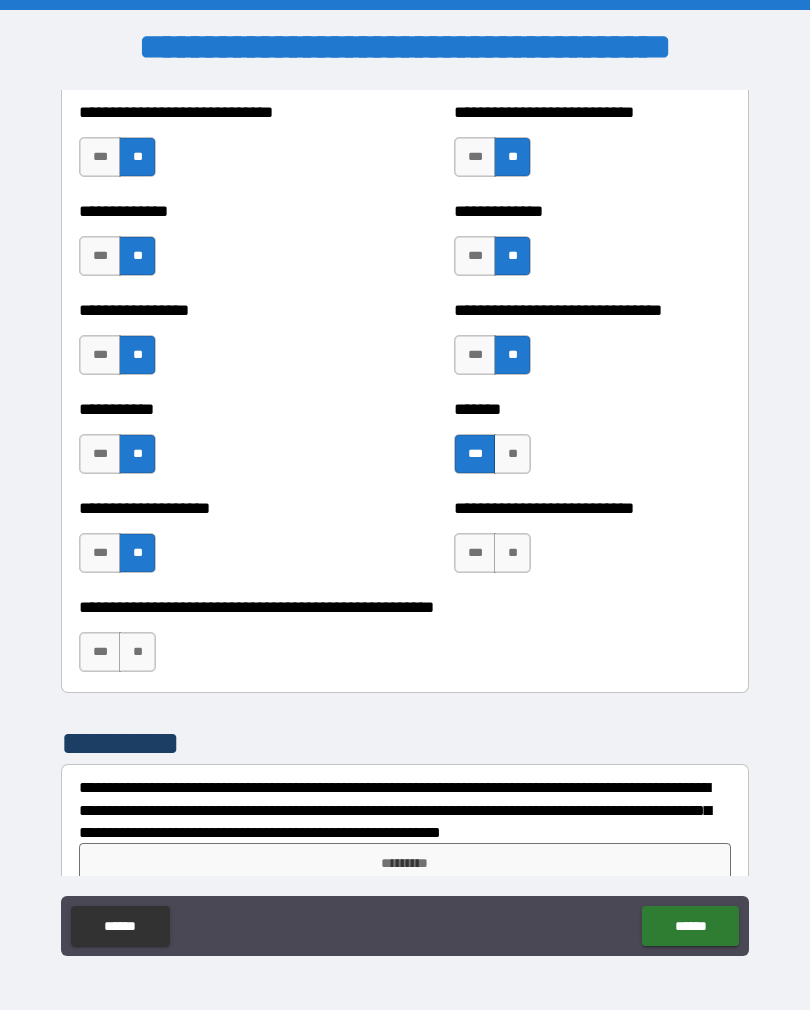 click on "**" at bounding box center (512, 553) 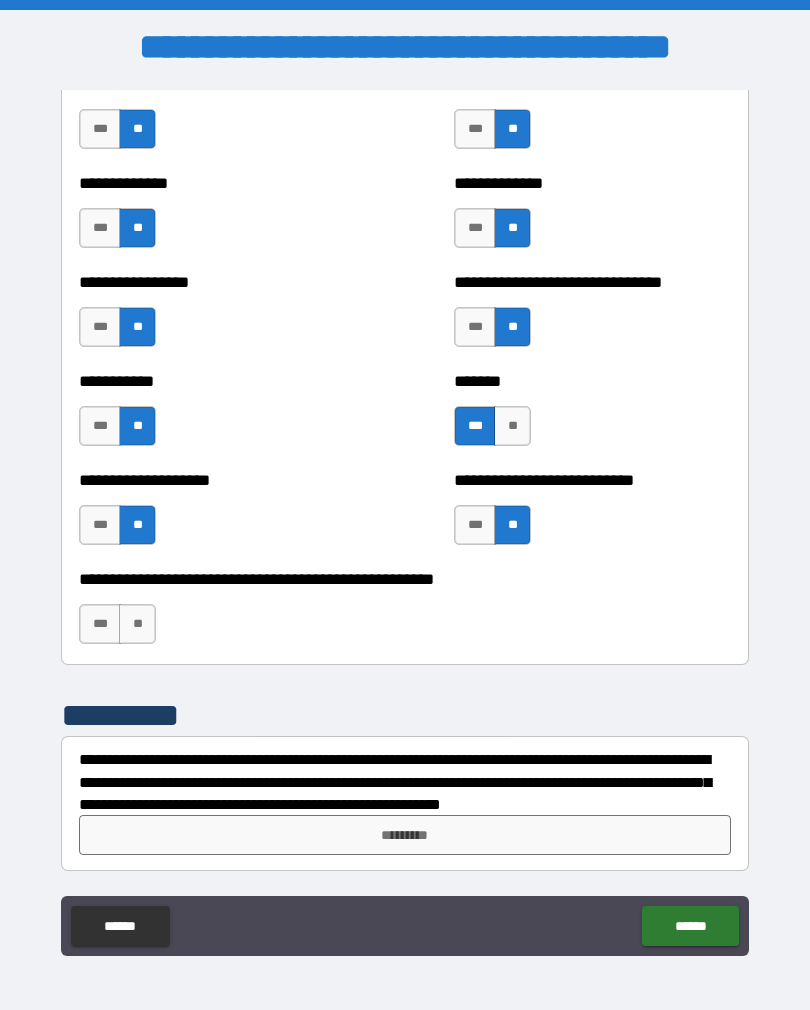 scroll, scrollTop: 7847, scrollLeft: 0, axis: vertical 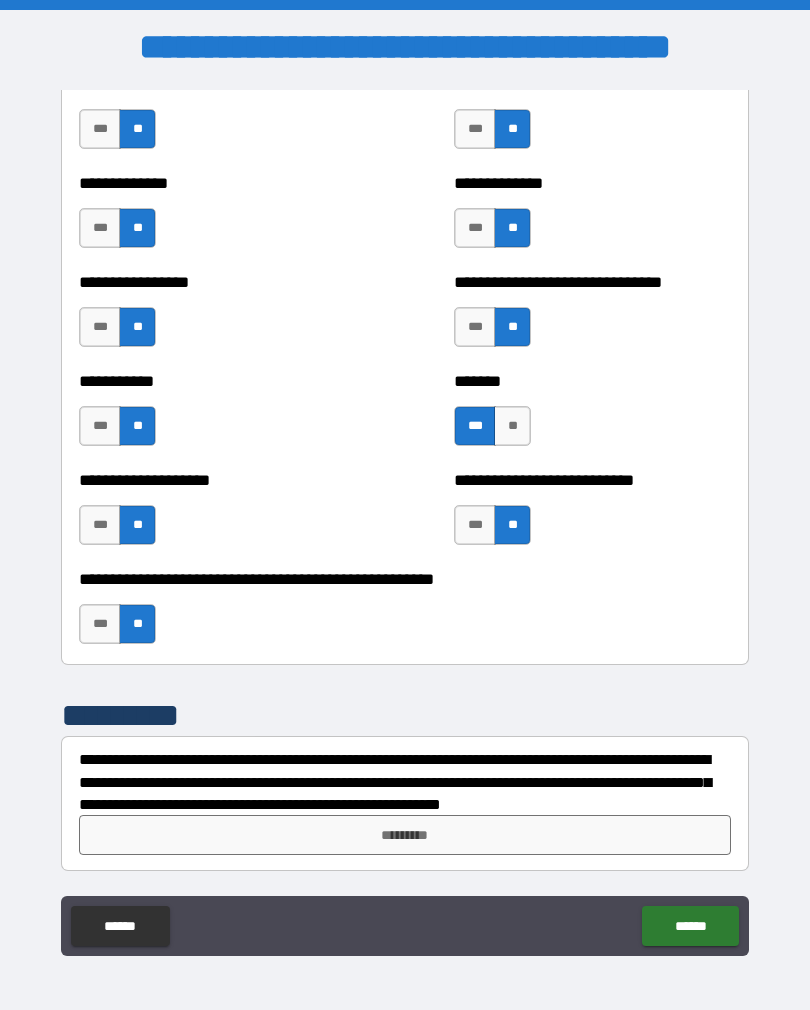 click on "*********" at bounding box center (405, 835) 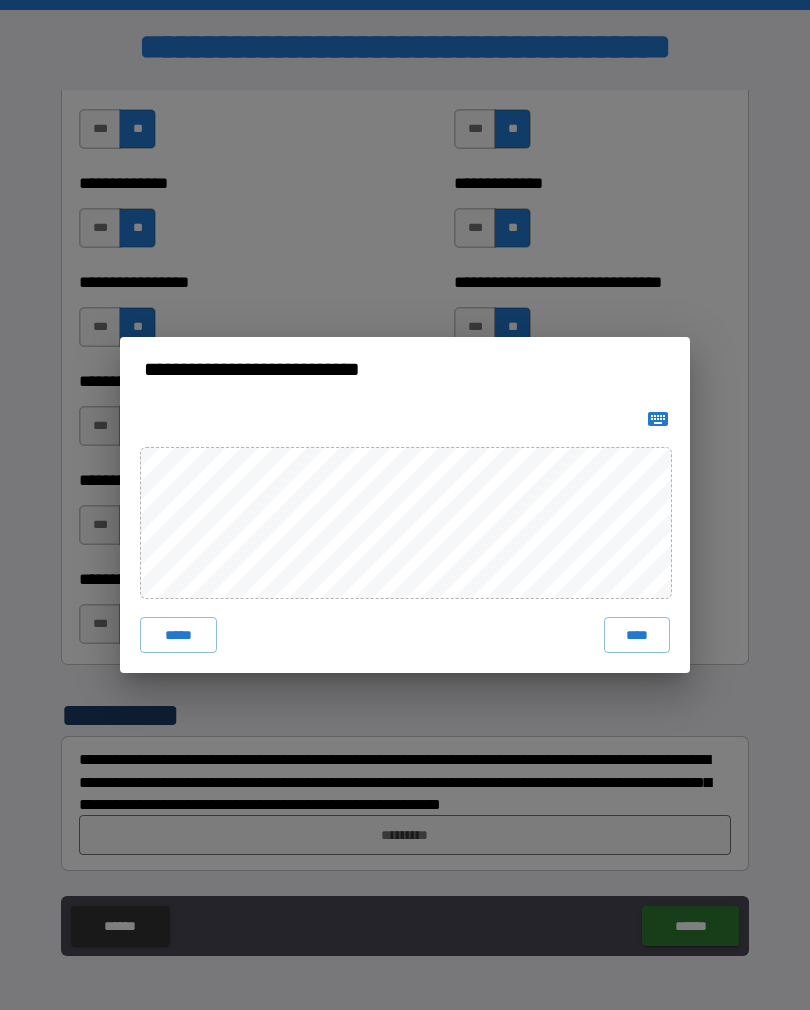 click on "****" at bounding box center (637, 635) 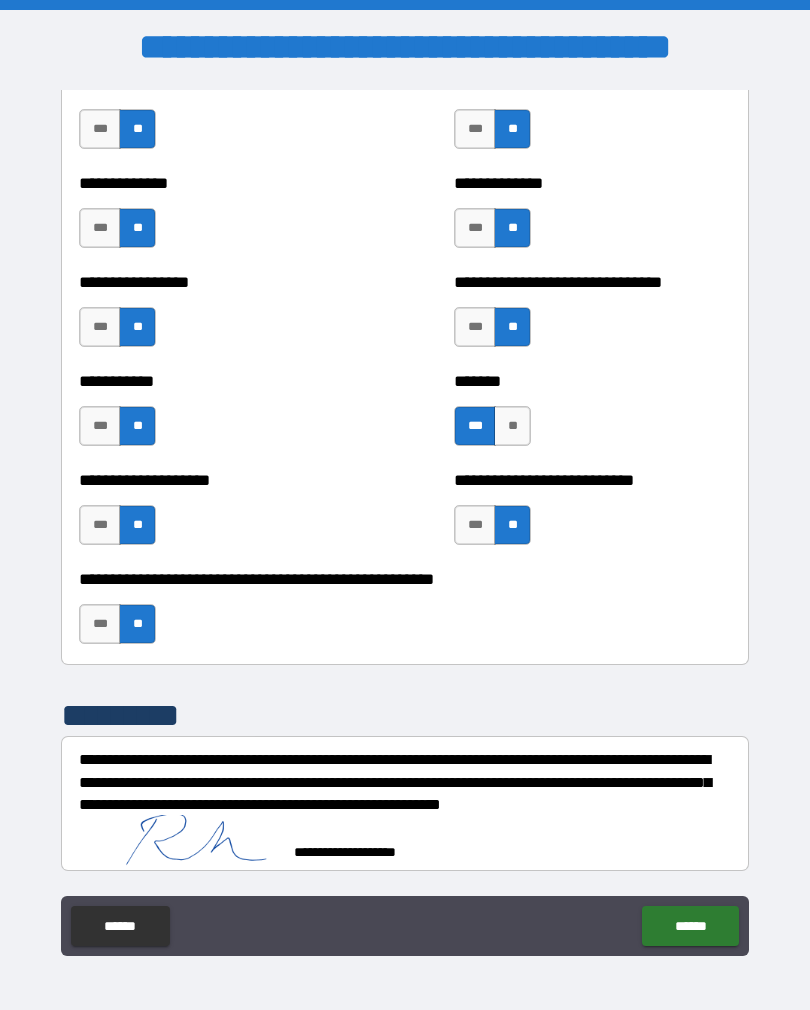 scroll, scrollTop: 7837, scrollLeft: 0, axis: vertical 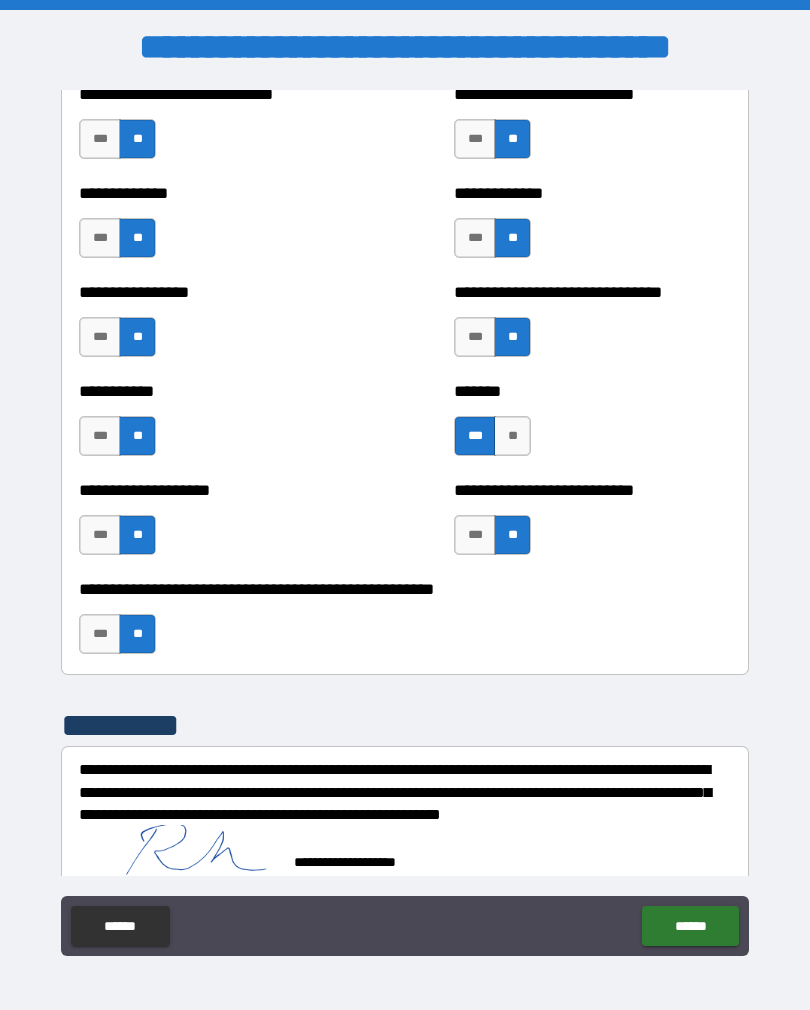click on "******" at bounding box center [690, 926] 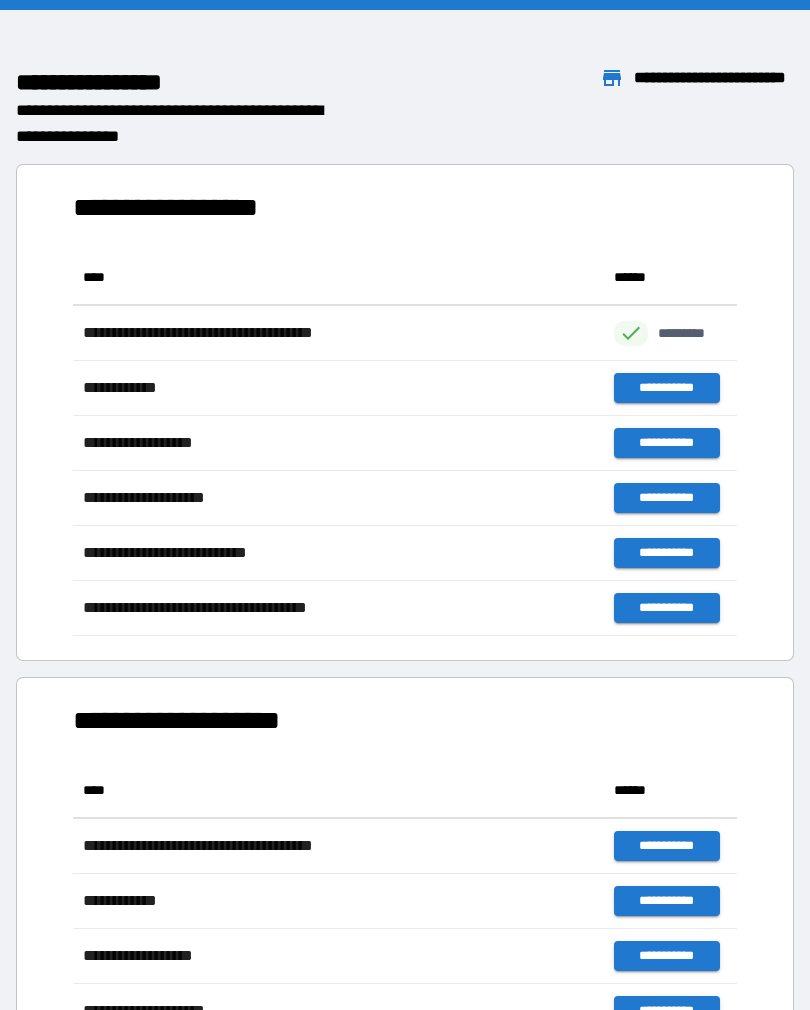 scroll, scrollTop: 386, scrollLeft: 664, axis: both 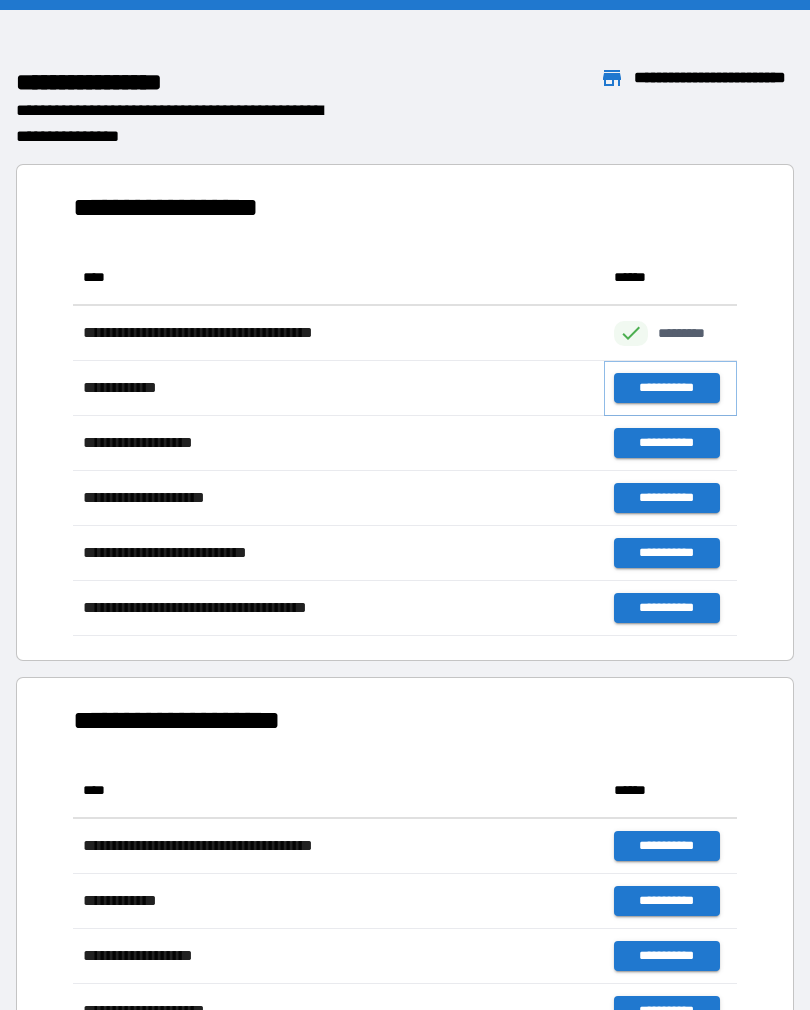 click on "**********" at bounding box center (666, 388) 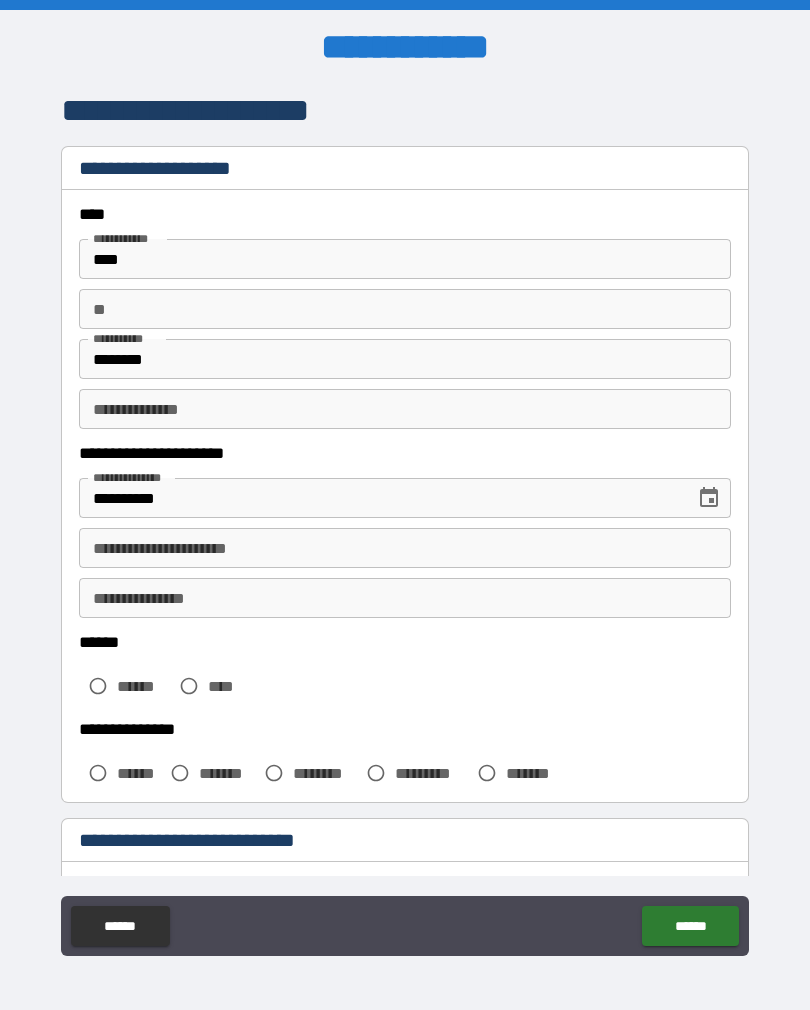 click on "**********" at bounding box center (405, 548) 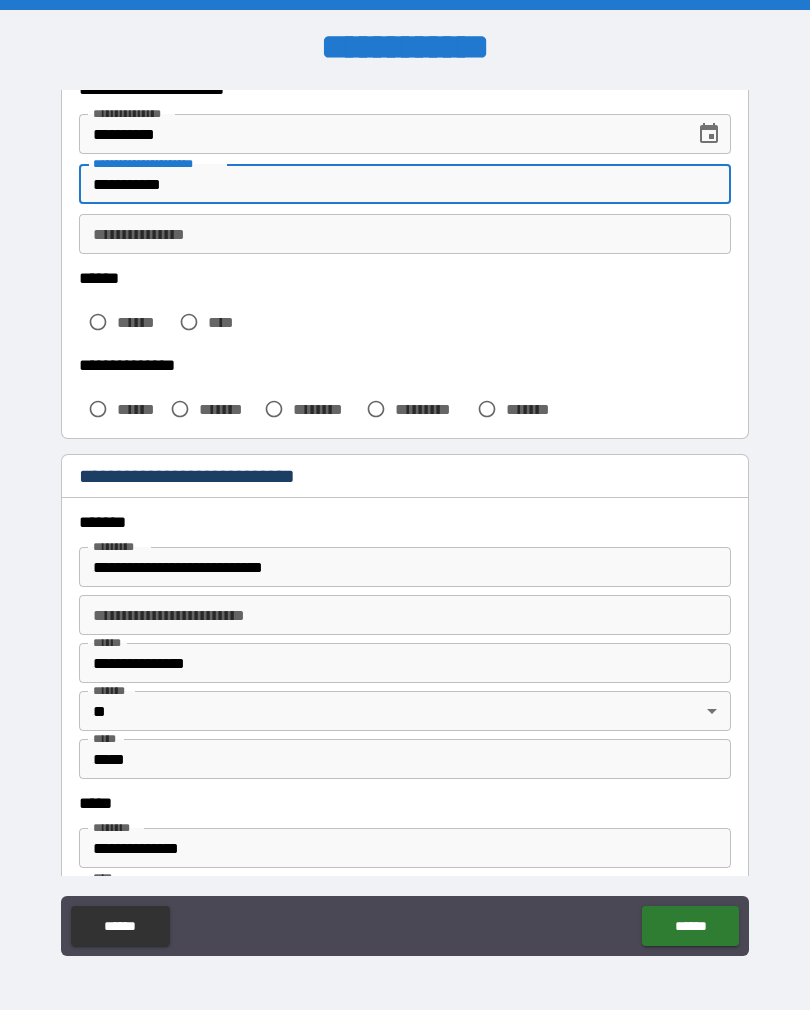 scroll, scrollTop: 363, scrollLeft: 0, axis: vertical 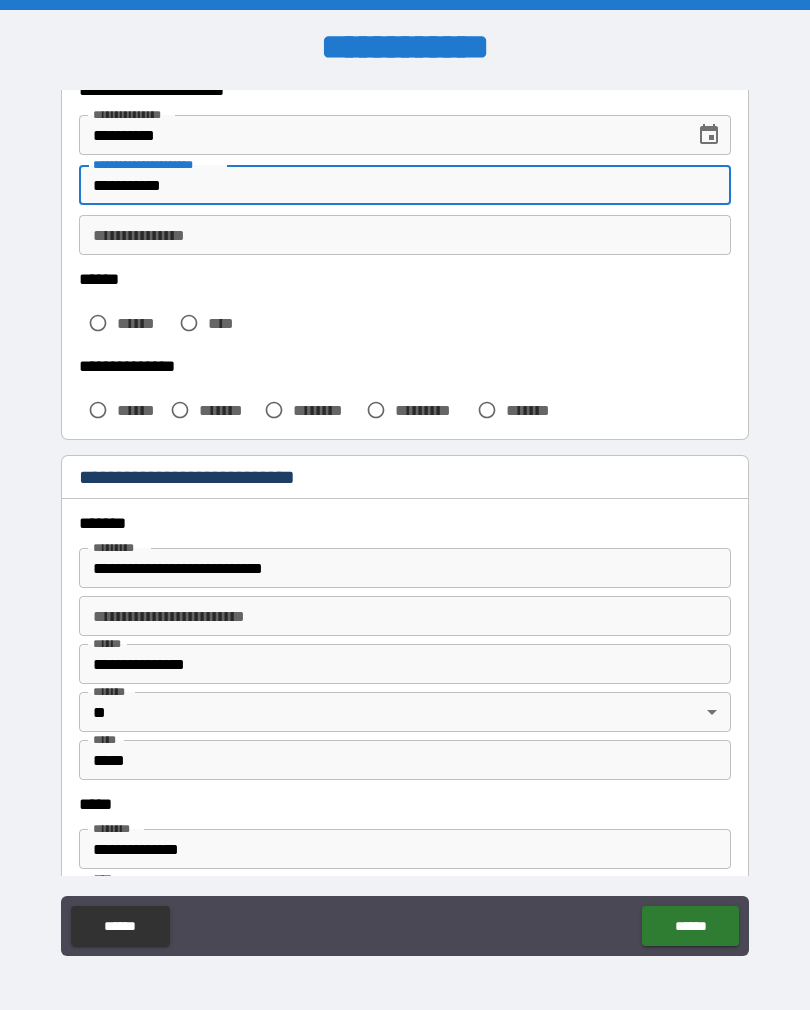 type on "**********" 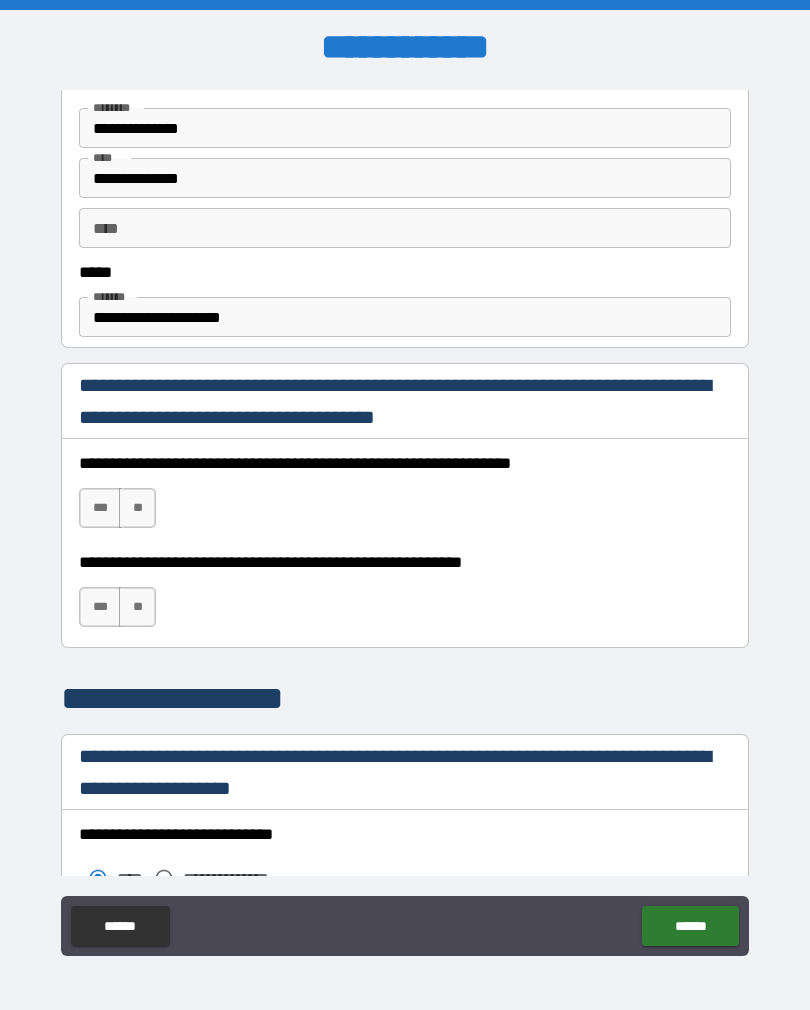 scroll, scrollTop: 1086, scrollLeft: 0, axis: vertical 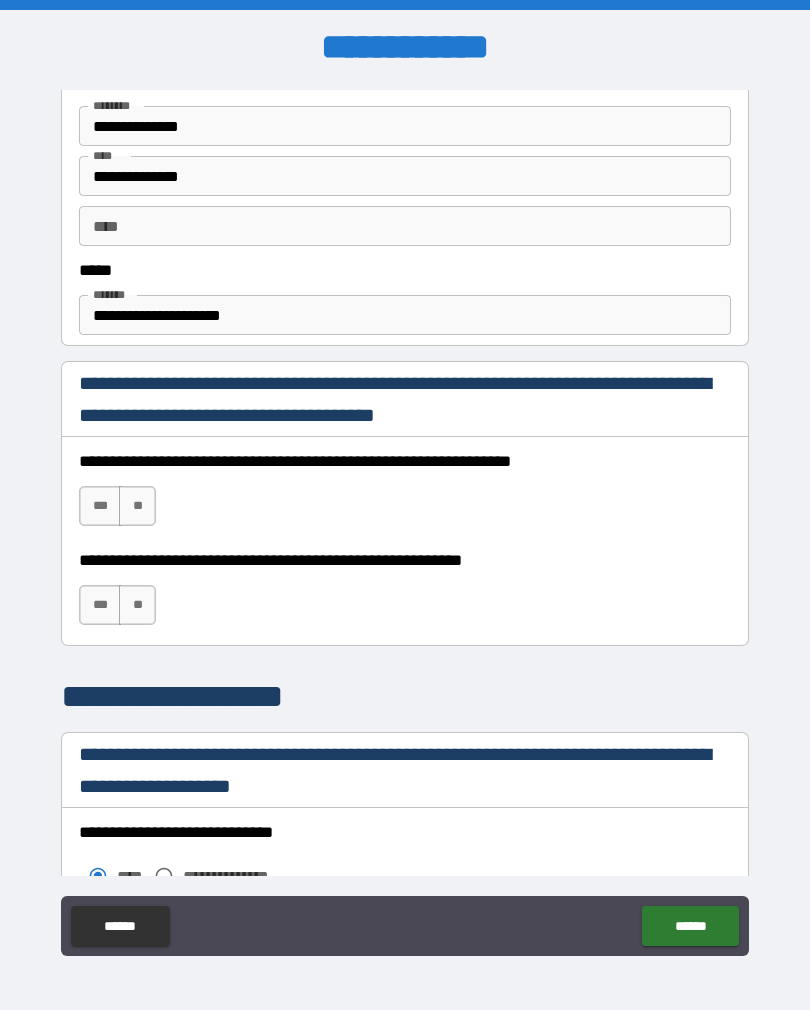 click on "**" at bounding box center (137, 506) 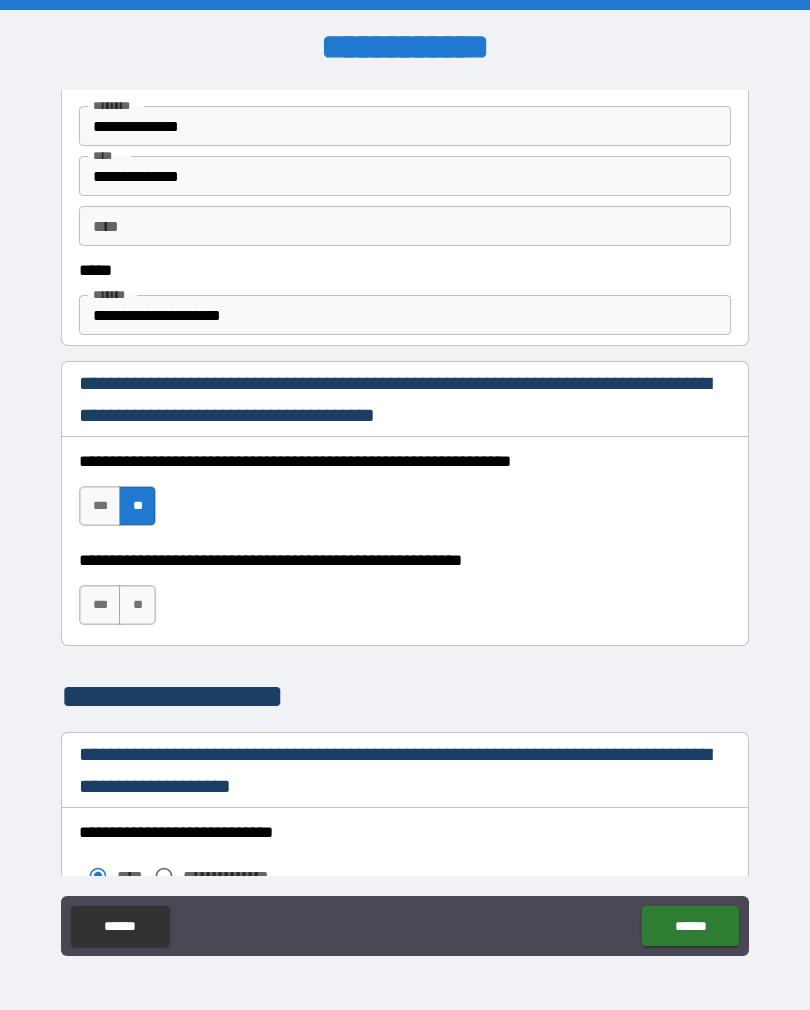 click on "***" at bounding box center (100, 605) 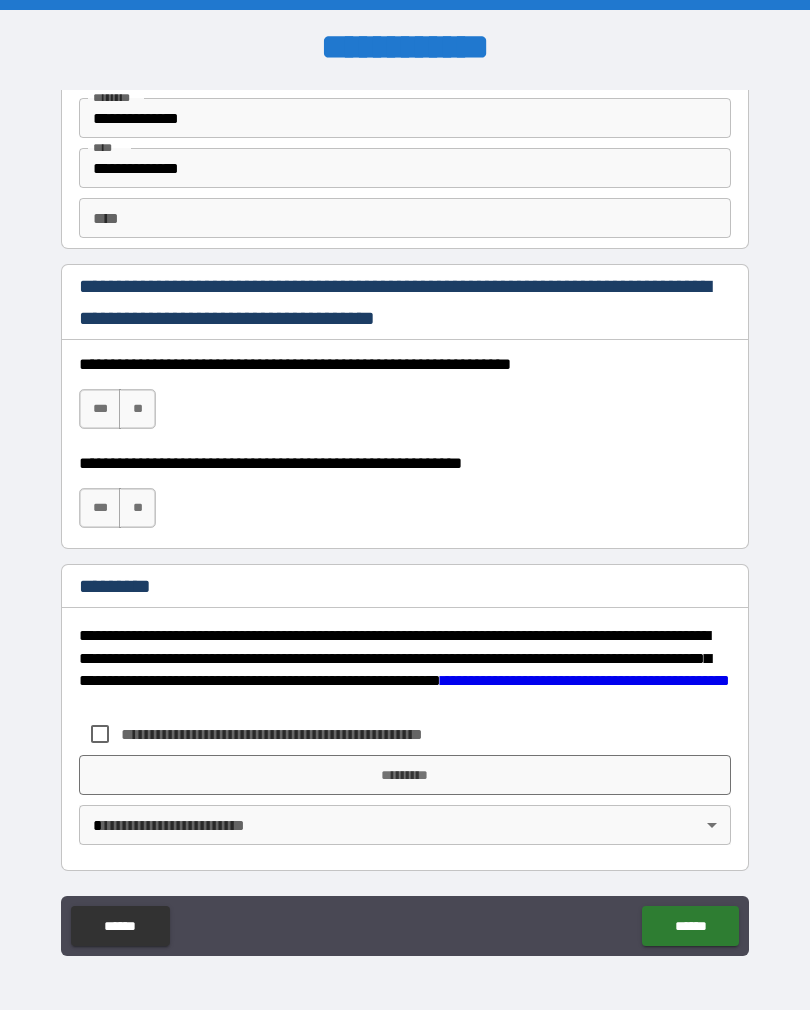 scroll, scrollTop: 2820, scrollLeft: 0, axis: vertical 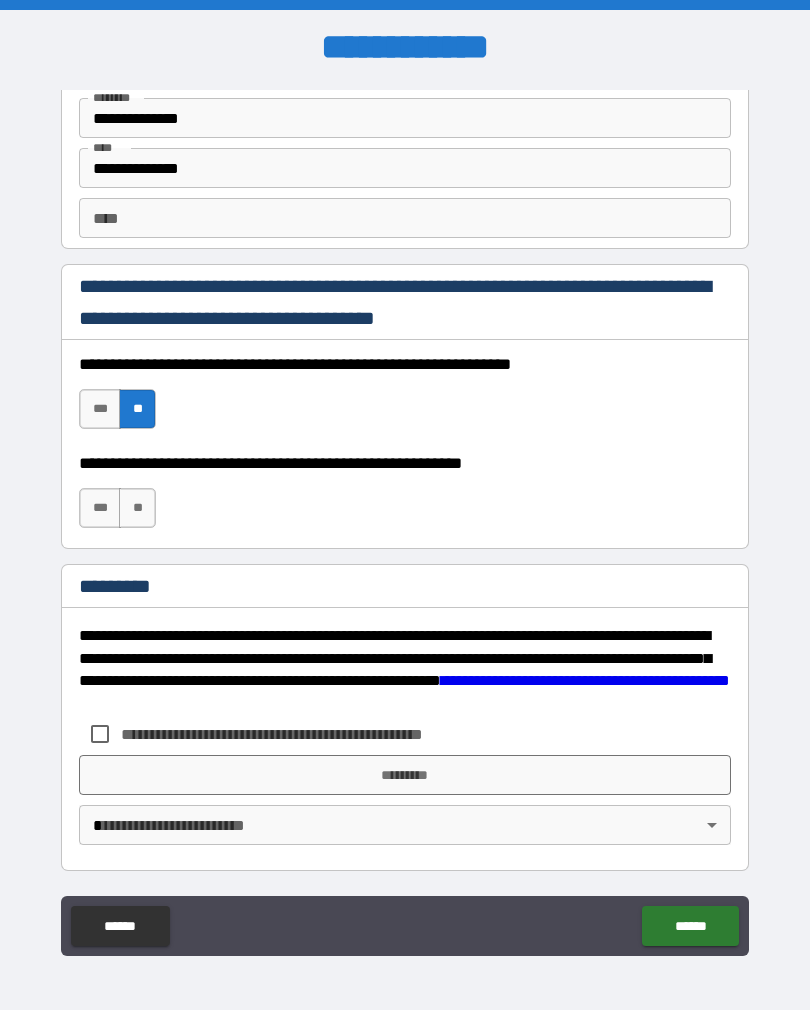 click on "***" at bounding box center [100, 508] 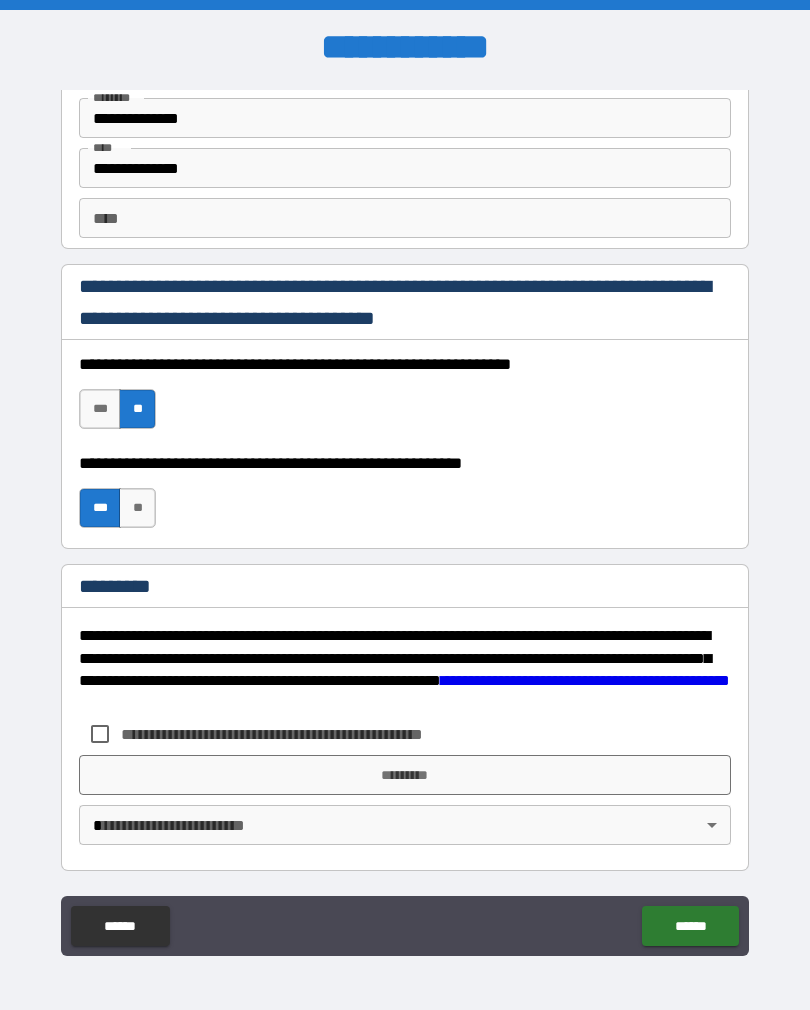 scroll, scrollTop: 2820, scrollLeft: 0, axis: vertical 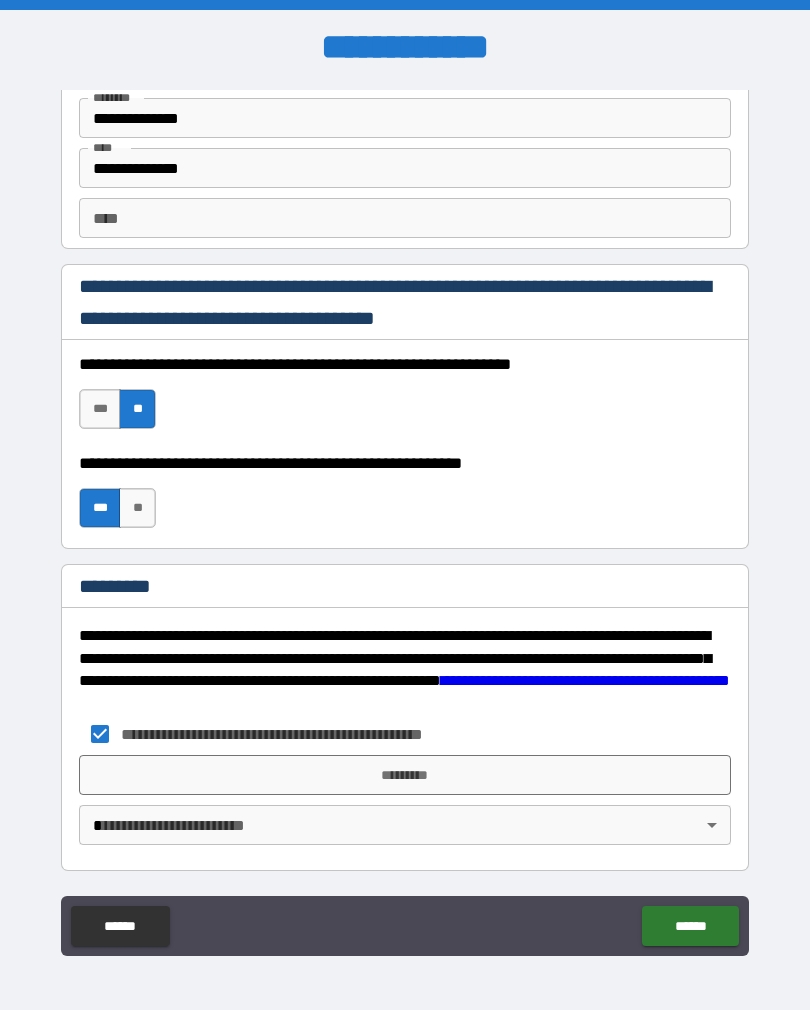 click on "*********" at bounding box center (405, 775) 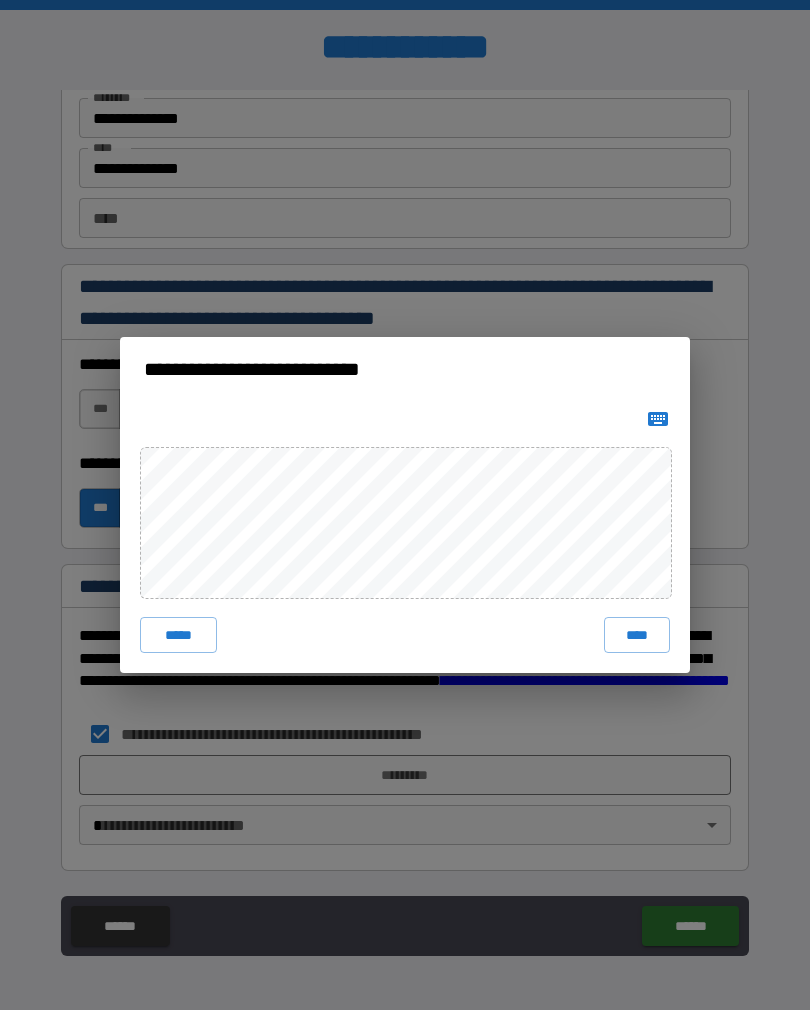 click on "****" at bounding box center [637, 635] 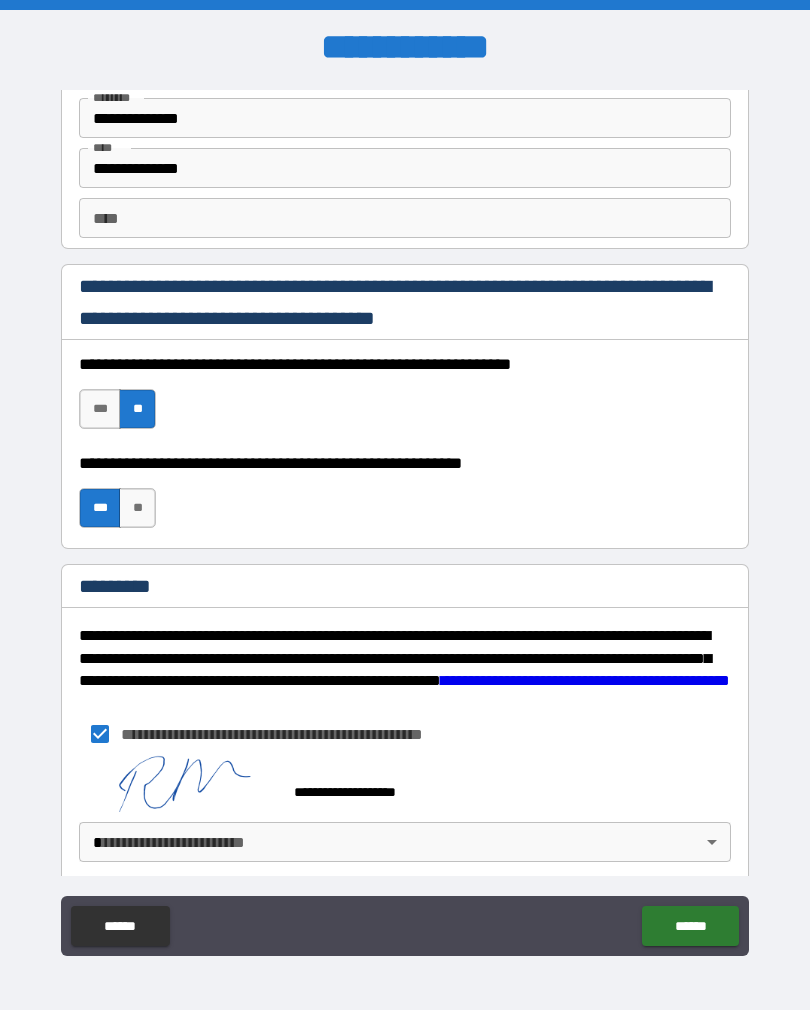 scroll, scrollTop: 2810, scrollLeft: 0, axis: vertical 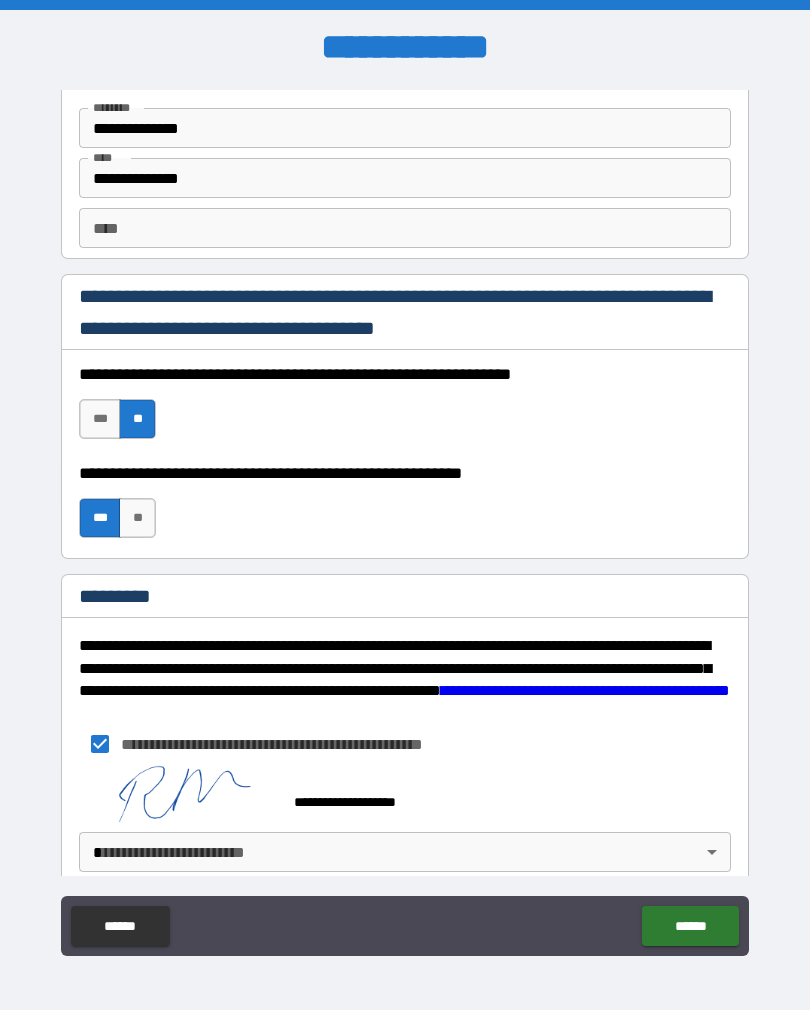 click on "**********" at bounding box center [405, 520] 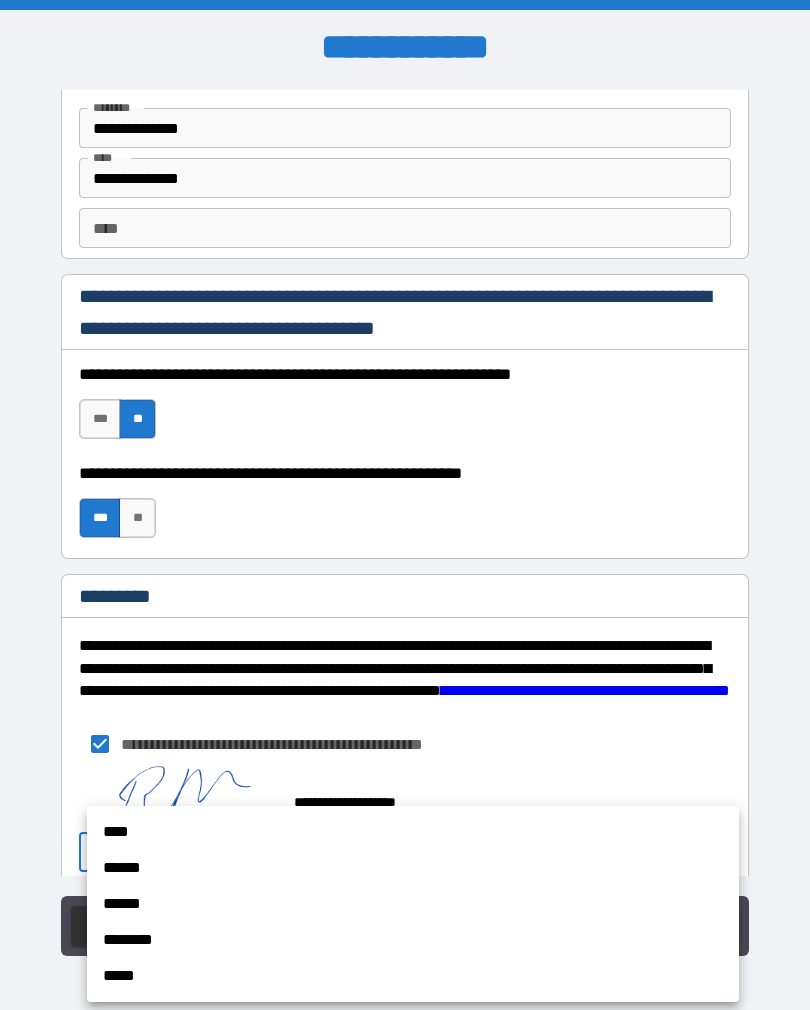 click on "****" at bounding box center (413, 832) 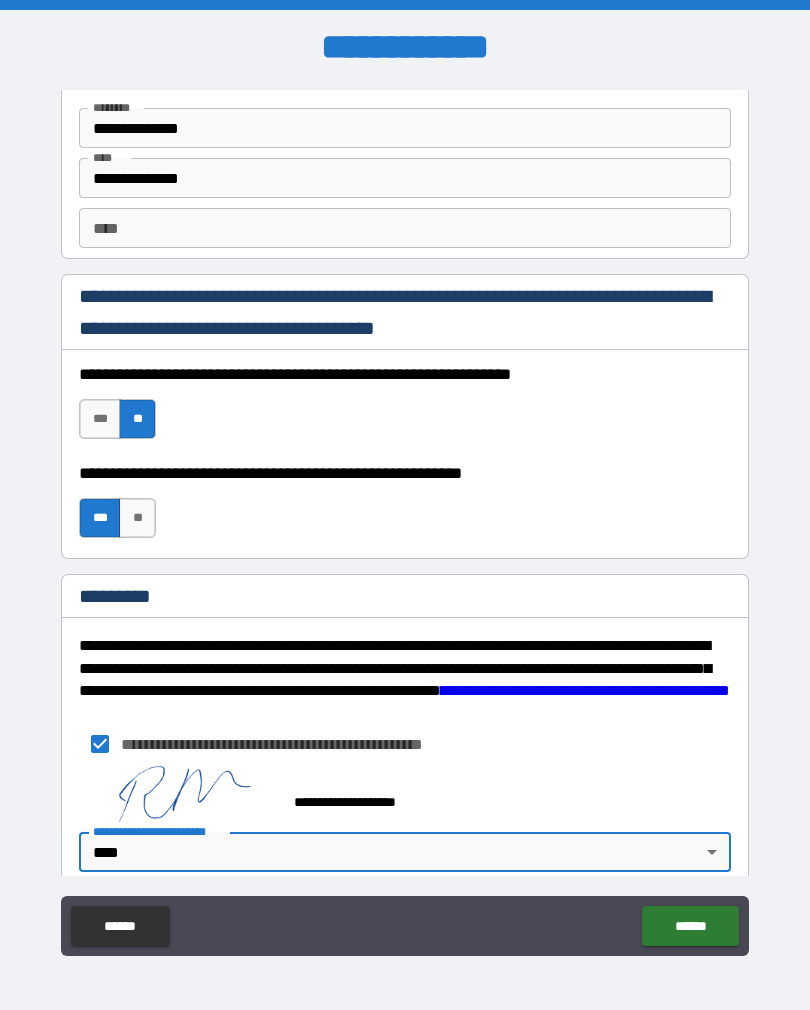 type on "*" 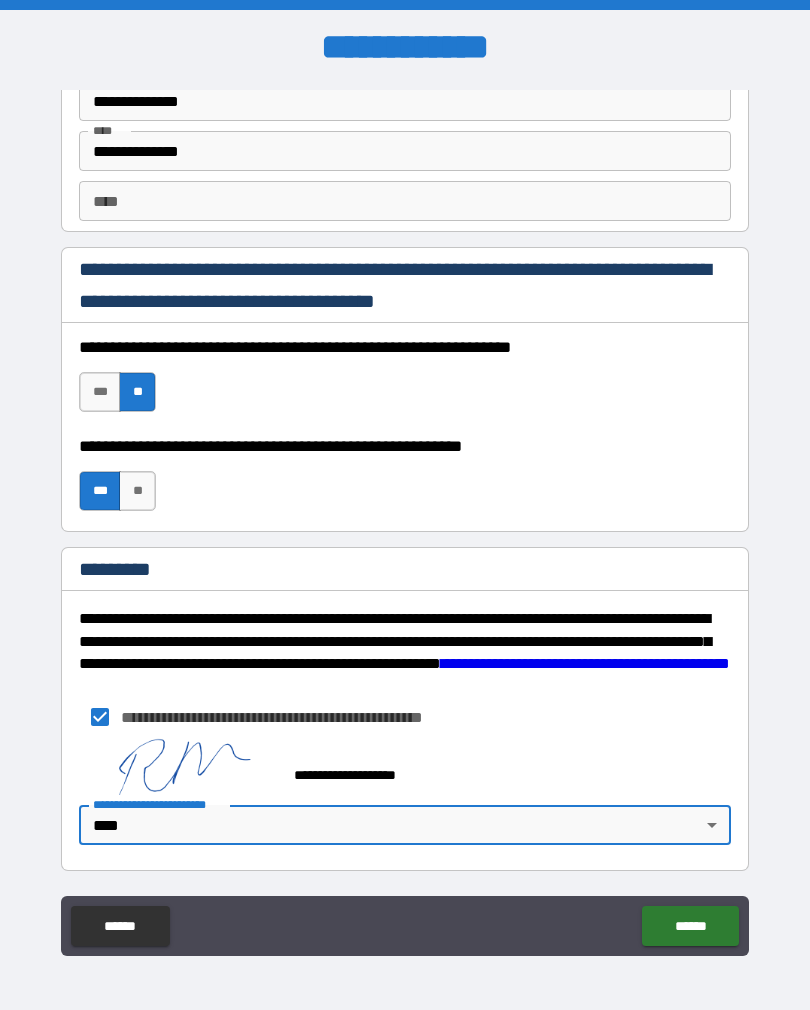 scroll, scrollTop: 2841, scrollLeft: 0, axis: vertical 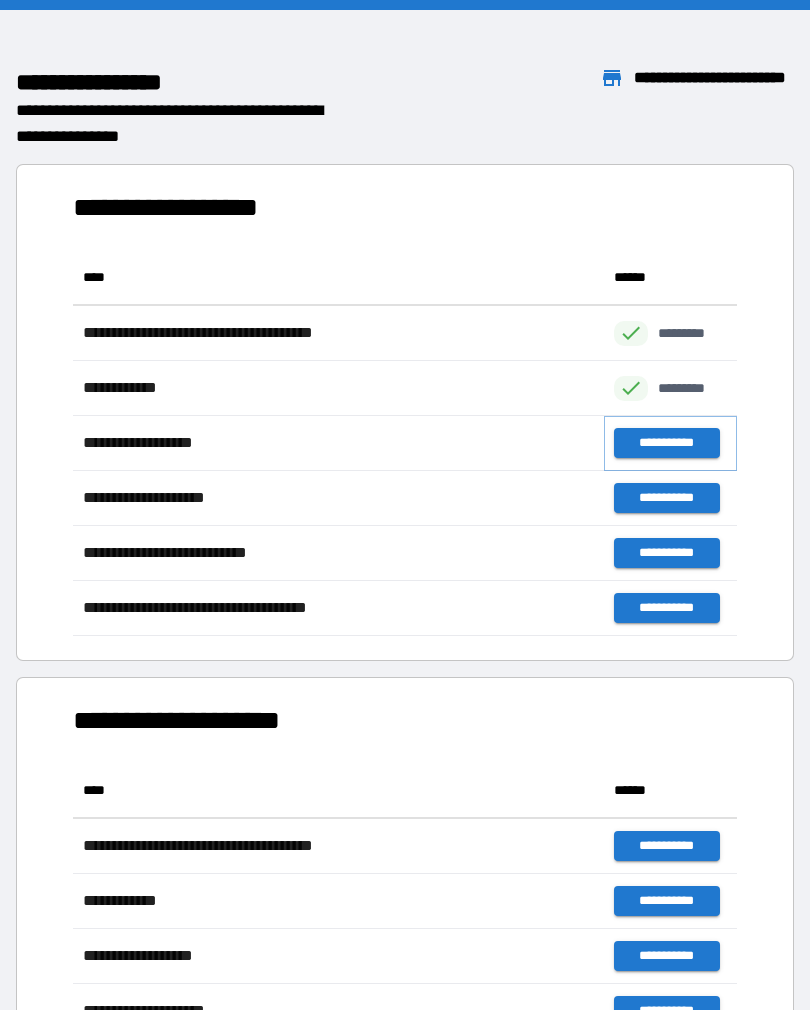 click on "**********" at bounding box center (666, 443) 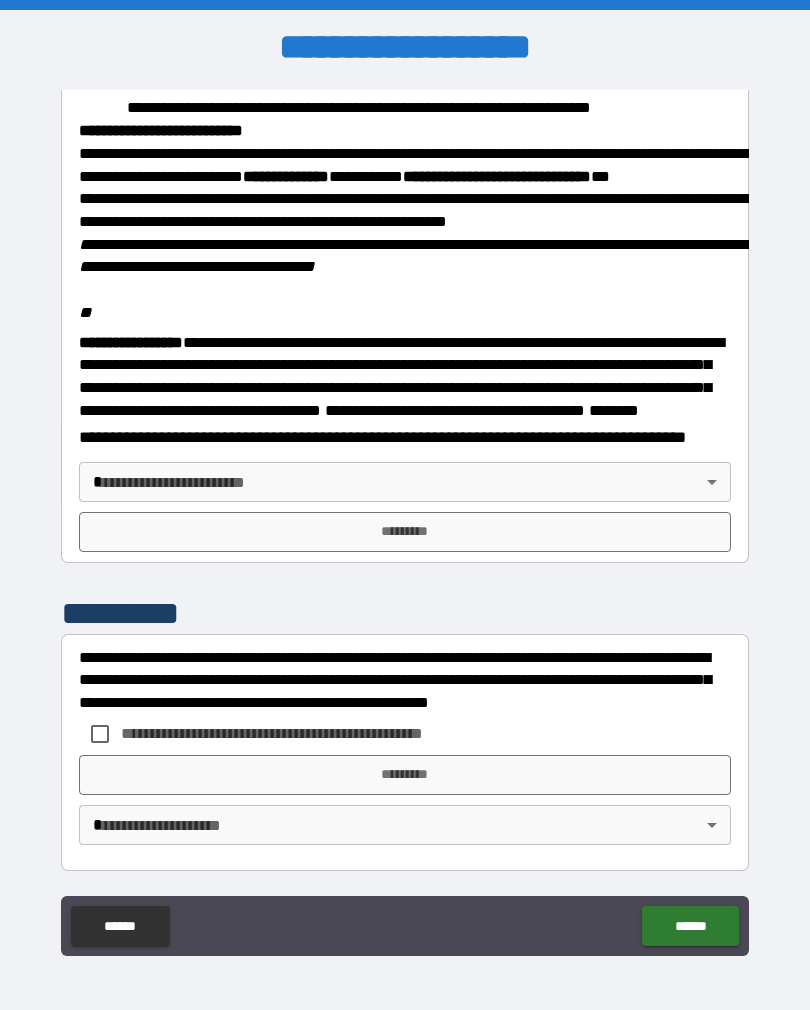 scroll, scrollTop: 2345, scrollLeft: 0, axis: vertical 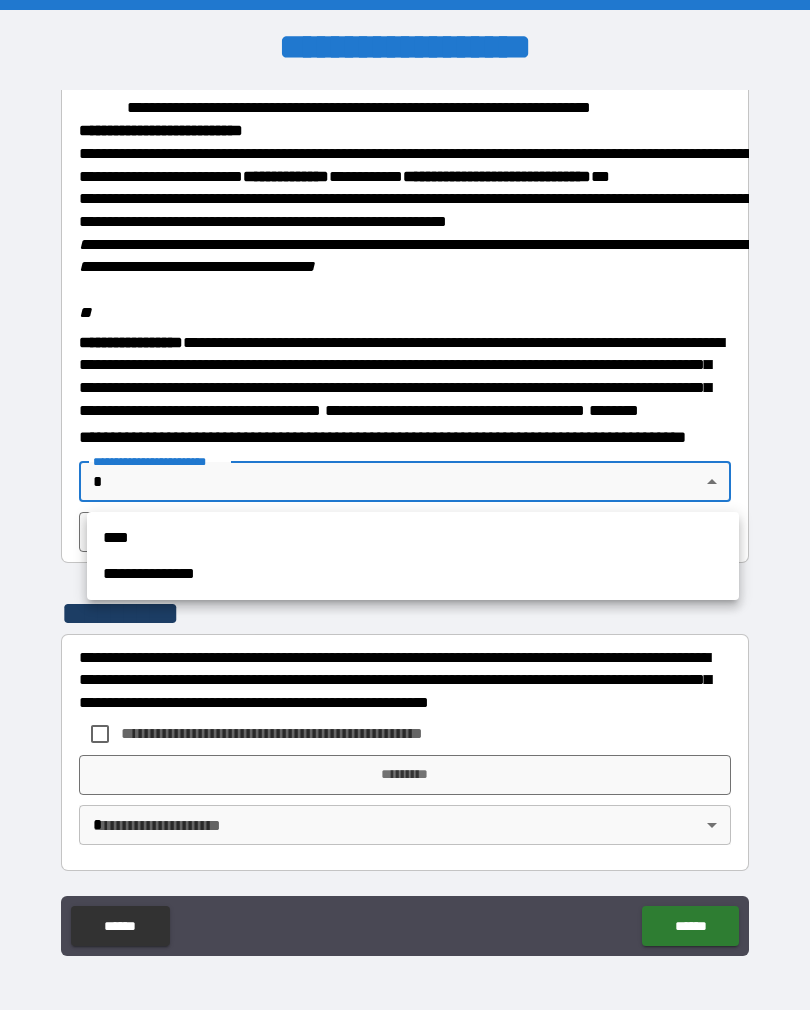 click on "****" at bounding box center [413, 538] 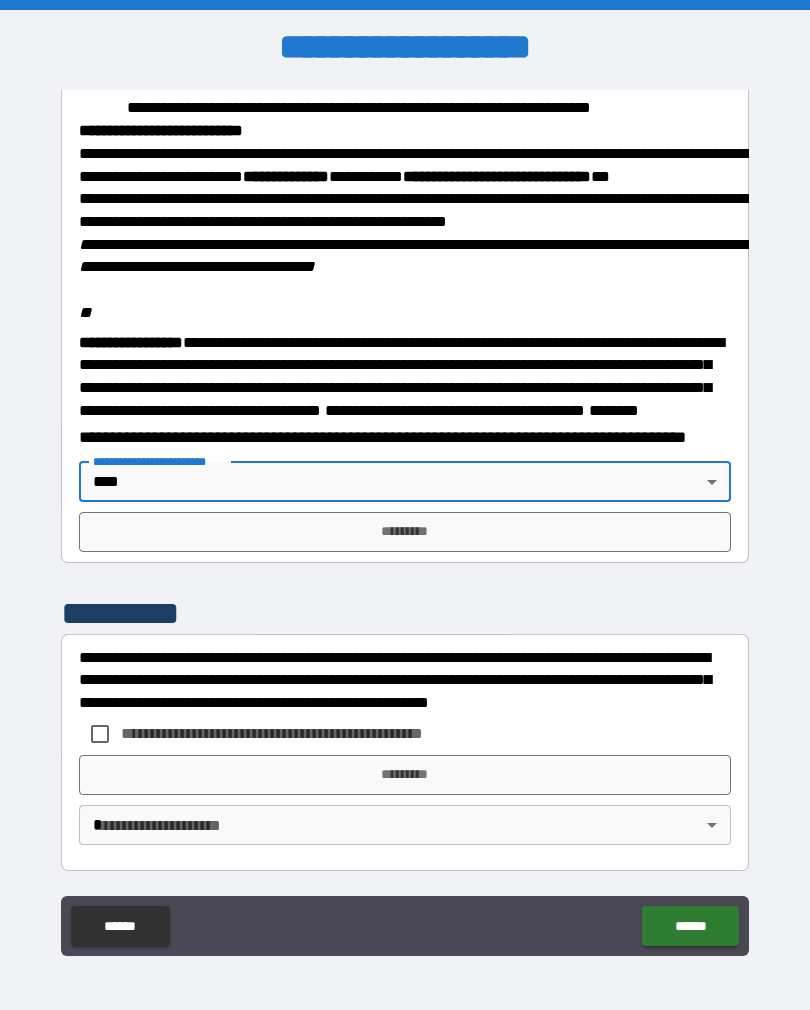 click on "*********" at bounding box center (405, 532) 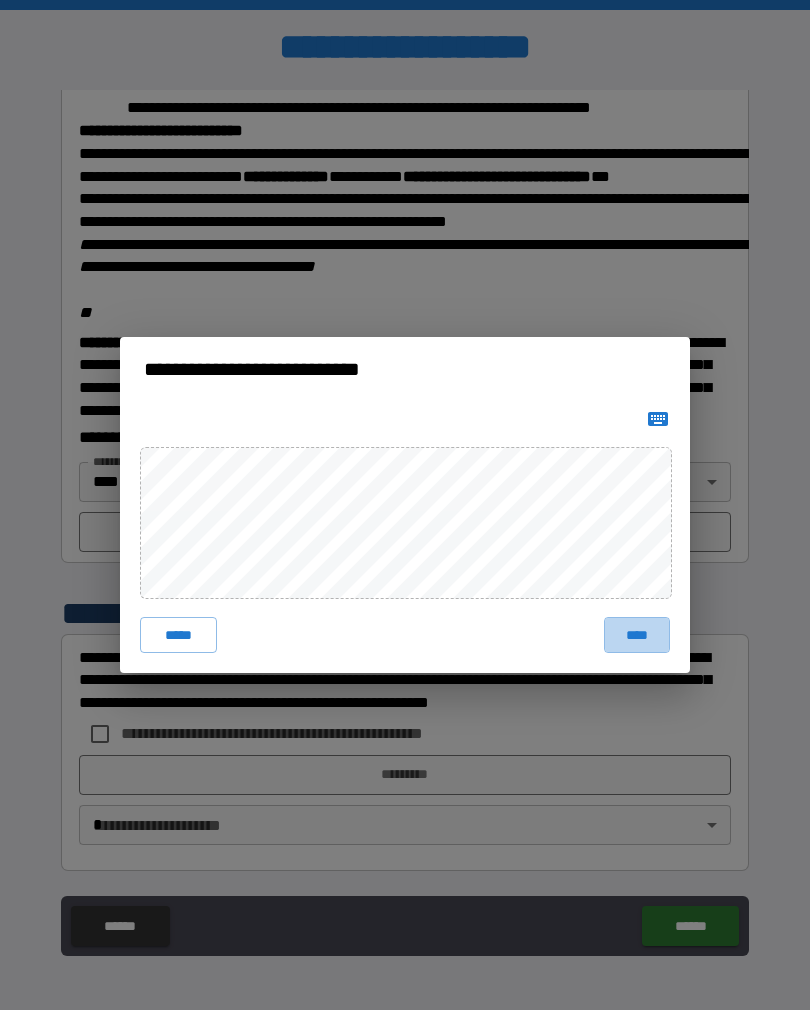 click on "****" at bounding box center [637, 635] 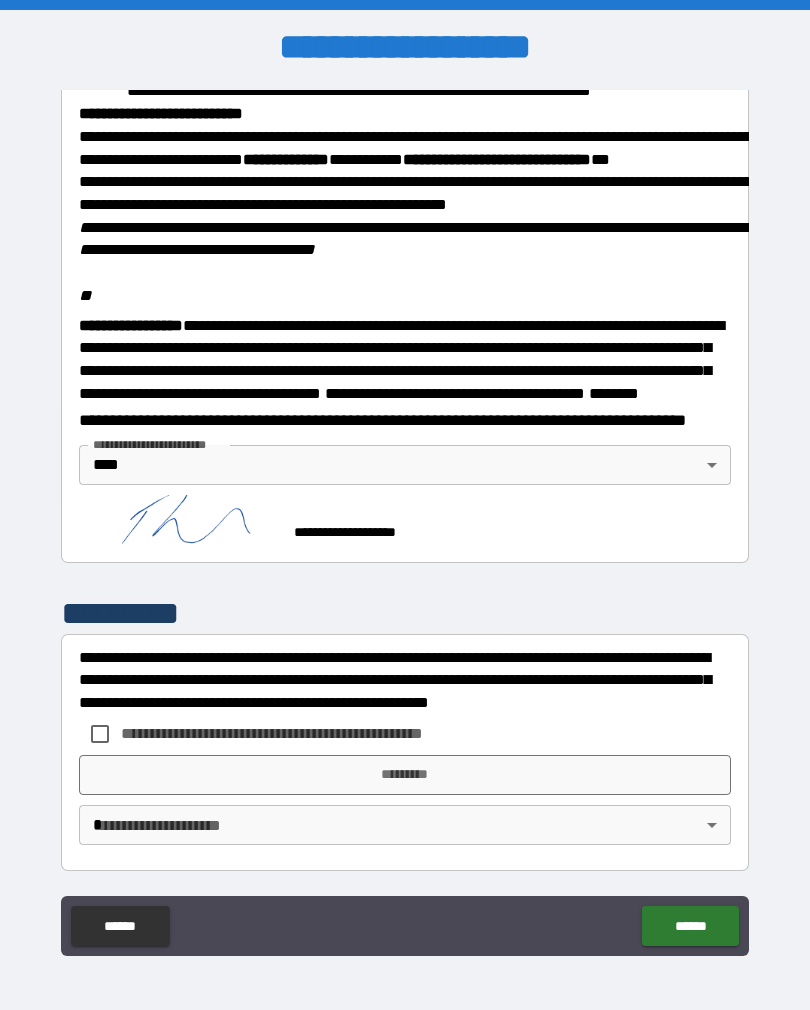 click on "**********" at bounding box center [305, 733] 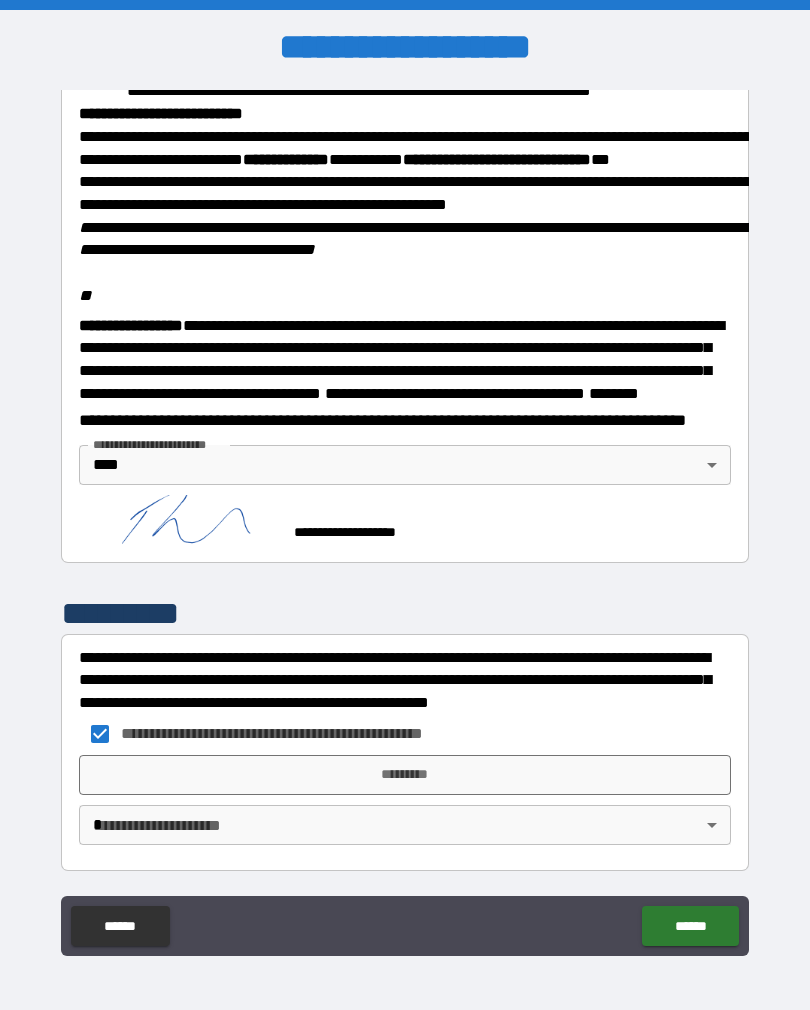 click on "*********" at bounding box center [405, 775] 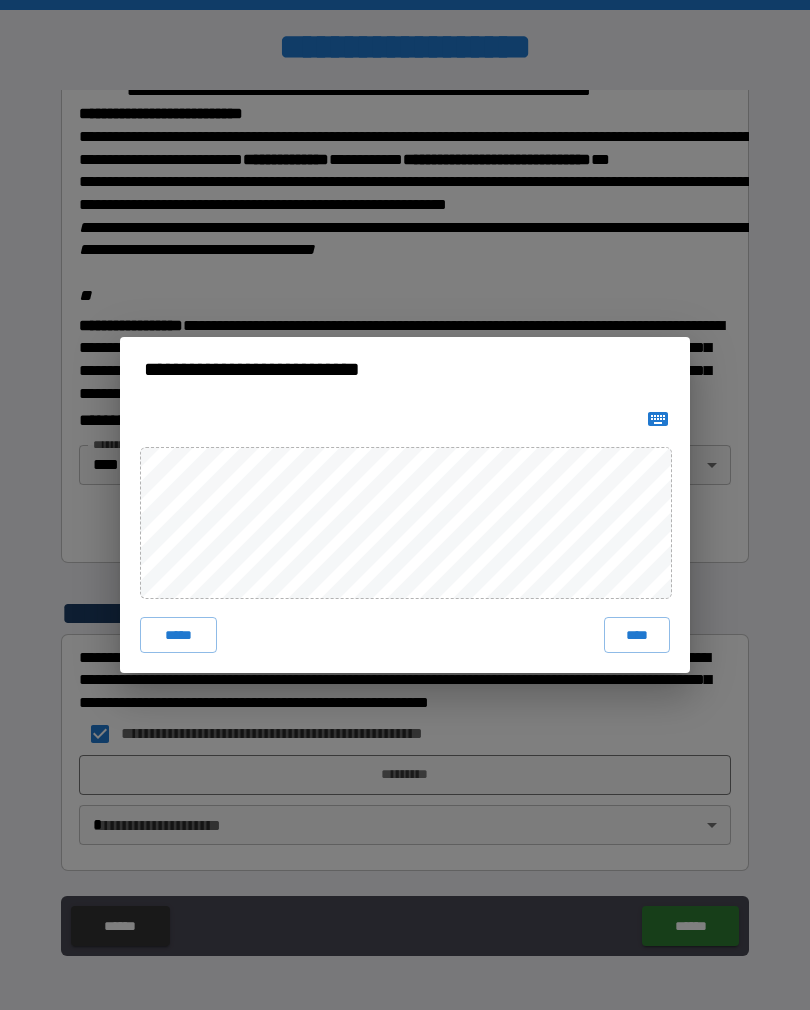 click on "****" at bounding box center (637, 635) 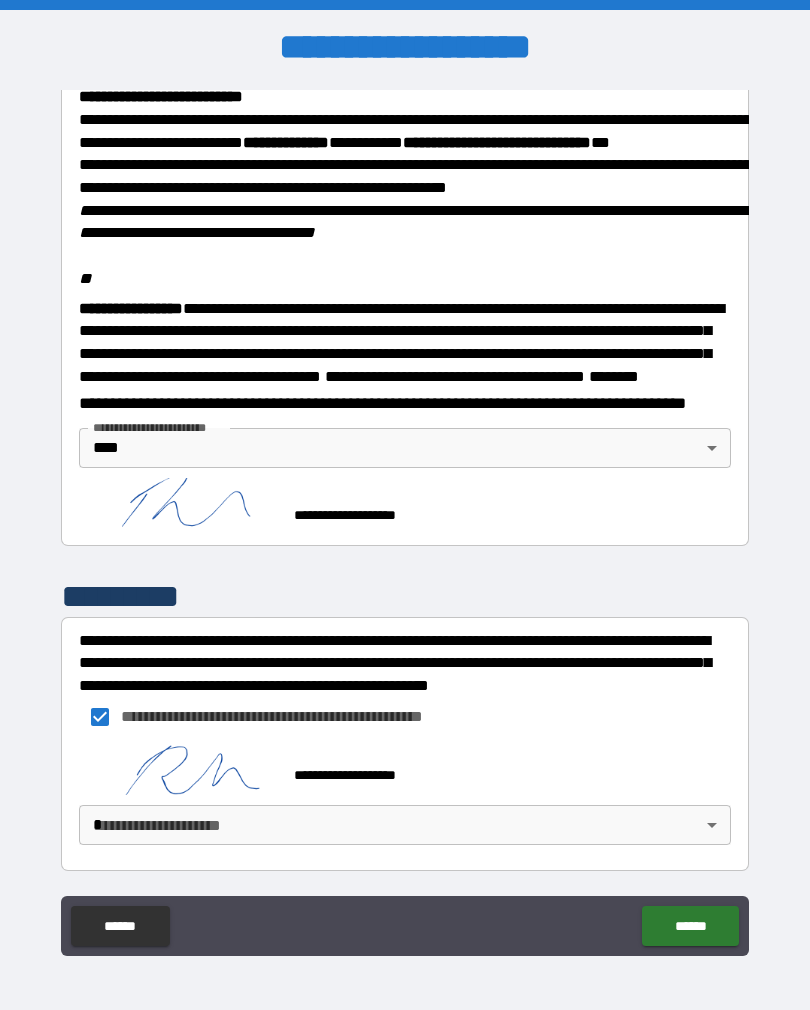scroll, scrollTop: 2379, scrollLeft: 0, axis: vertical 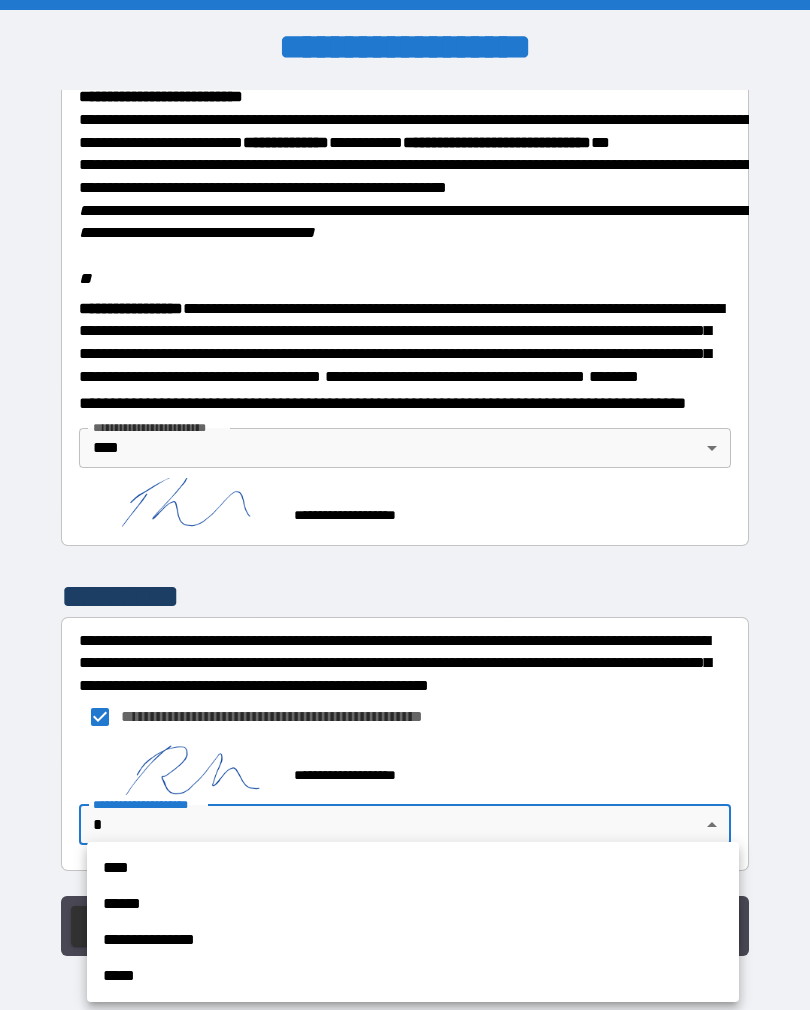 click on "****" at bounding box center [413, 868] 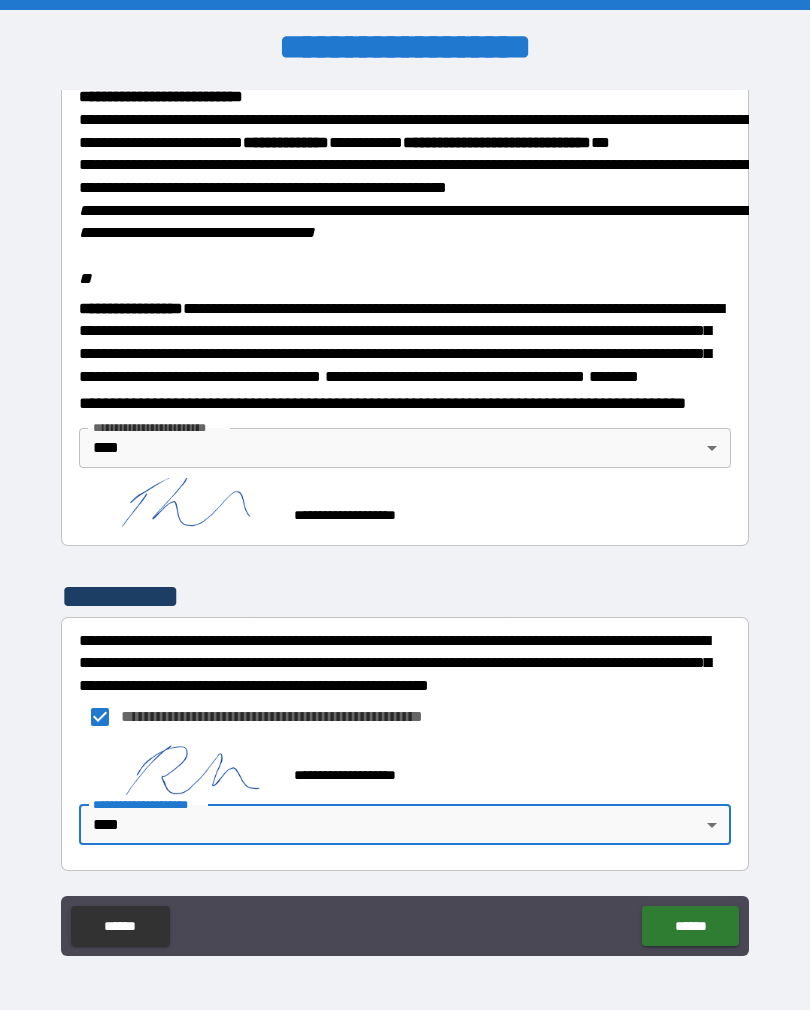 click on "******" at bounding box center [690, 926] 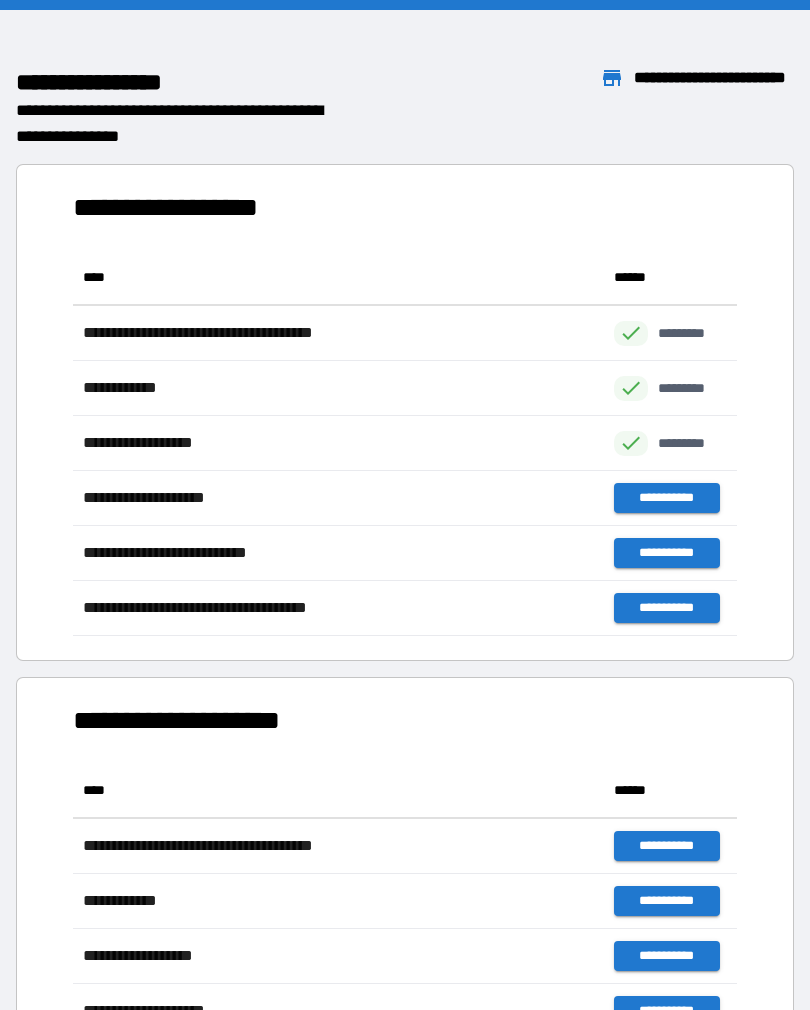scroll, scrollTop: 1, scrollLeft: 1, axis: both 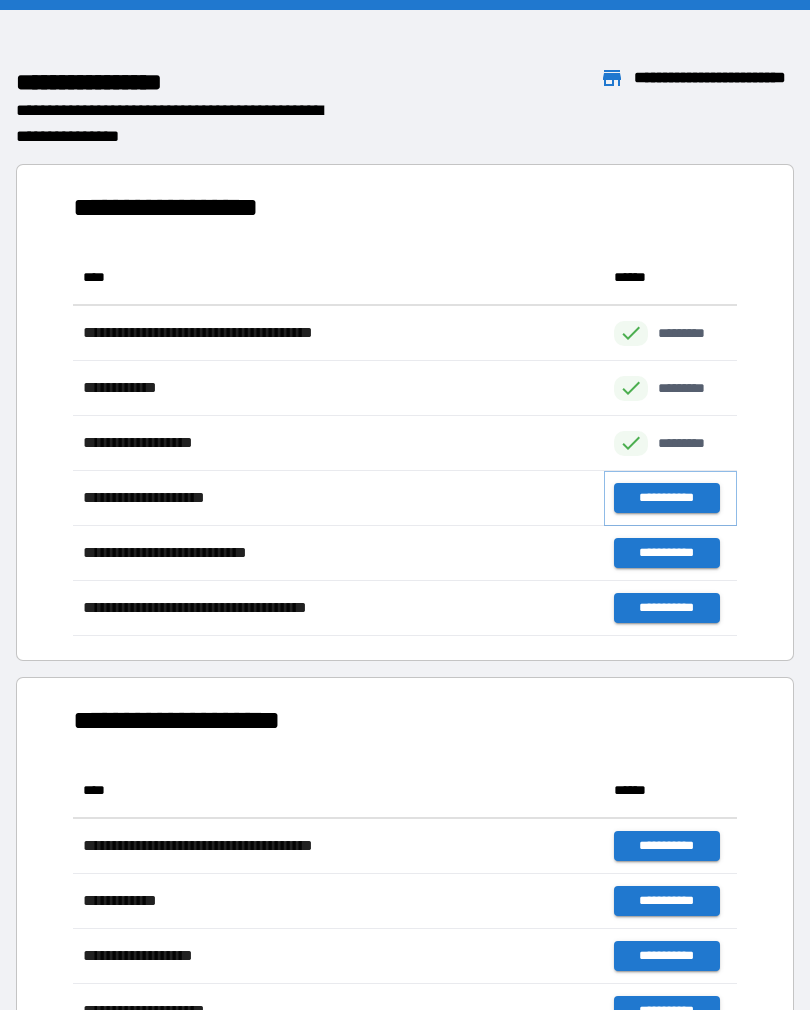 click on "**********" at bounding box center (666, 498) 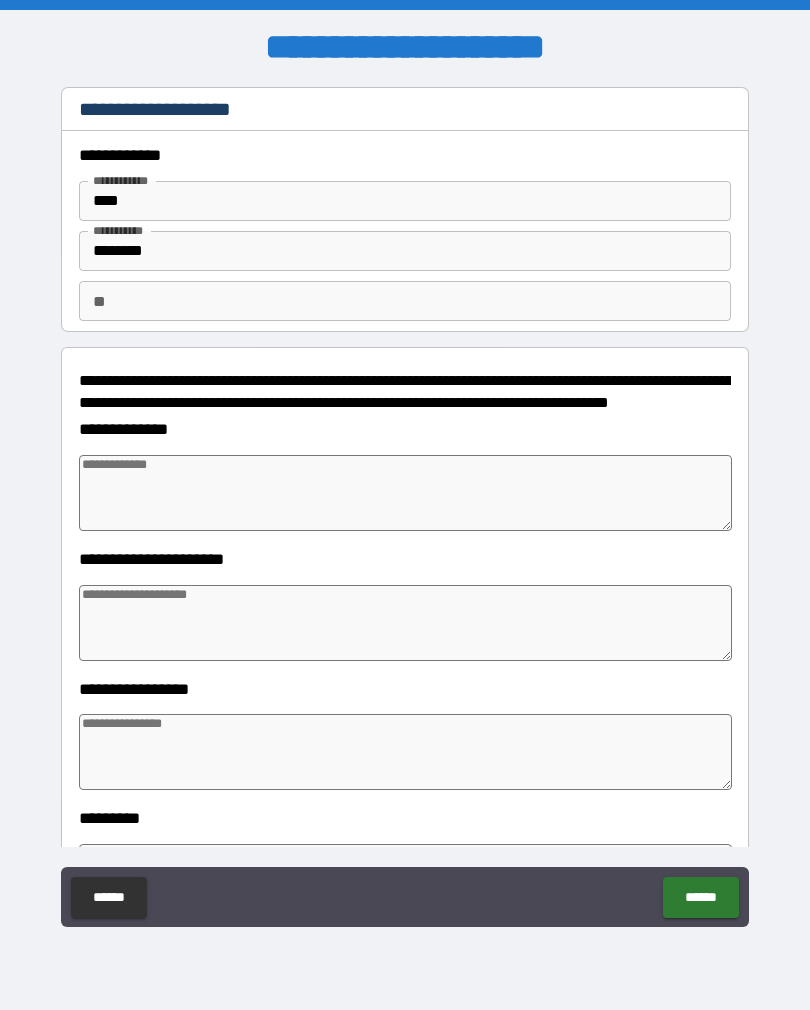 type on "*" 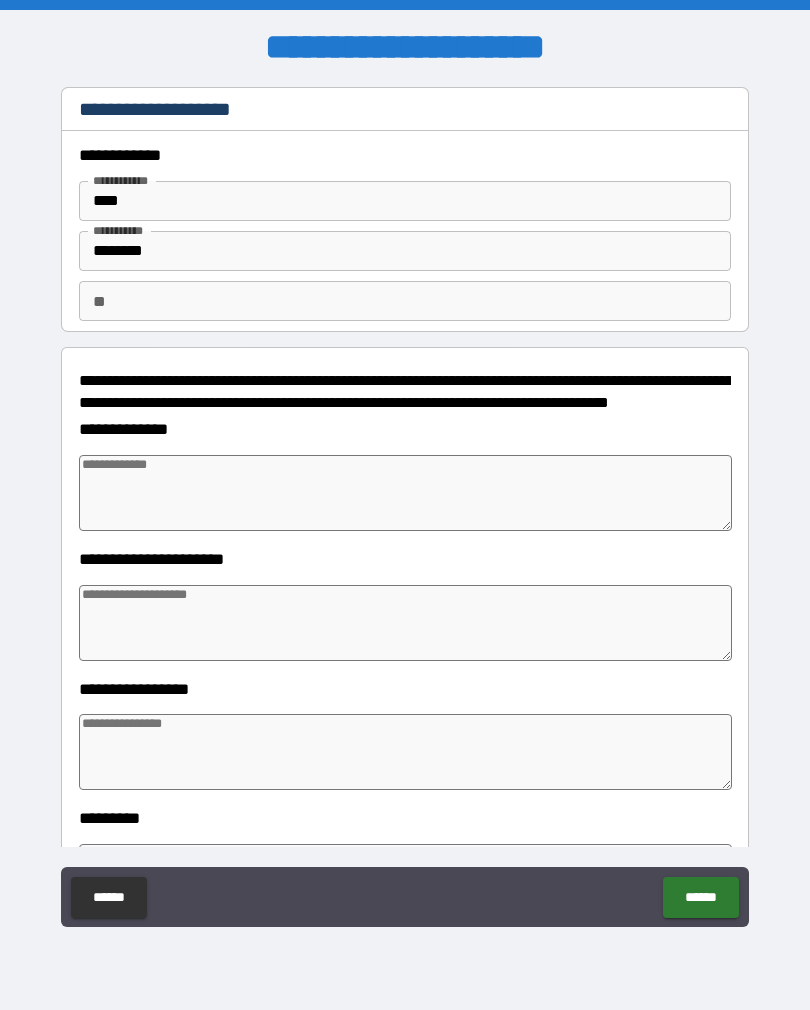 type on "*" 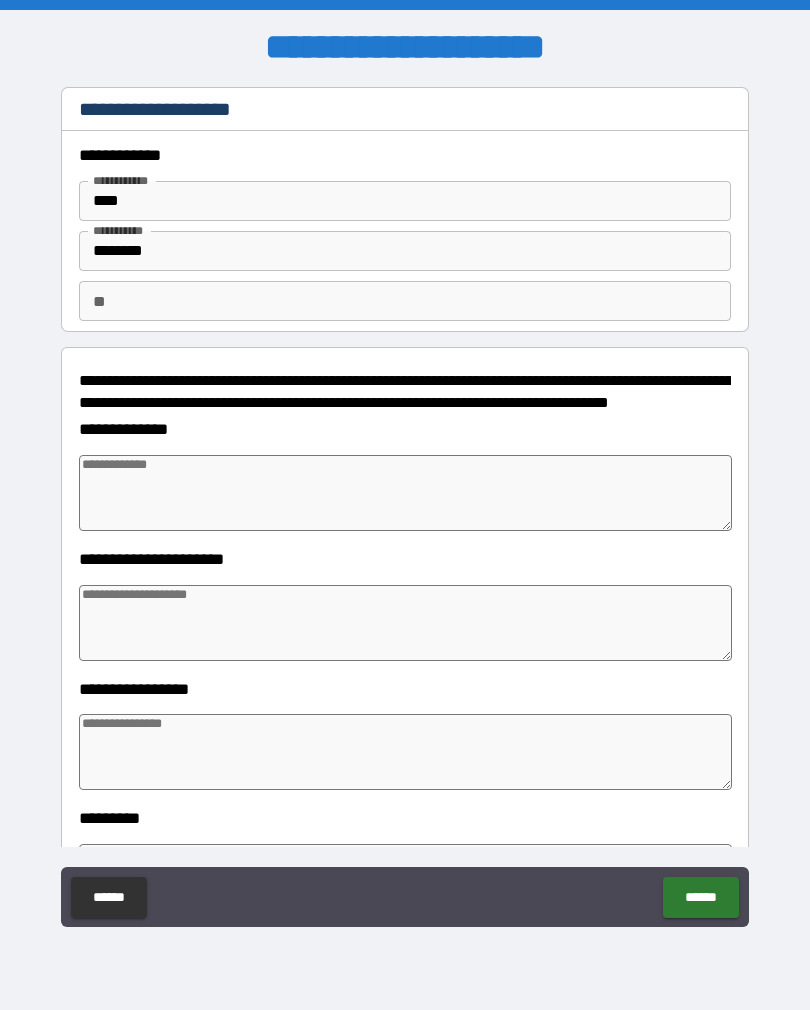 type on "*" 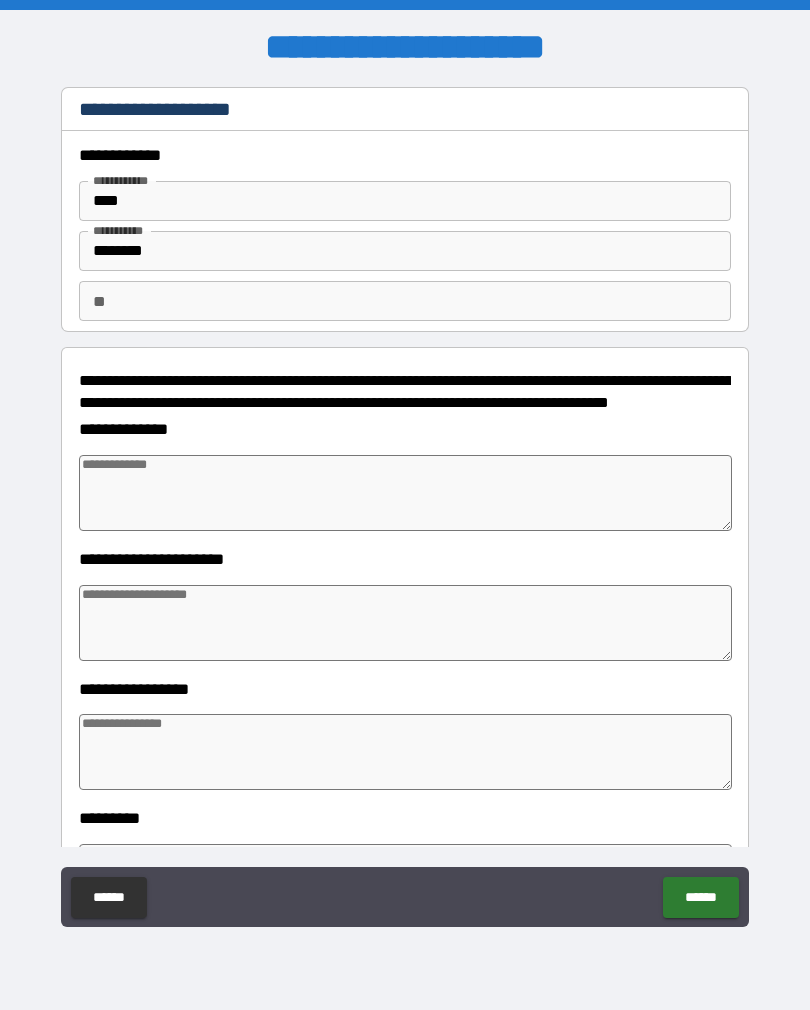 type on "*" 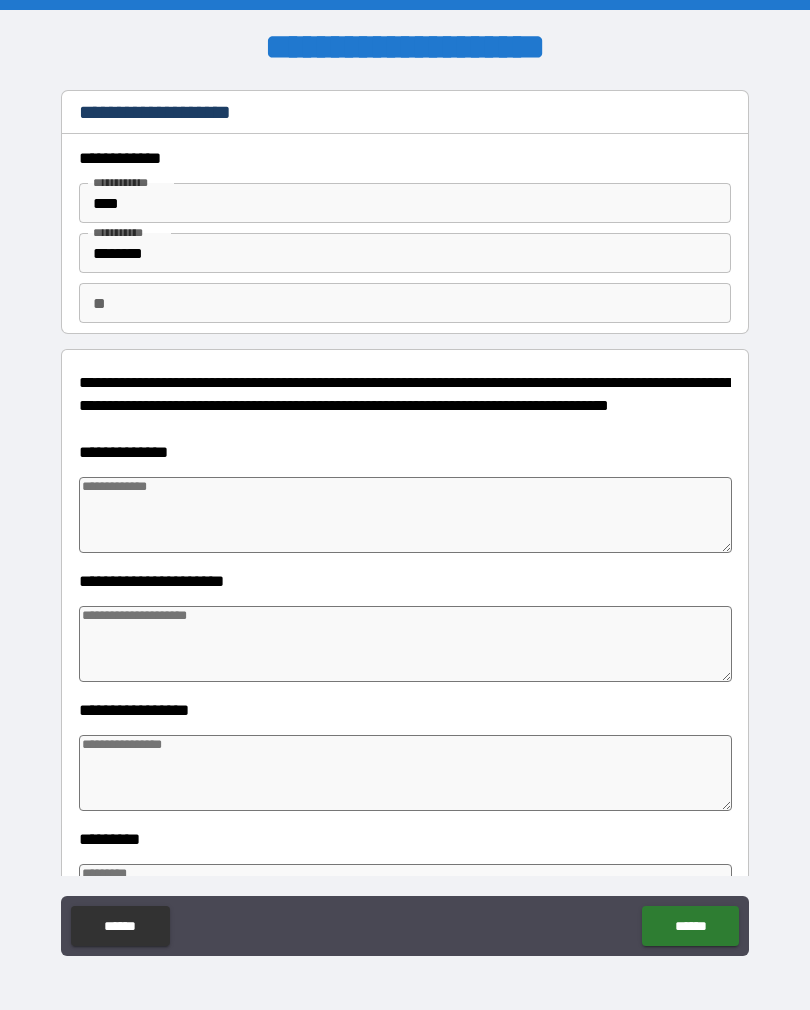 click at bounding box center [405, 515] 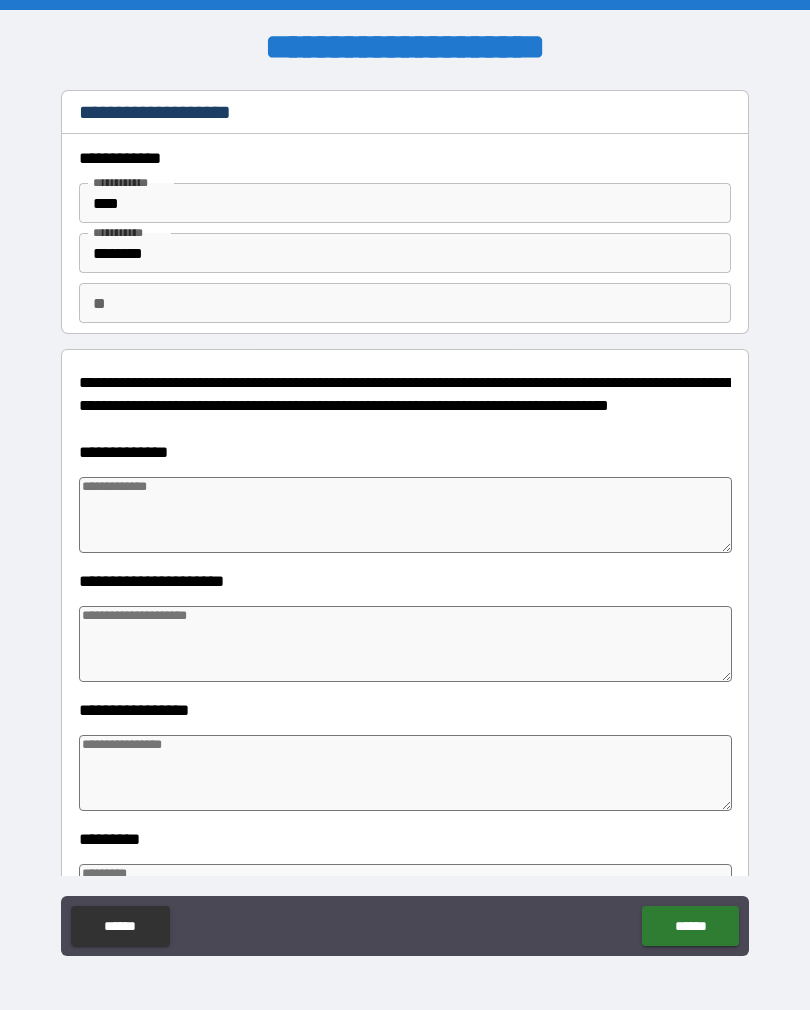 type on "*" 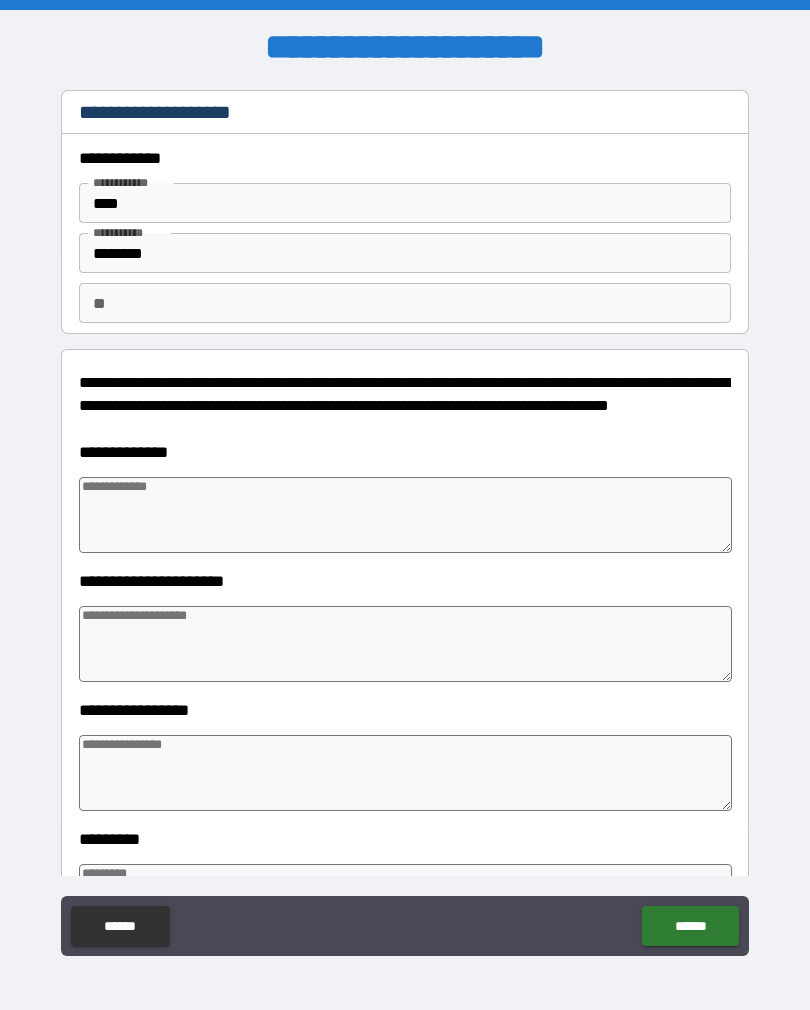 type on "*" 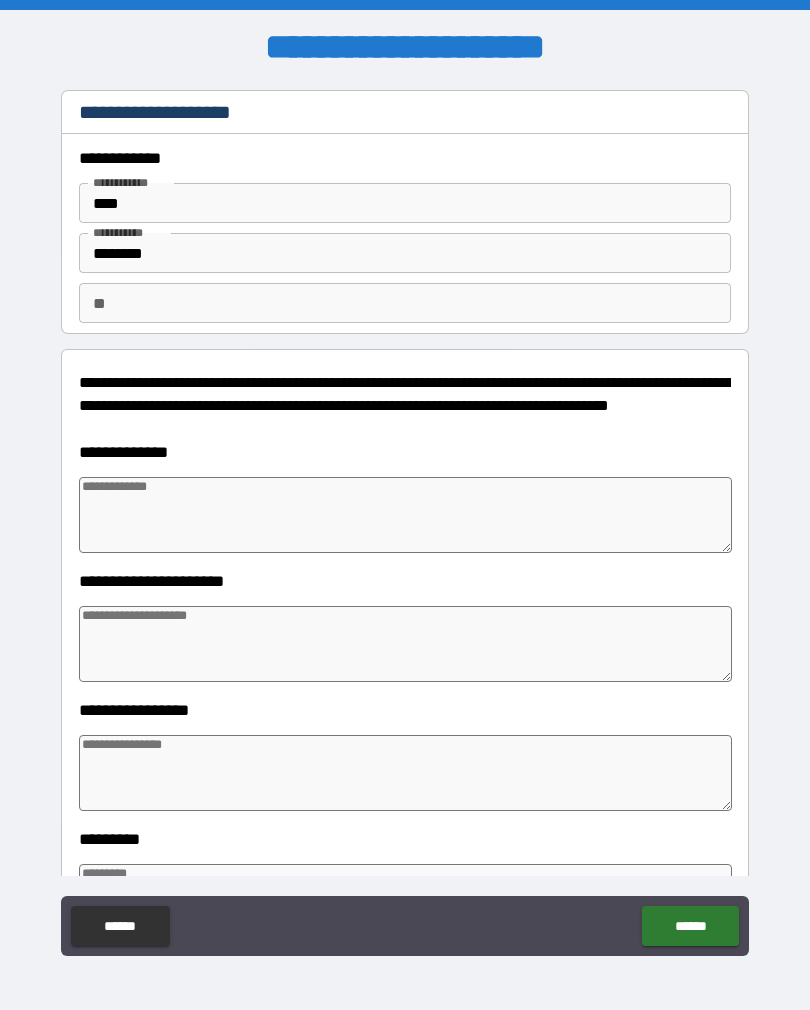 type on "*" 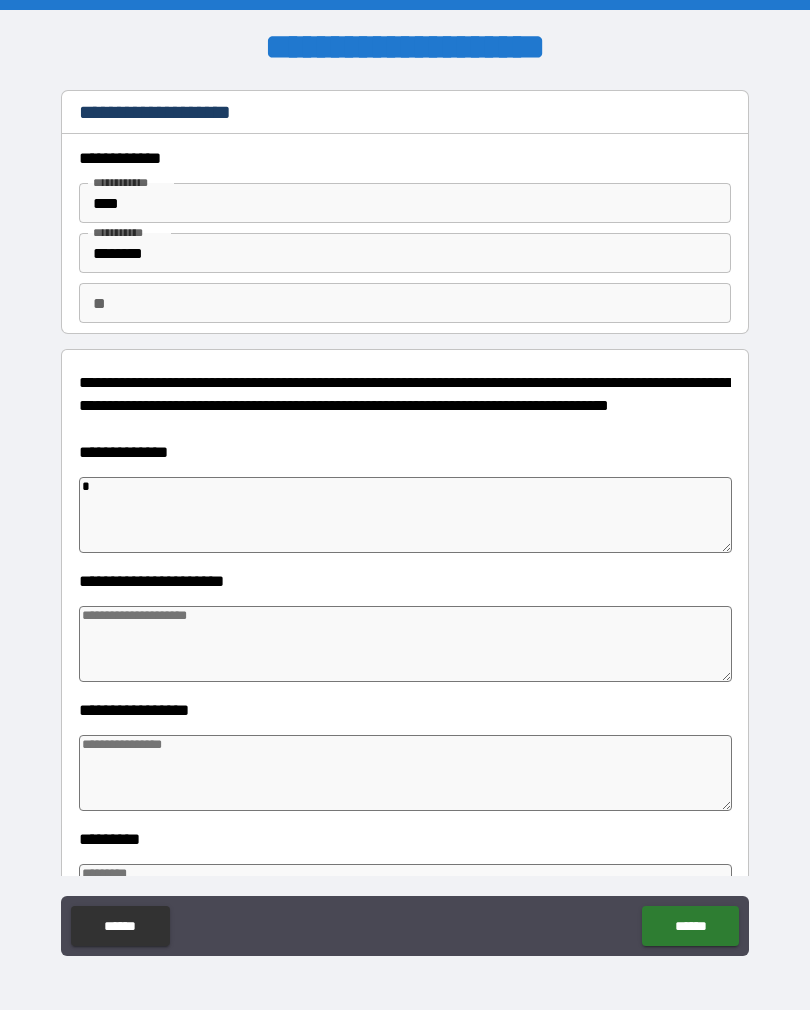type on "*" 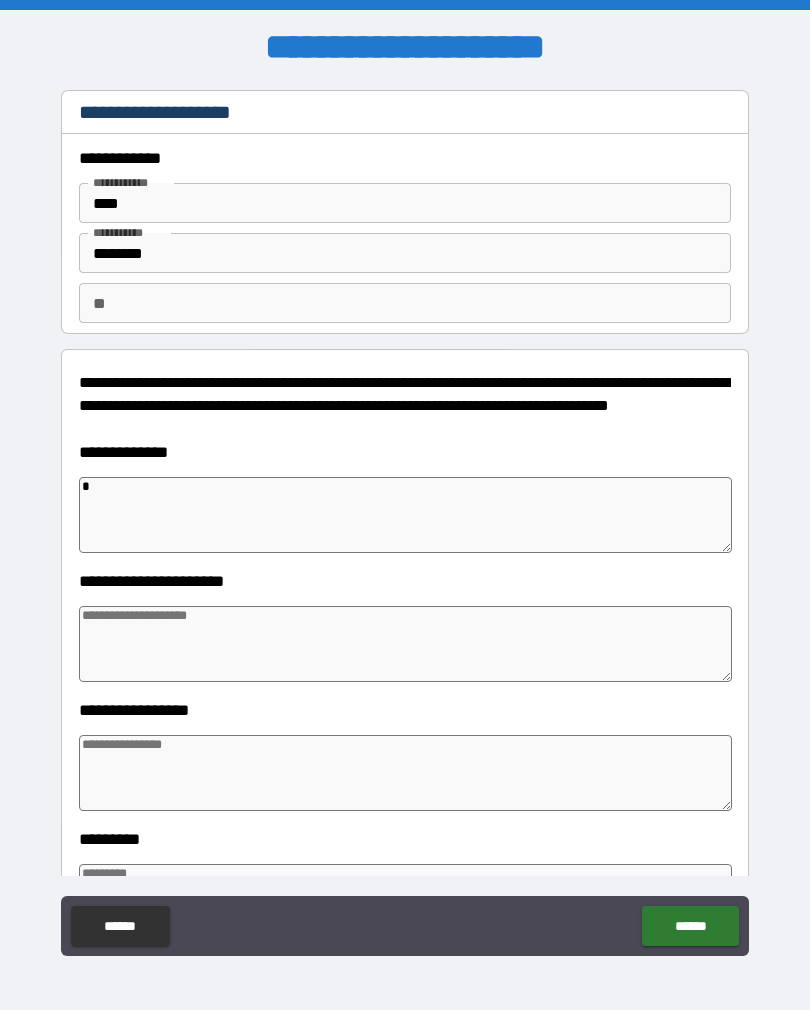 type on "*" 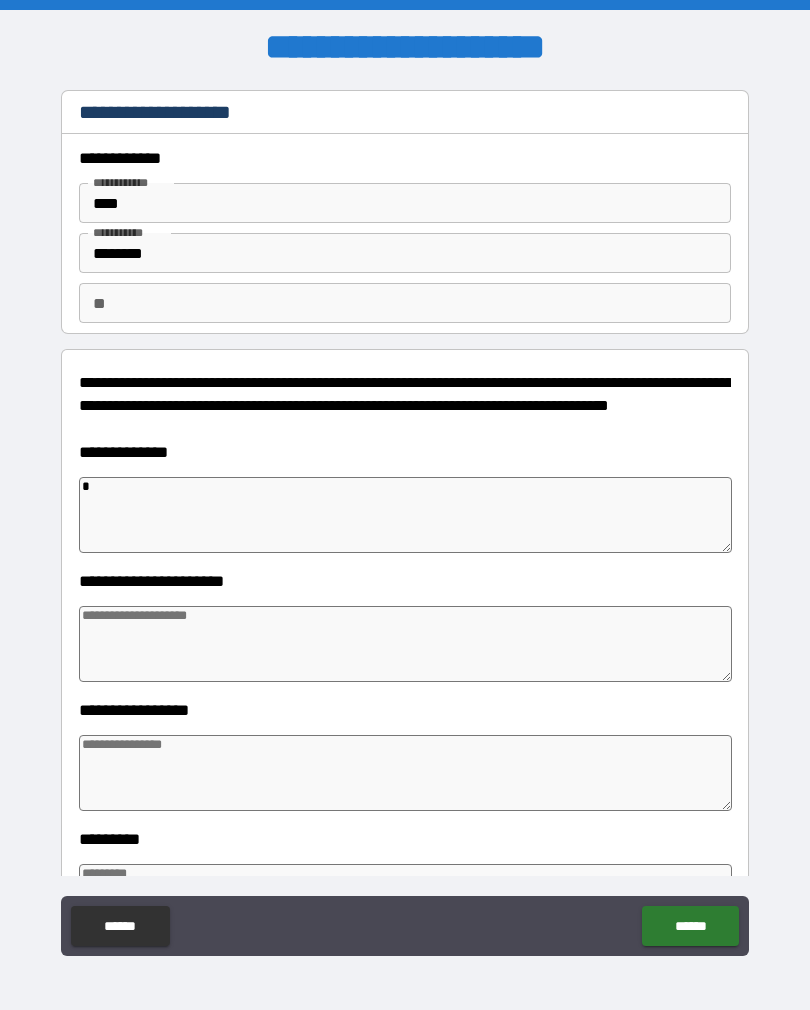 type on "*" 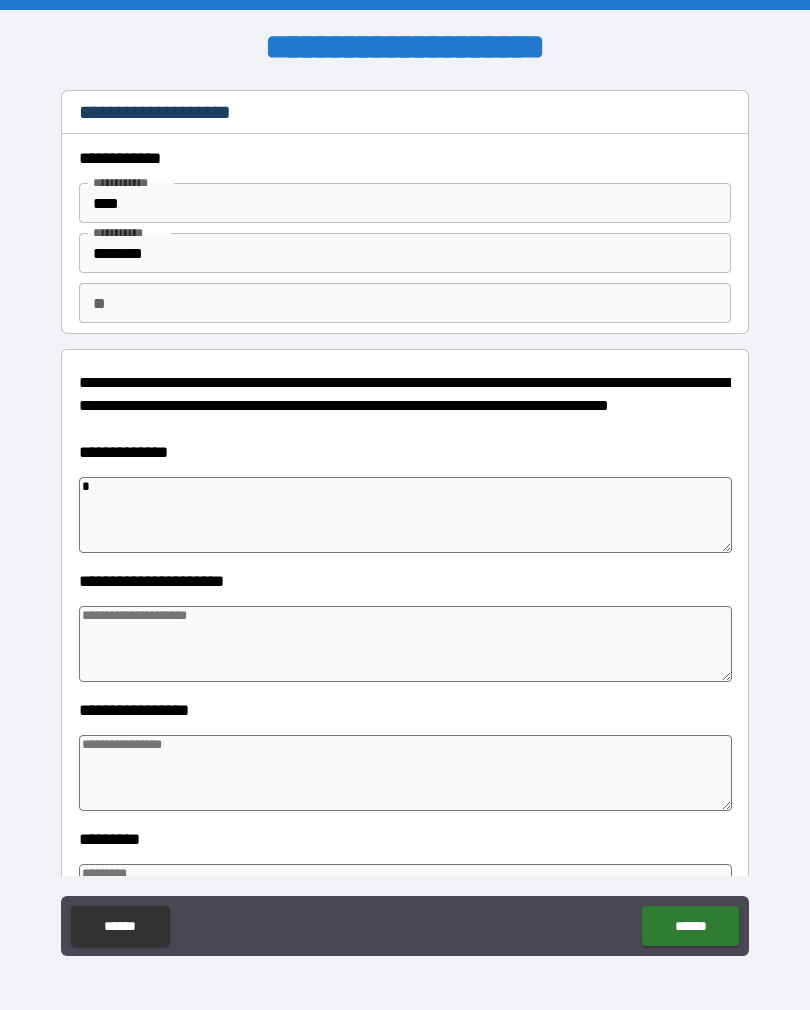 type on "**" 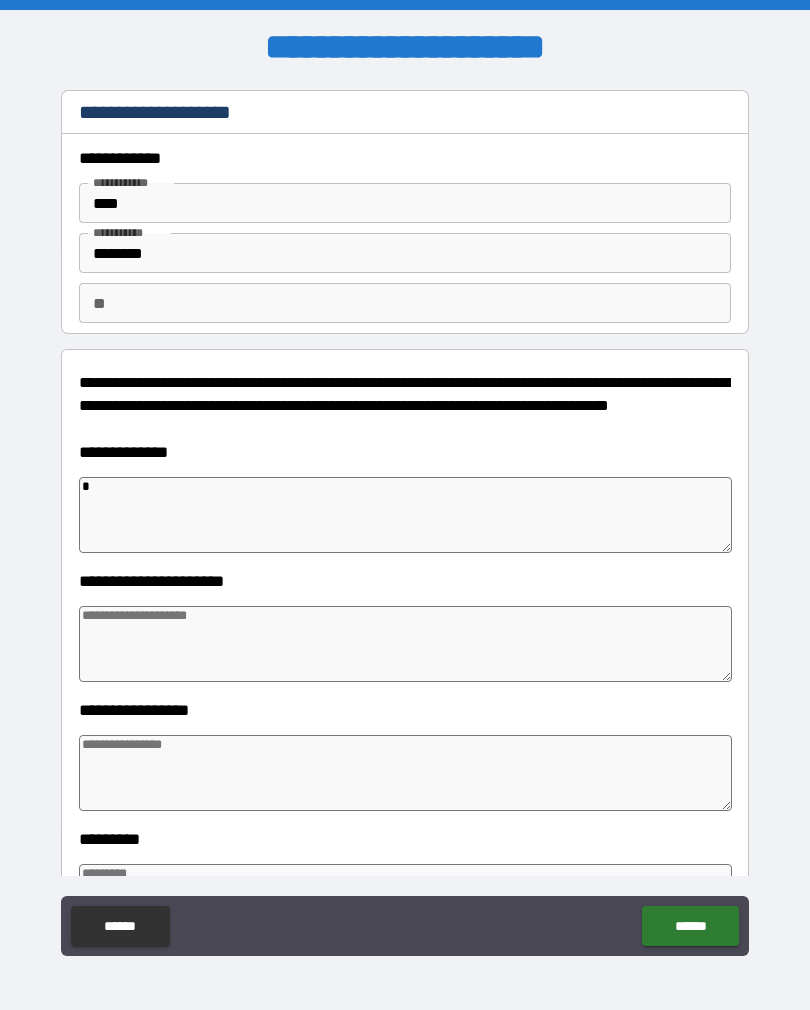 type on "*" 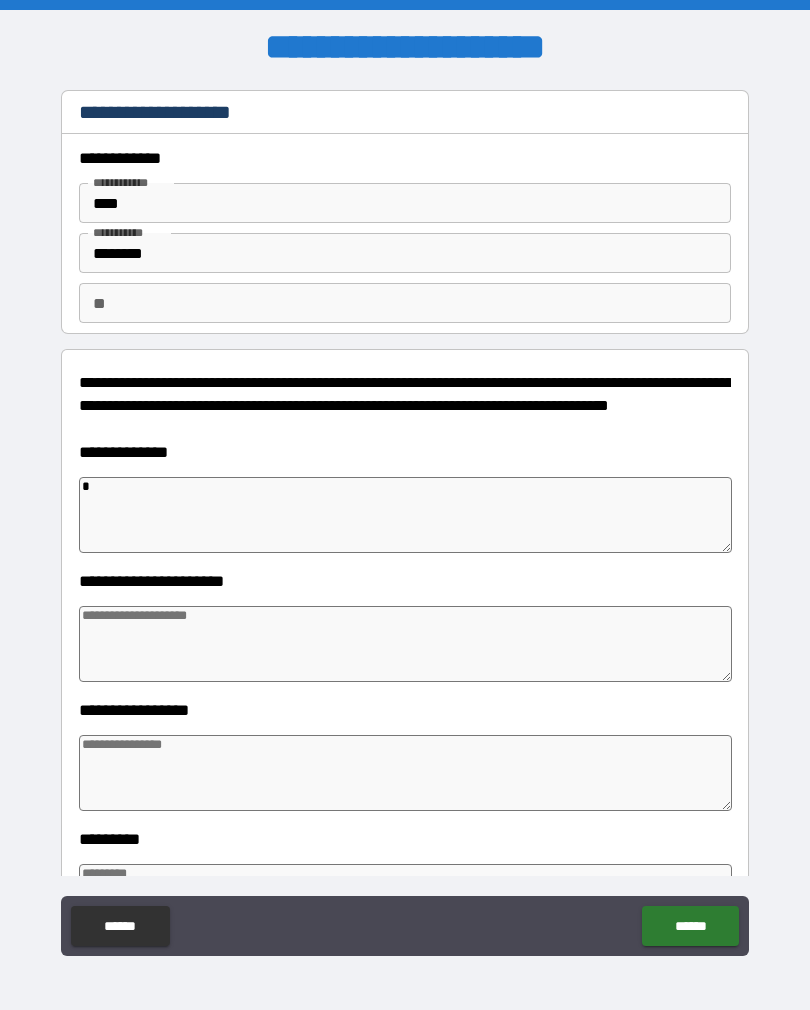 type on "*" 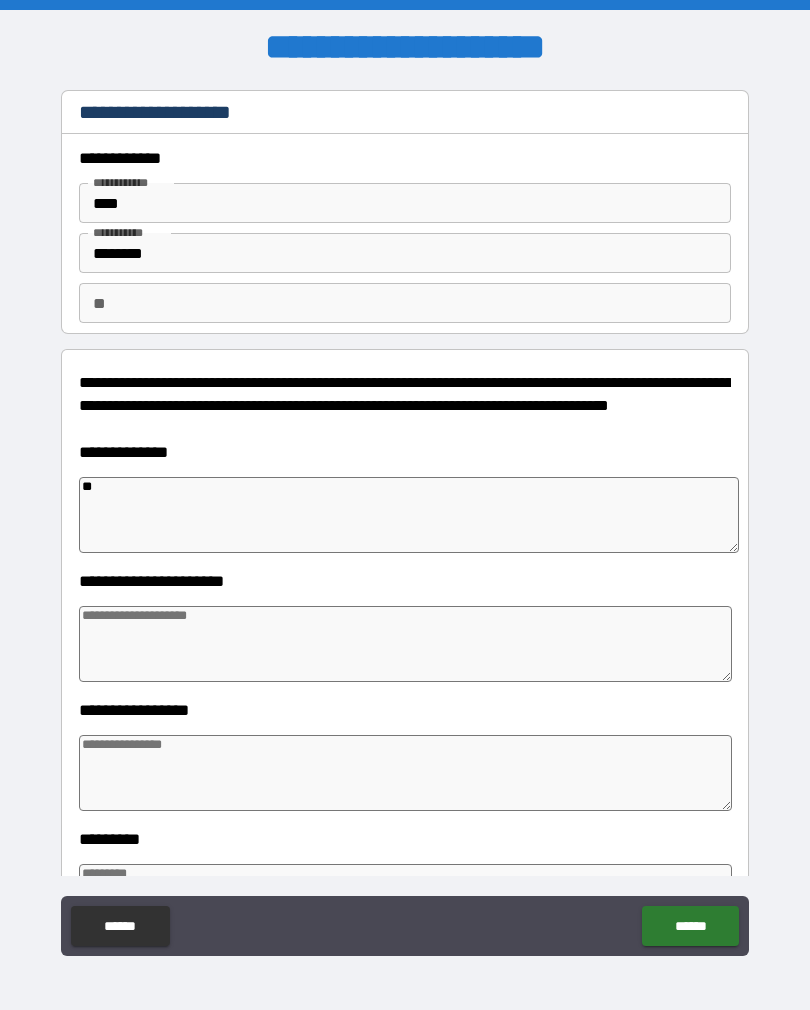 type on "***" 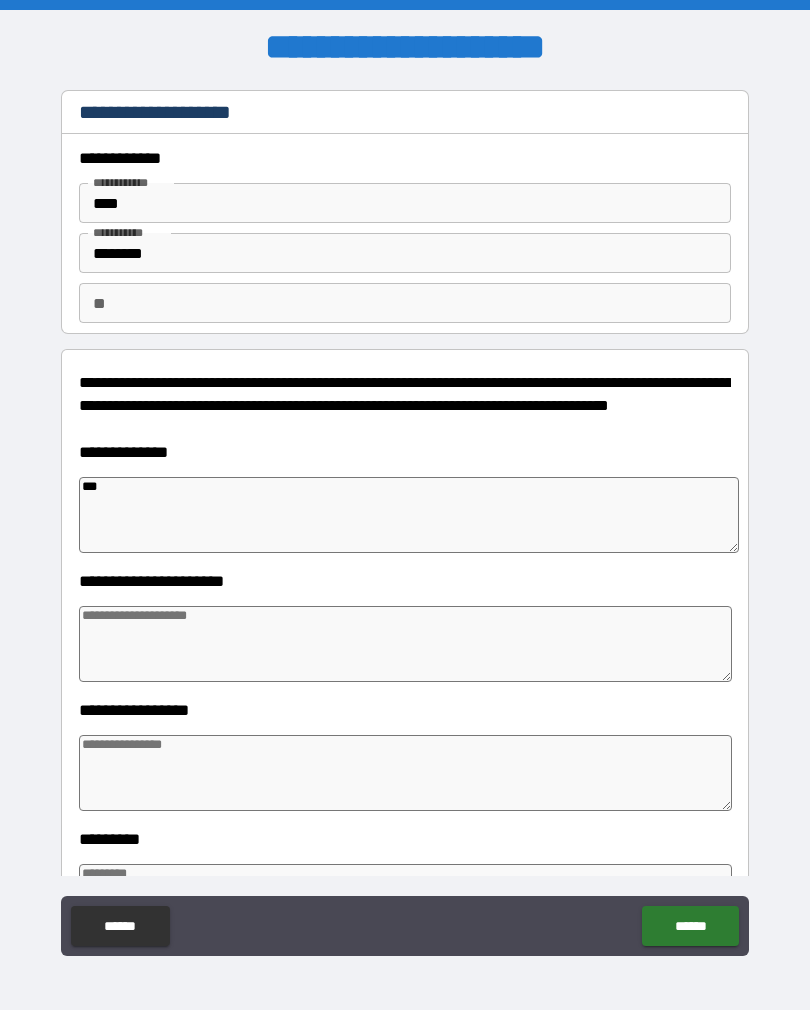 type on "*" 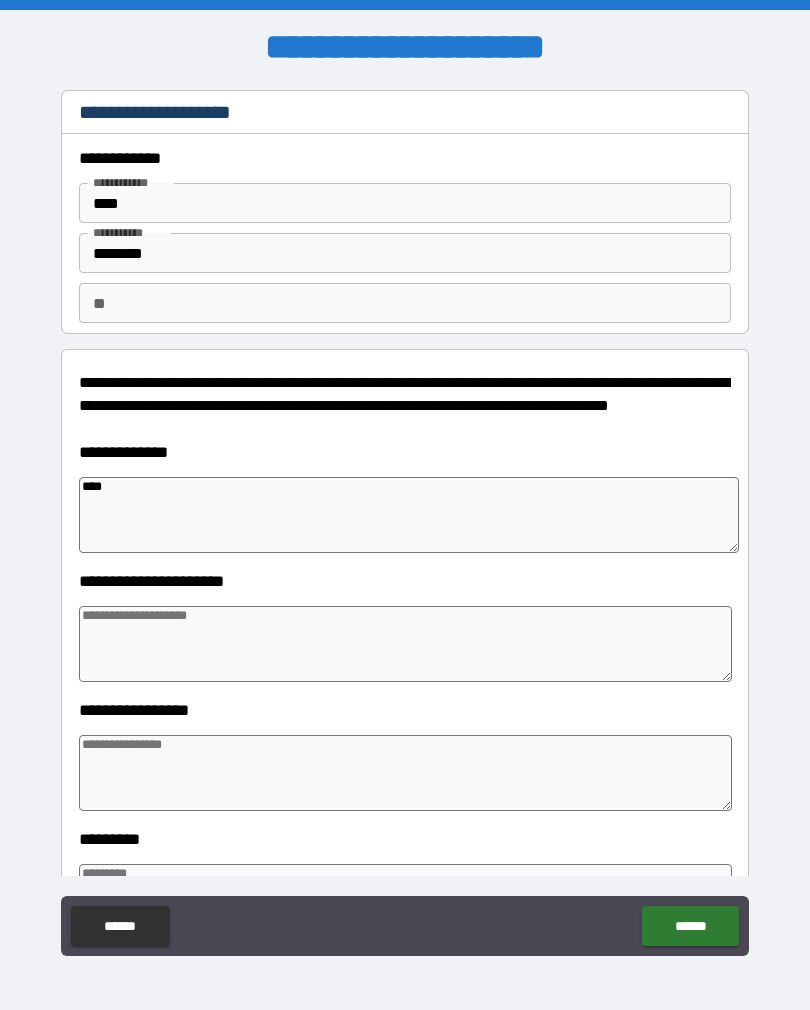 type on "*" 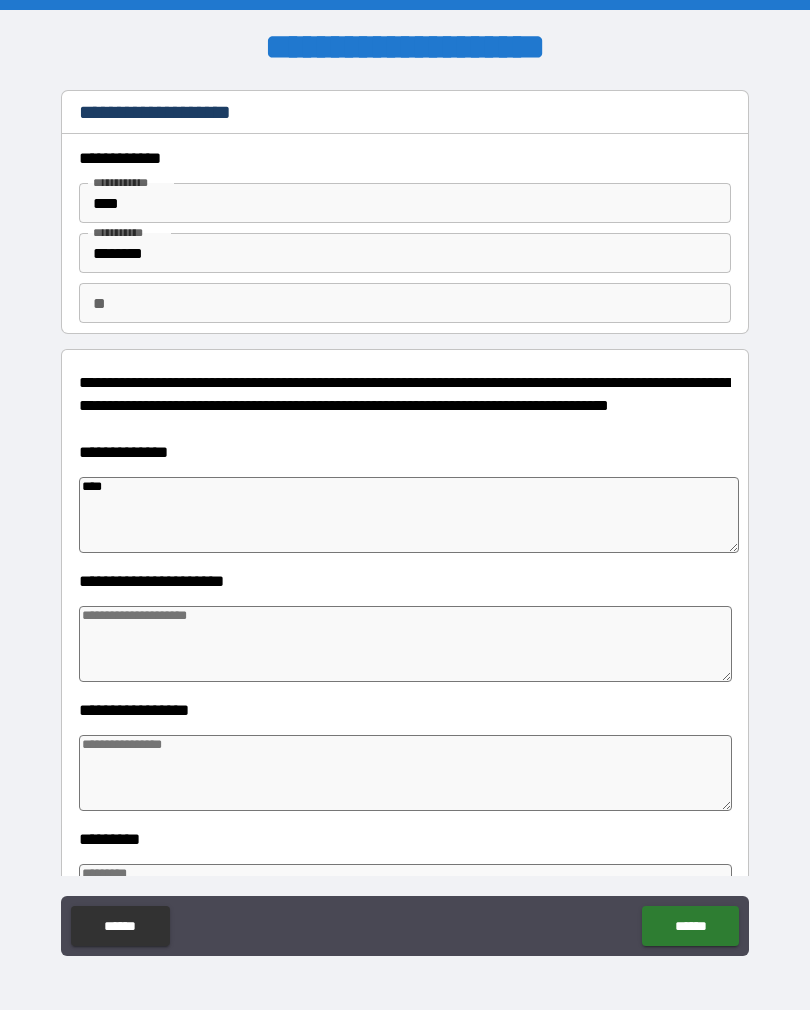 type on "*" 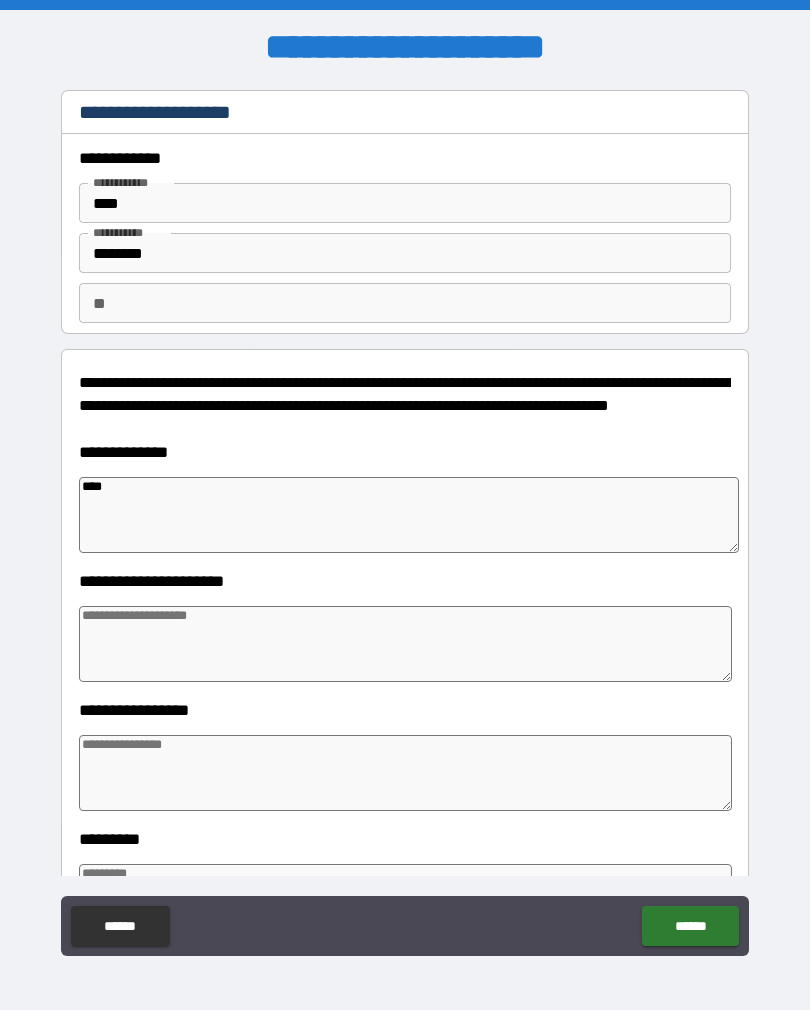 type on "*" 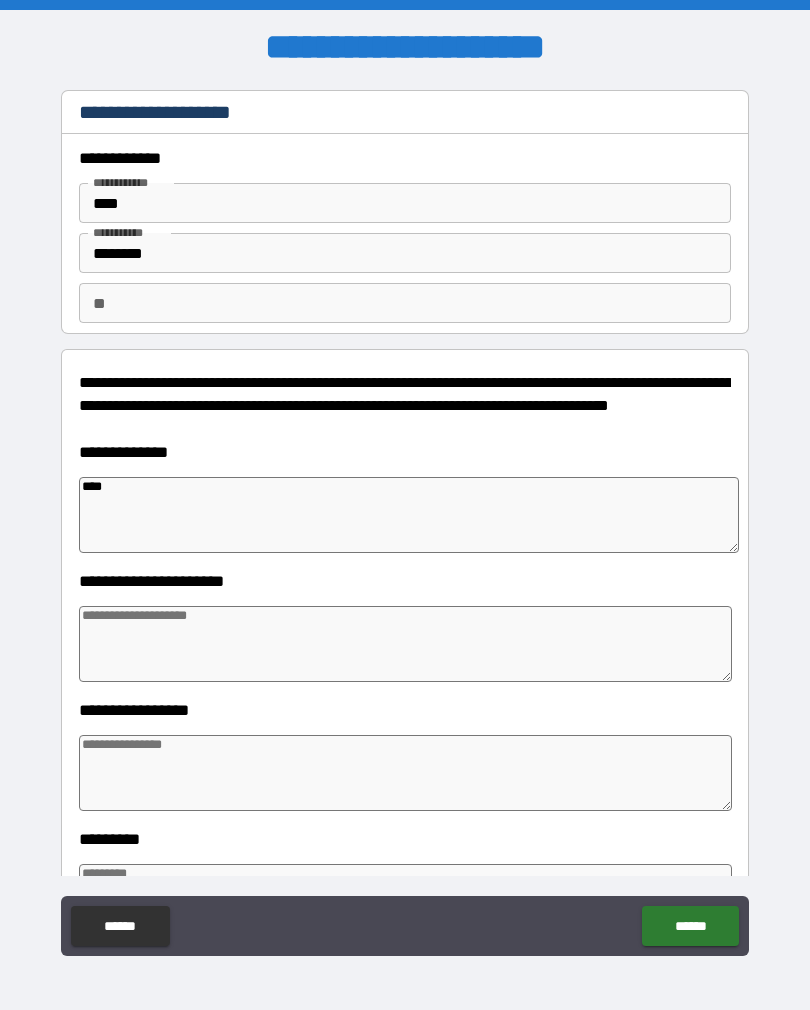 type on "*****" 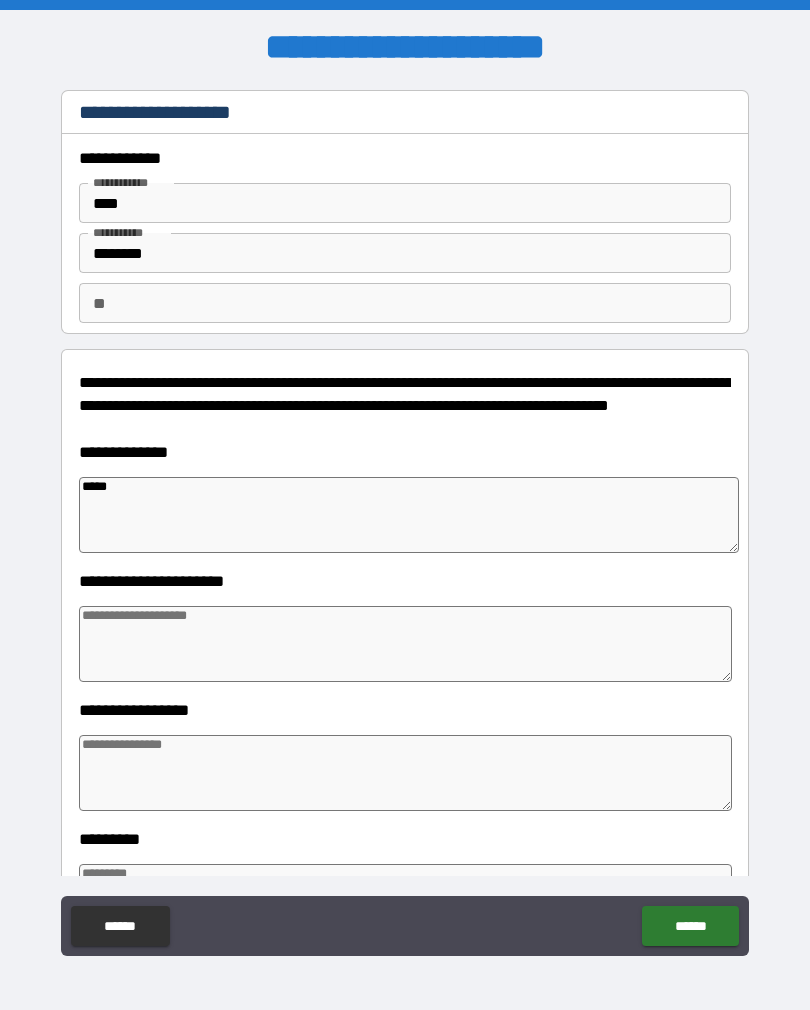 type on "*" 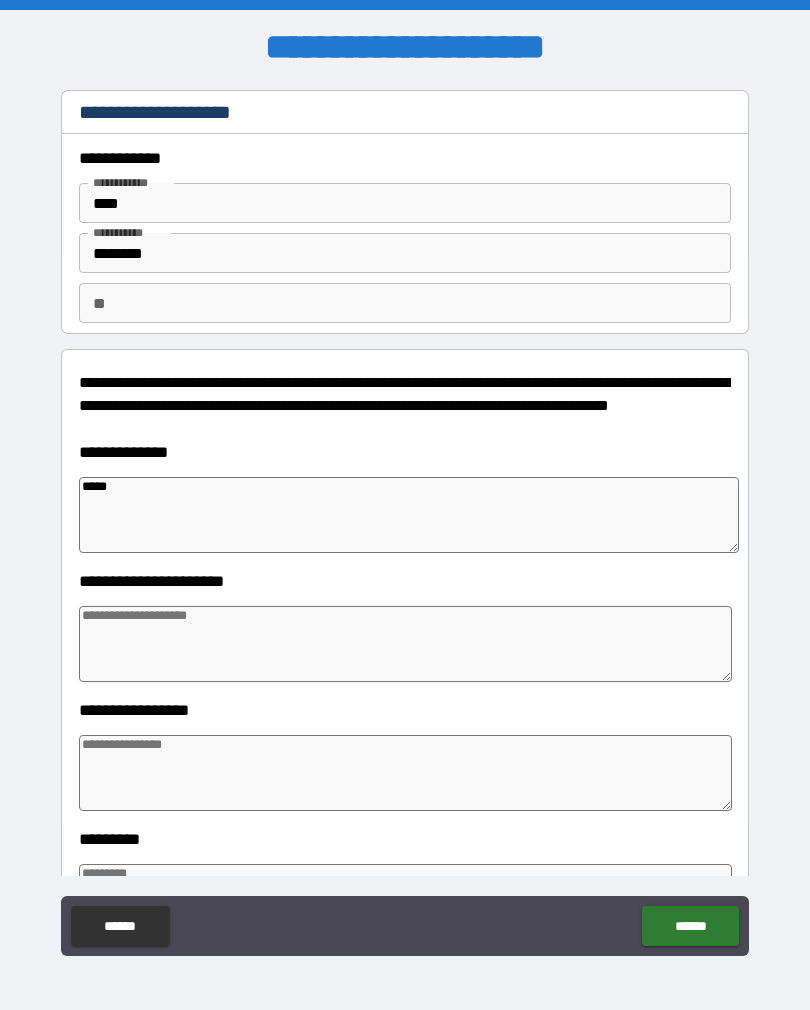type on "*" 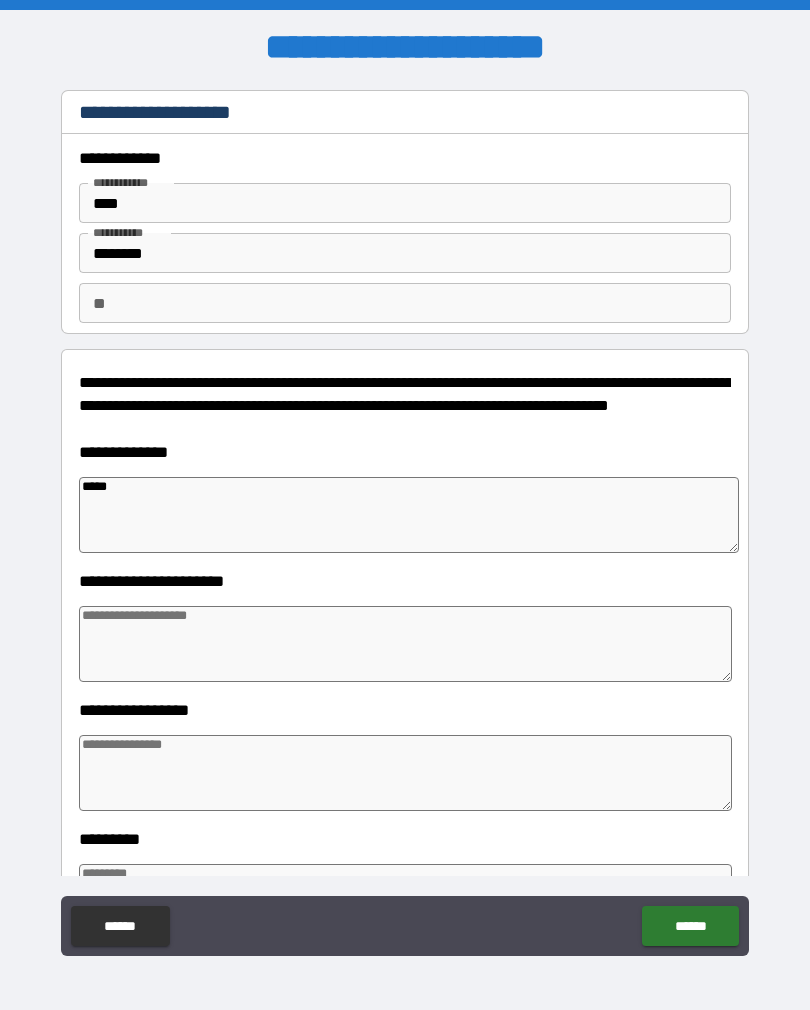 type on "*" 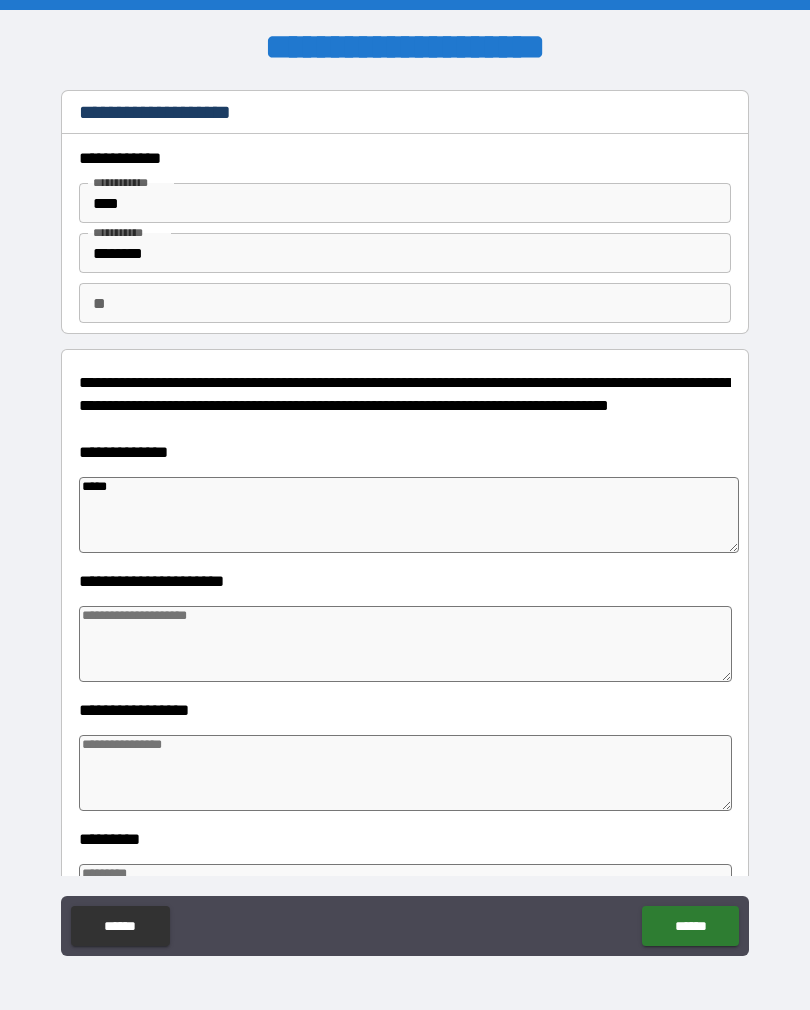 type on "*" 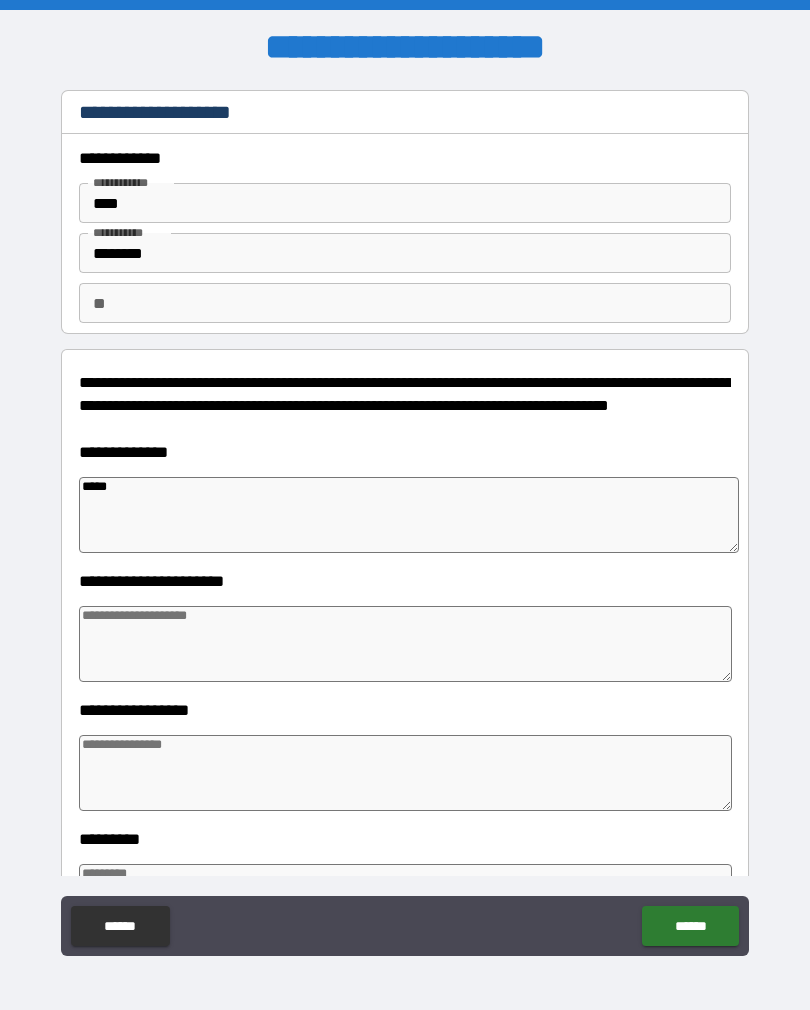 type on "*" 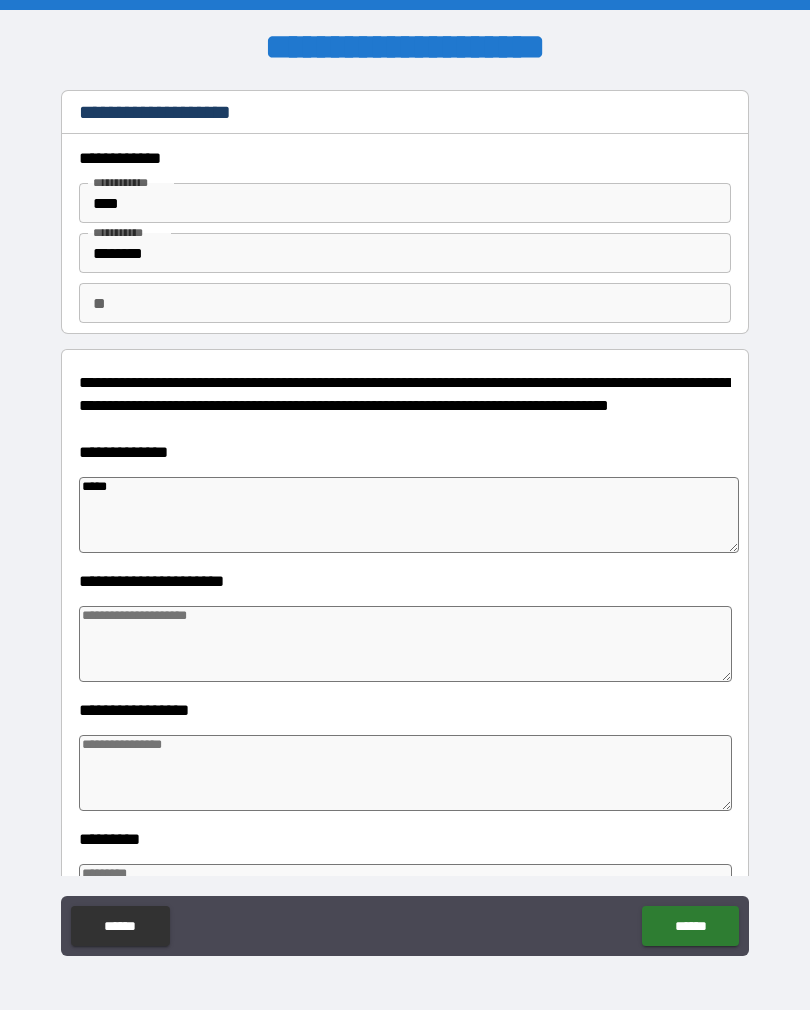 type on "******" 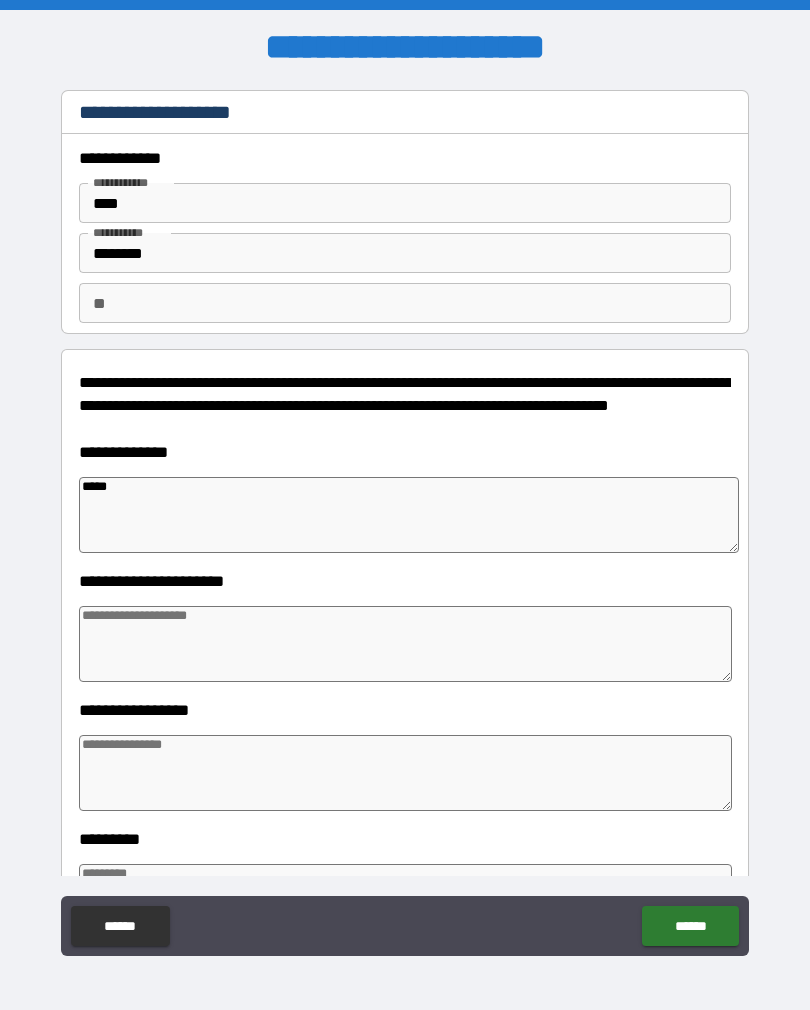 type on "*" 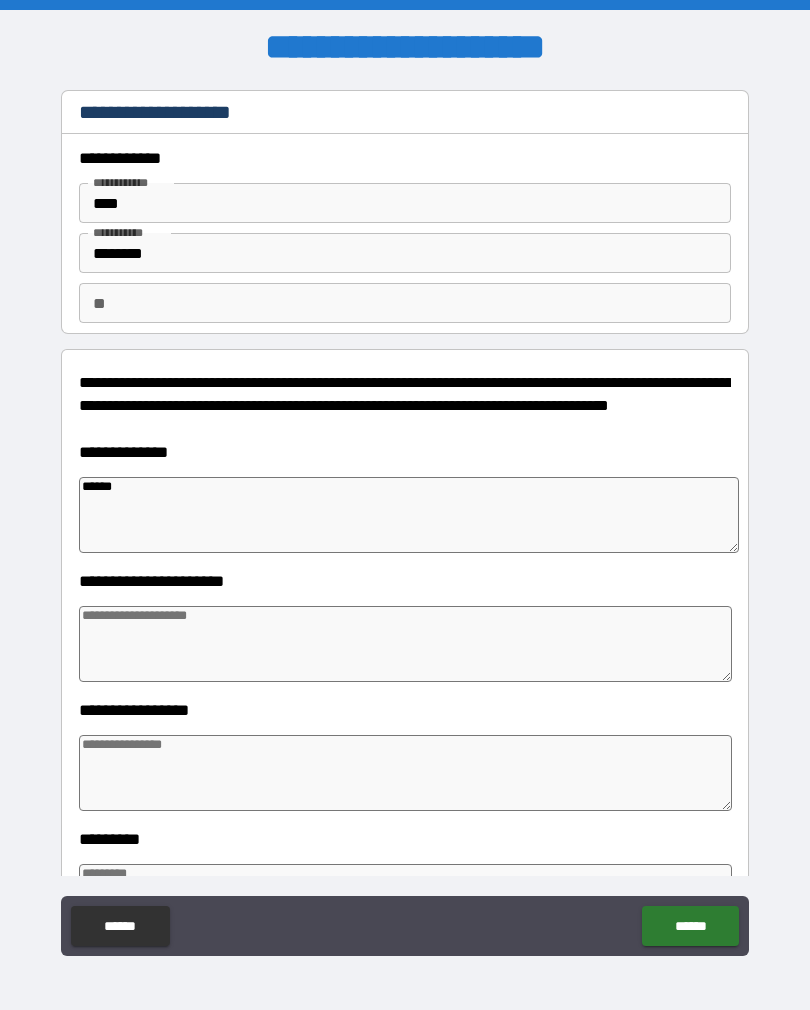 type on "*******" 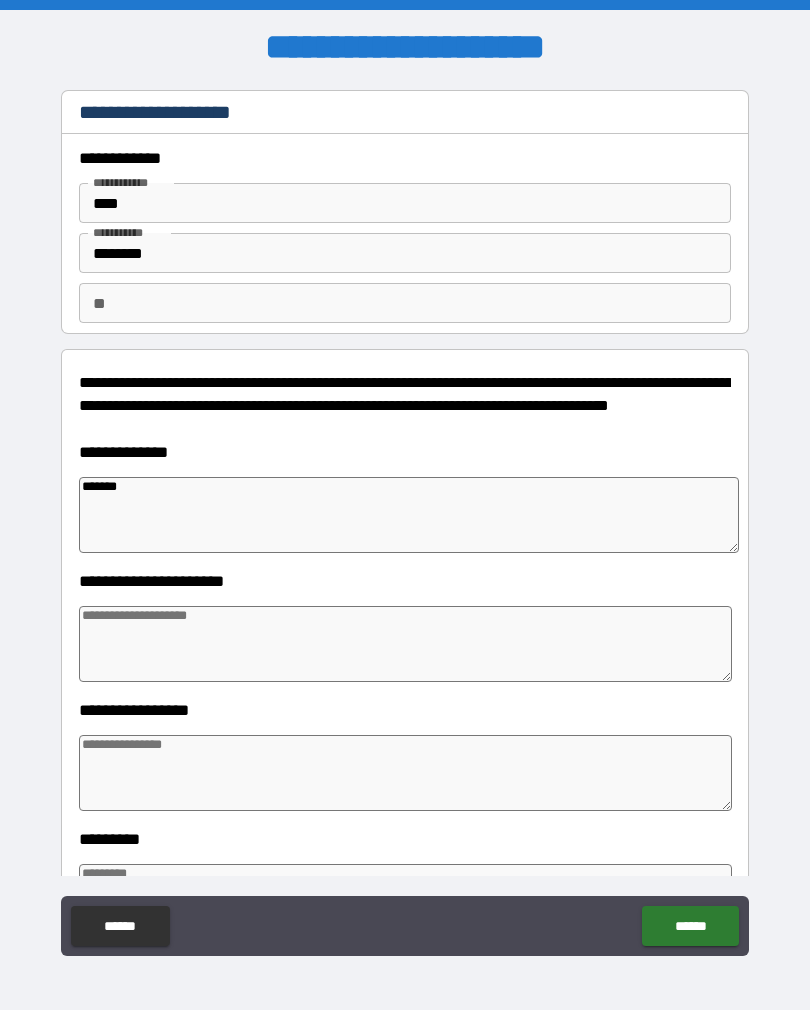 type on "*" 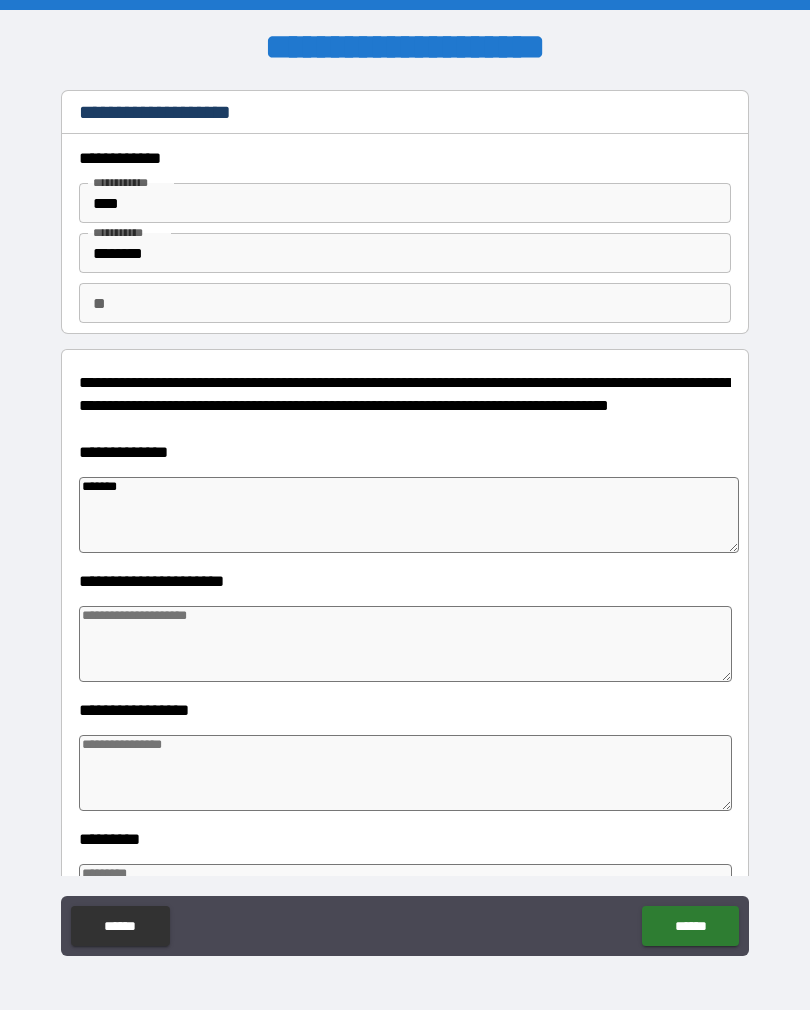 type on "*" 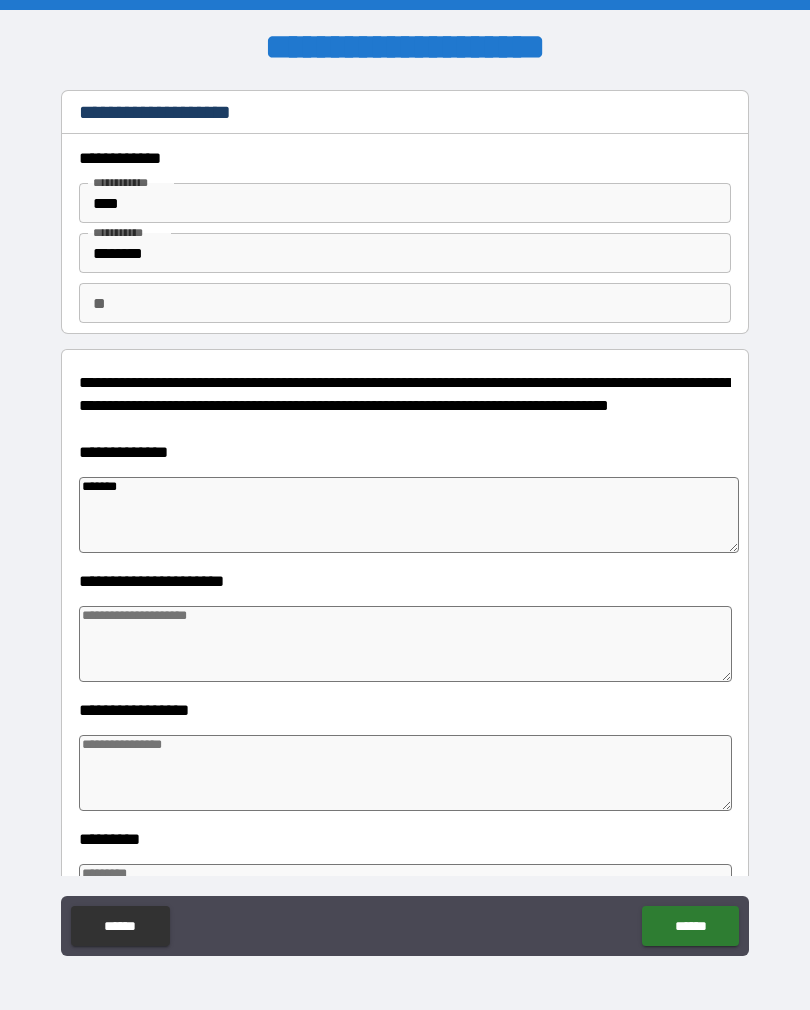 type on "********" 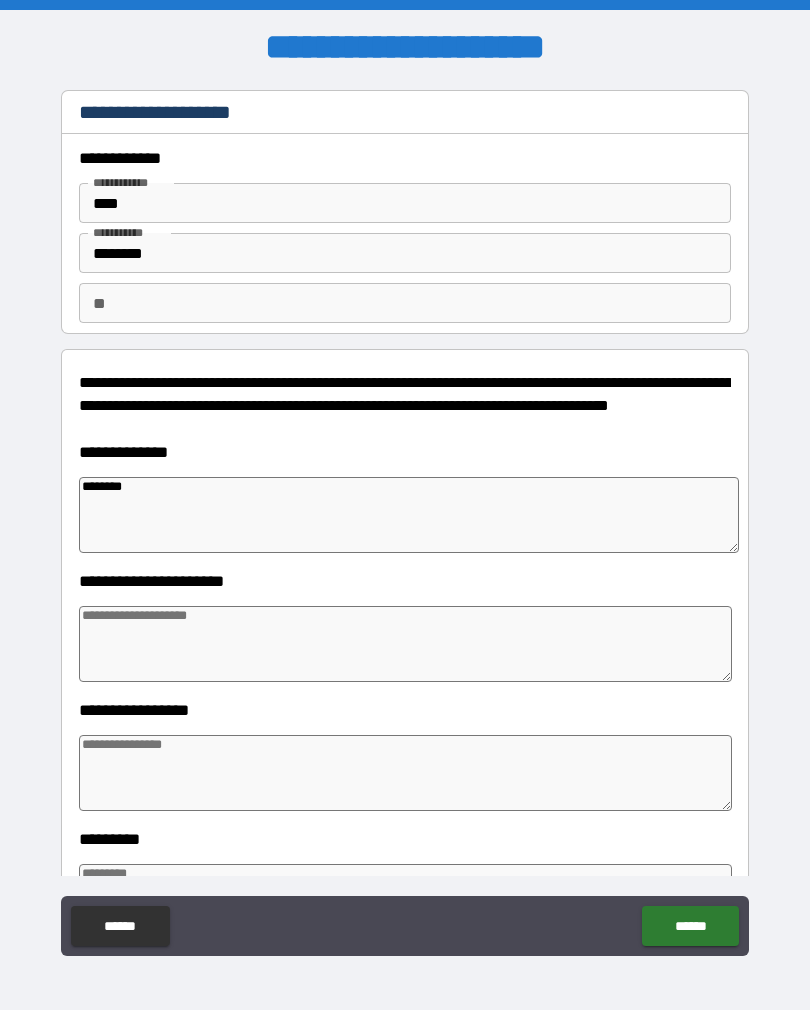 type on "*" 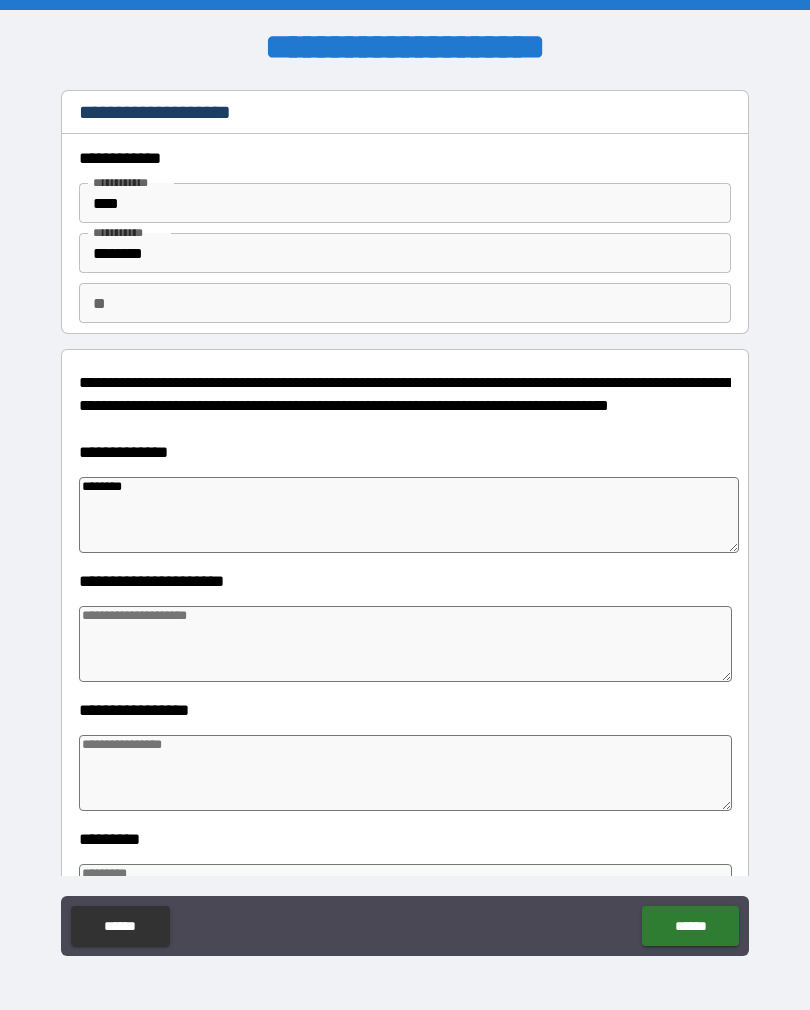 type on "*" 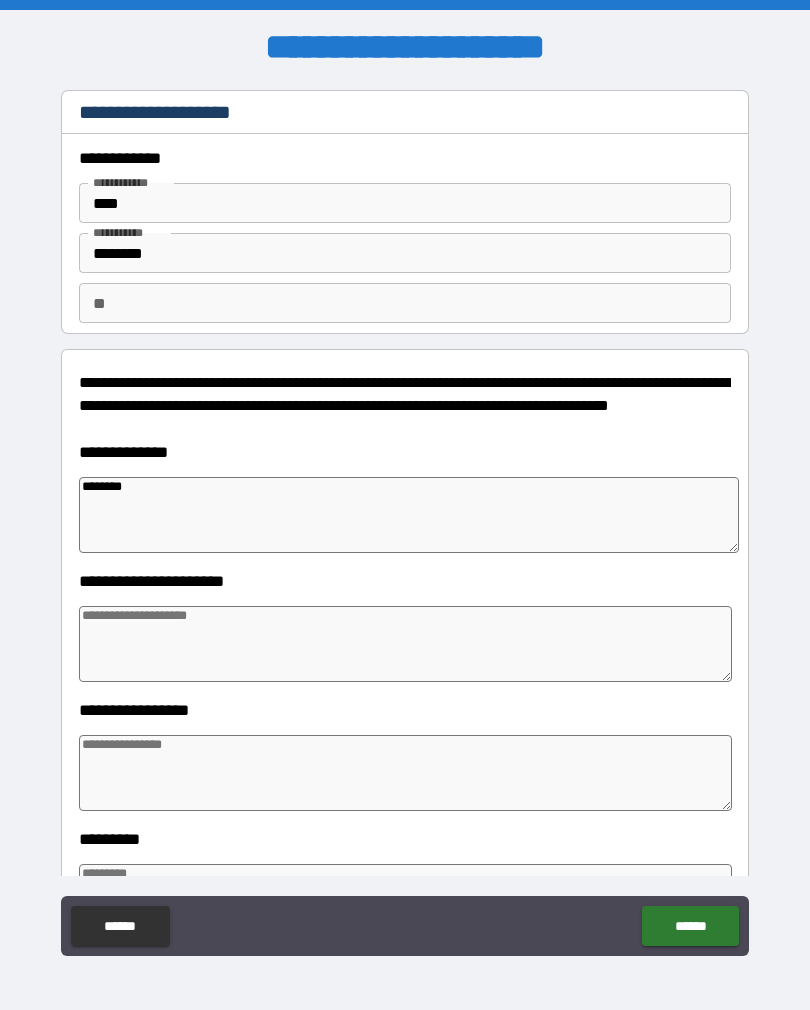 type on "*" 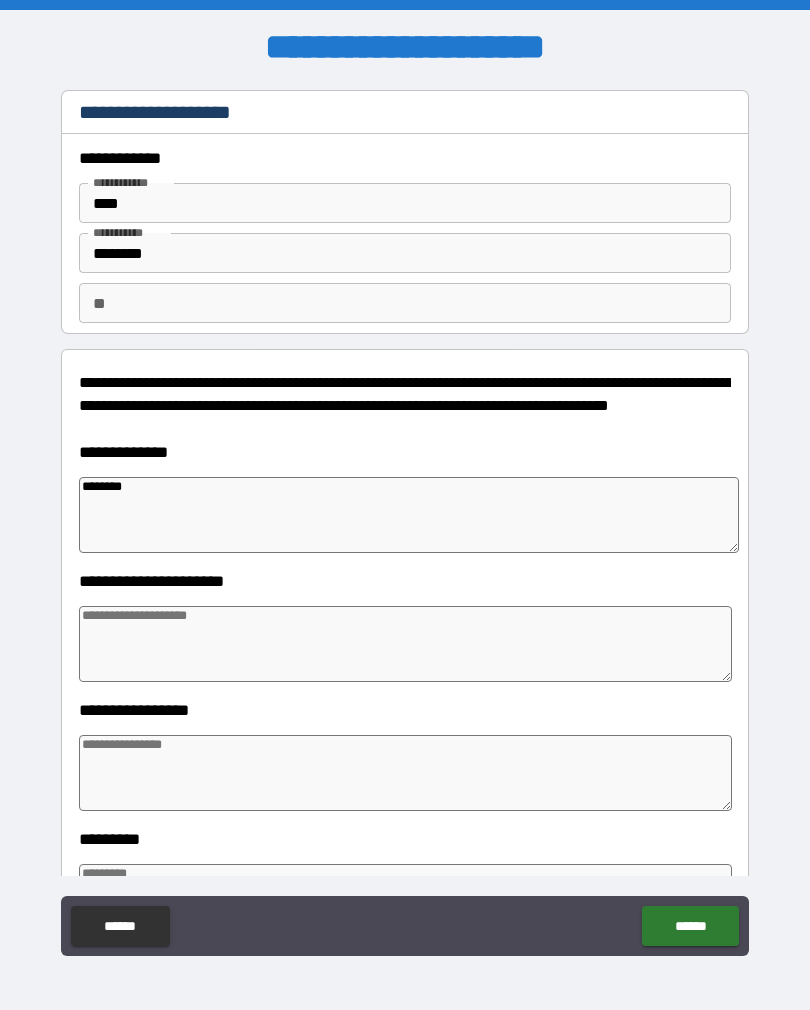 type on "*" 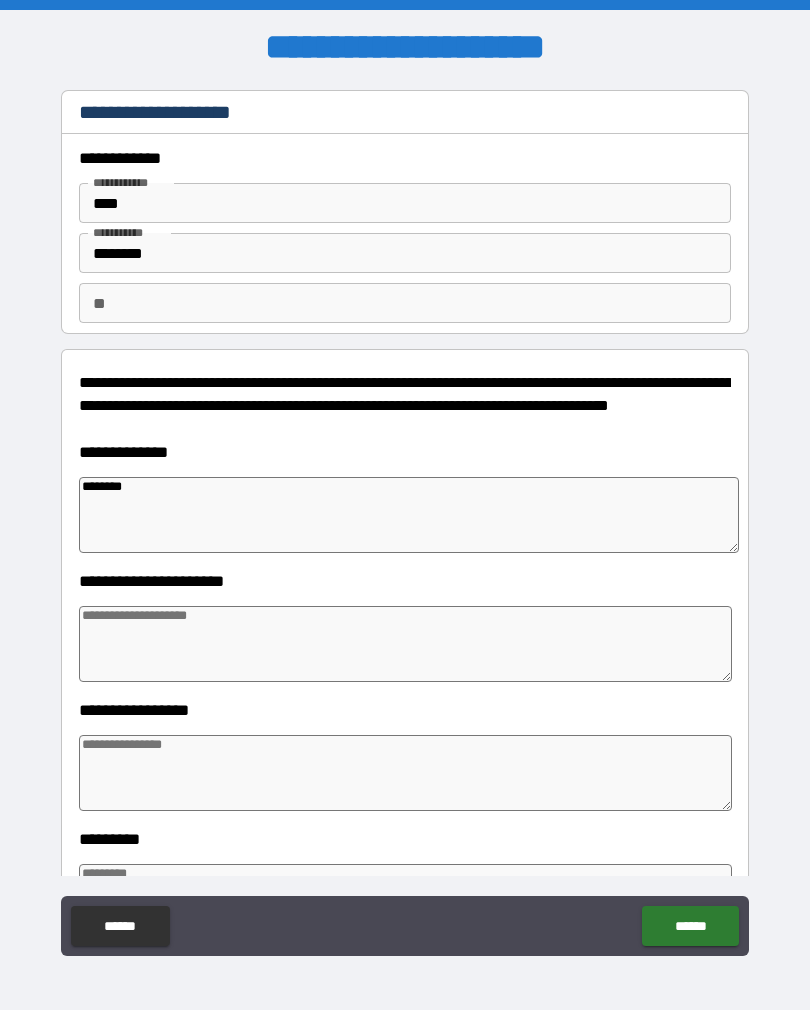 type on "*" 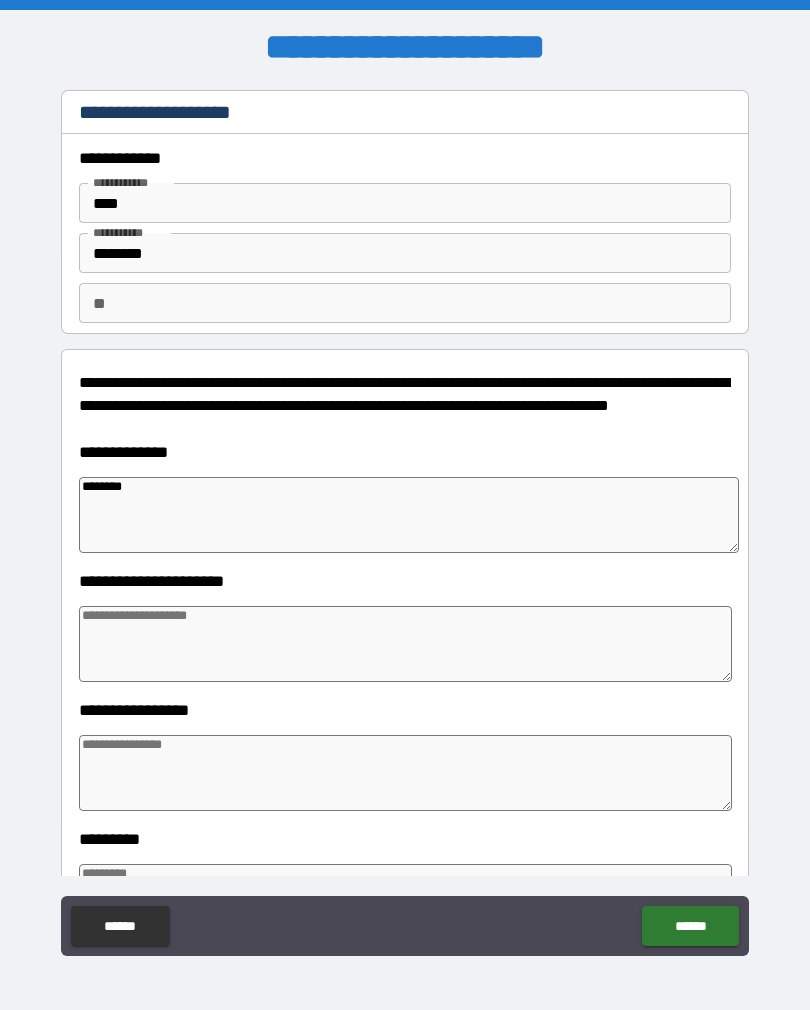type on "*********" 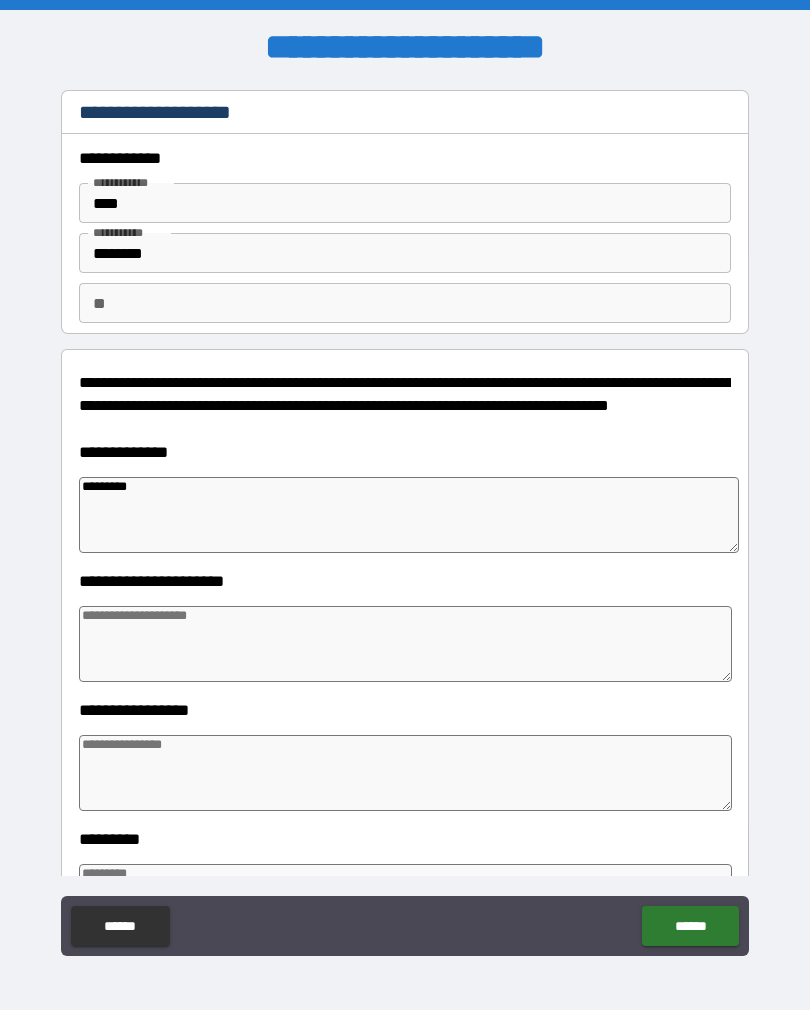 type on "*" 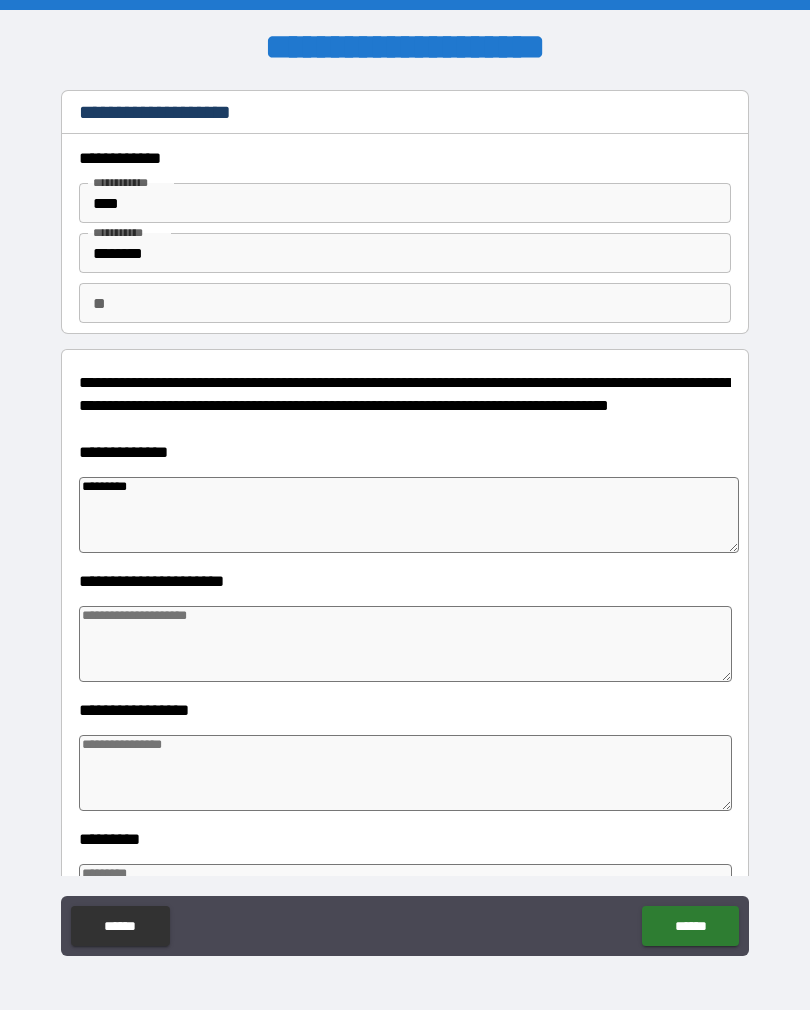type on "*" 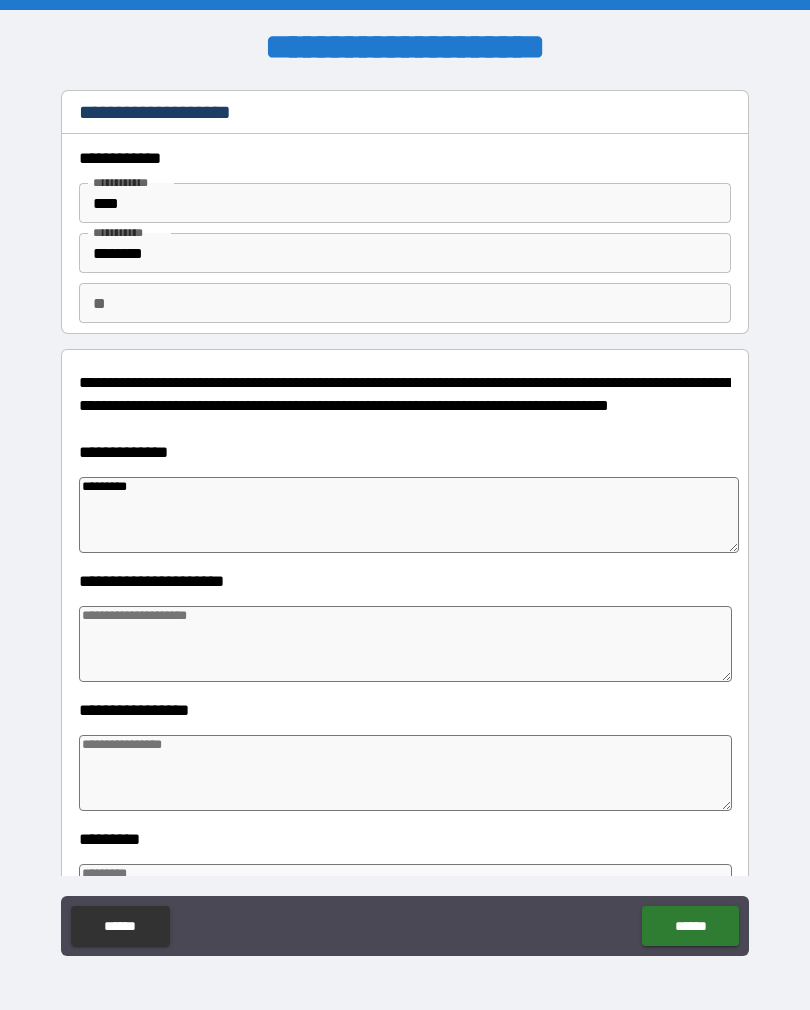 type on "*" 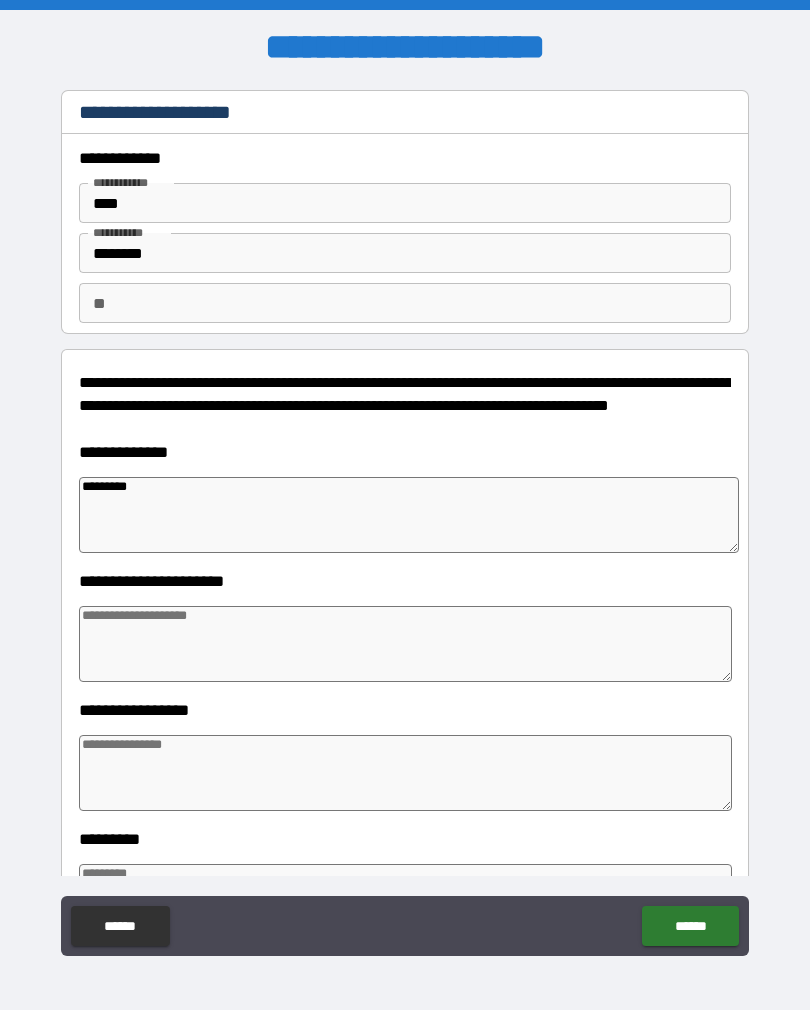 type on "*" 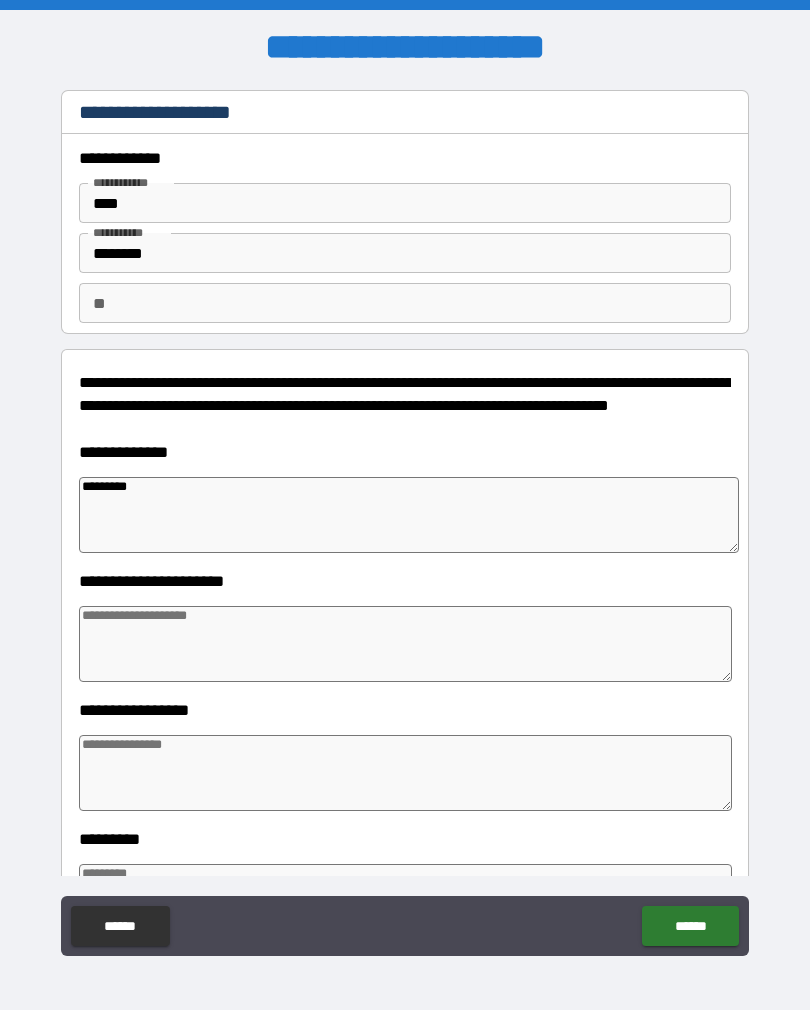 type on "*" 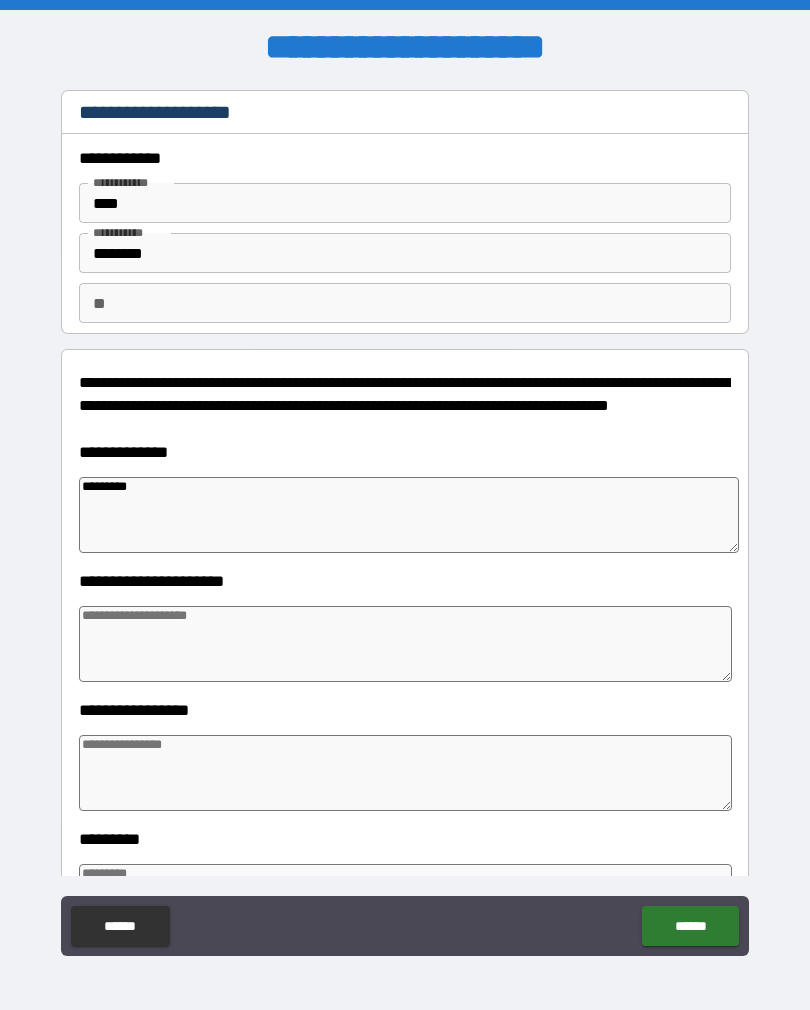 type on "*********" 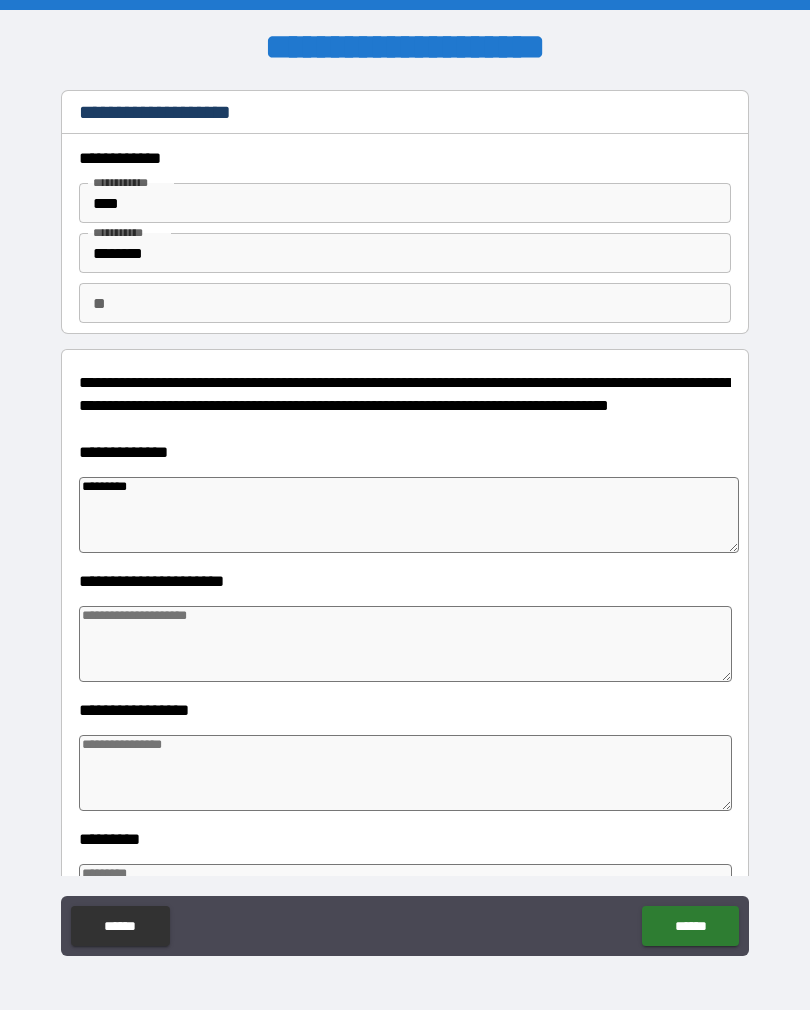 type on "*" 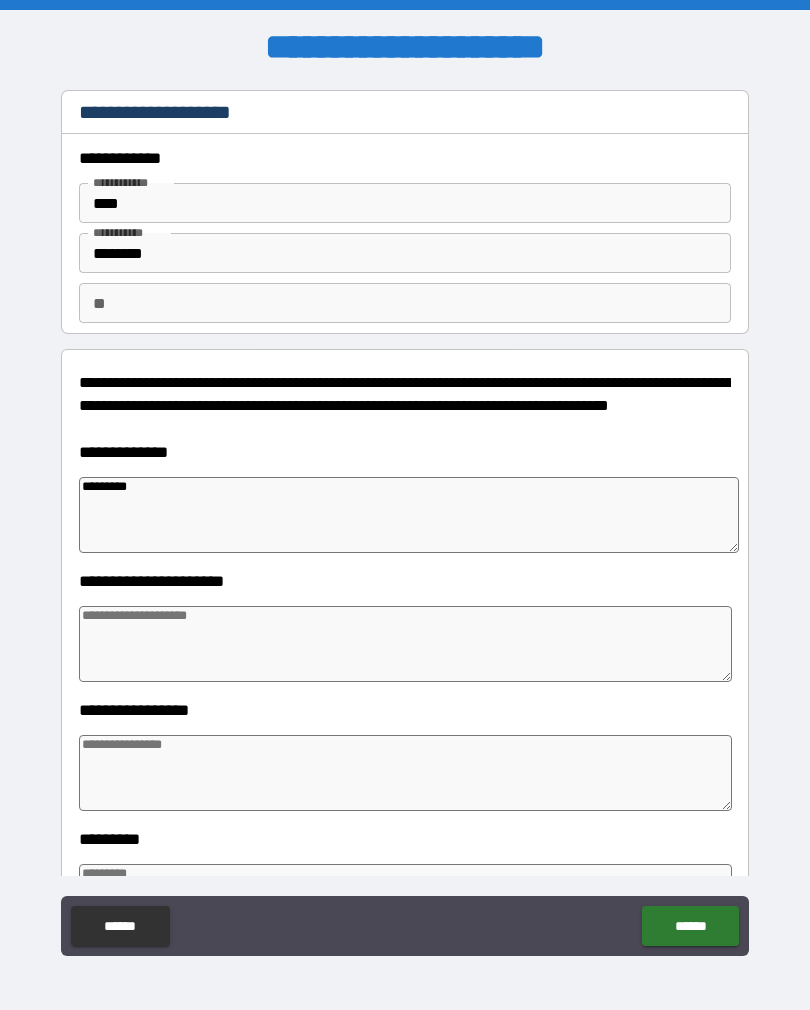 type on "*" 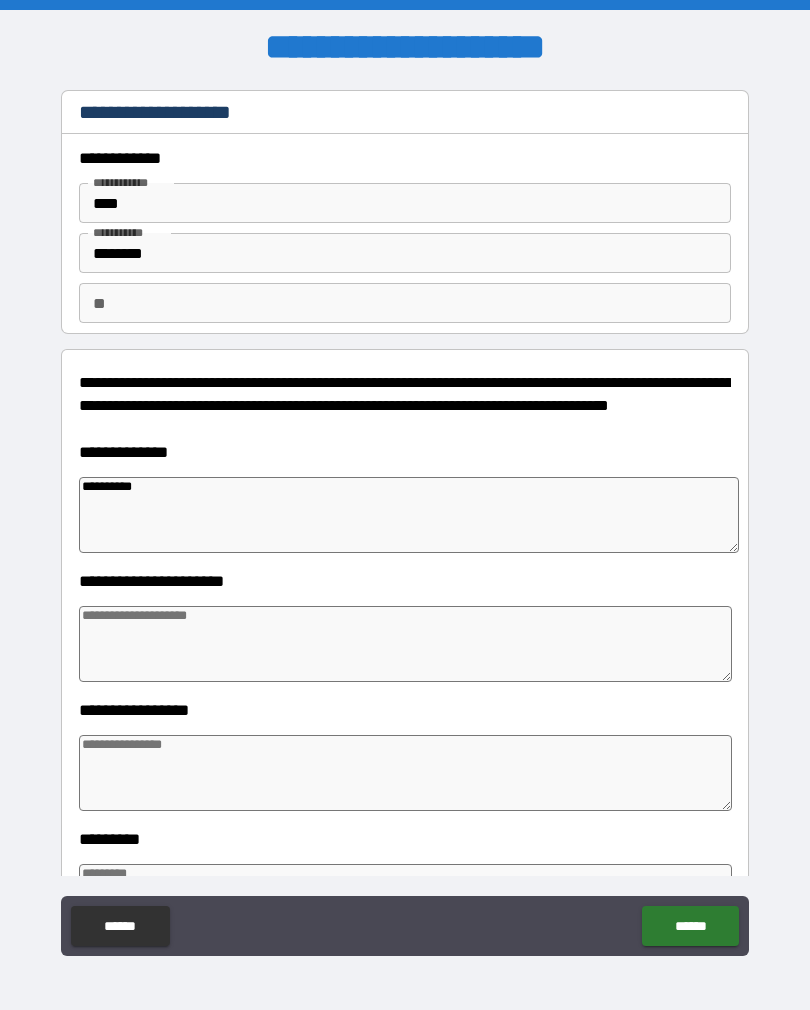 type on "*" 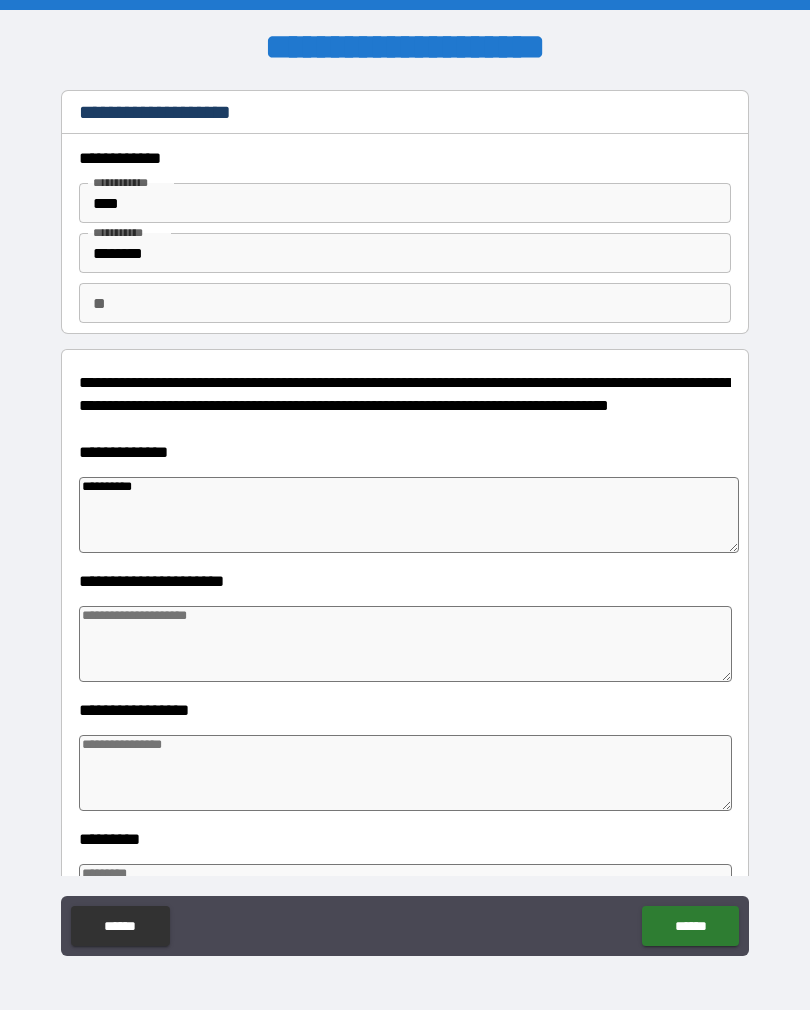 type on "*" 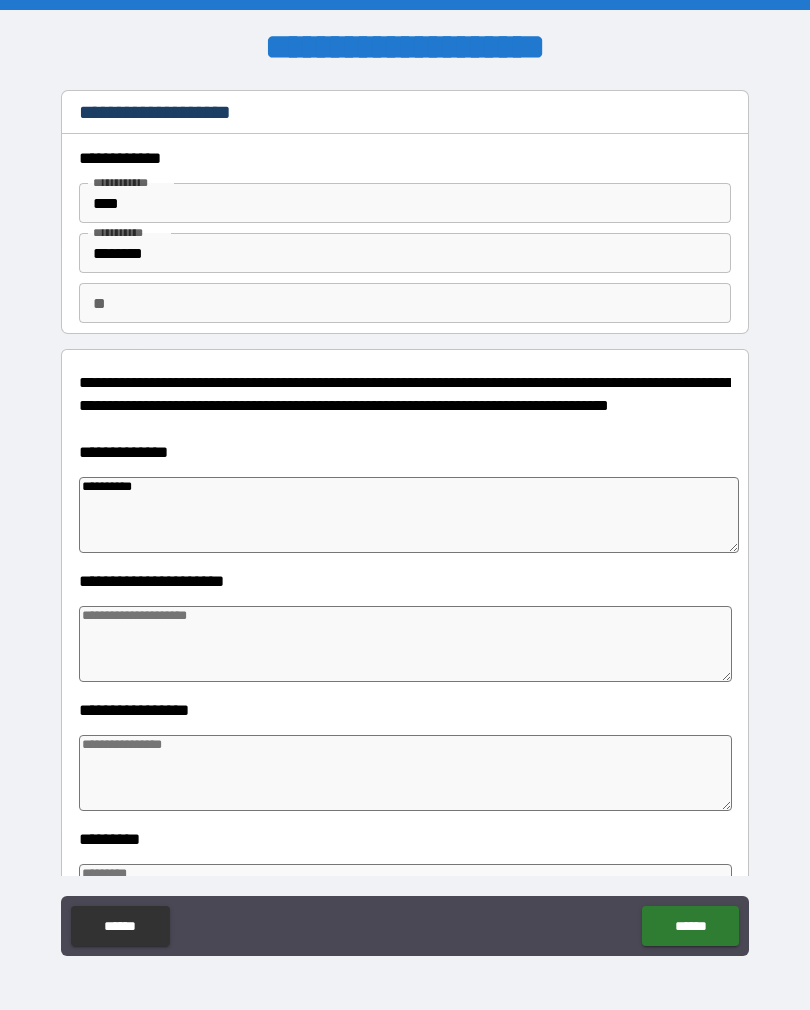 type on "*" 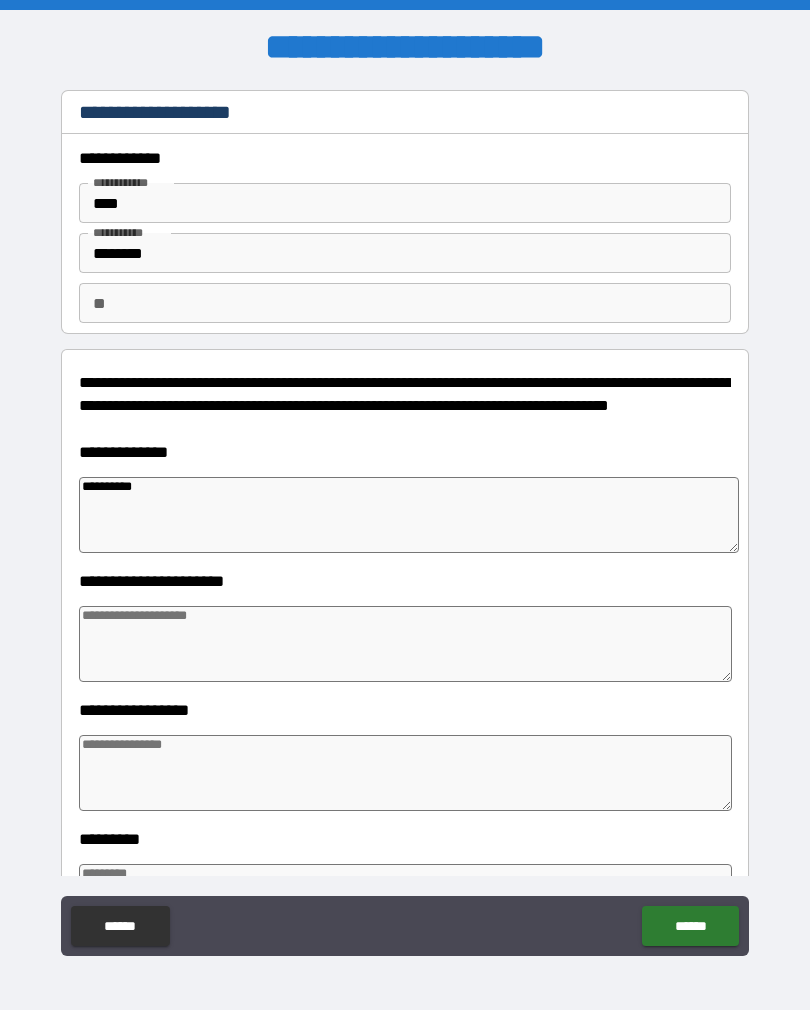 type on "**********" 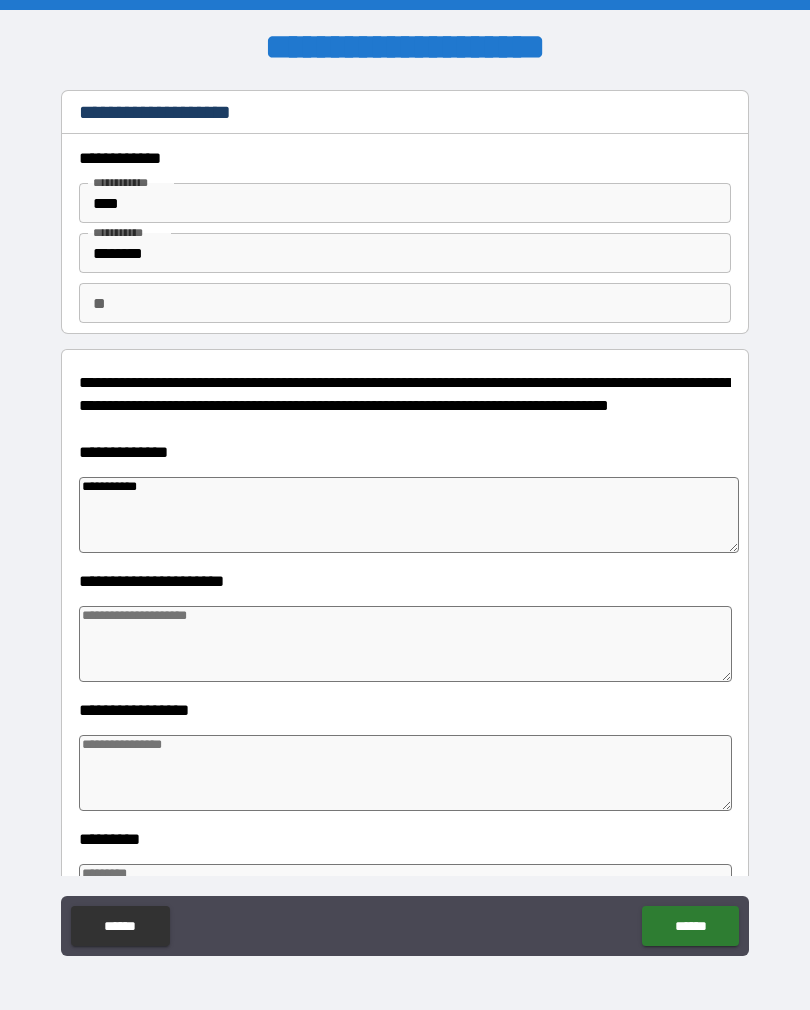 type on "*" 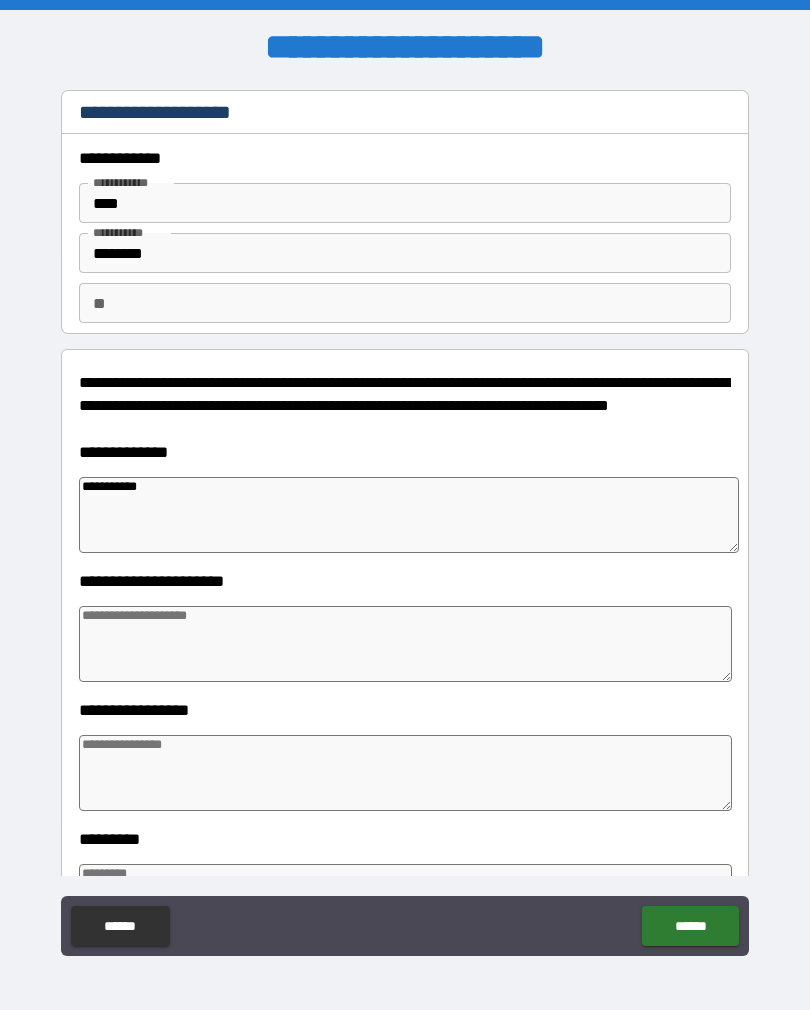 type on "*" 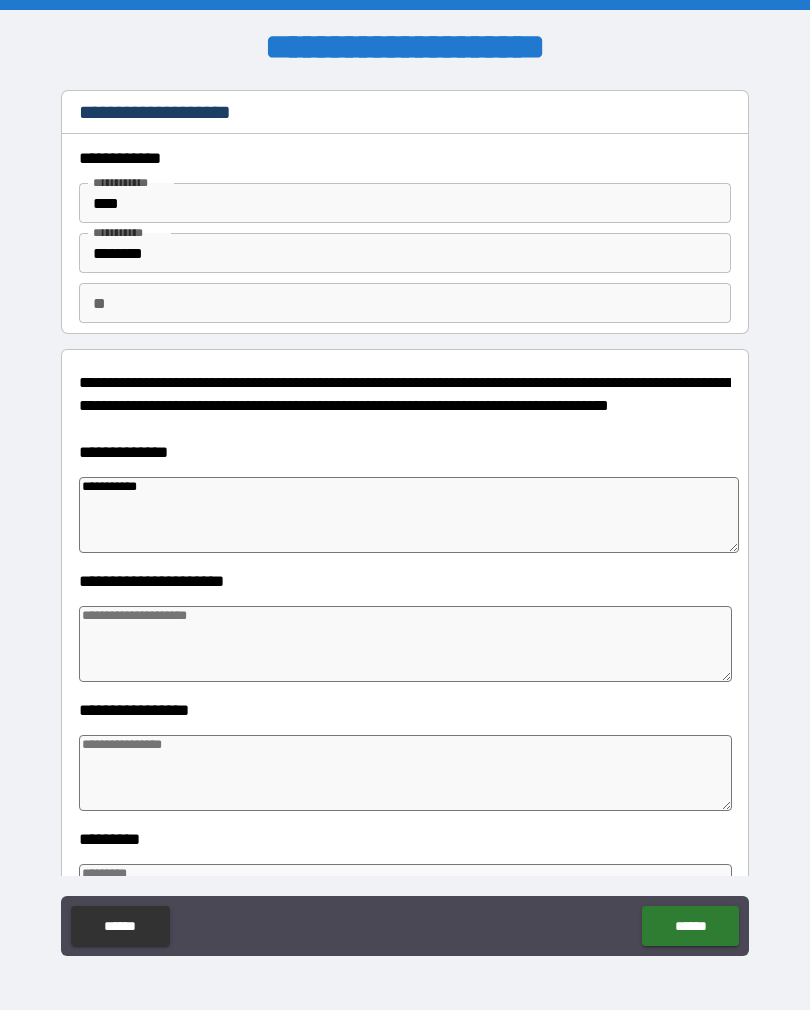 type on "*" 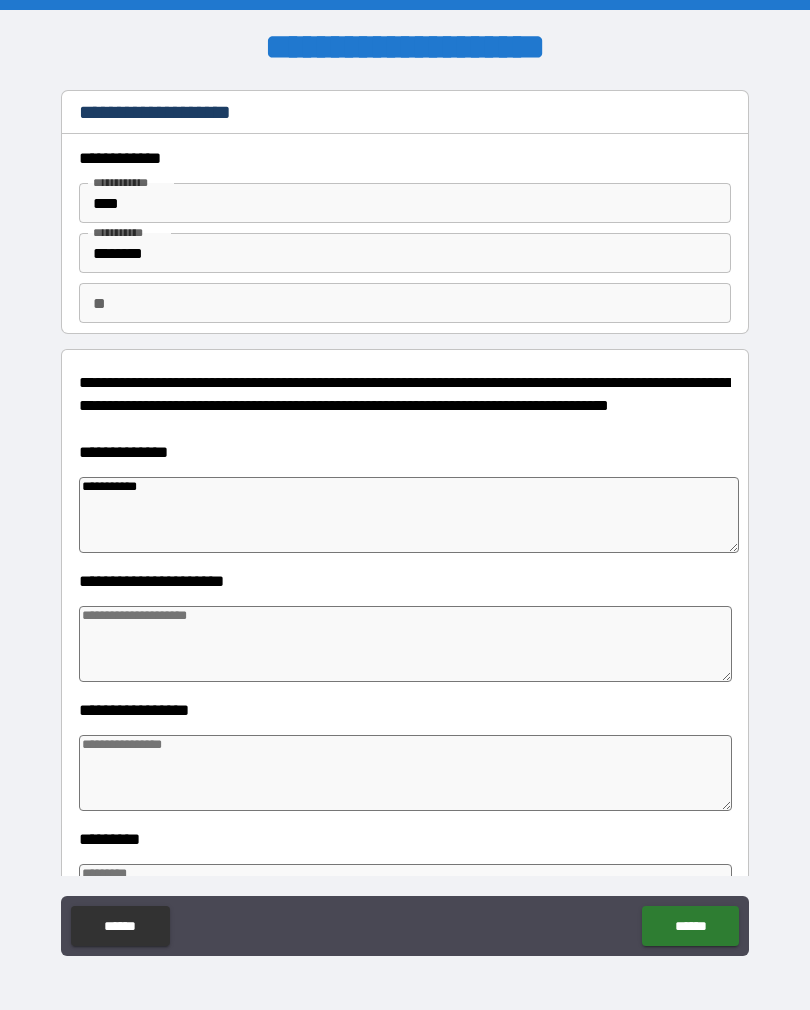 type on "*" 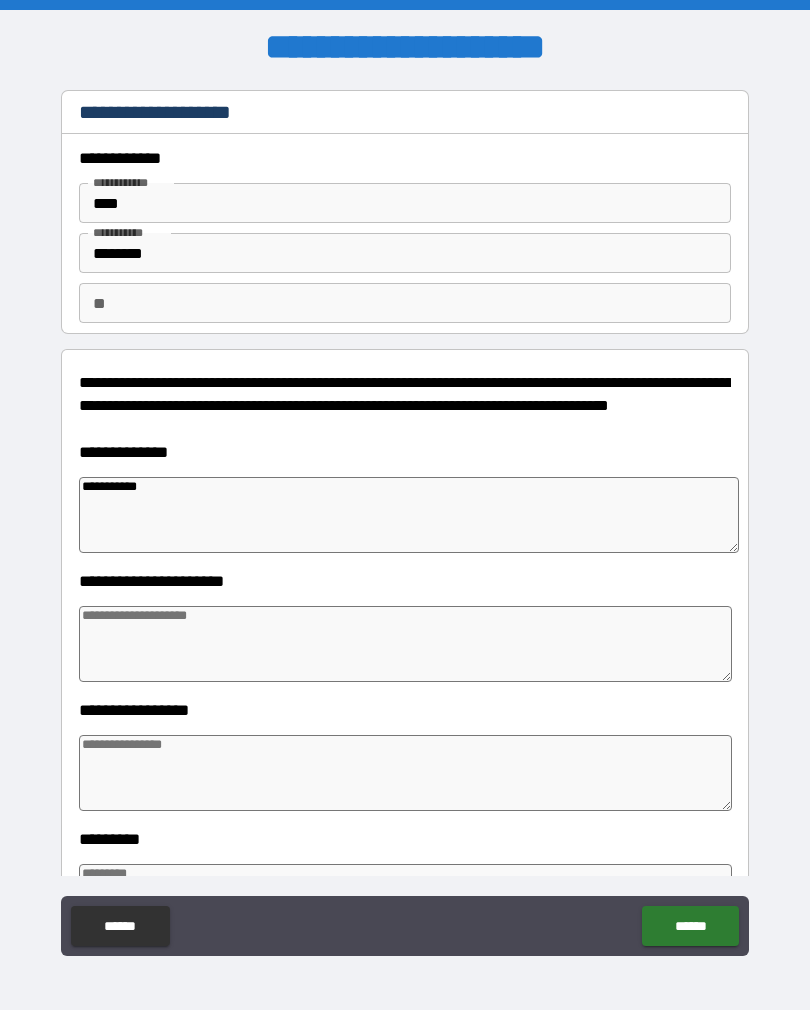 type on "*" 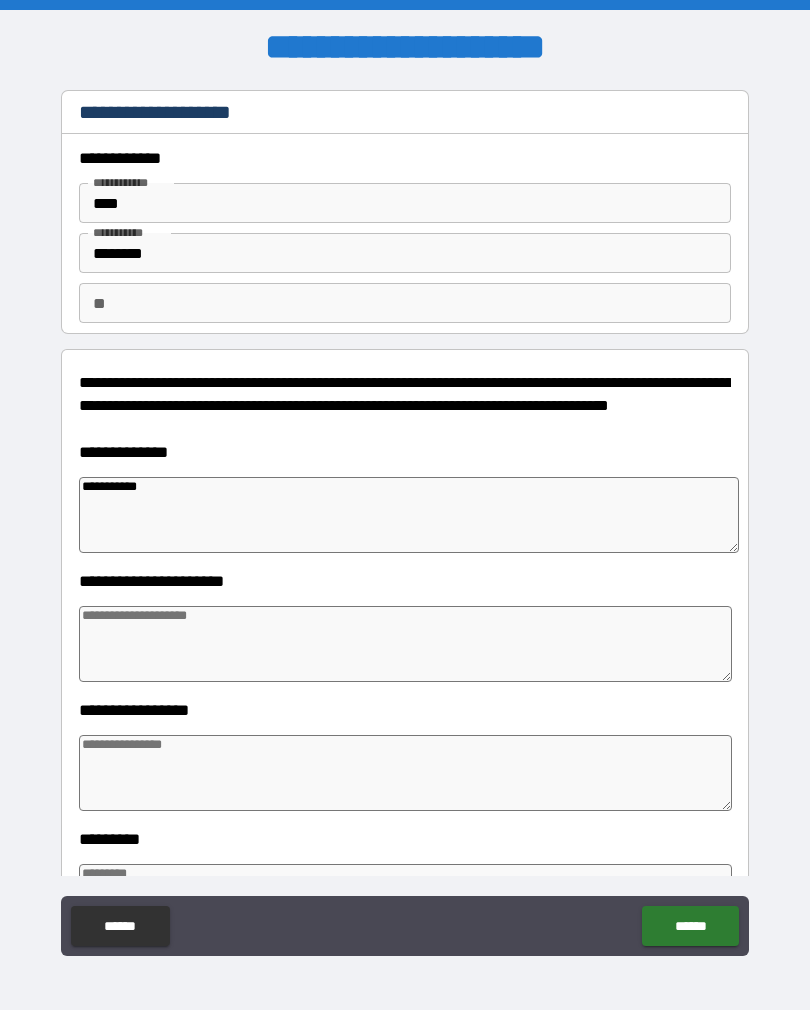 type on "*" 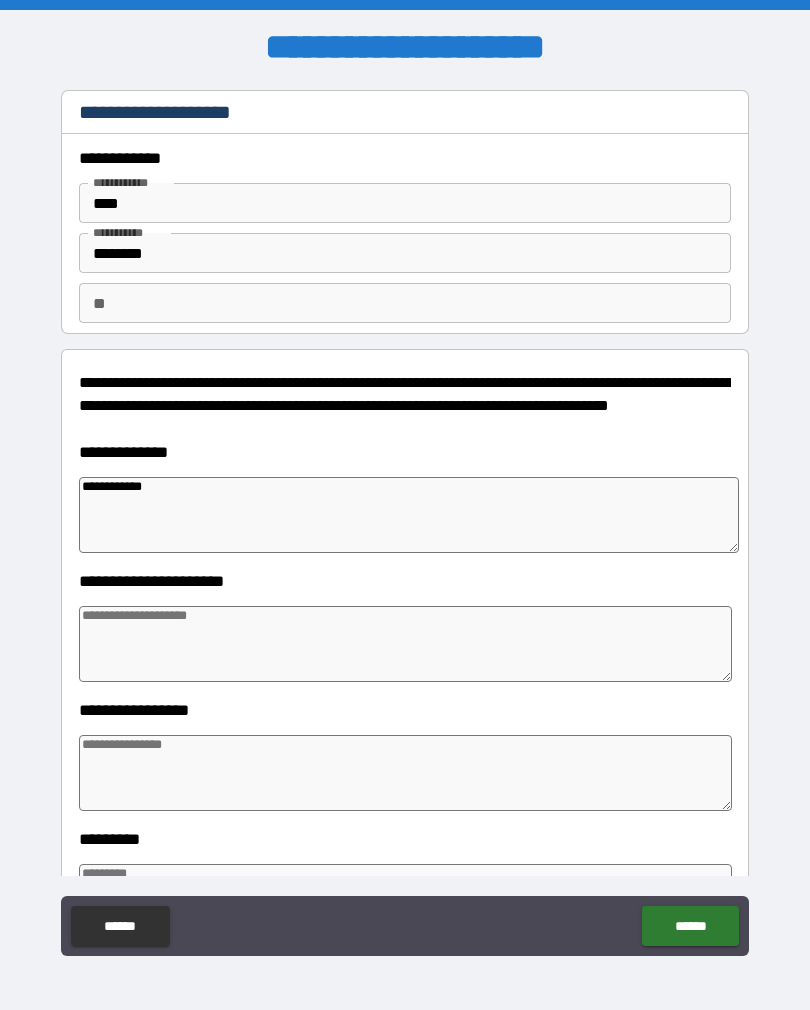 type on "*" 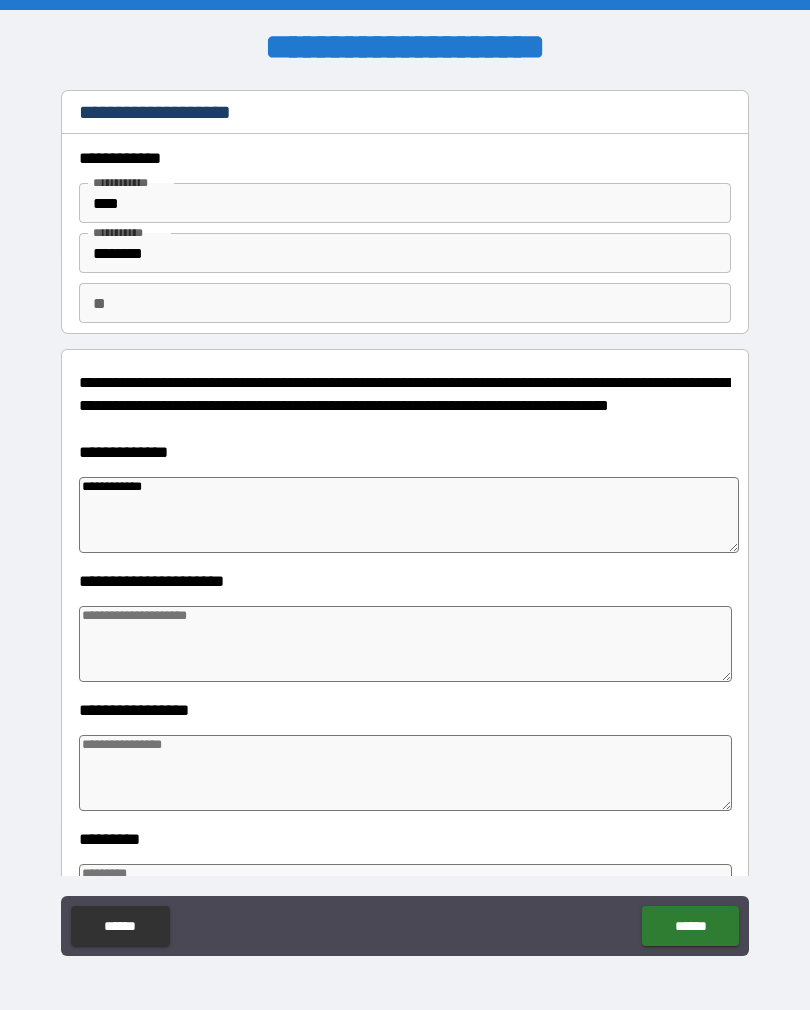 type on "*" 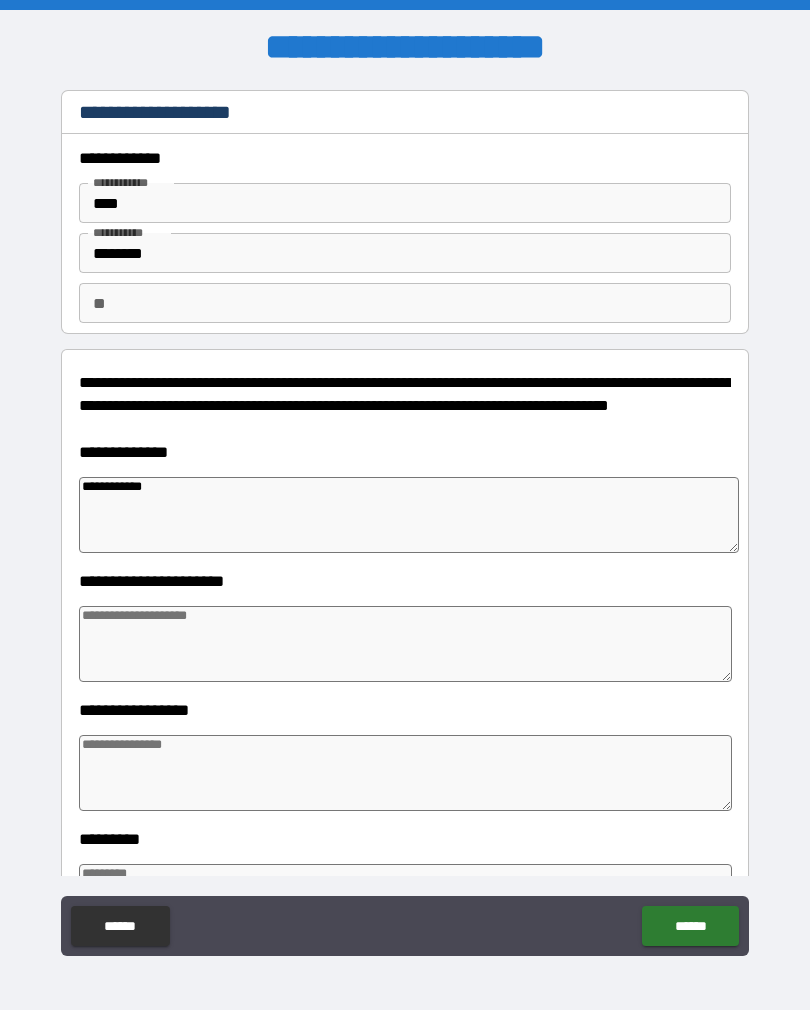 type on "*" 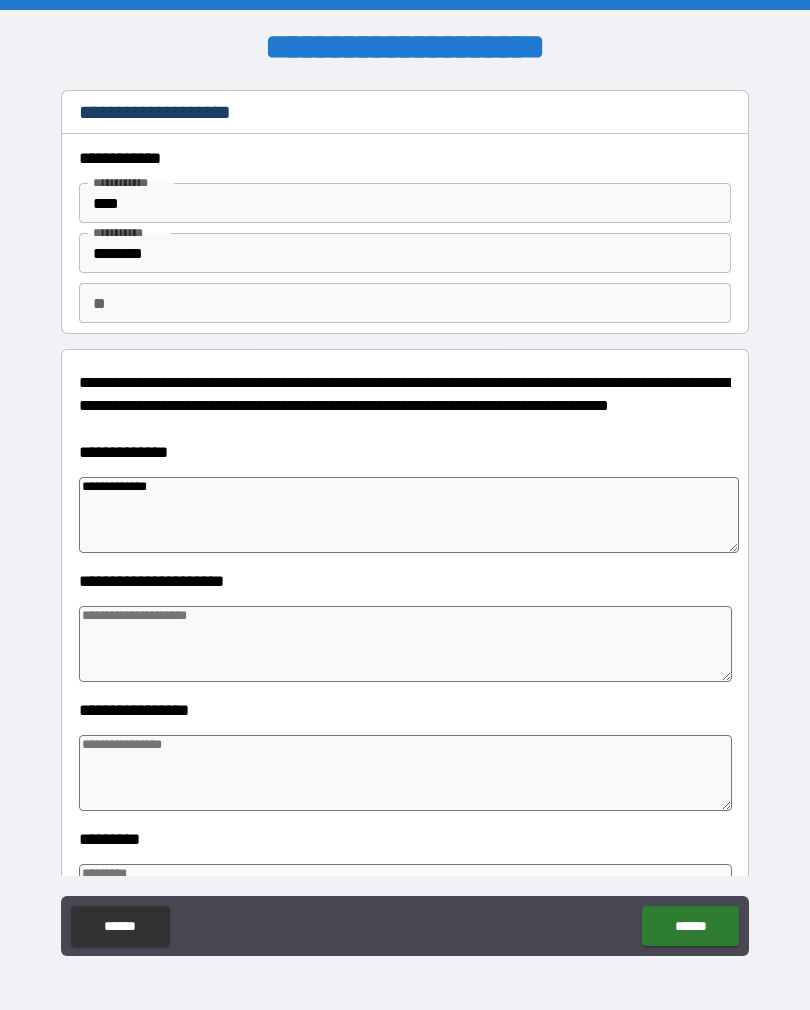 type on "*" 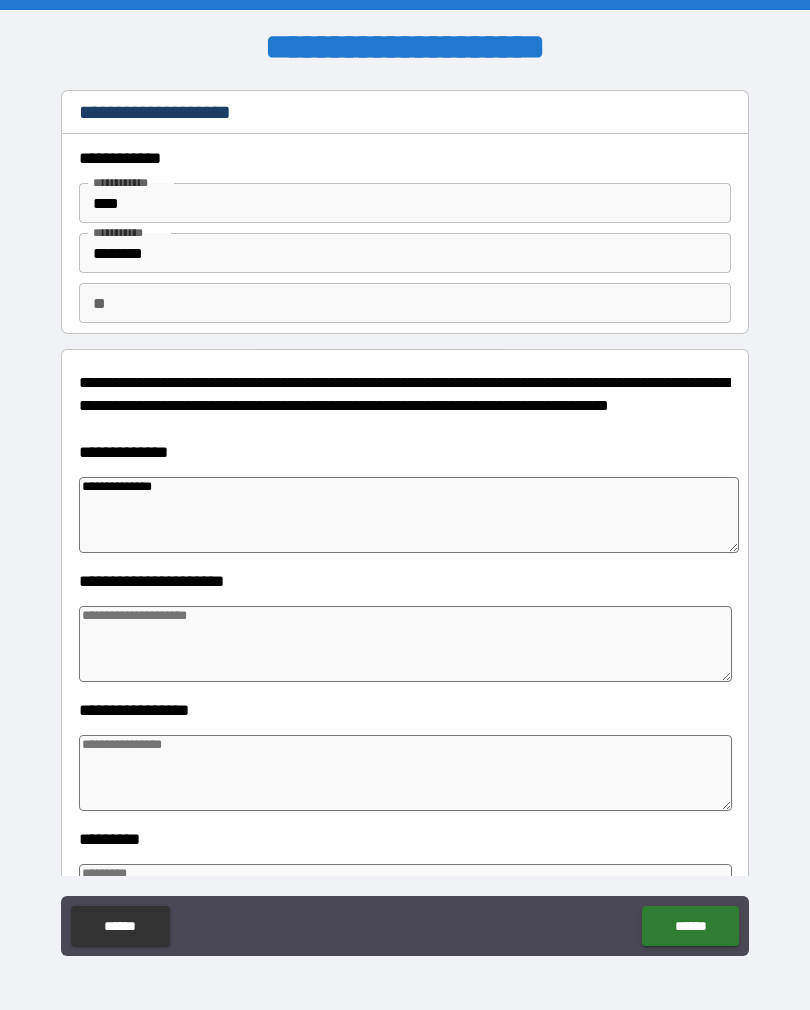 type on "*" 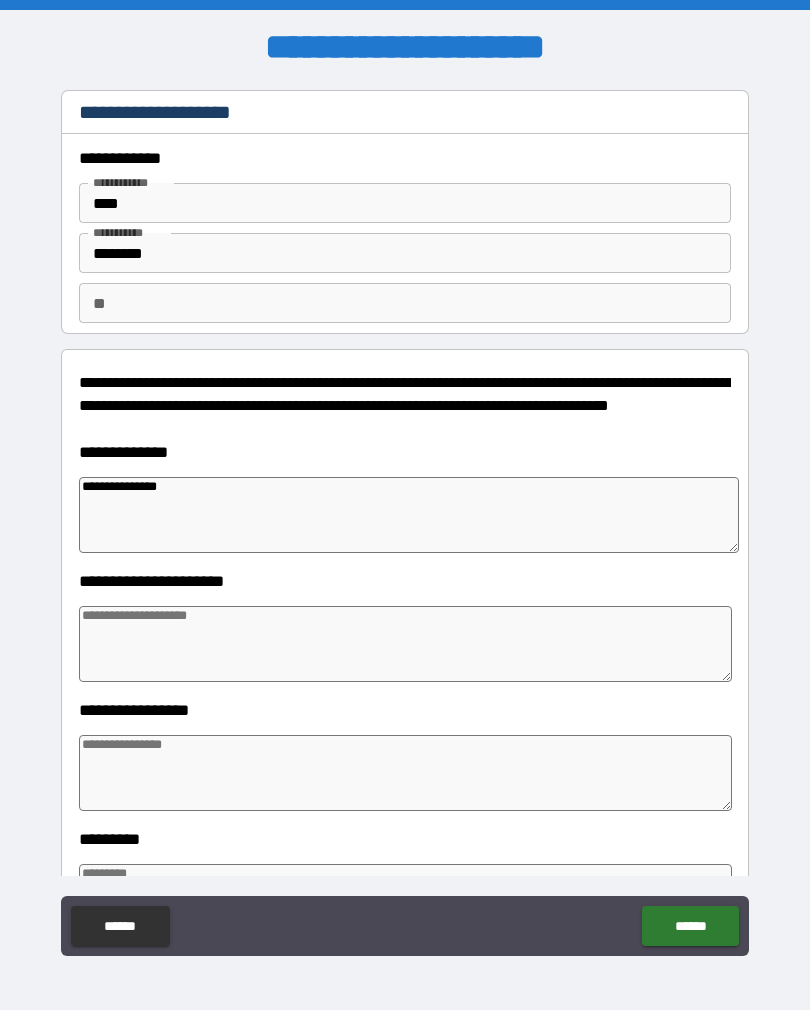 type on "*" 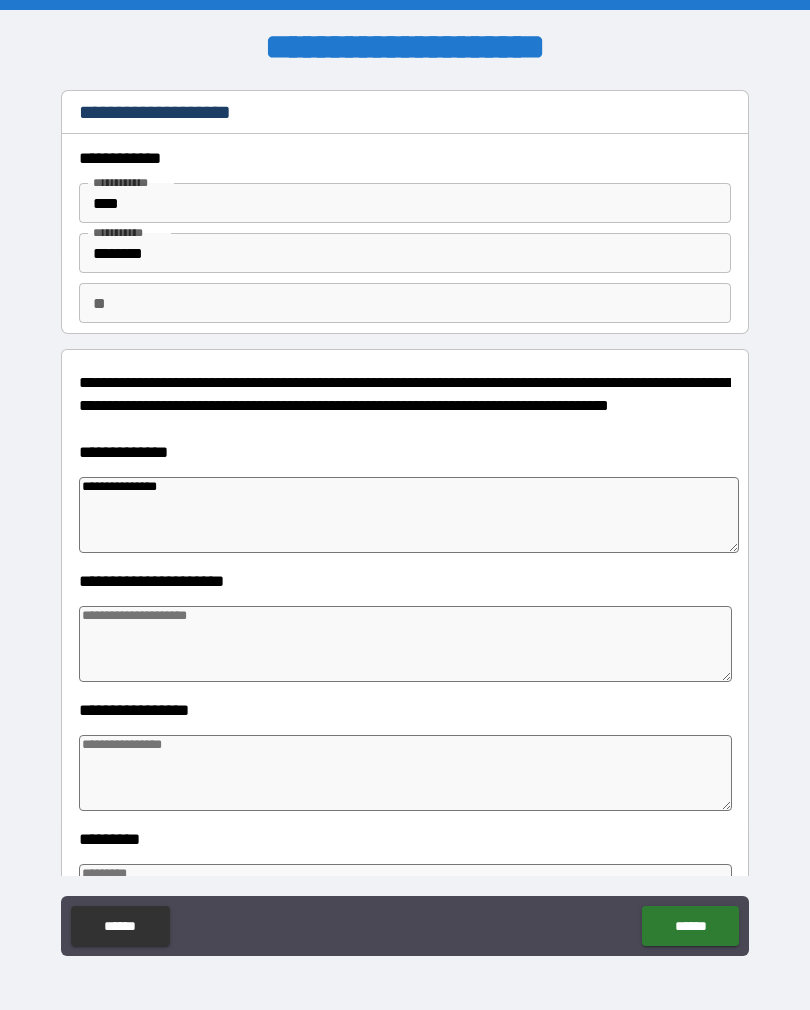 type on "*" 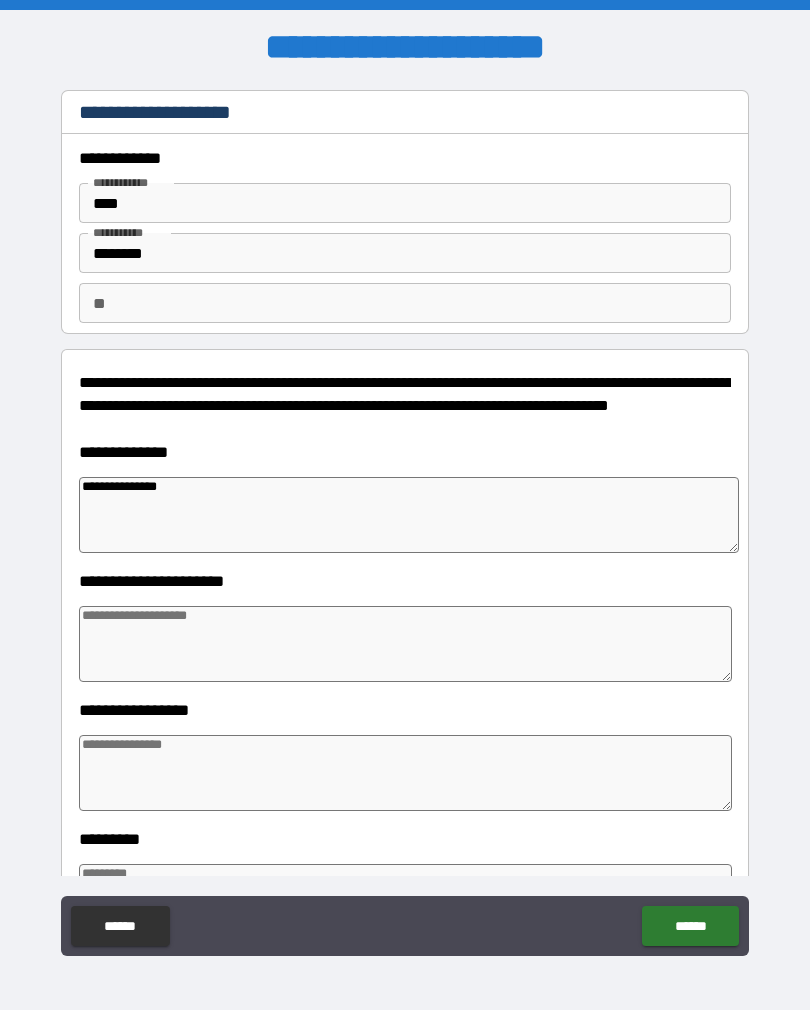 type on "**********" 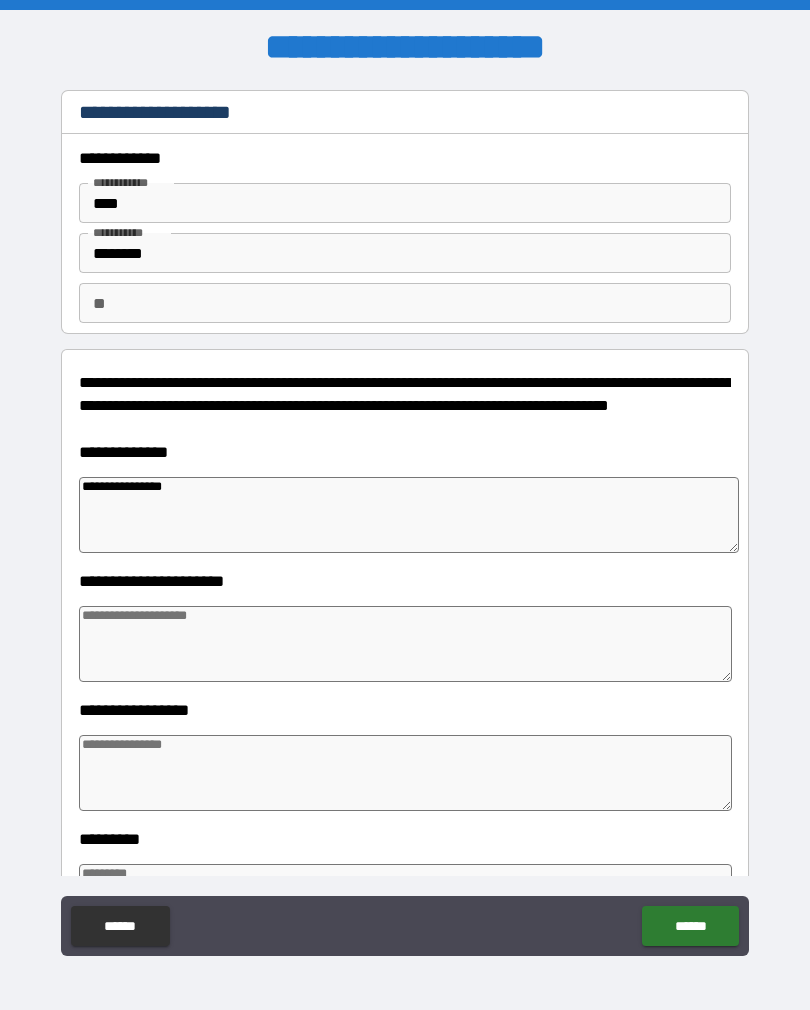 type on "*" 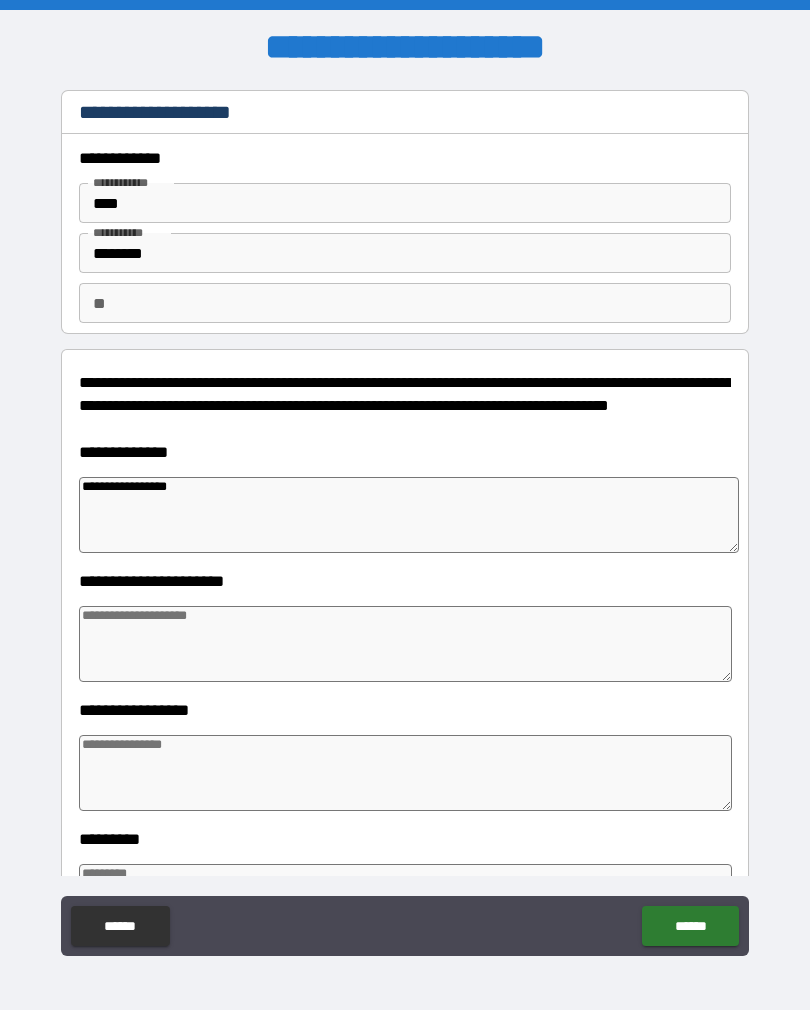 type on "**********" 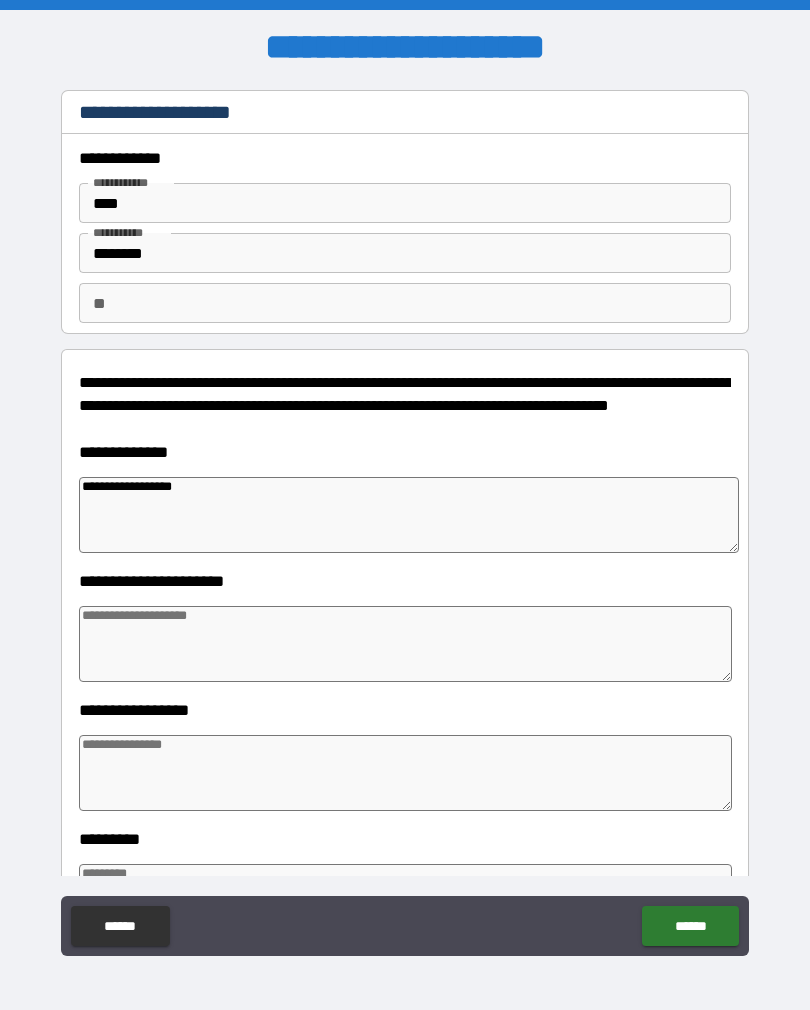 type on "*" 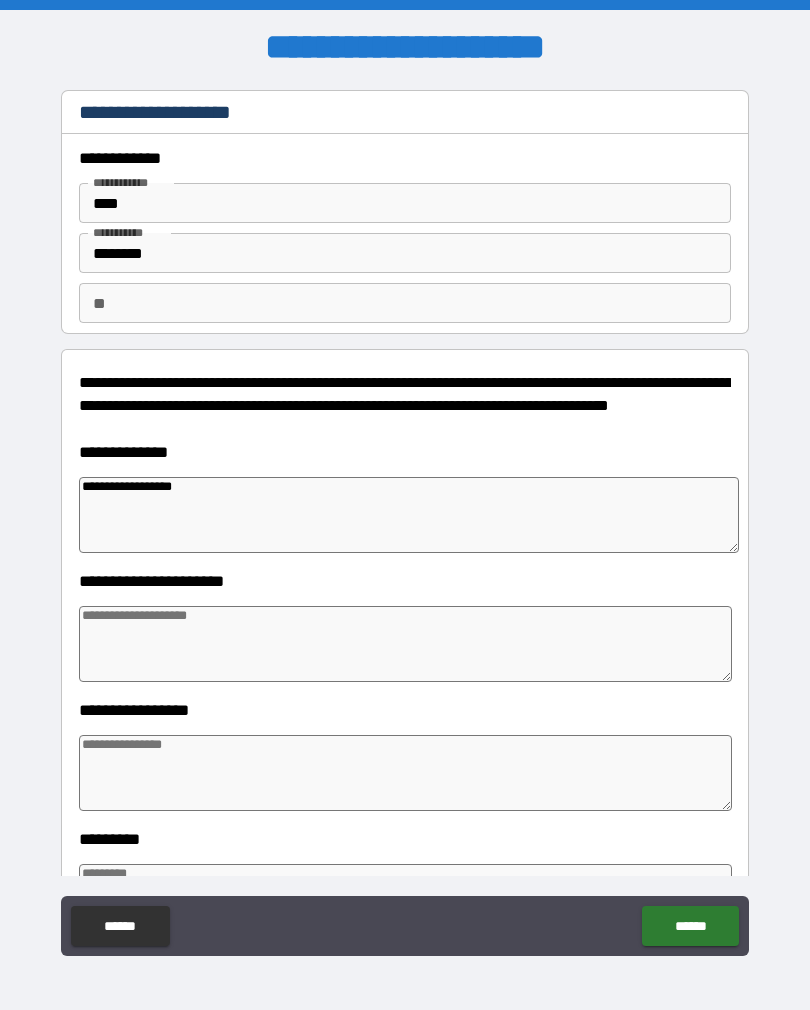 type on "*" 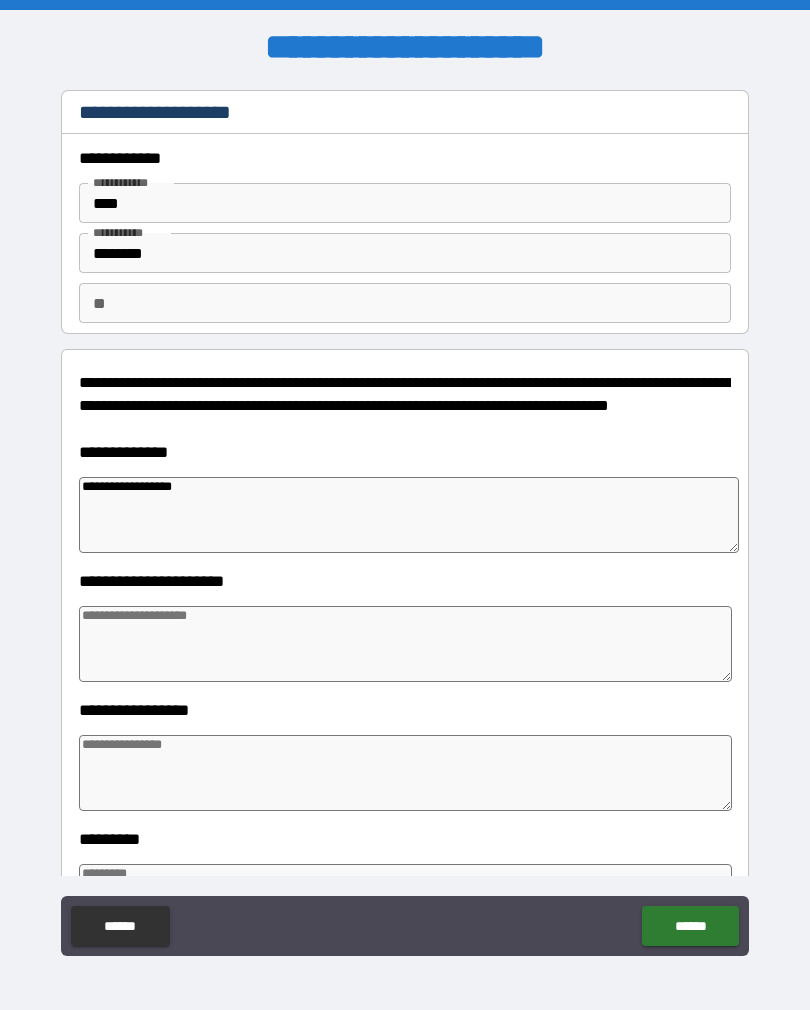 type on "*" 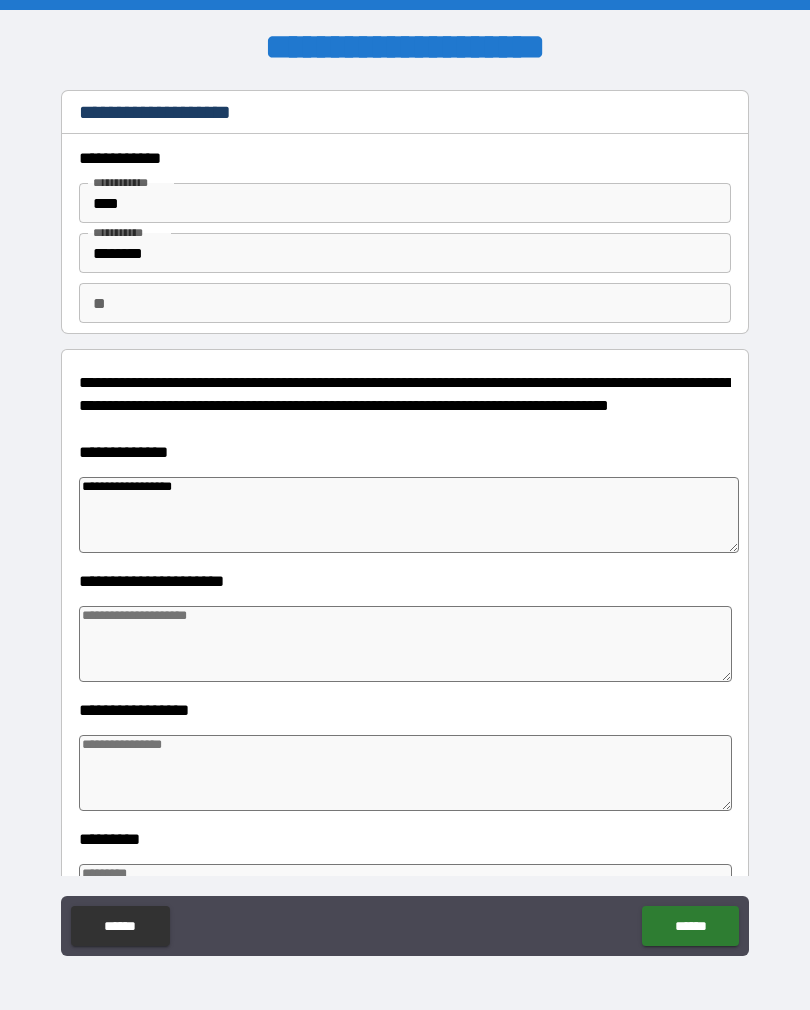 type on "*" 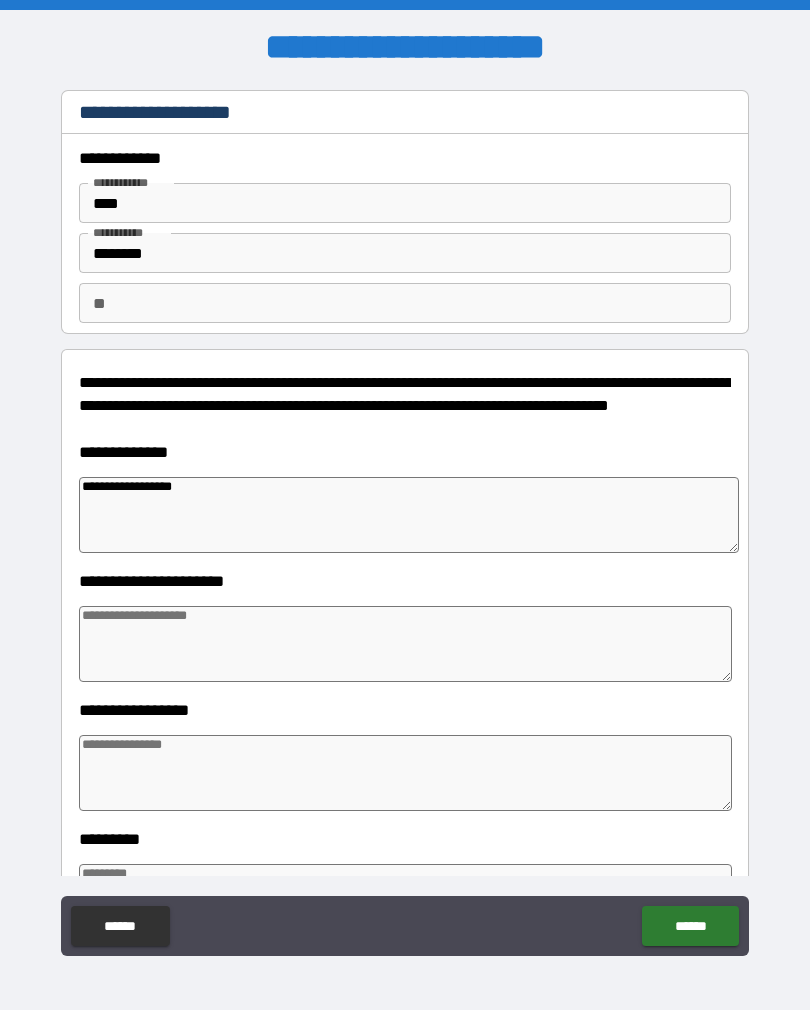 type on "*" 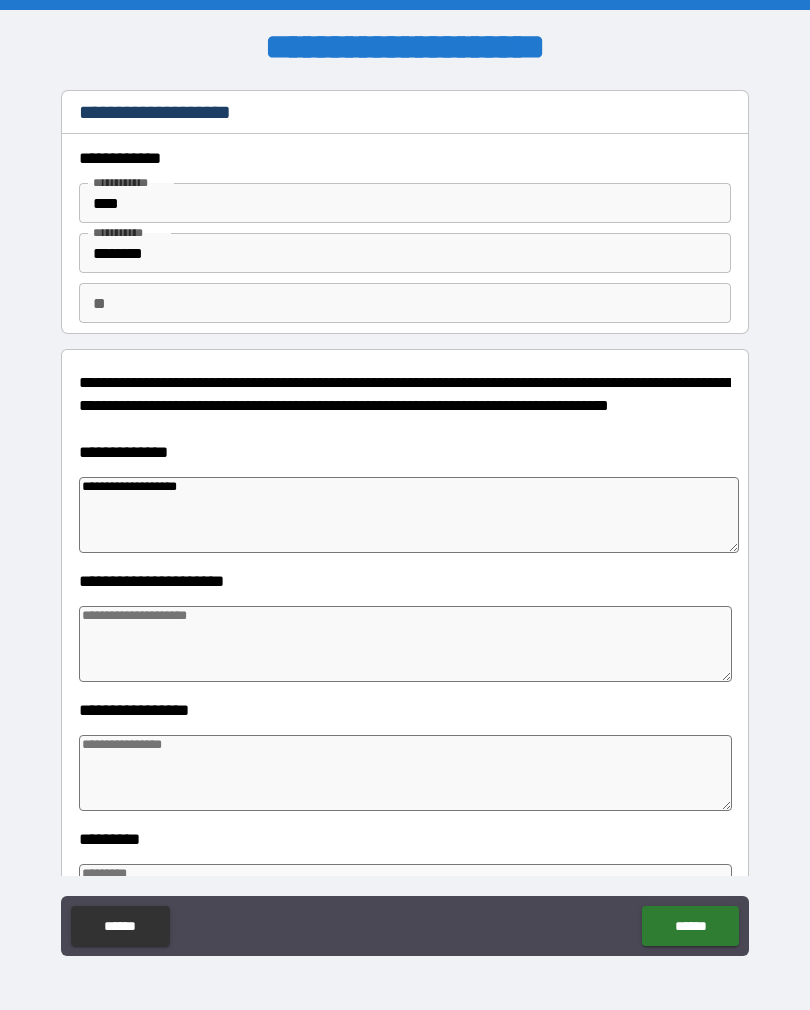 type on "*" 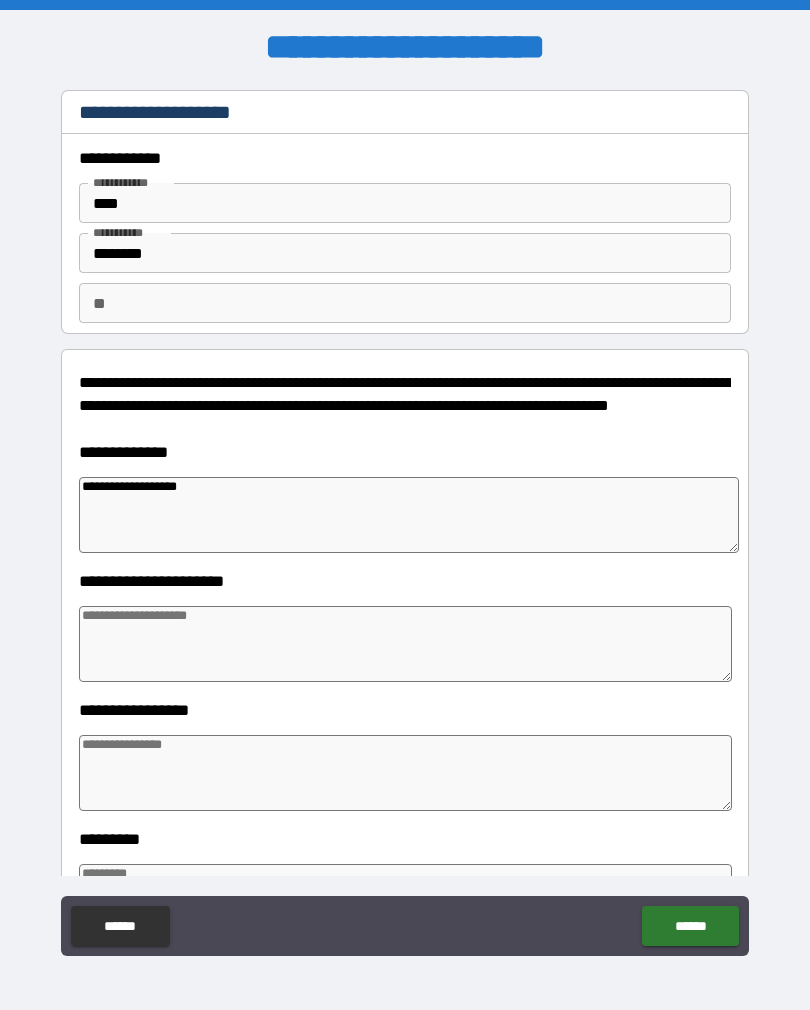 type on "*" 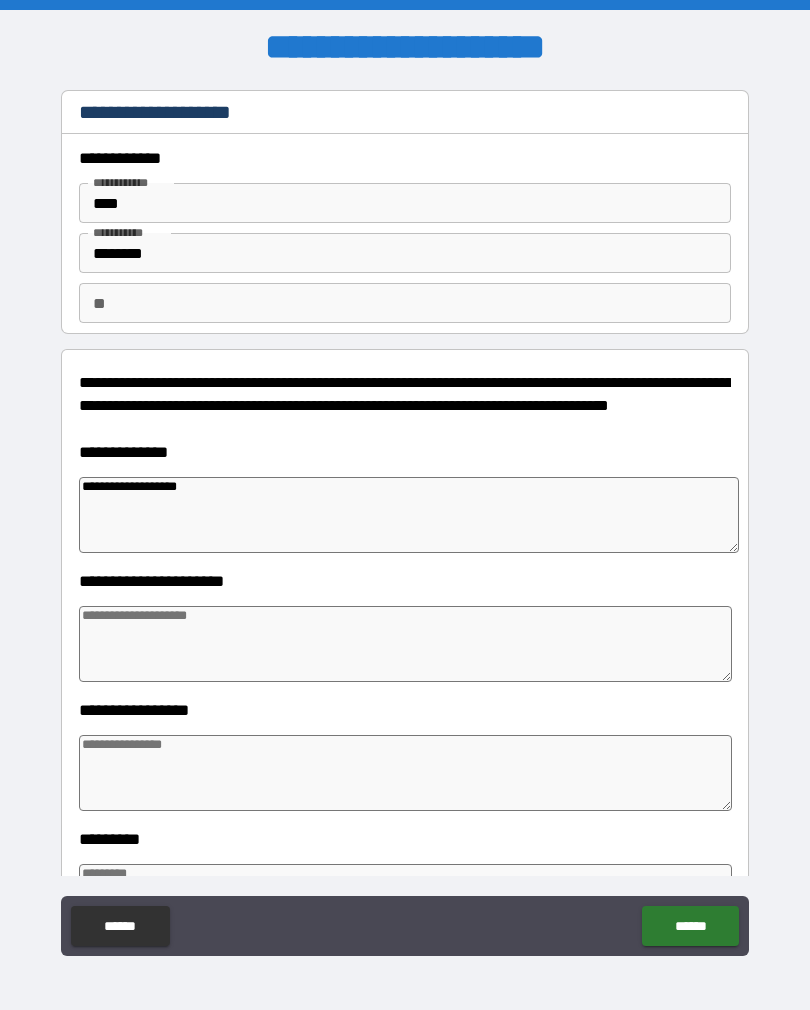 type on "**********" 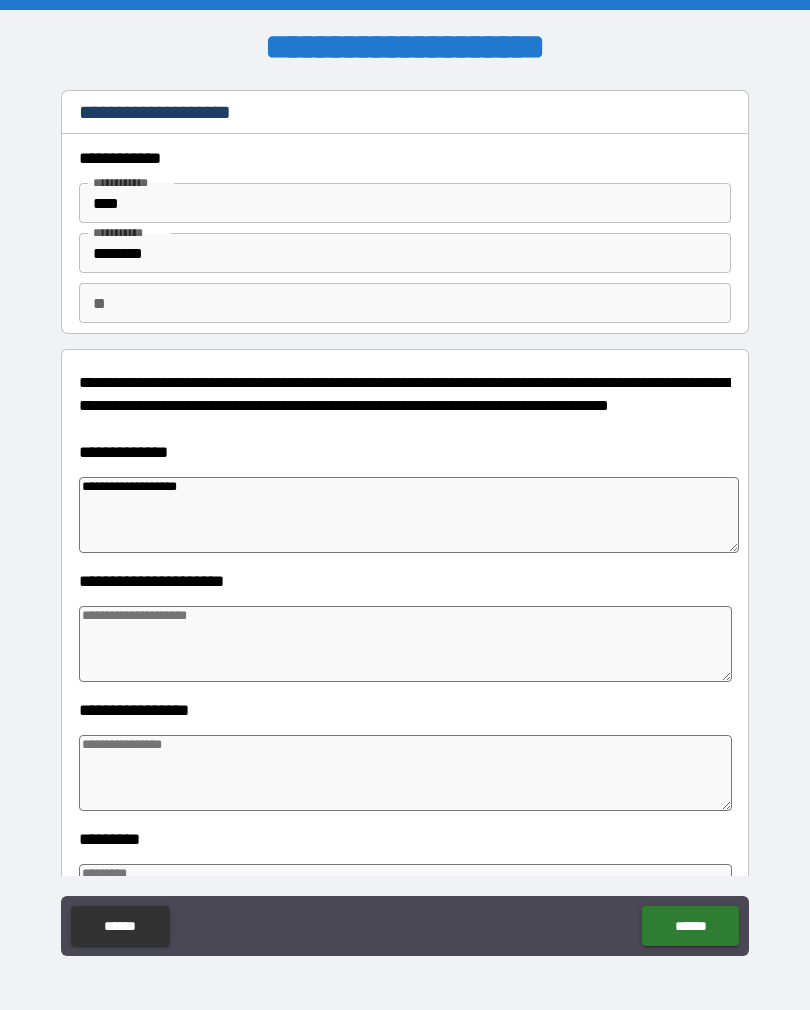 type on "*" 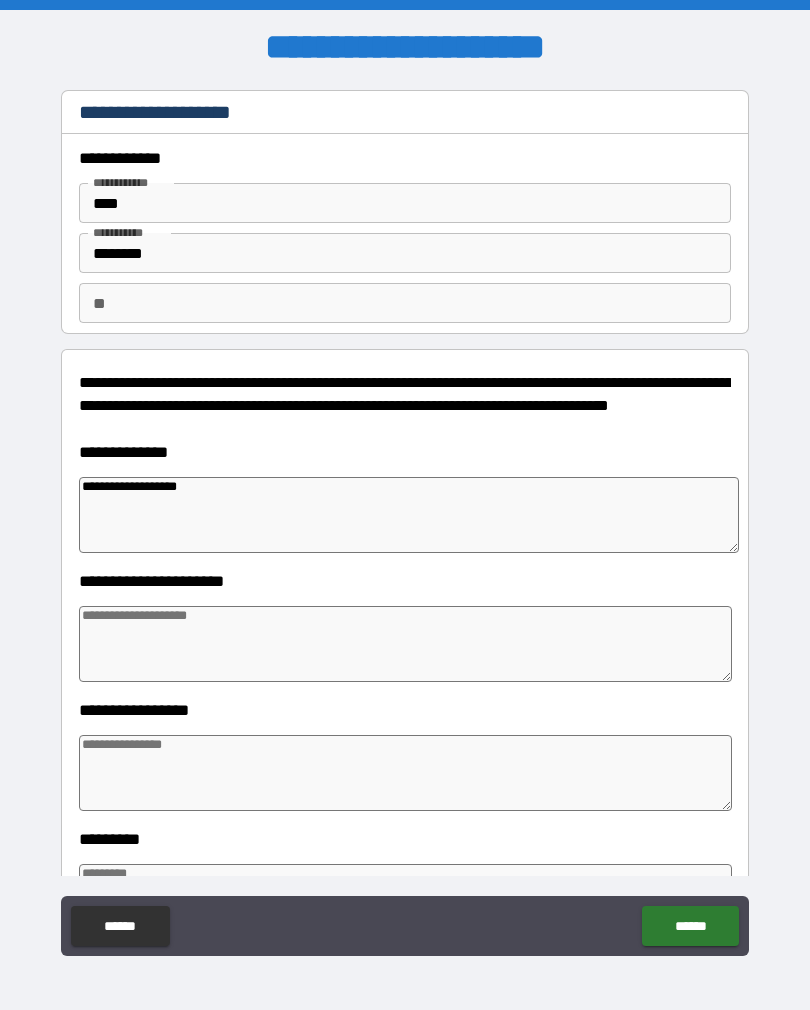 type on "*" 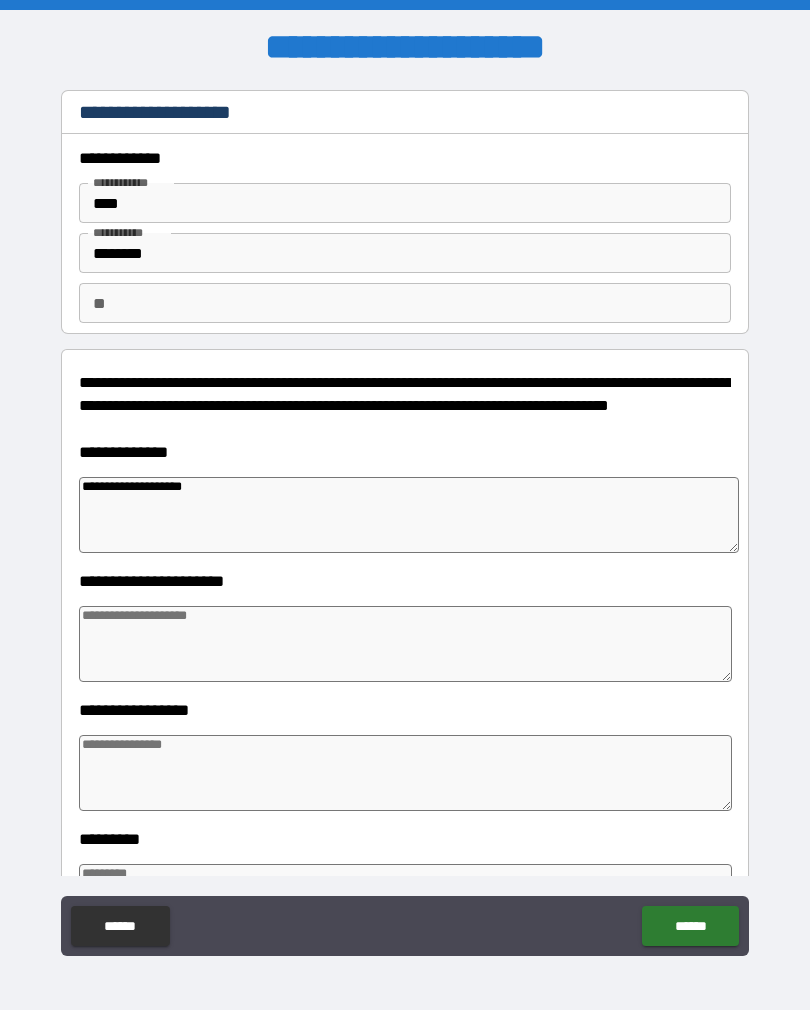 type on "*" 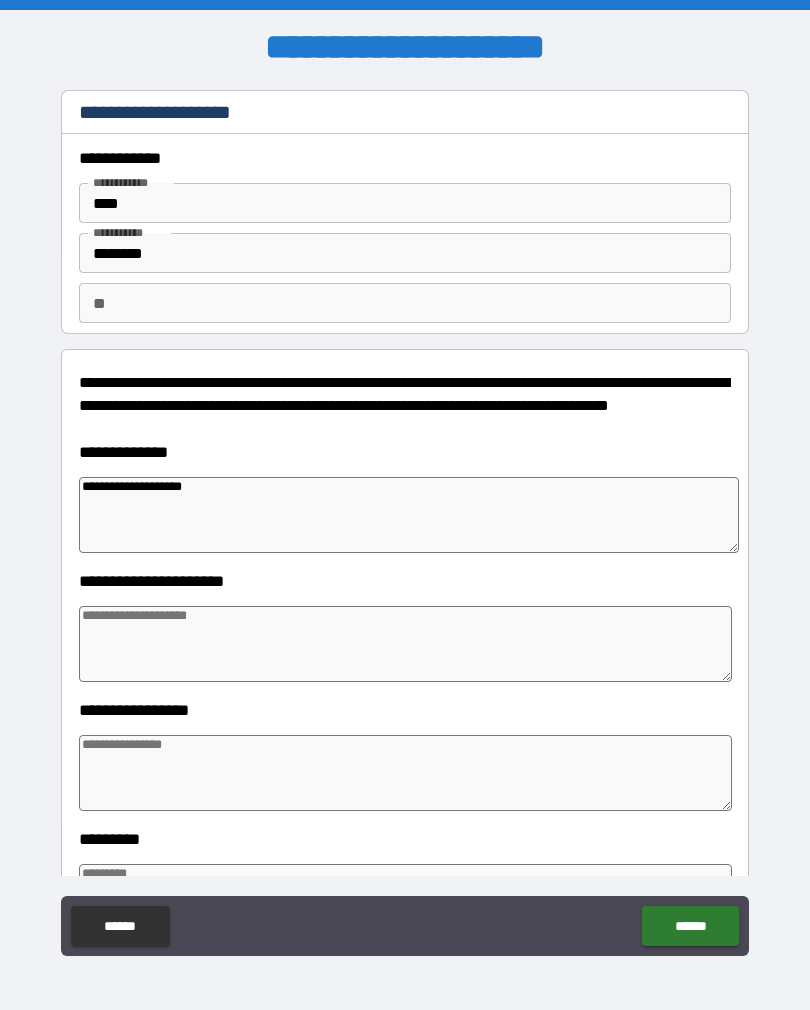 type on "*" 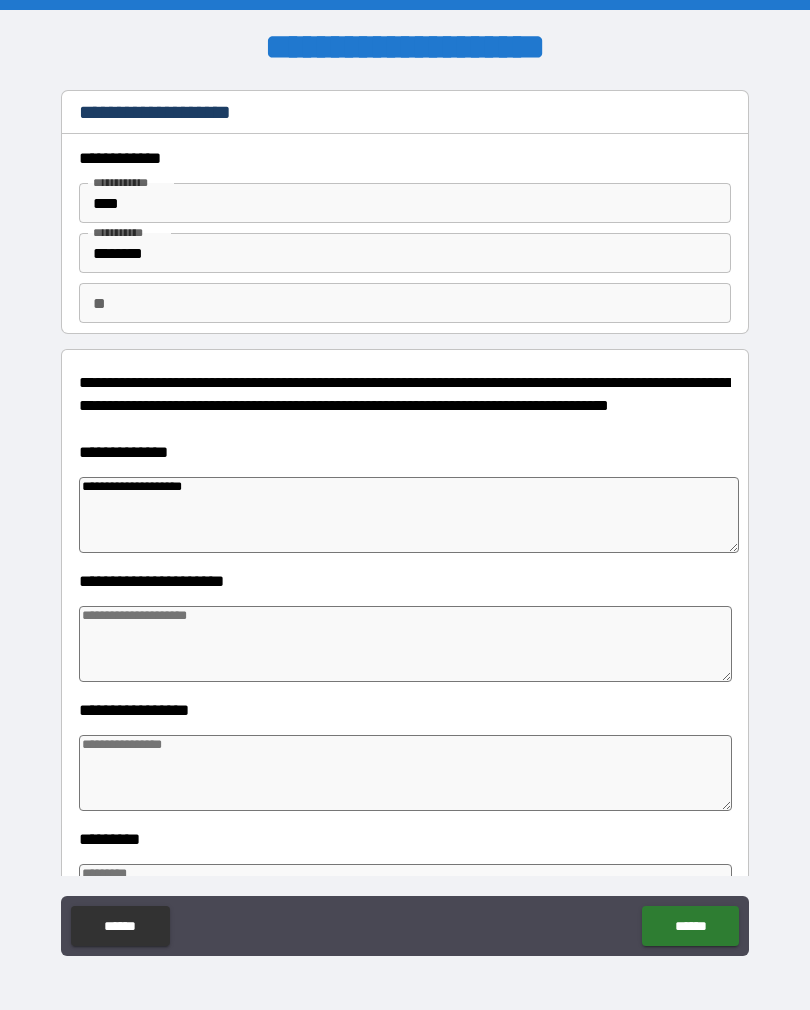 type on "*" 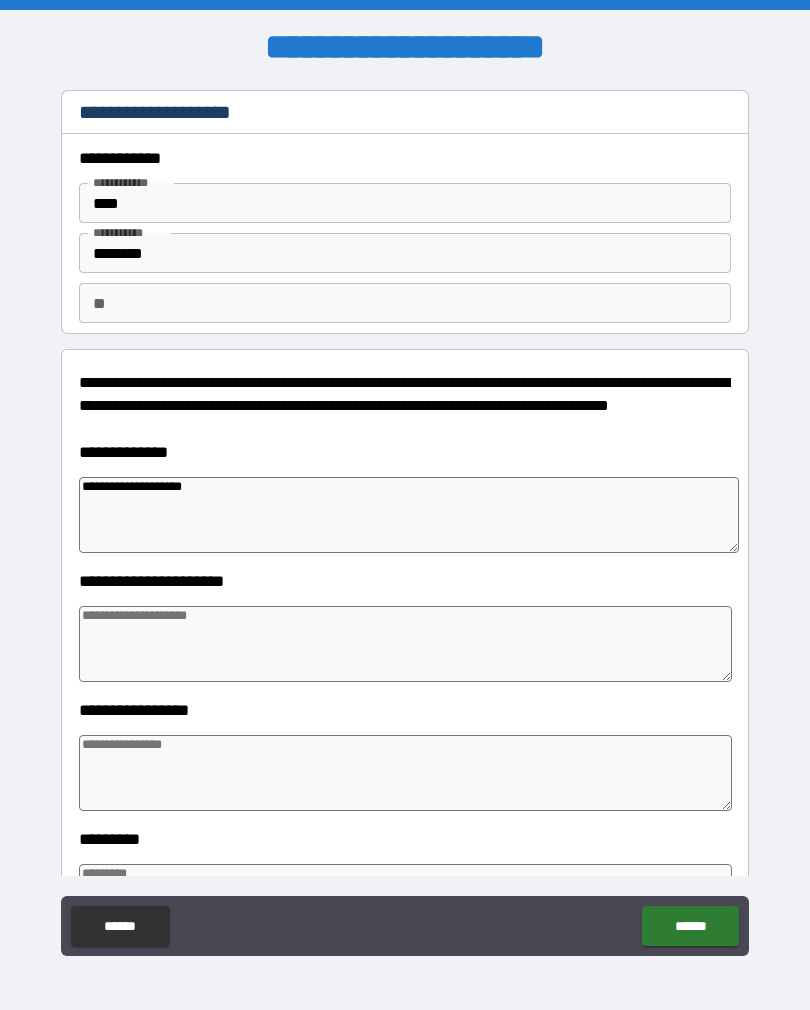 type on "**********" 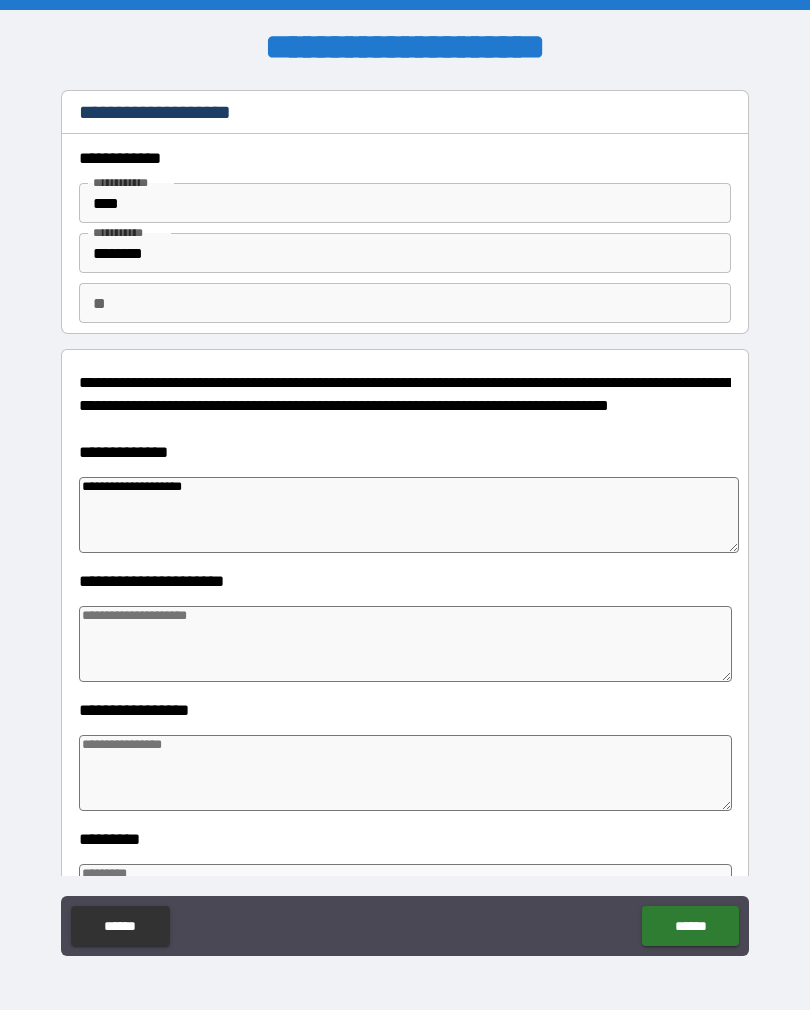 type on "*" 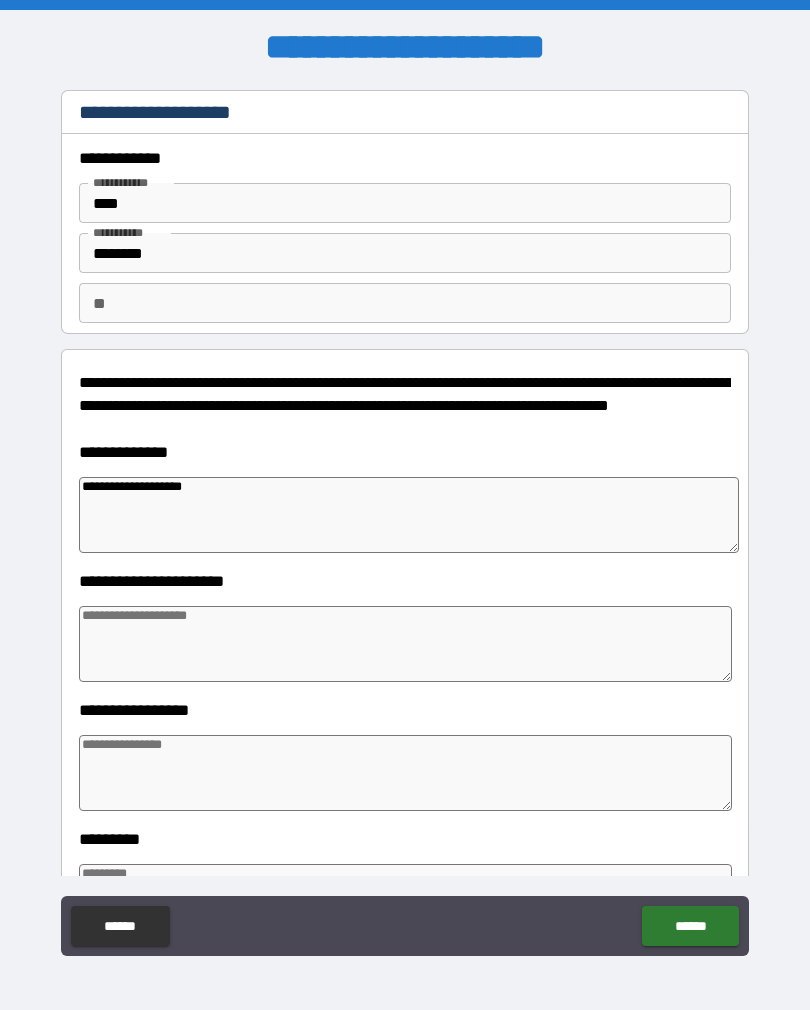 type on "*" 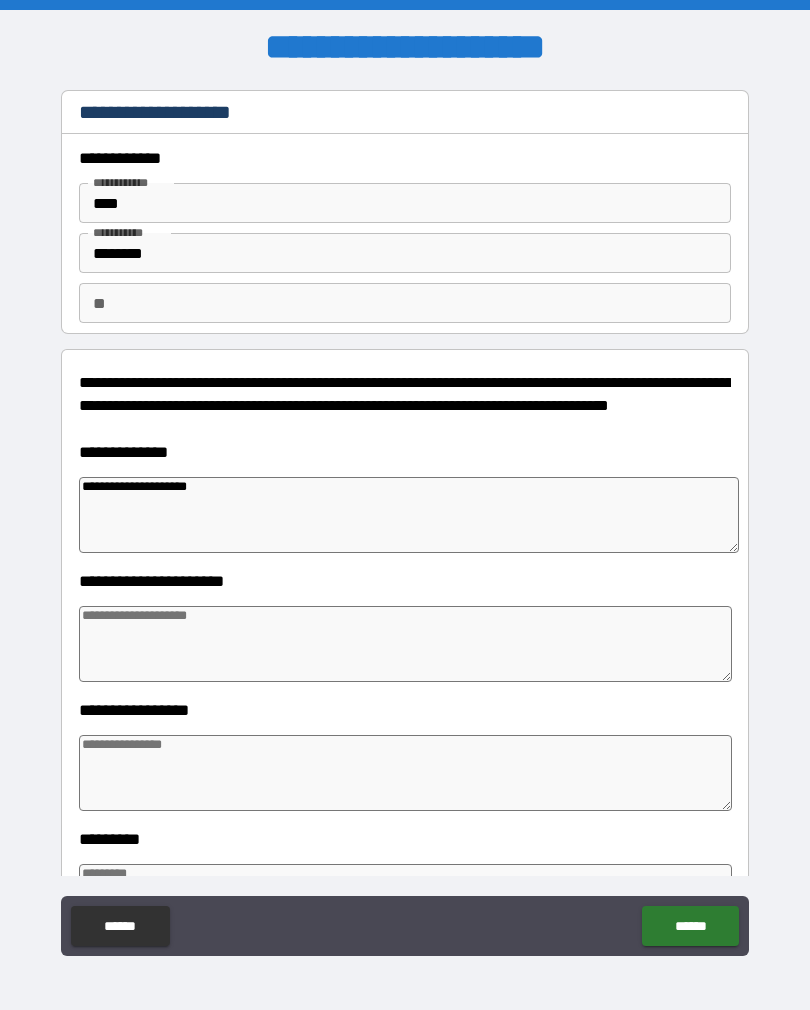 type on "*" 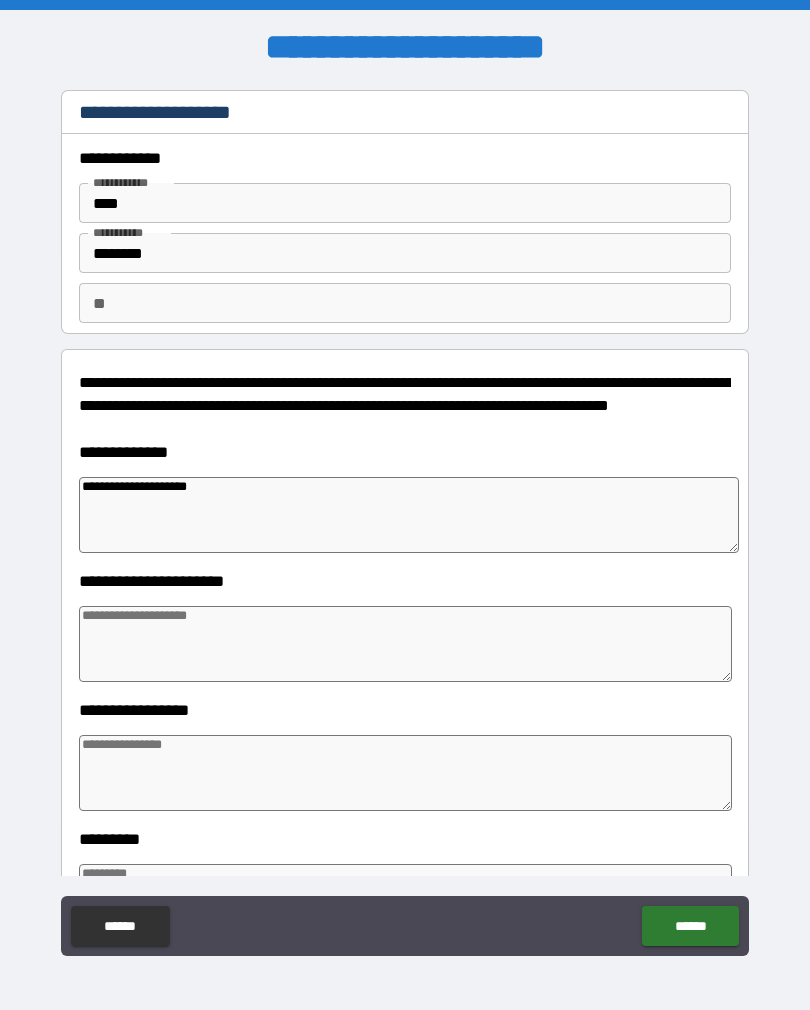 type on "*" 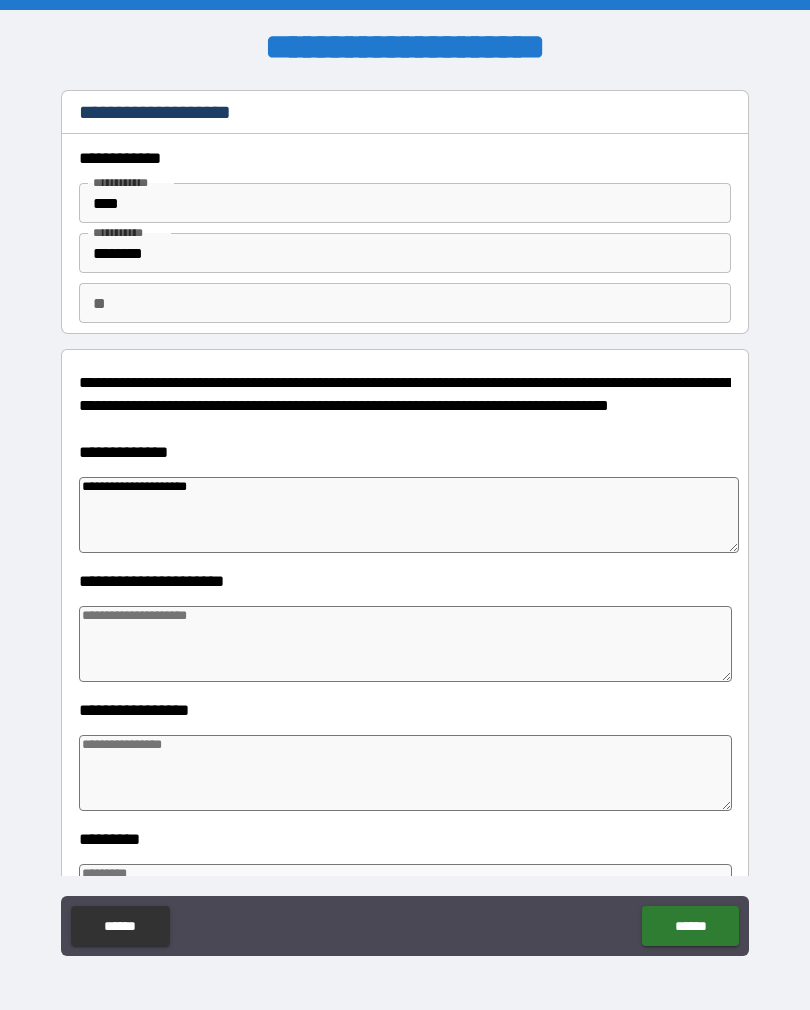 type on "**********" 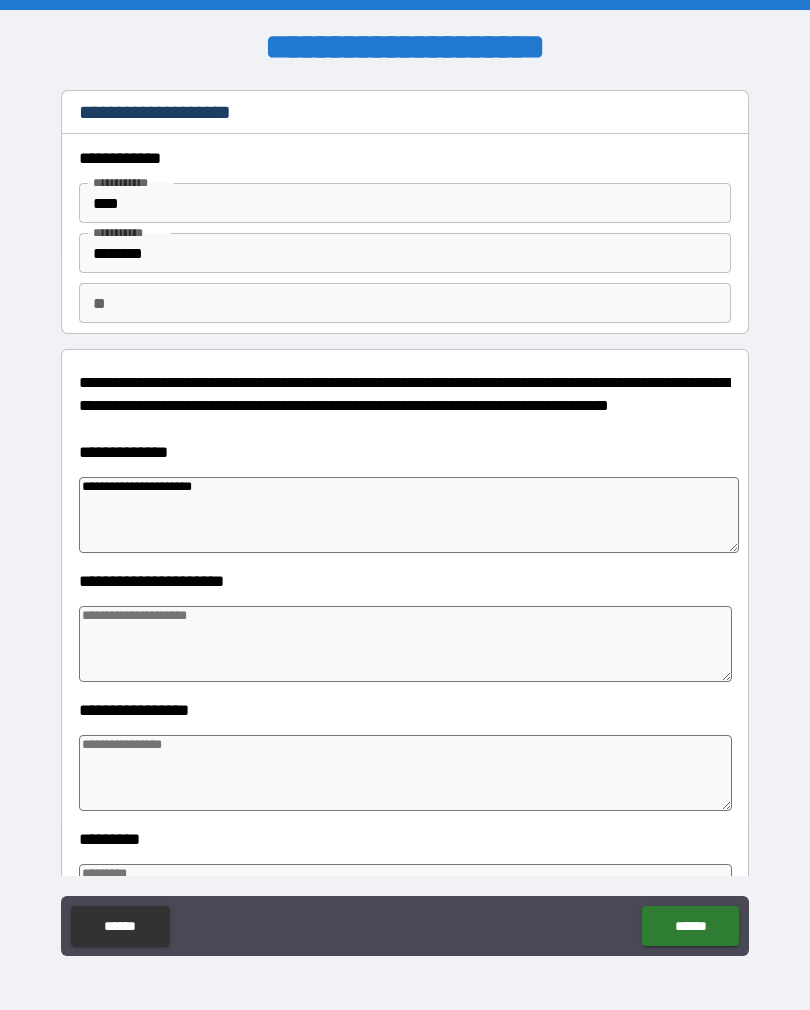 type on "*" 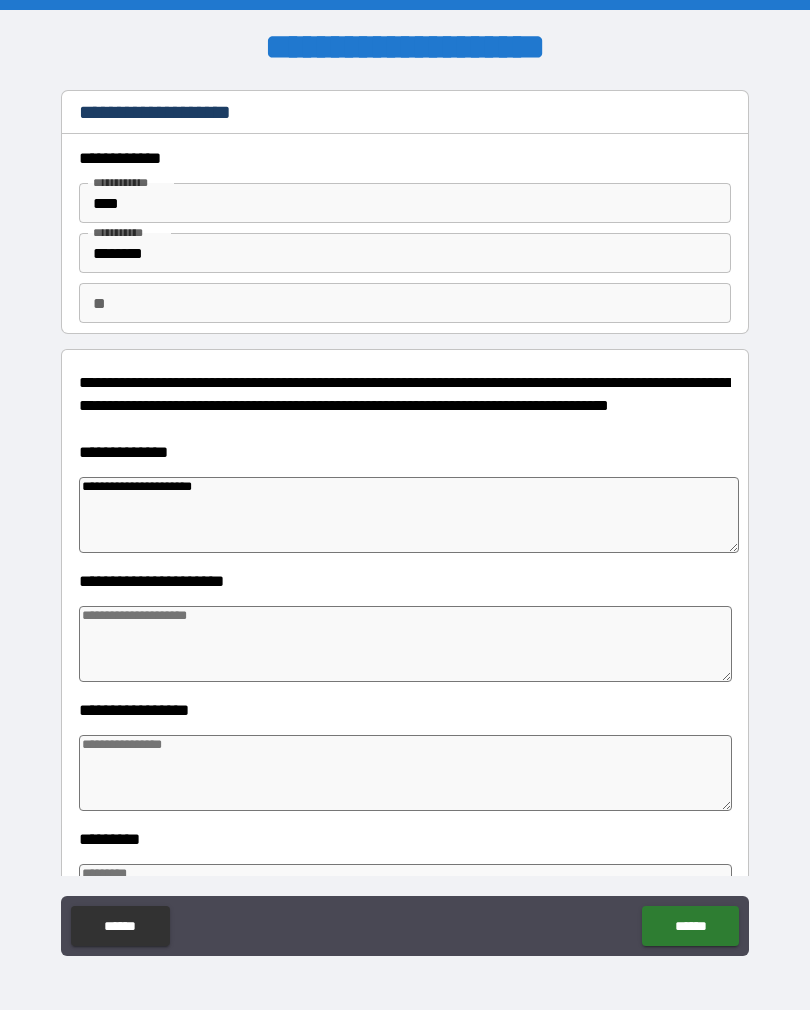 type on "*" 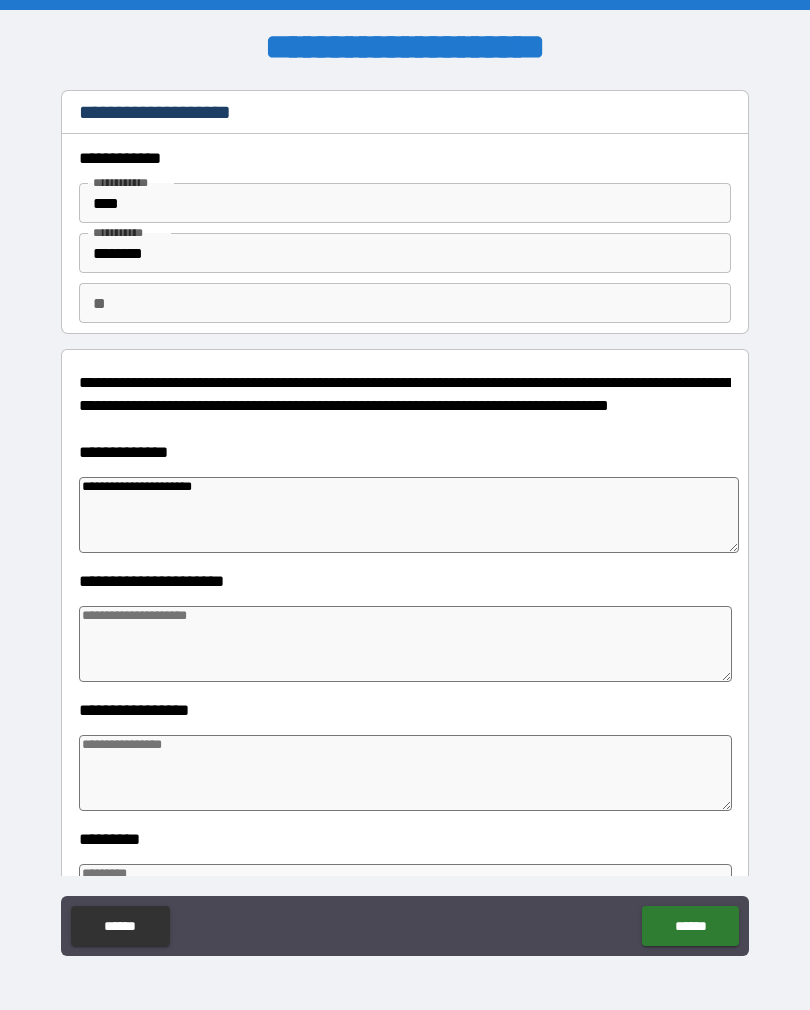 type on "*" 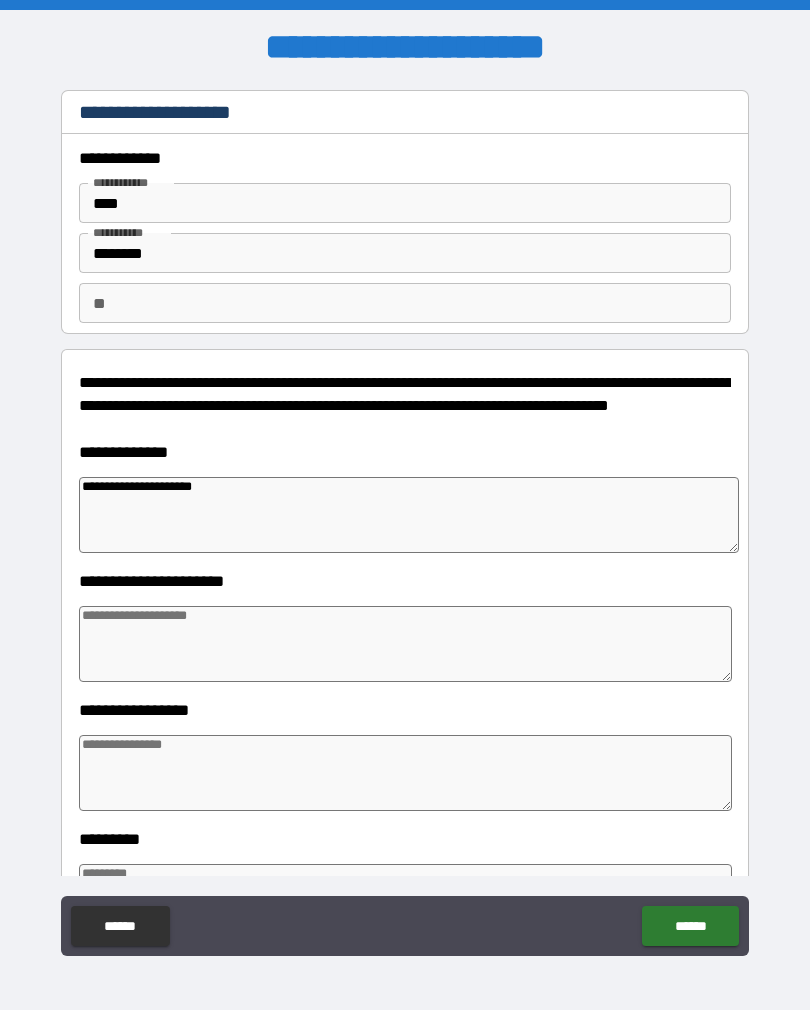 type on "**********" 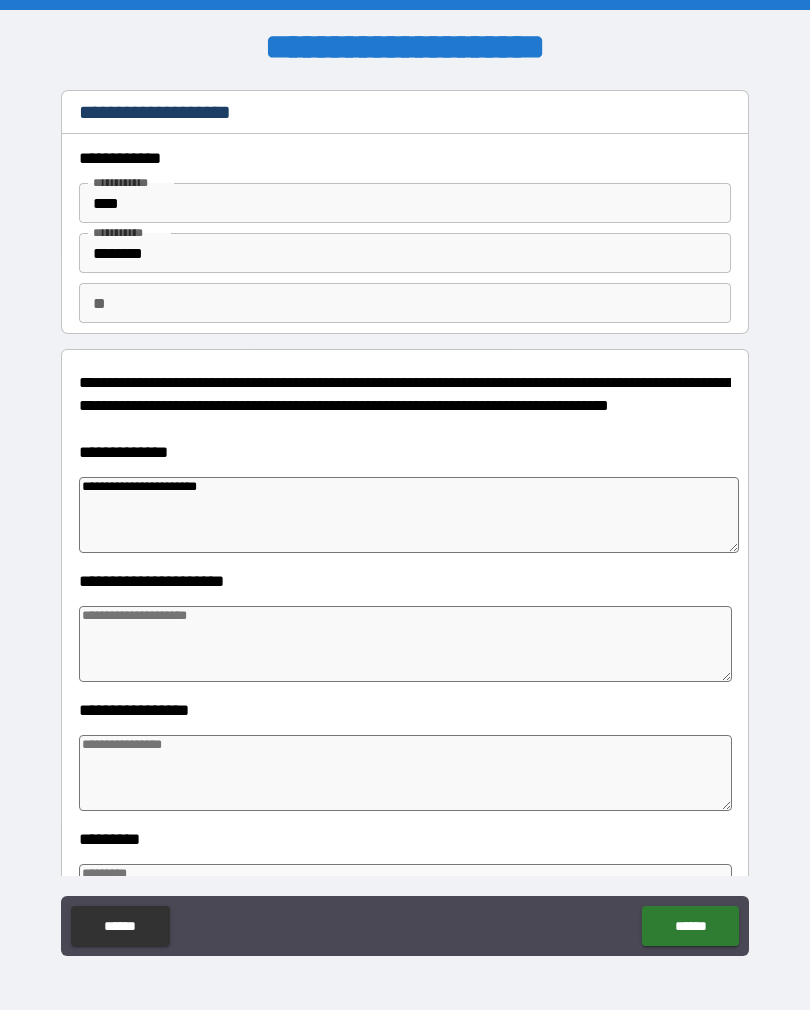 type on "*" 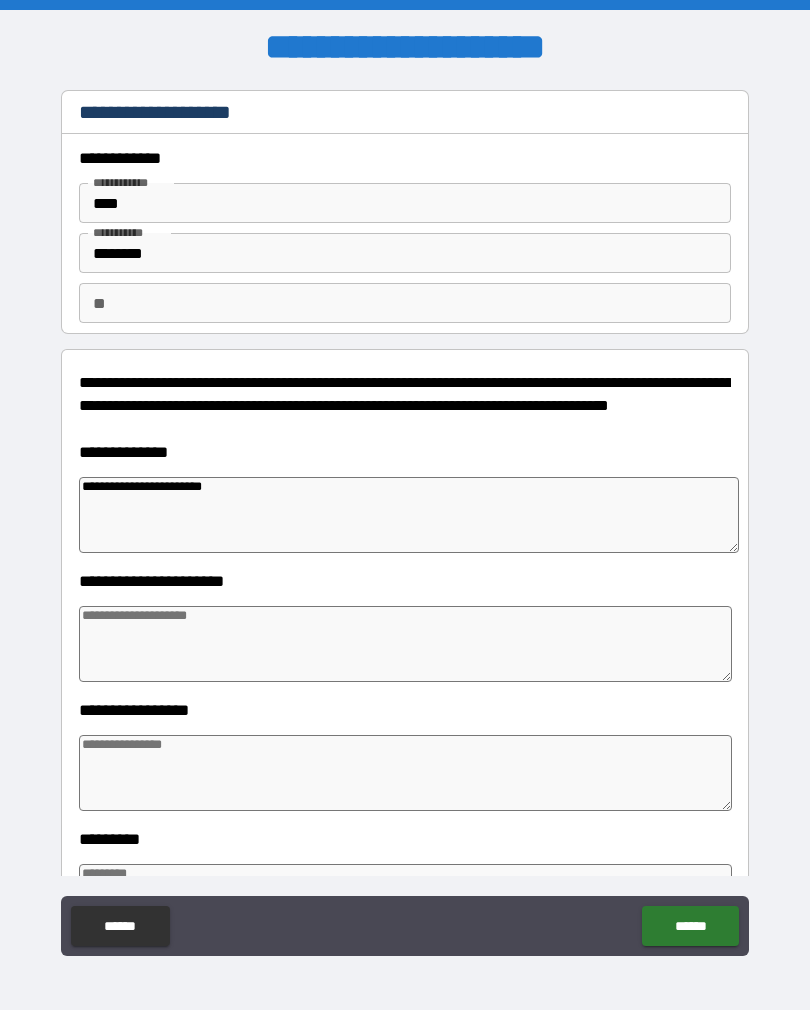 type on "*" 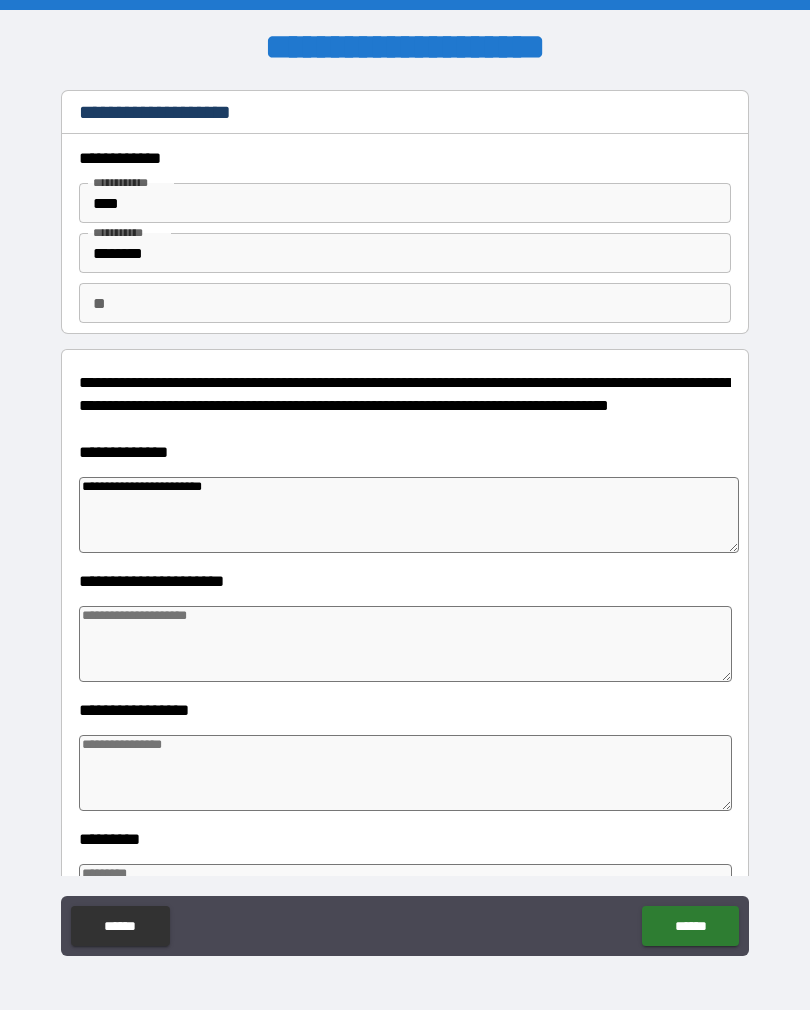 click on "**********" at bounding box center [409, 515] 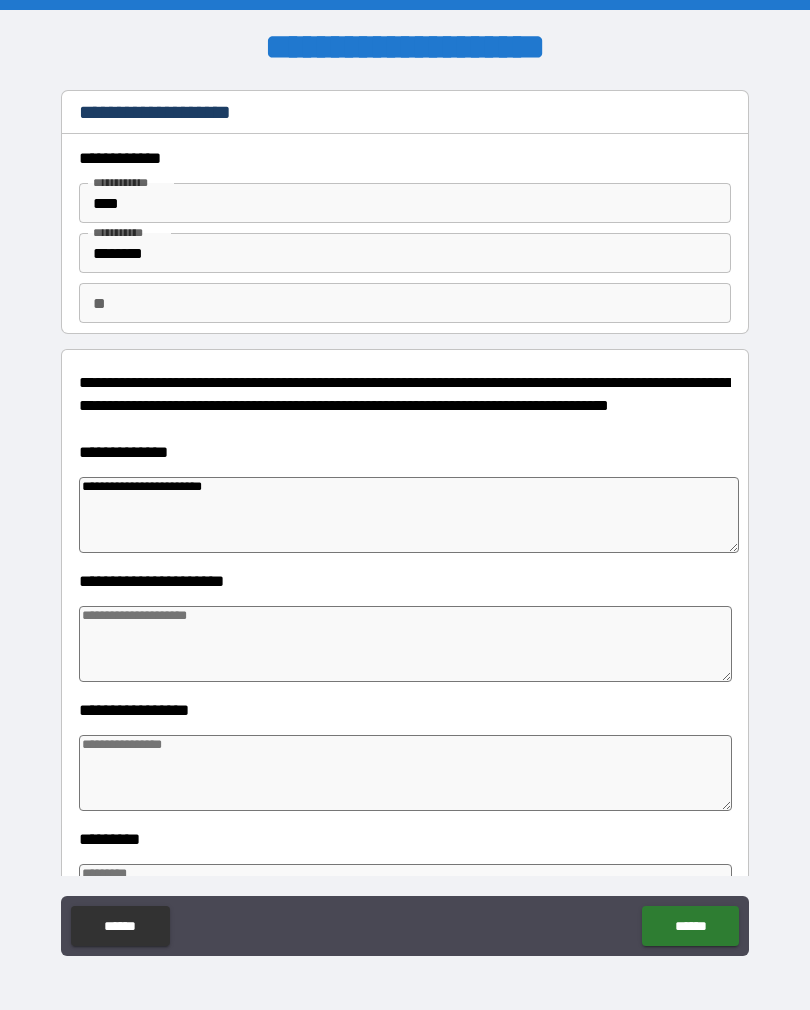 type on "**********" 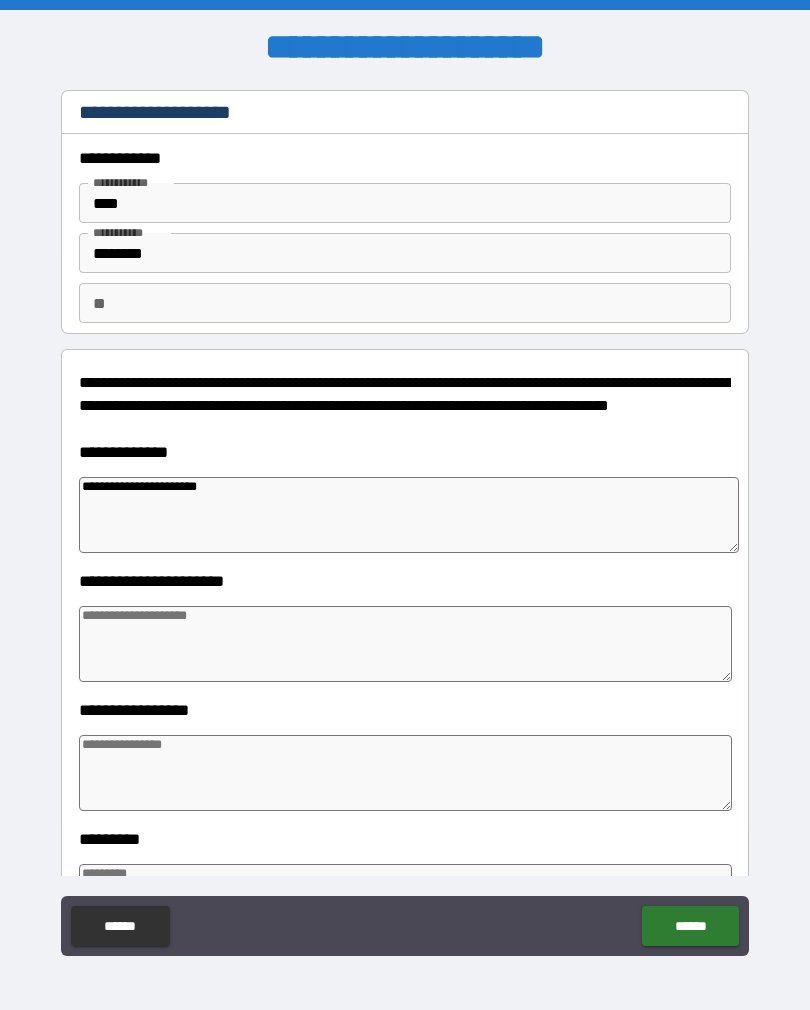 type on "*" 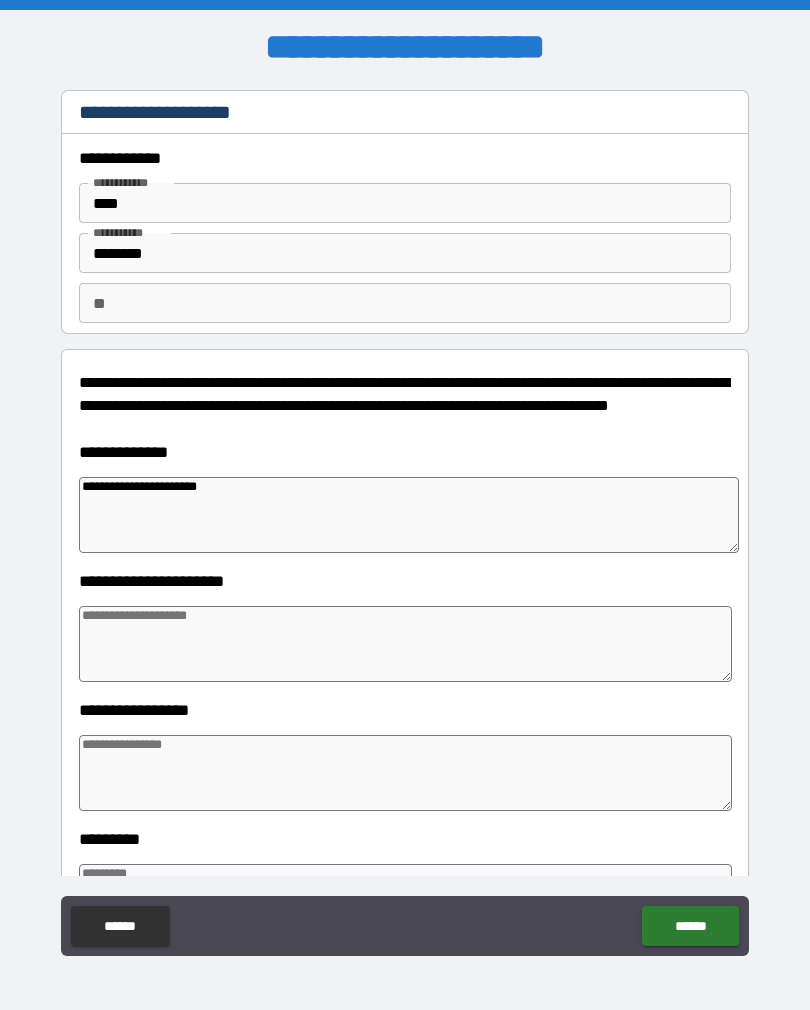 type on "*" 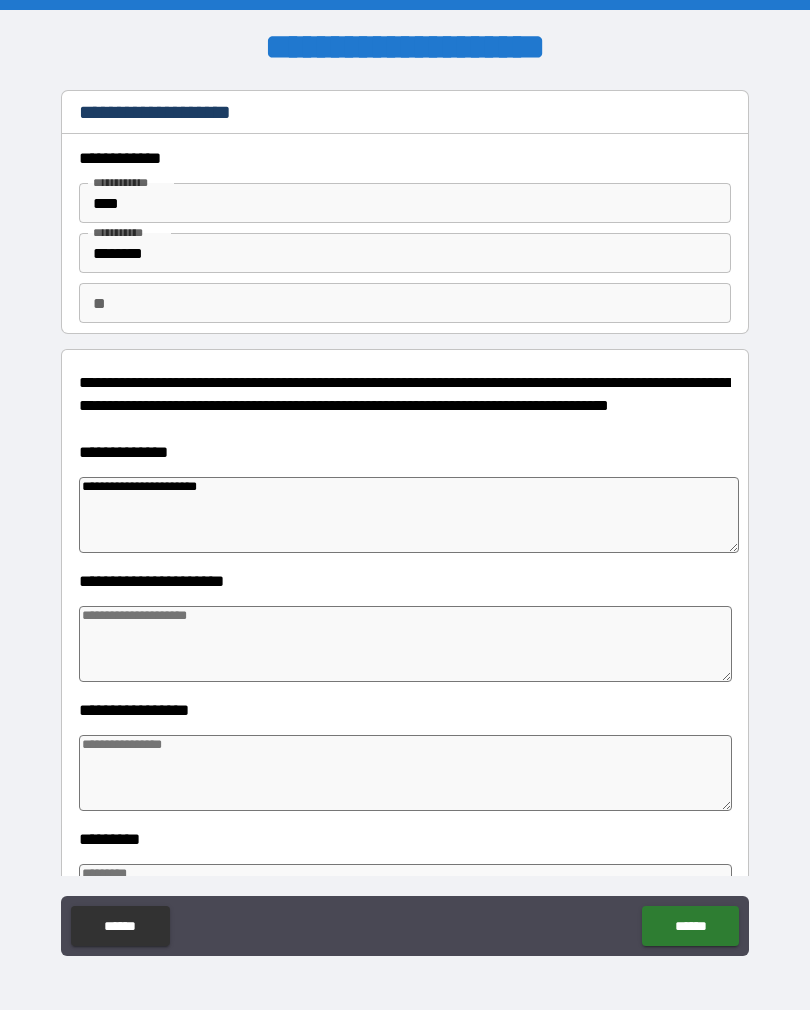 type on "*" 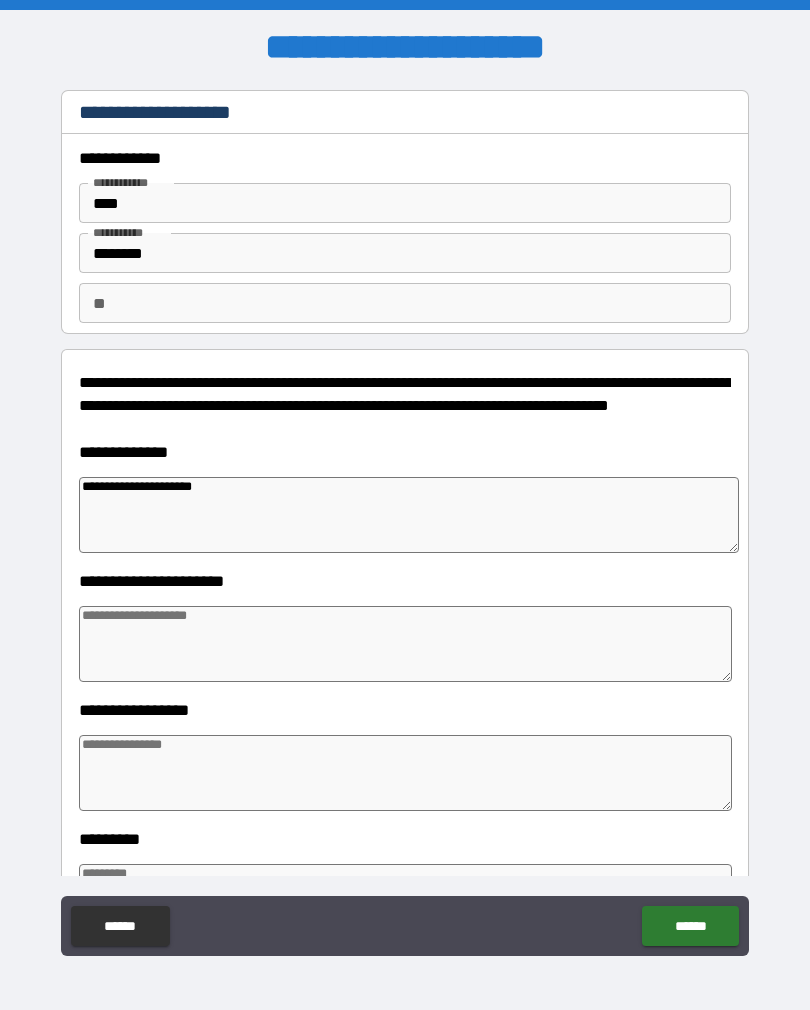 type on "*" 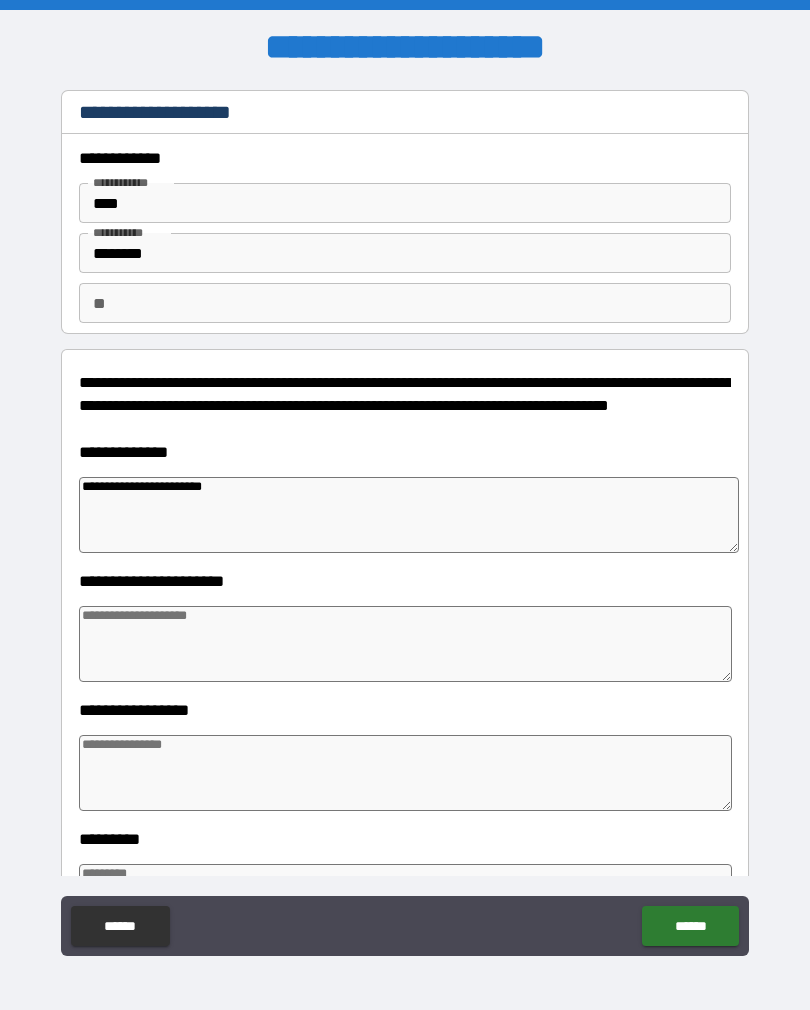 click on "**********" at bounding box center [409, 515] 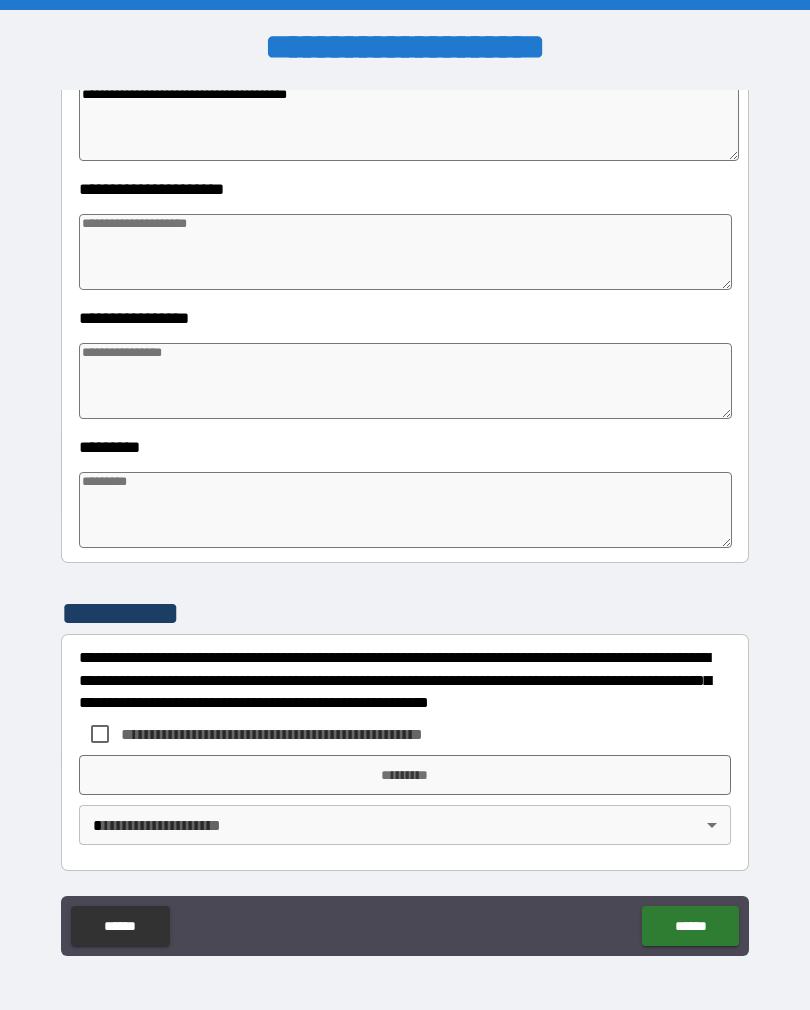 scroll, scrollTop: 392, scrollLeft: 0, axis: vertical 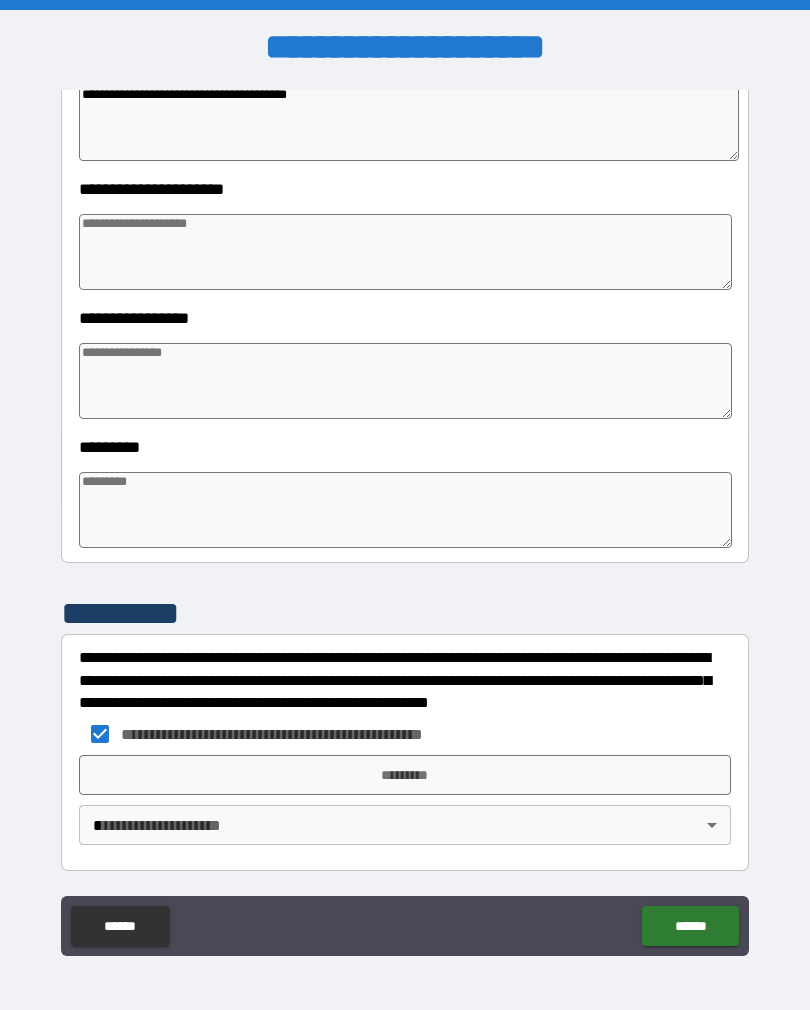 click on "*********" at bounding box center (405, 775) 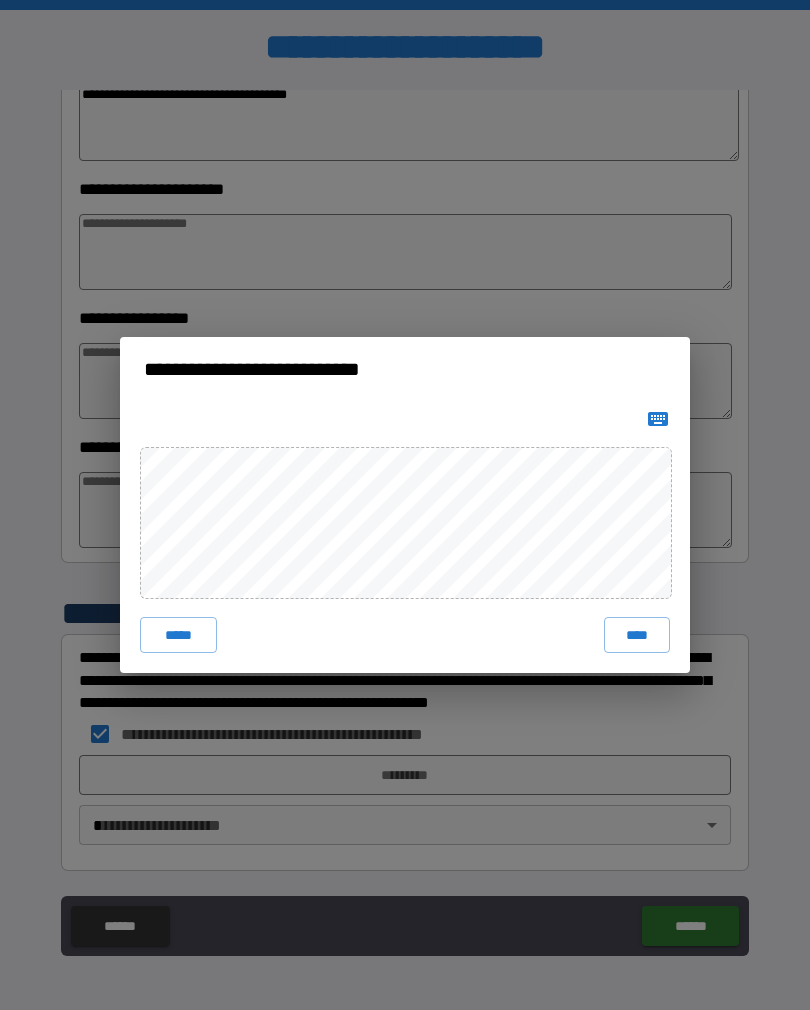 click on "****" at bounding box center [637, 635] 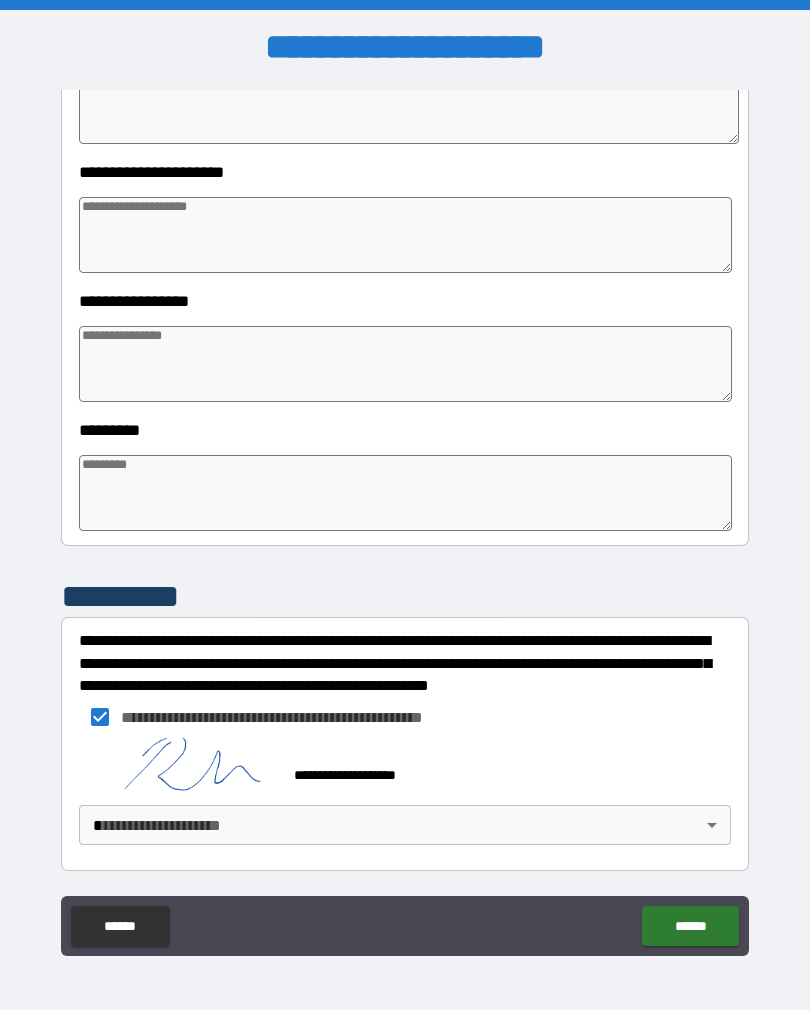 scroll, scrollTop: 409, scrollLeft: 0, axis: vertical 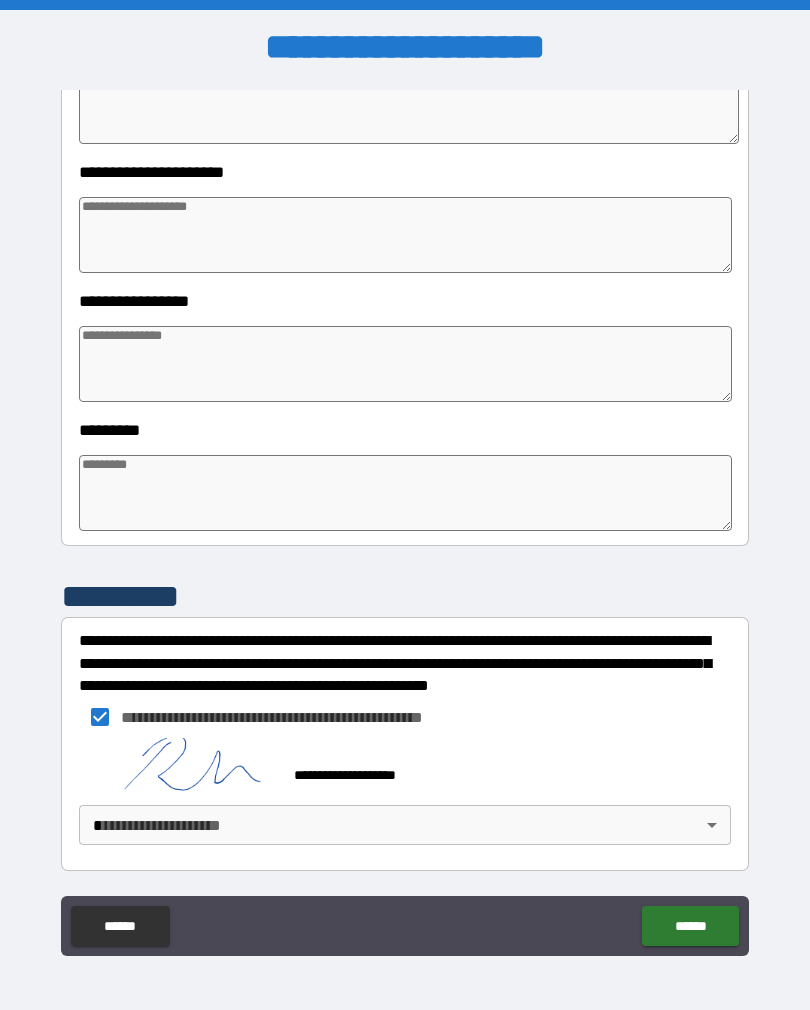 click on "**********" at bounding box center (405, 520) 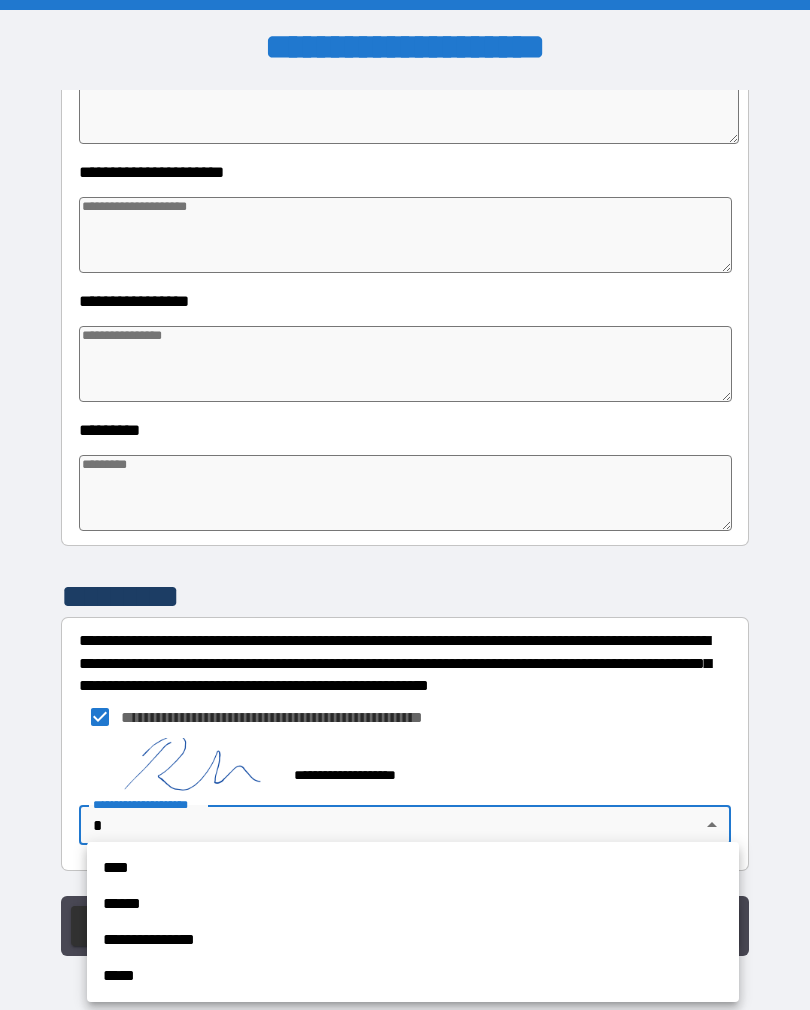 click on "****" at bounding box center (413, 868) 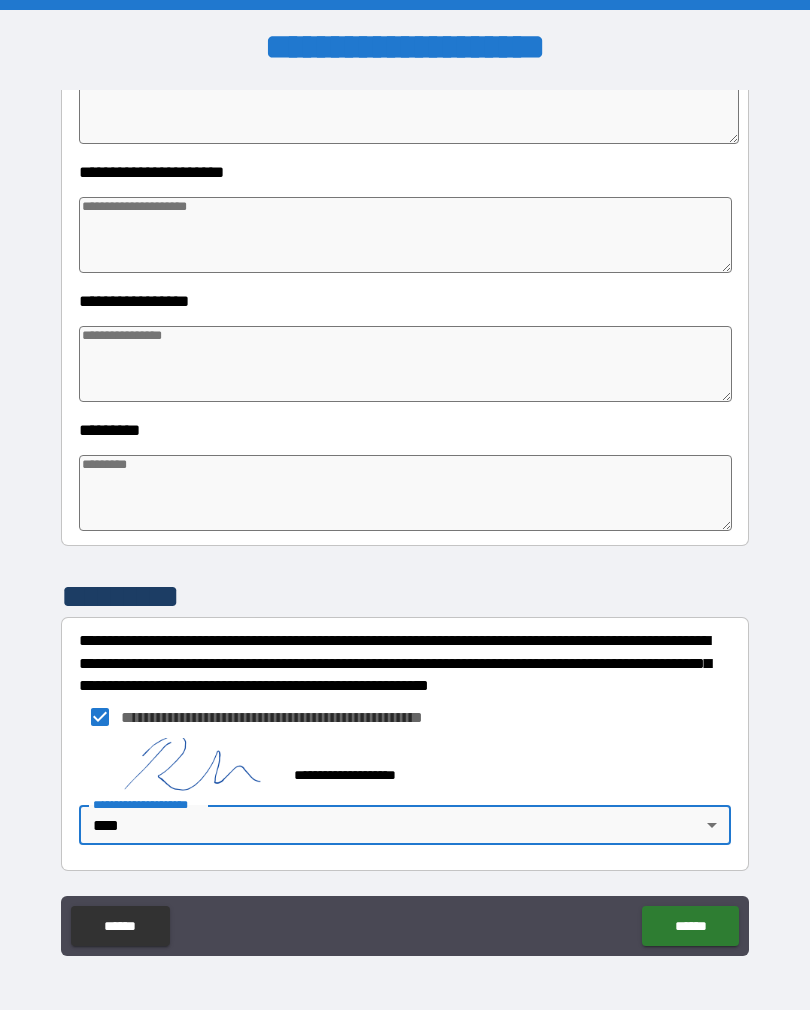 click on "******" at bounding box center [690, 926] 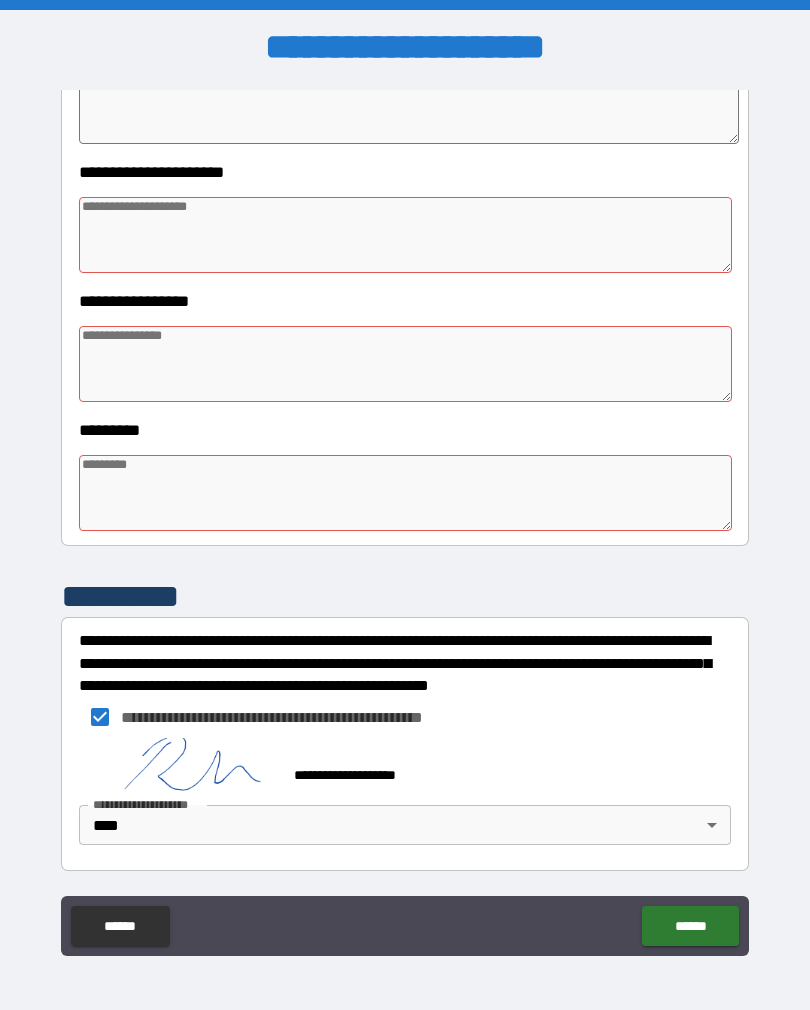 click at bounding box center (405, 235) 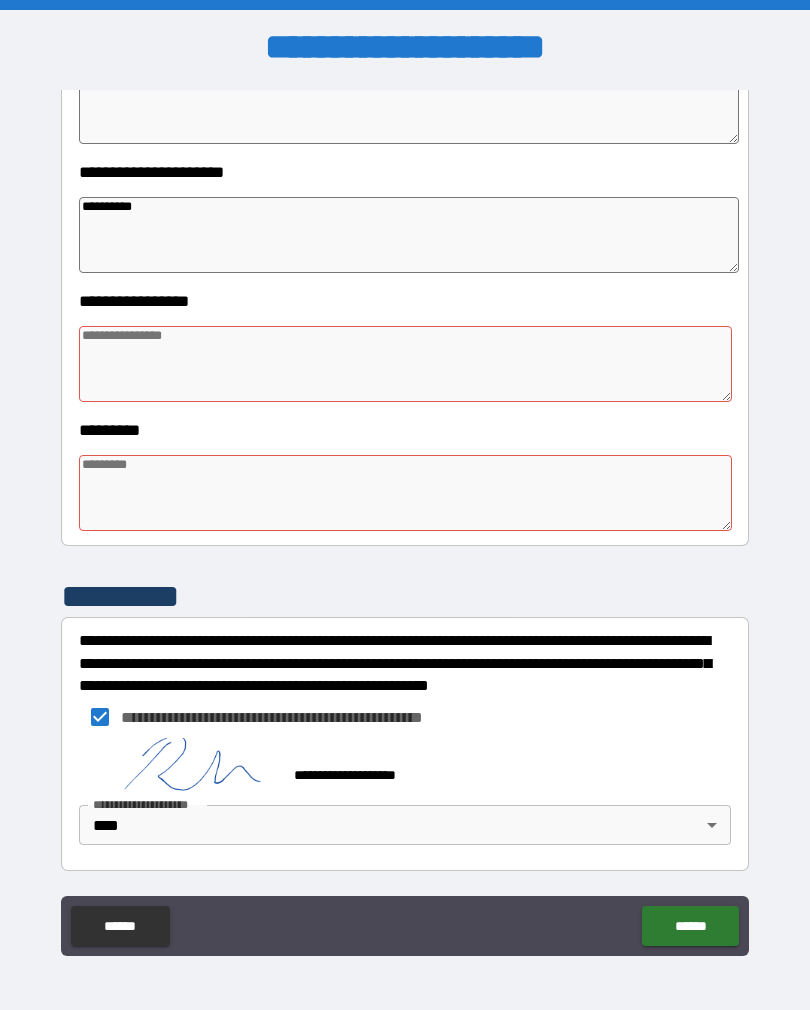 click at bounding box center [405, 364] 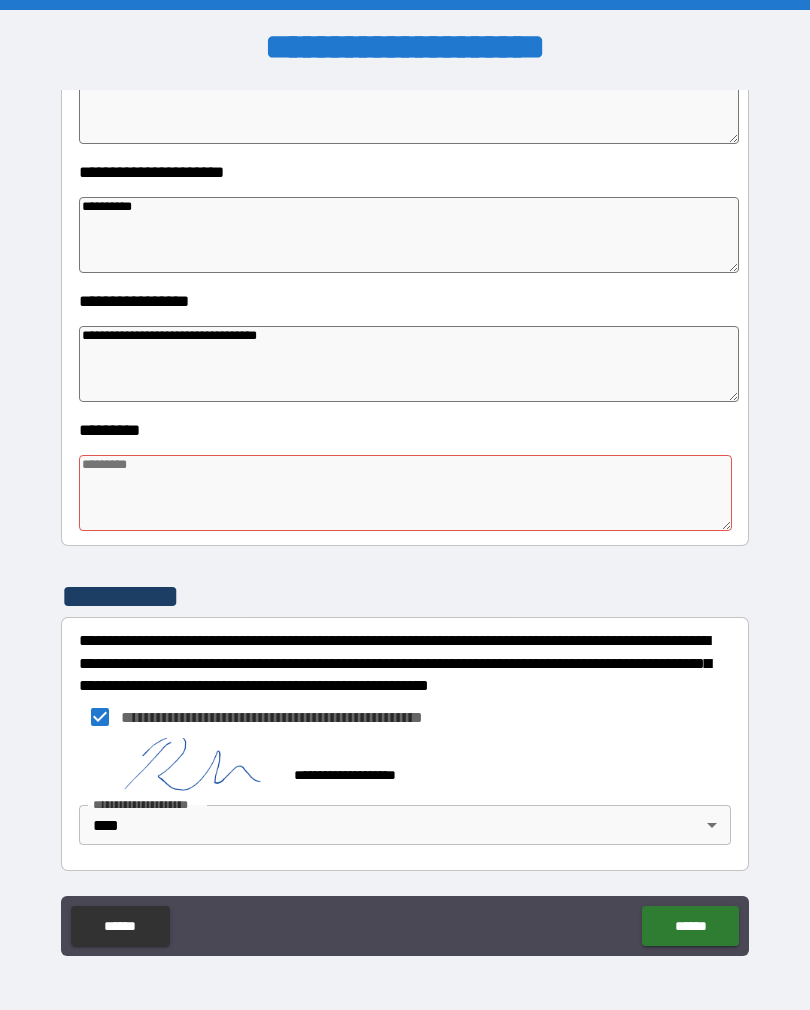 click at bounding box center (405, 493) 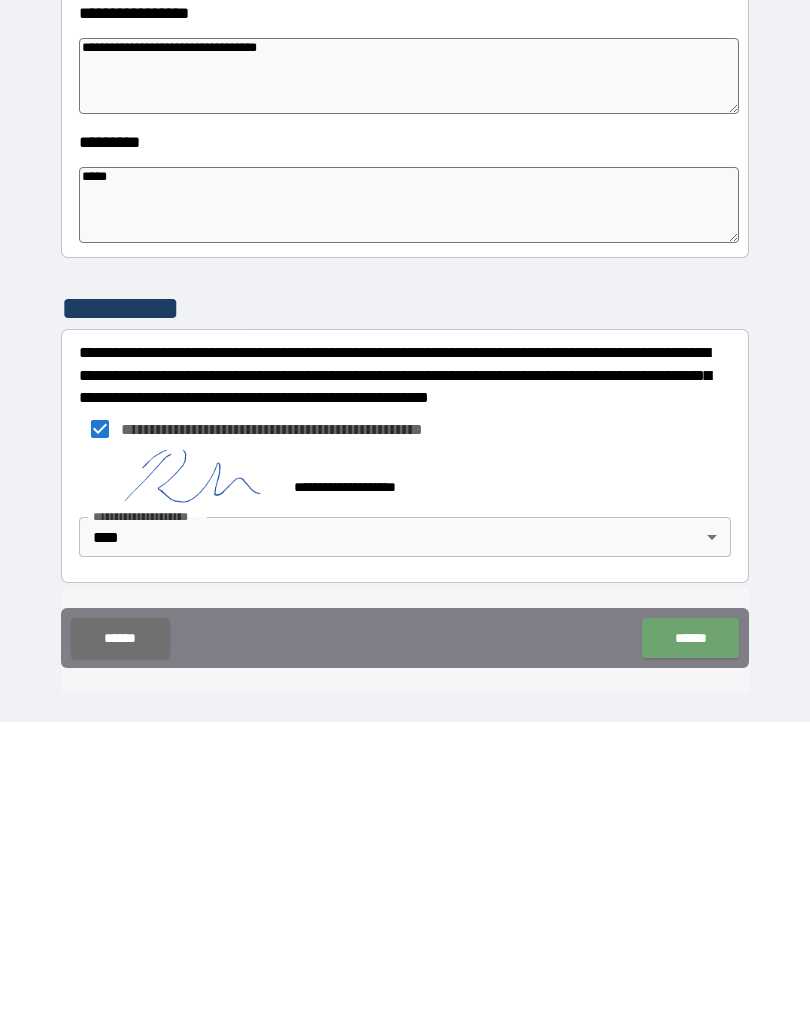 scroll, scrollTop: 31, scrollLeft: 0, axis: vertical 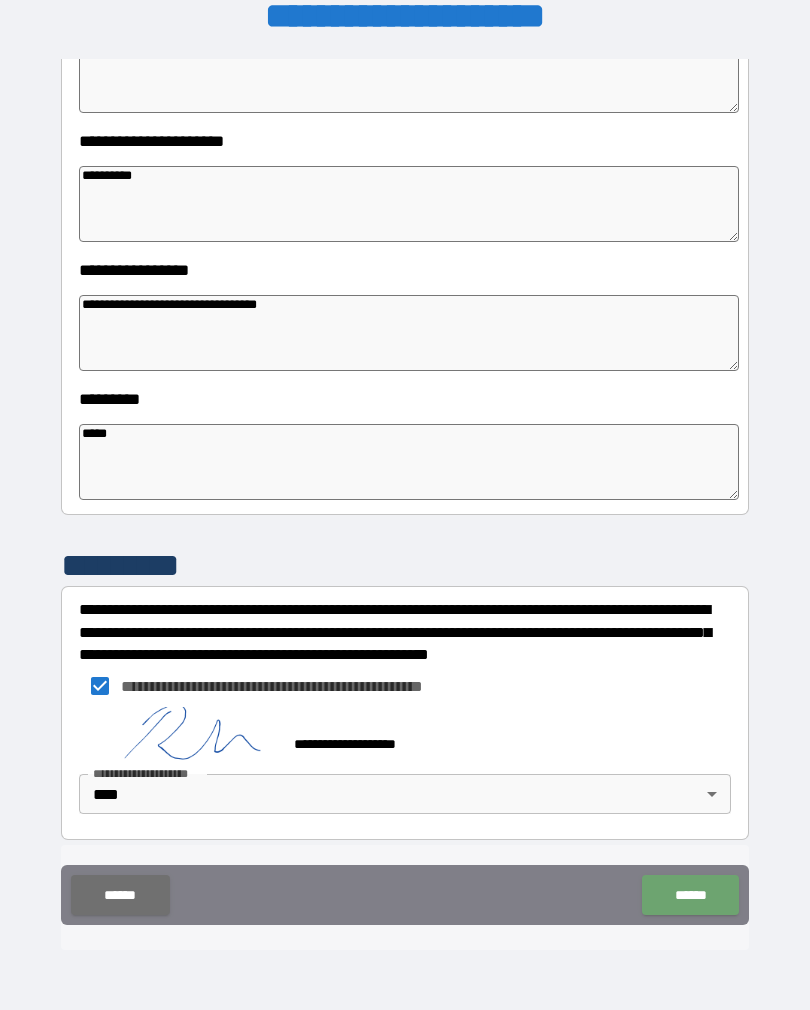 click on "******" at bounding box center (690, 895) 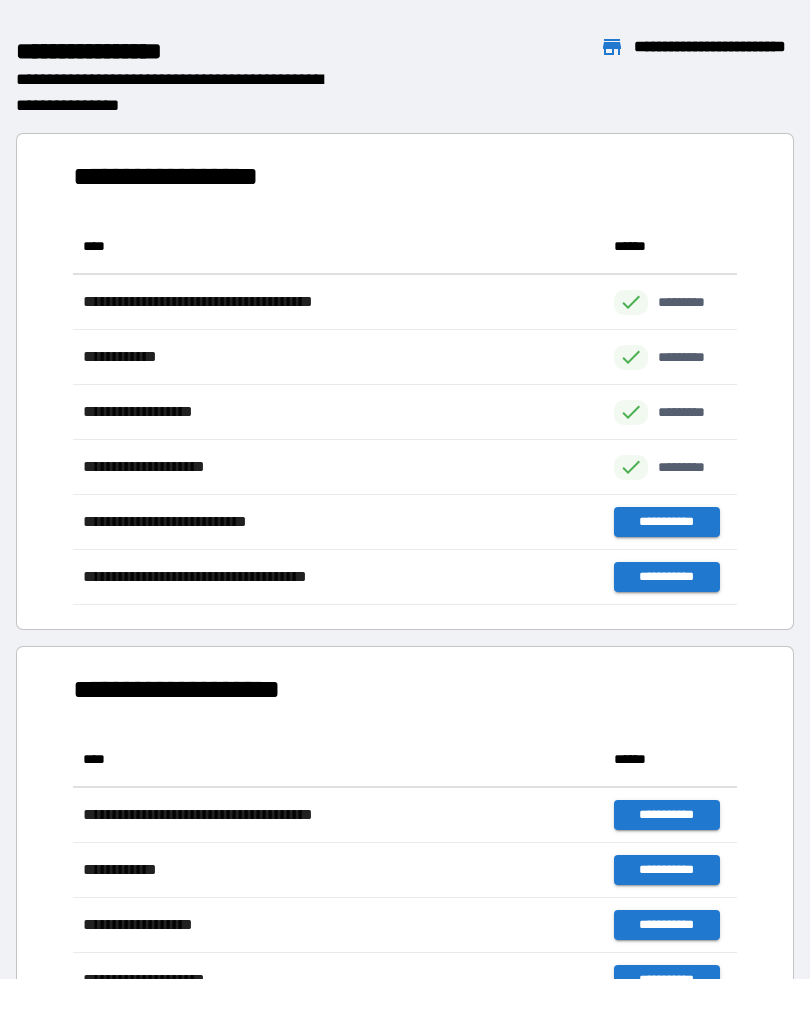 scroll, scrollTop: 386, scrollLeft: 664, axis: both 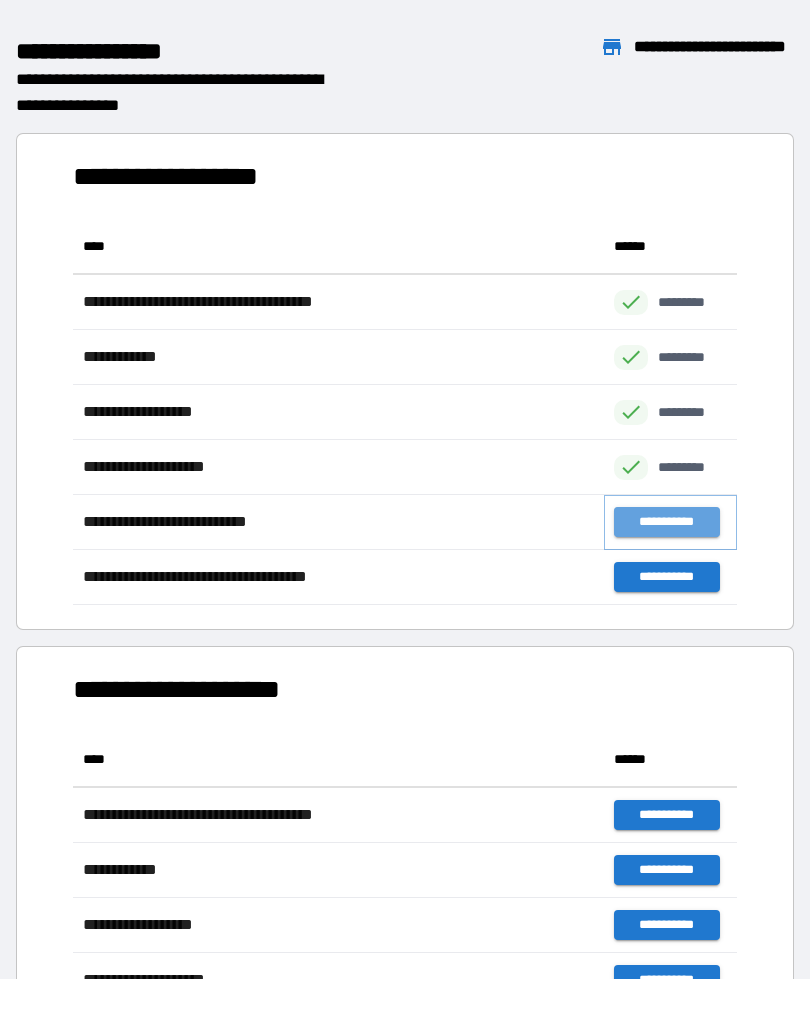 click on "**********" at bounding box center [666, 522] 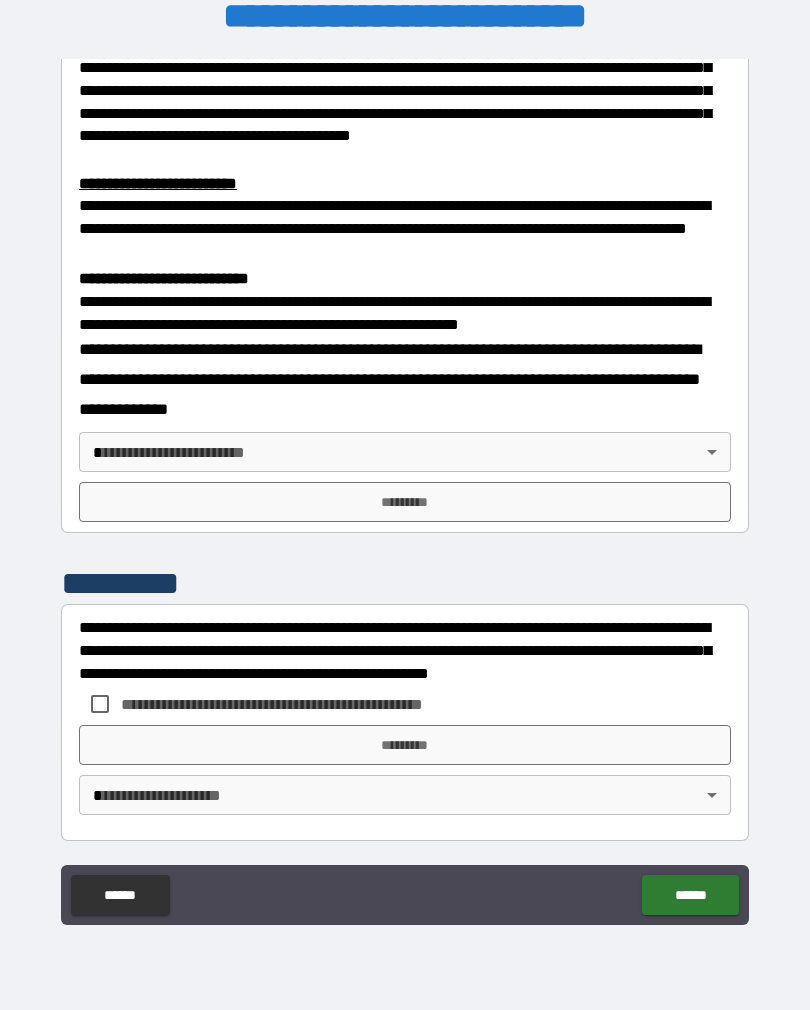 scroll, scrollTop: 594, scrollLeft: 0, axis: vertical 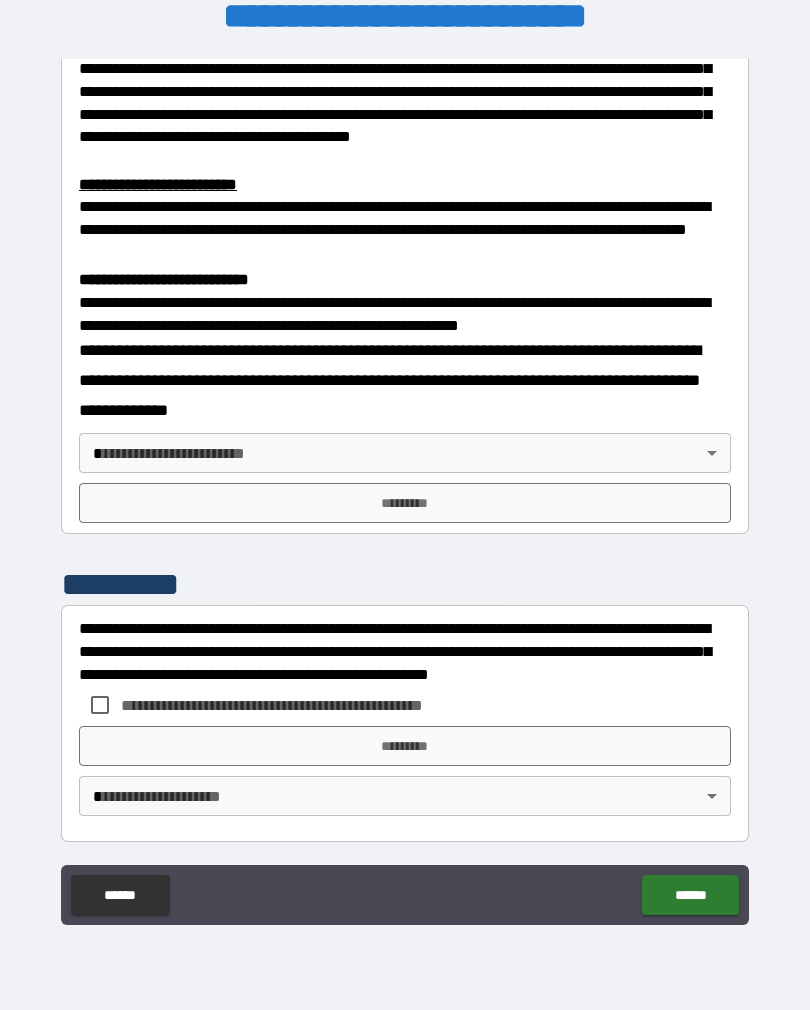 click on "**********" at bounding box center (405, 489) 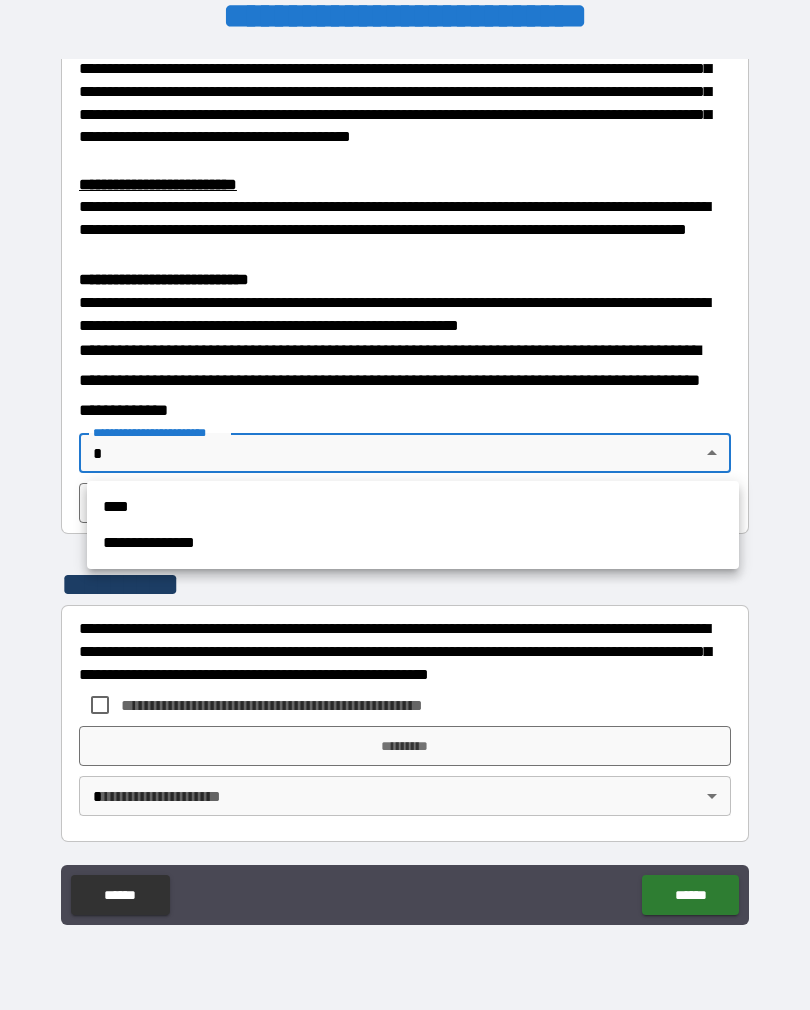 click on "****" at bounding box center (413, 507) 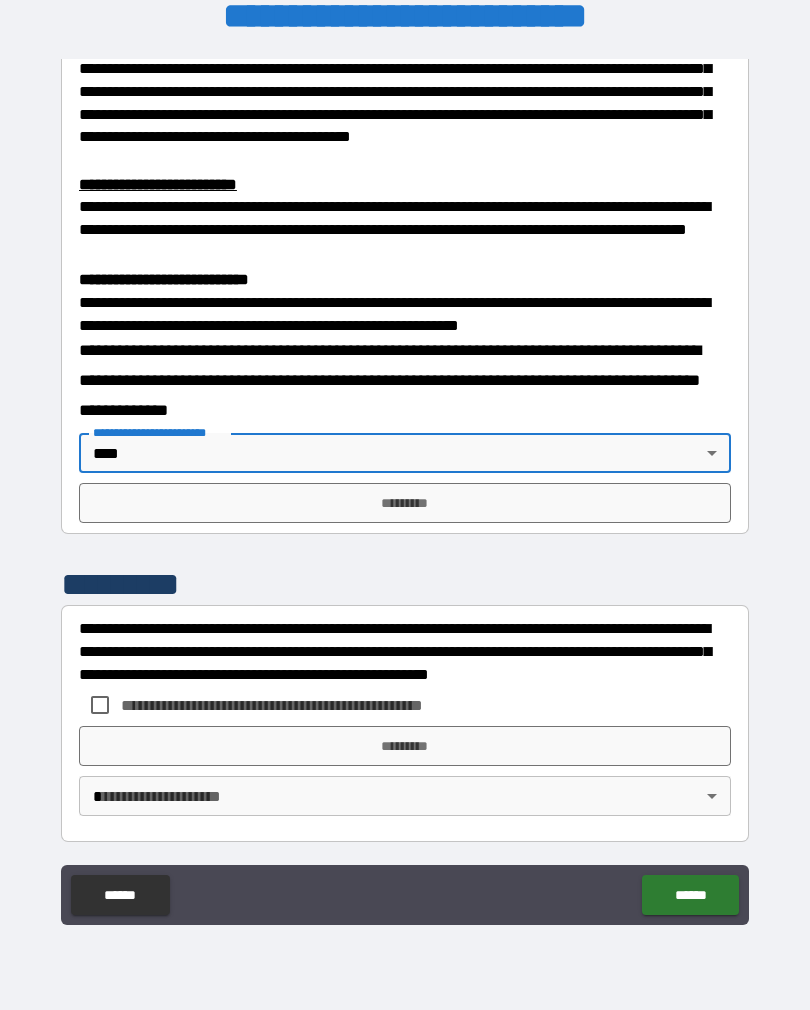 click on "*********" at bounding box center (405, 503) 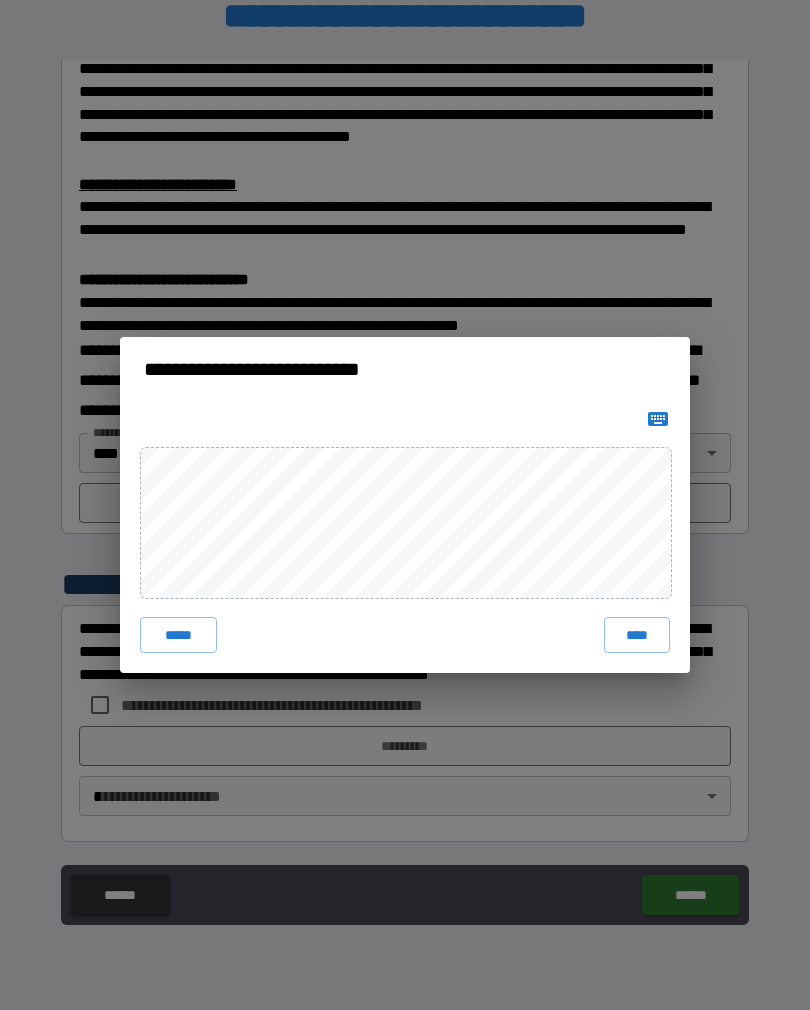 click on "****" at bounding box center (637, 635) 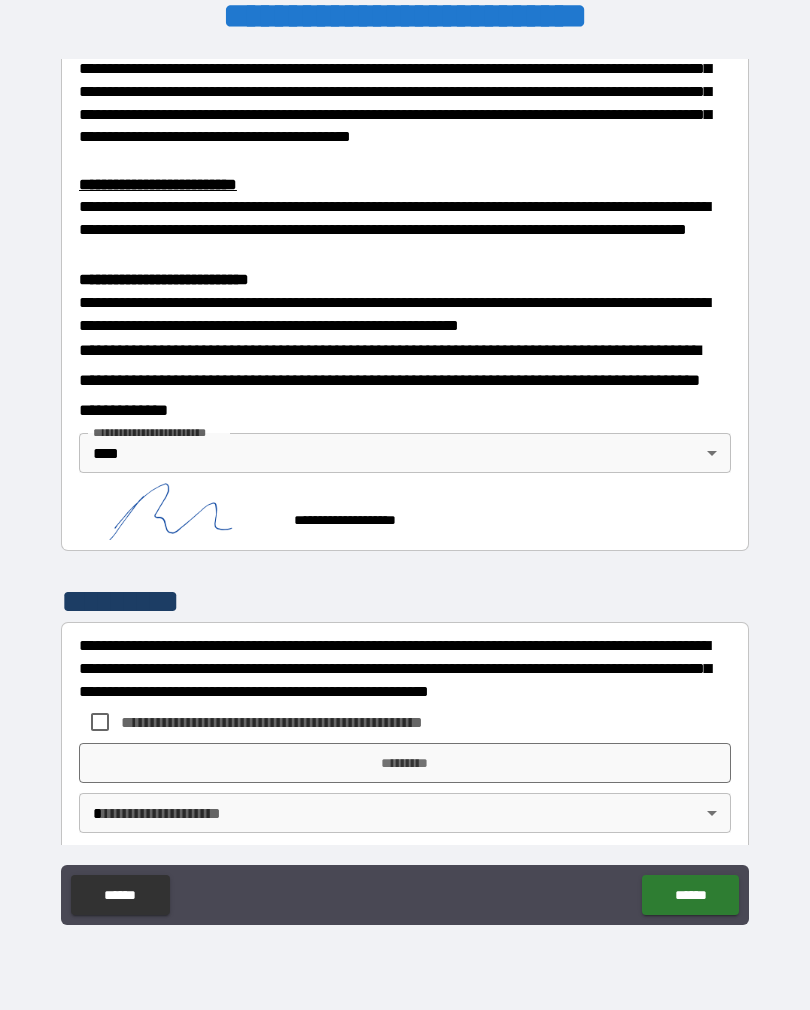 scroll, scrollTop: 584, scrollLeft: 0, axis: vertical 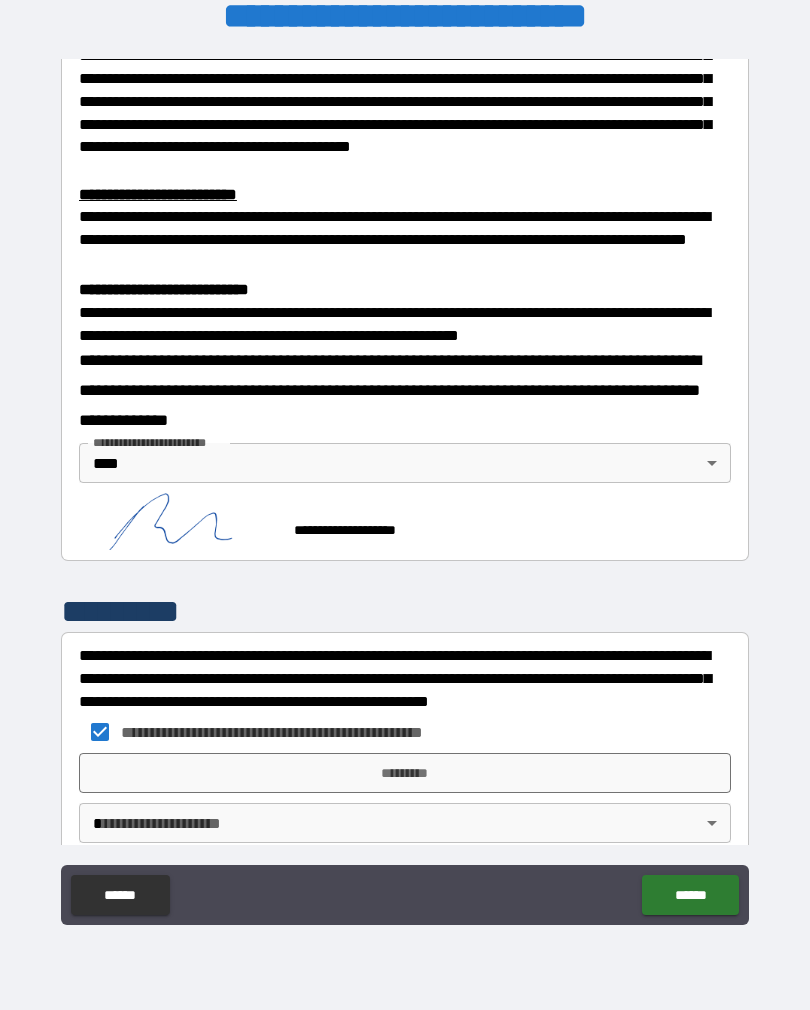 click on "*********" at bounding box center (405, 773) 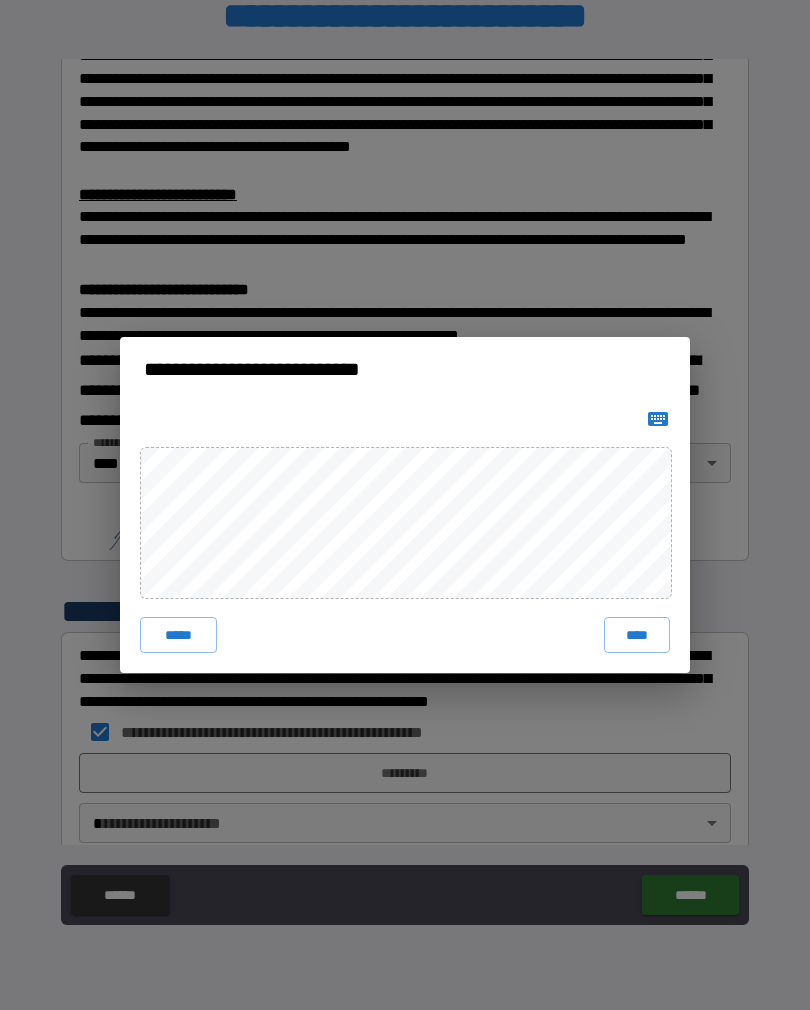 click on "****" at bounding box center [637, 635] 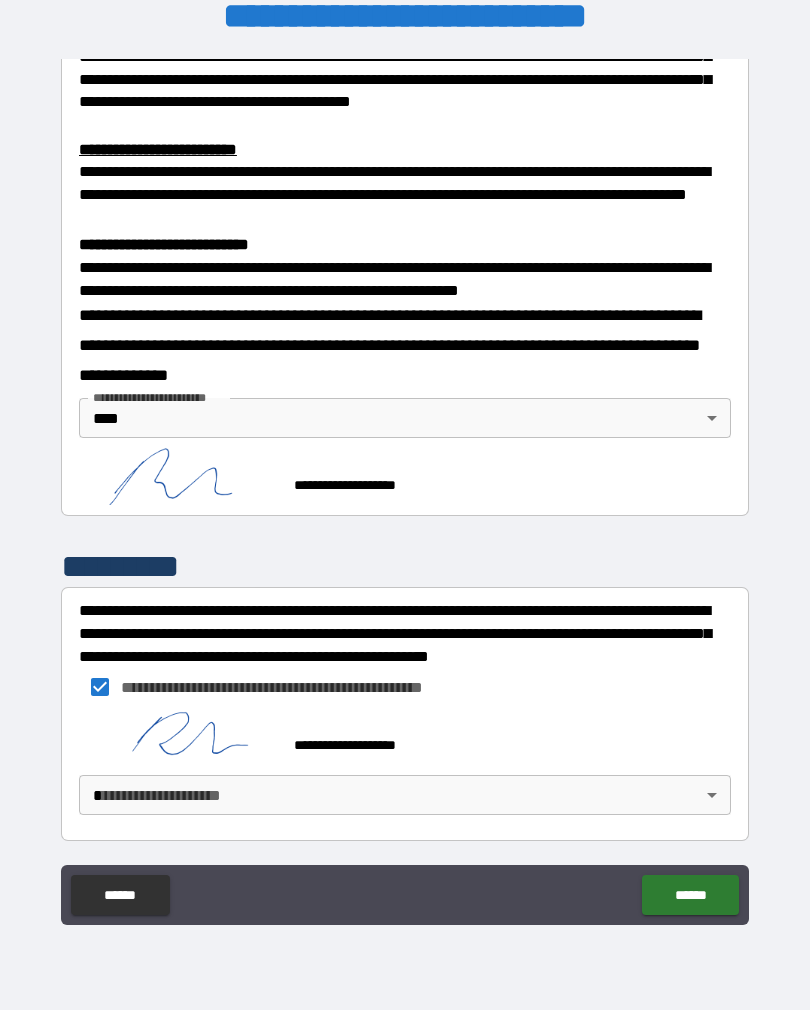 click on "**********" at bounding box center (405, 489) 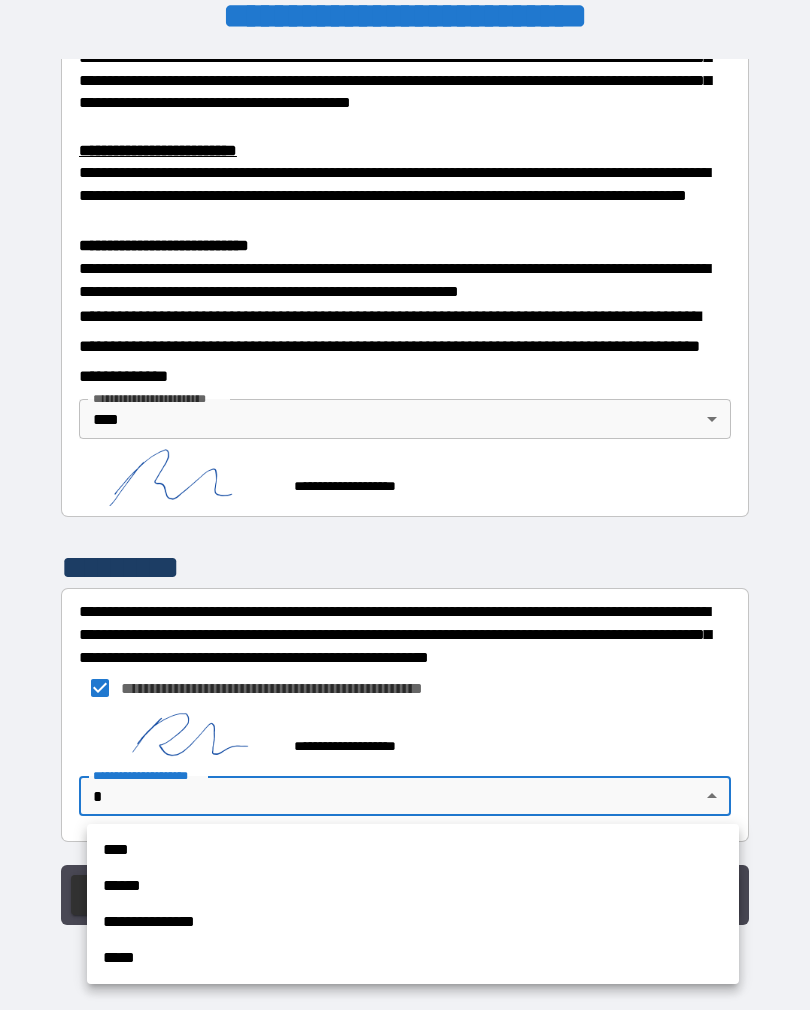 click on "****" at bounding box center (413, 850) 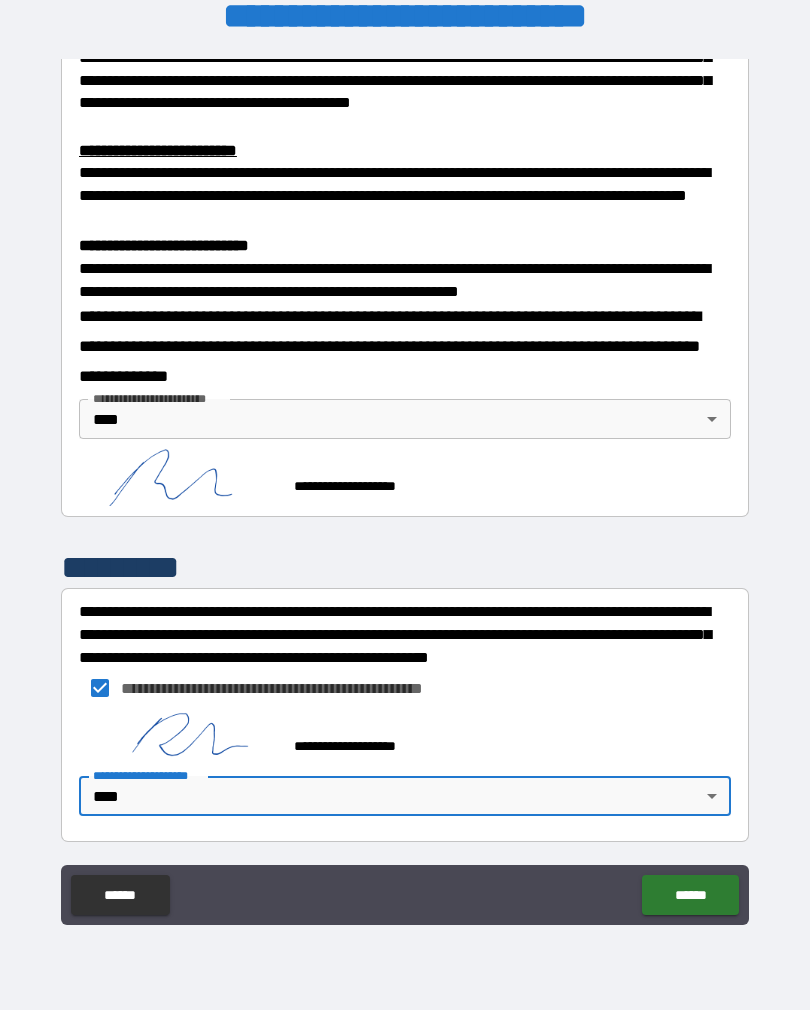 click on "******" at bounding box center (690, 895) 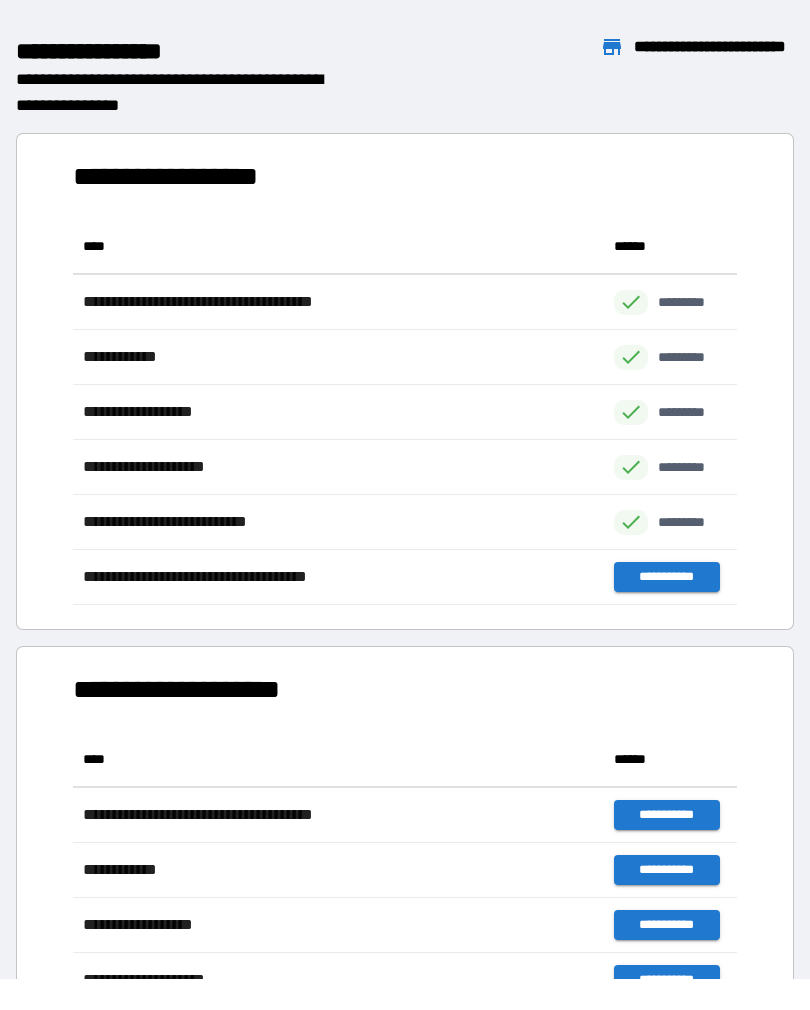 scroll, scrollTop: 1, scrollLeft: 1, axis: both 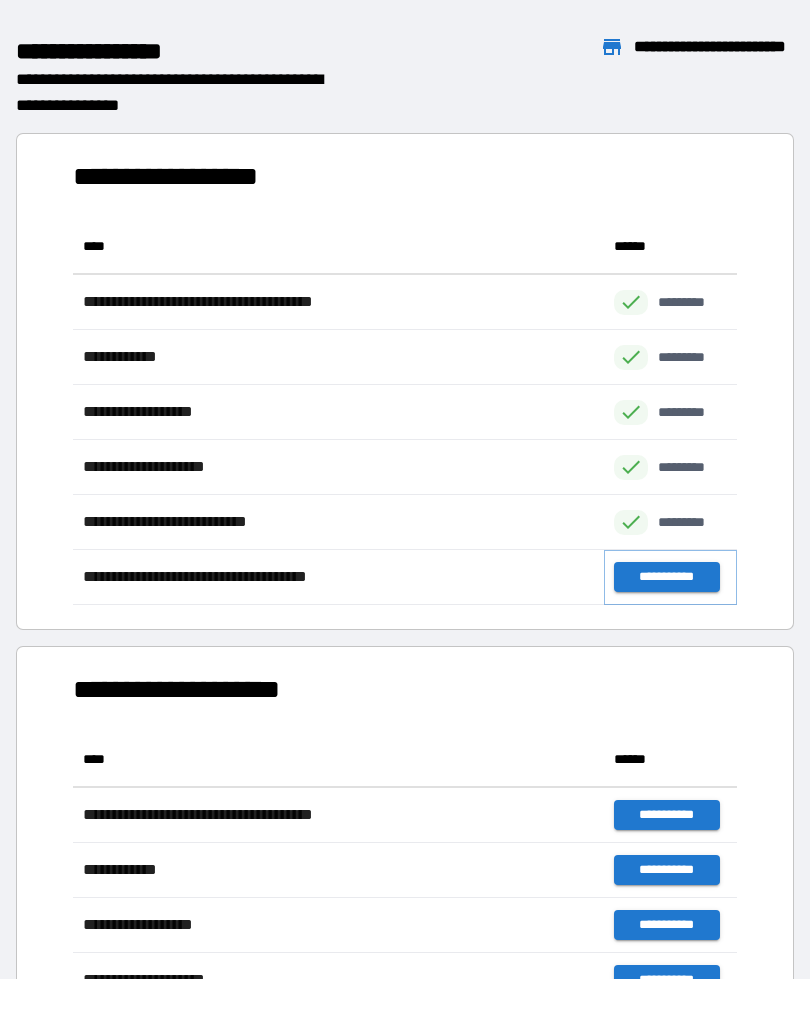 click on "**********" at bounding box center (666, 577) 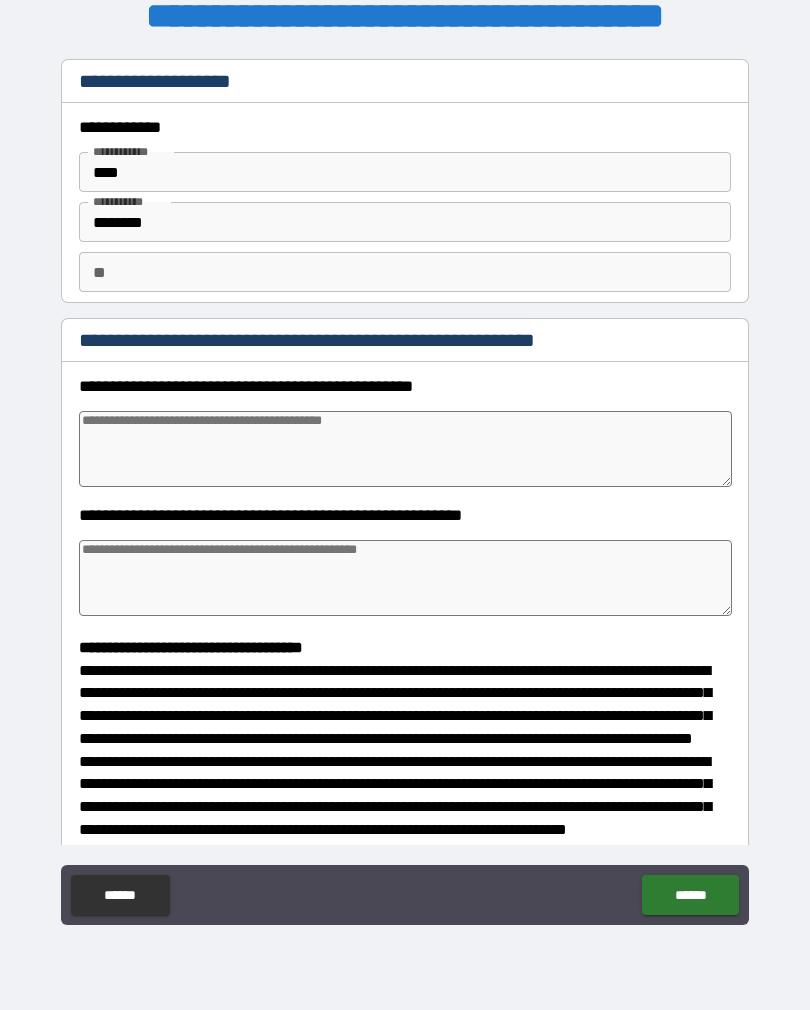 click on "******" at bounding box center [690, 895] 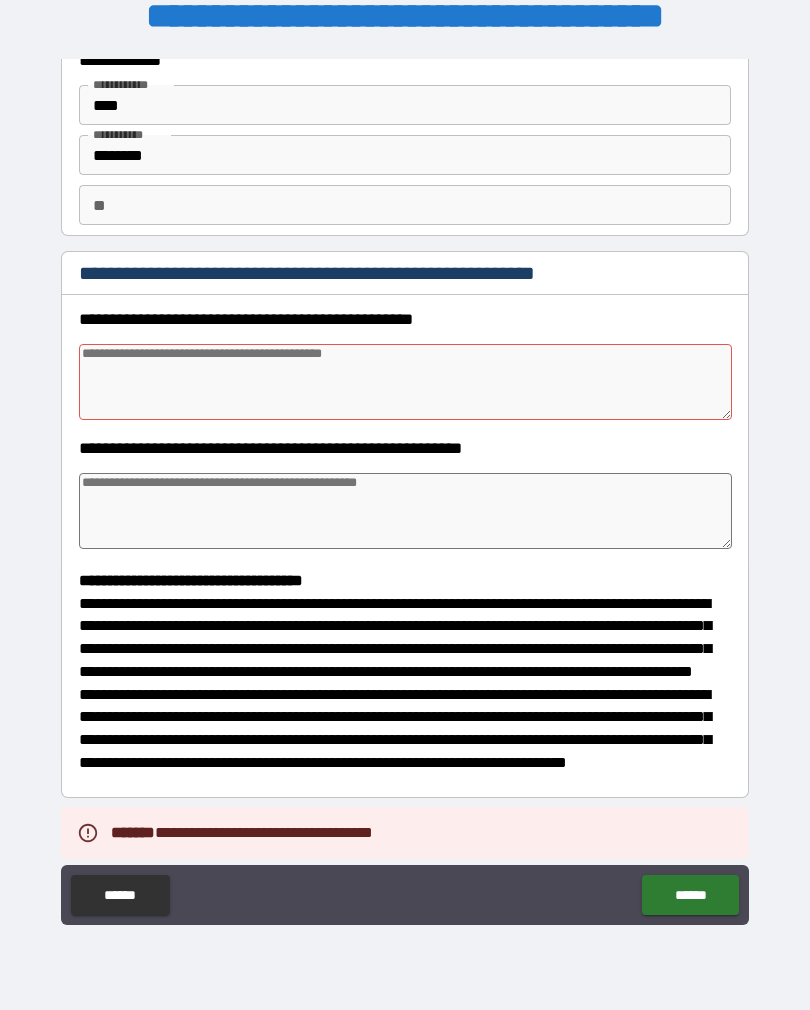 scroll, scrollTop: 68, scrollLeft: 0, axis: vertical 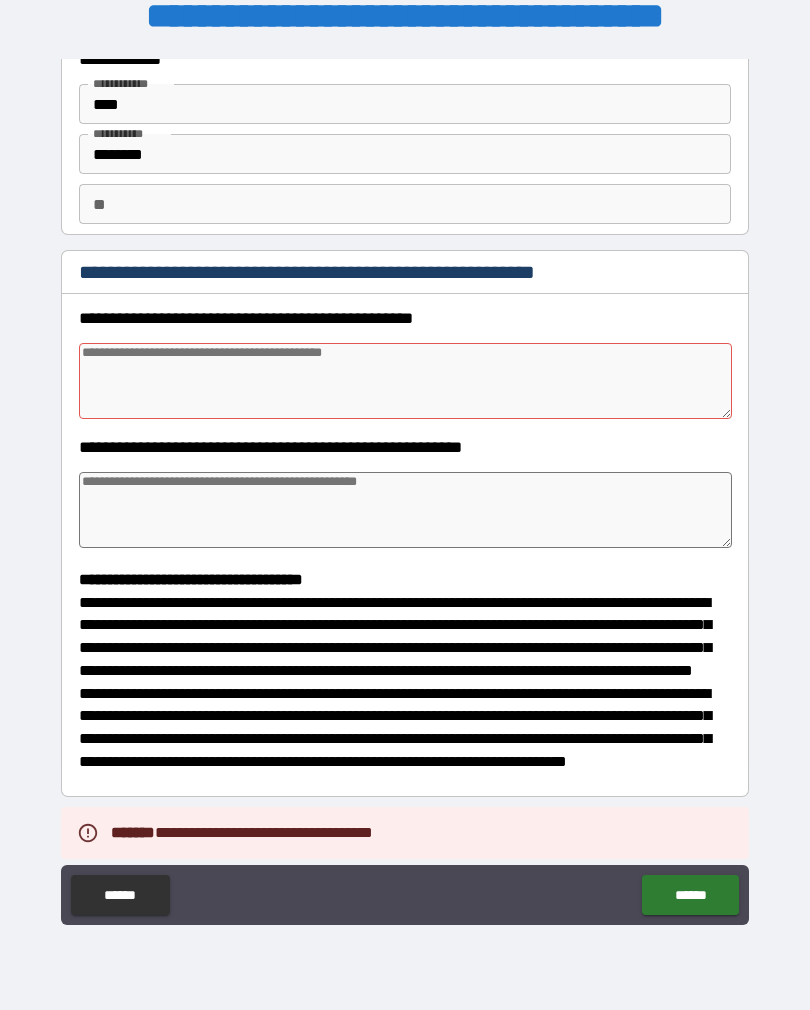 click at bounding box center (405, 381) 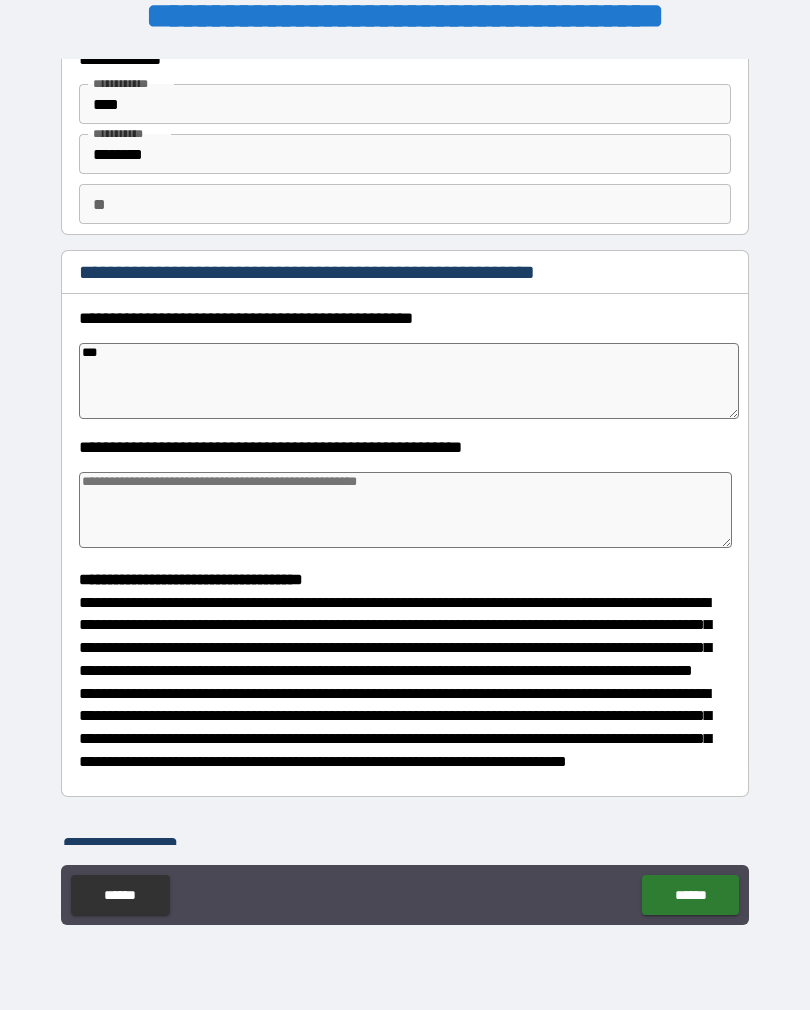 click at bounding box center (405, 510) 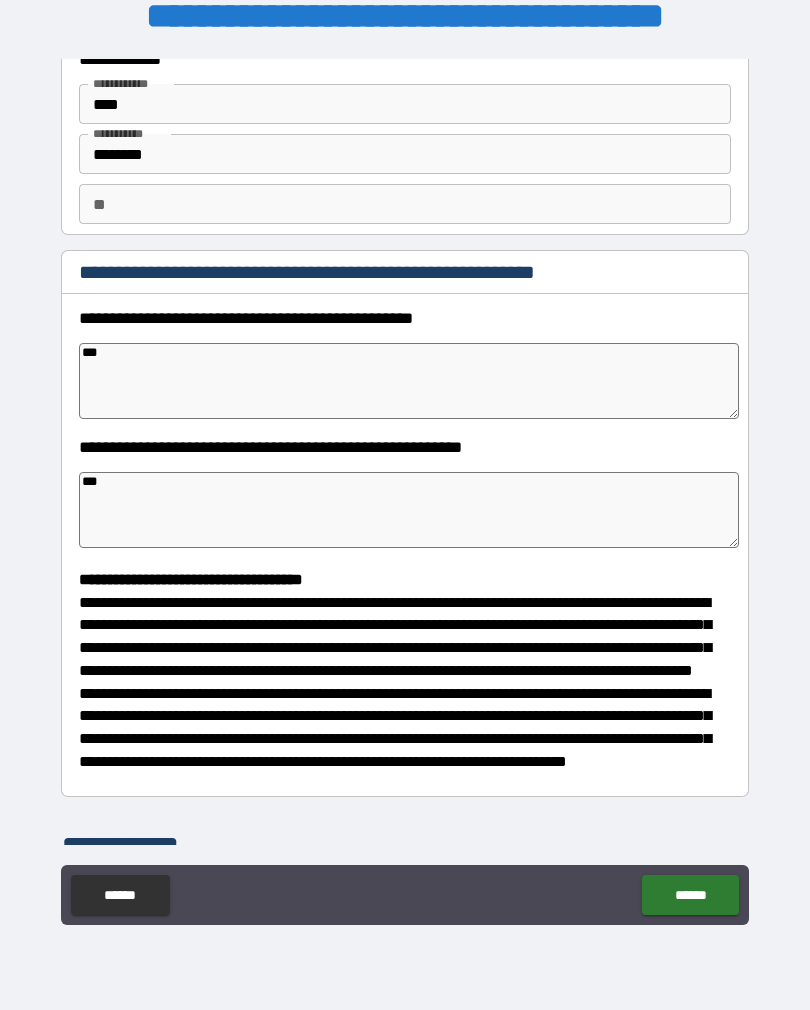 click on "**********" at bounding box center (405, 679) 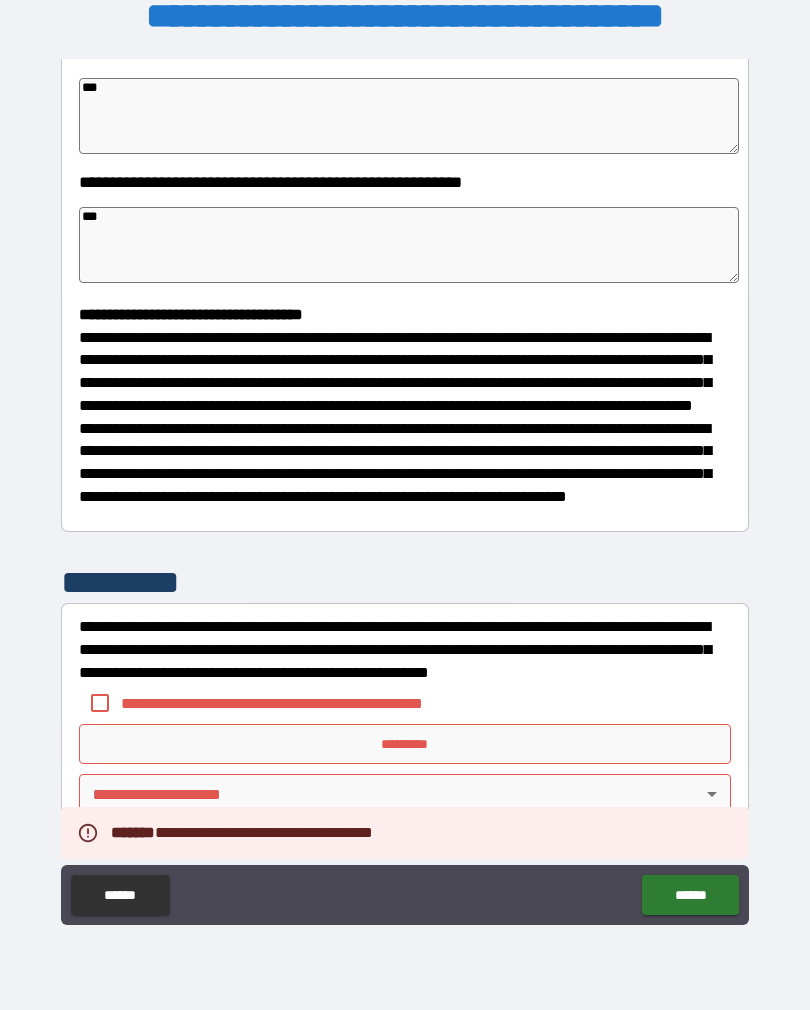 scroll, scrollTop: 370, scrollLeft: 0, axis: vertical 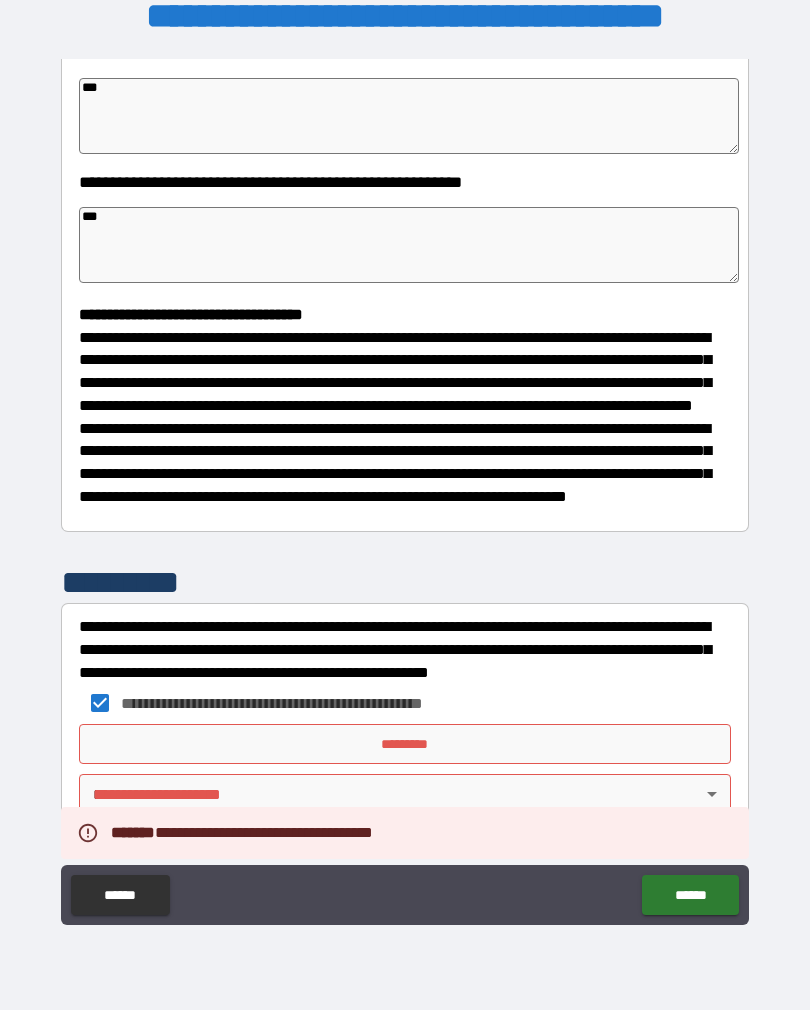 click on "*********" at bounding box center [405, 744] 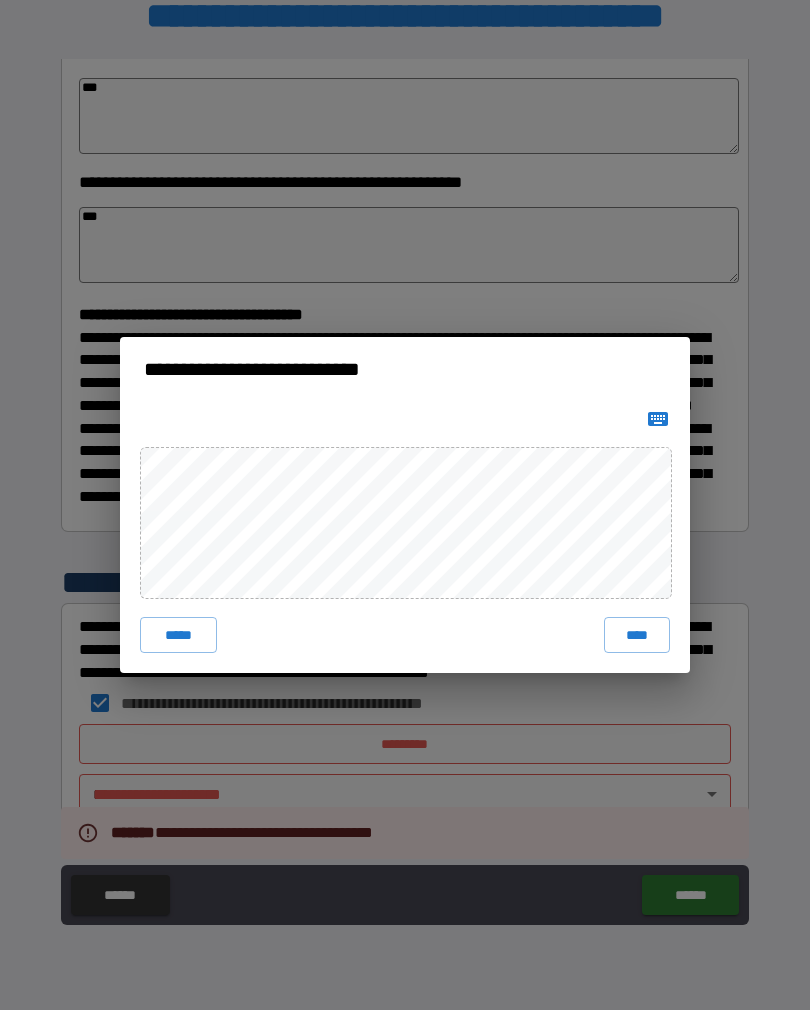 click on "****" at bounding box center [637, 635] 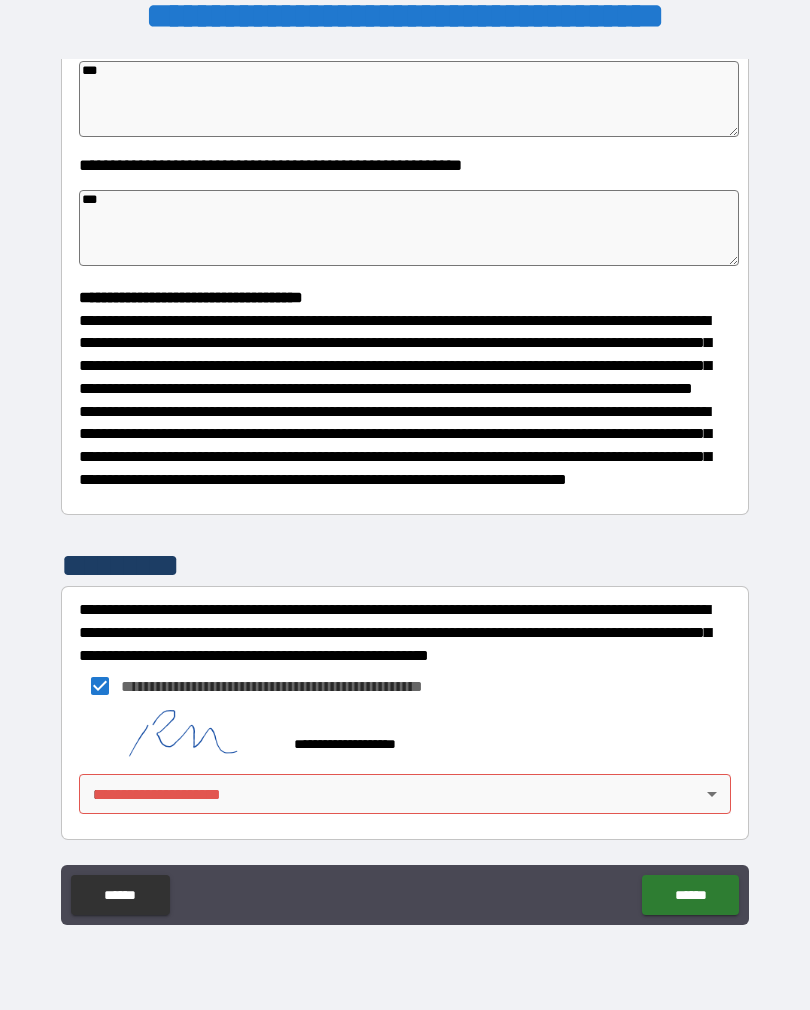 scroll, scrollTop: 387, scrollLeft: 0, axis: vertical 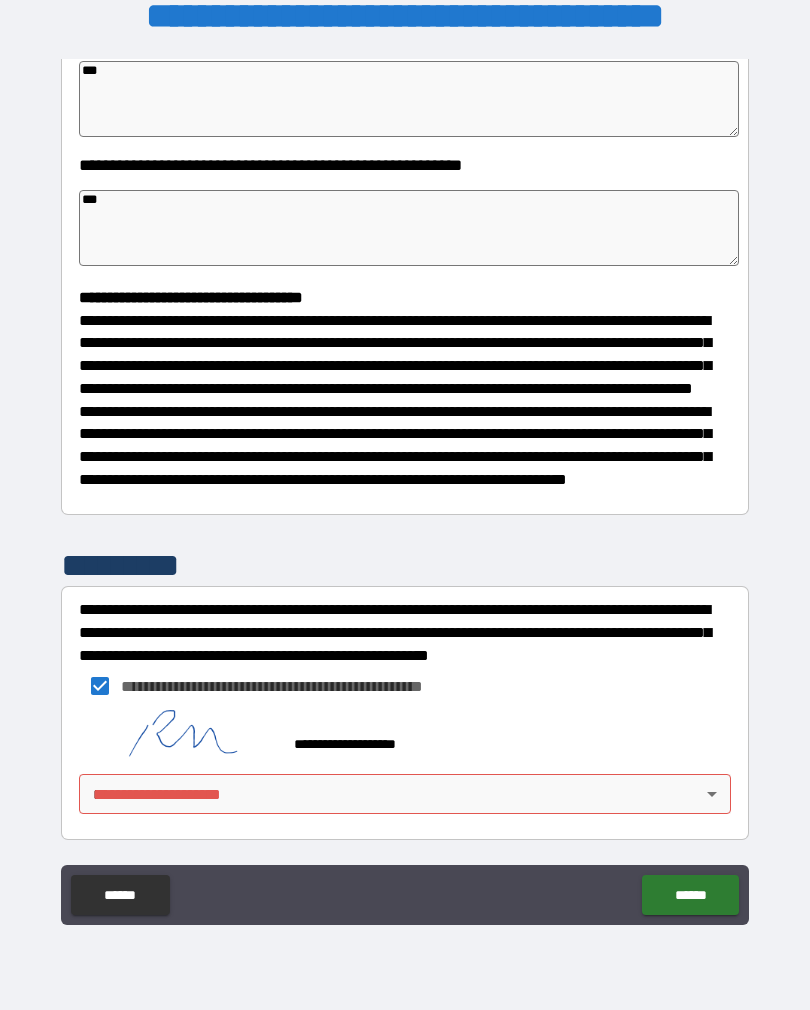 click on "**********" at bounding box center [405, 489] 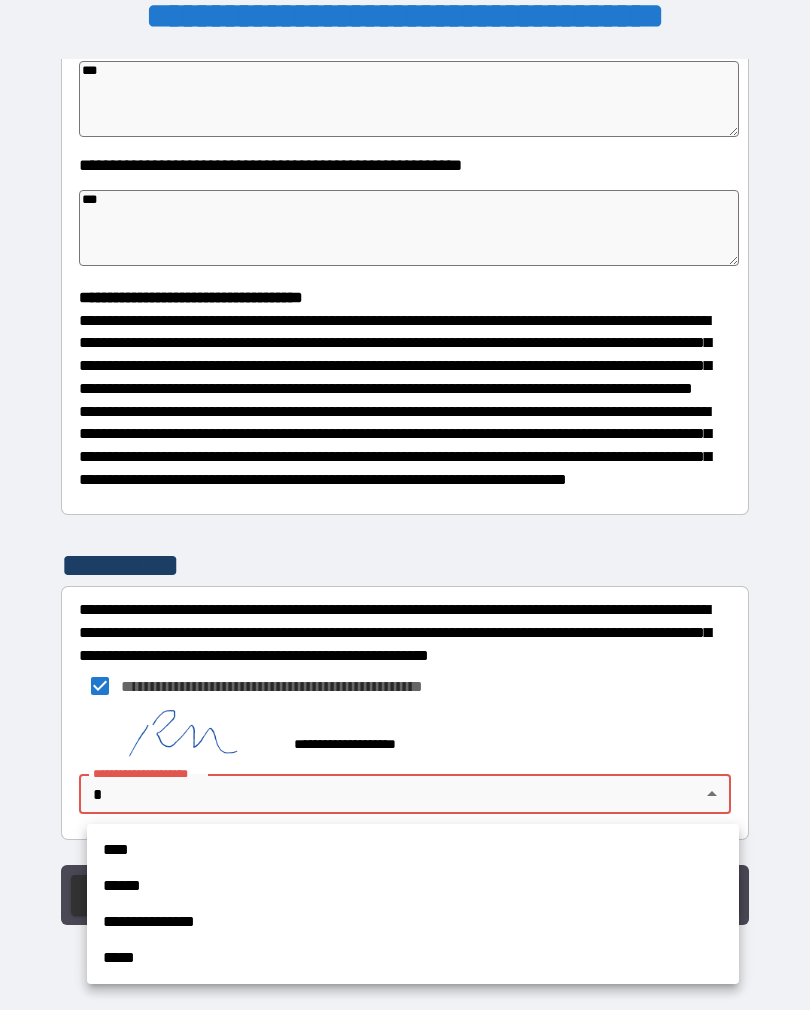 click on "****" at bounding box center [413, 850] 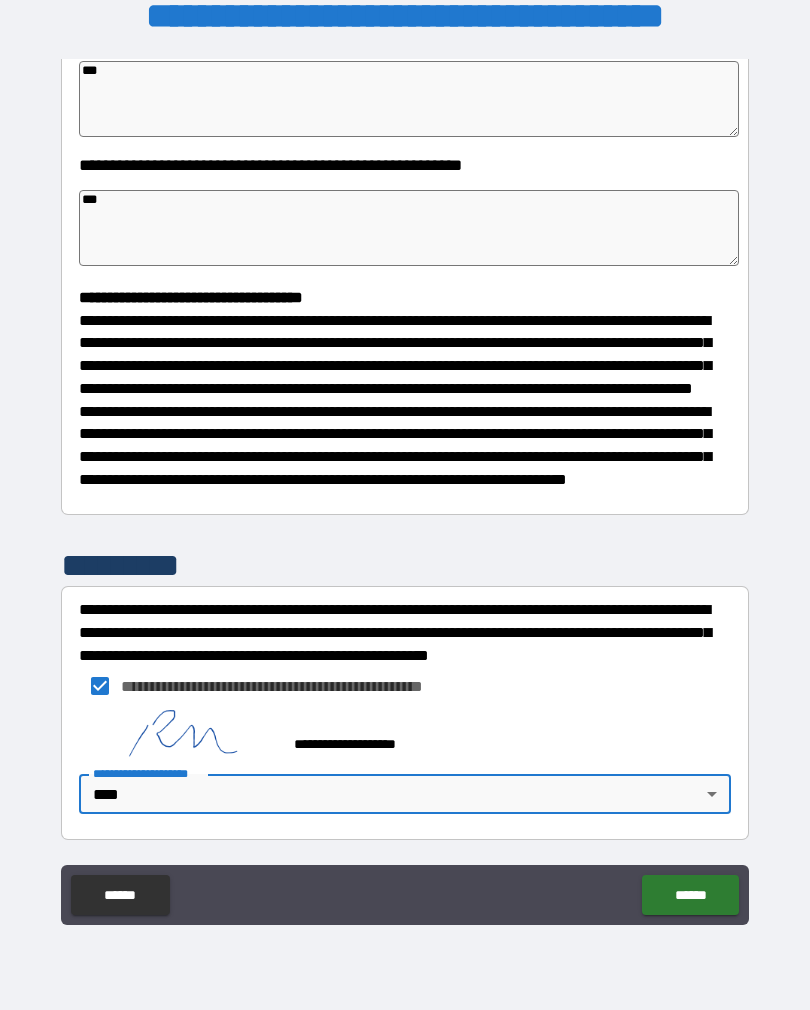 click on "******" at bounding box center [690, 895] 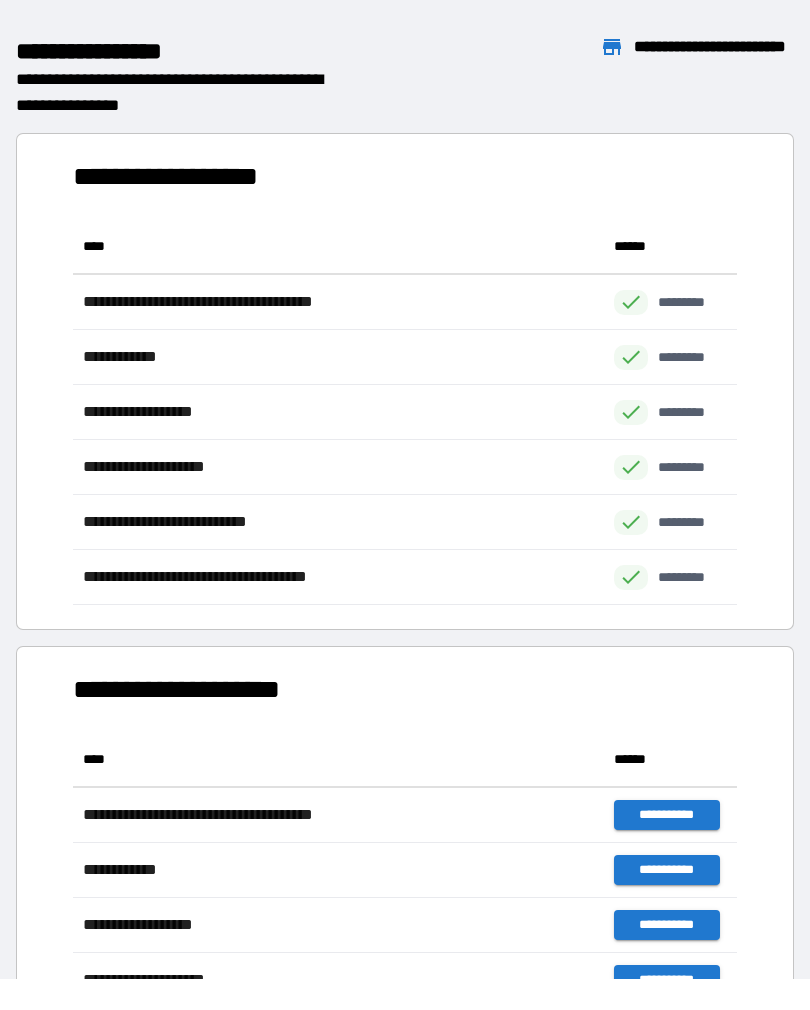 scroll, scrollTop: 1, scrollLeft: 1, axis: both 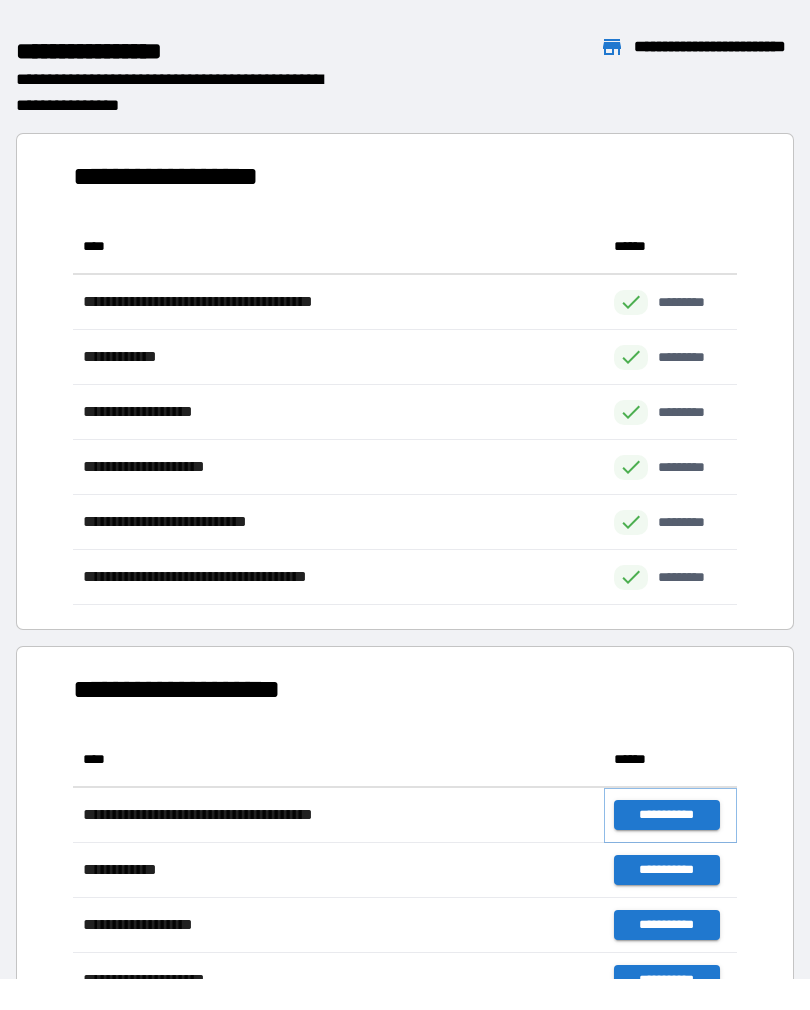 click on "**********" at bounding box center [666, 815] 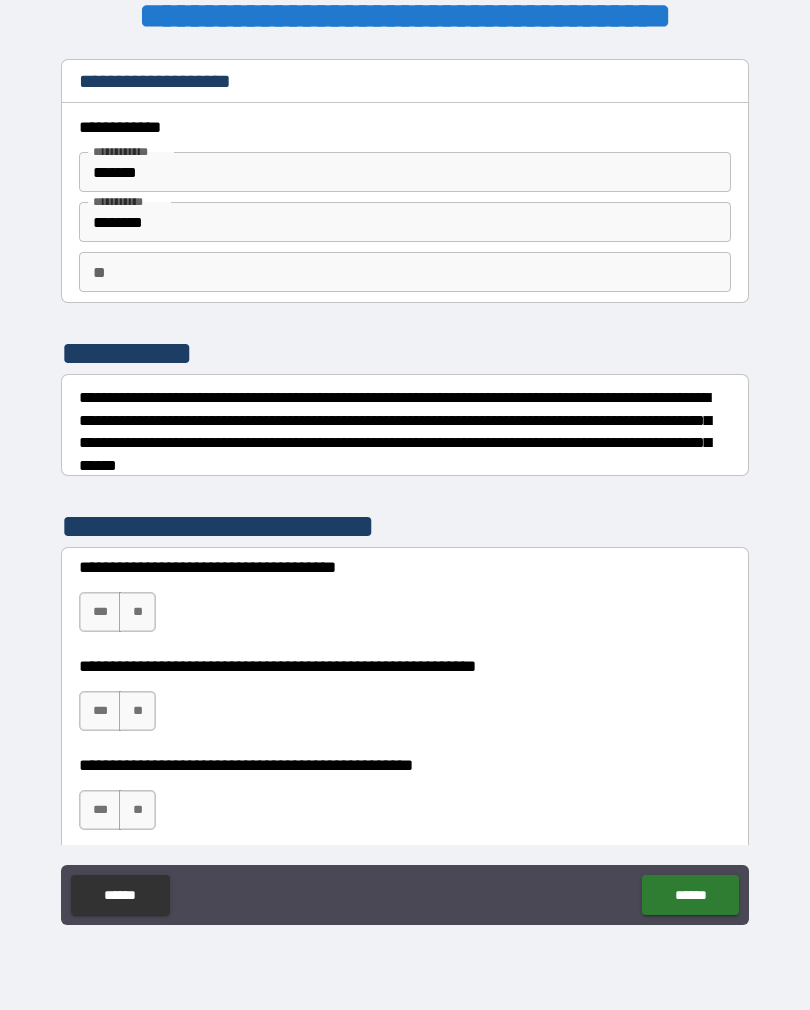 click on "**" at bounding box center (405, 272) 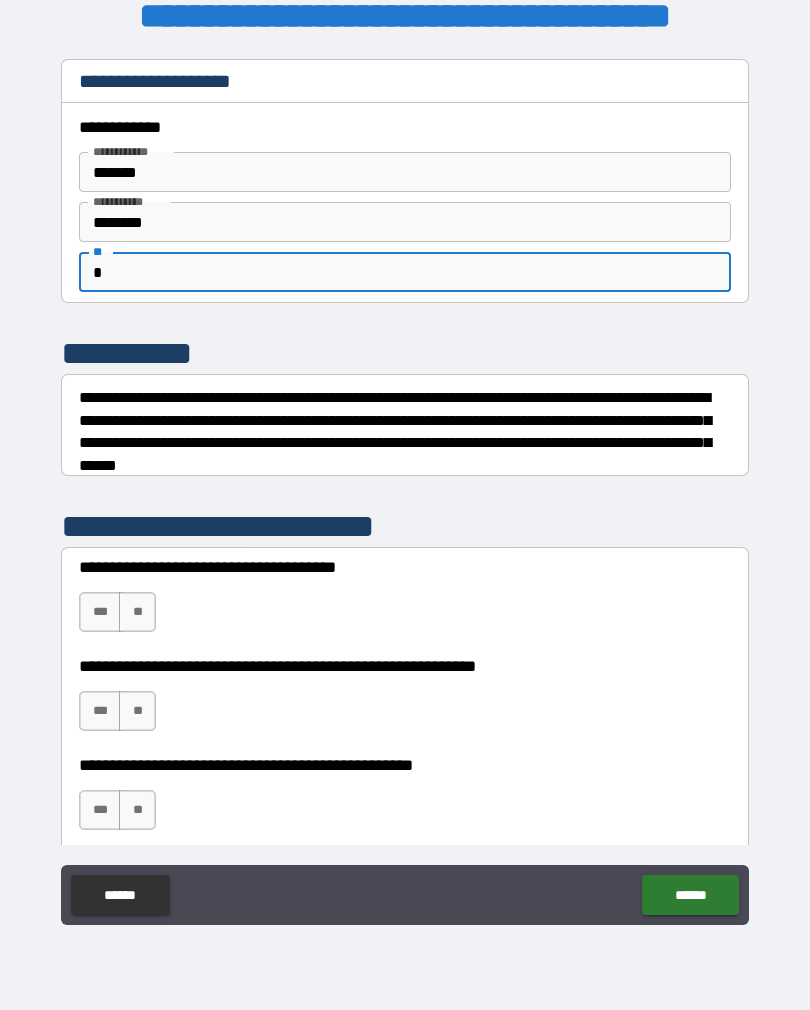 click on "********" at bounding box center [405, 222] 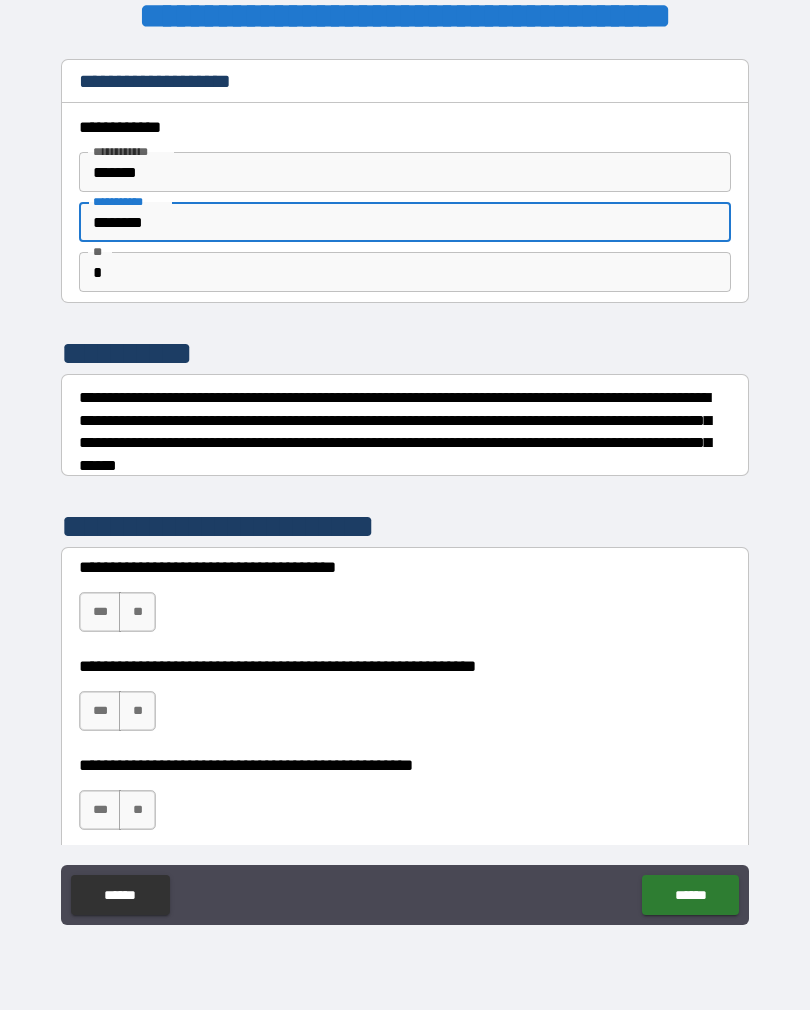 click on "********" at bounding box center (405, 222) 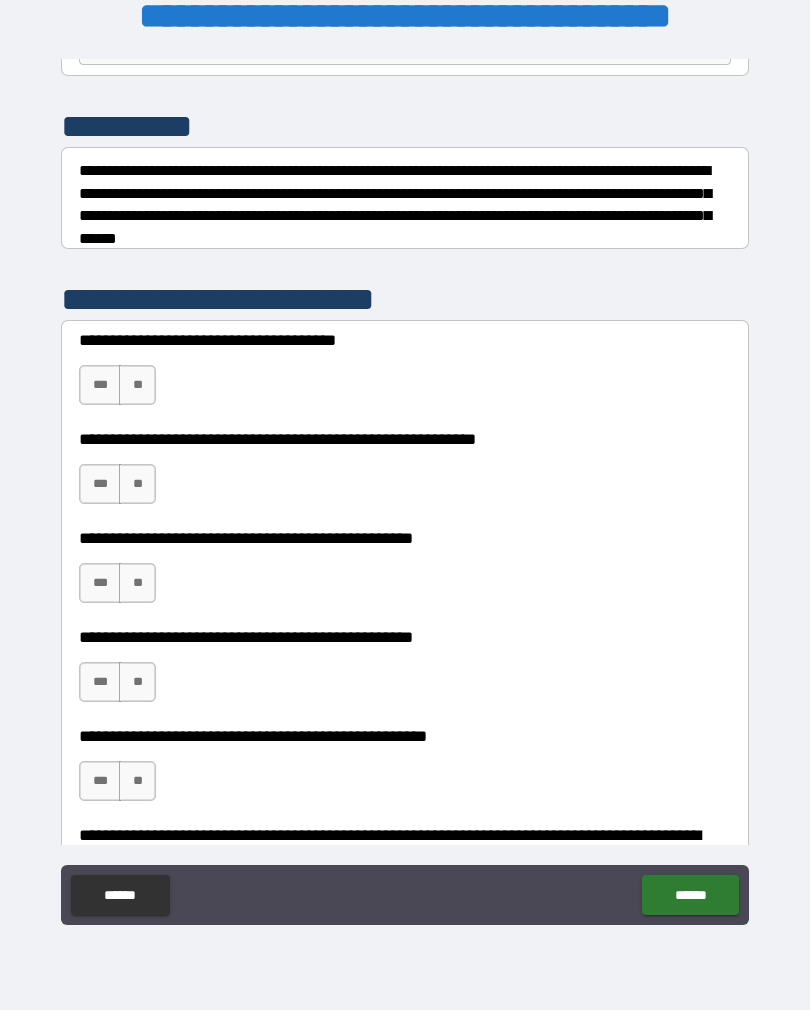scroll, scrollTop: 226, scrollLeft: 0, axis: vertical 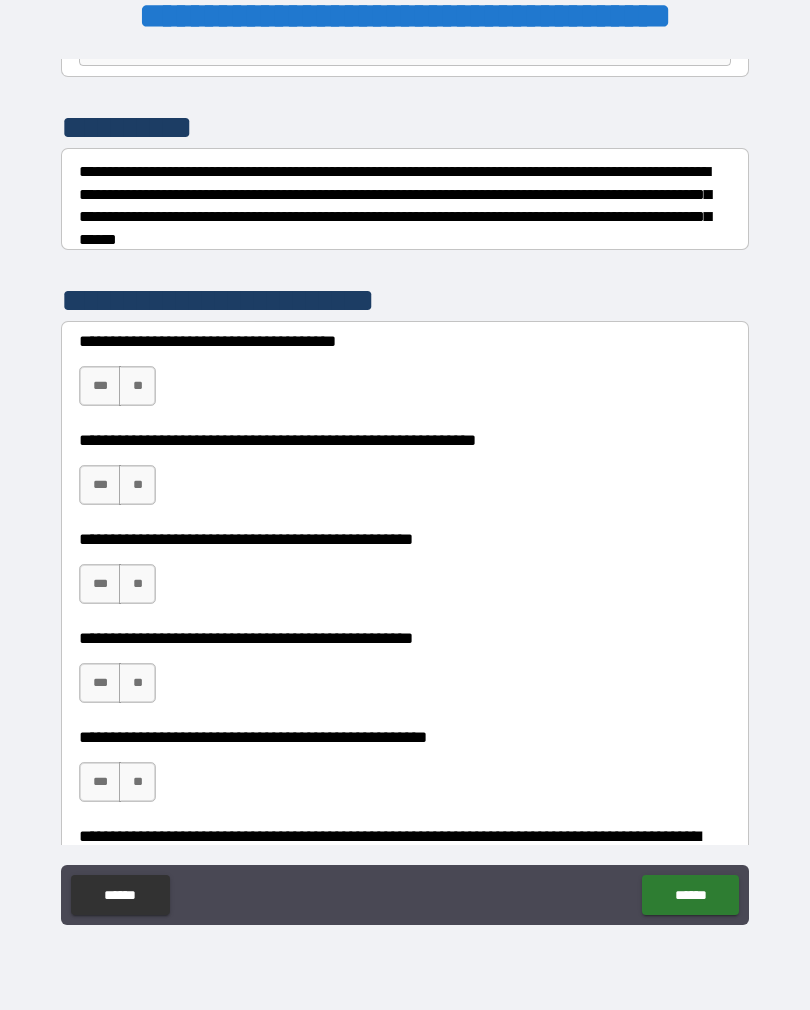 click on "**" at bounding box center [137, 386] 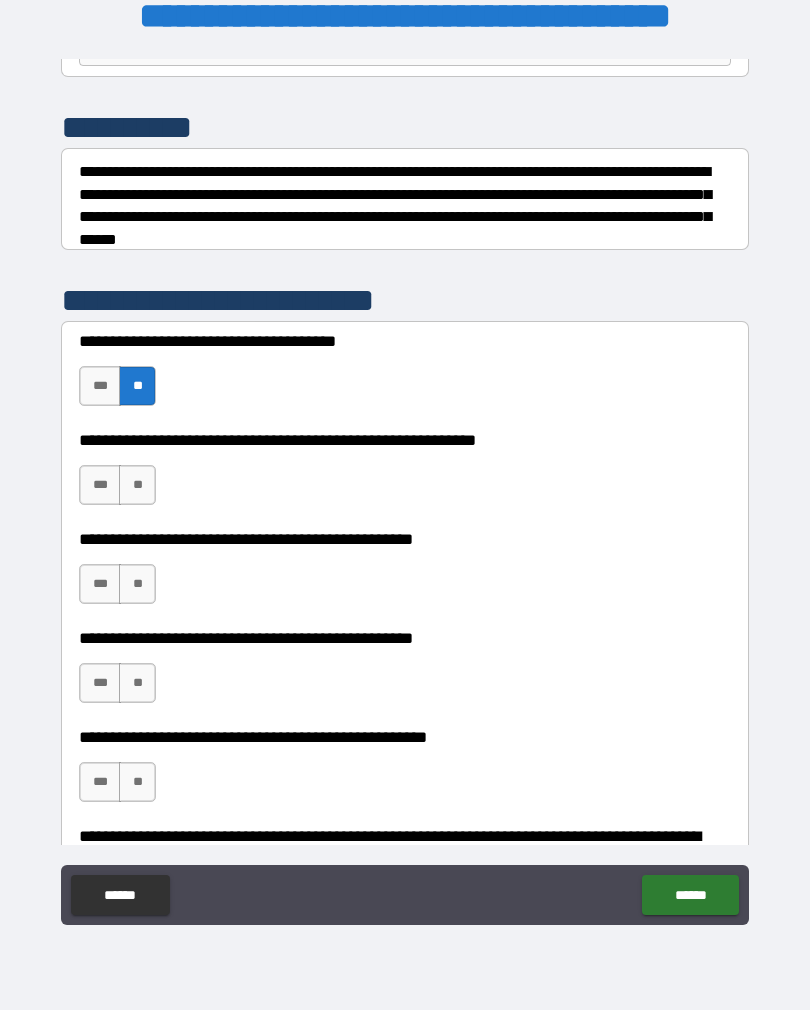 click on "**" at bounding box center (137, 485) 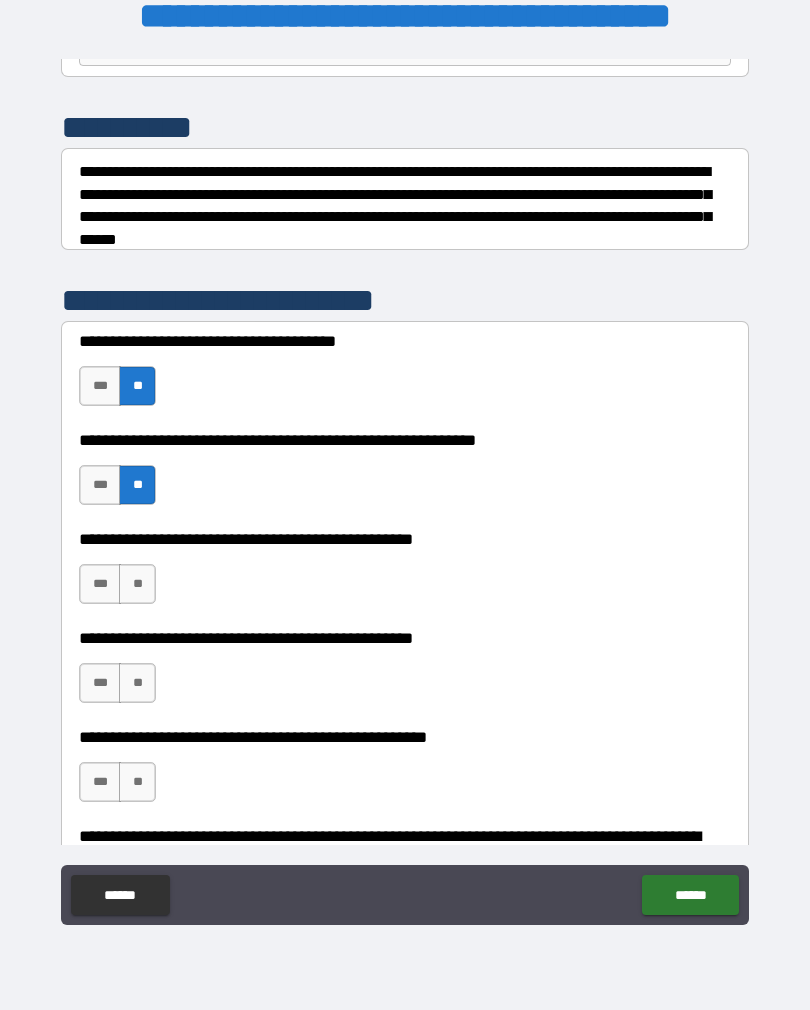 click on "**" at bounding box center [137, 584] 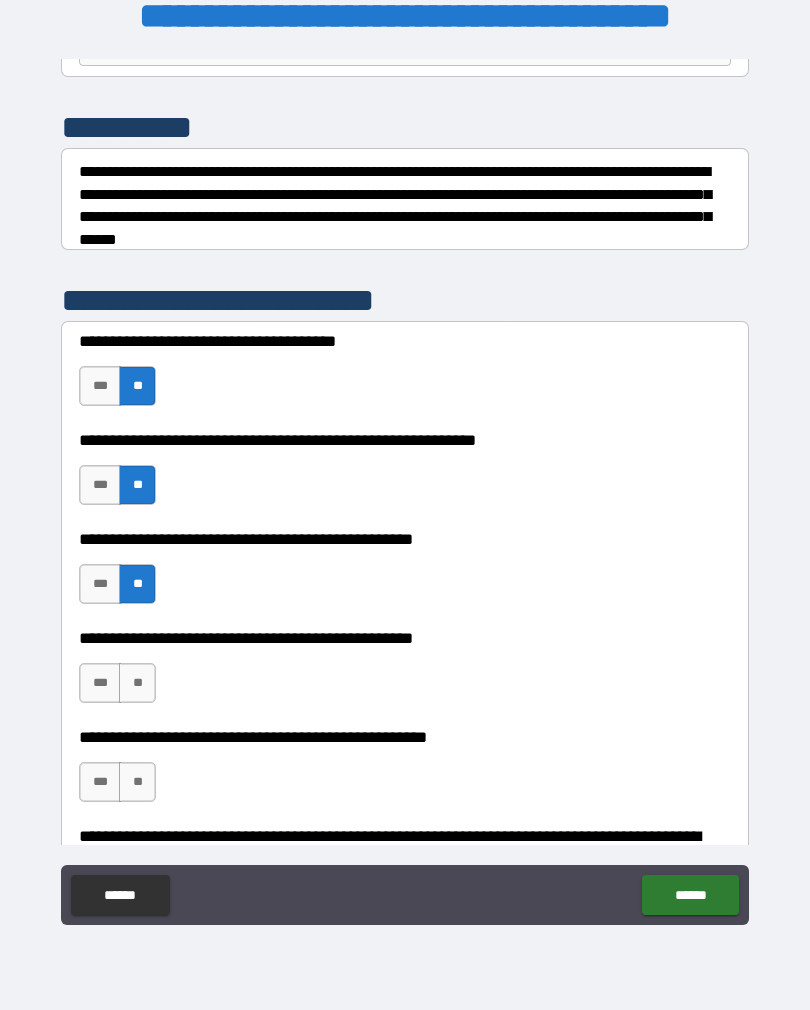 click on "**" at bounding box center [137, 683] 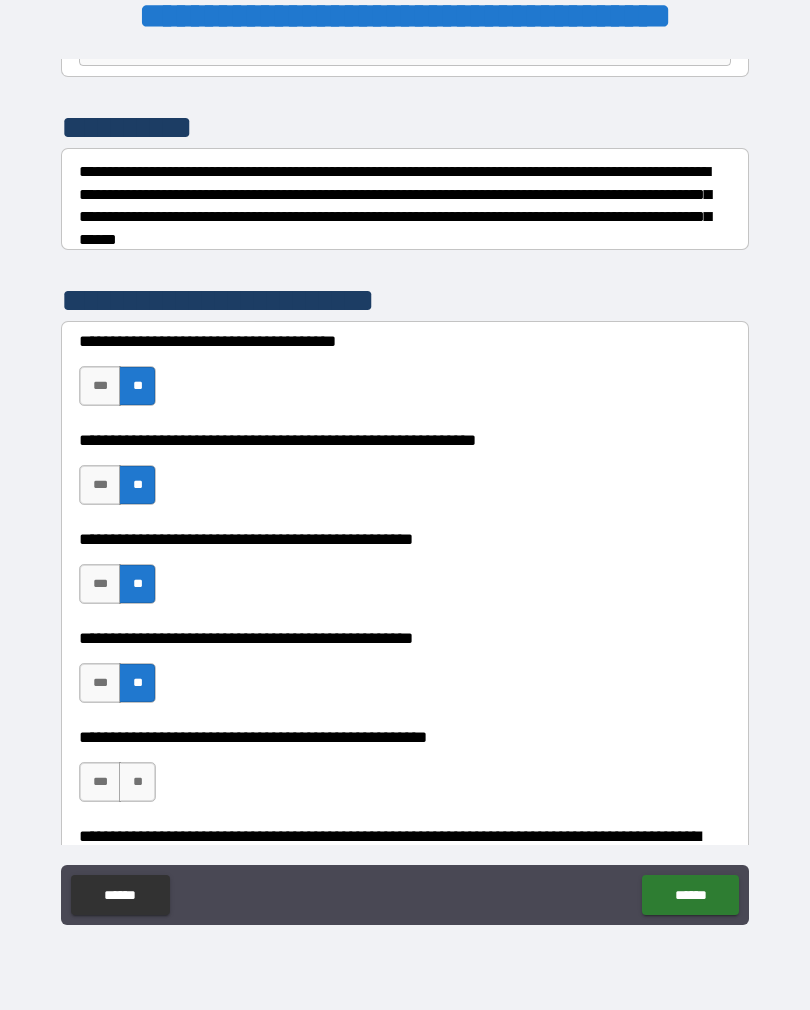 click on "**" at bounding box center [137, 782] 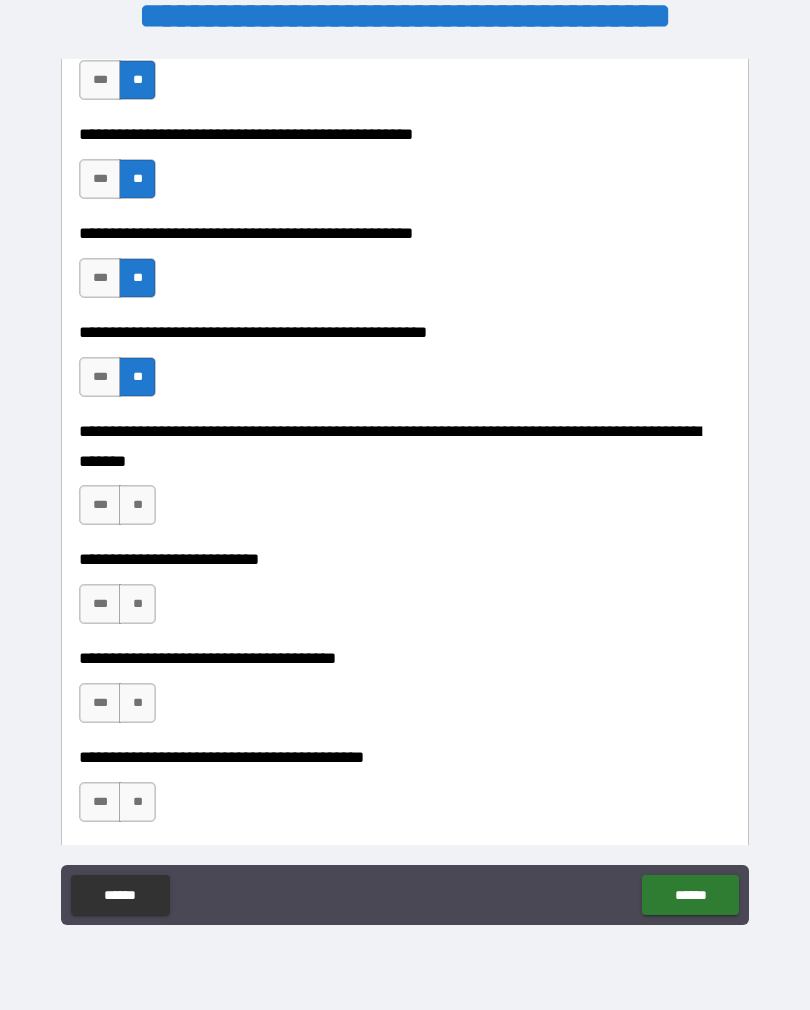 scroll, scrollTop: 632, scrollLeft: 0, axis: vertical 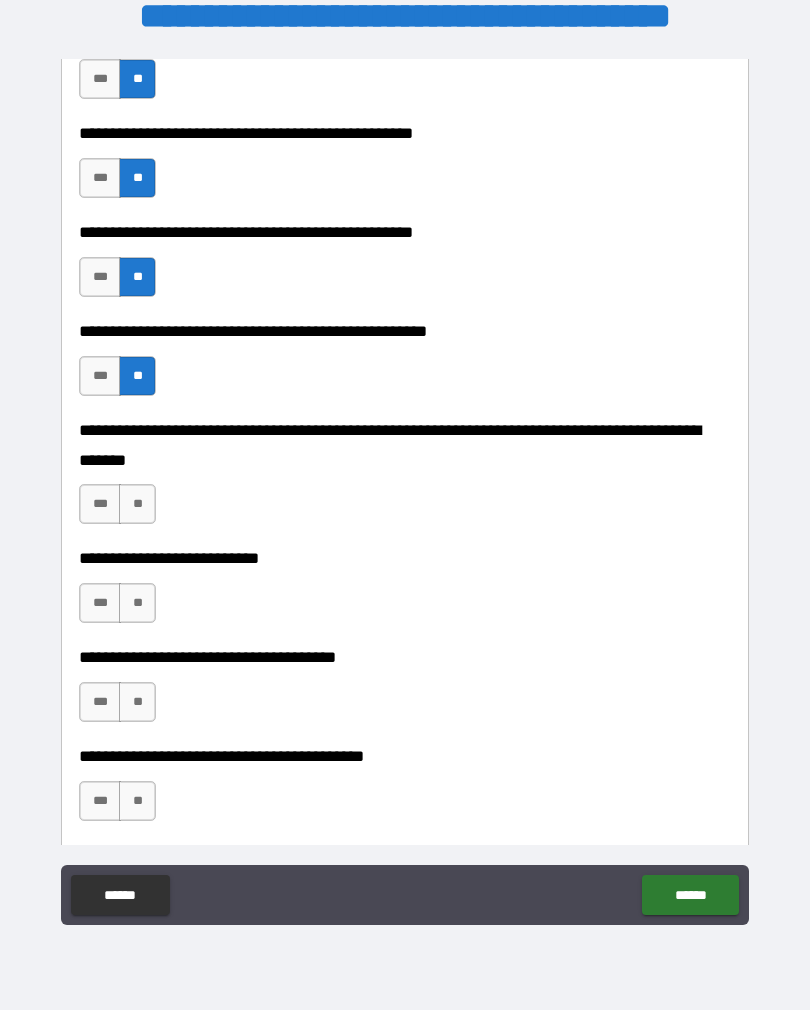 click on "**" at bounding box center (137, 504) 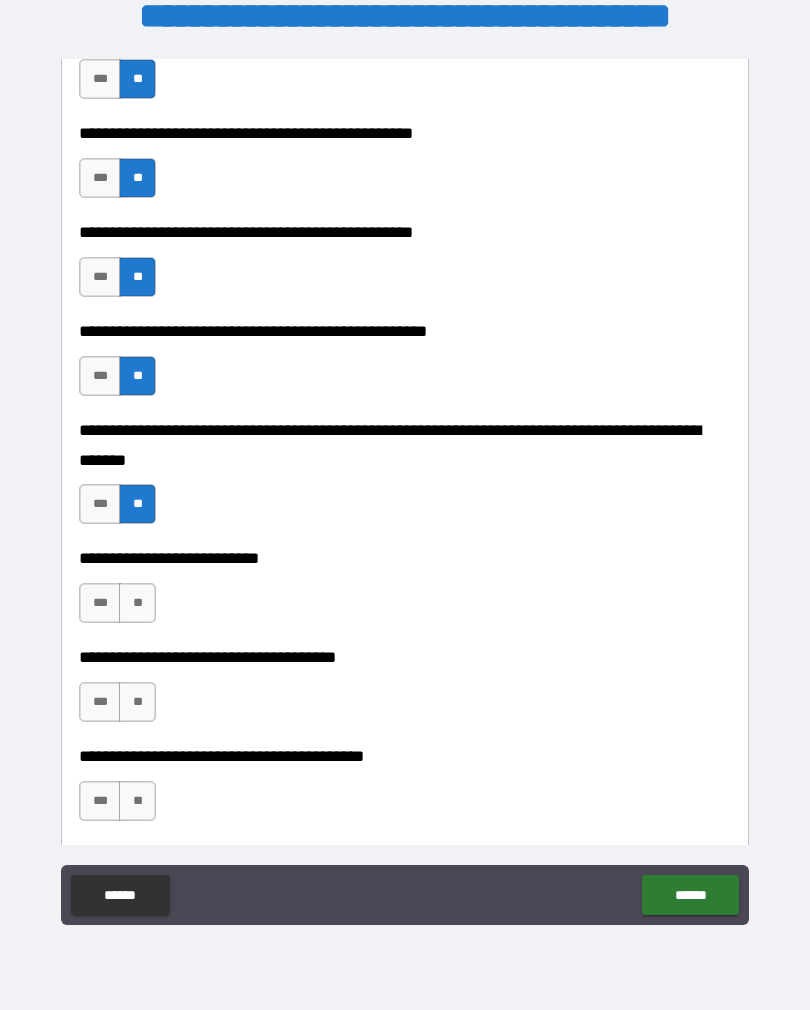 click on "**" at bounding box center [137, 603] 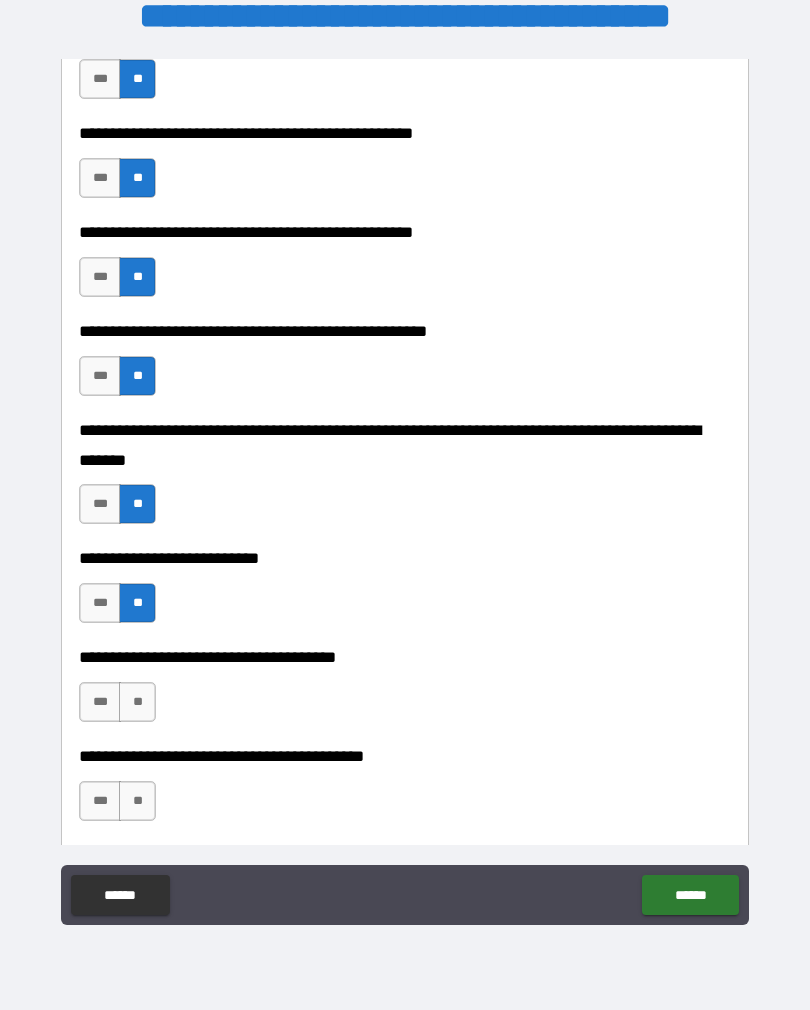 click on "**" at bounding box center [137, 702] 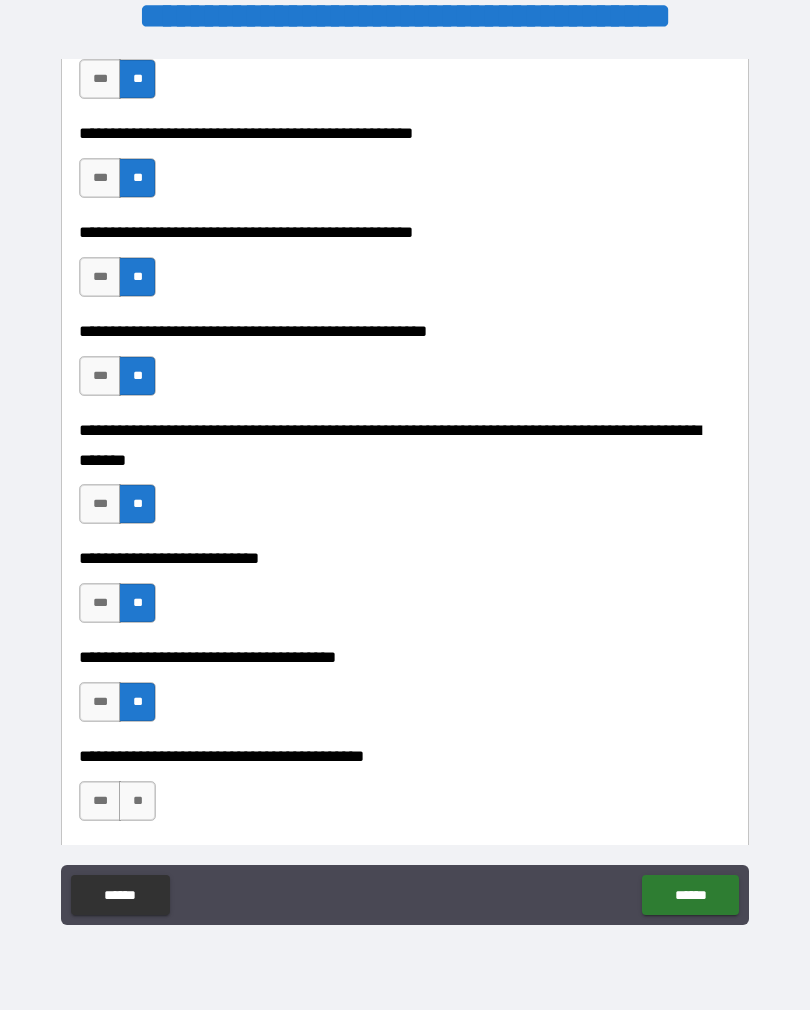 click on "**" at bounding box center [137, 801] 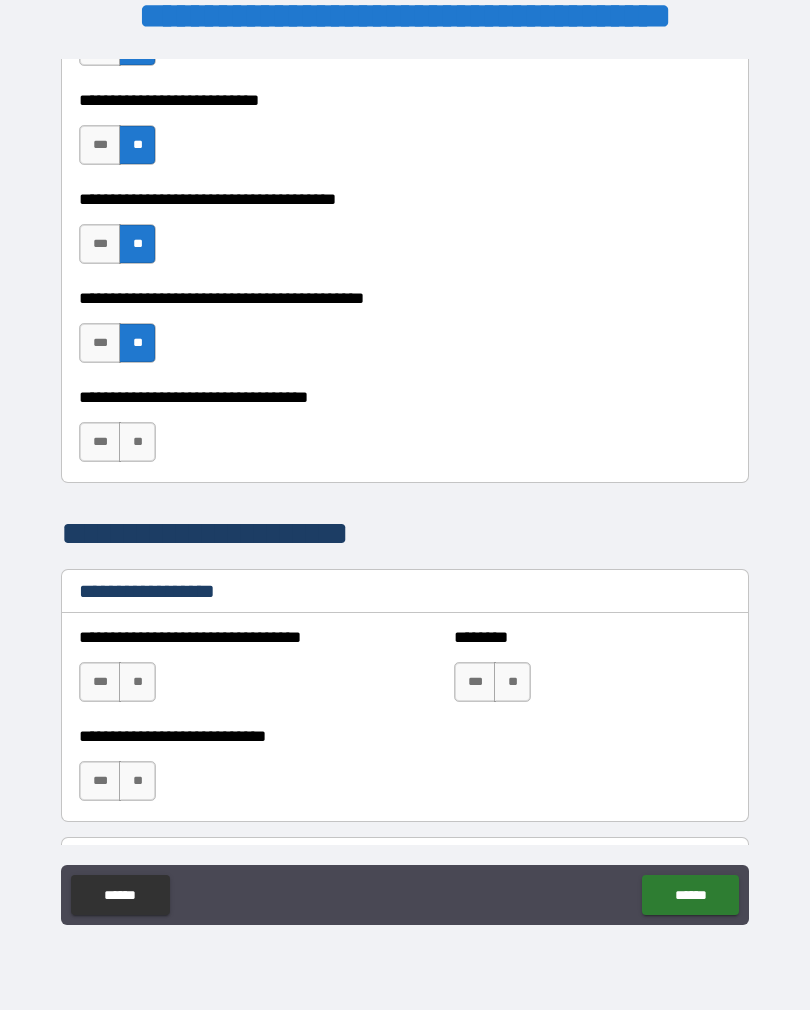 scroll, scrollTop: 1088, scrollLeft: 0, axis: vertical 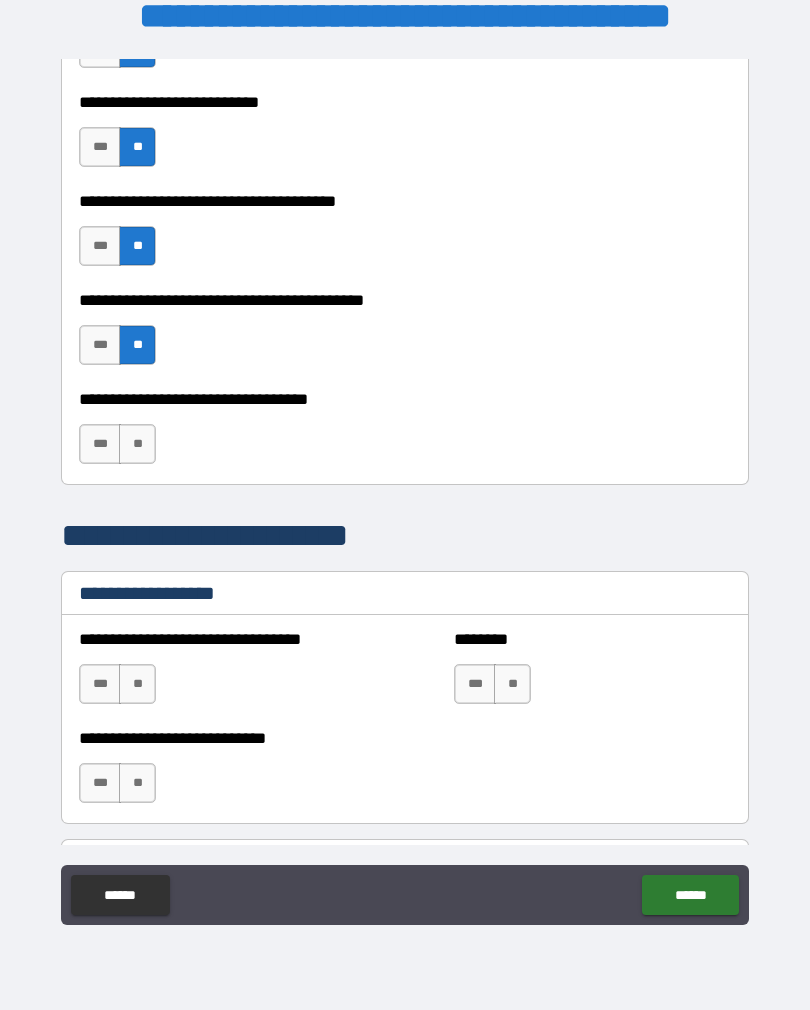 click on "**" at bounding box center (137, 444) 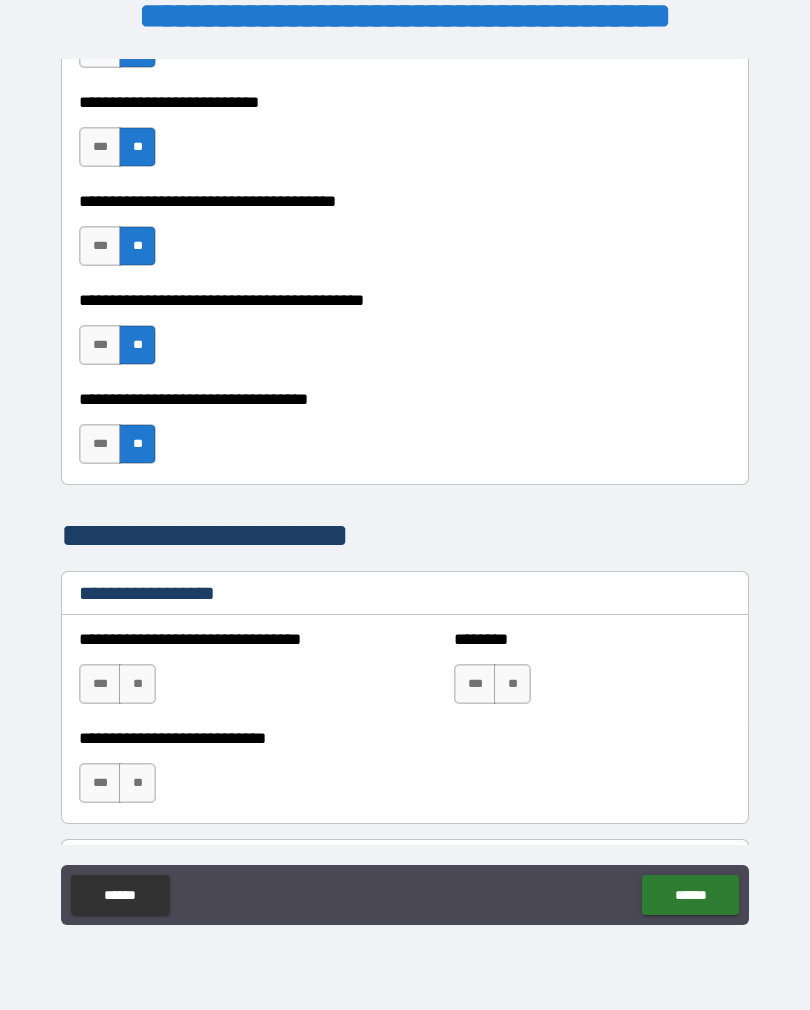 click on "**" at bounding box center [137, 684] 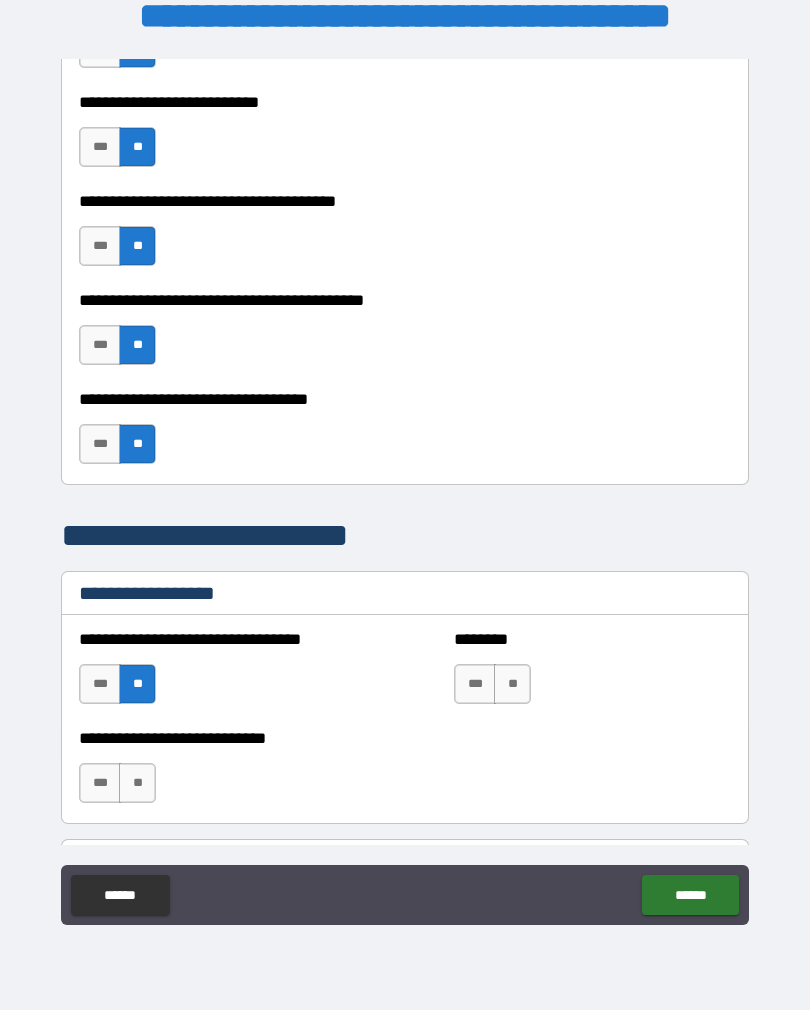 click on "**" at bounding box center (137, 783) 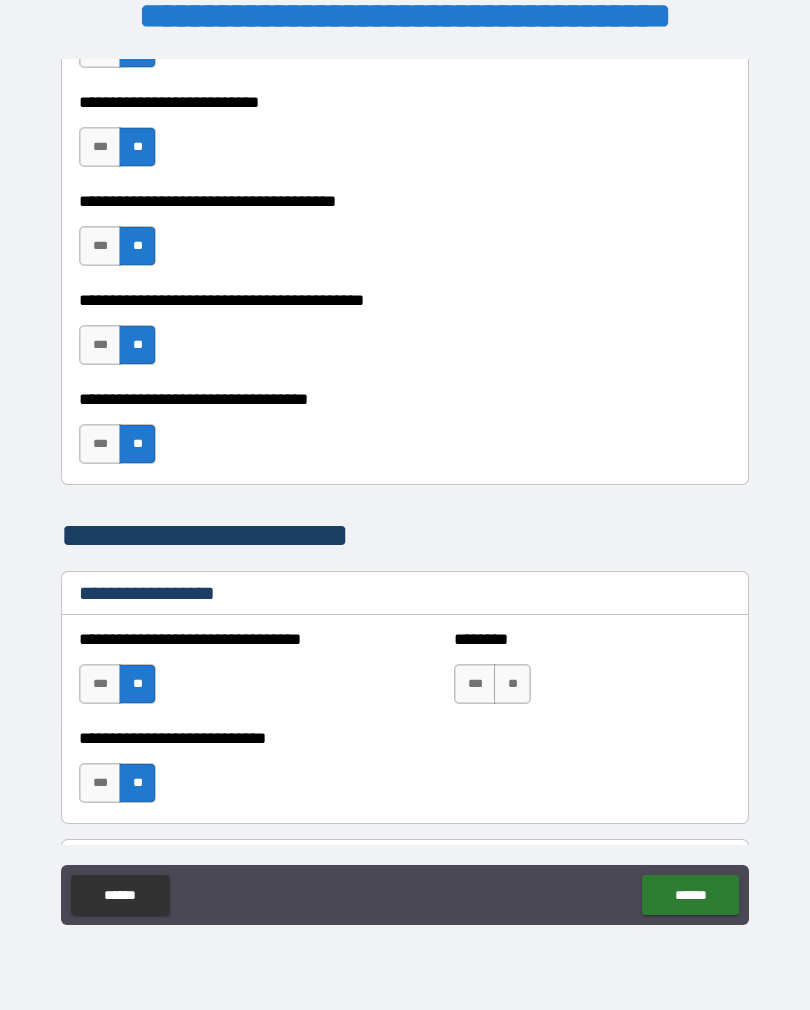 click on "**" at bounding box center (512, 684) 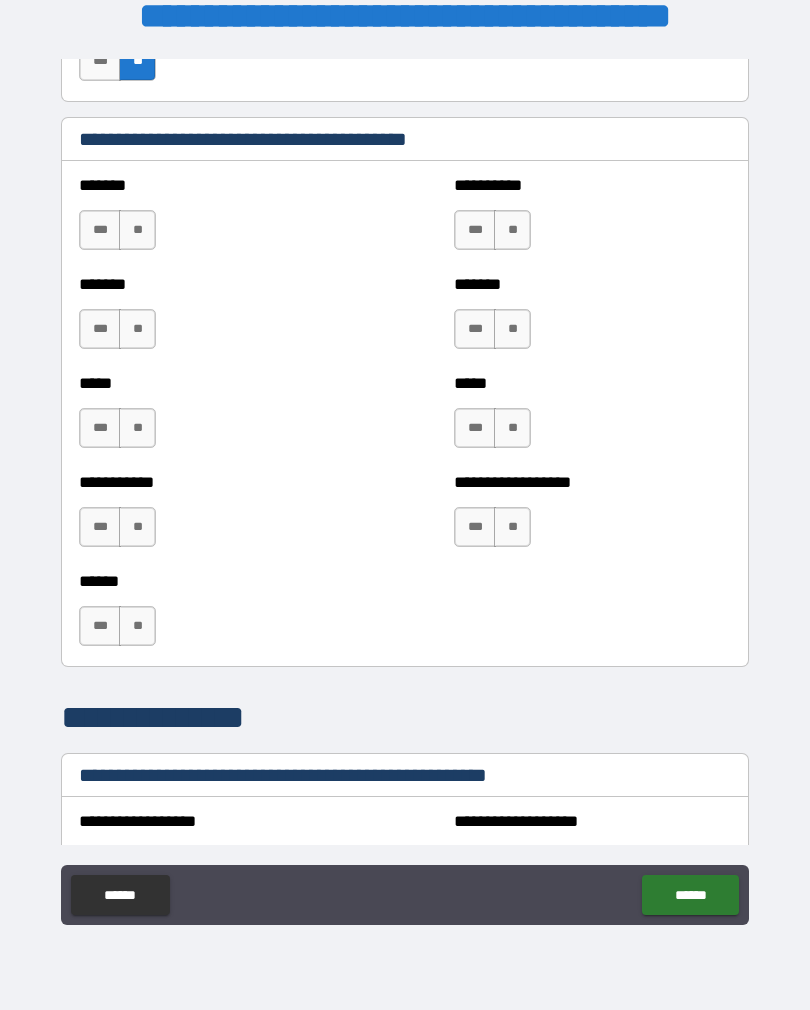 scroll, scrollTop: 1816, scrollLeft: 0, axis: vertical 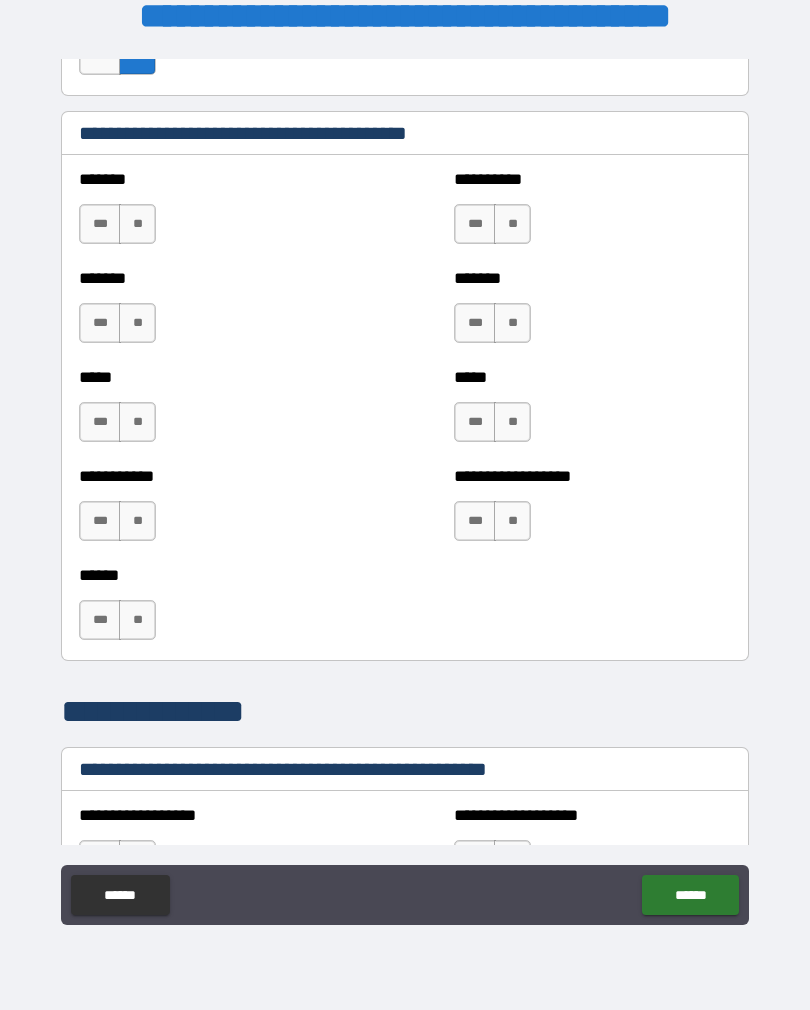 click on "***" at bounding box center [475, 224] 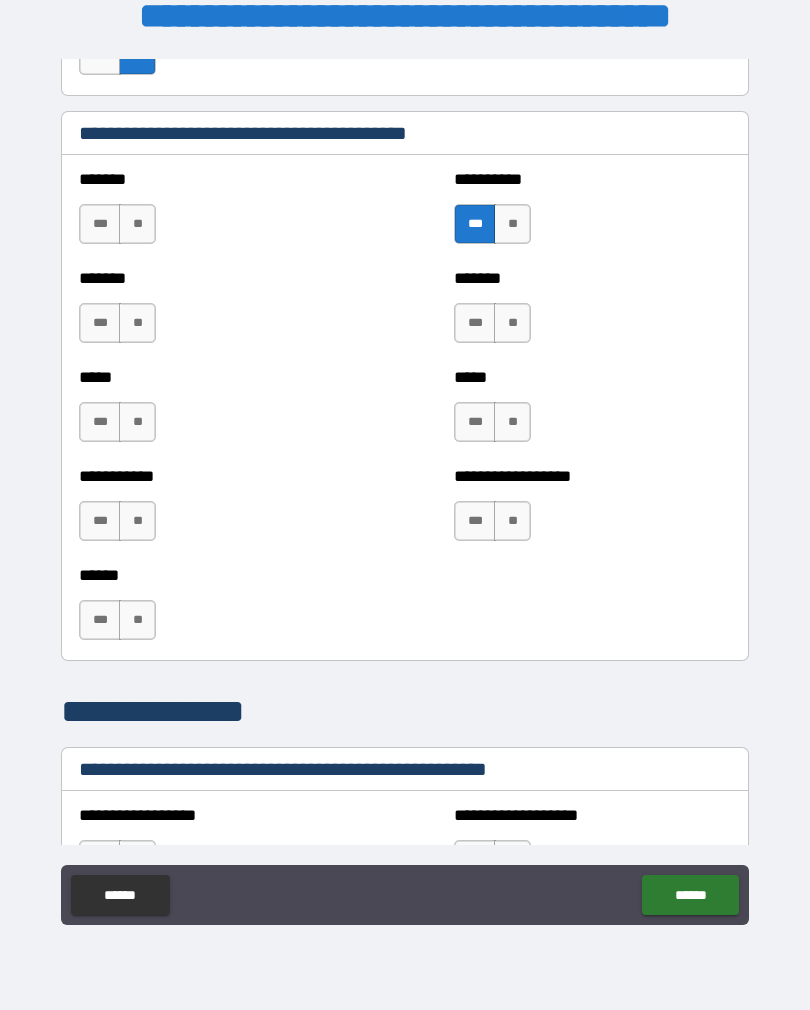 click on "**" at bounding box center (512, 323) 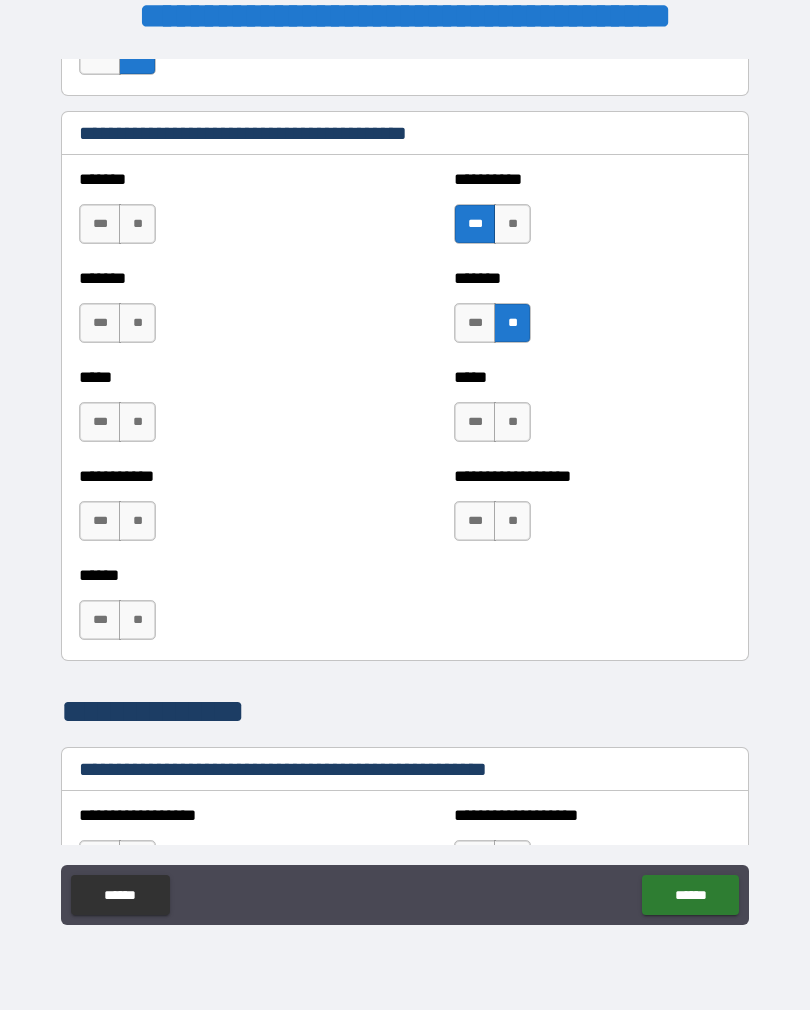 click on "**" at bounding box center (512, 422) 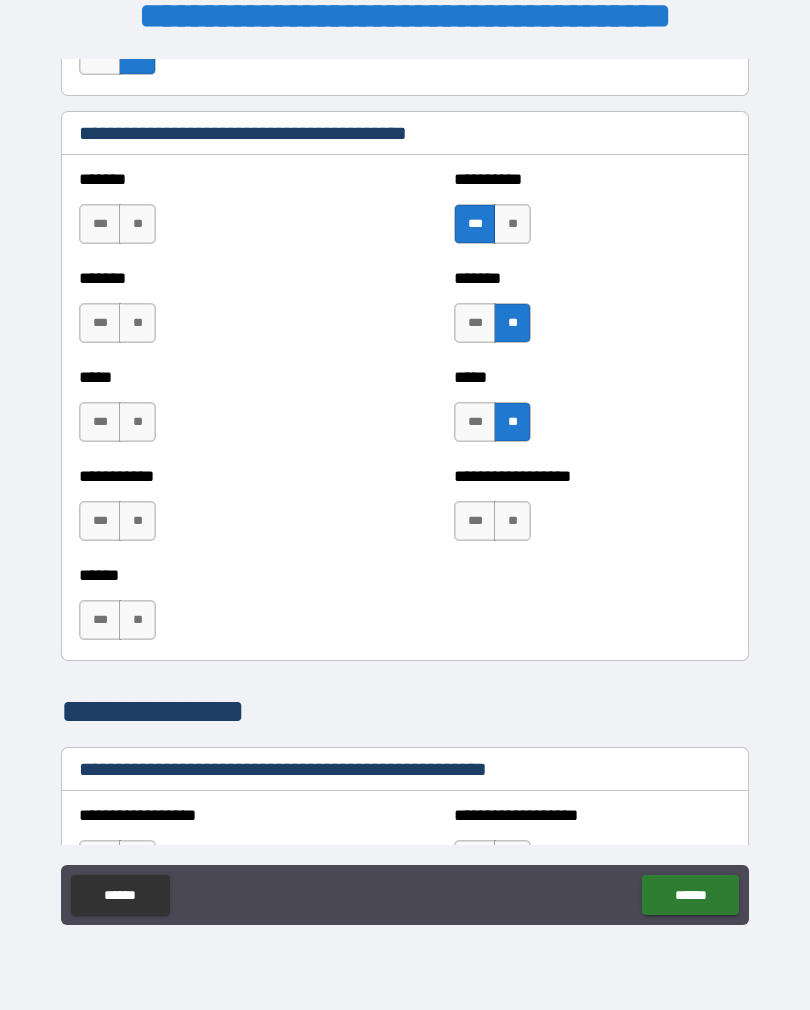 click on "**" at bounding box center [512, 521] 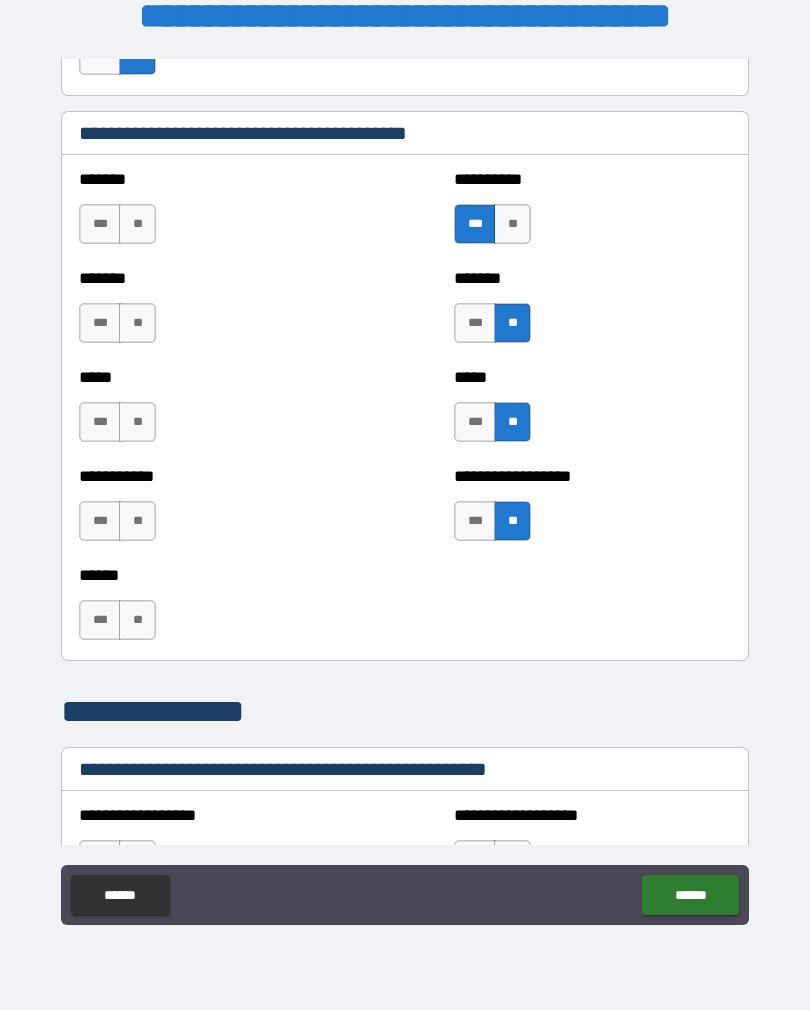 click on "**" at bounding box center [137, 224] 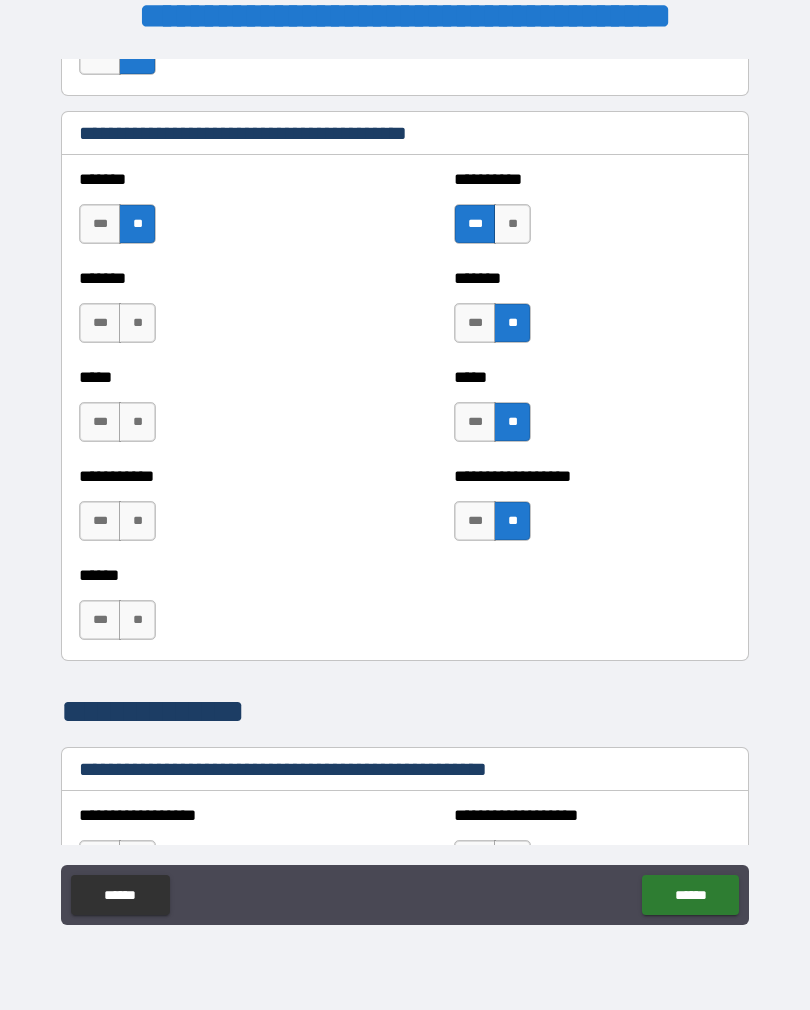 click on "**" at bounding box center (137, 323) 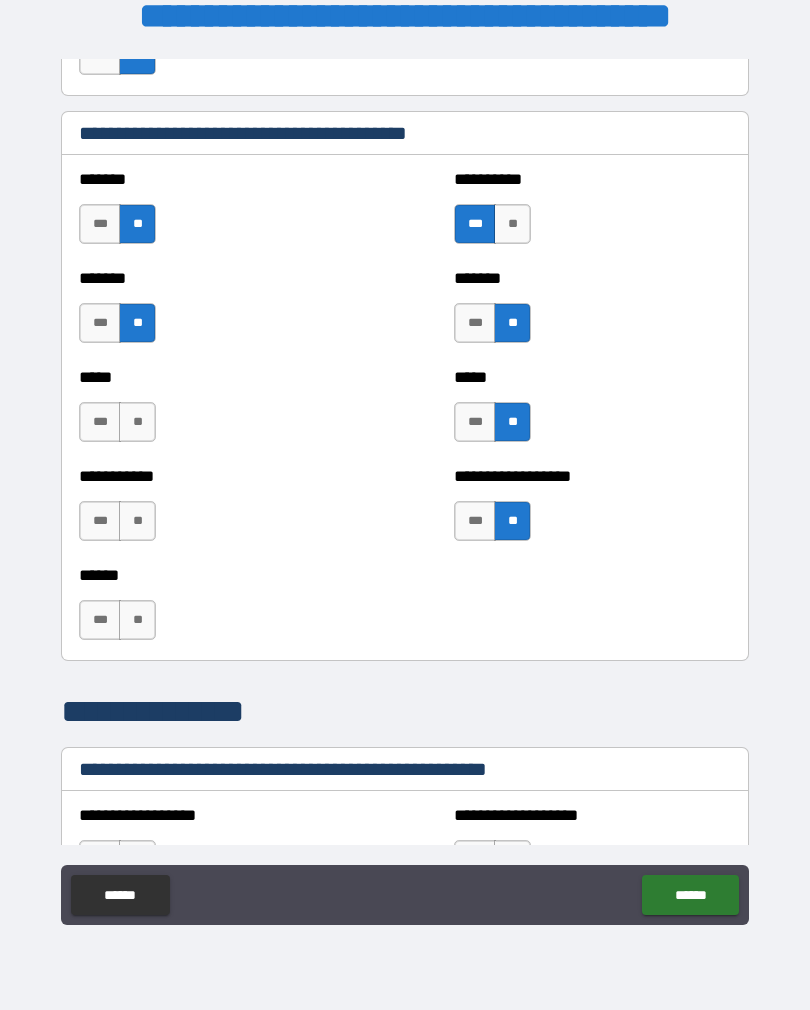 click on "**" at bounding box center [137, 521] 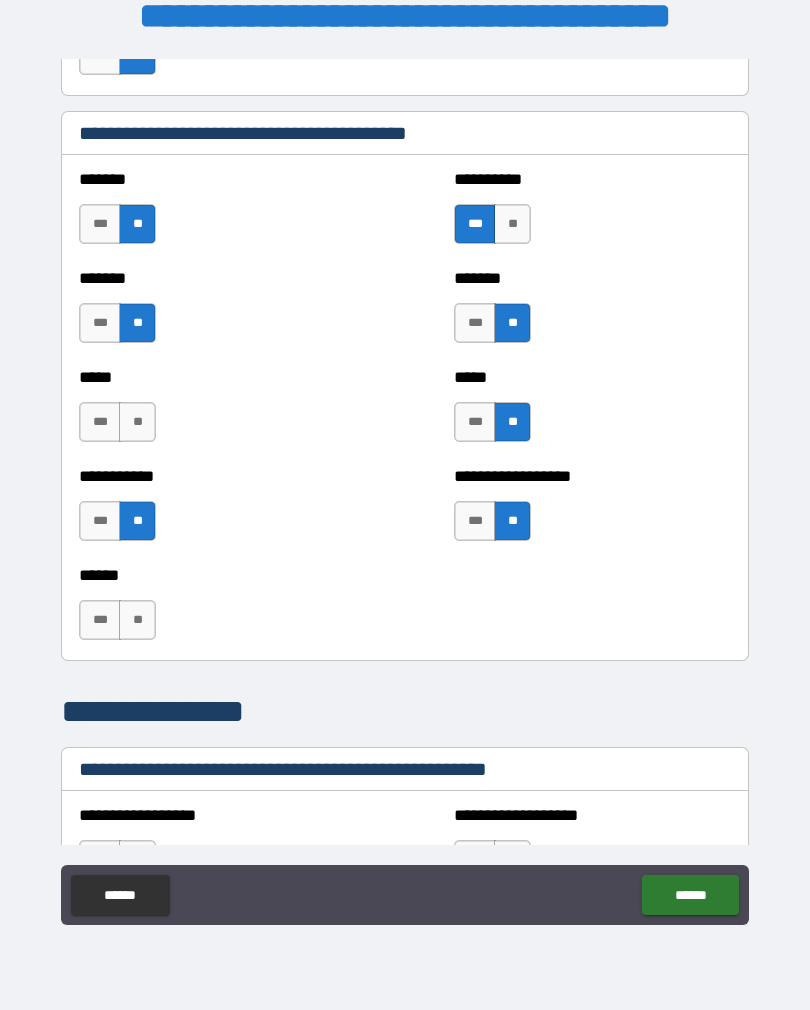 click on "**" at bounding box center (137, 620) 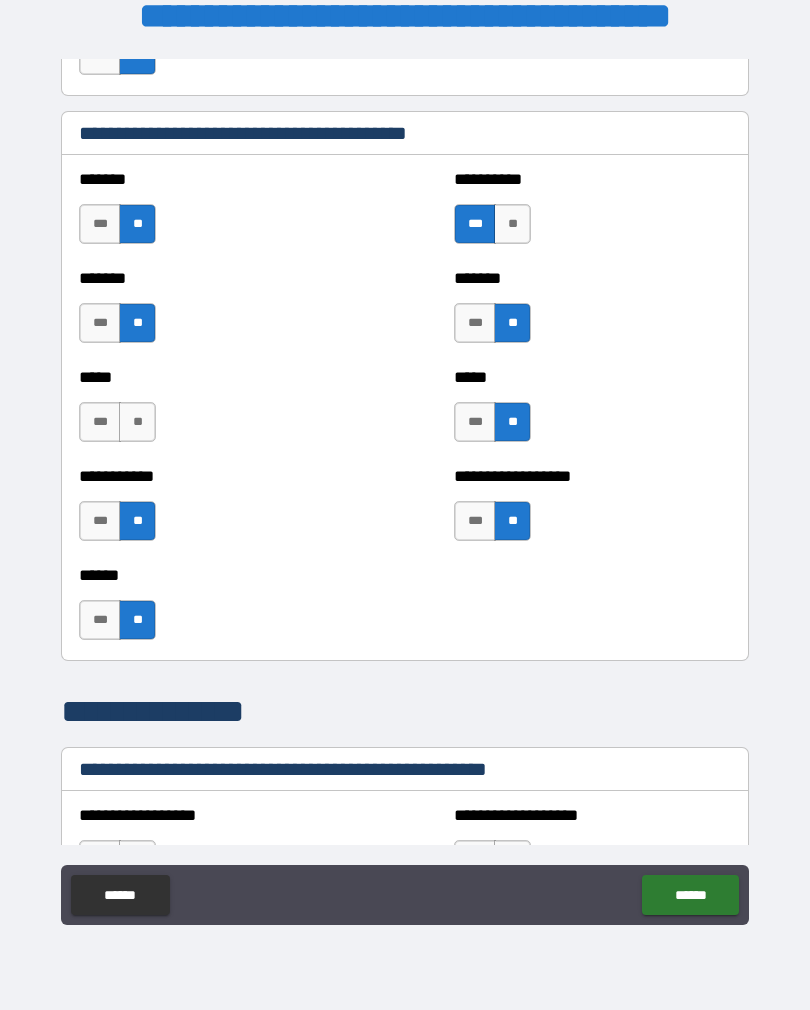 click on "***" at bounding box center (100, 422) 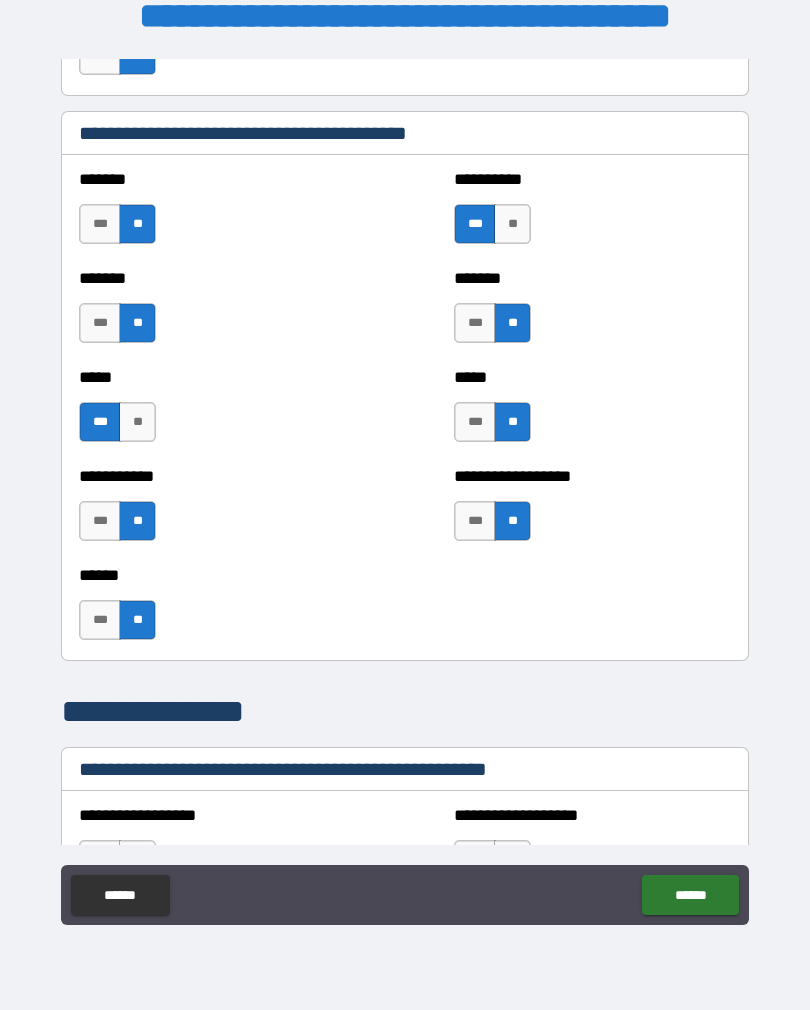 click on "**" at bounding box center (137, 422) 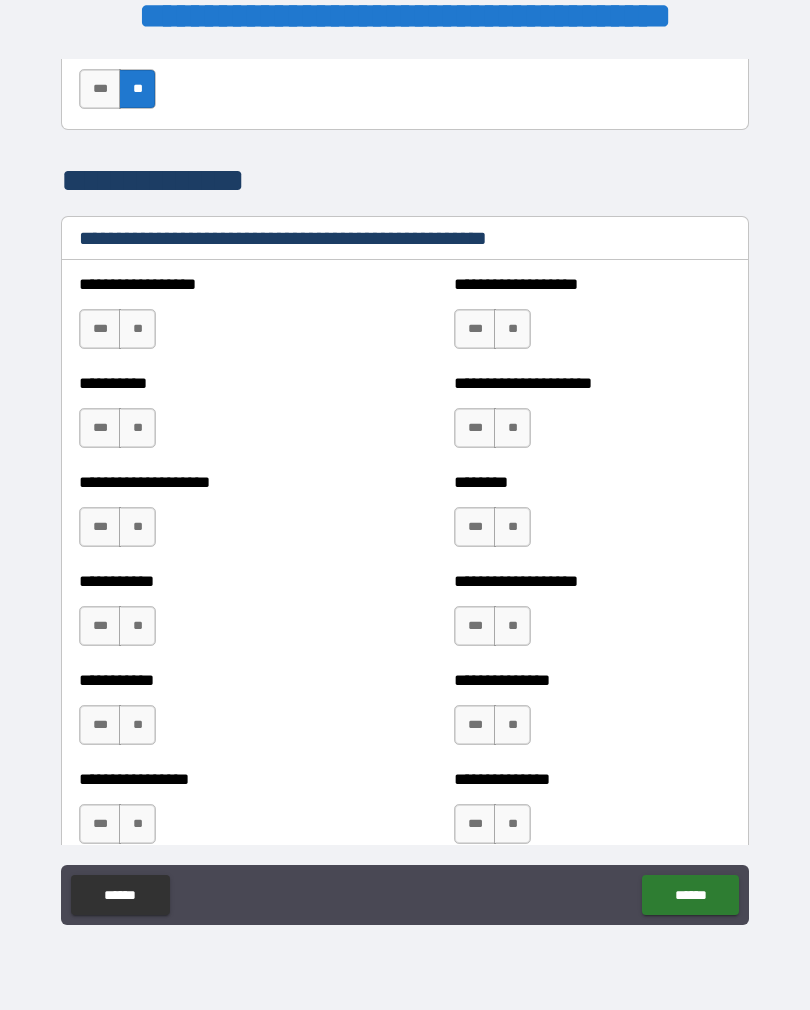 scroll, scrollTop: 2357, scrollLeft: 0, axis: vertical 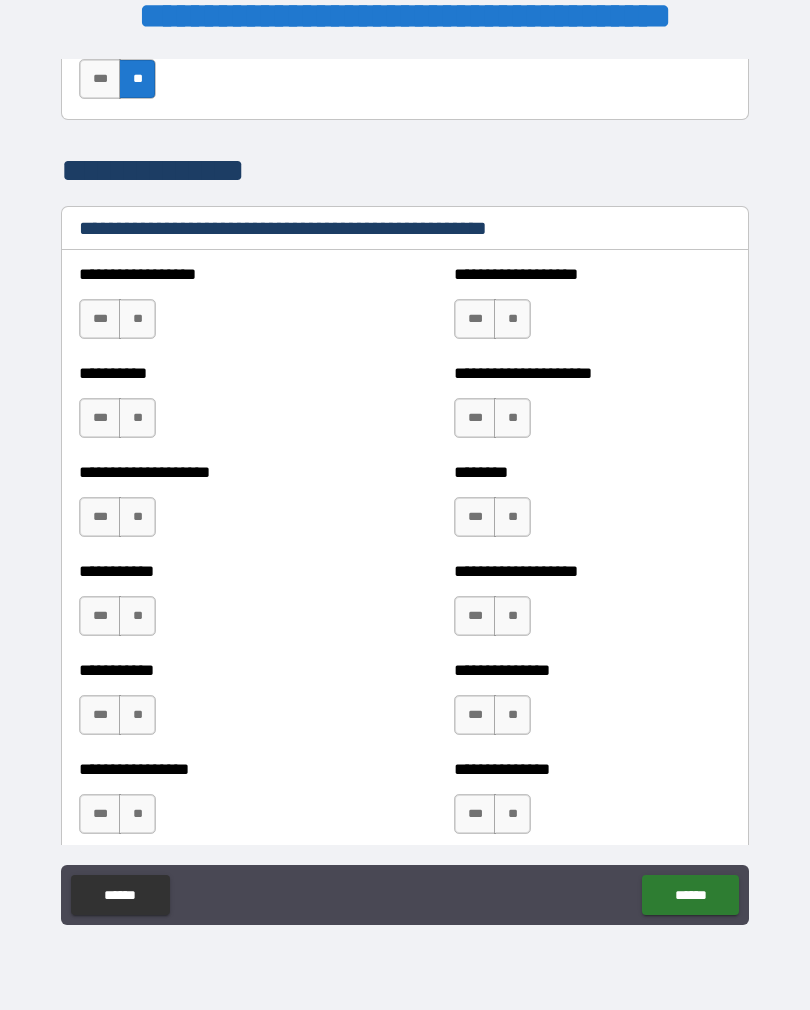 click on "**" at bounding box center (137, 319) 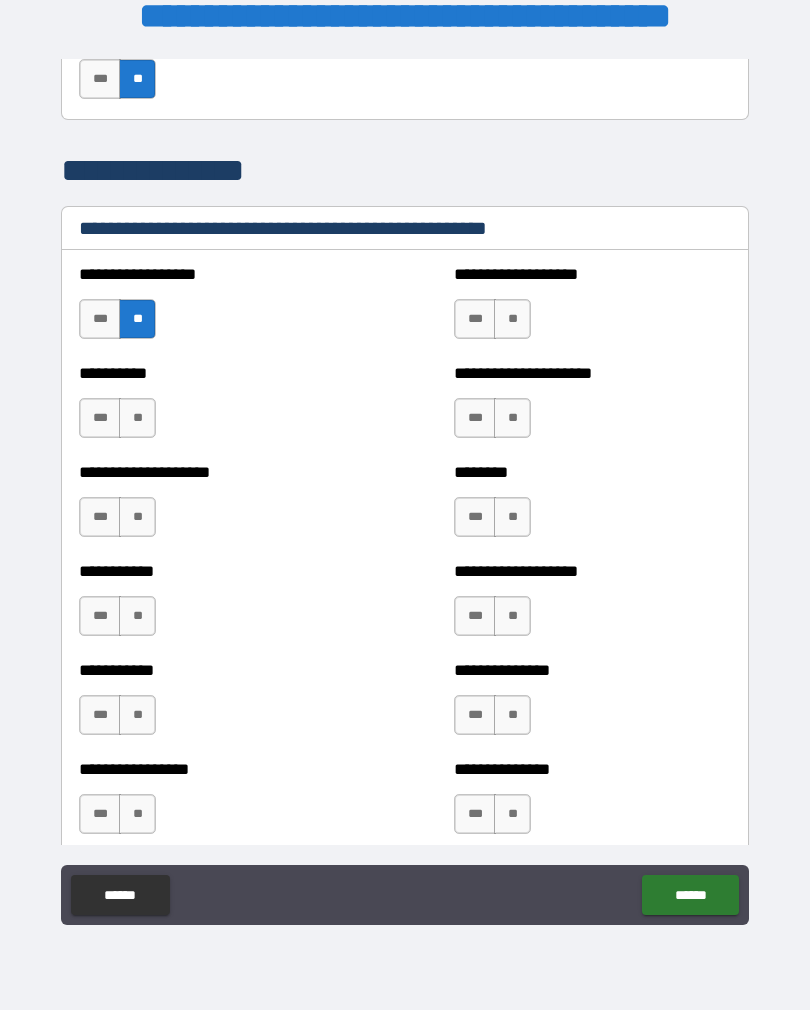 click on "**" at bounding box center [137, 418] 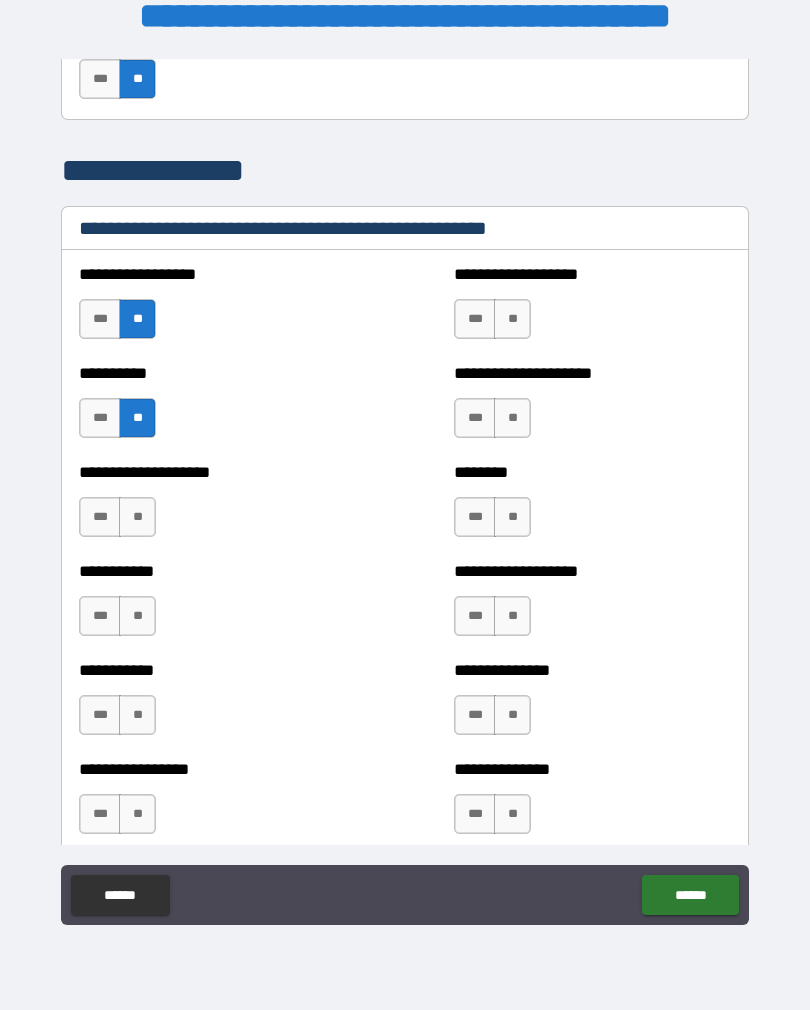 click on "**" at bounding box center [137, 517] 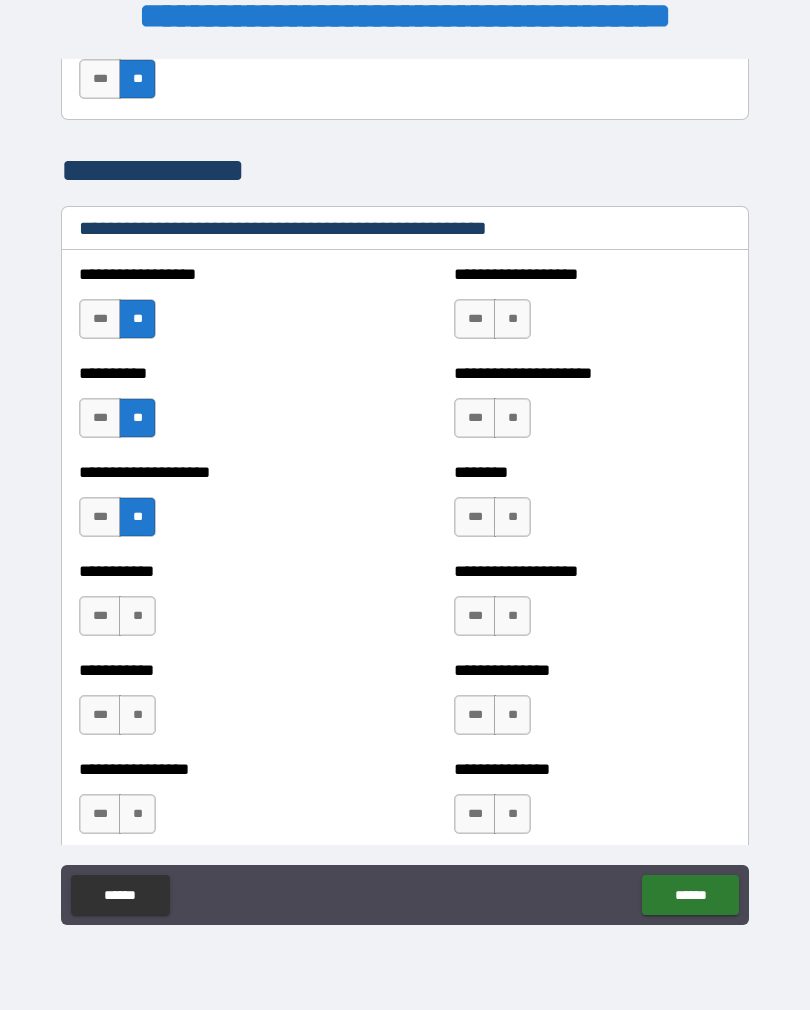 click on "**" at bounding box center (137, 616) 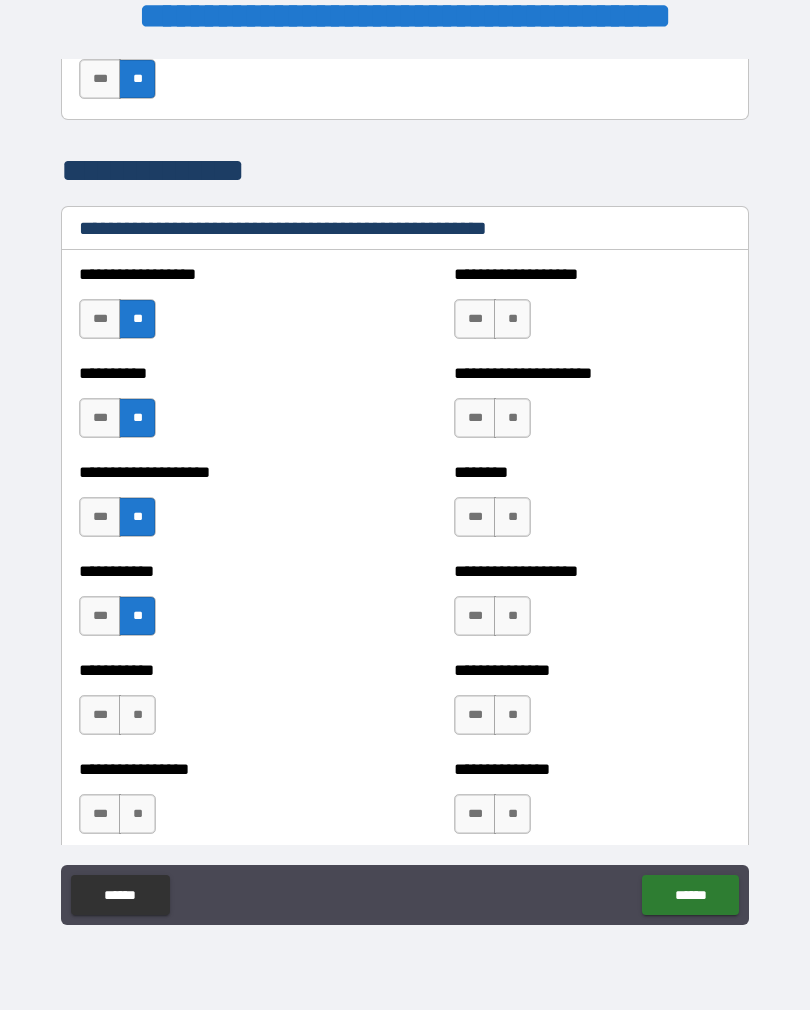 click on "**" at bounding box center [137, 715] 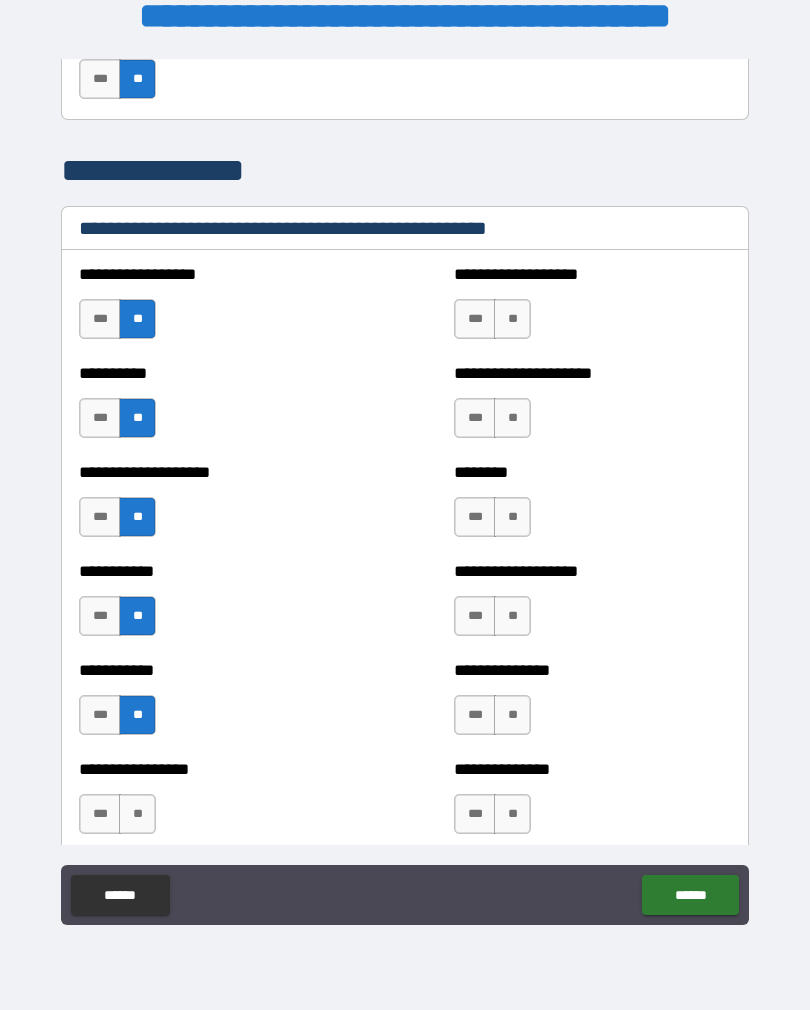 click on "**" at bounding box center [137, 814] 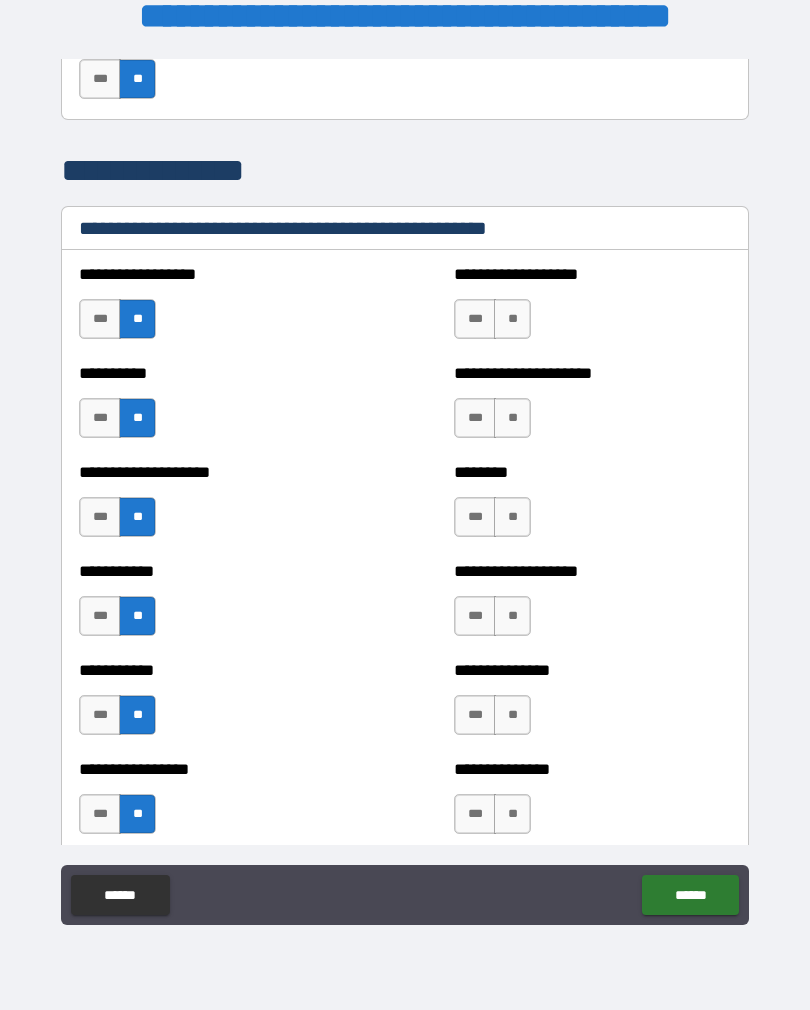 click on "**" at bounding box center [512, 319] 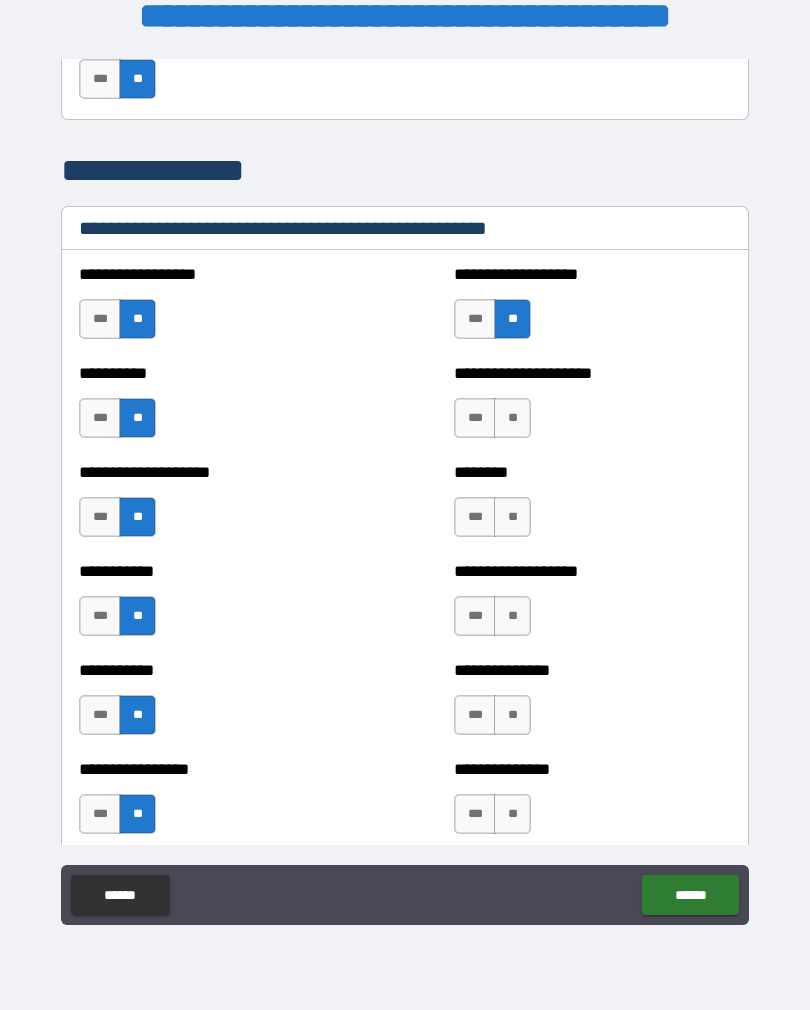 click on "**" at bounding box center [512, 418] 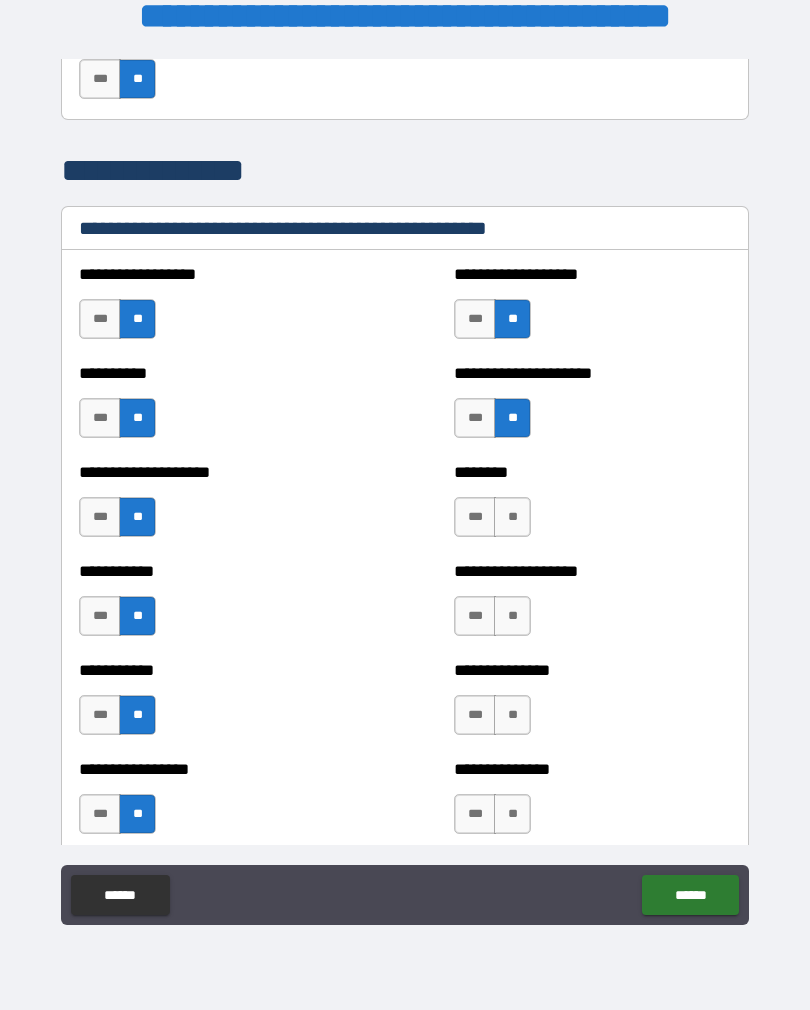 click on "**" at bounding box center (512, 517) 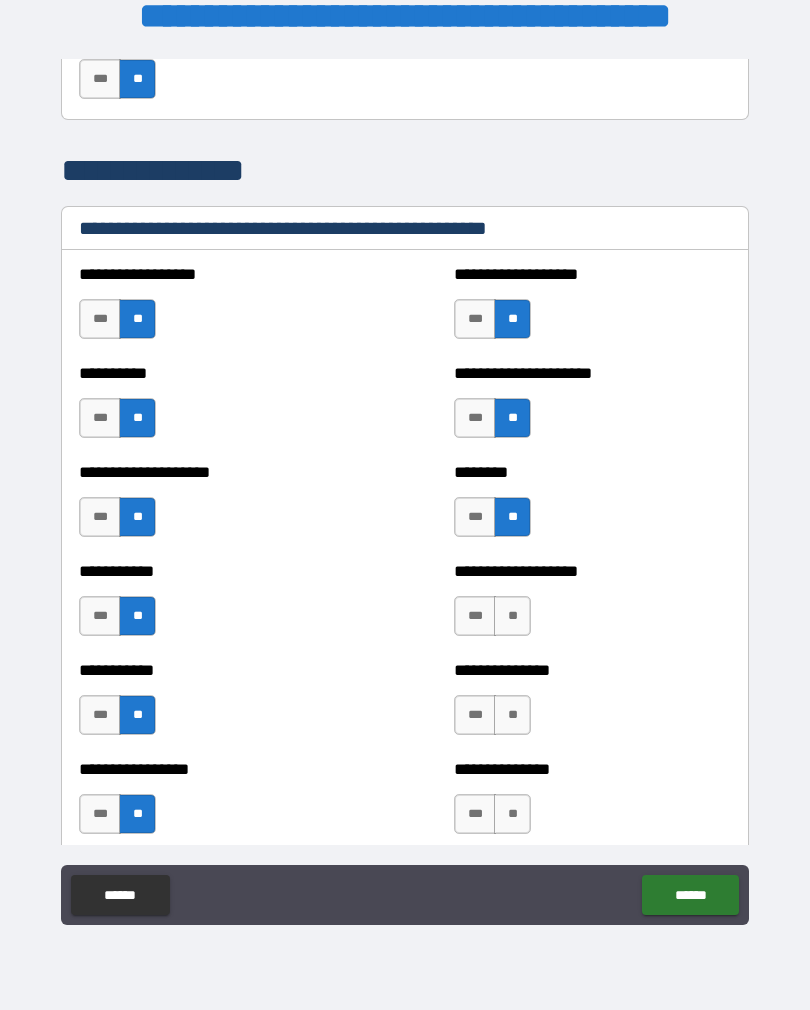click on "**" at bounding box center [512, 616] 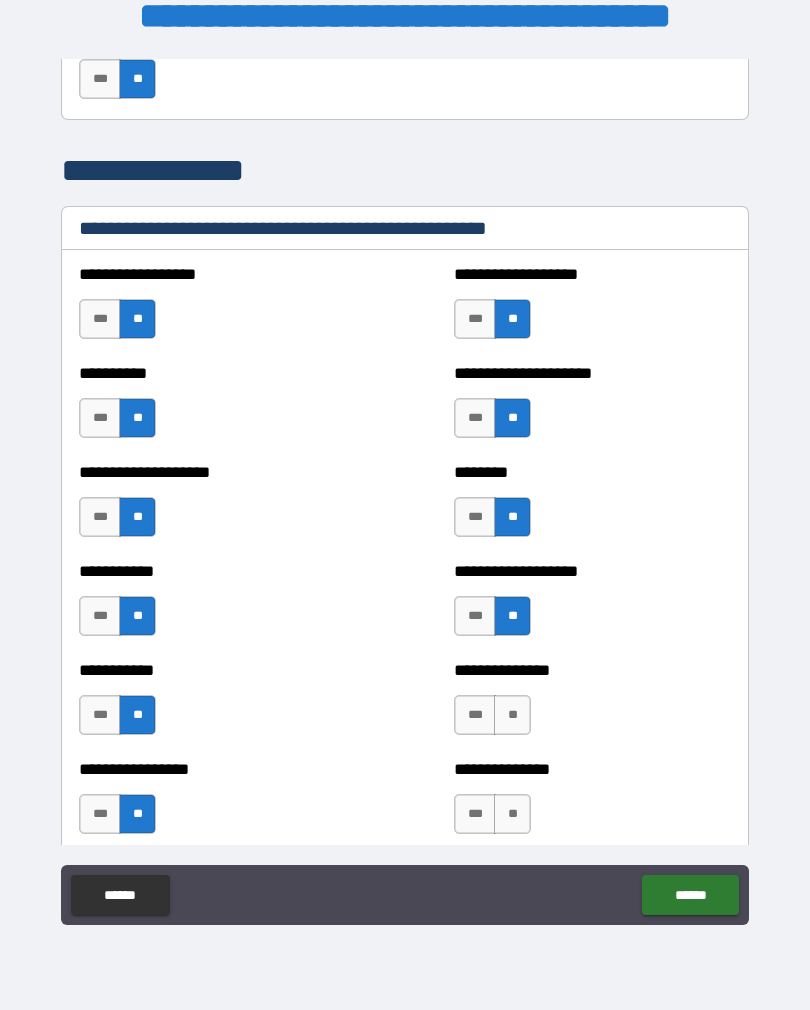 click on "**" at bounding box center [512, 715] 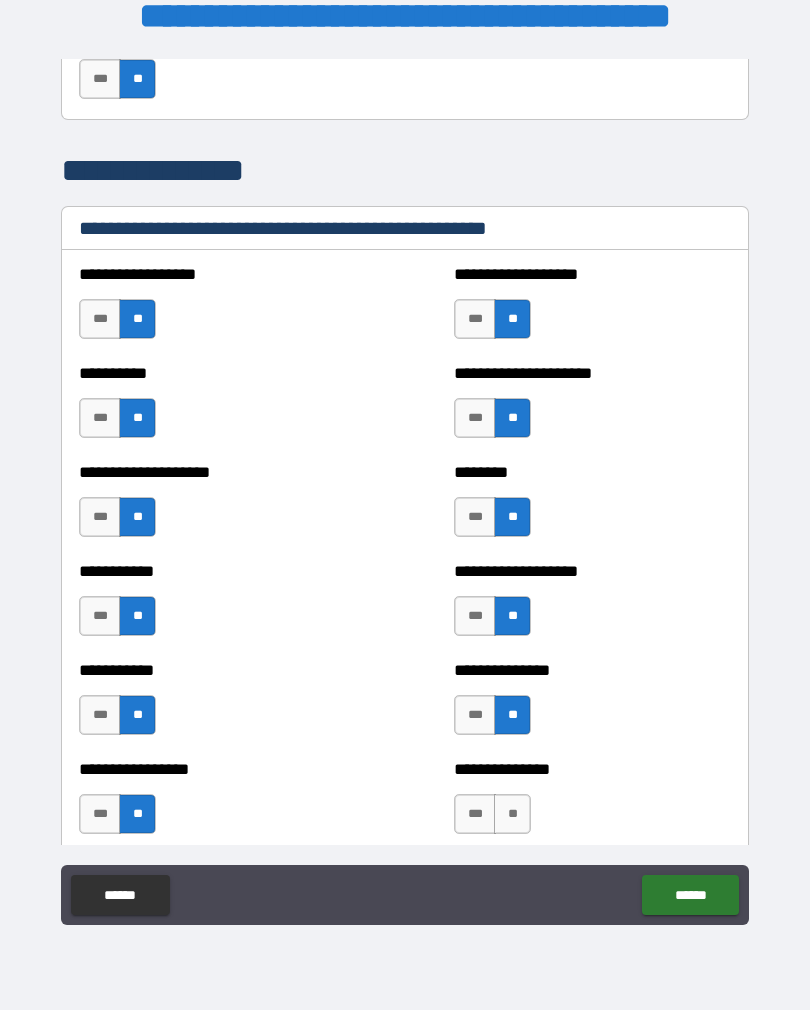 click on "**" at bounding box center (512, 814) 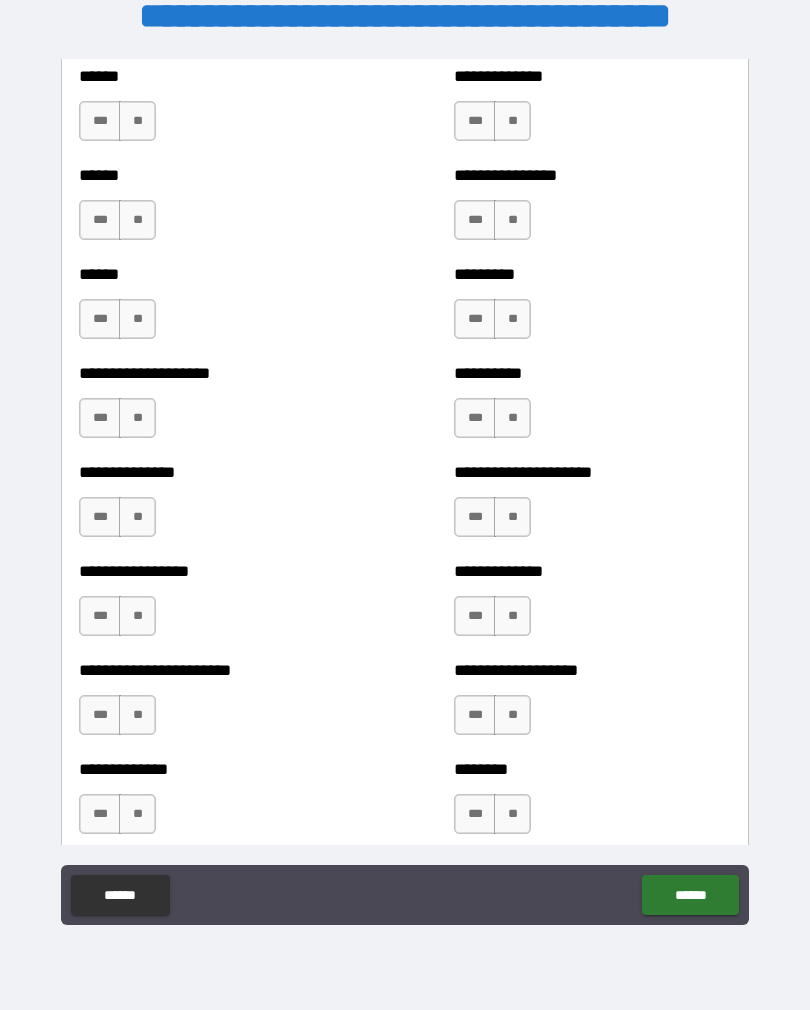 scroll, scrollTop: 3152, scrollLeft: 0, axis: vertical 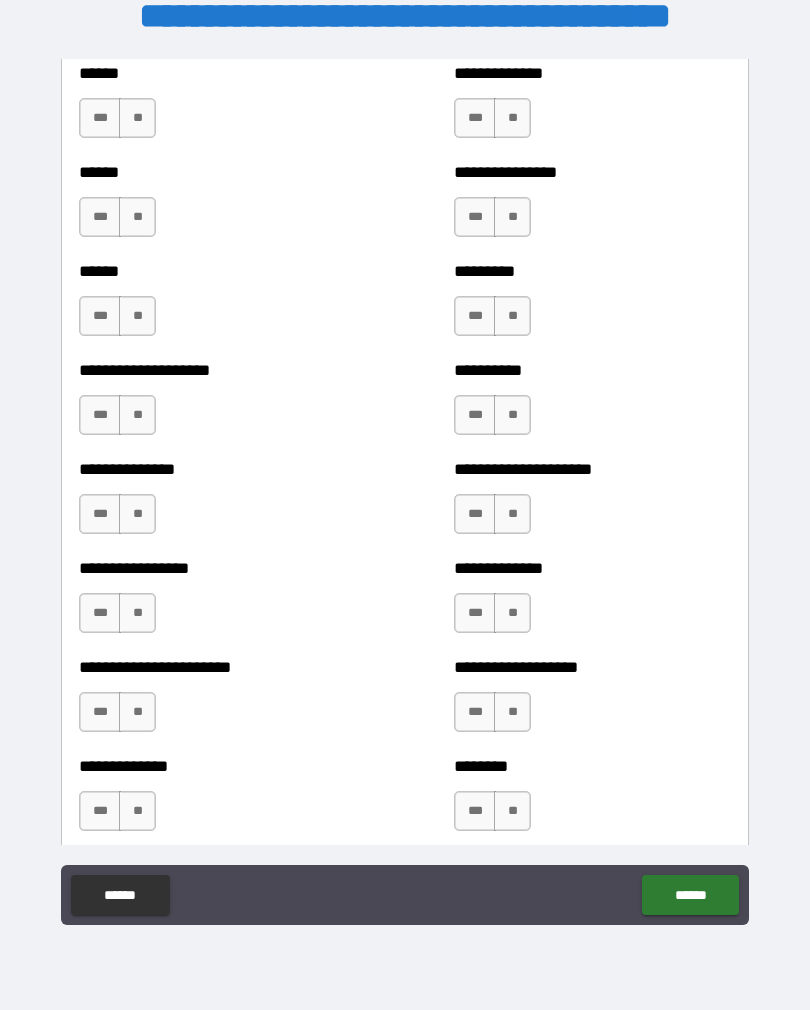 click on "**" at bounding box center (137, 118) 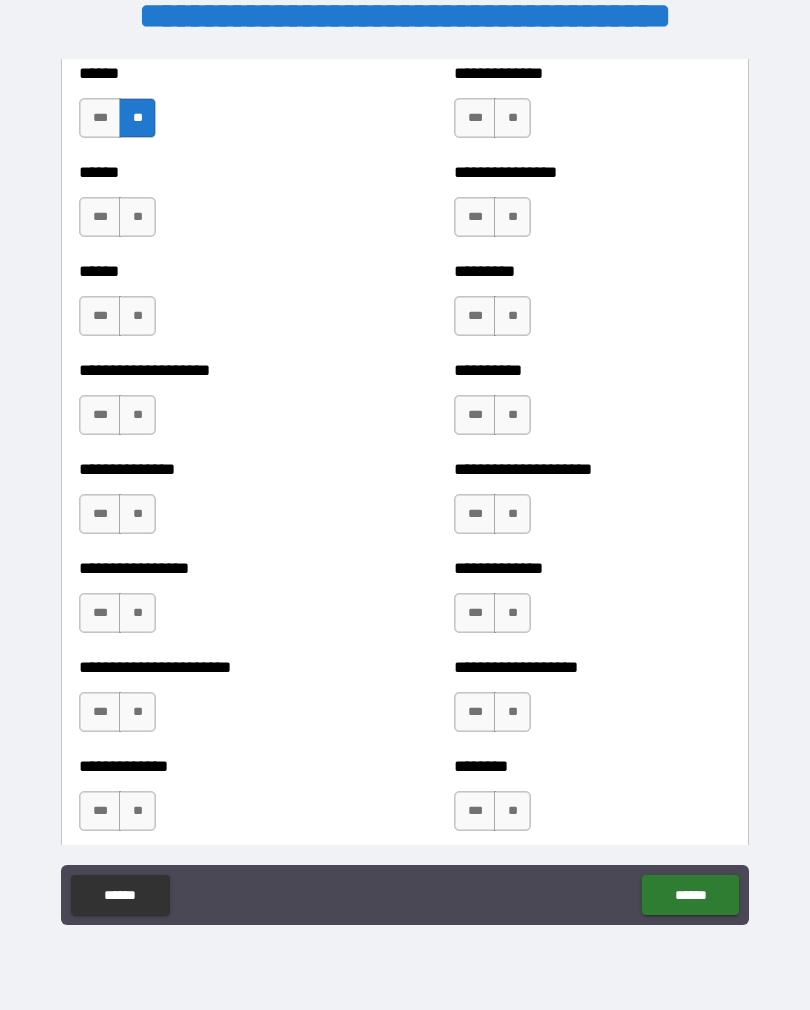 click on "**" at bounding box center (137, 217) 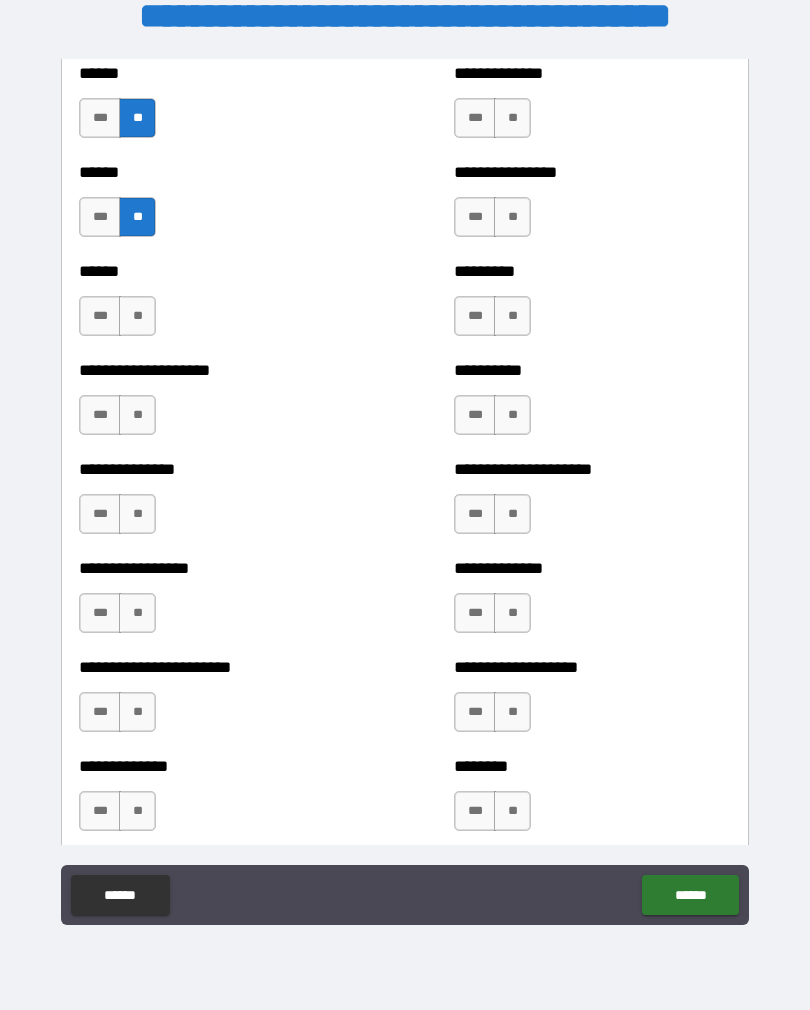 click on "**" at bounding box center (137, 316) 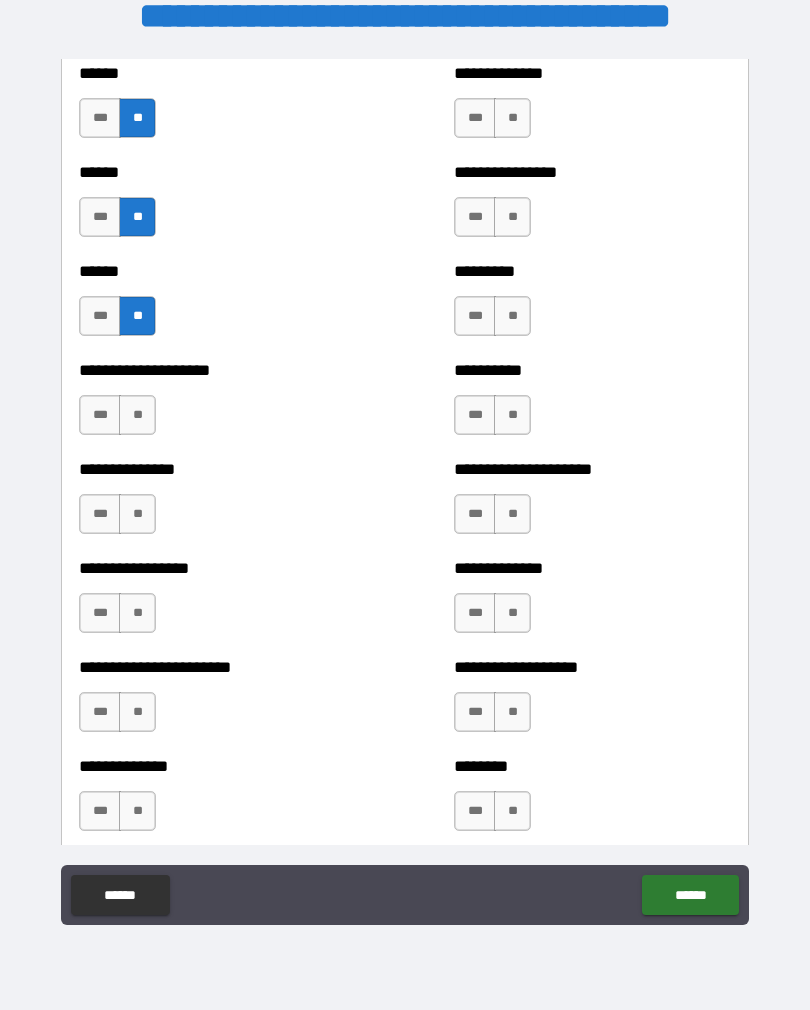 click on "**" at bounding box center [137, 415] 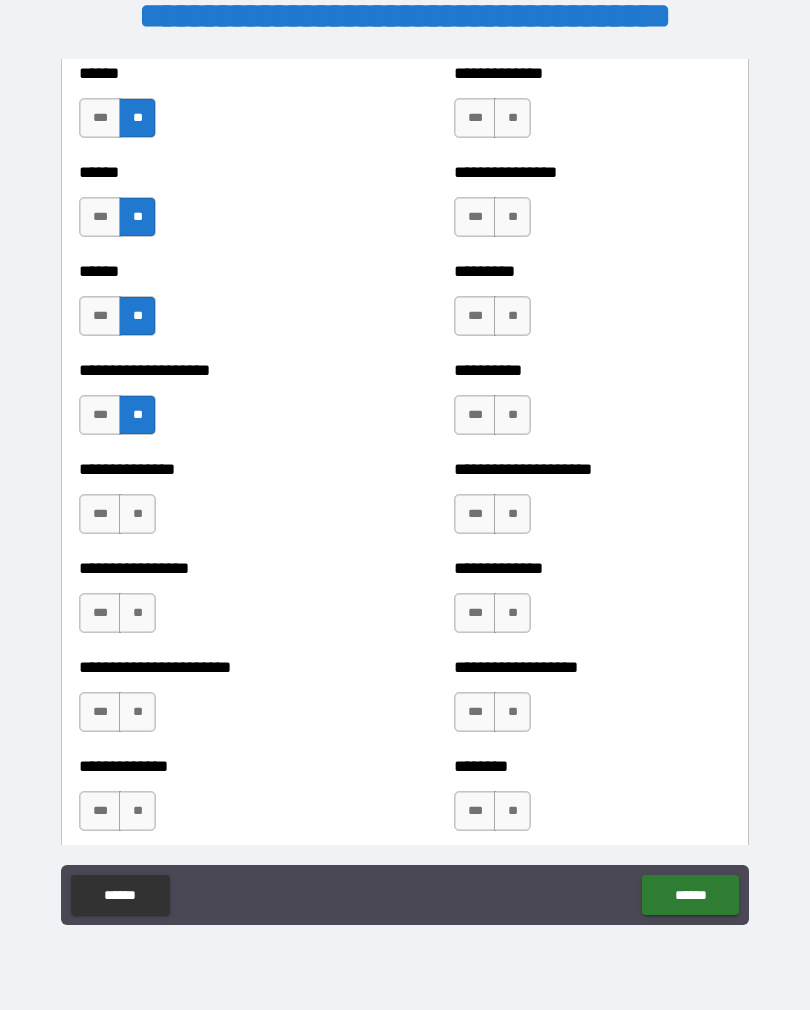 click on "**" at bounding box center [137, 514] 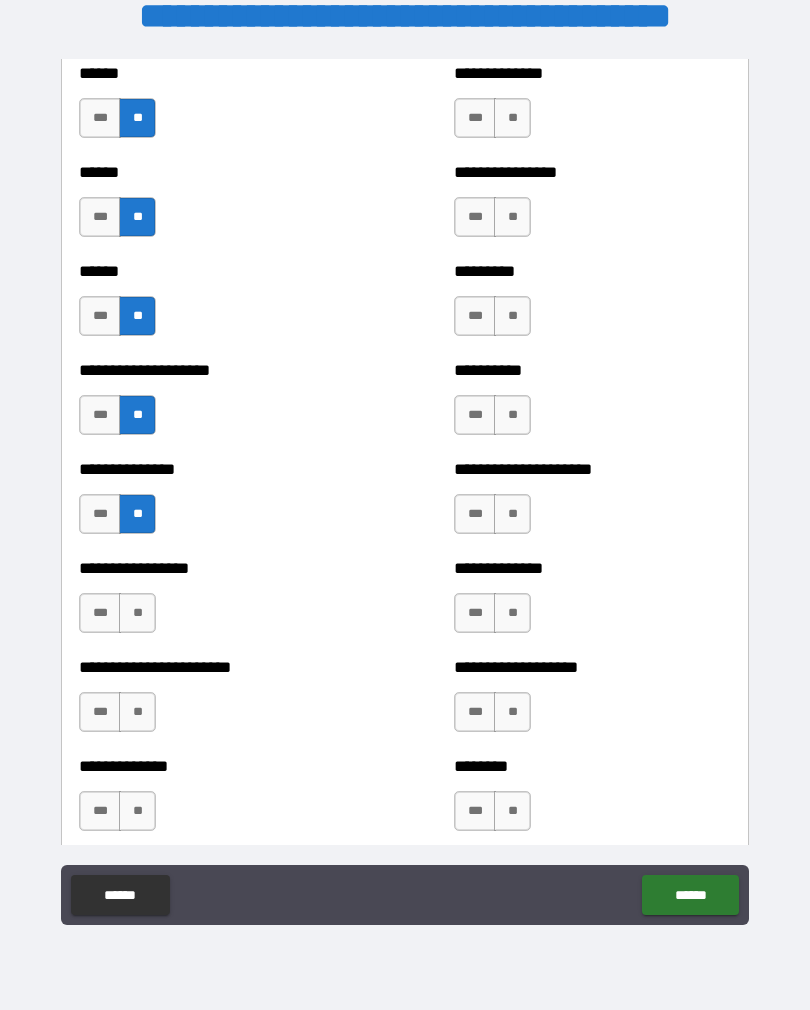 click on "**" at bounding box center [137, 613] 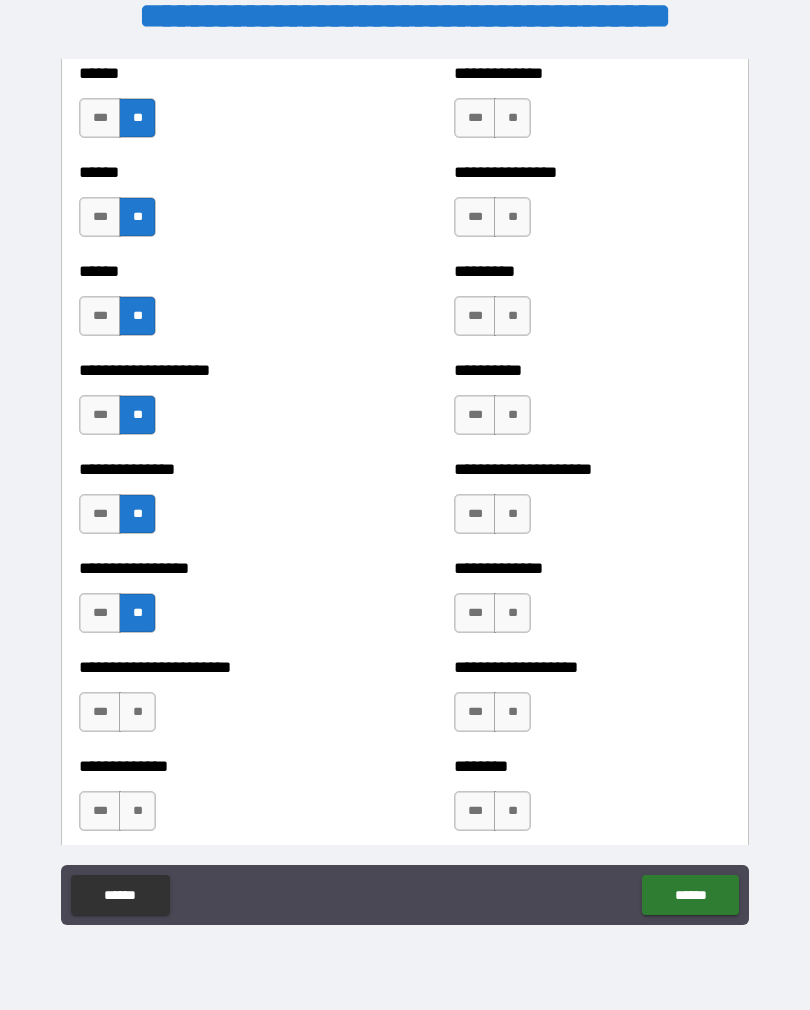 click on "**" at bounding box center (137, 712) 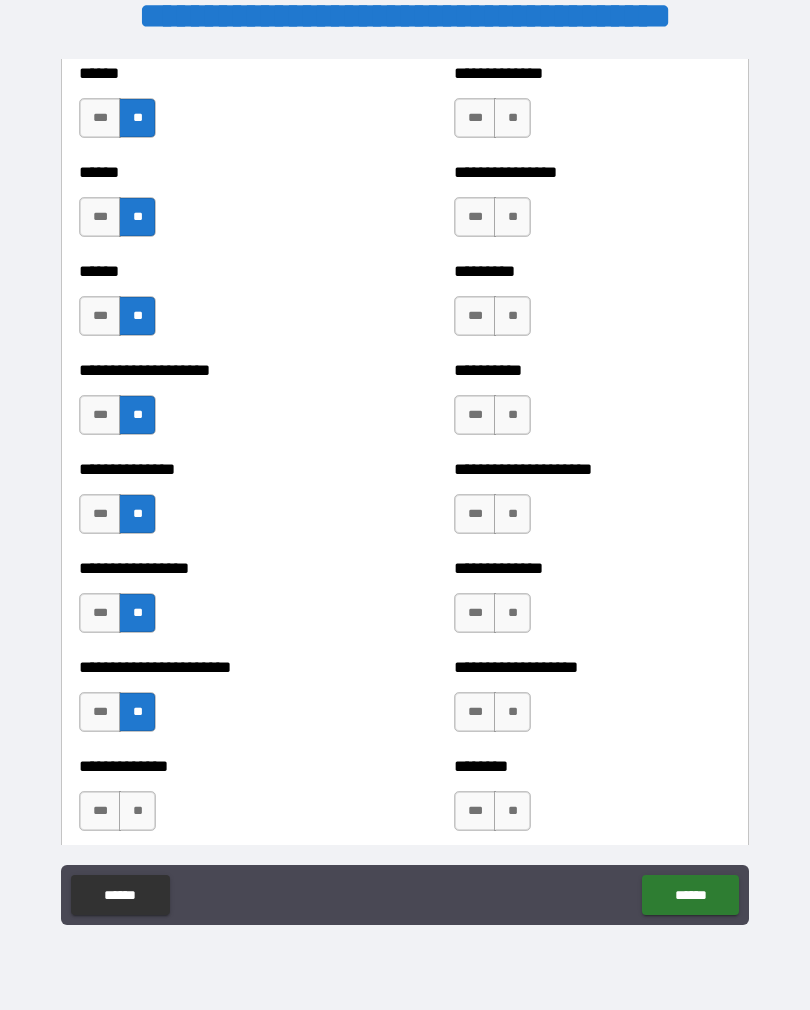 click on "**" at bounding box center (137, 811) 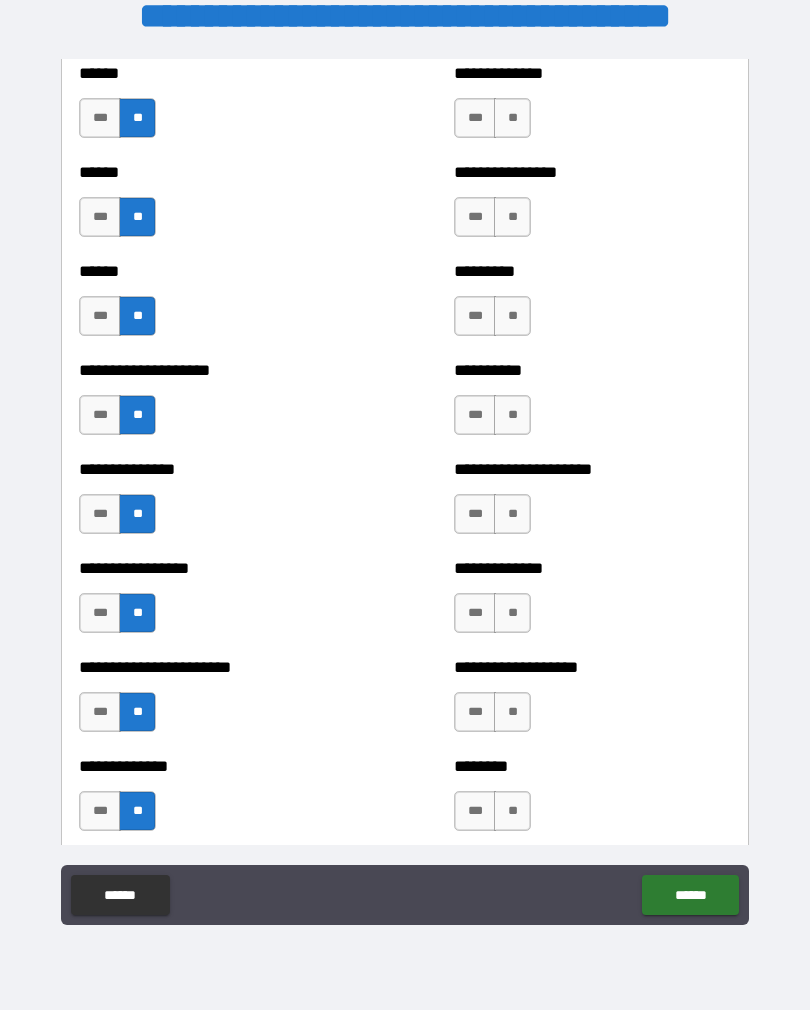click on "**" at bounding box center [512, 118] 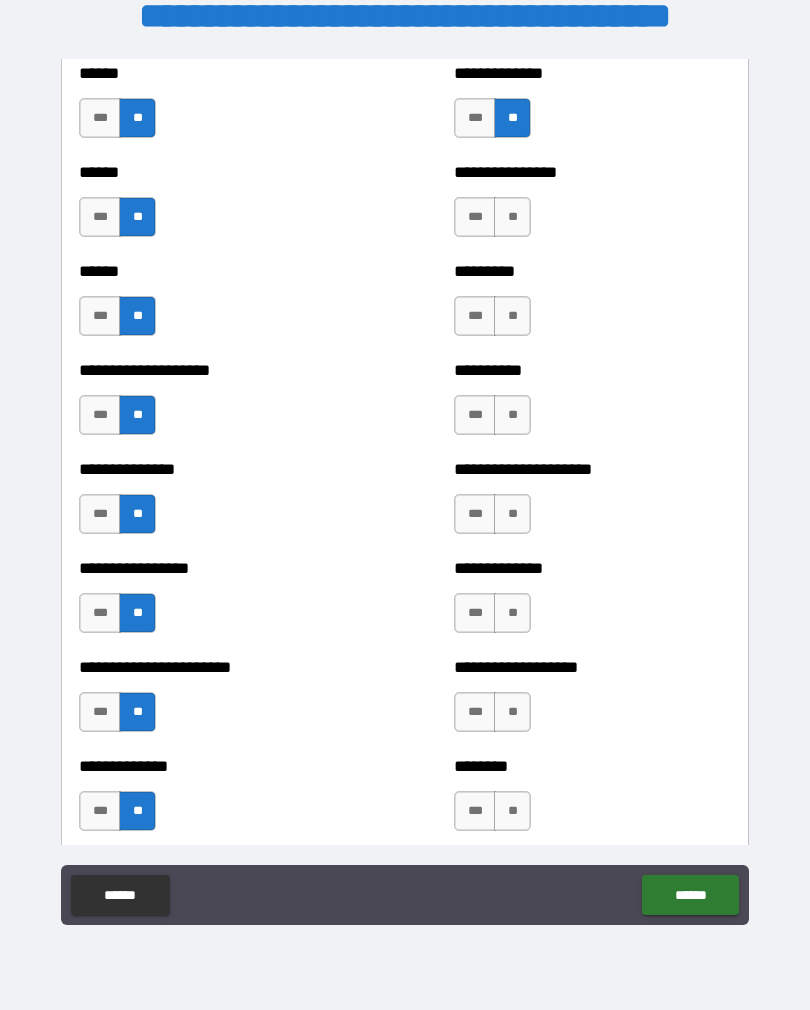 click on "**" at bounding box center [512, 217] 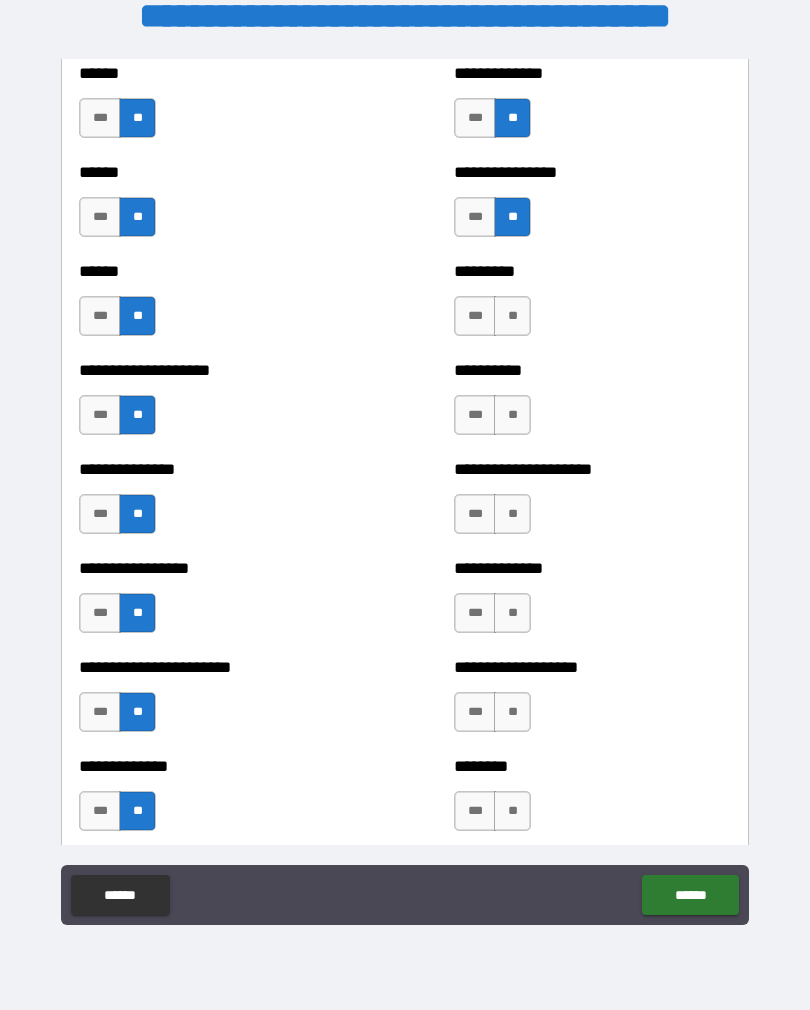 click on "**" at bounding box center [512, 316] 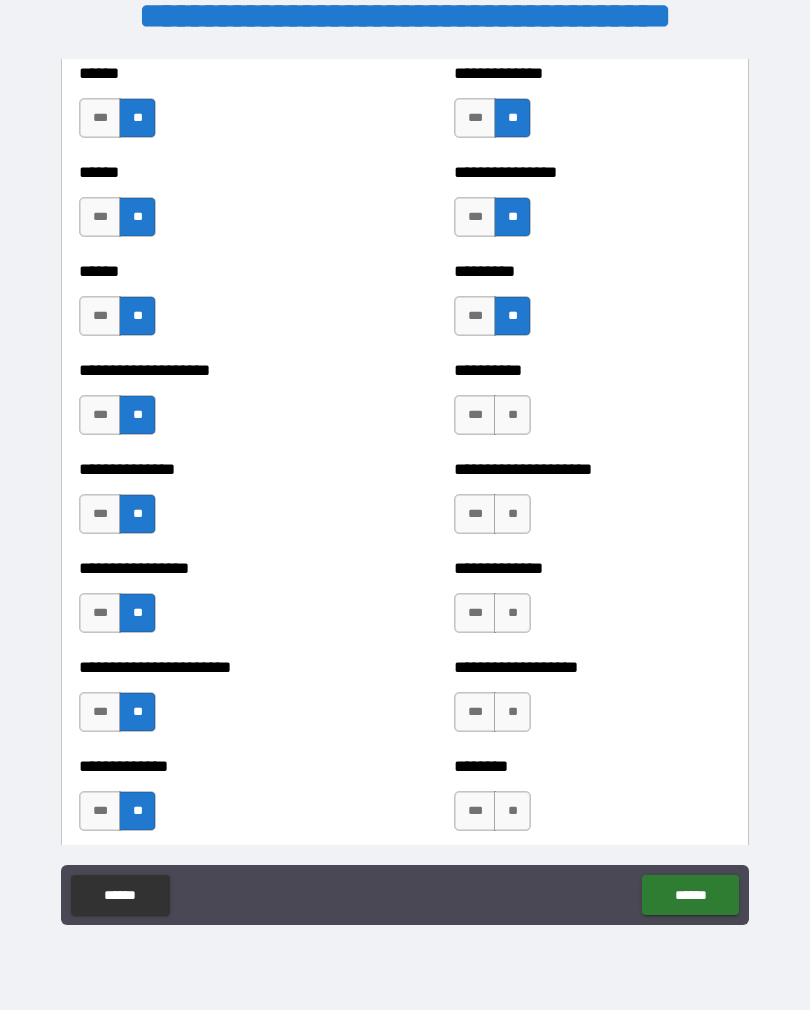 click on "**" at bounding box center (512, 415) 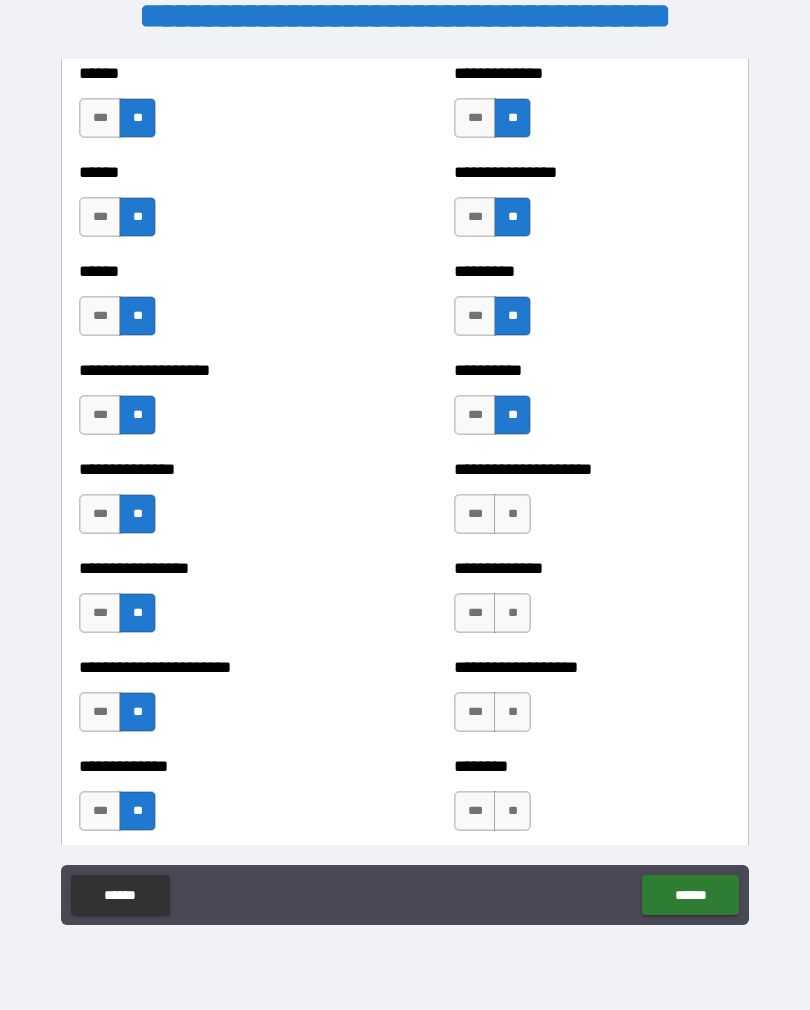 click on "**" at bounding box center [512, 514] 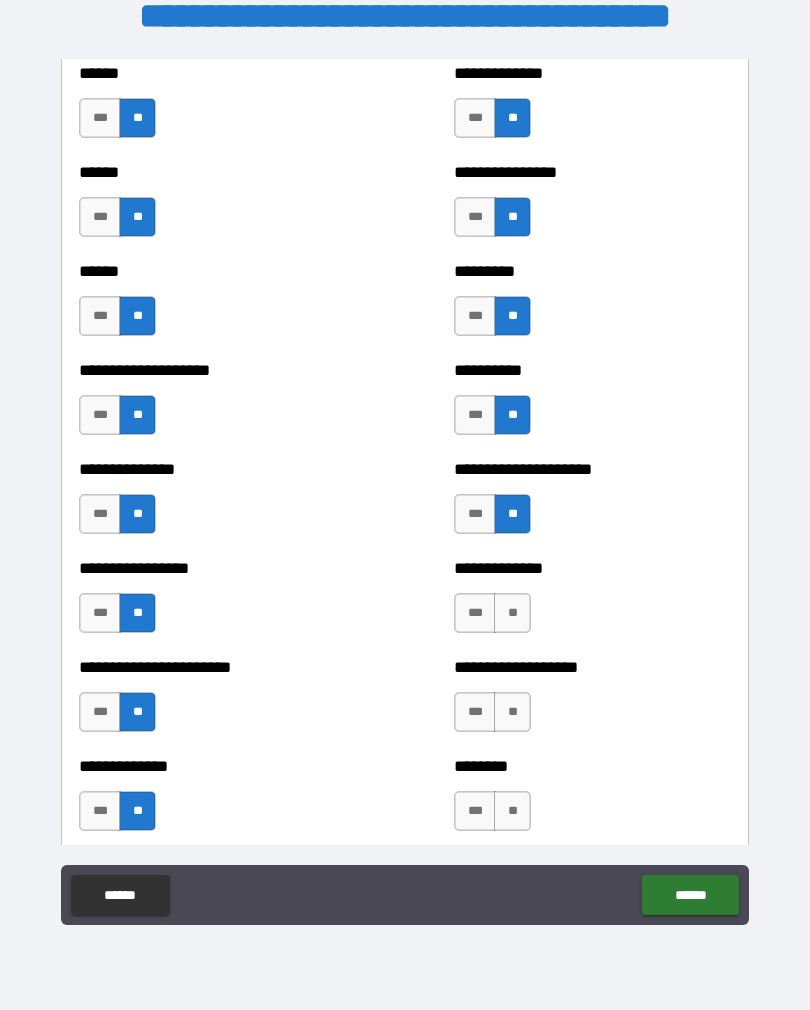 click on "**" at bounding box center (512, 613) 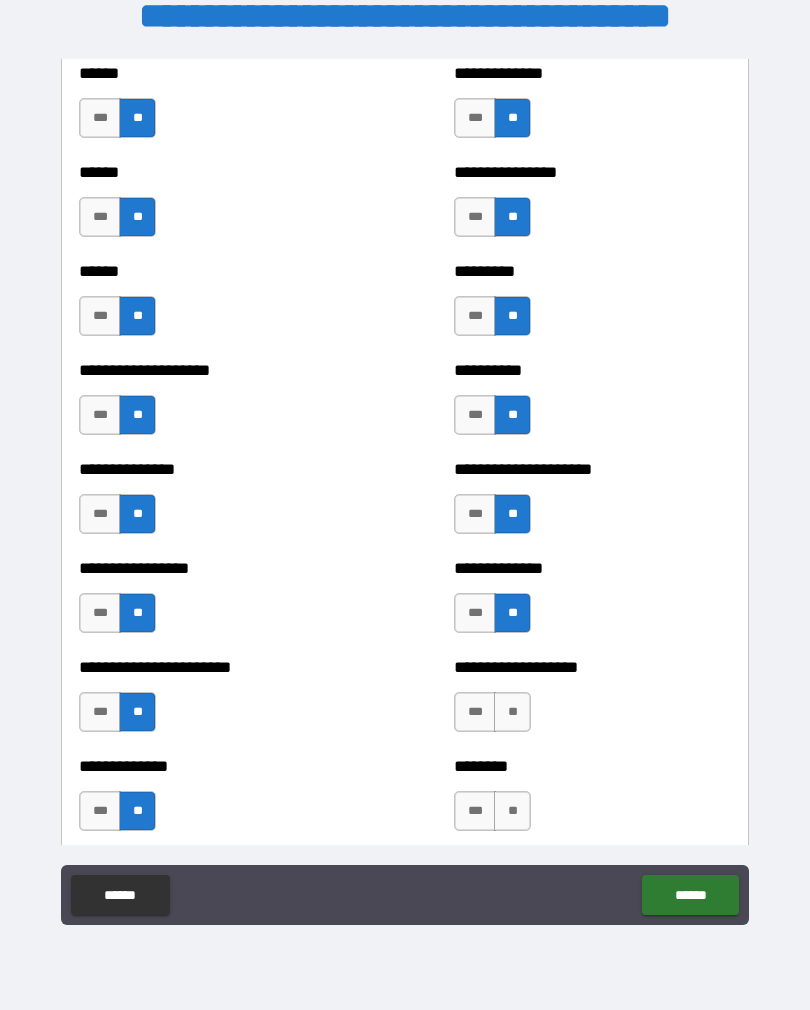 click on "**" at bounding box center [512, 712] 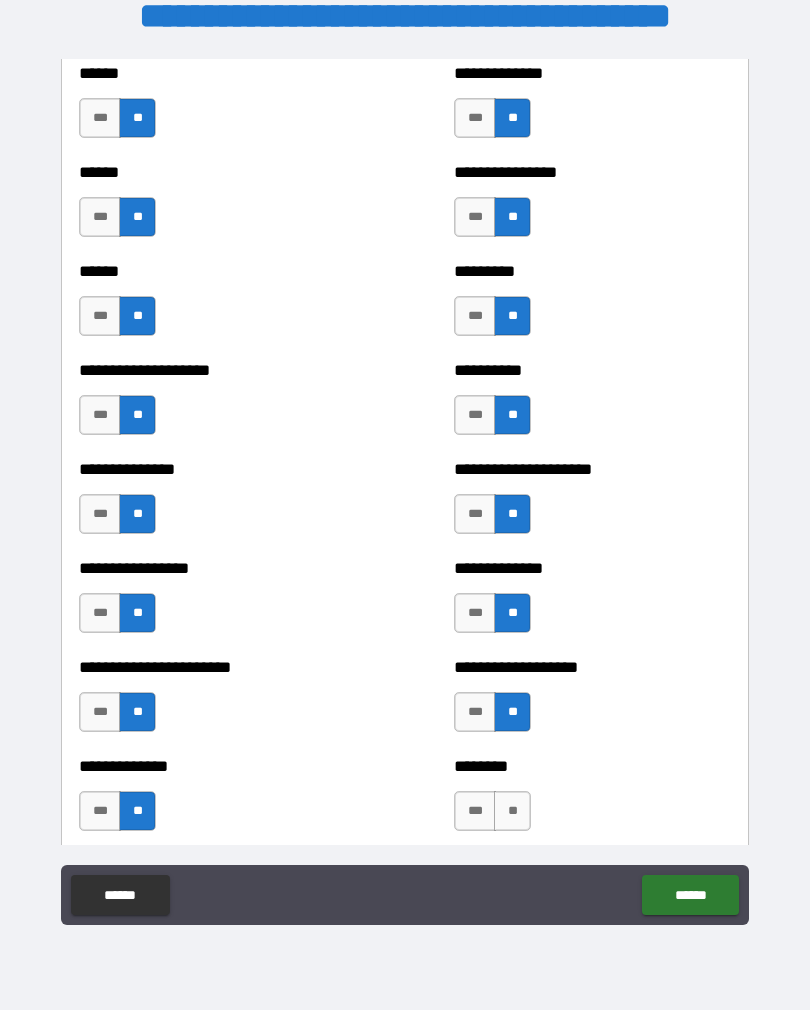 click on "**" at bounding box center (512, 811) 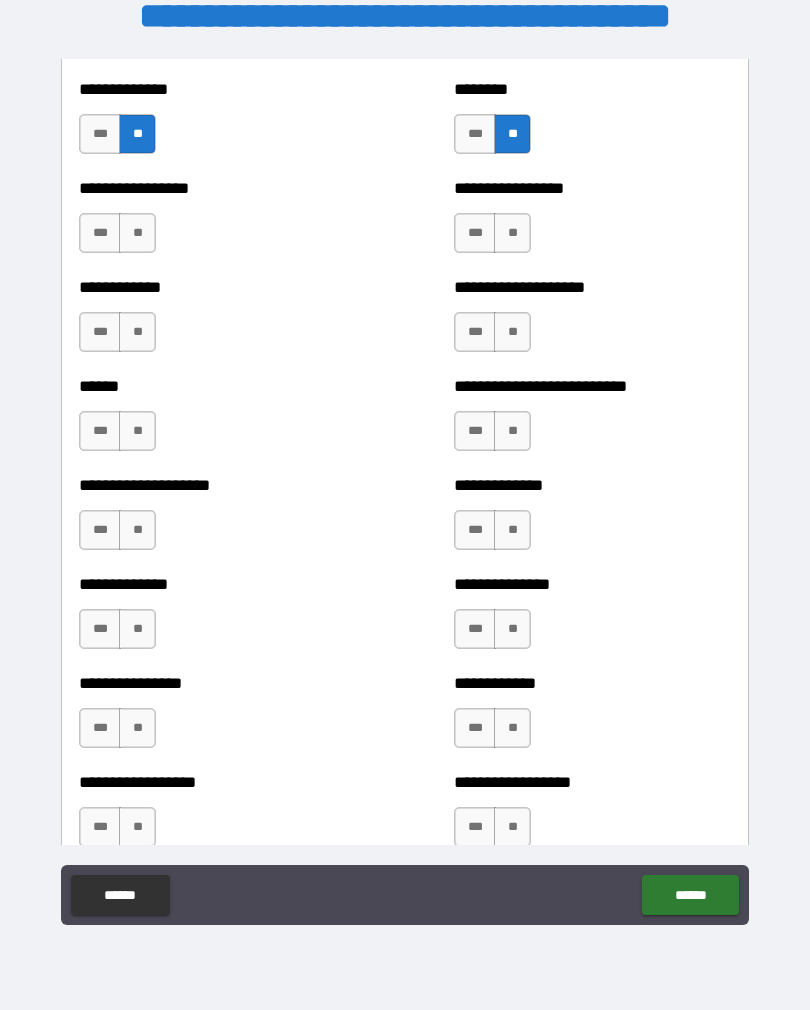 scroll, scrollTop: 3827, scrollLeft: 0, axis: vertical 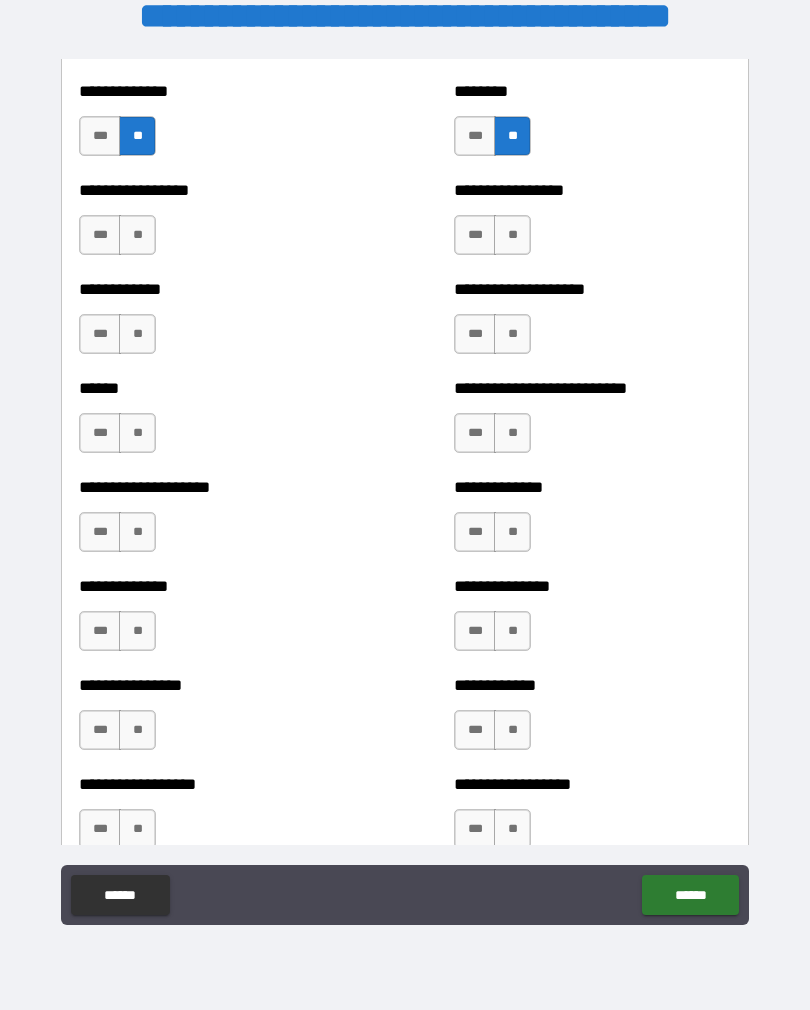 click on "**" at bounding box center [512, 235] 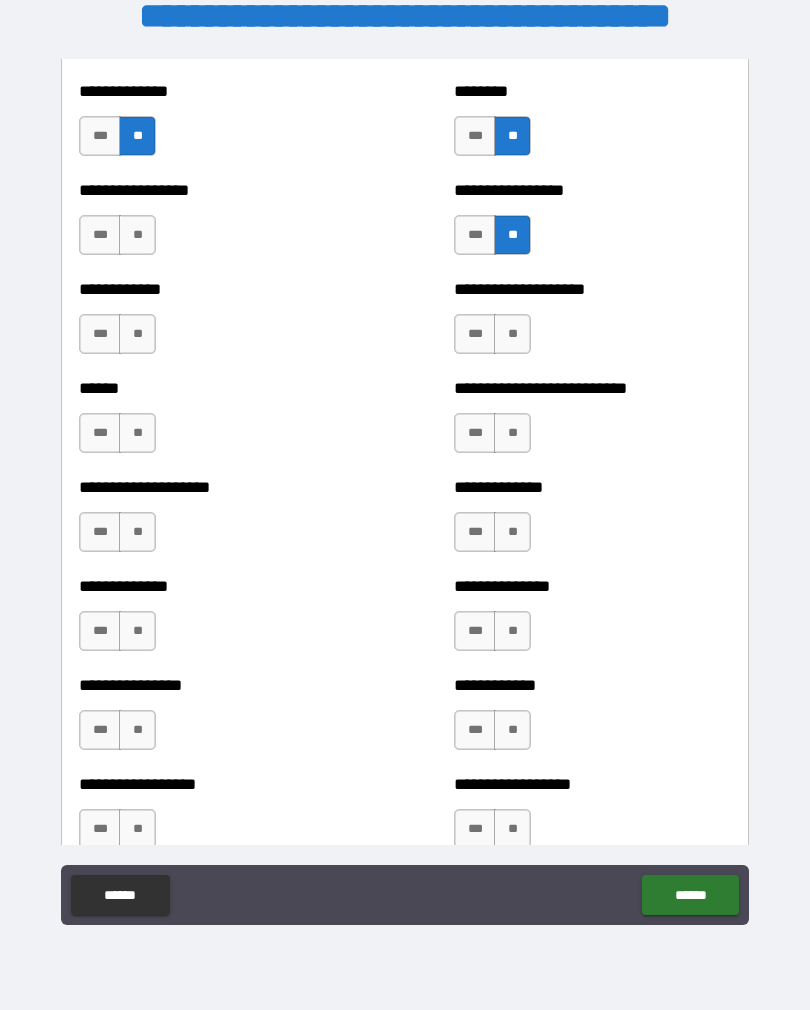 click on "**" at bounding box center [512, 334] 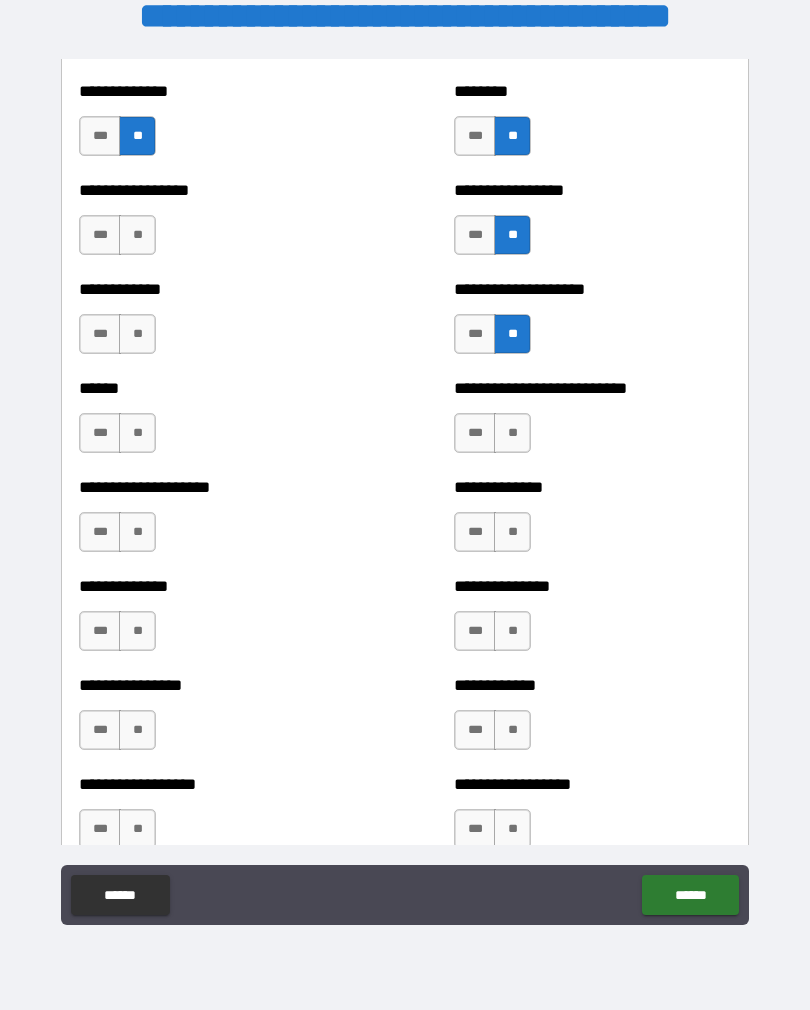 click on "**" at bounding box center [512, 433] 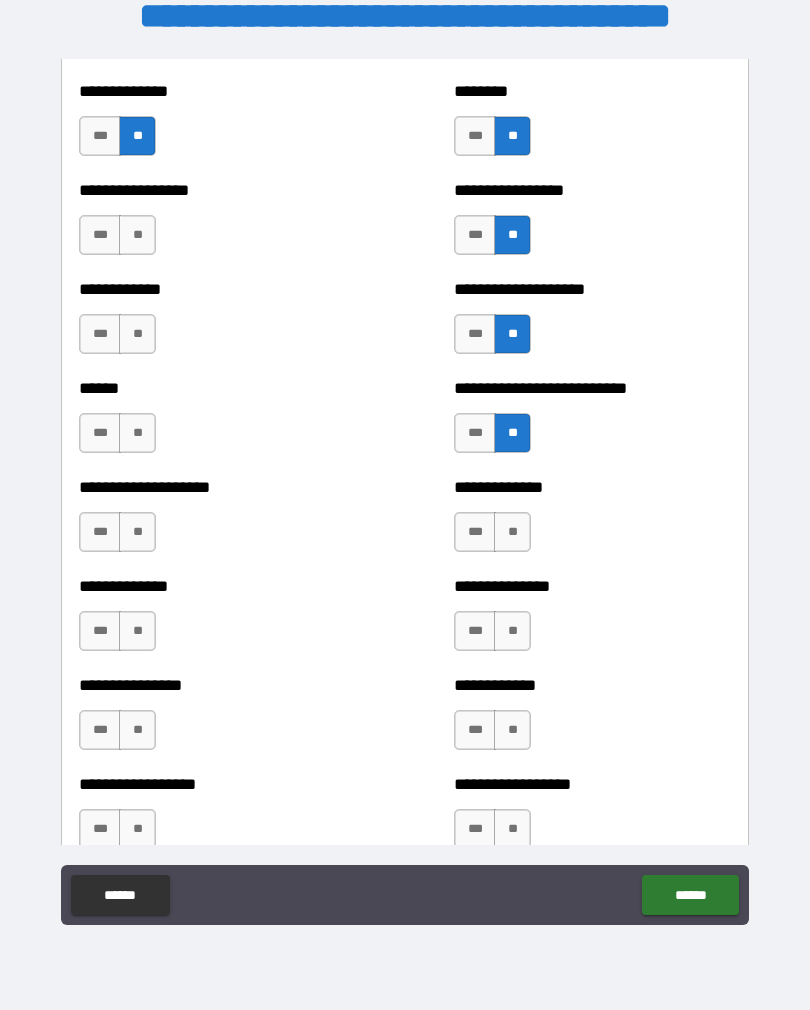 click on "**" at bounding box center [512, 532] 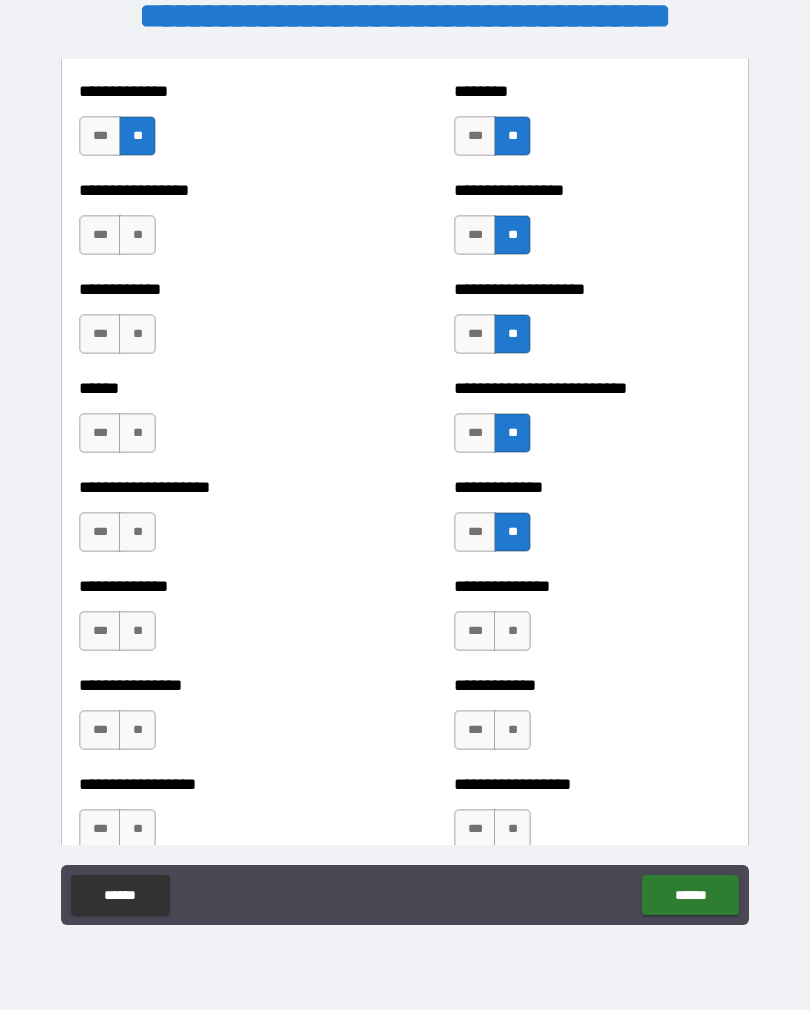 click on "**" at bounding box center [512, 631] 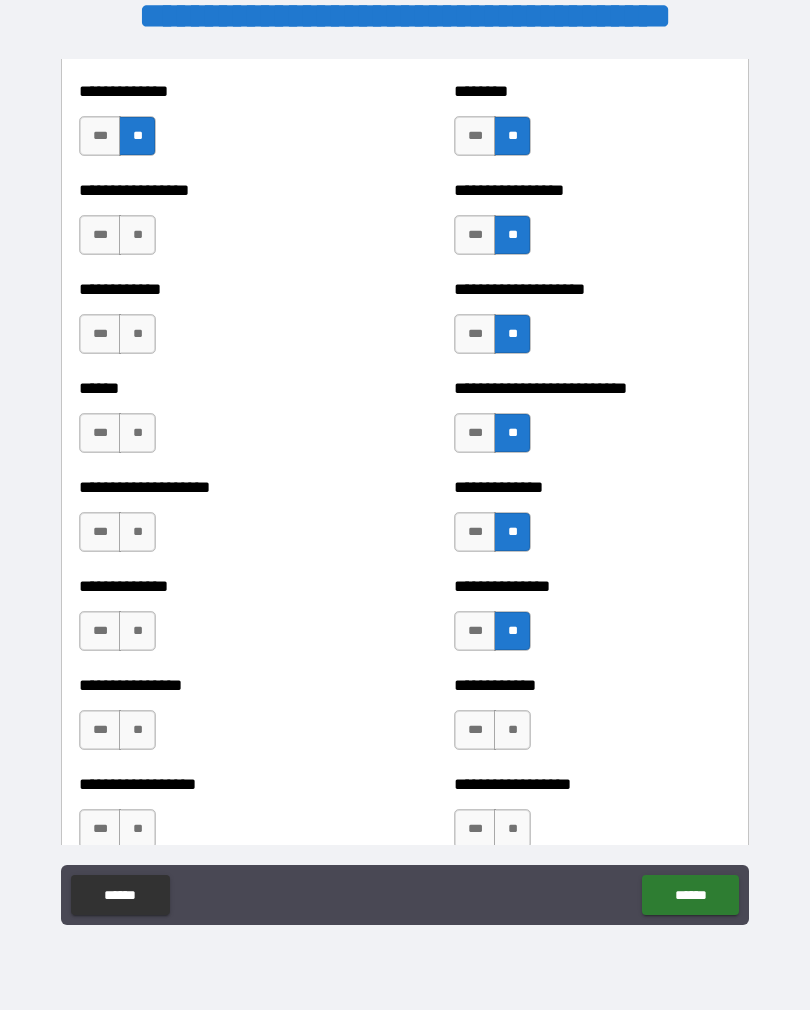 click on "**" at bounding box center [512, 730] 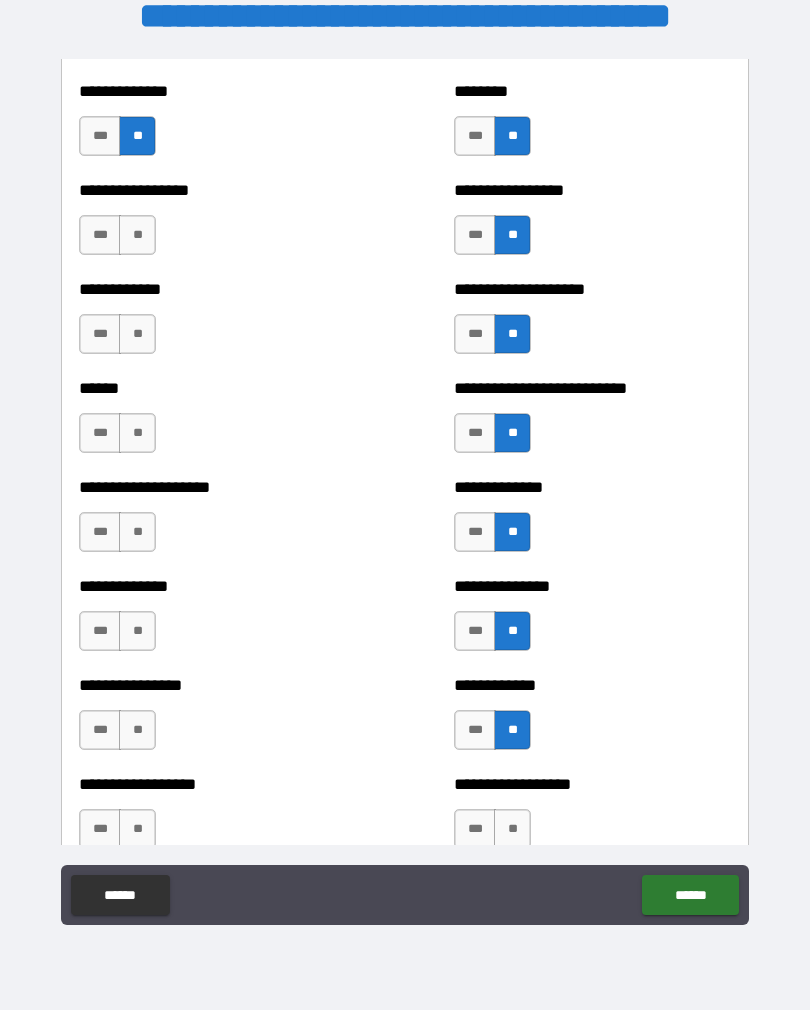 click on "**" at bounding box center (512, 829) 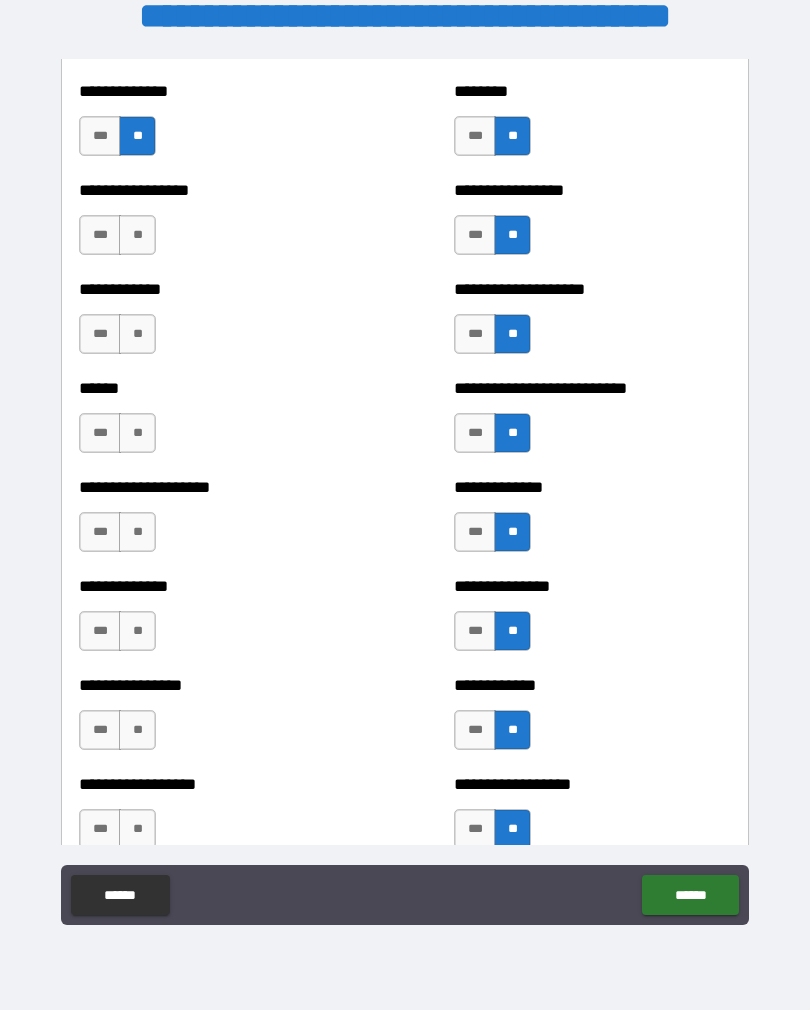 click on "**" at bounding box center [137, 235] 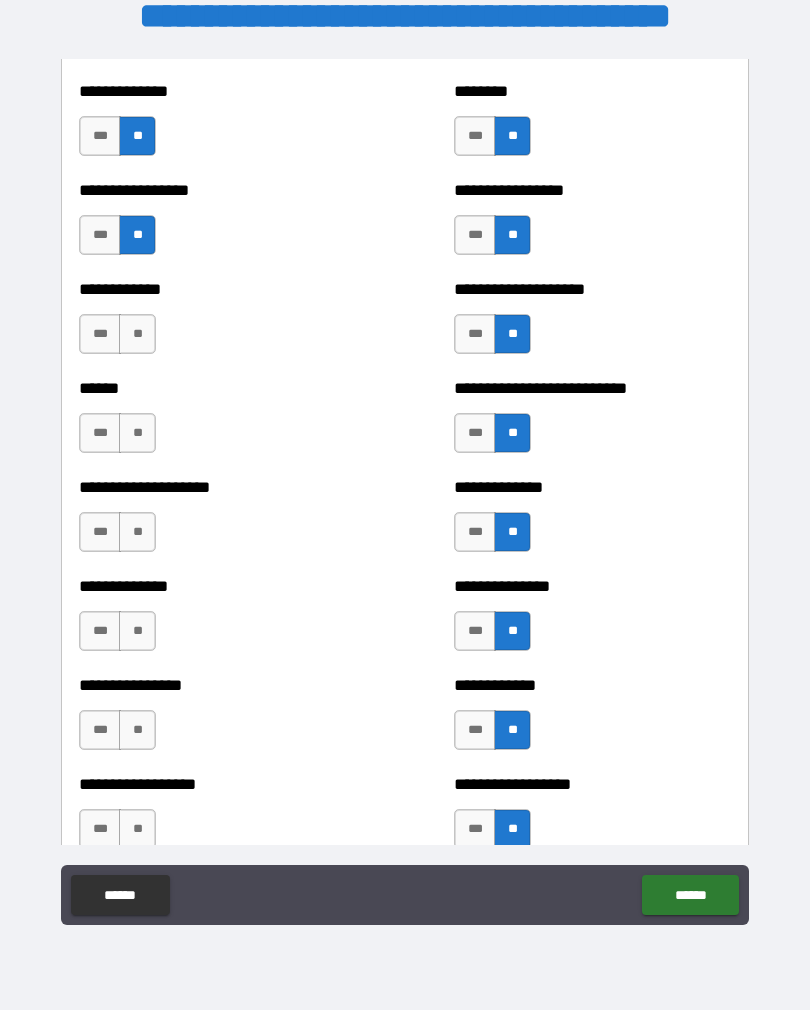 click on "**" at bounding box center [137, 334] 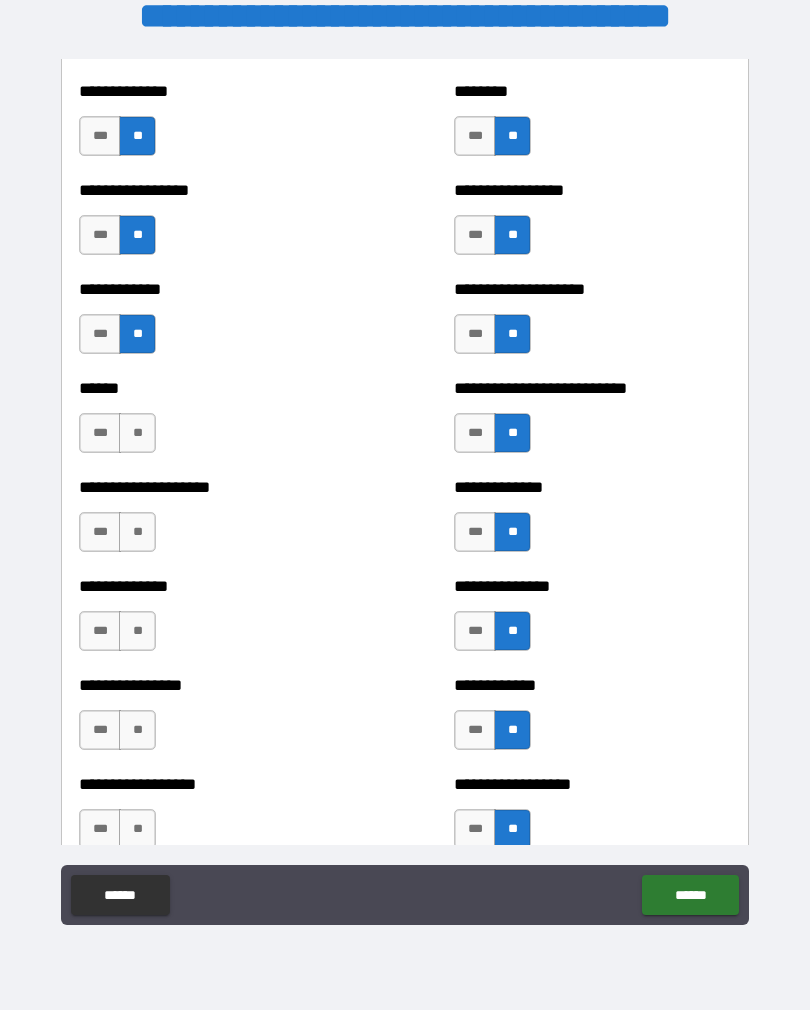 click on "**" at bounding box center [137, 433] 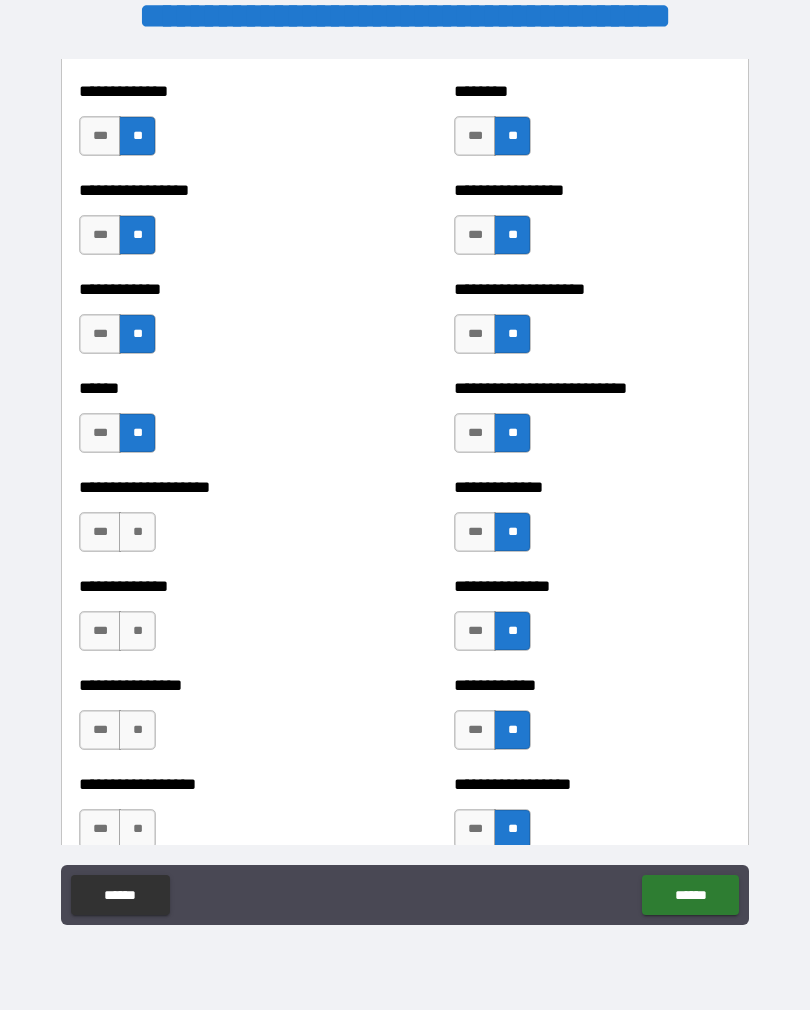 click on "**" at bounding box center [137, 532] 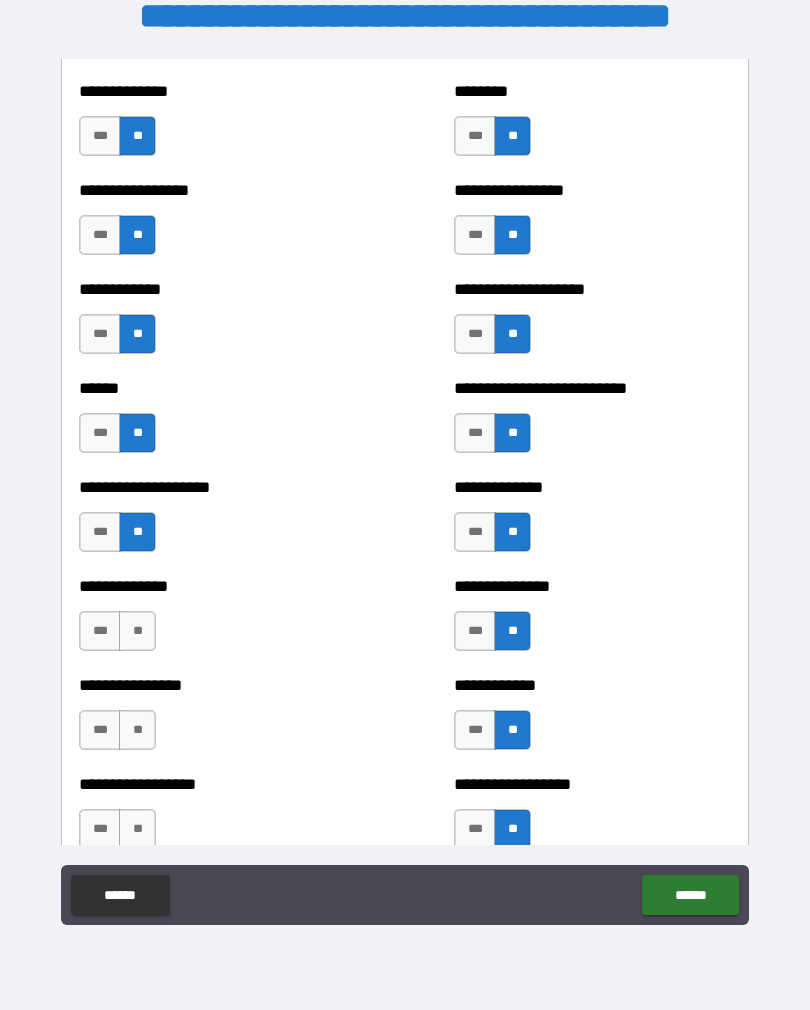 click on "**" at bounding box center [137, 631] 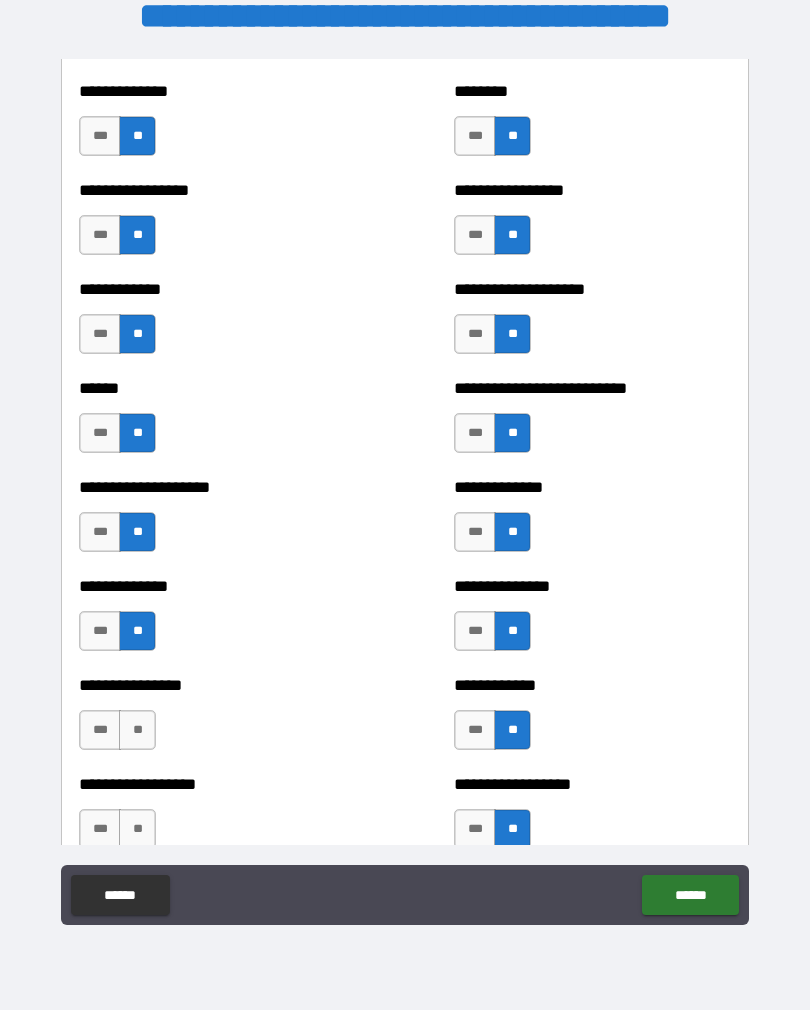 click on "**" at bounding box center (137, 730) 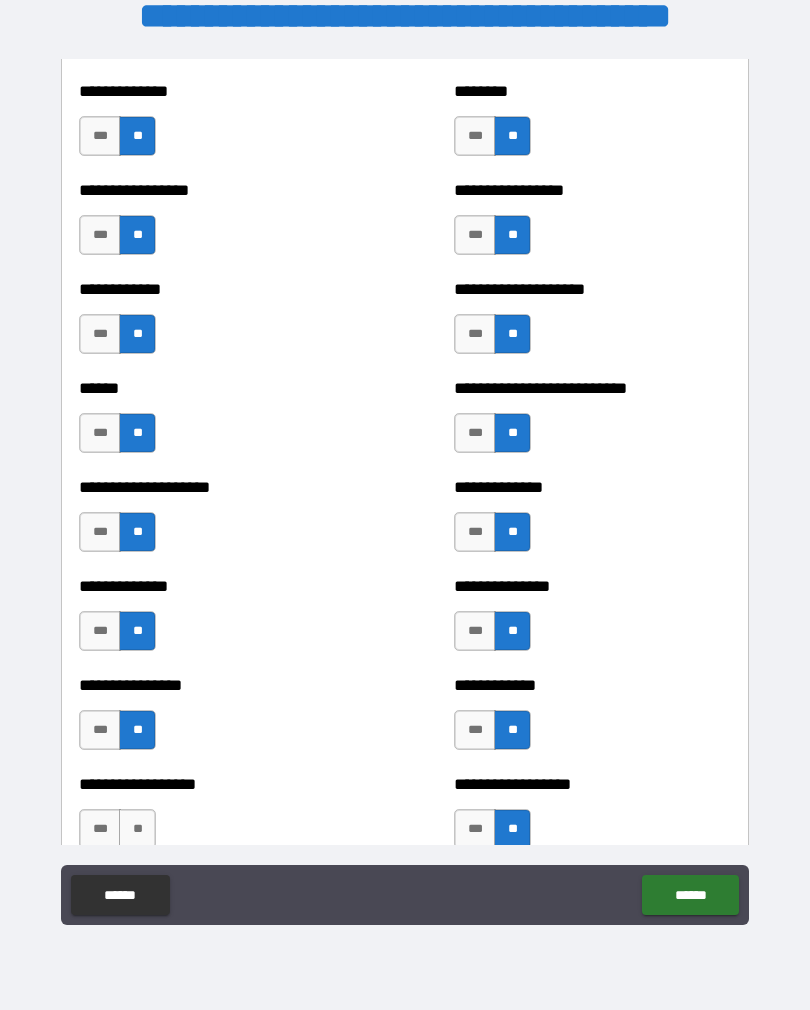click on "**" at bounding box center (137, 829) 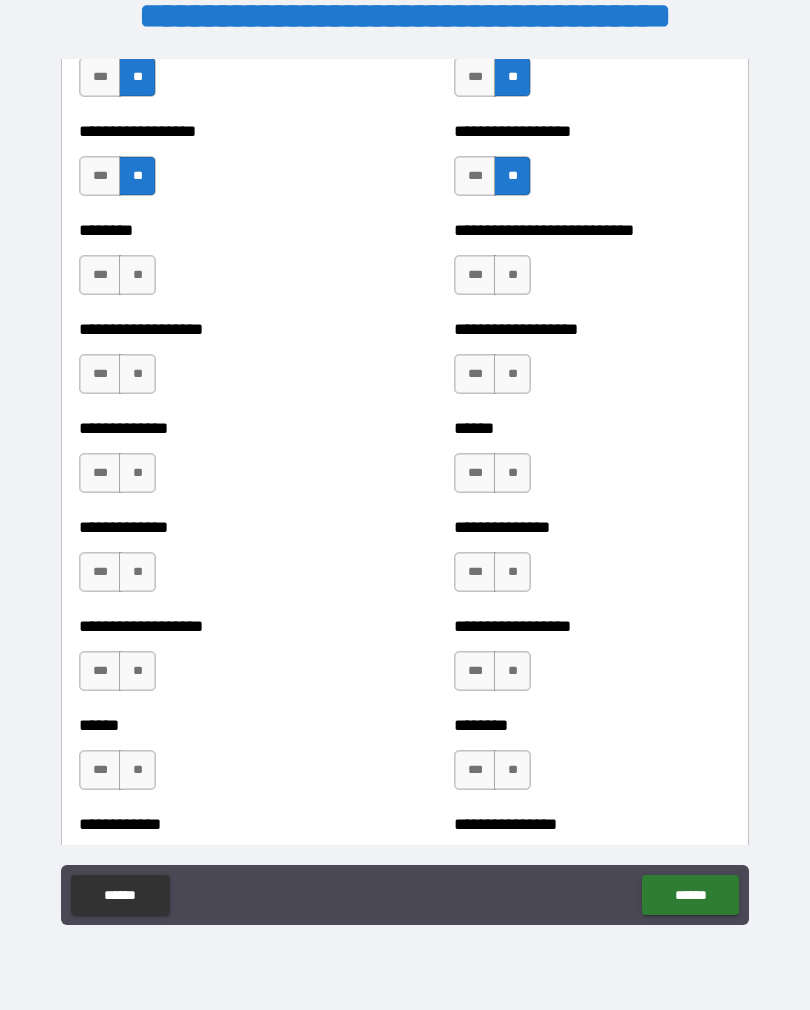 scroll, scrollTop: 4478, scrollLeft: 0, axis: vertical 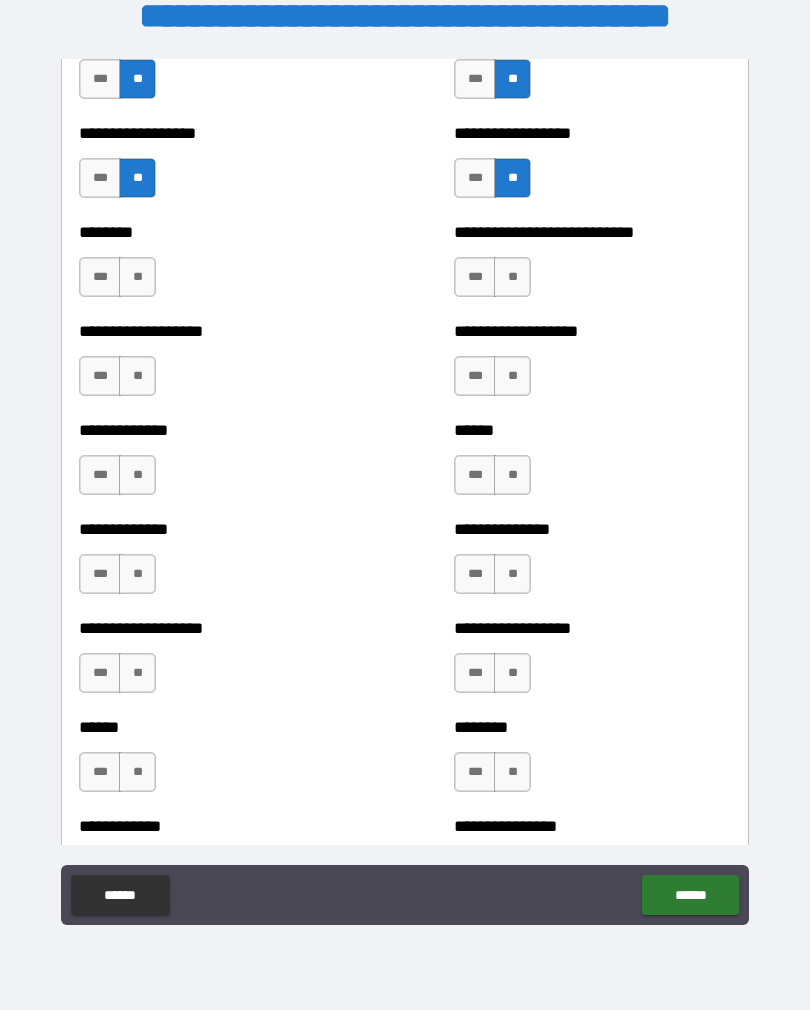 click on "**" at bounding box center (512, 277) 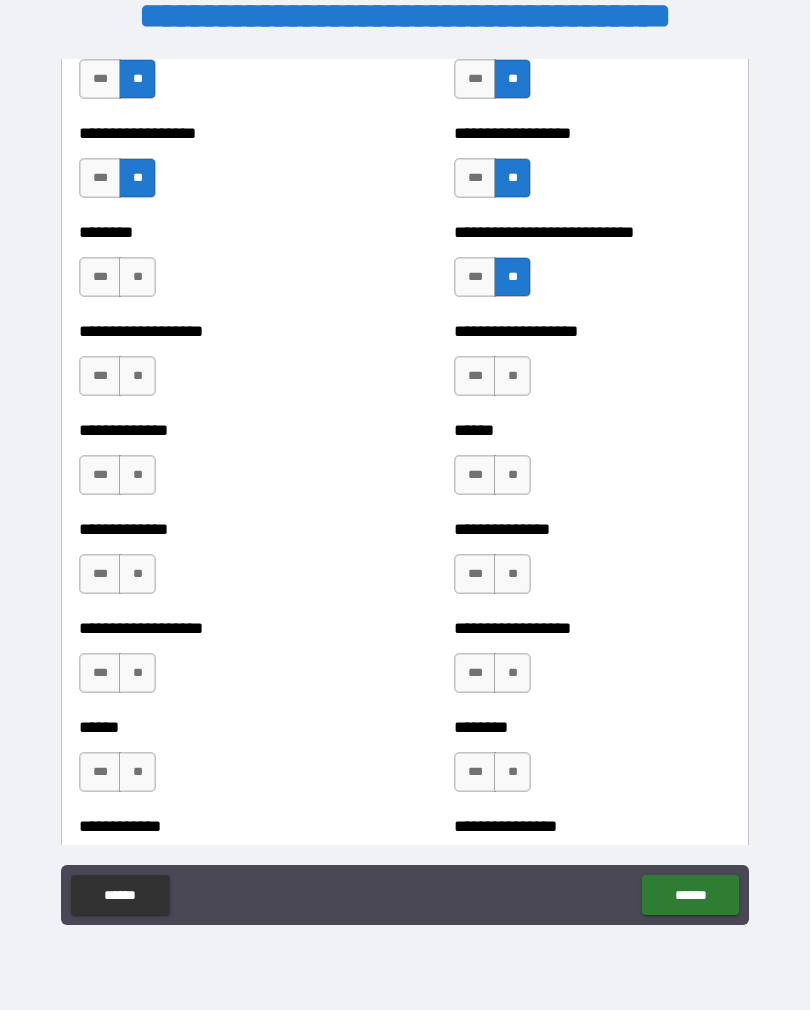 click on "**" at bounding box center (512, 376) 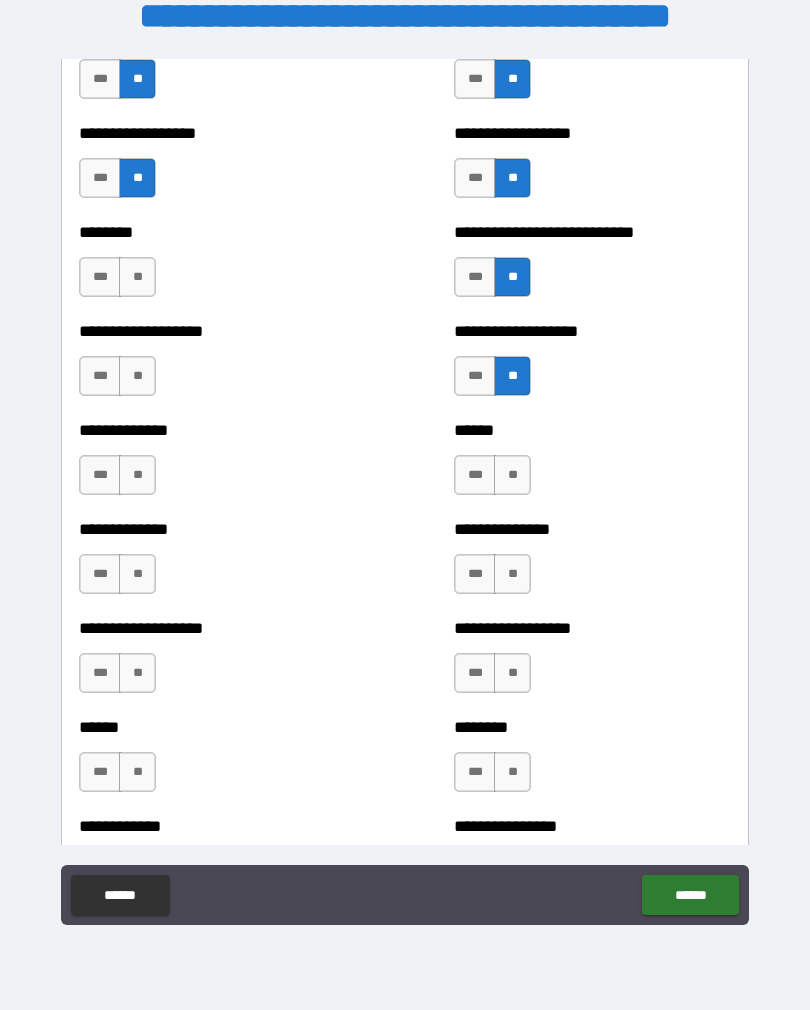 click on "**" at bounding box center (512, 475) 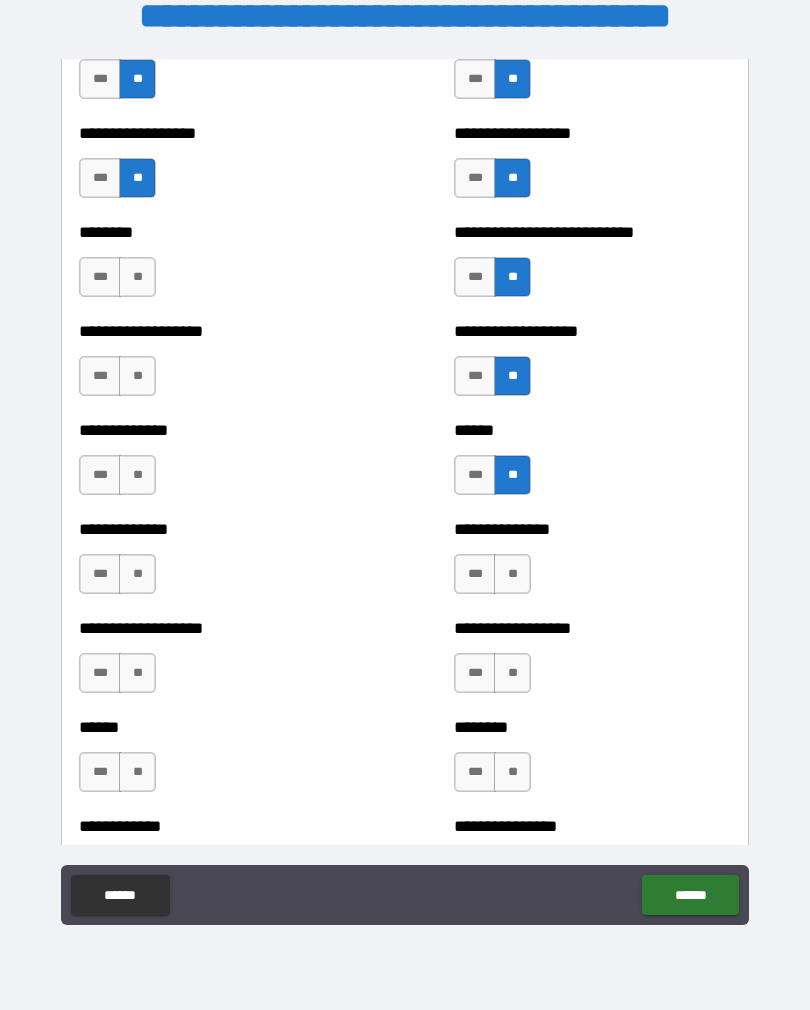 click on "**" at bounding box center (512, 574) 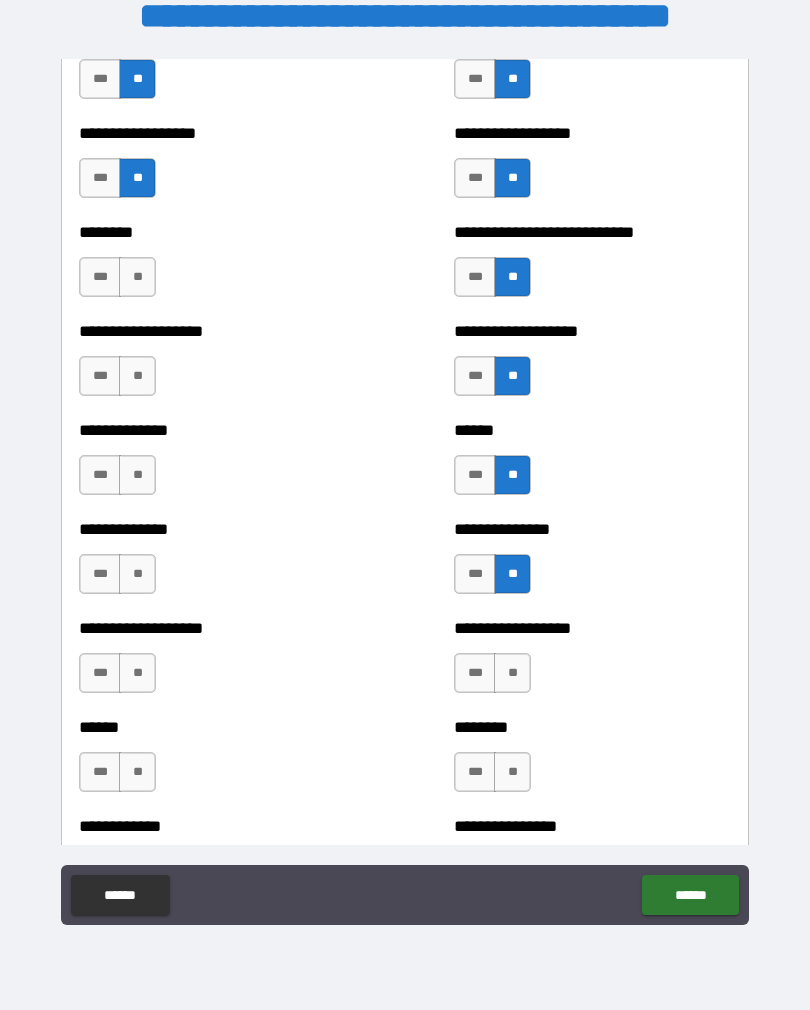 click on "**" at bounding box center (512, 673) 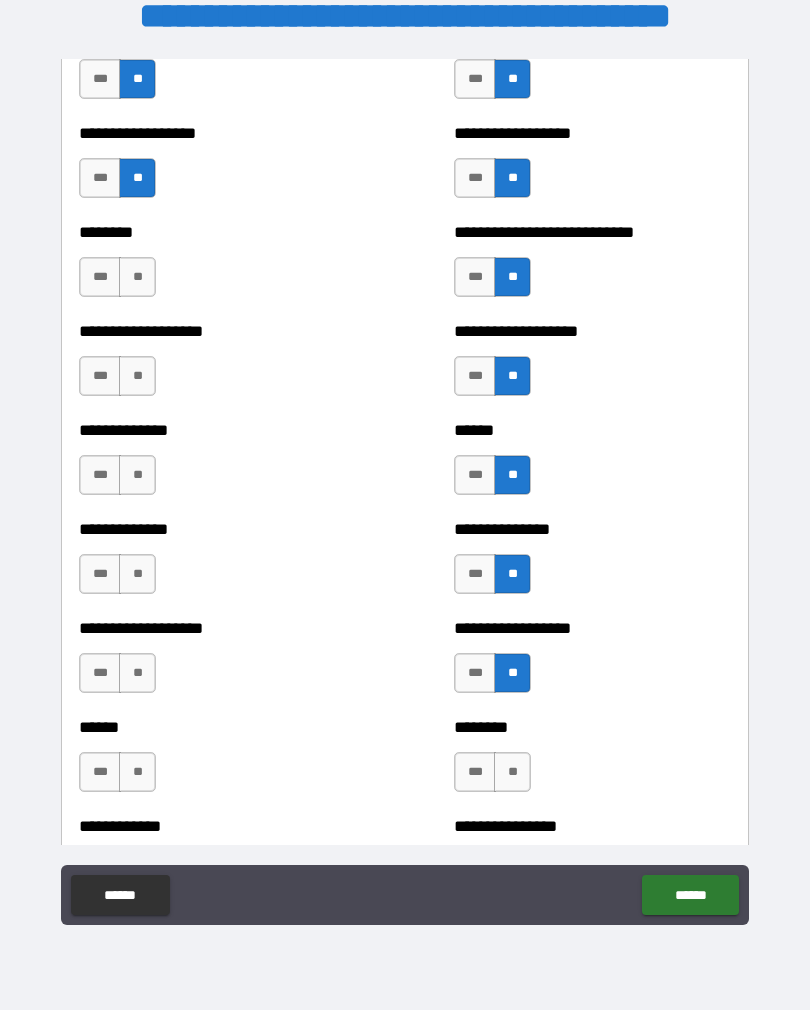 click on "**" at bounding box center [512, 772] 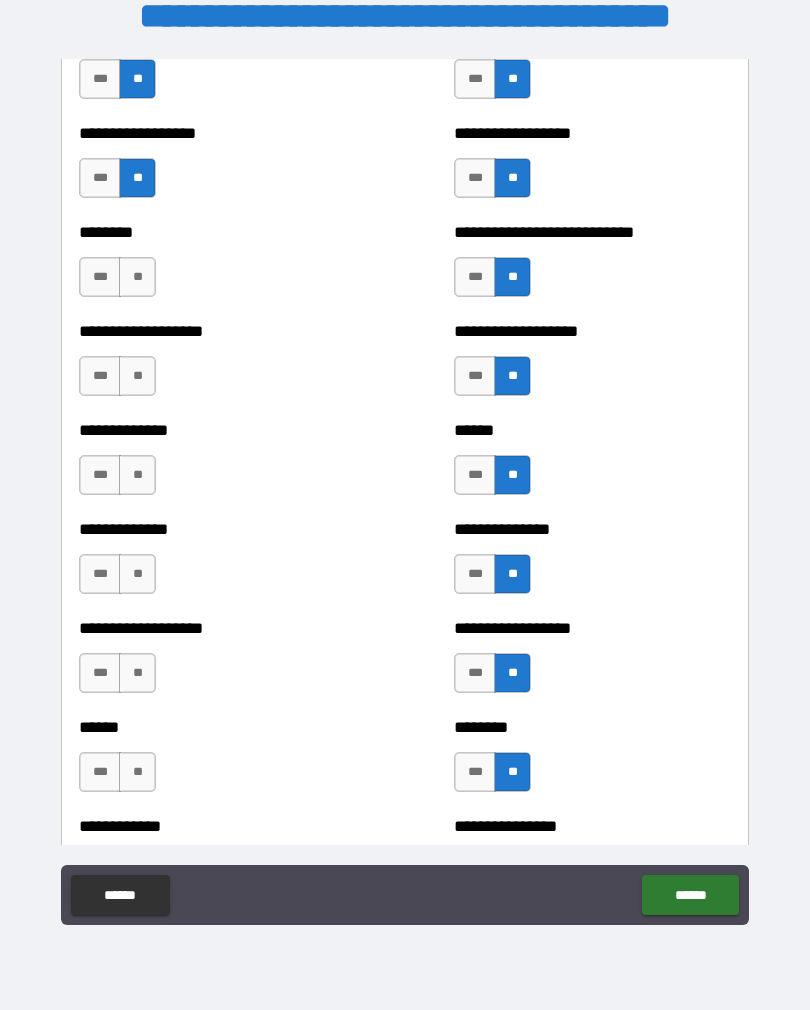click on "**" at bounding box center (137, 277) 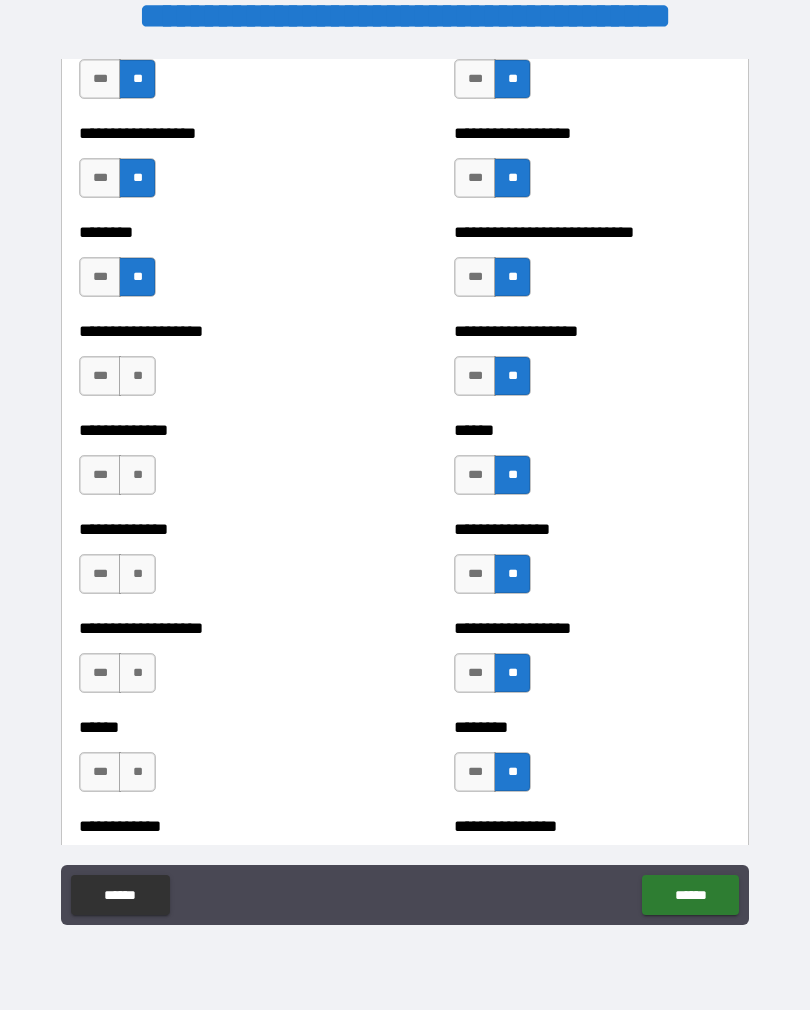 click on "**" at bounding box center [137, 376] 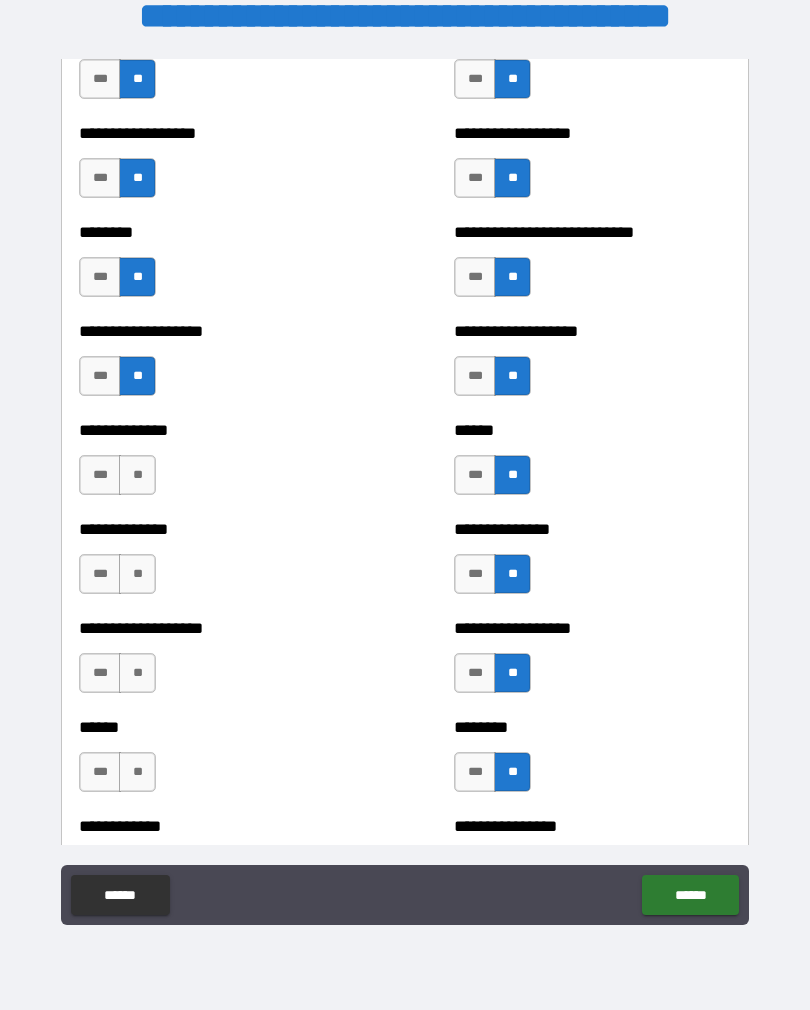click on "**" at bounding box center [137, 475] 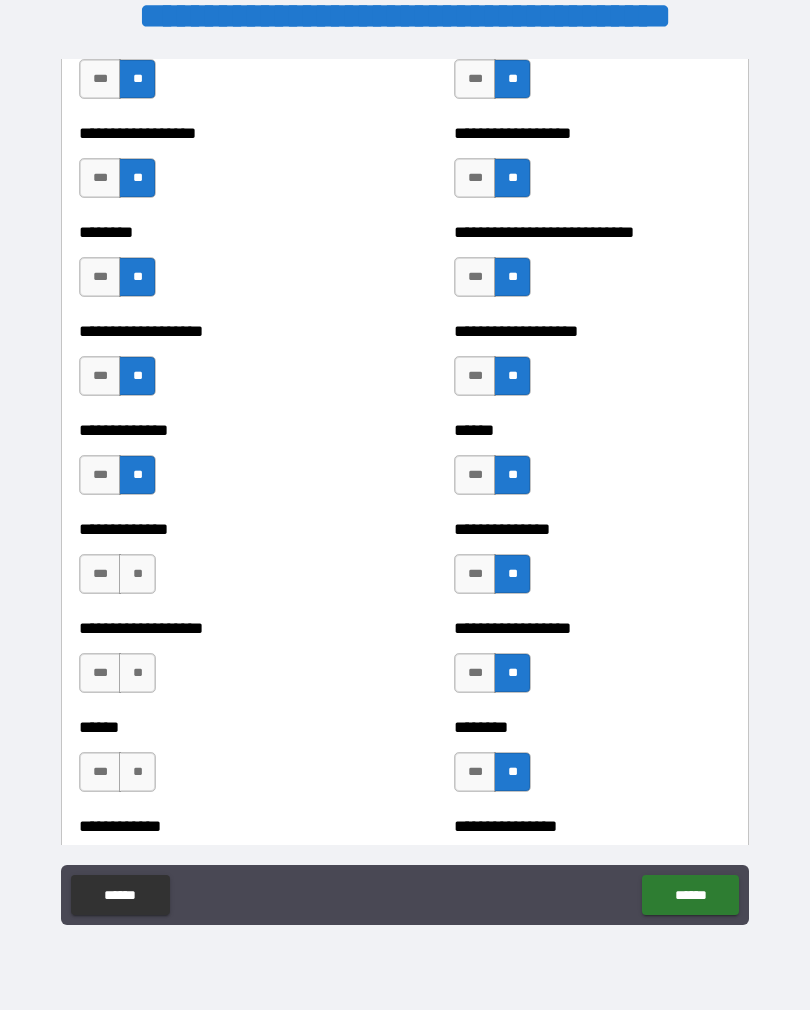 click on "**" at bounding box center [137, 574] 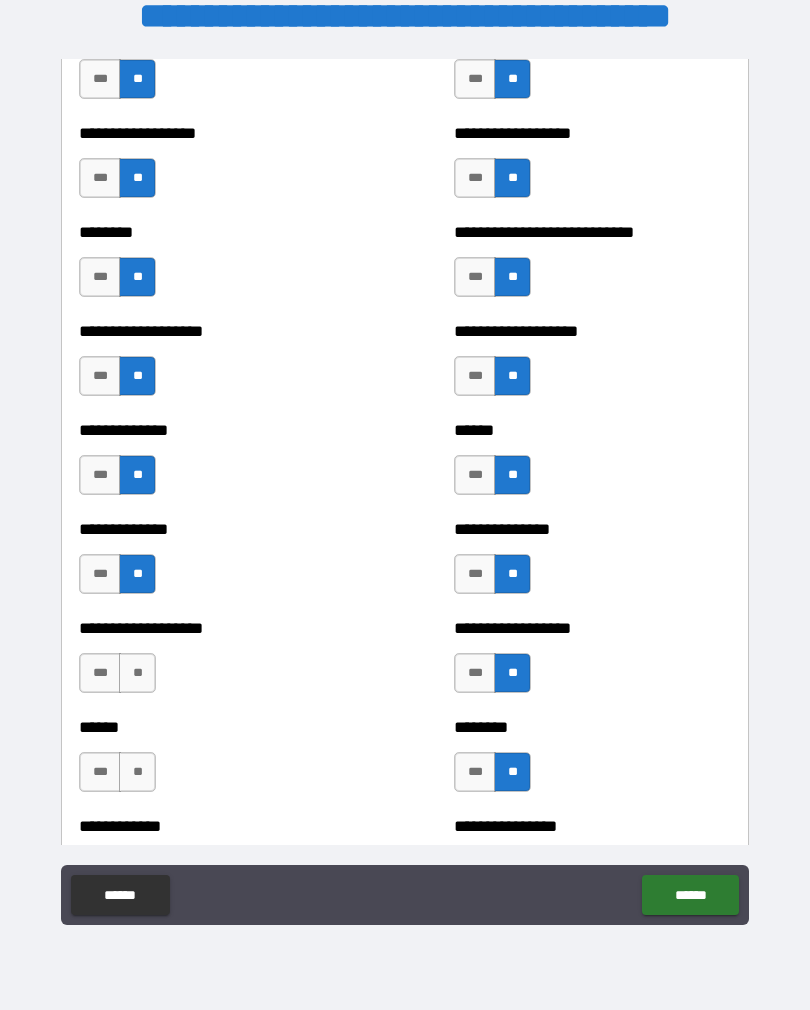 click on "******" at bounding box center (217, 727) 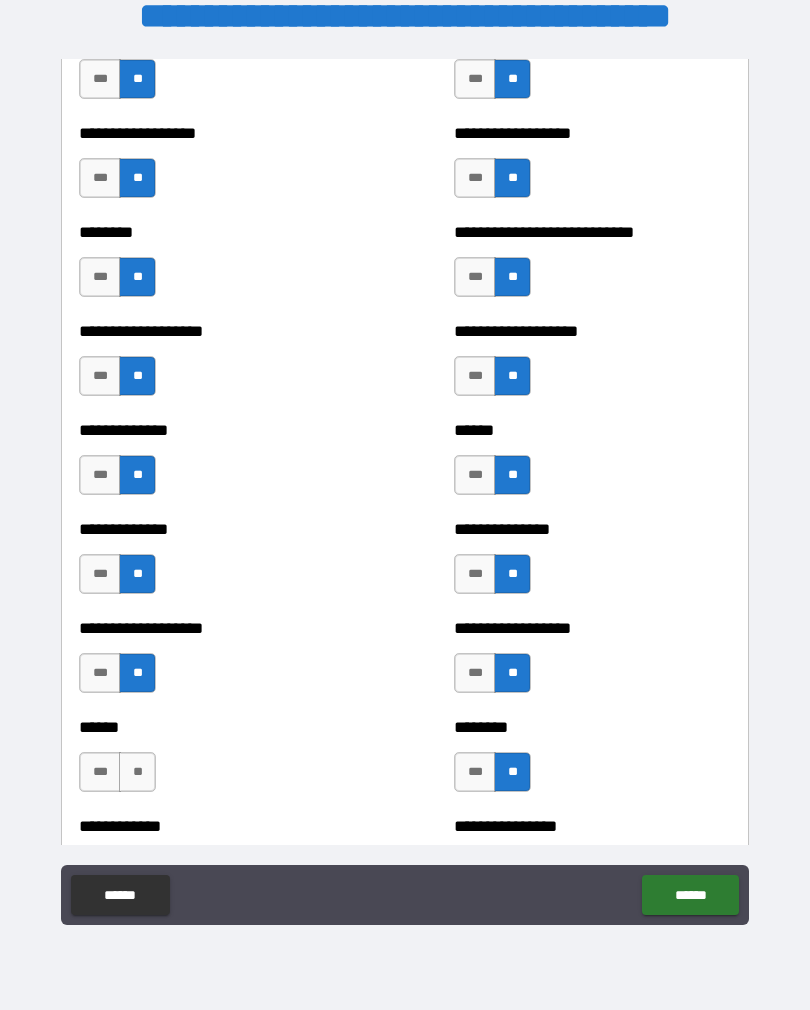click on "**" at bounding box center (137, 772) 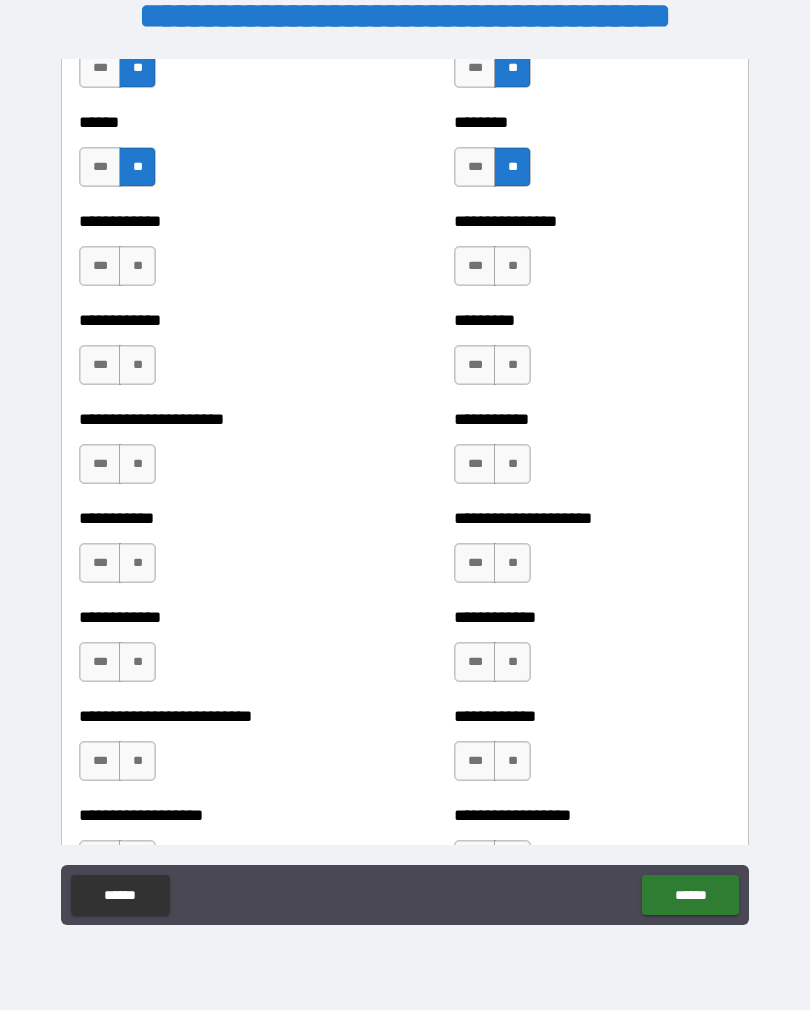scroll, scrollTop: 5081, scrollLeft: 0, axis: vertical 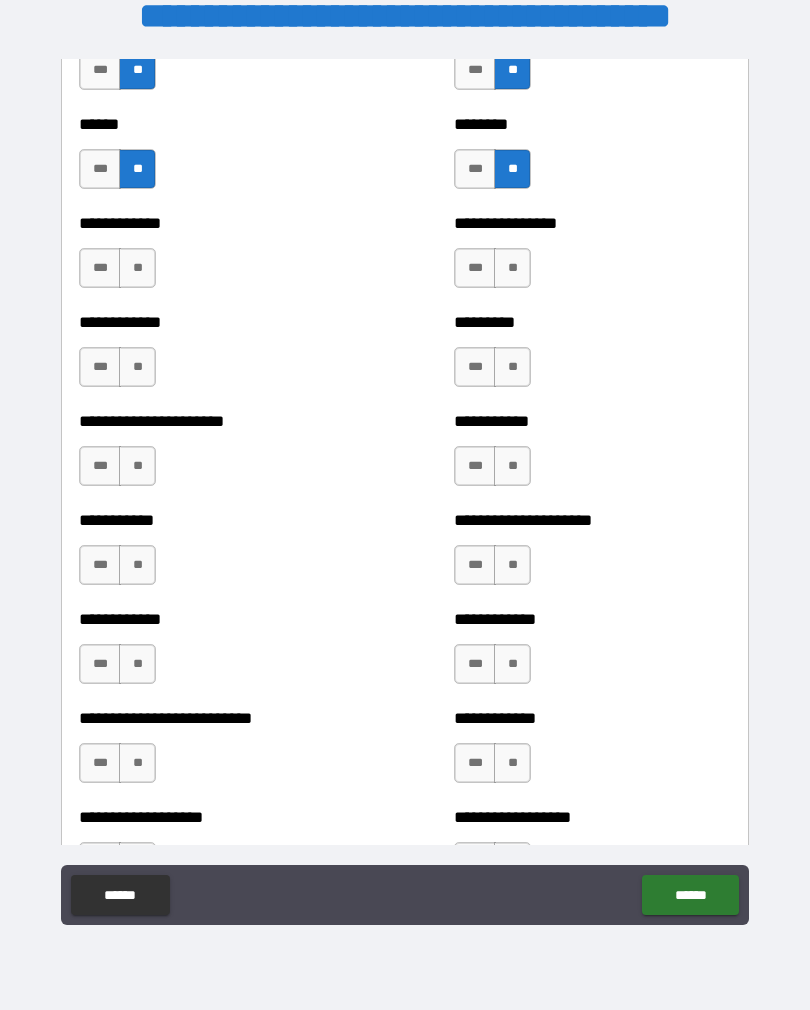 click on "**" at bounding box center [137, 268] 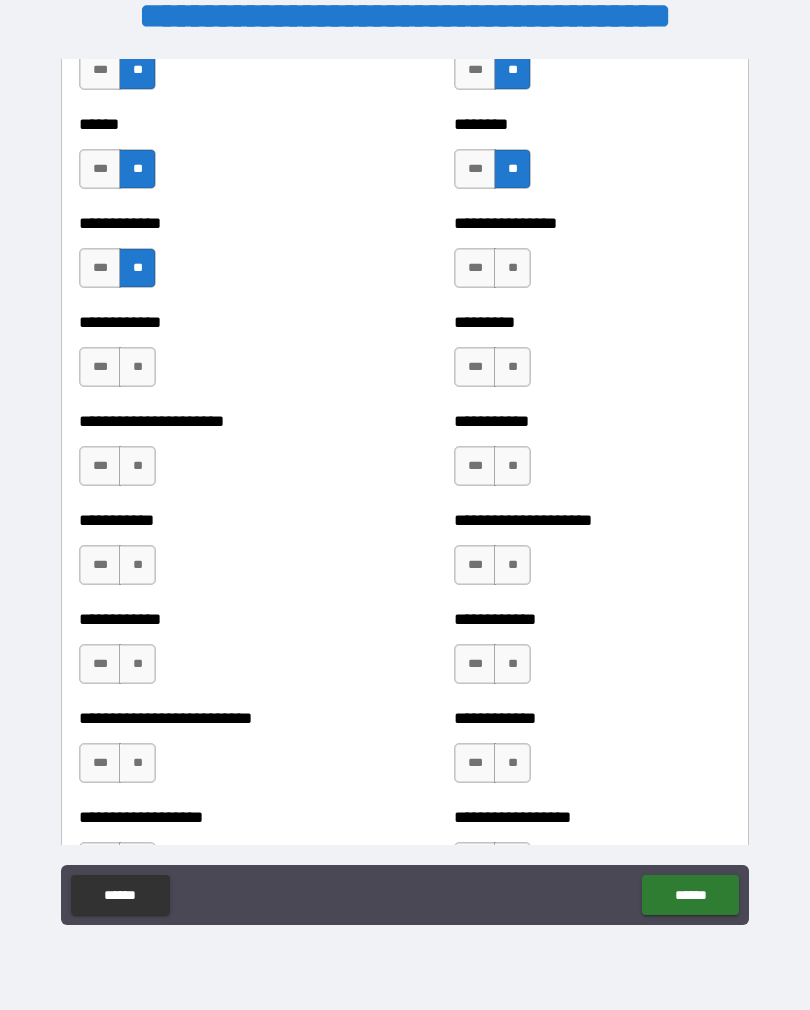 click on "**" at bounding box center [137, 367] 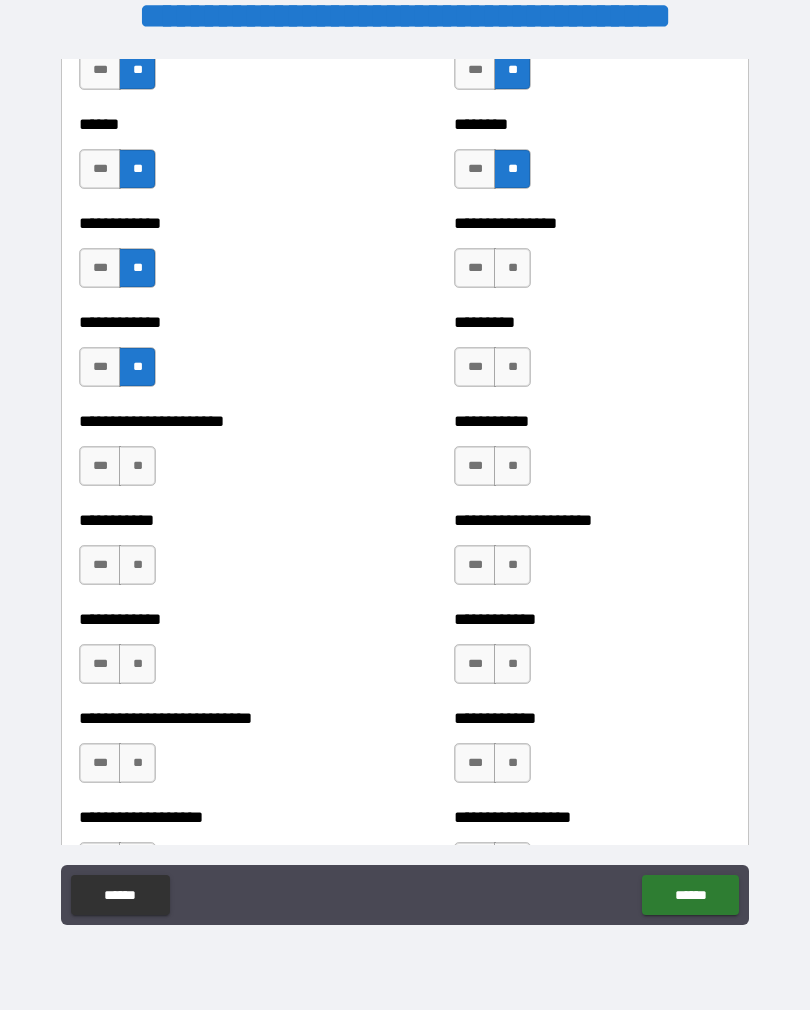 click on "**" at bounding box center (137, 466) 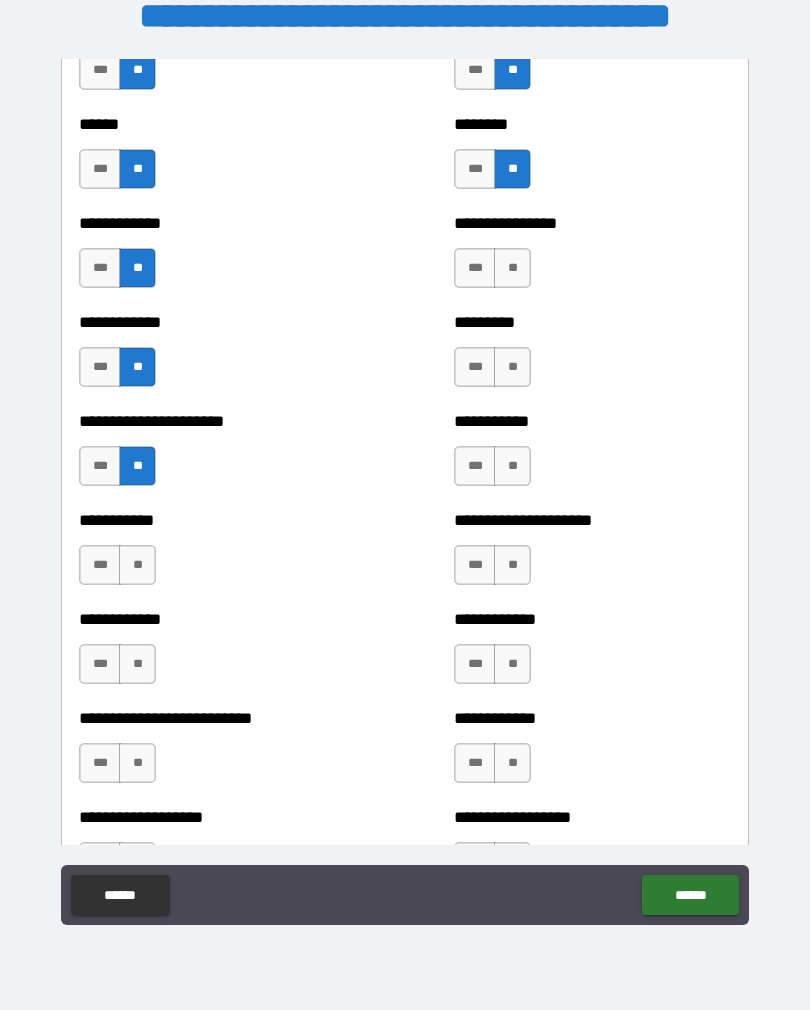 click on "**" at bounding box center [137, 565] 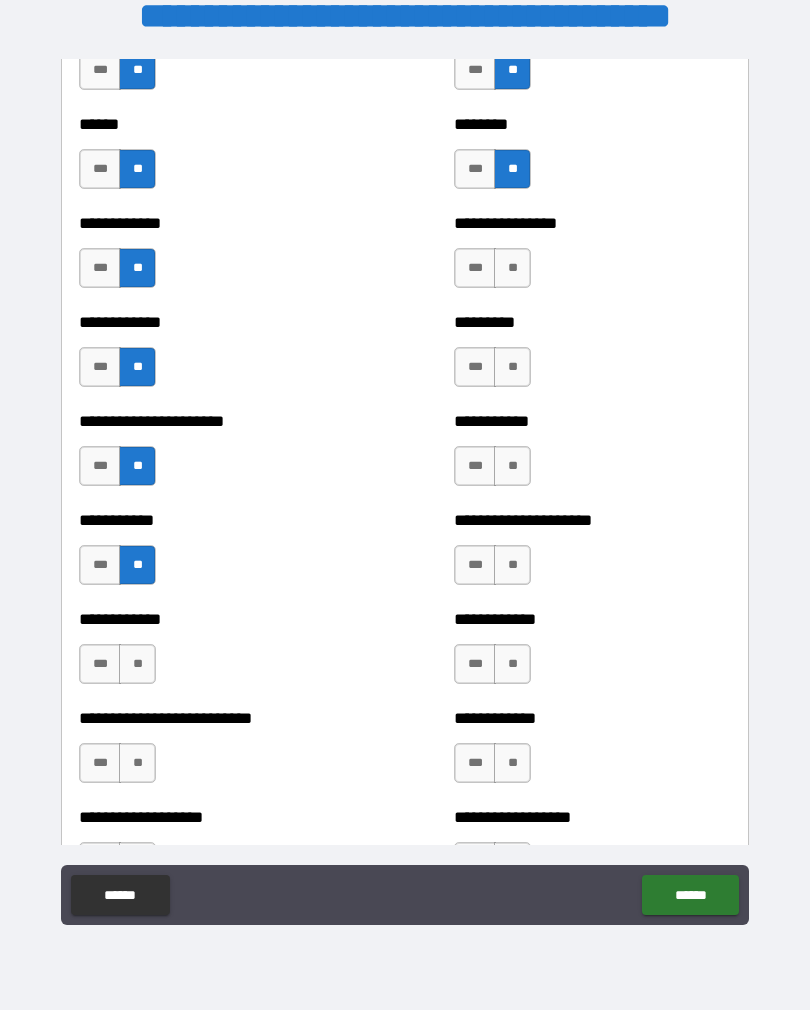 click on "**" at bounding box center (137, 664) 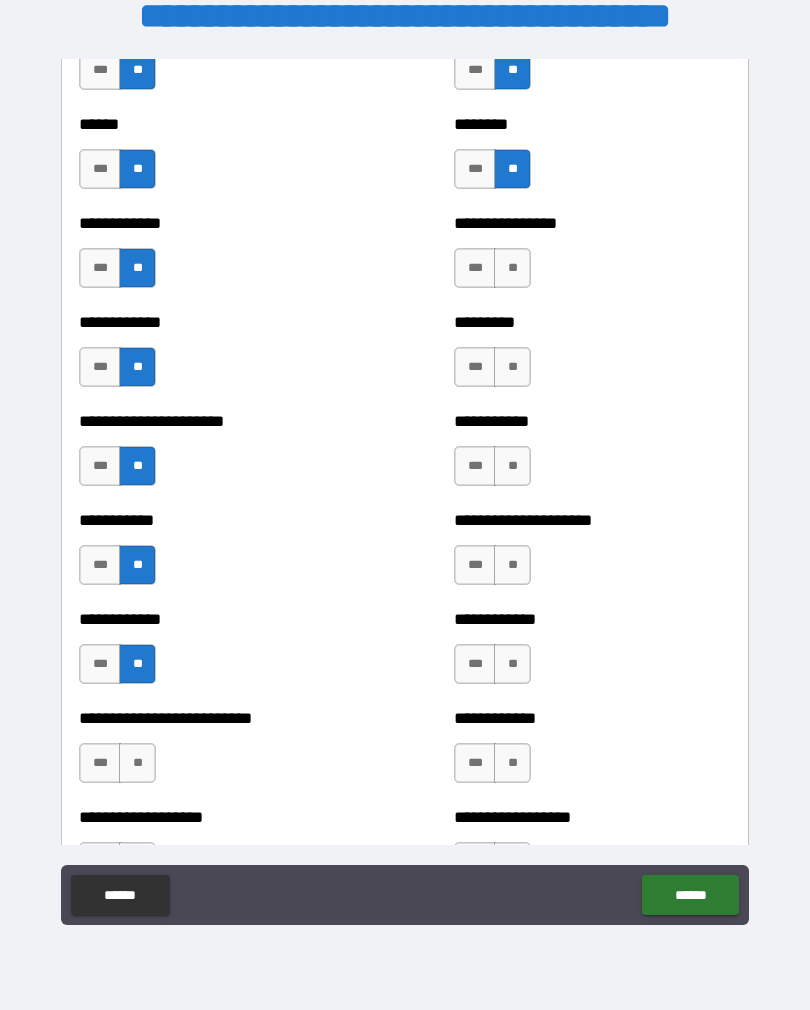 click on "**" at bounding box center (137, 763) 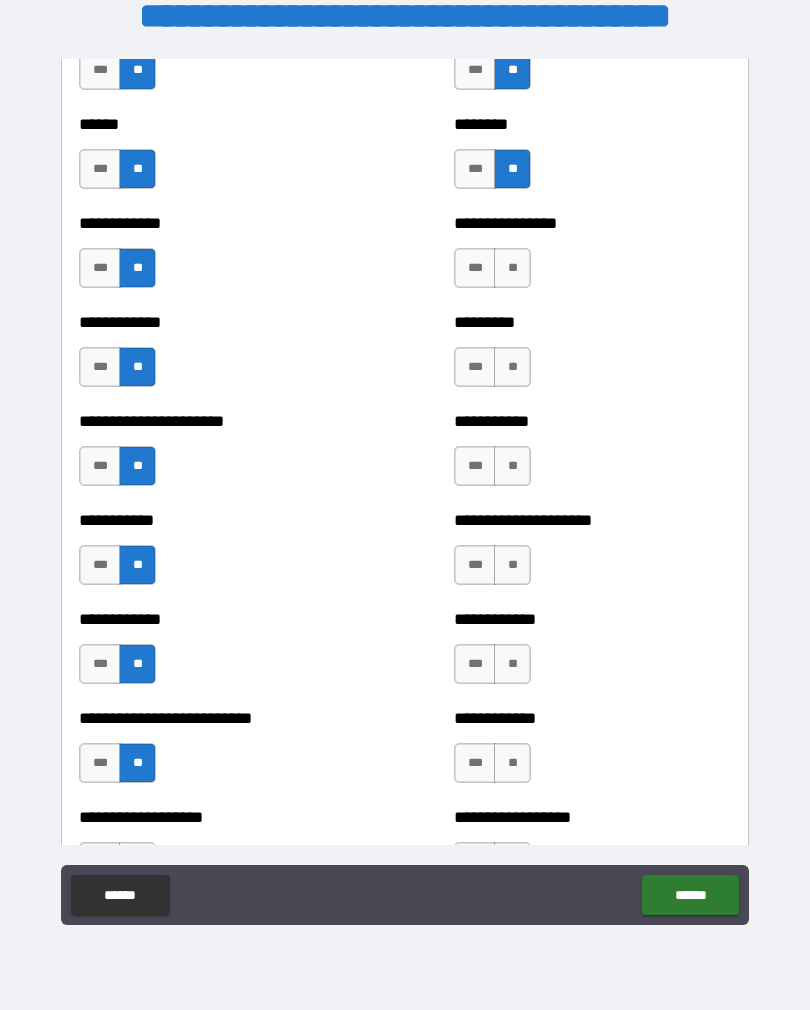 click on "**" at bounding box center (512, 268) 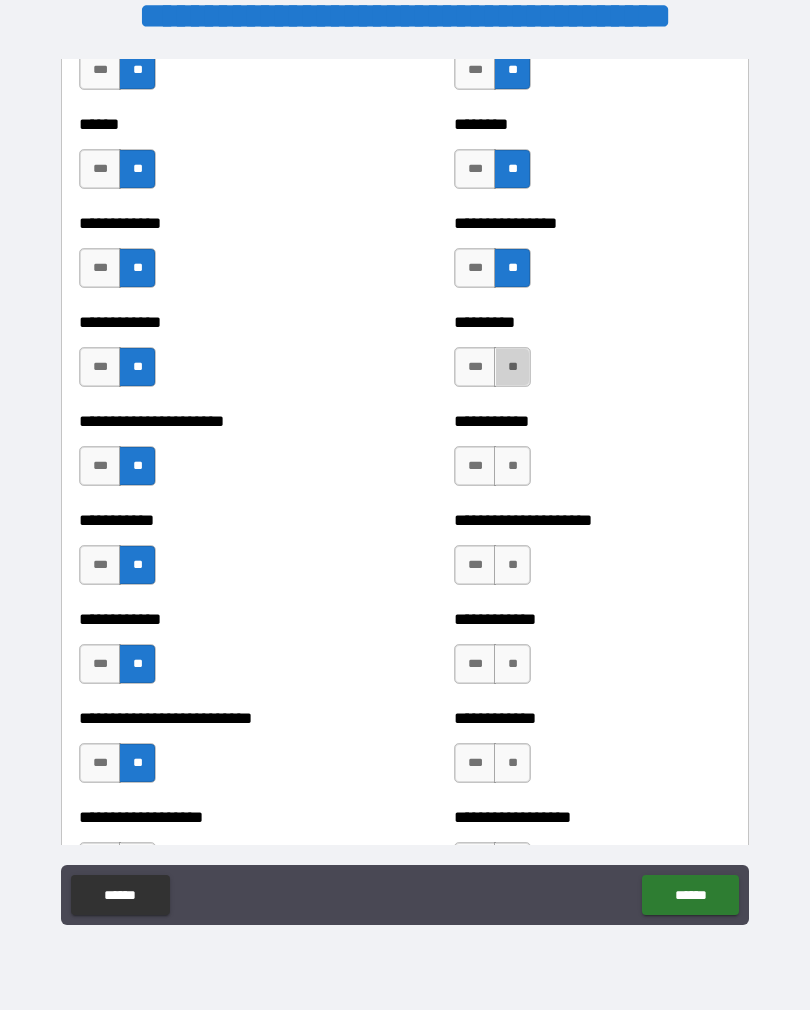 click on "**" at bounding box center (512, 367) 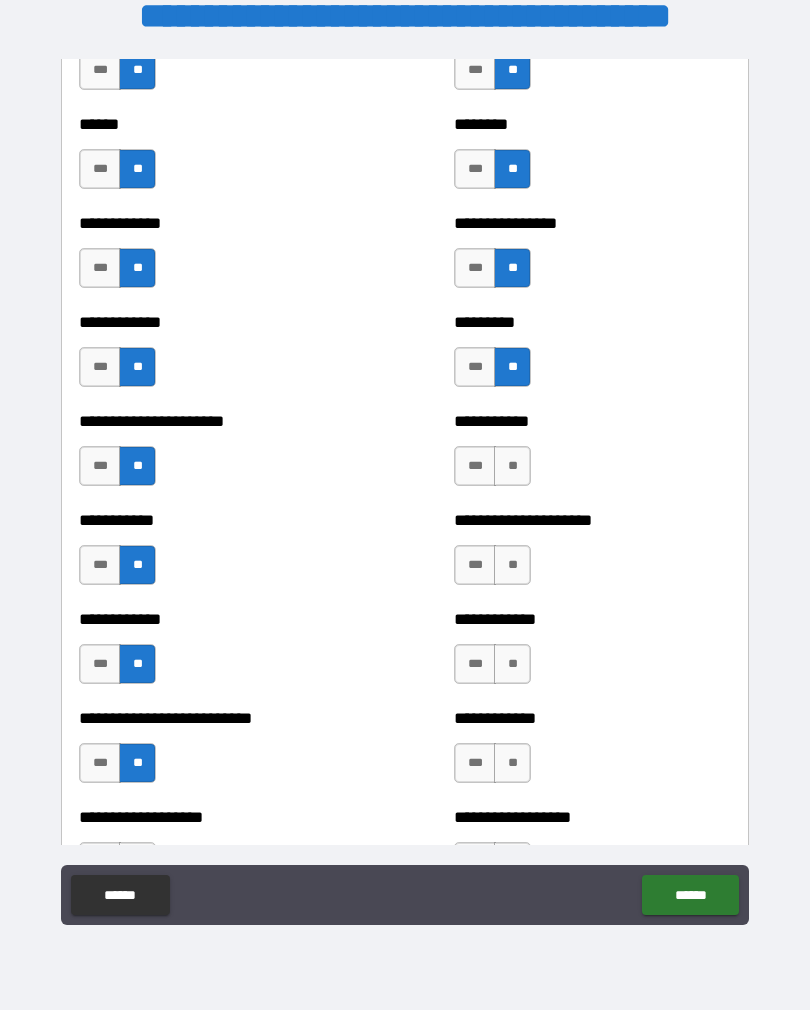 click on "**" at bounding box center [512, 466] 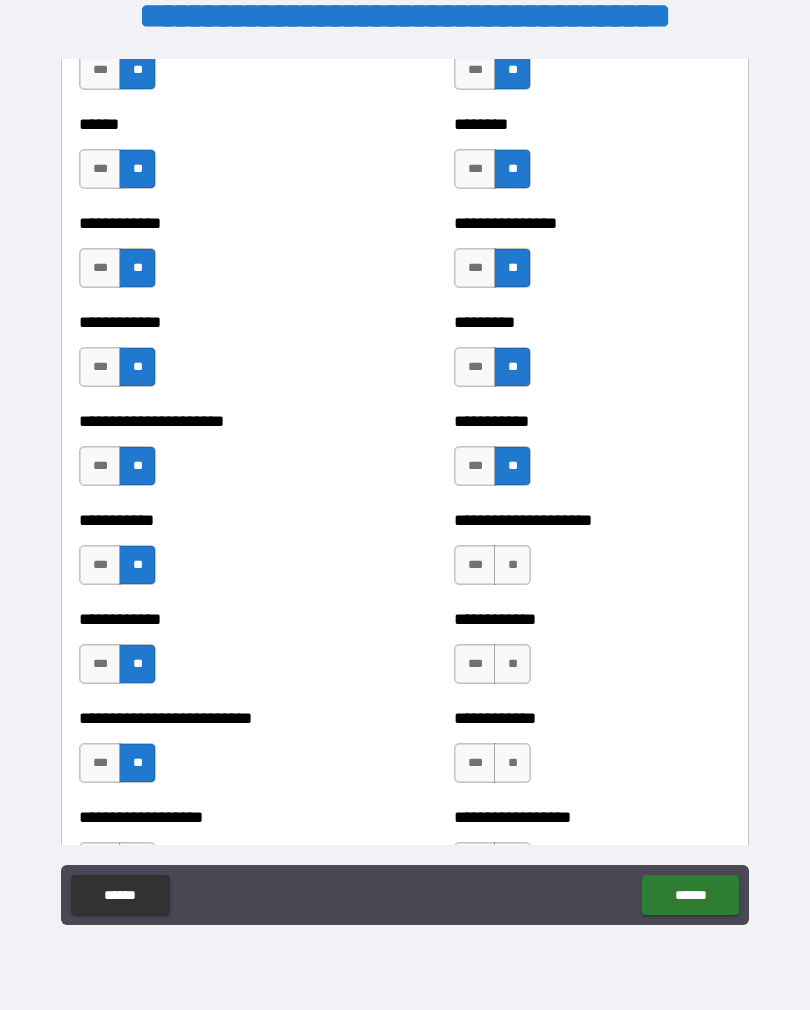 click on "**" at bounding box center [512, 565] 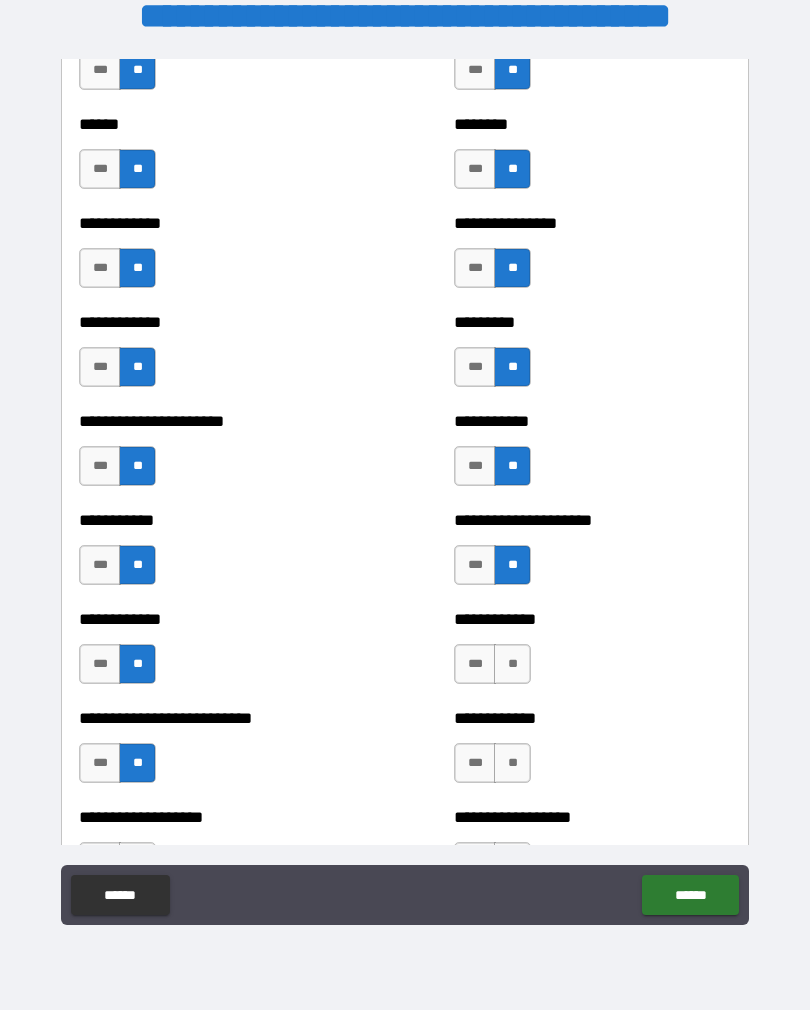 click on "**" at bounding box center [512, 664] 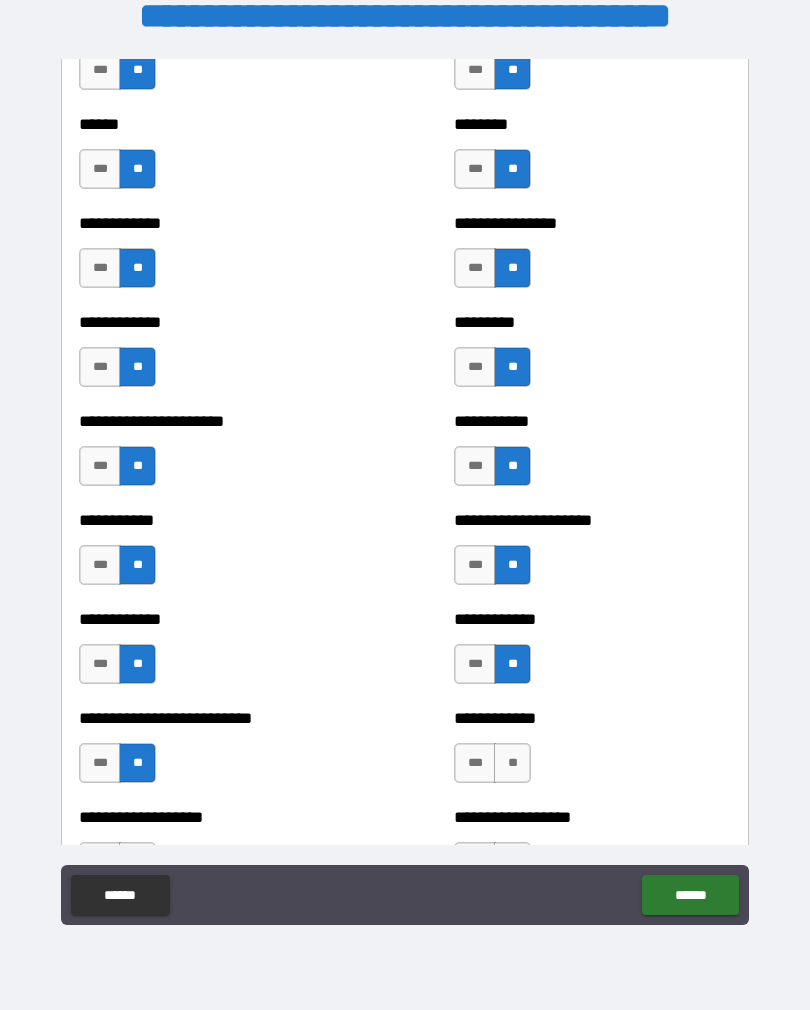 click on "**" at bounding box center [512, 763] 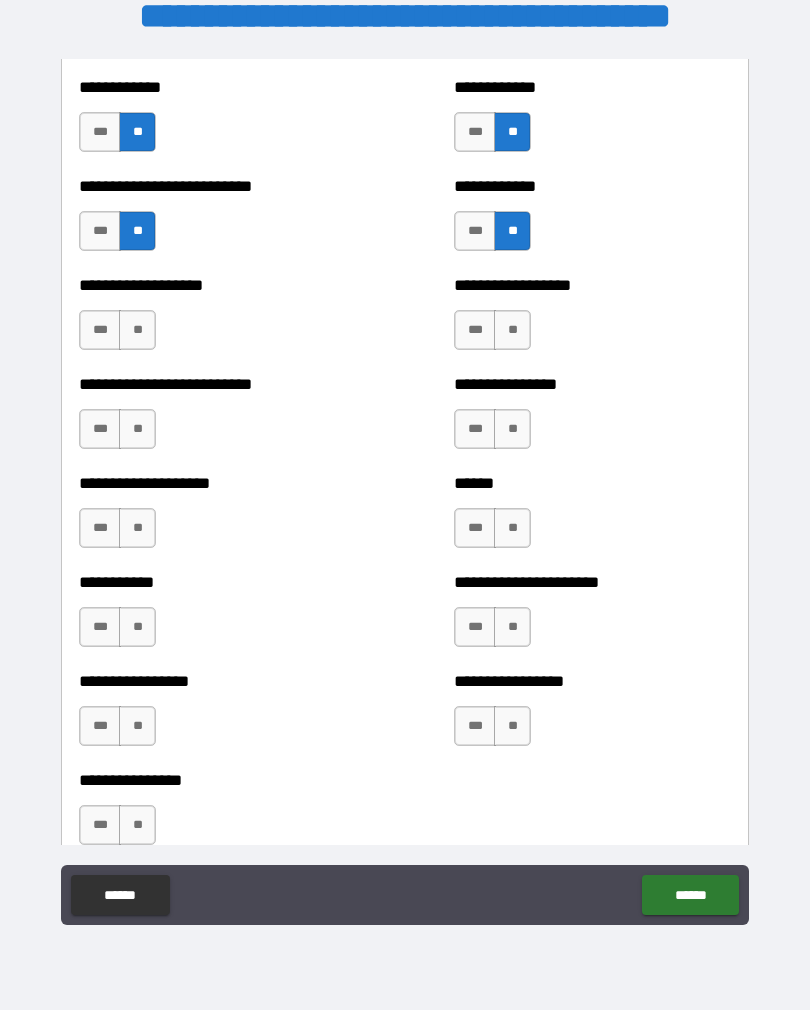 scroll, scrollTop: 5611, scrollLeft: 0, axis: vertical 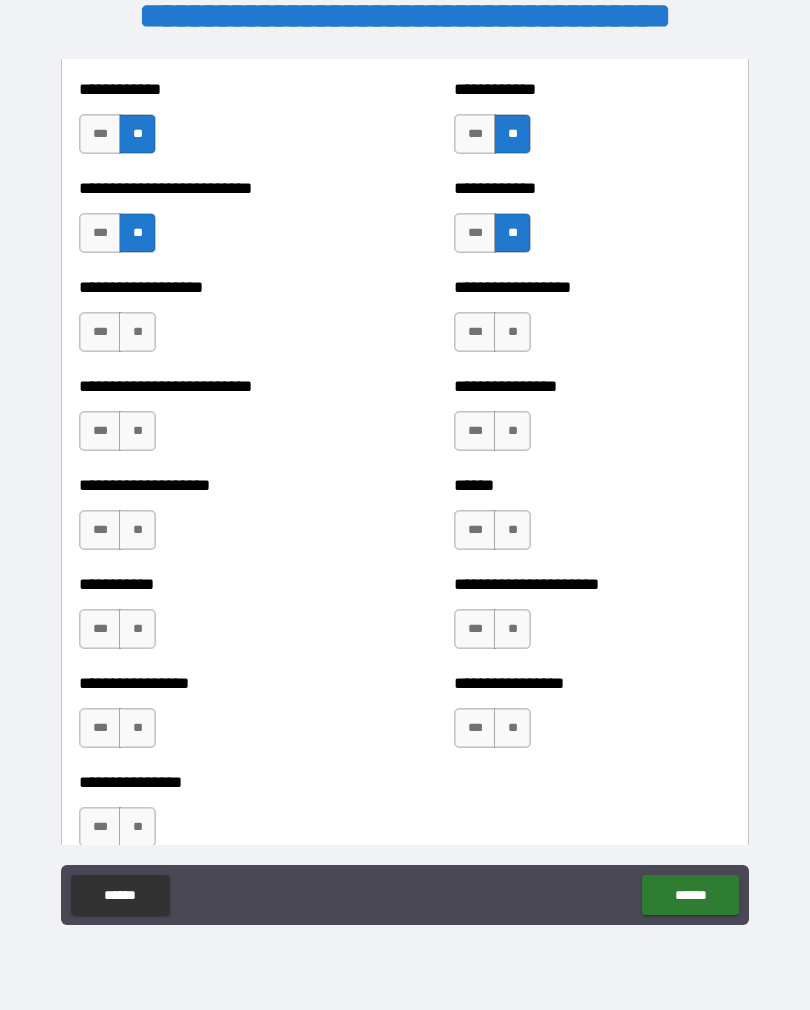 click on "**" at bounding box center (137, 332) 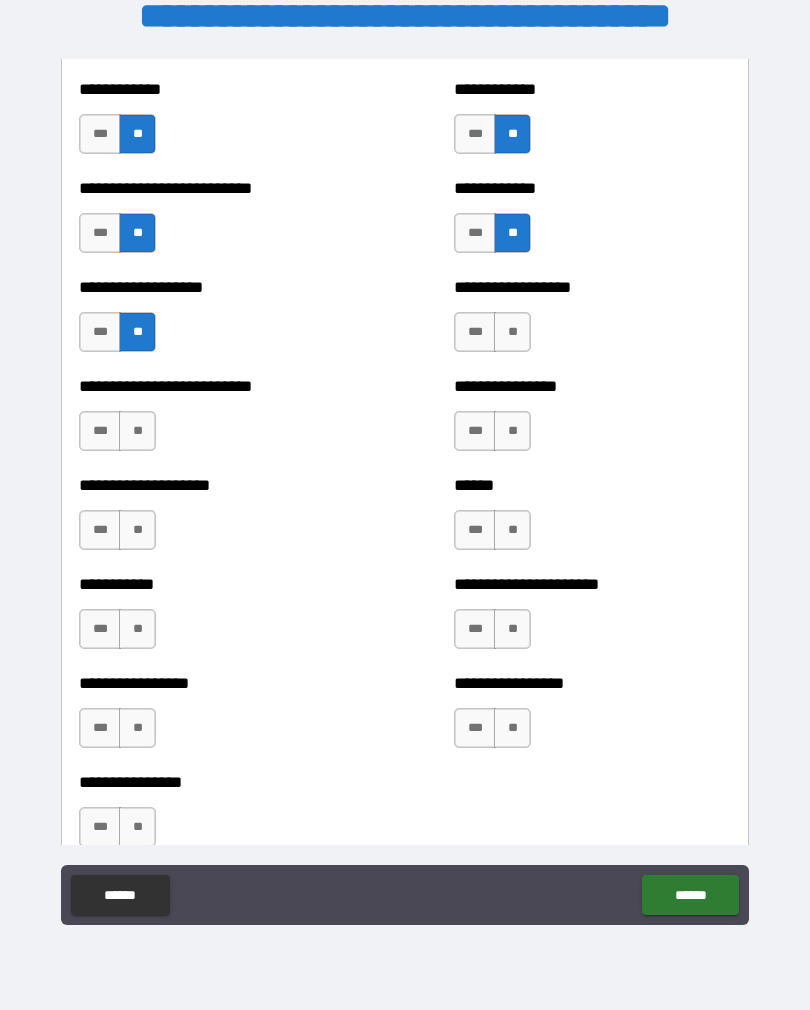 click on "**" at bounding box center (137, 431) 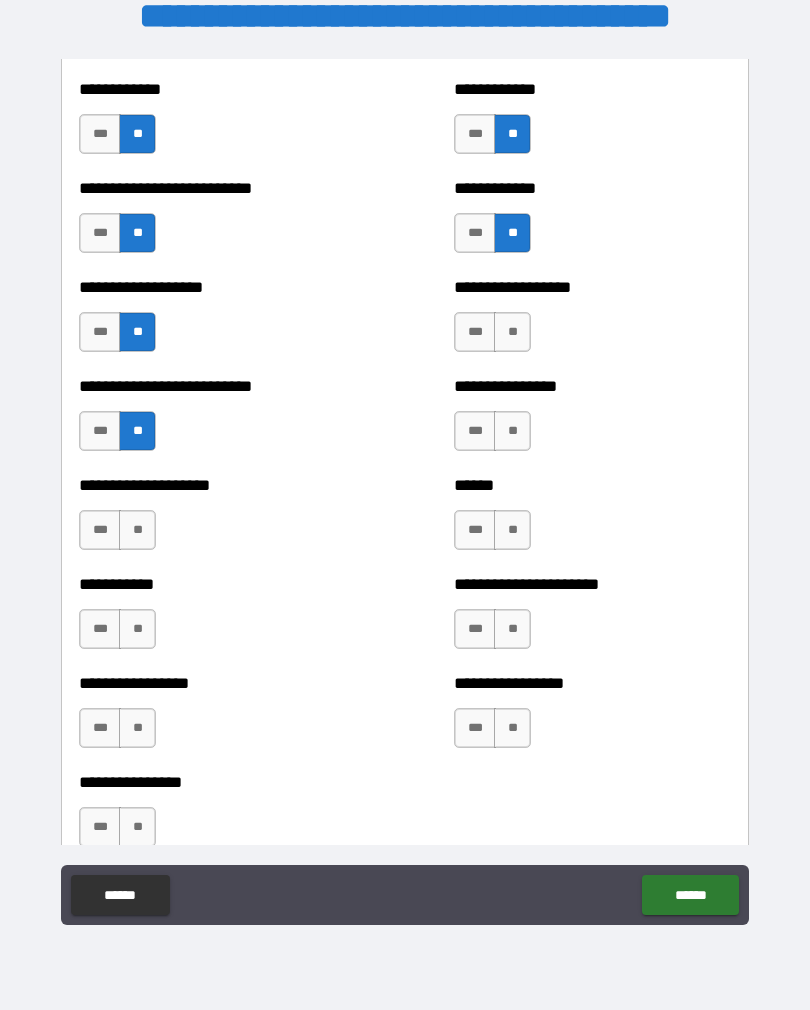 click on "**" at bounding box center [137, 530] 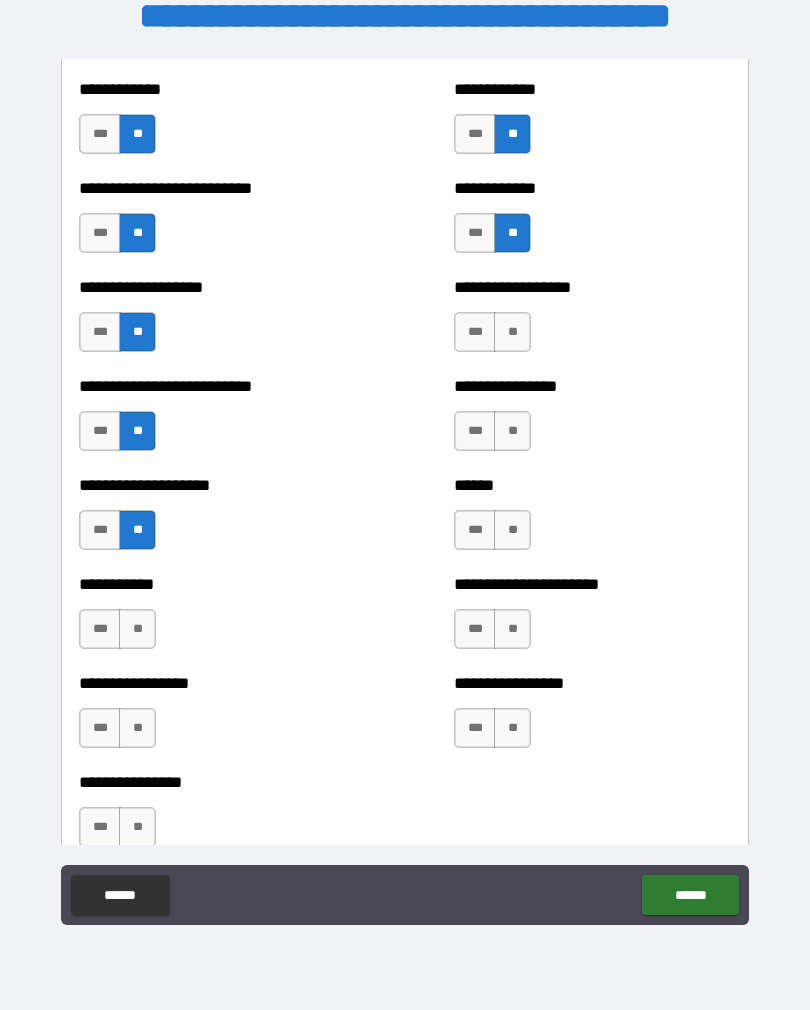 click on "**" at bounding box center [137, 629] 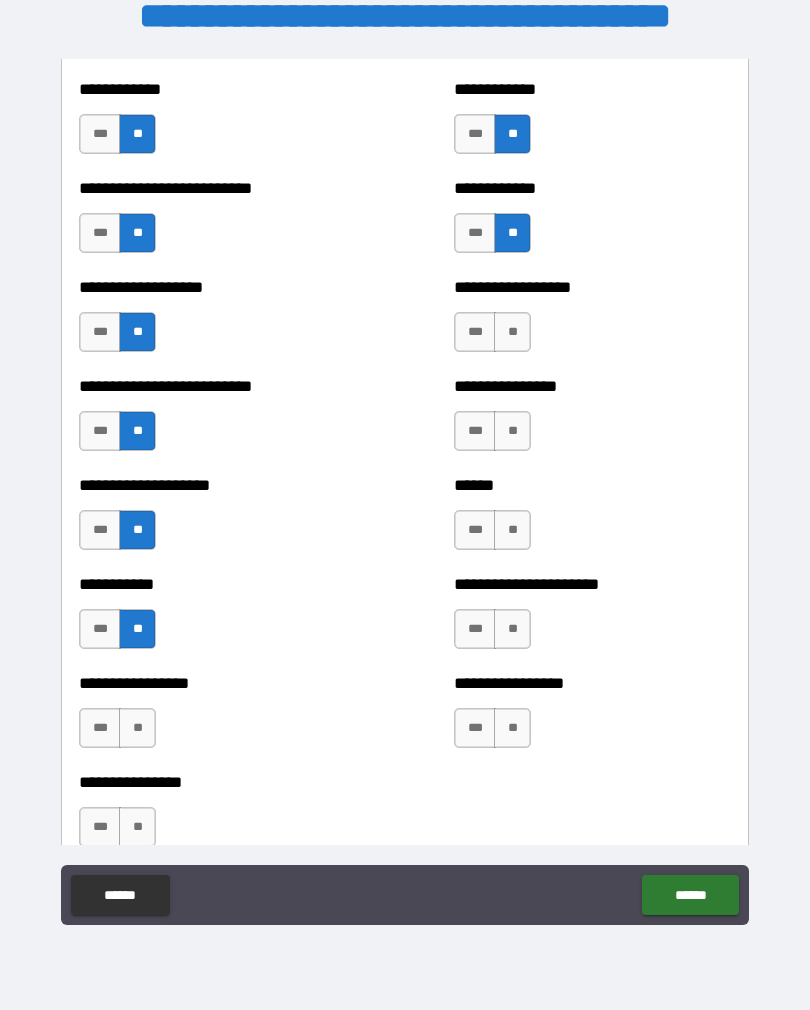 click on "**" at bounding box center (137, 728) 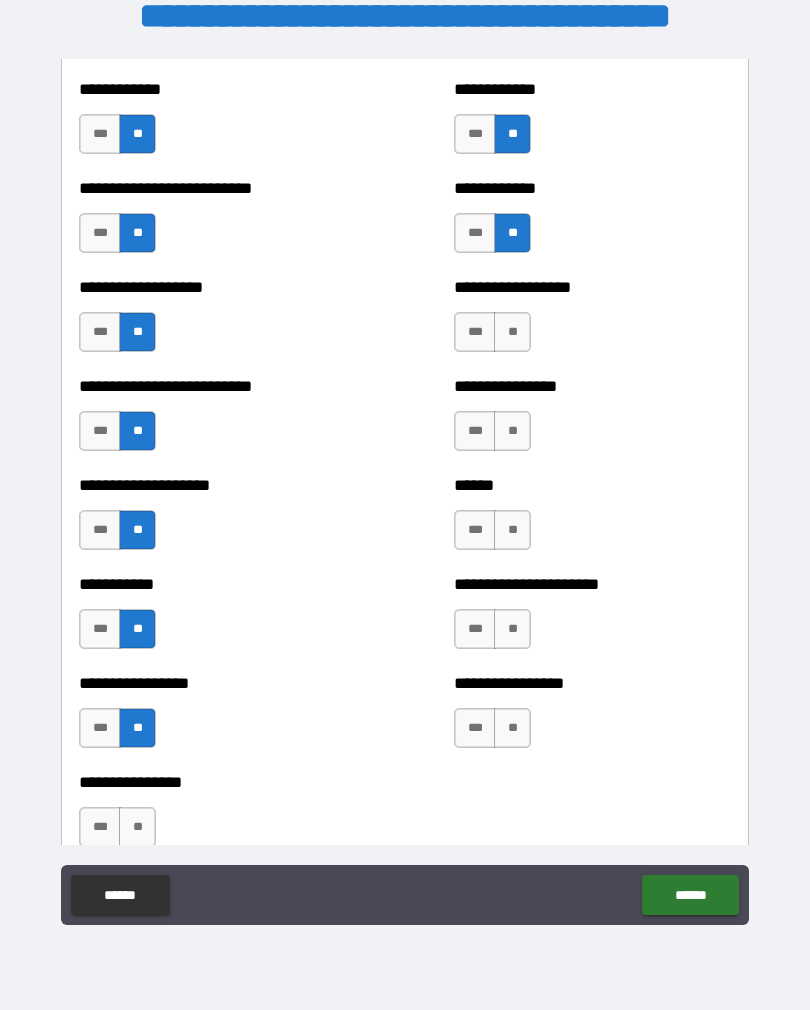 click on "**" at bounding box center (137, 827) 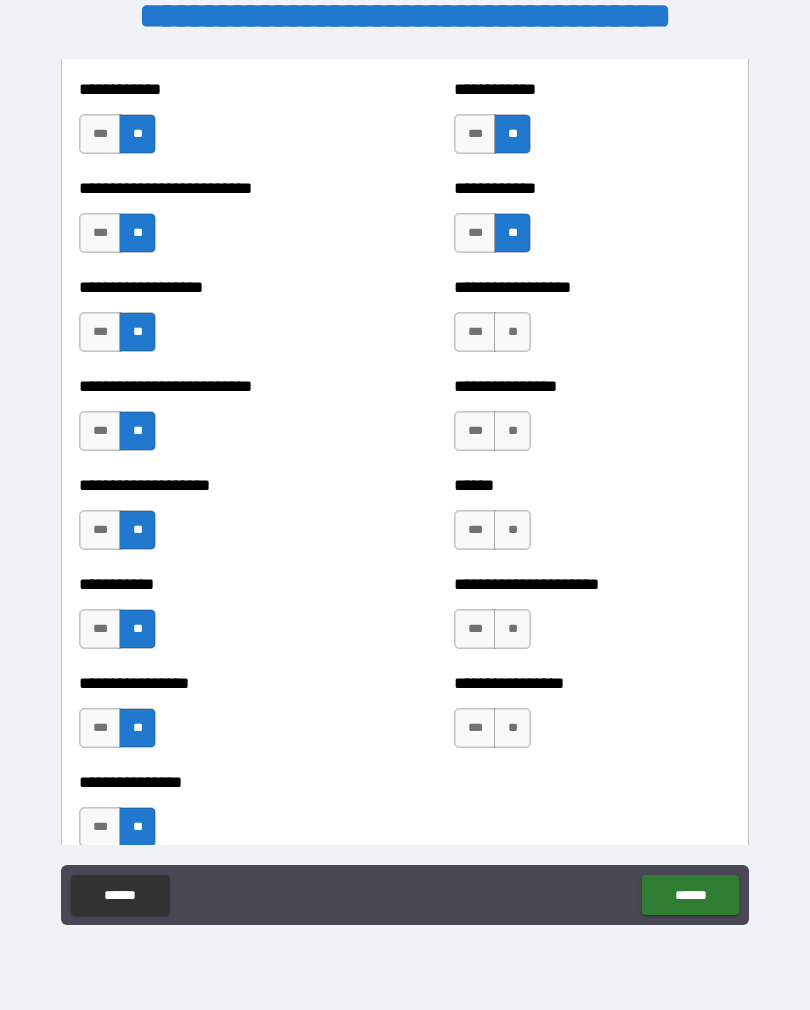 click on "**" at bounding box center [512, 332] 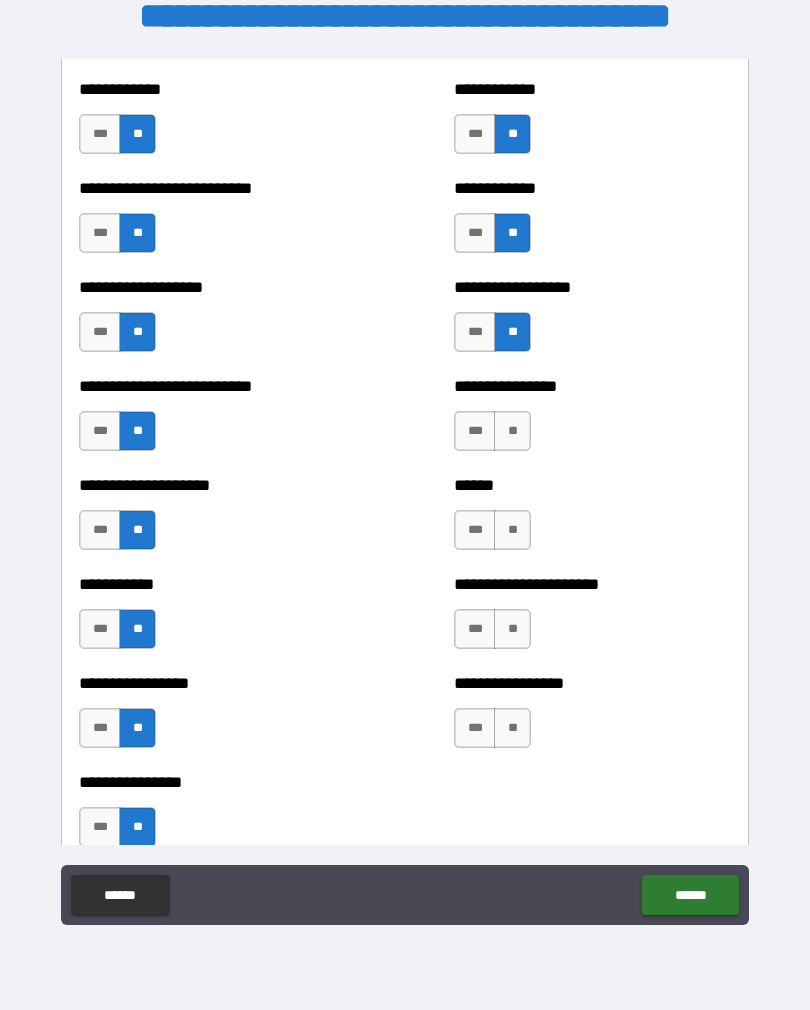 click on "**" at bounding box center [512, 431] 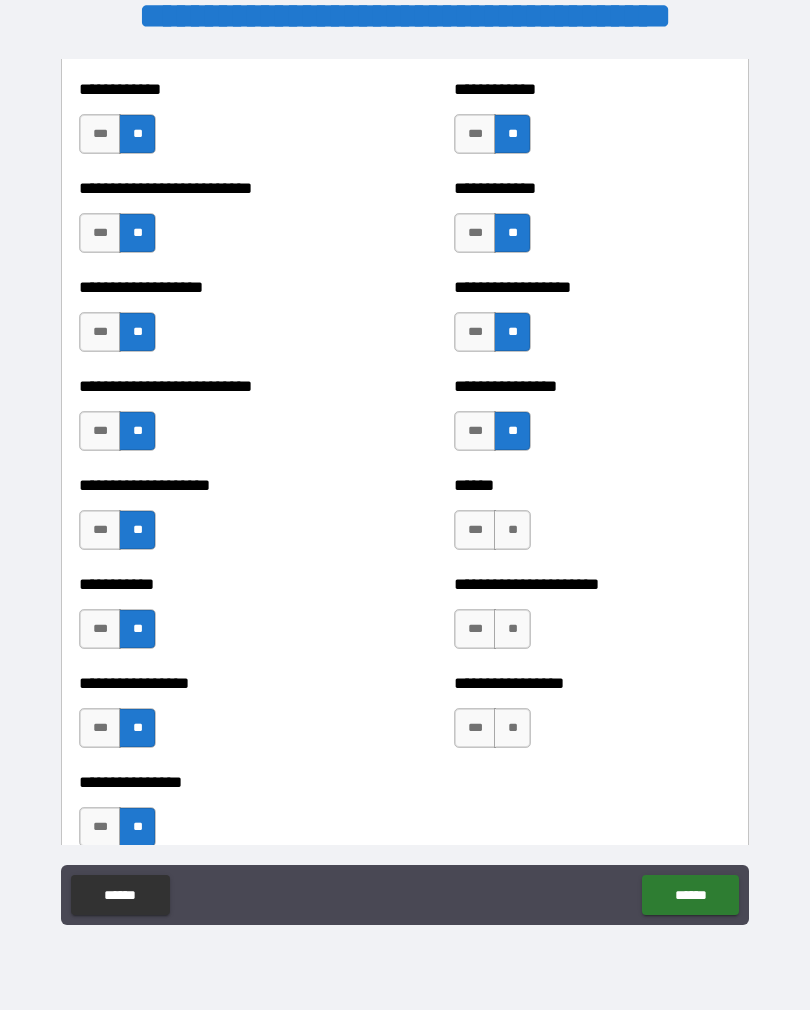 click on "**" at bounding box center (512, 530) 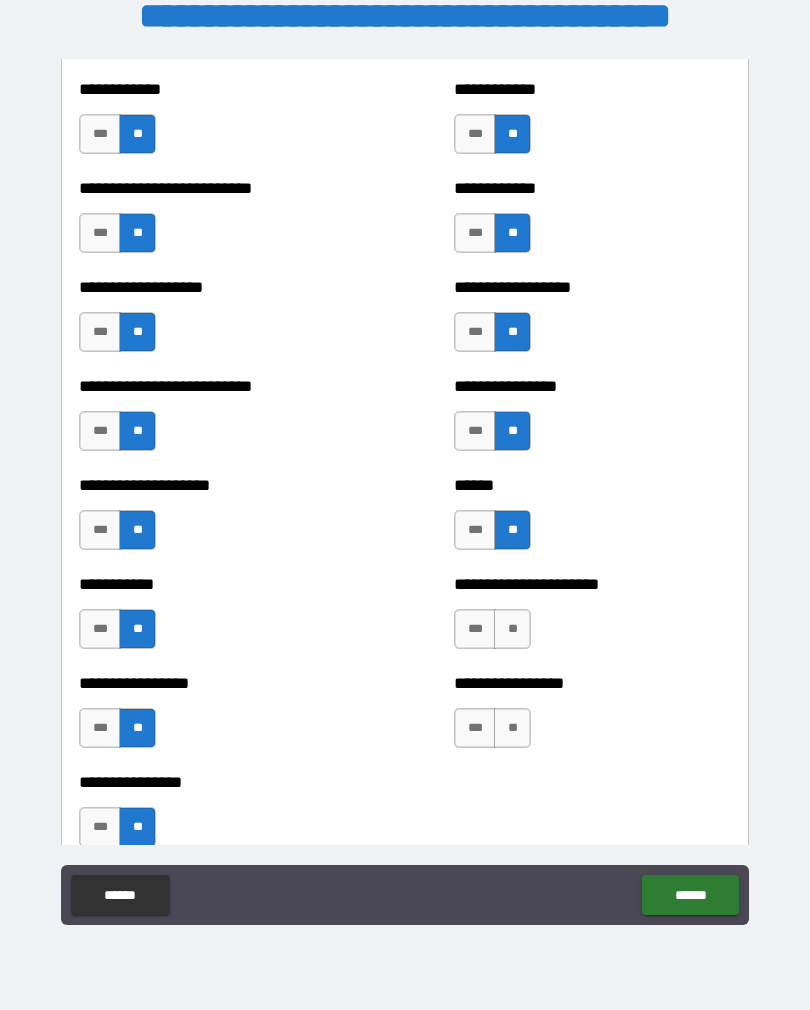 click on "**" at bounding box center (512, 629) 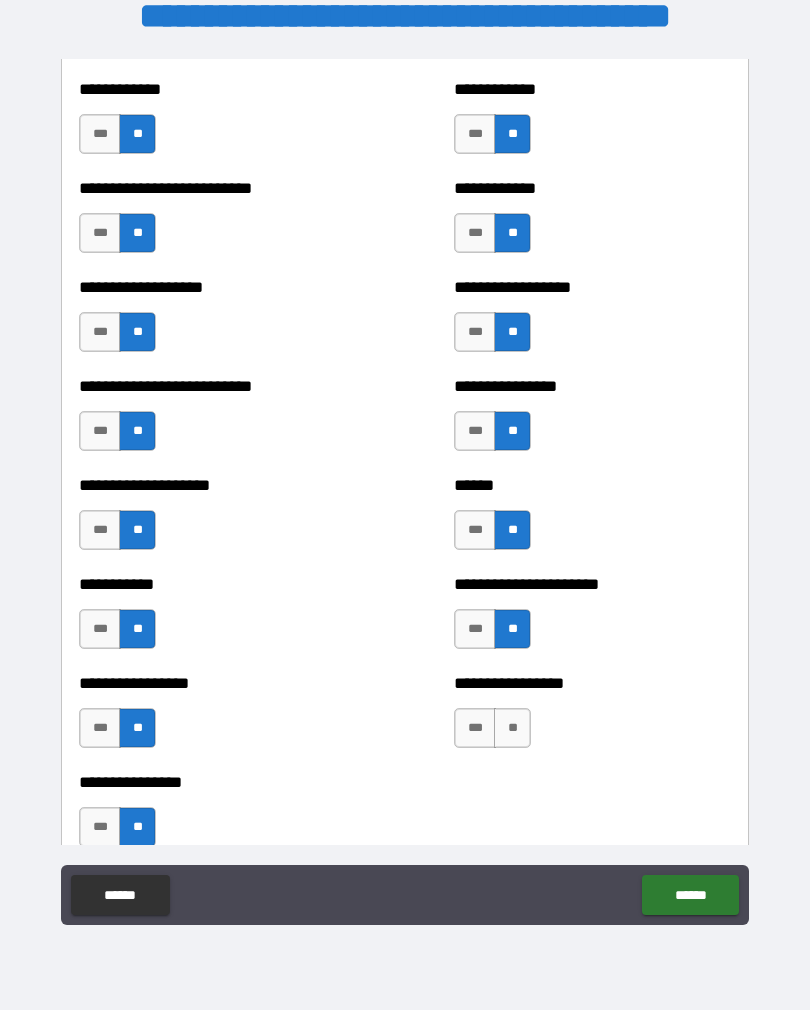 click on "**" at bounding box center [512, 728] 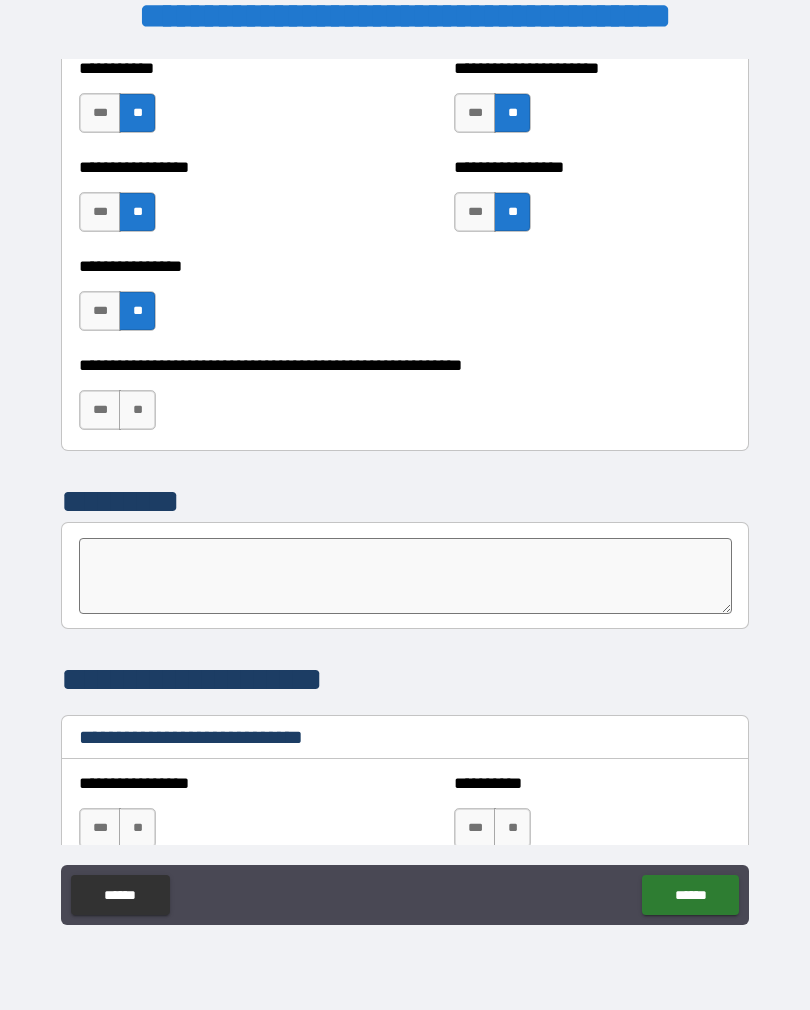 scroll, scrollTop: 6125, scrollLeft: 0, axis: vertical 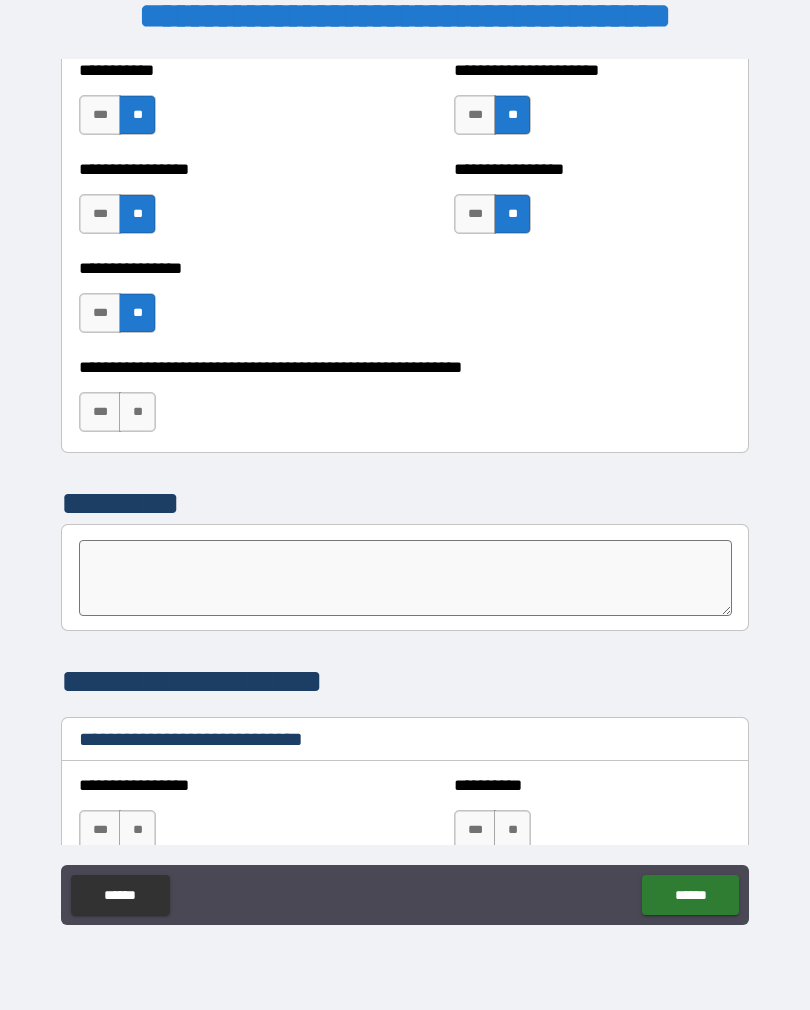 click on "**" at bounding box center [137, 412] 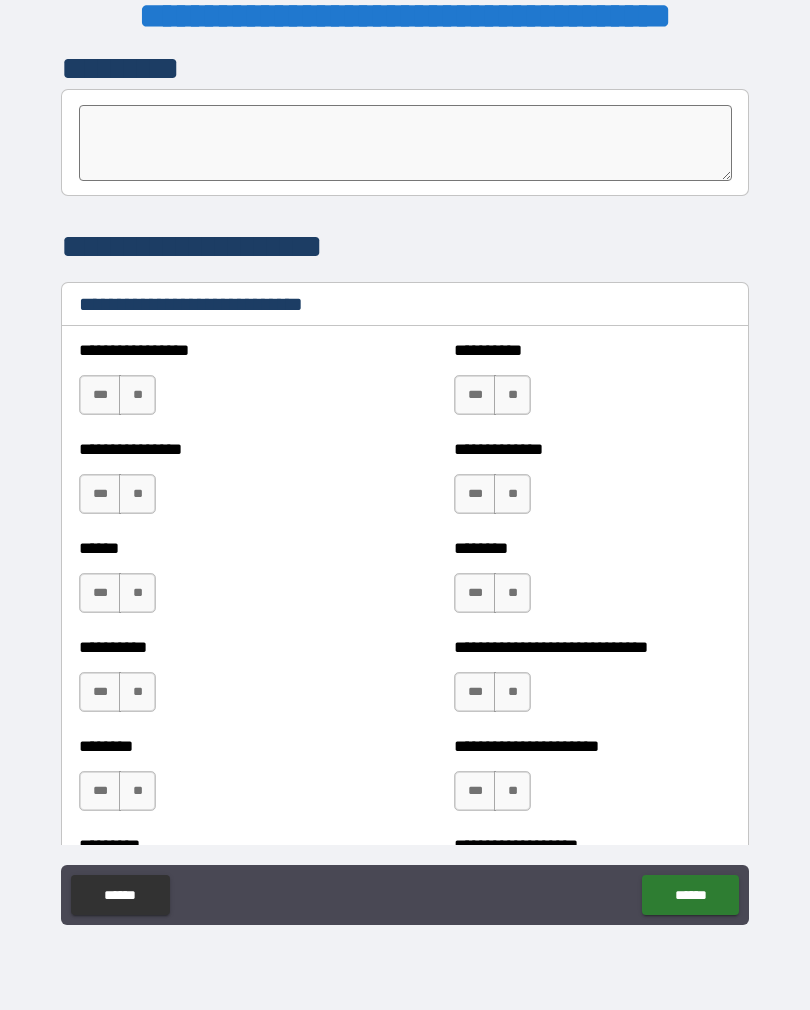 scroll, scrollTop: 6571, scrollLeft: 0, axis: vertical 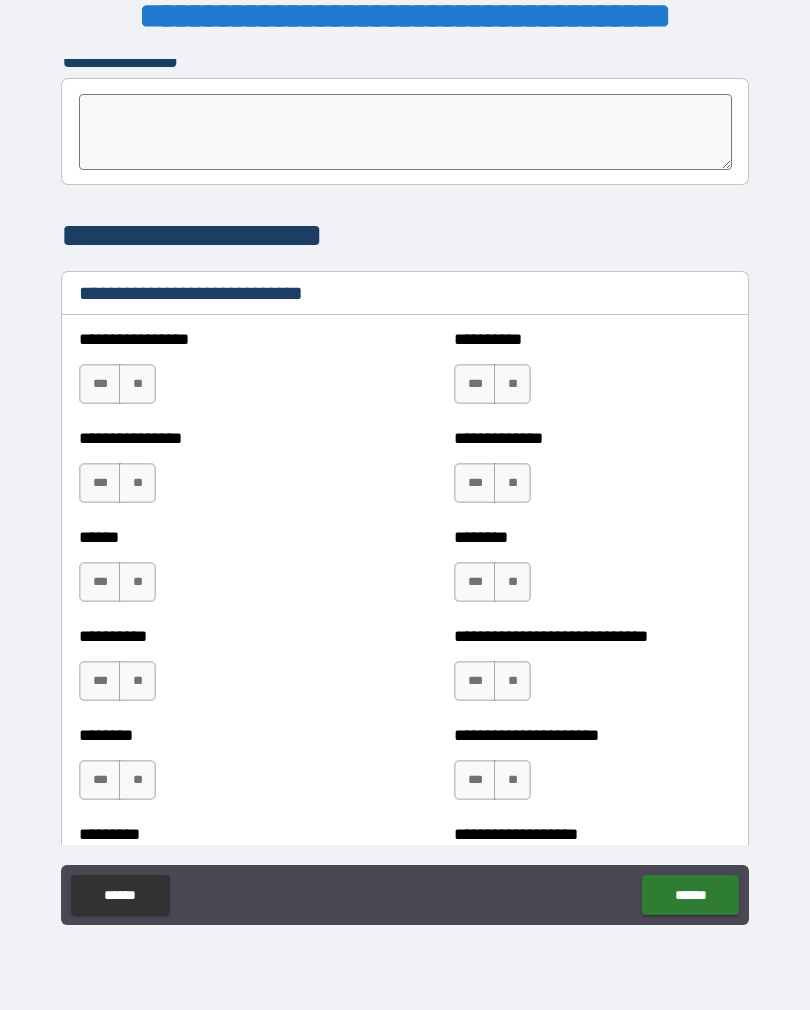 click on "**" at bounding box center (512, 384) 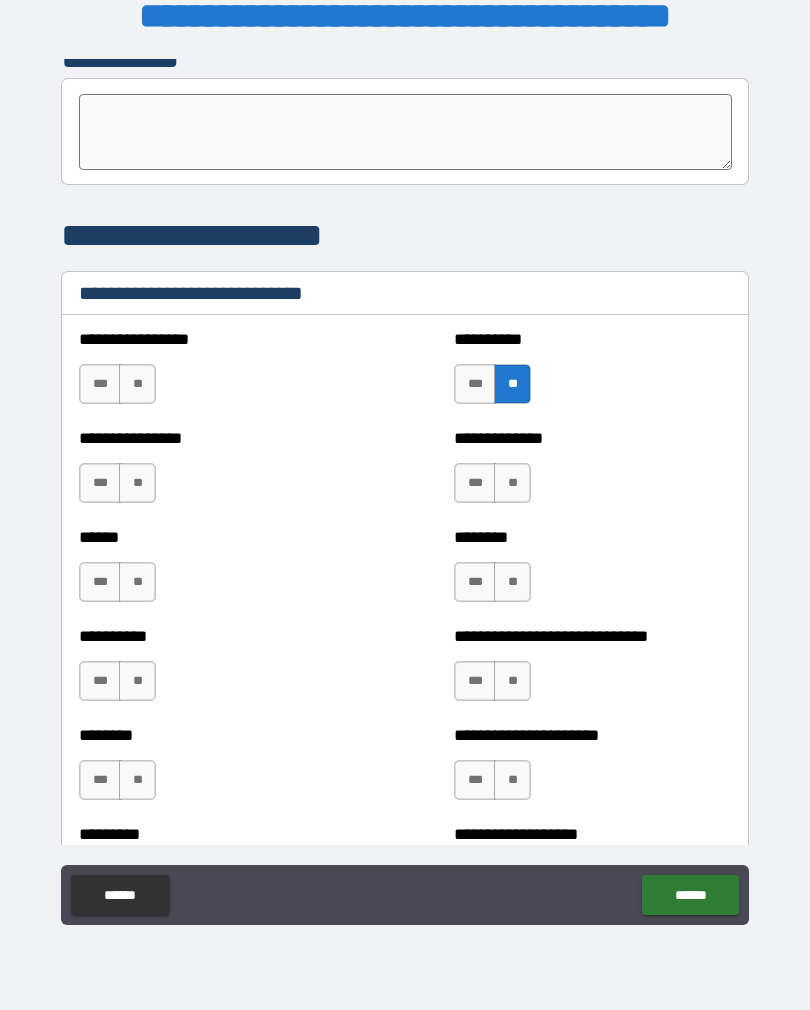 click on "***" at bounding box center (475, 582) 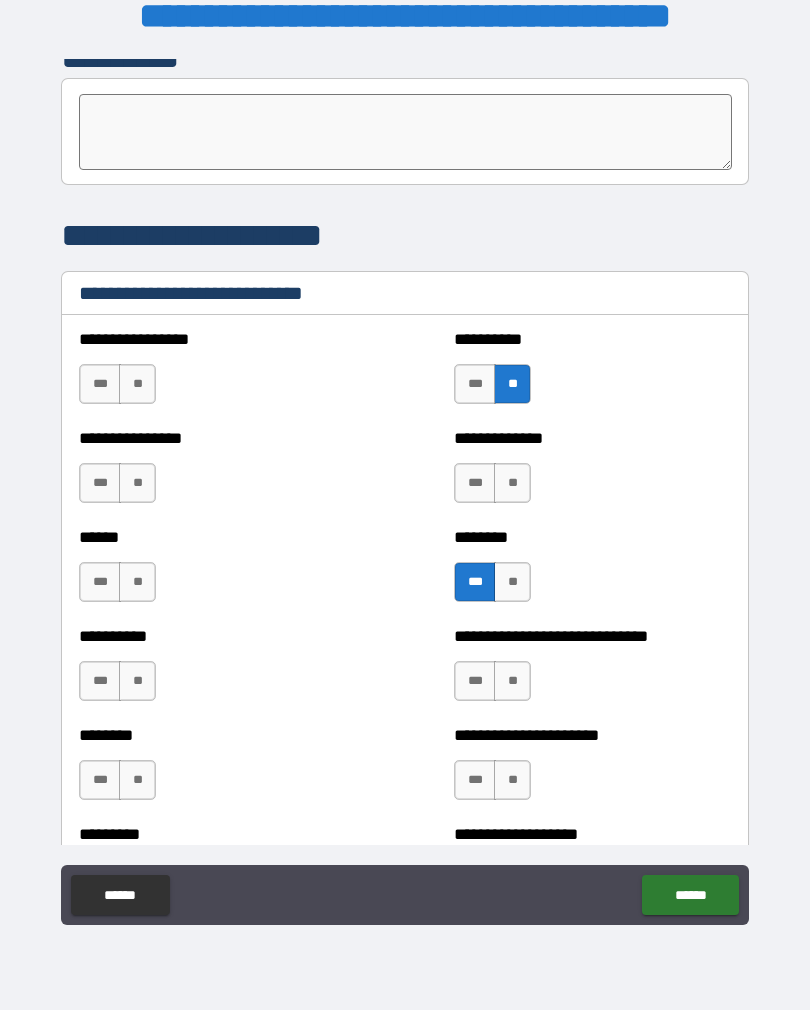 click on "**" at bounding box center (512, 483) 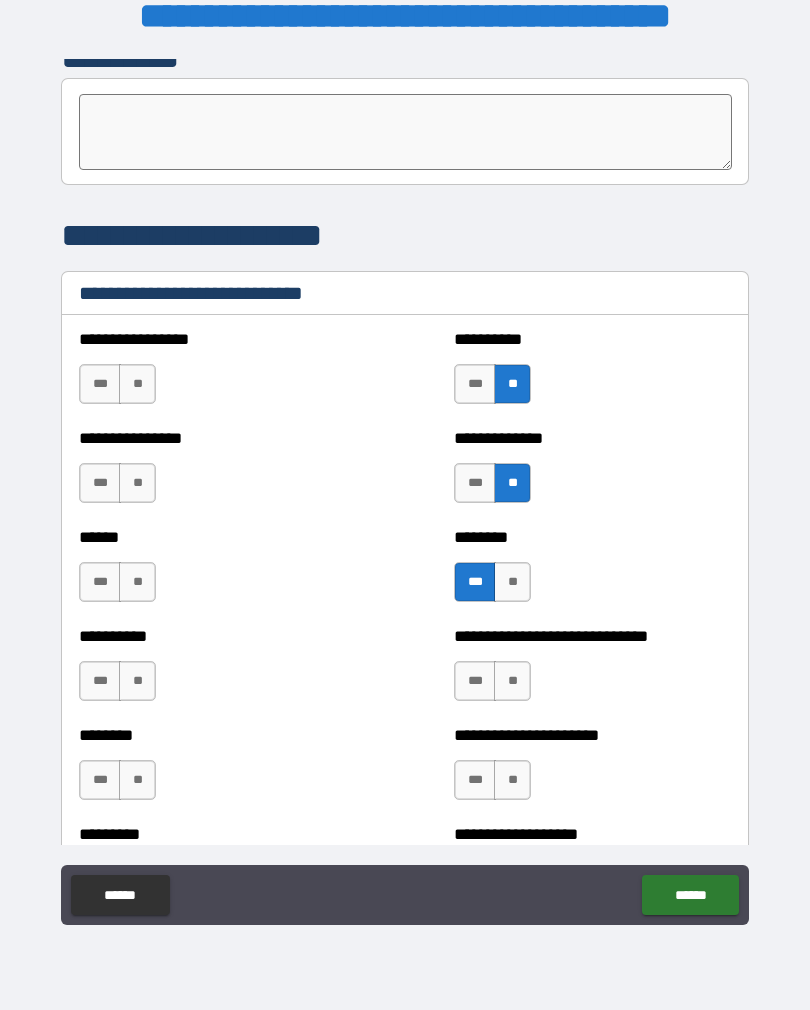 click on "**" at bounding box center [137, 483] 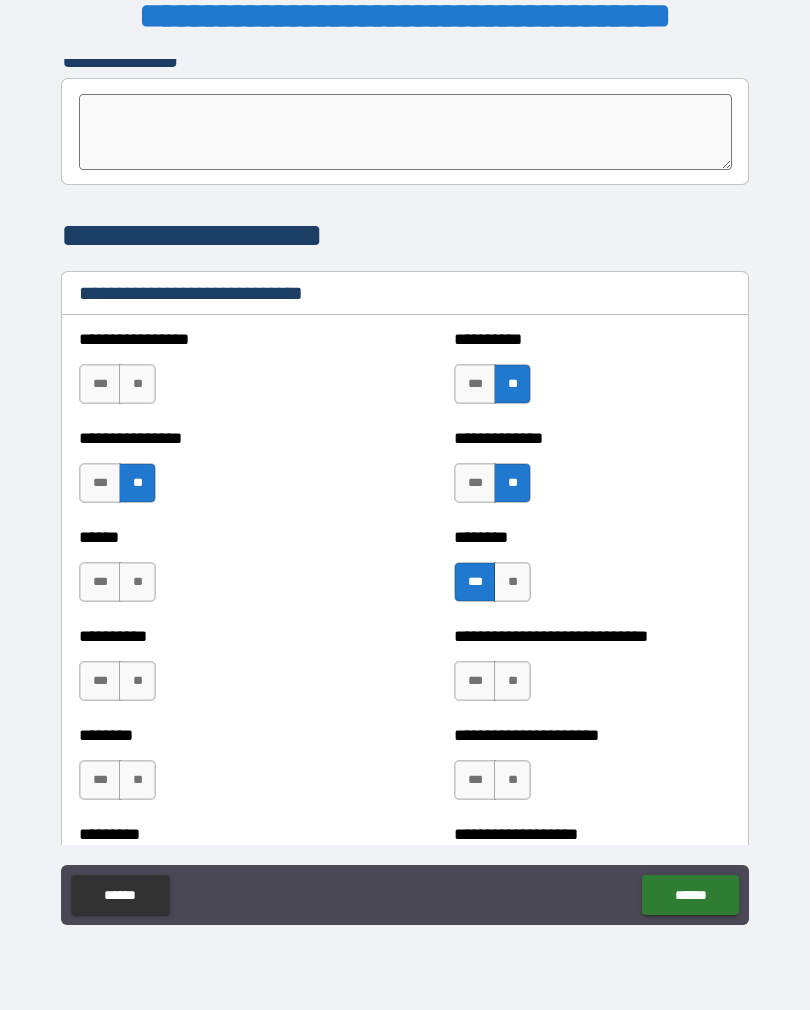 click on "**" at bounding box center [137, 384] 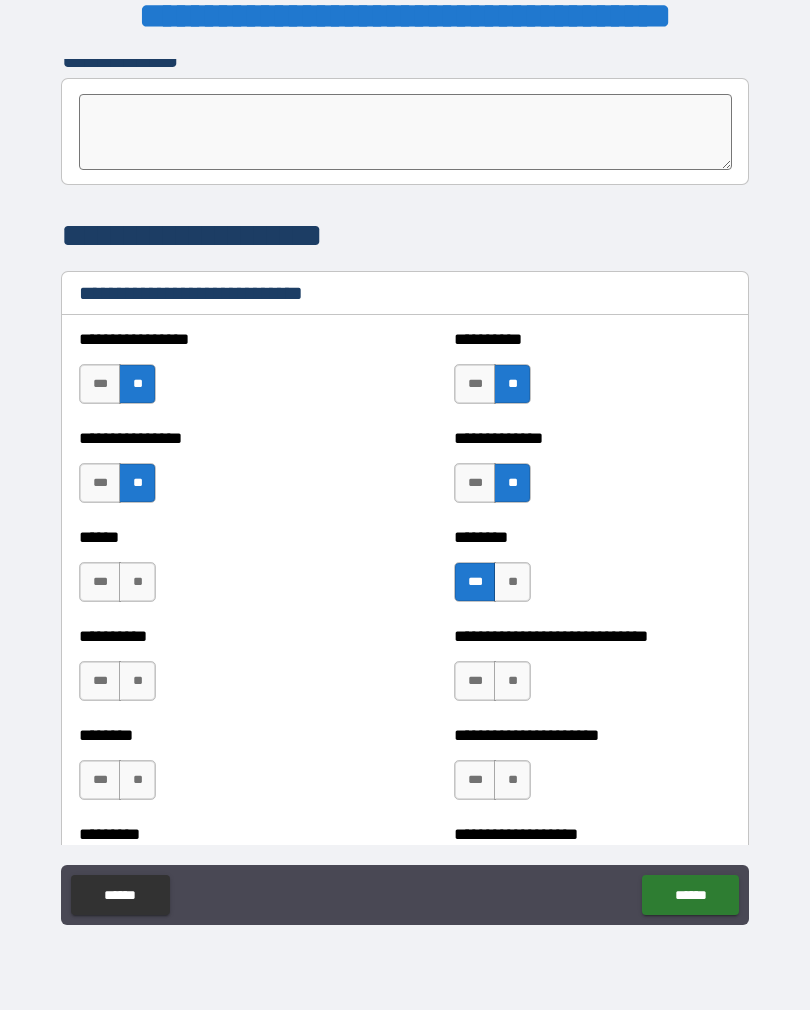 click on "***" at bounding box center (100, 582) 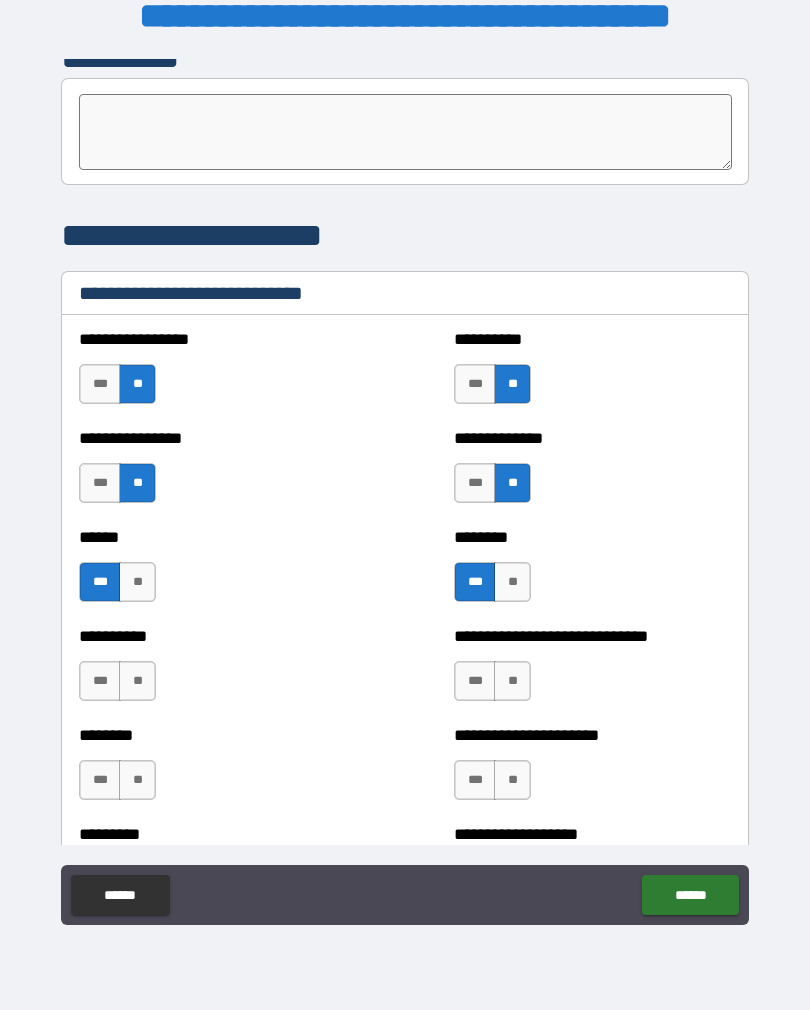 click on "**" at bounding box center (137, 681) 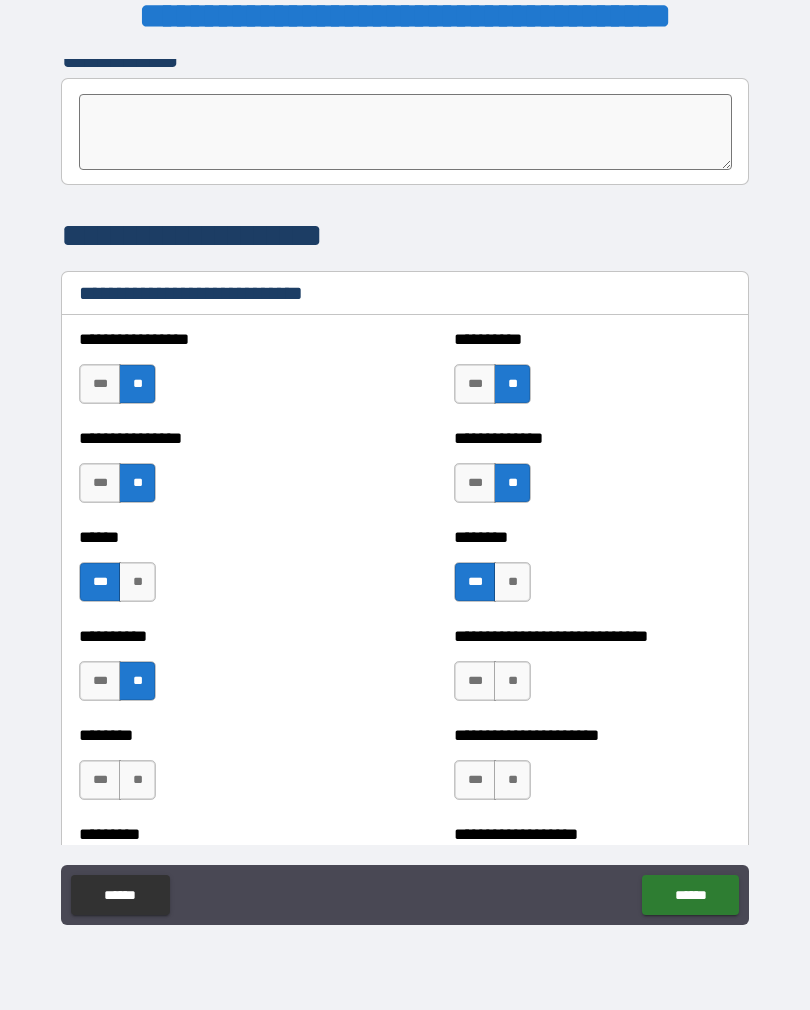 click on "**" at bounding box center (512, 681) 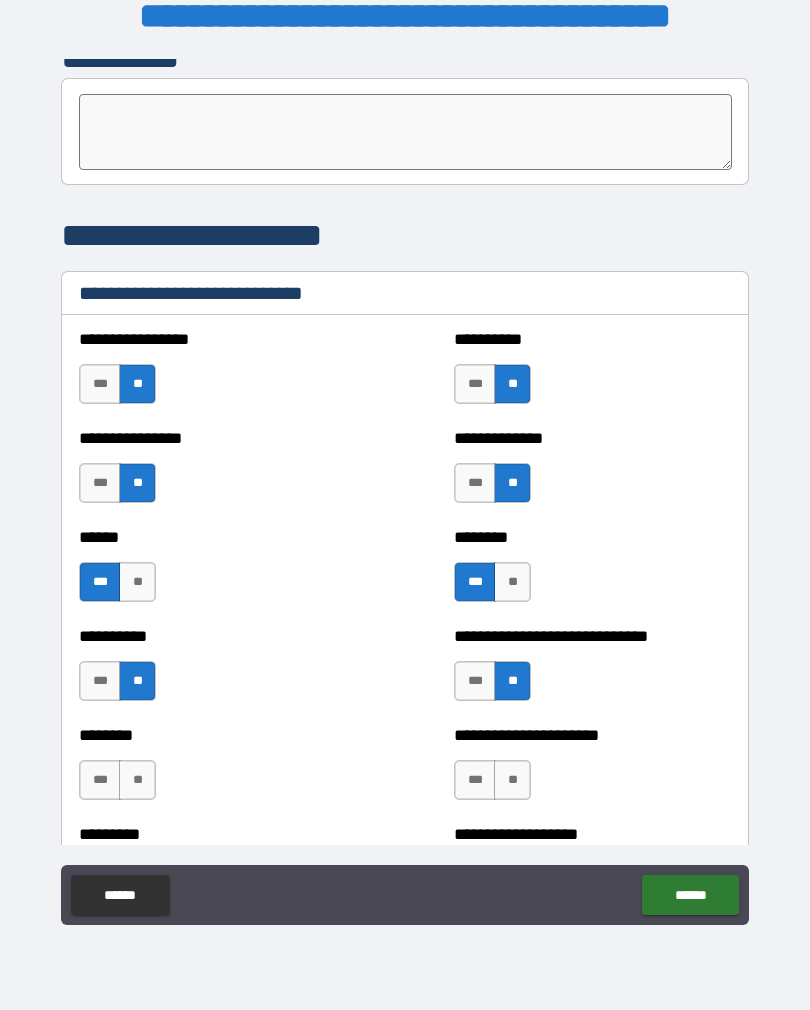 click on "**" at bounding box center (137, 780) 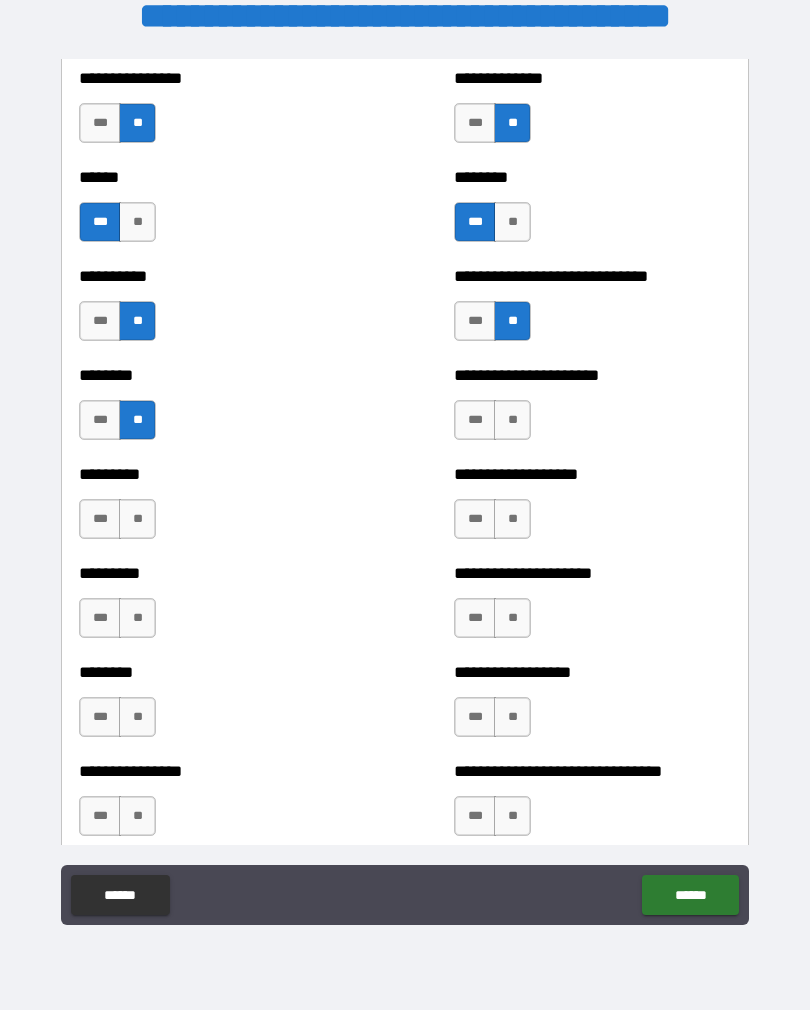 scroll, scrollTop: 6930, scrollLeft: 0, axis: vertical 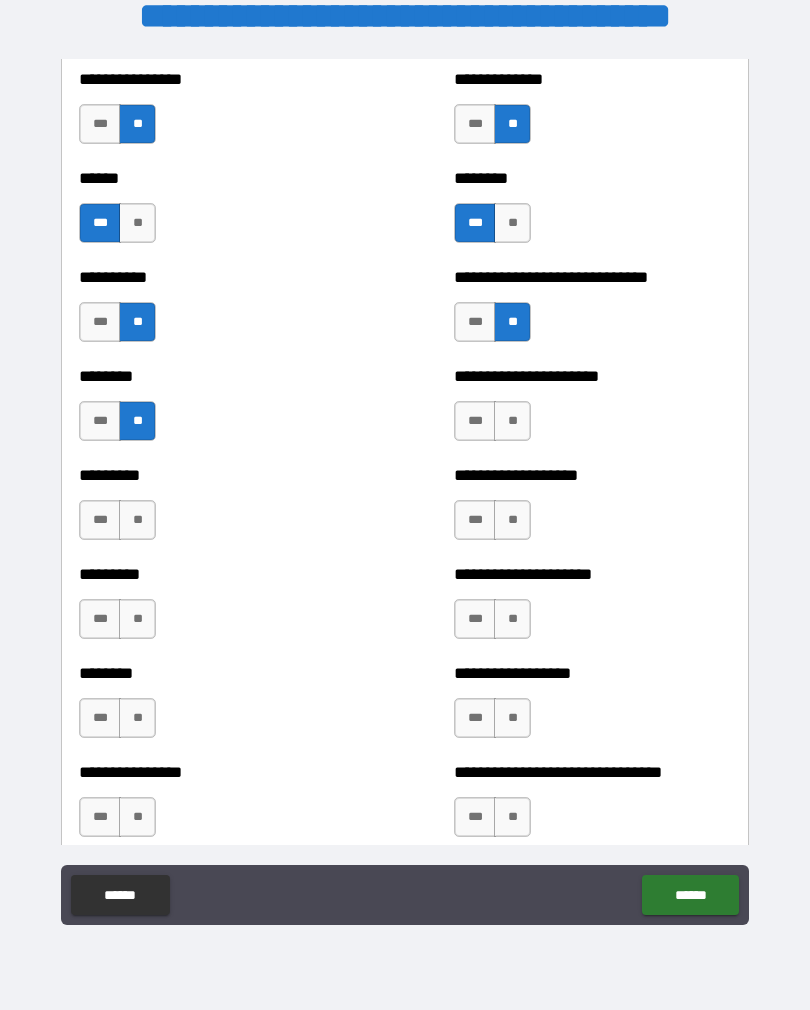 click on "***" at bounding box center (475, 322) 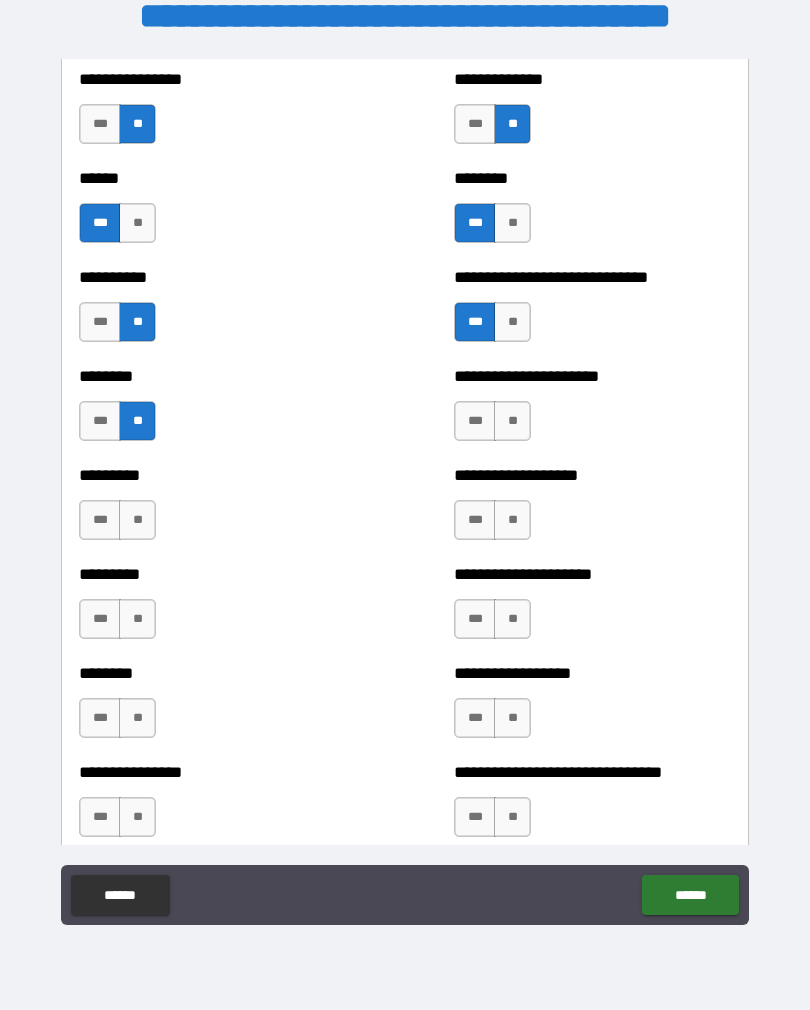 click on "**" at bounding box center (512, 322) 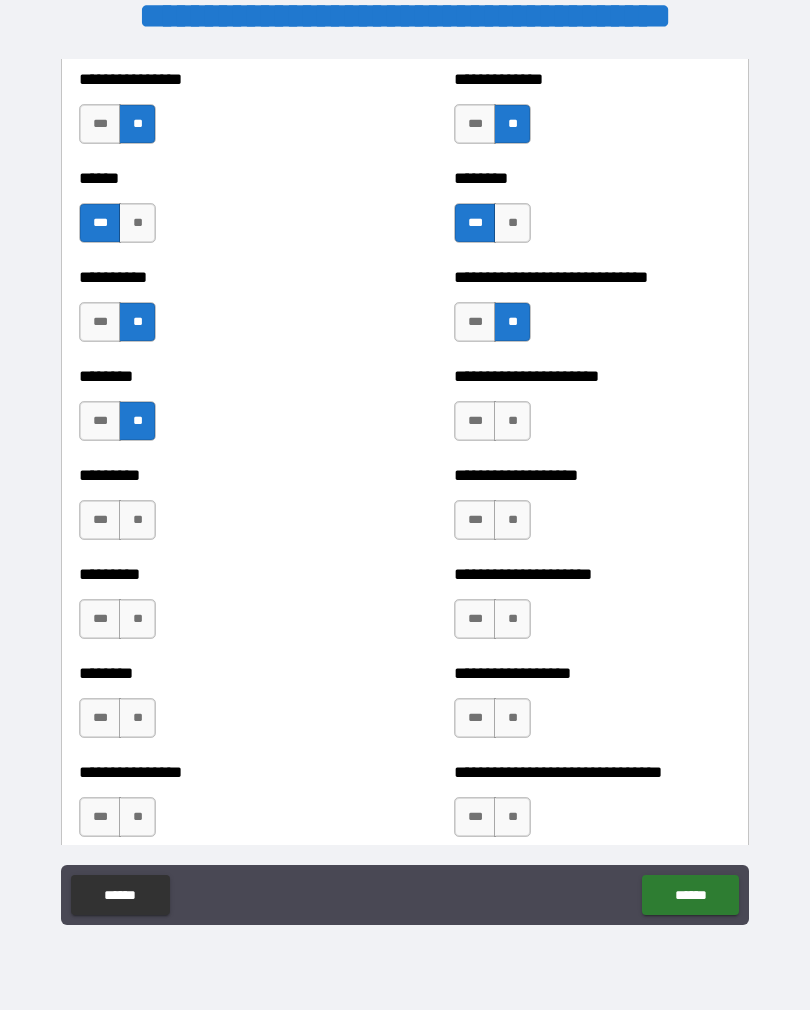 click on "**" at bounding box center (512, 421) 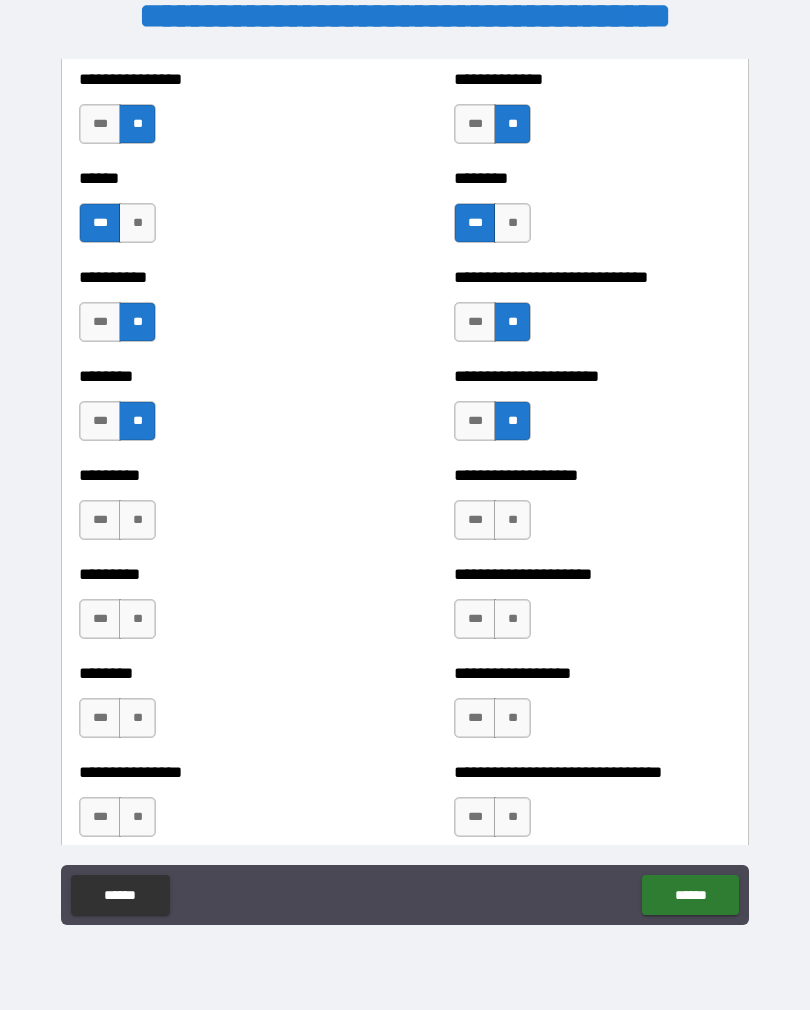 click on "***" at bounding box center (475, 520) 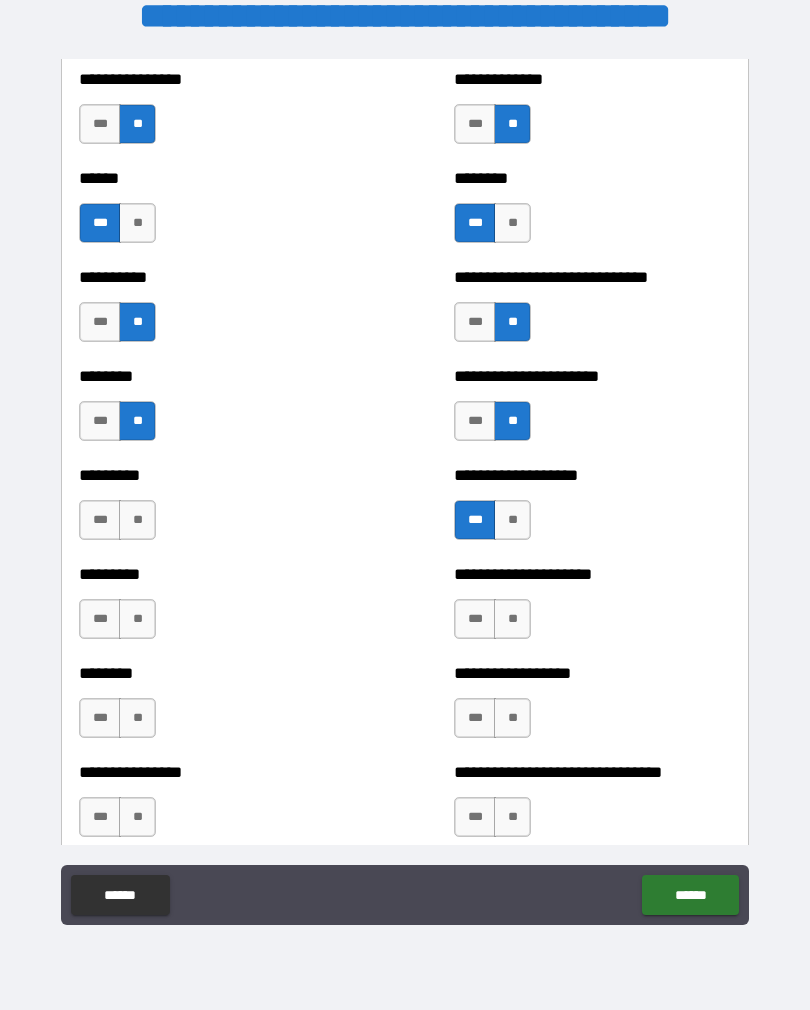 click on "**" at bounding box center (137, 520) 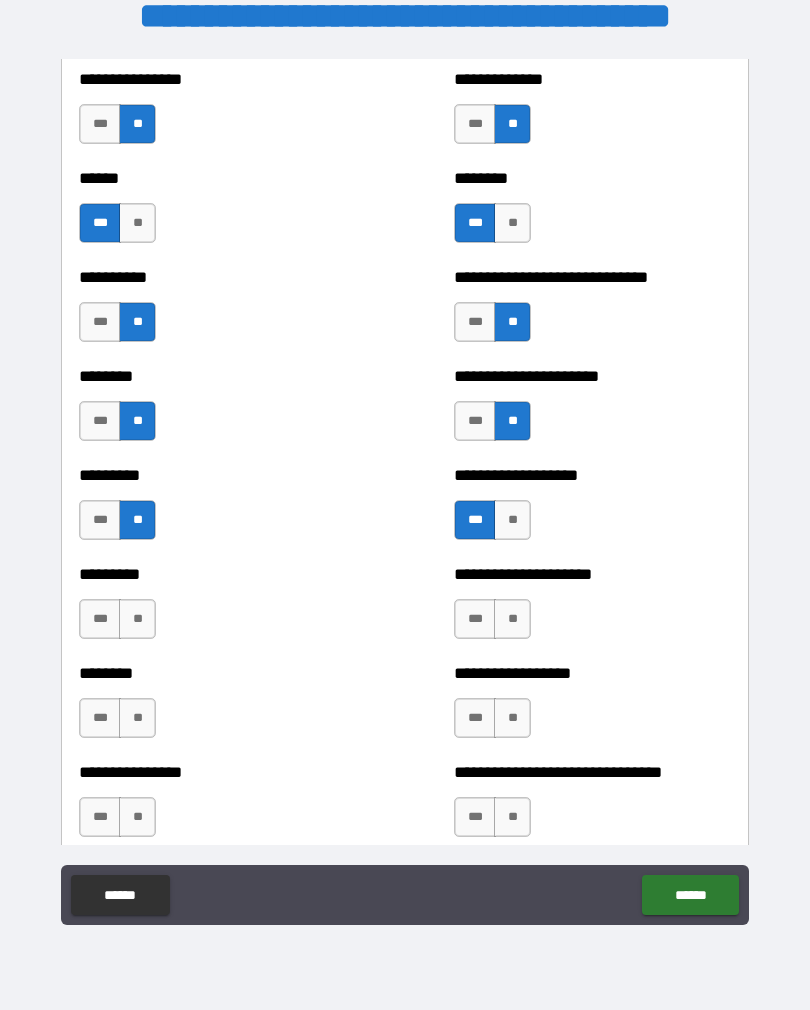 click on "**" at bounding box center (137, 619) 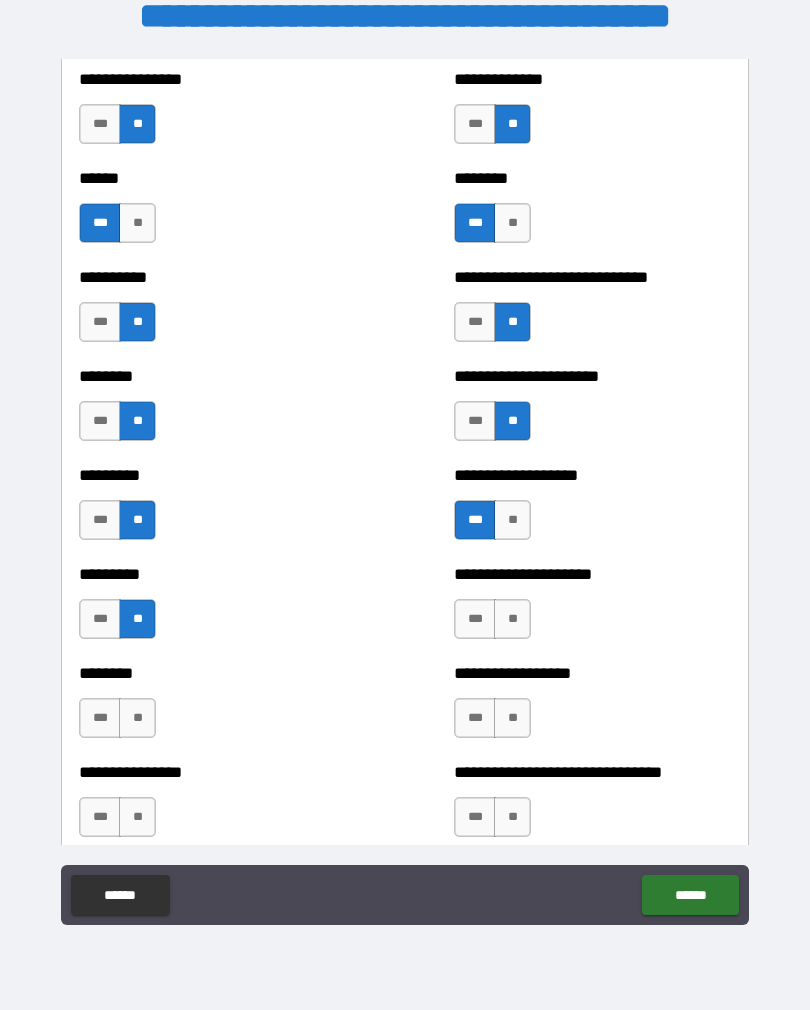 click on "**" at bounding box center (137, 718) 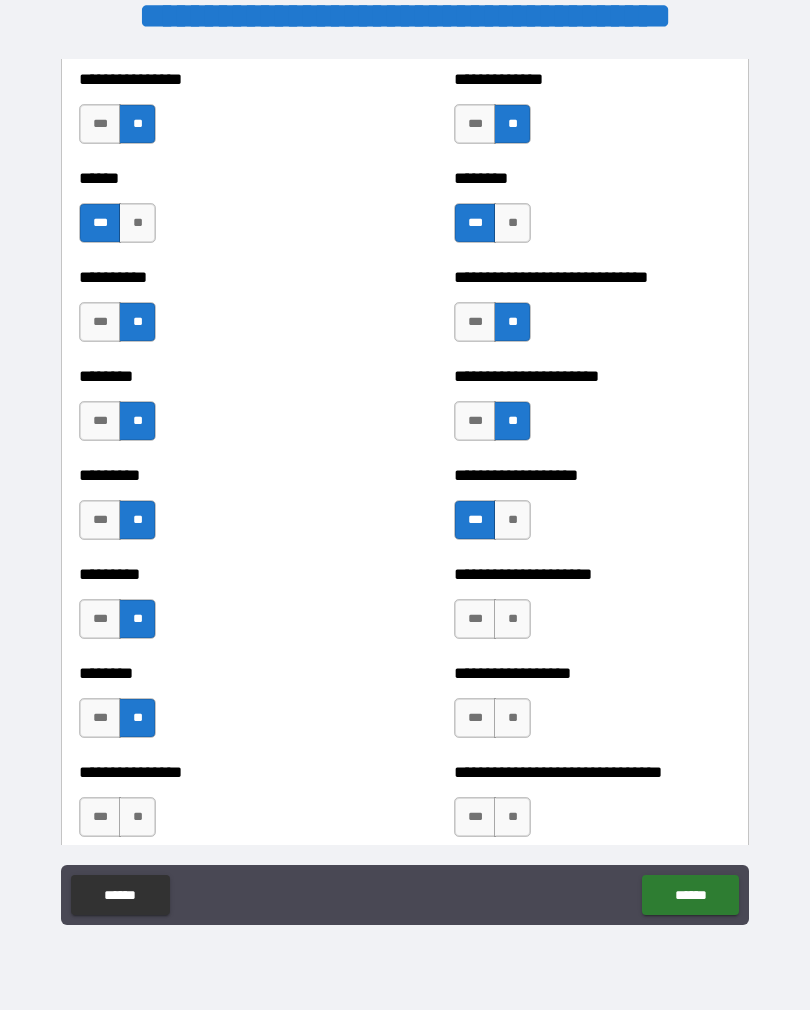 click on "**" at bounding box center (137, 817) 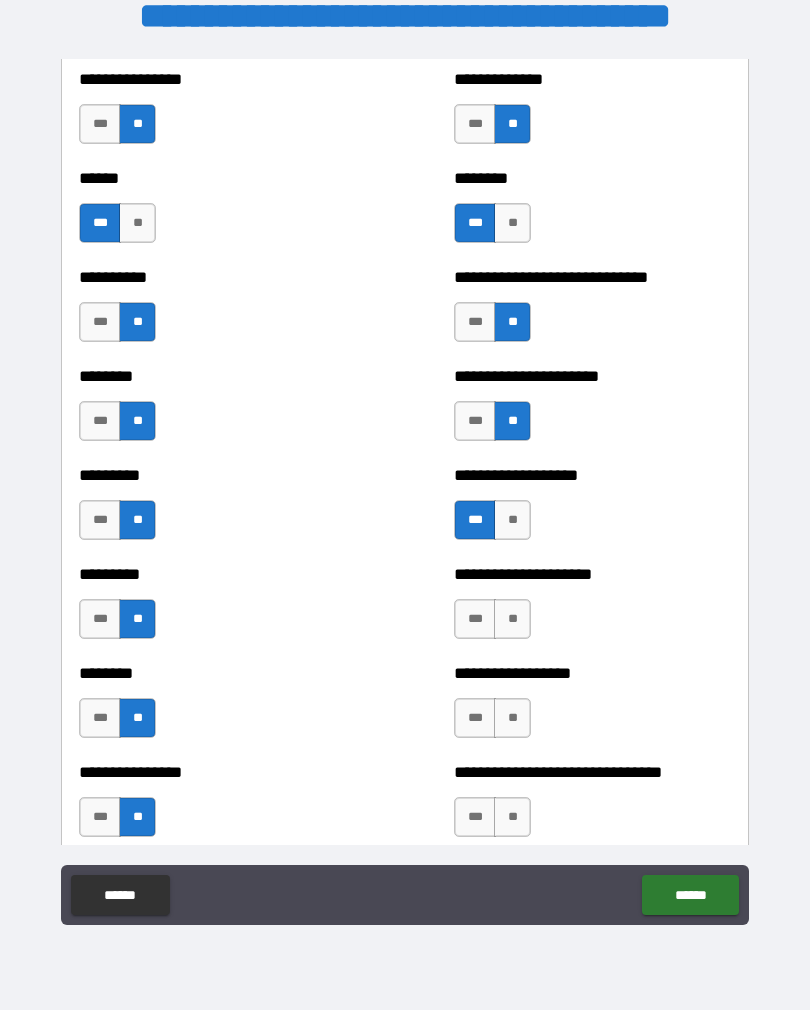 click on "**" at bounding box center (512, 817) 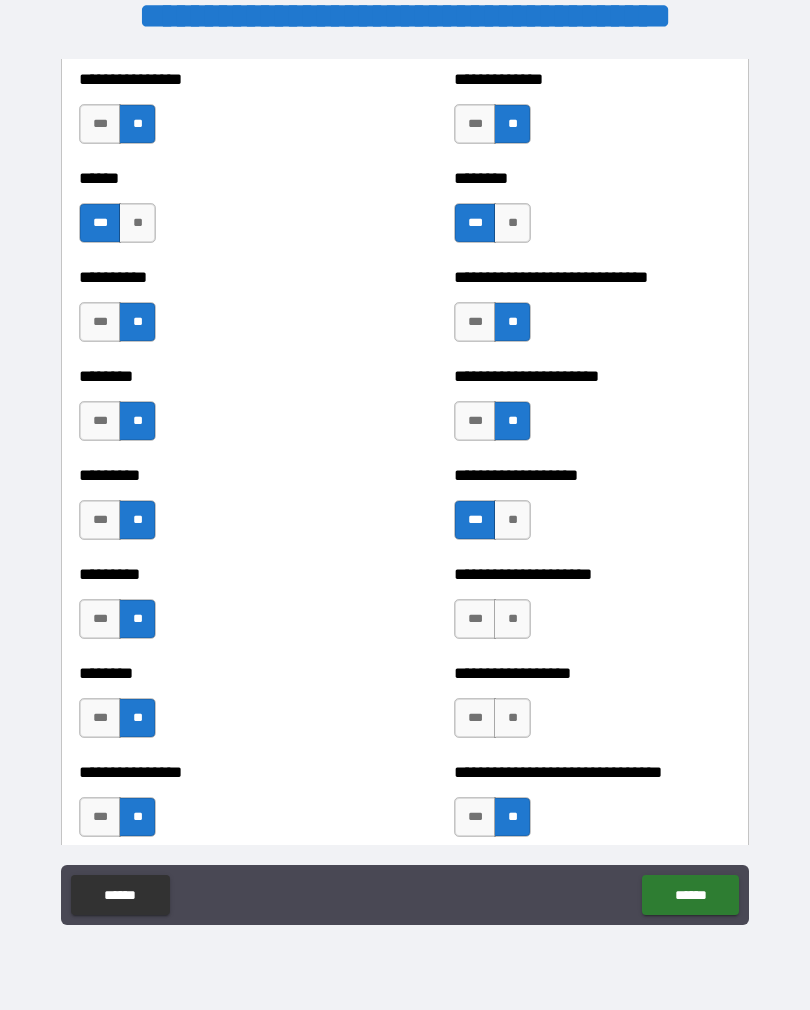click on "**" at bounding box center (512, 718) 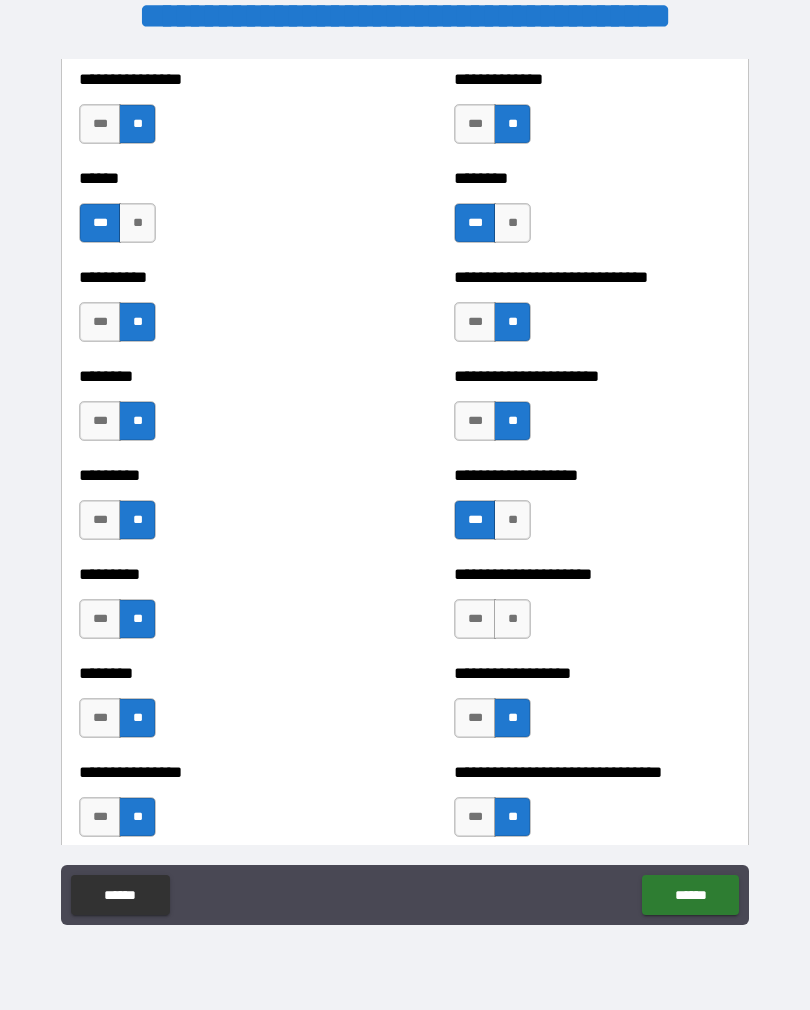 click on "**" at bounding box center (512, 619) 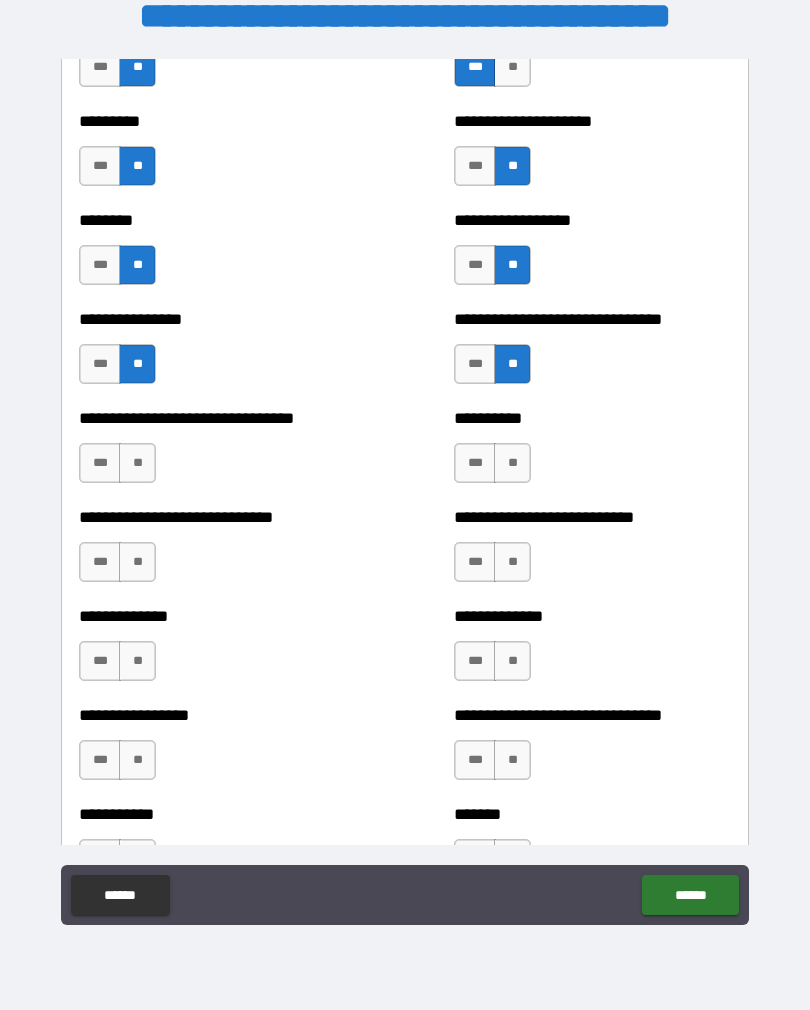 scroll, scrollTop: 7382, scrollLeft: 0, axis: vertical 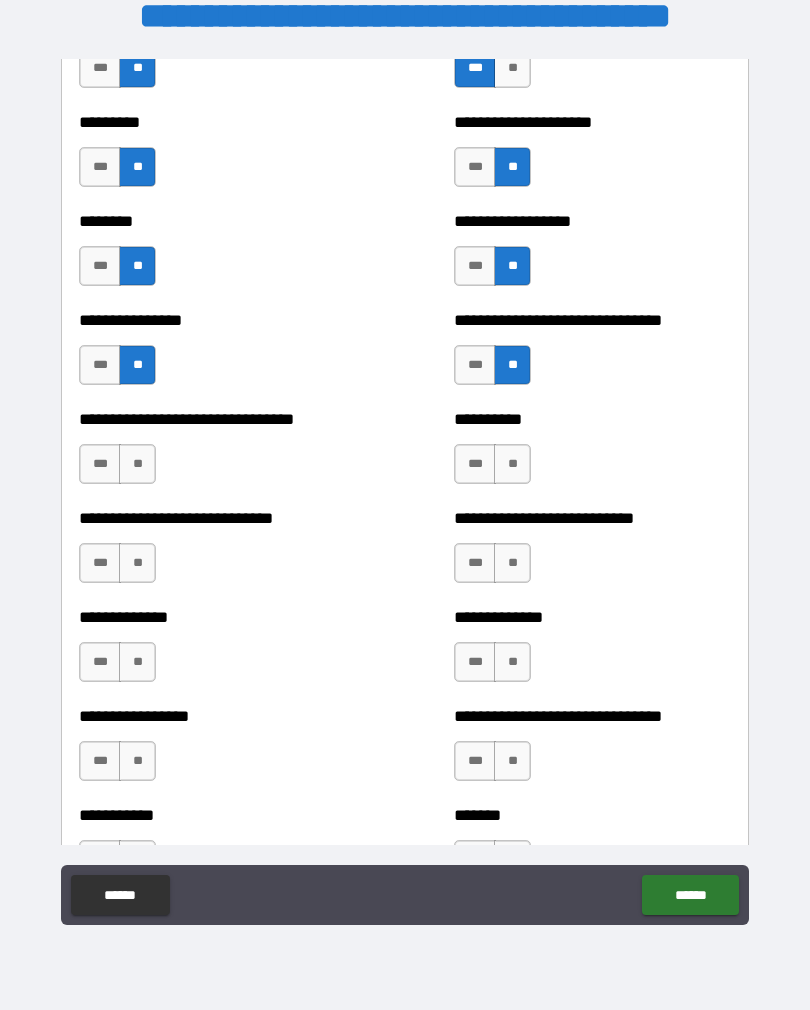click on "**" at bounding box center [512, 464] 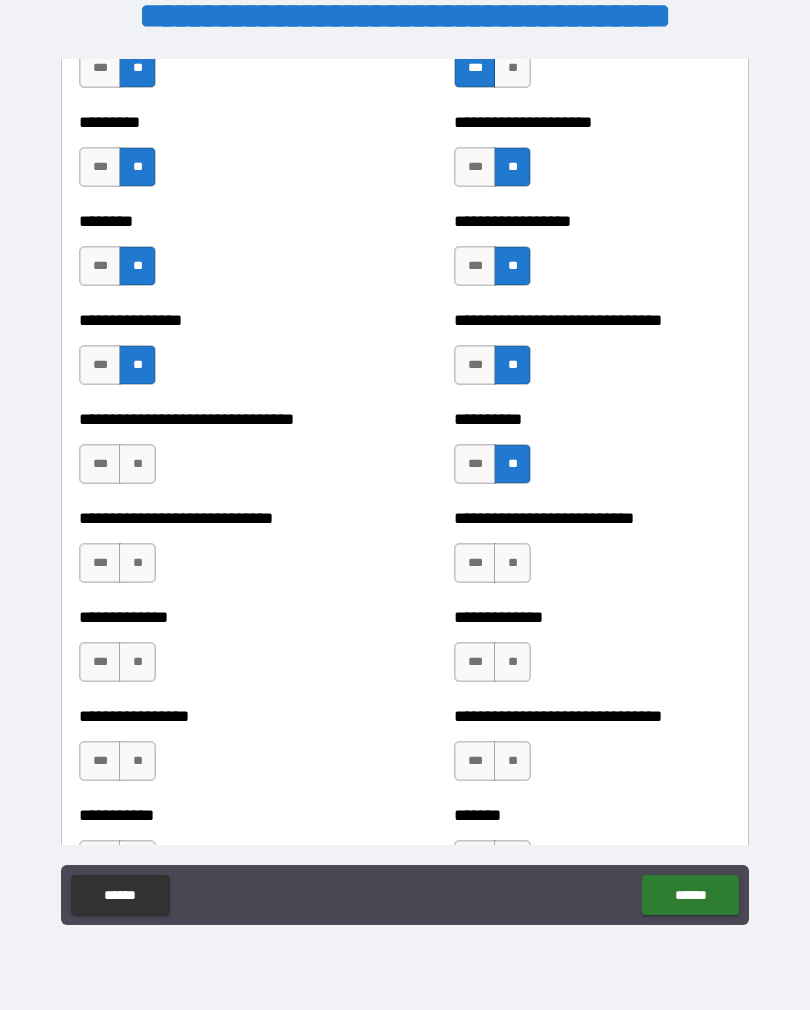 click on "**" at bounding box center [512, 563] 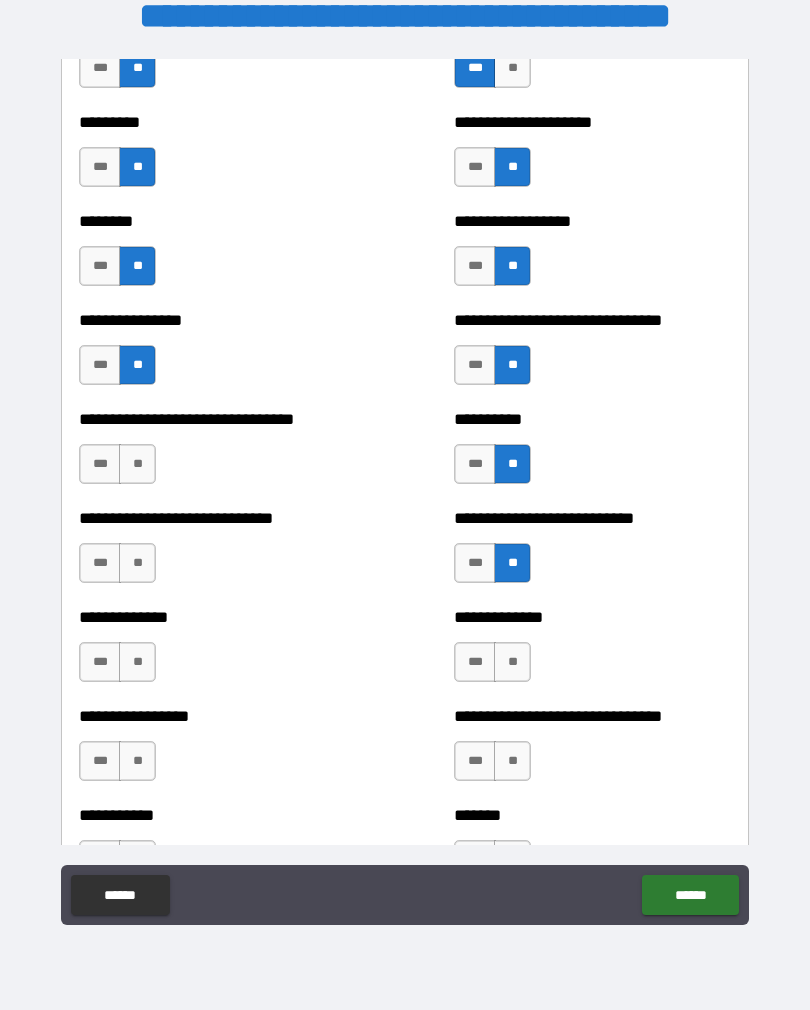 click on "**" at bounding box center (512, 662) 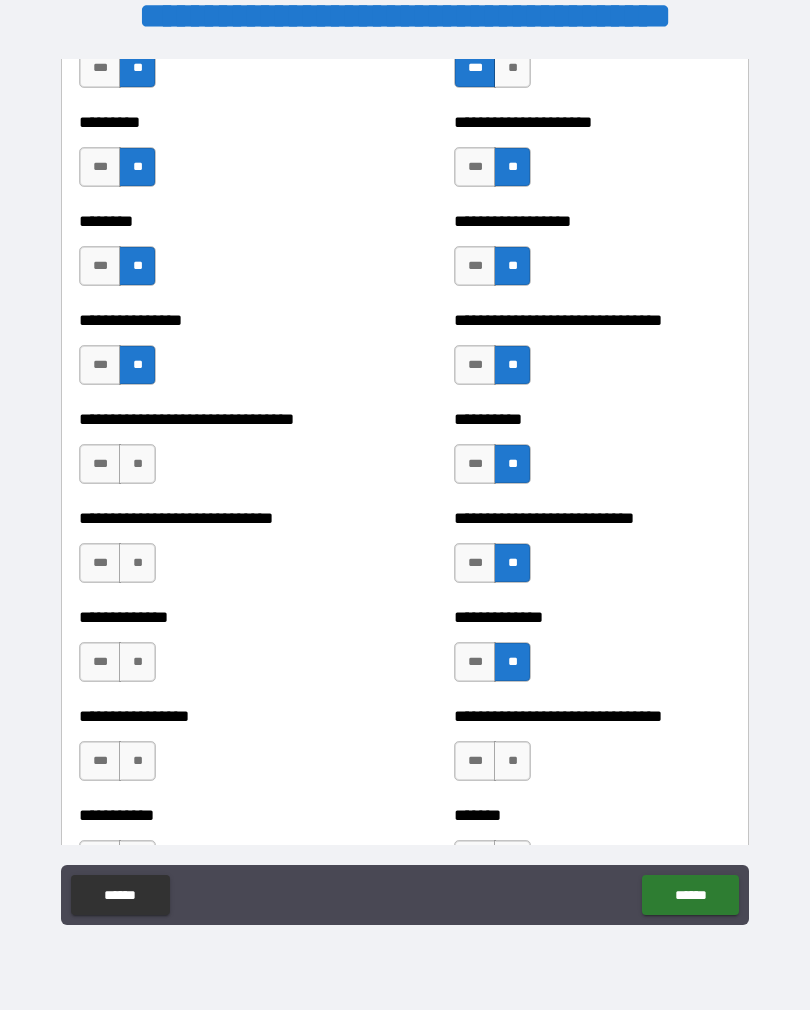 click on "***" at bounding box center [475, 662] 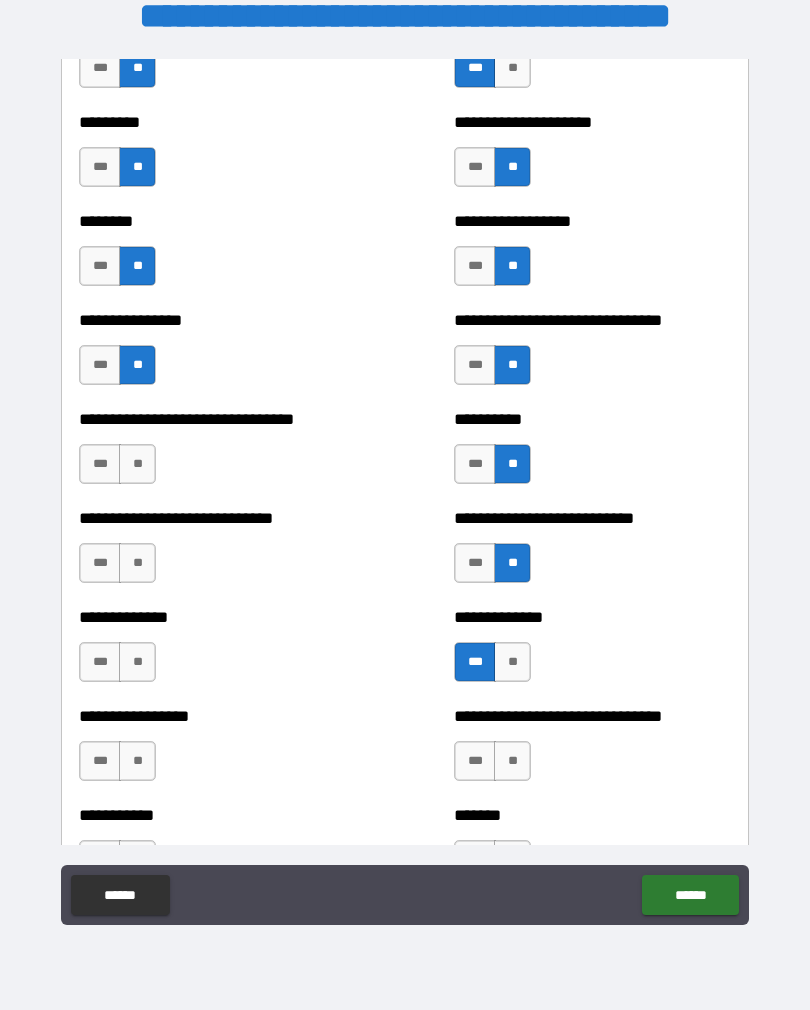 click on "**" at bounding box center [137, 464] 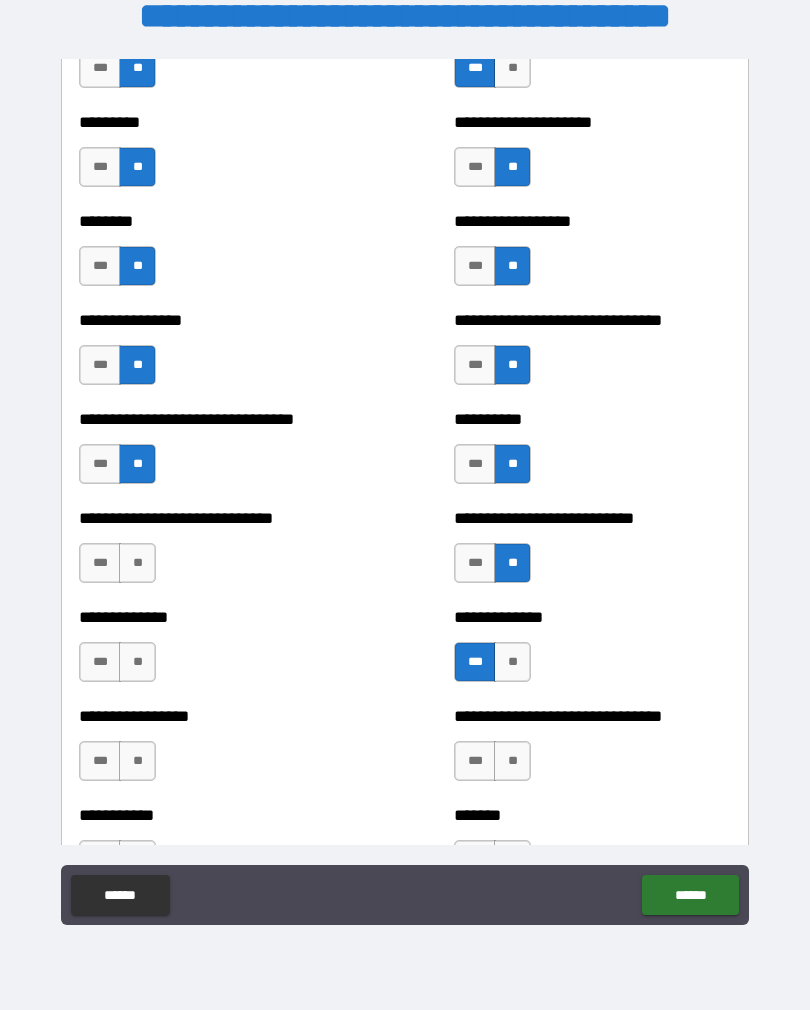 click on "**" at bounding box center (137, 563) 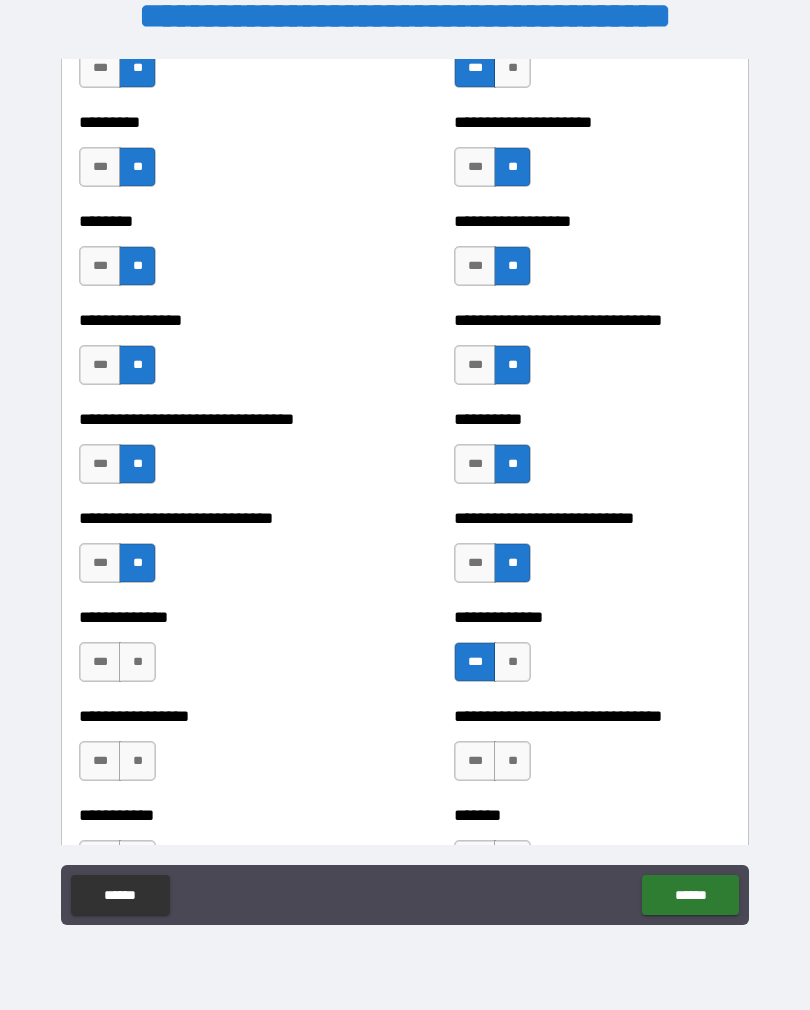 click on "**" at bounding box center (137, 662) 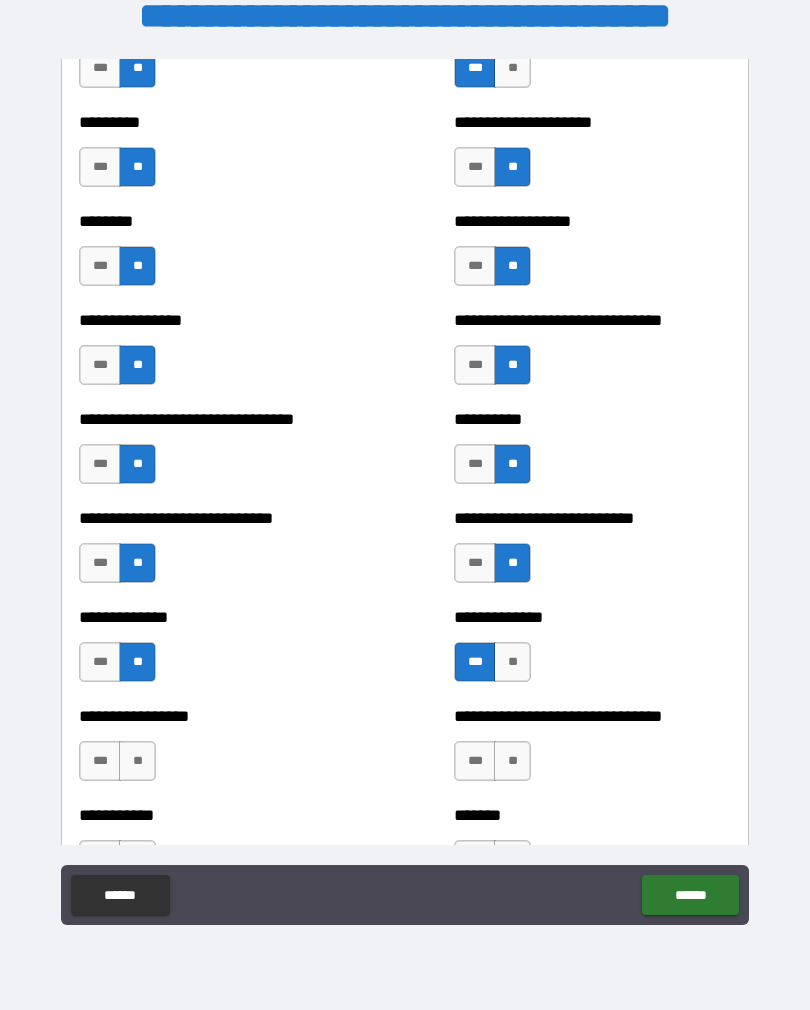click on "***" at bounding box center [475, 761] 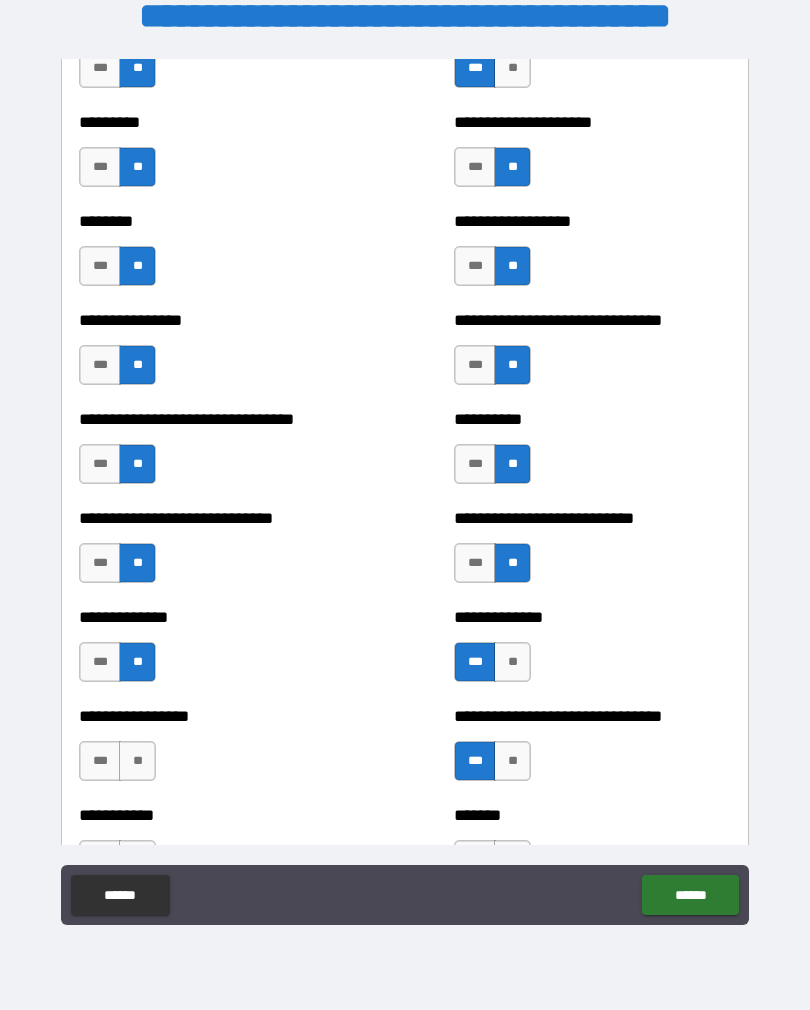 click on "**" at bounding box center (137, 761) 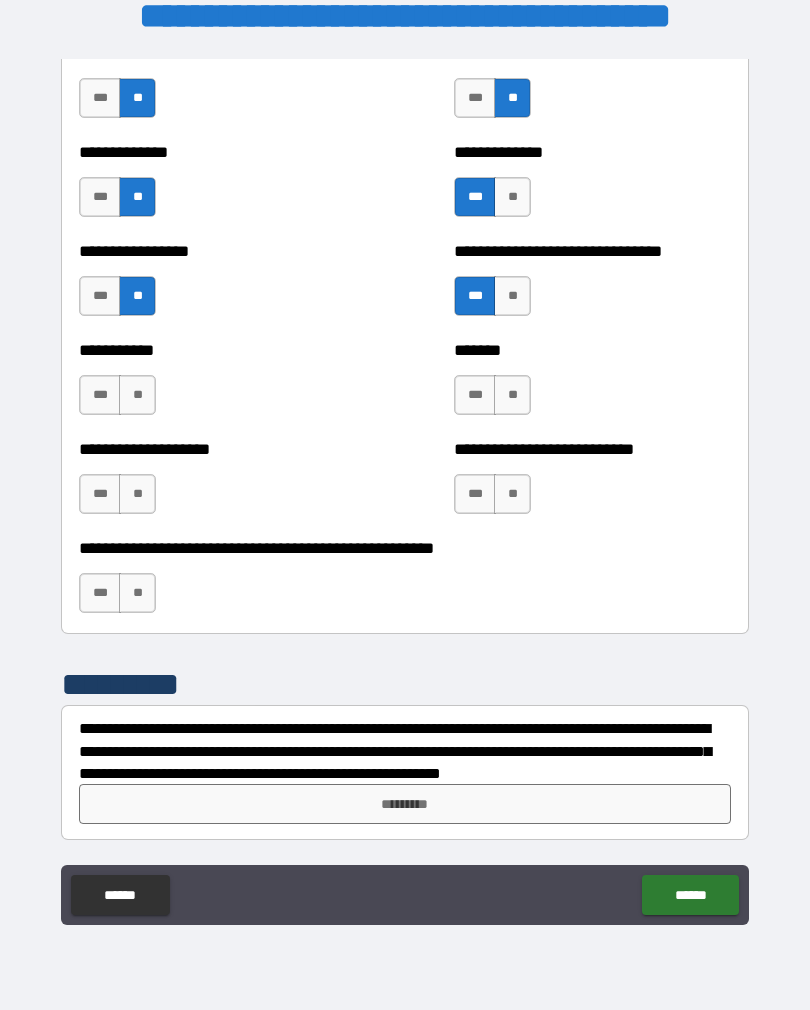 scroll, scrollTop: 7847, scrollLeft: 0, axis: vertical 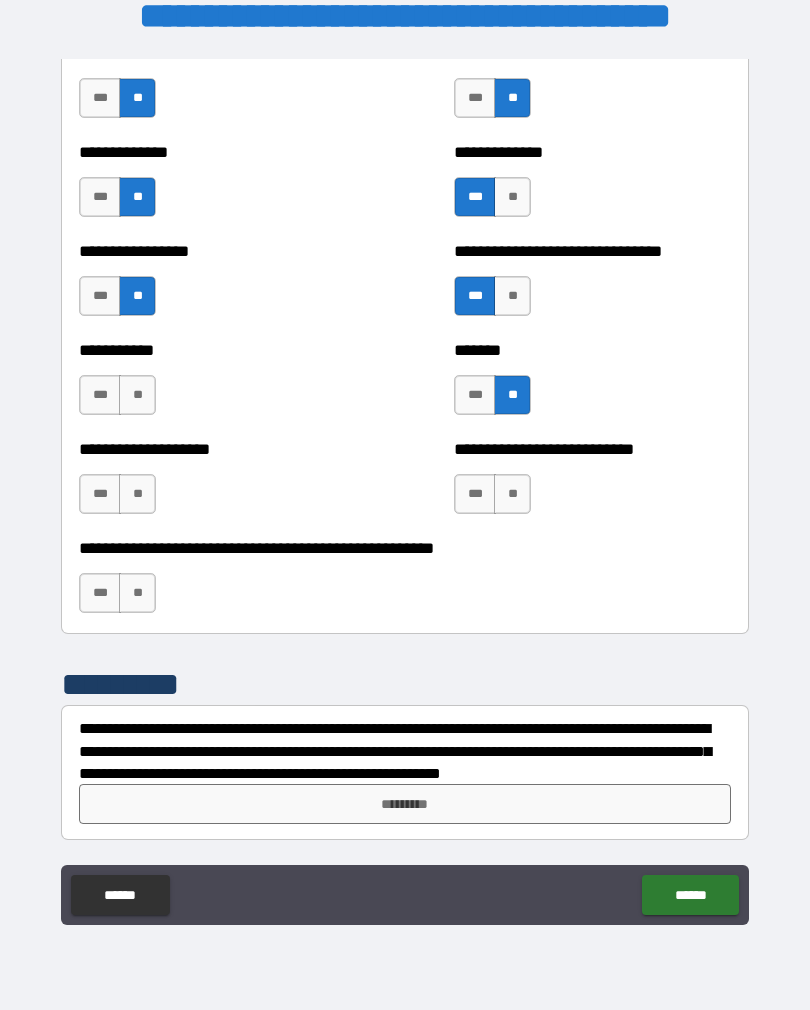 click on "**" at bounding box center (512, 494) 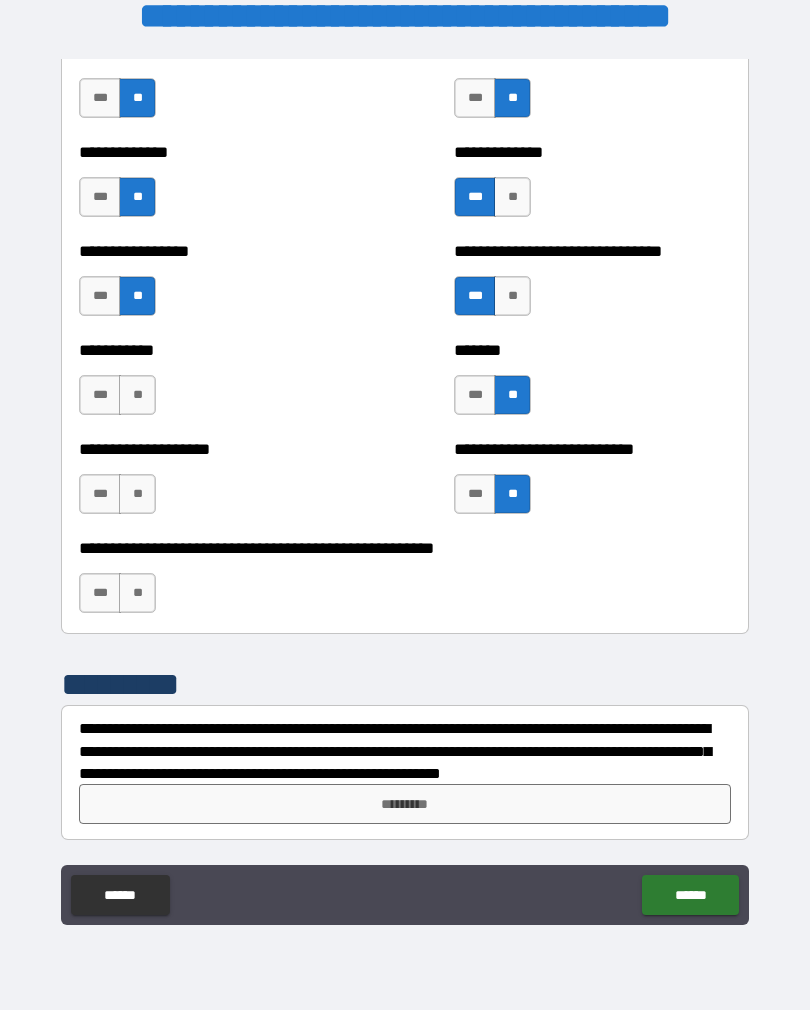 click on "**" at bounding box center [137, 494] 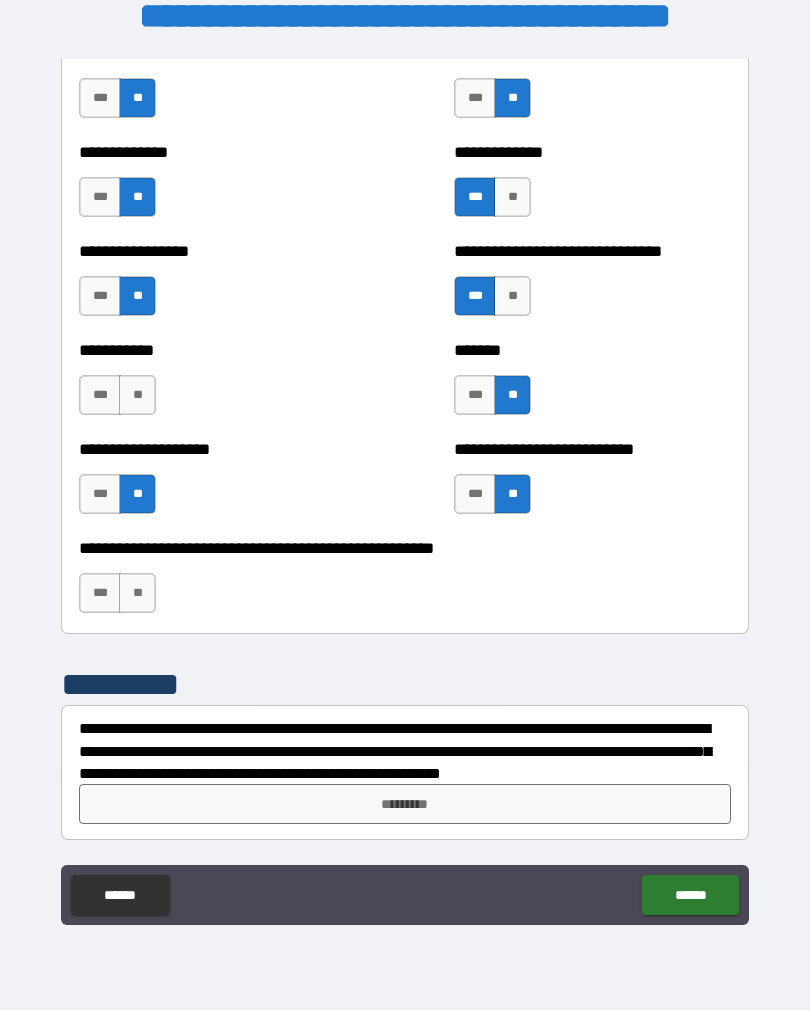 click on "**" at bounding box center [137, 395] 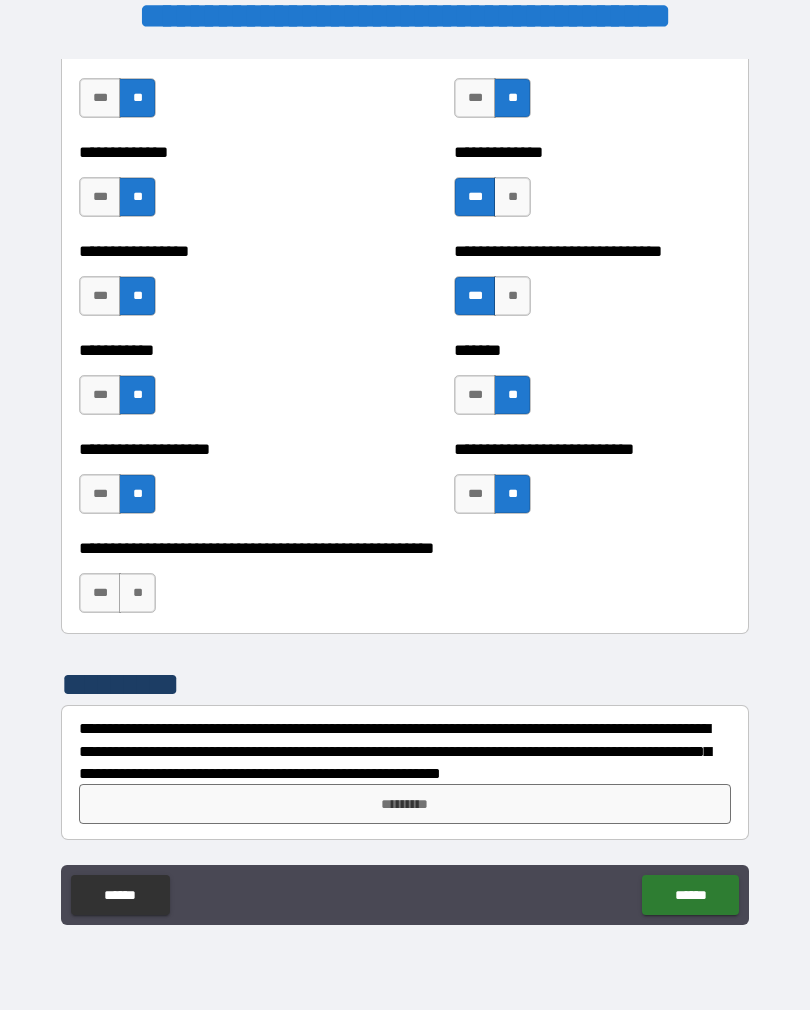 click on "**" at bounding box center [137, 593] 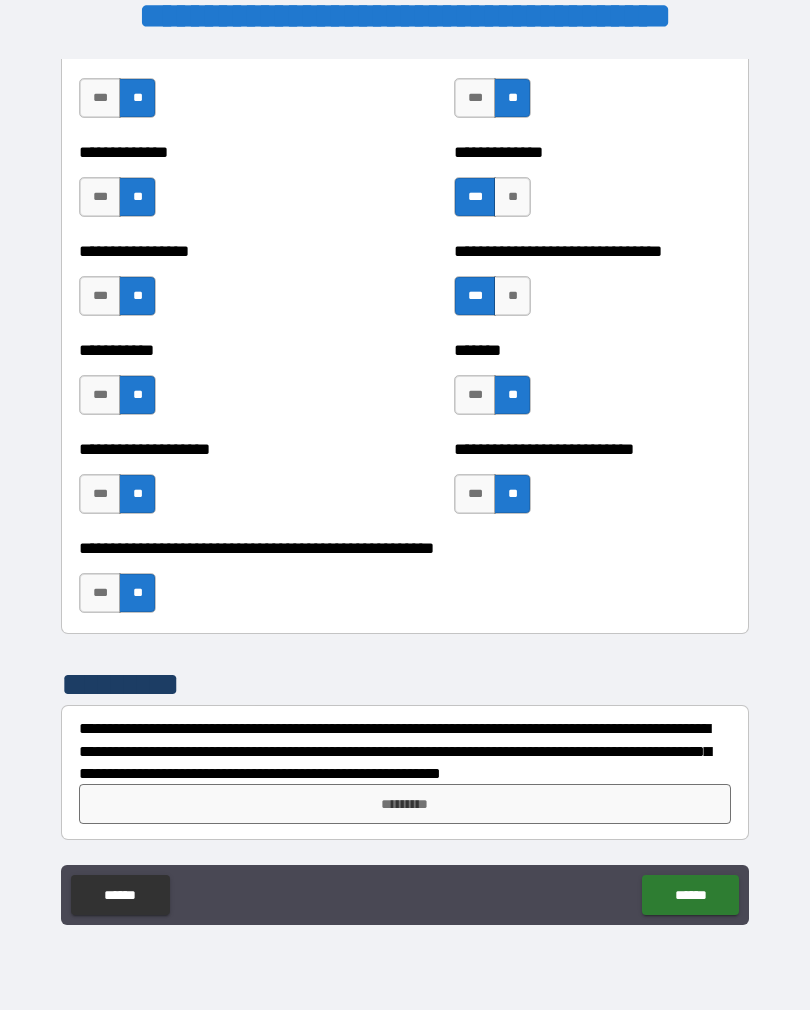 scroll, scrollTop: 7847, scrollLeft: 0, axis: vertical 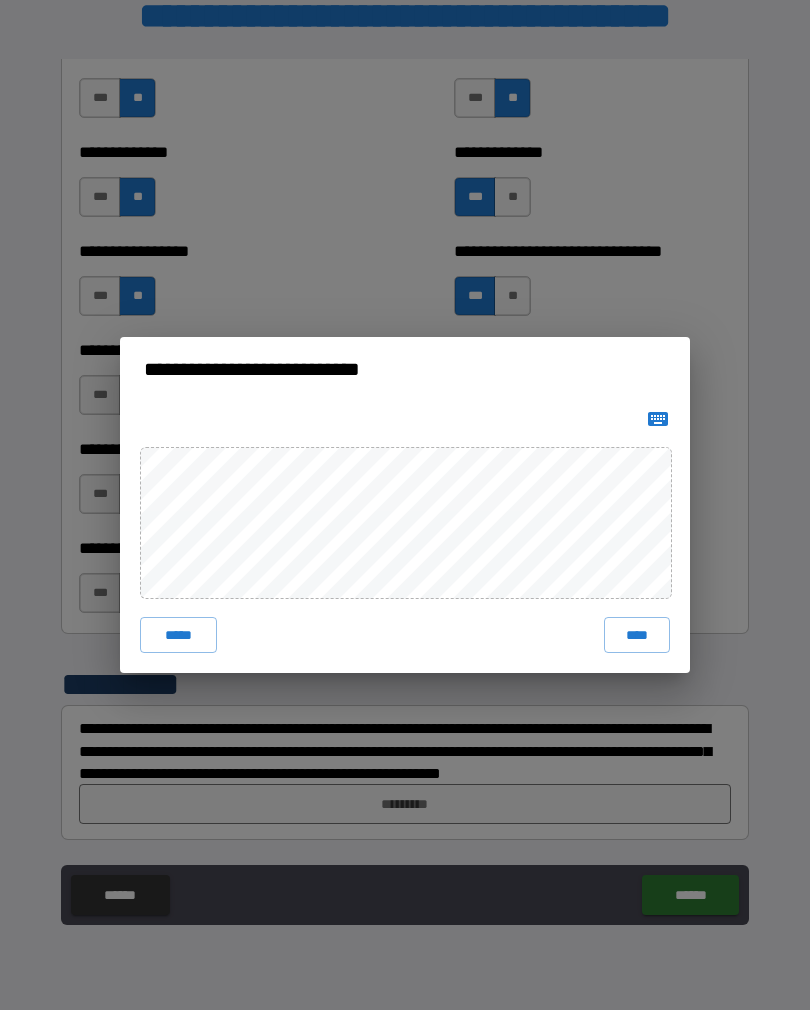 click on "****" at bounding box center (637, 635) 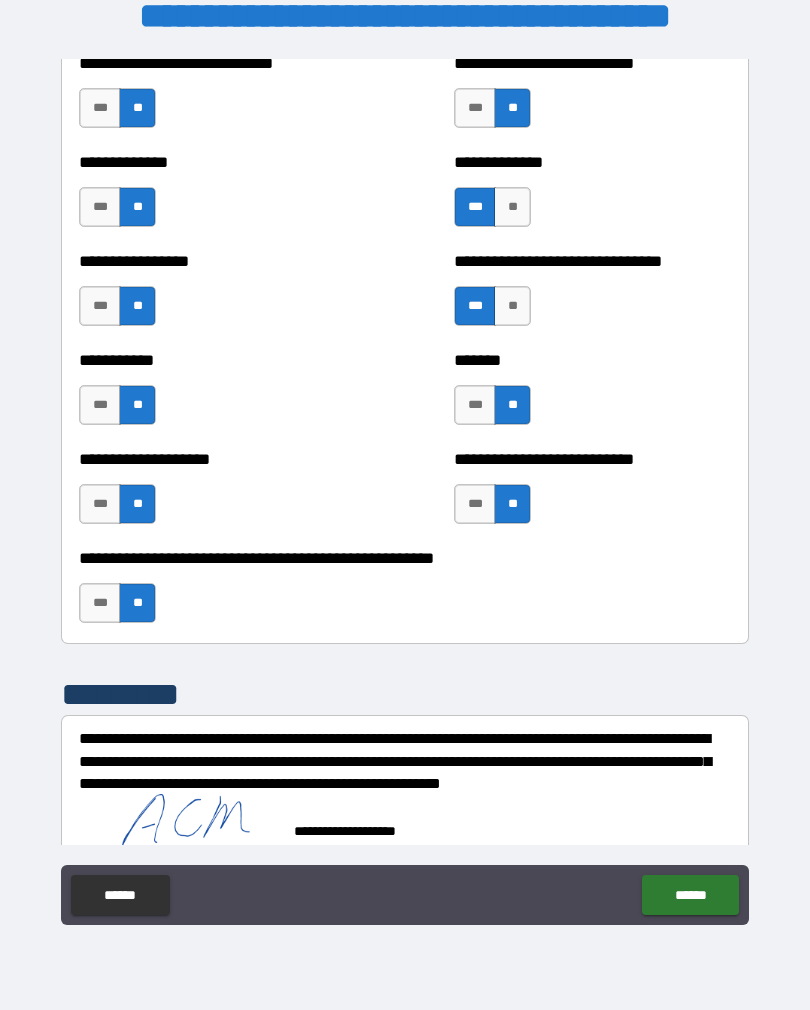 click on "******" at bounding box center (690, 895) 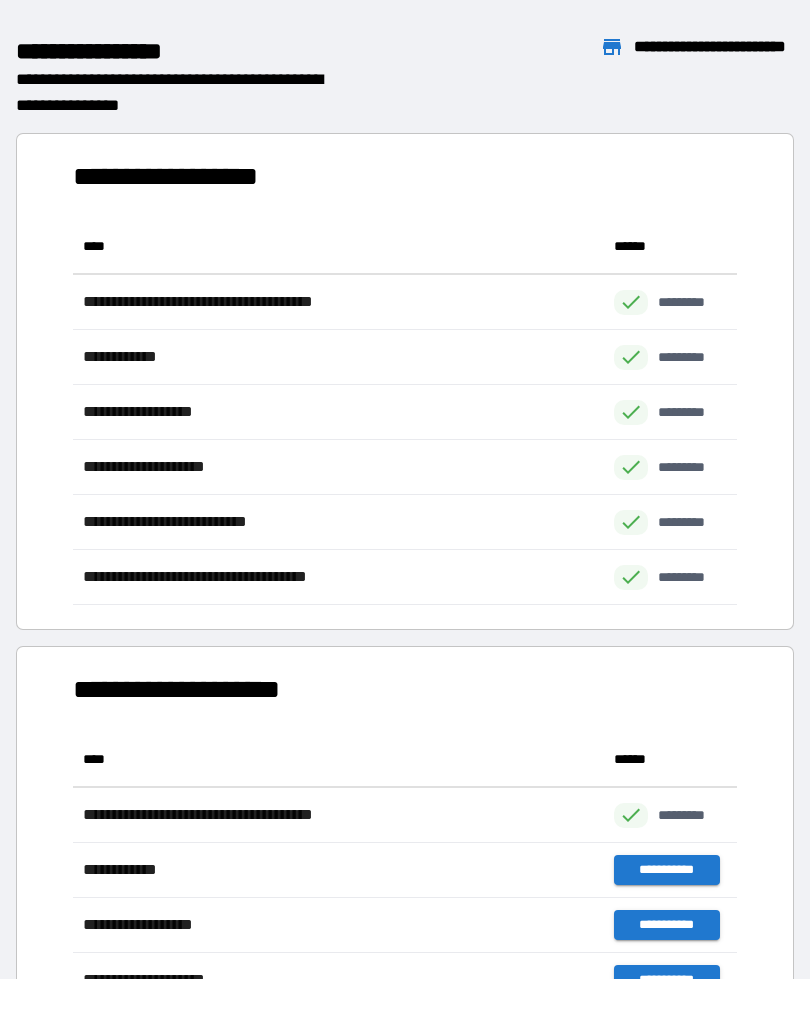 scroll, scrollTop: 1, scrollLeft: 1, axis: both 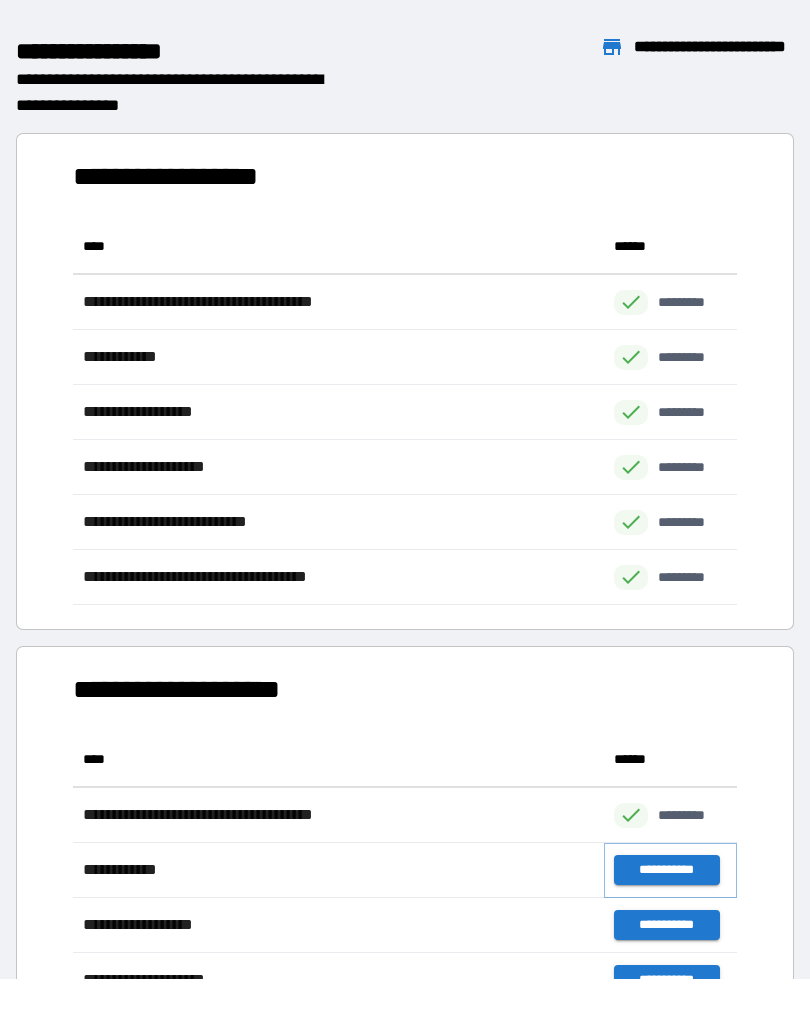 click on "**********" at bounding box center [666, 870] 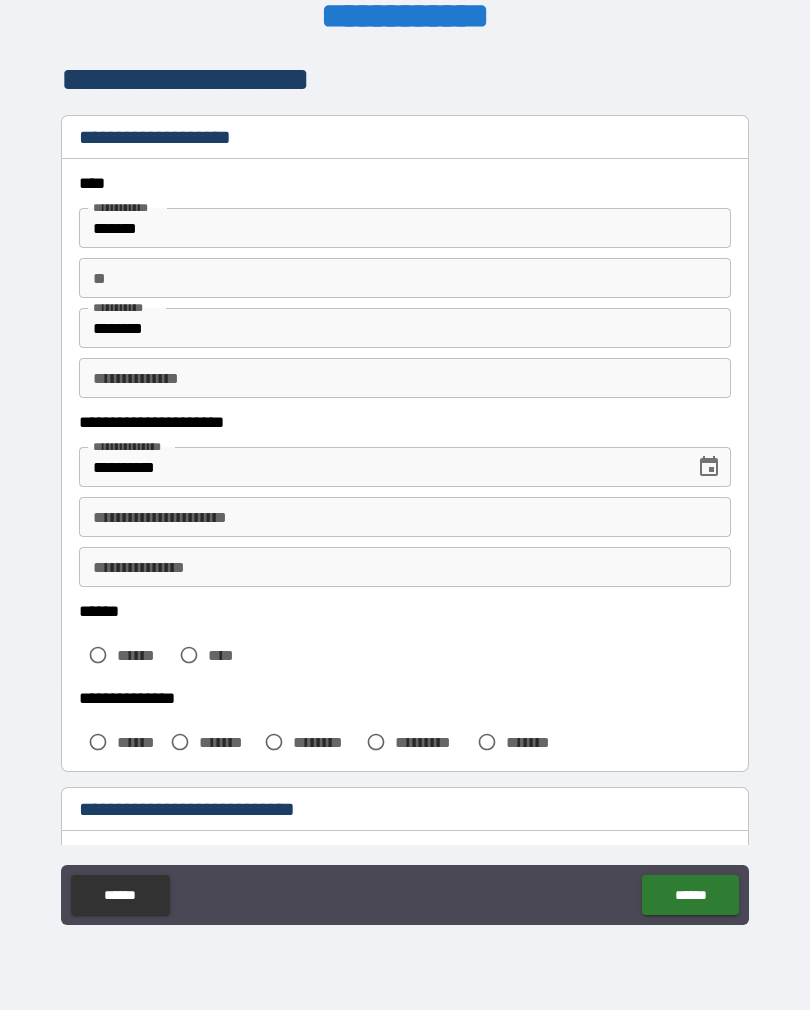 click on "**" at bounding box center (405, 278) 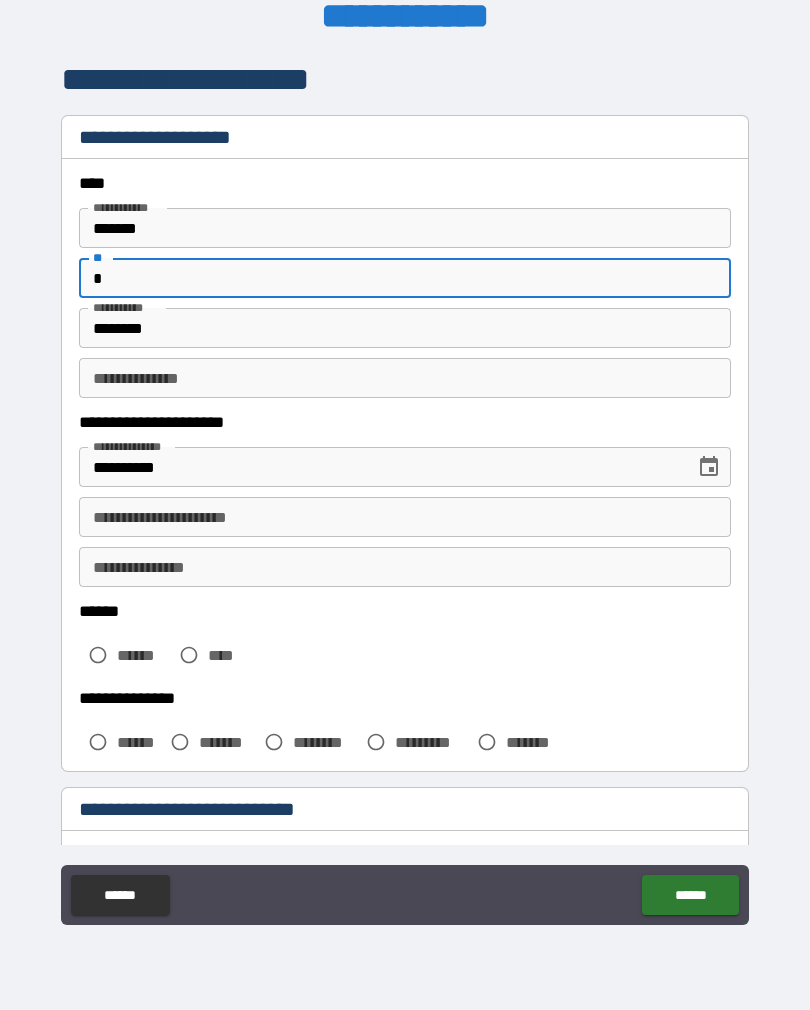 click on "********" at bounding box center (405, 328) 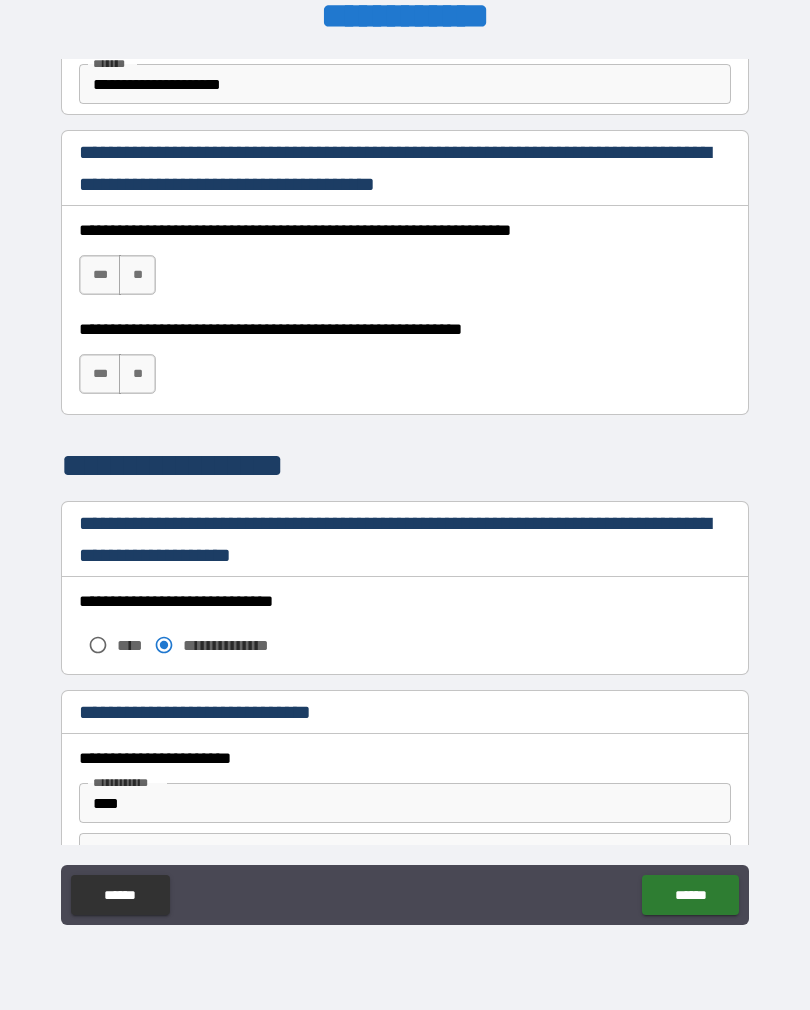 scroll, scrollTop: 1291, scrollLeft: 0, axis: vertical 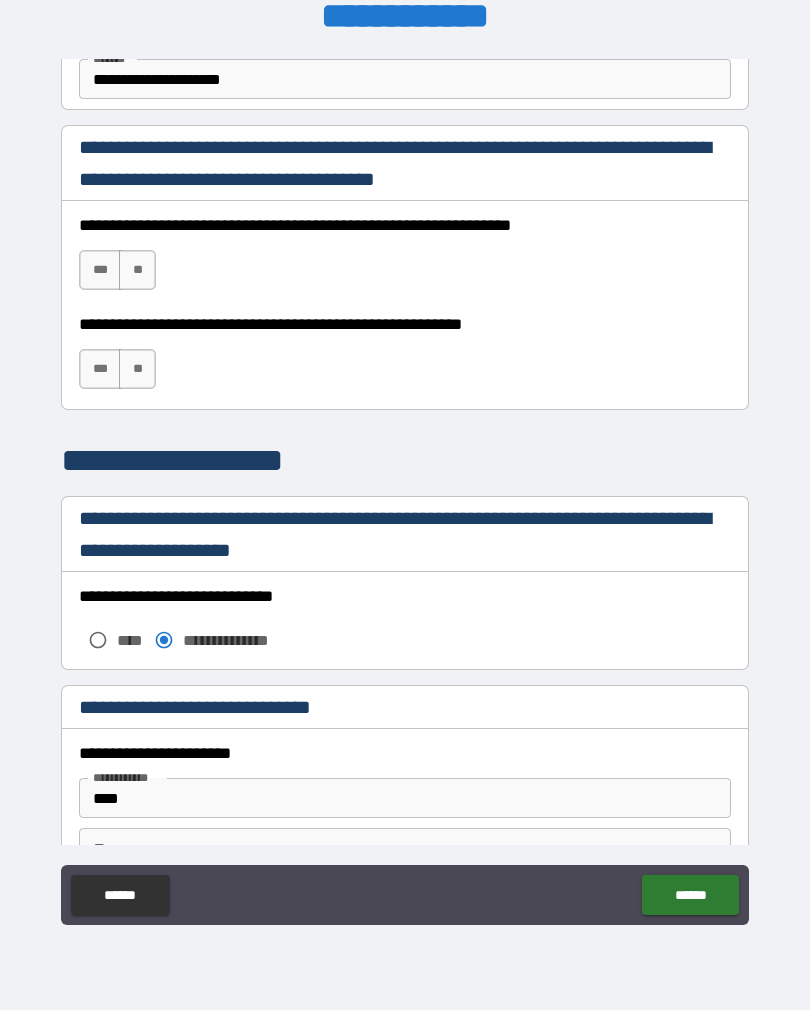 click on "**" at bounding box center [137, 270] 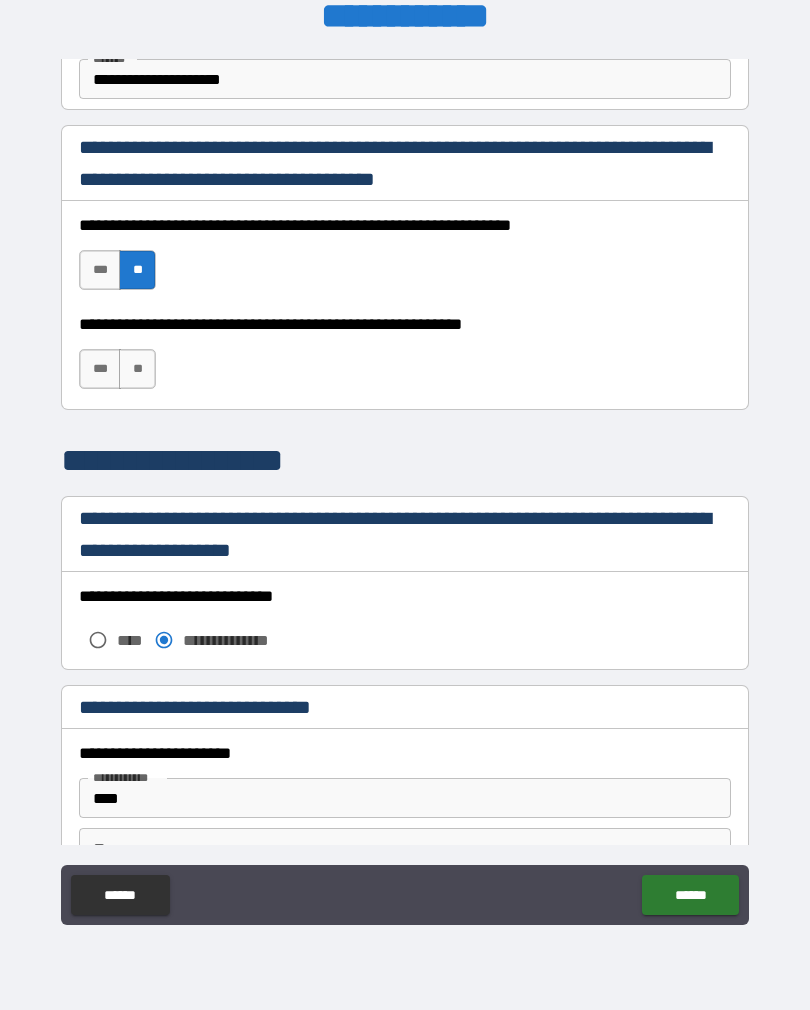 click on "***" at bounding box center [100, 369] 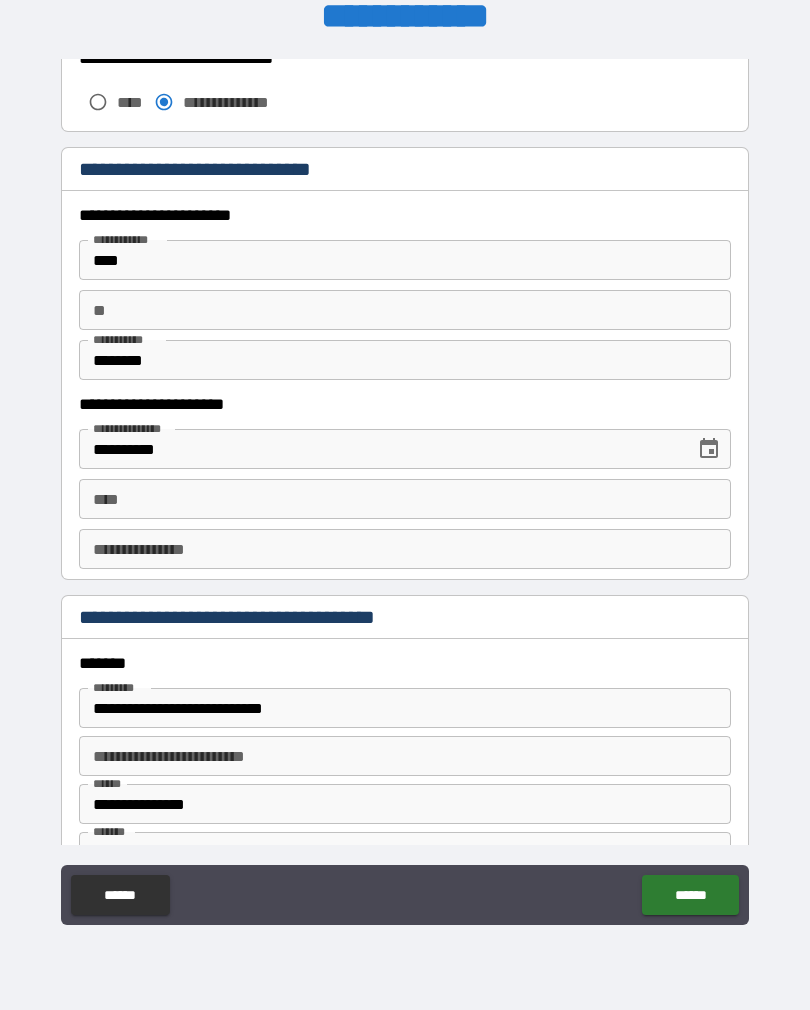 scroll, scrollTop: 1833, scrollLeft: 0, axis: vertical 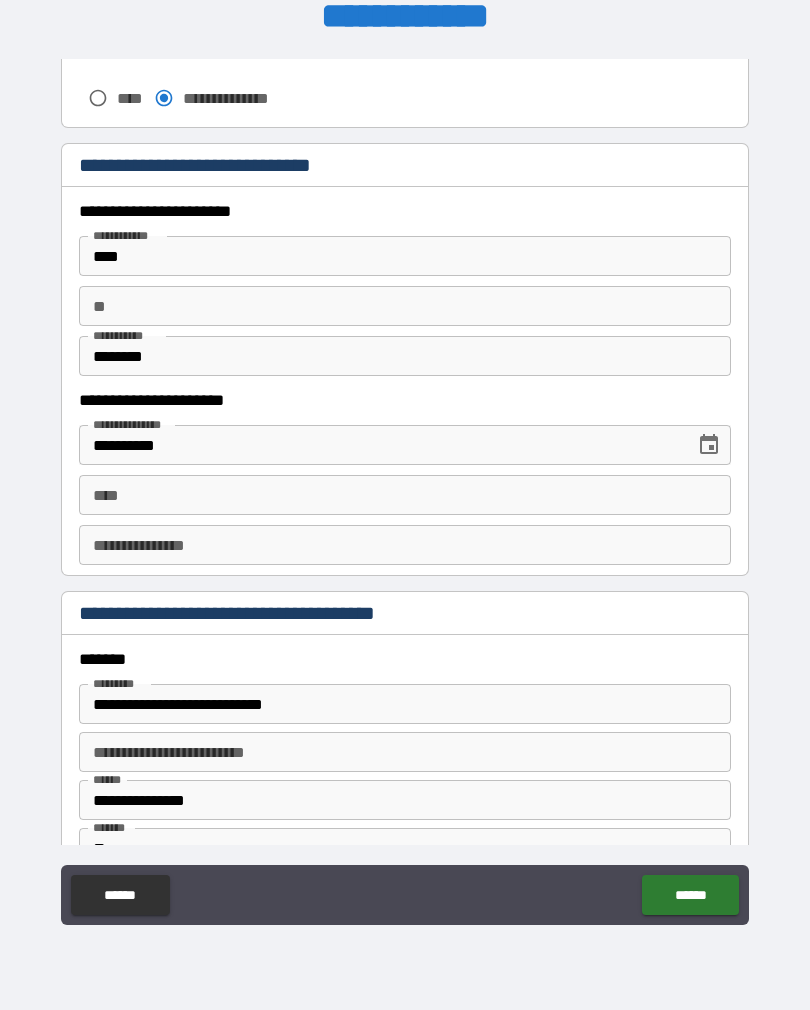 click on "****" at bounding box center [405, 495] 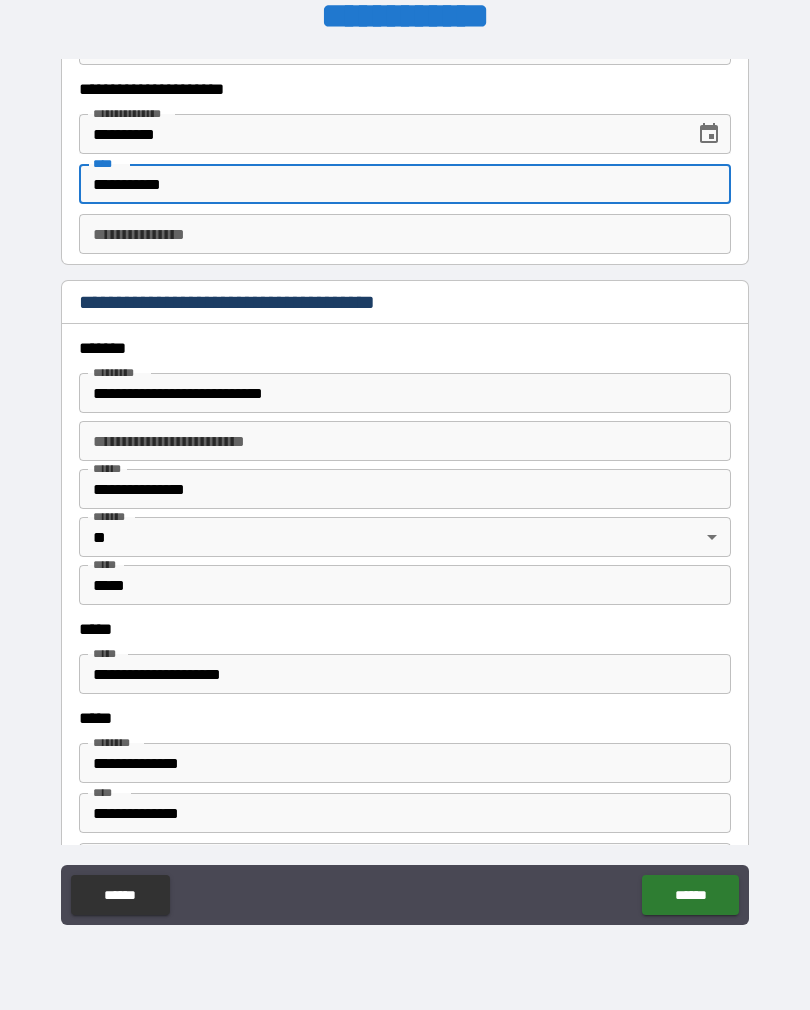 scroll, scrollTop: 2152, scrollLeft: 0, axis: vertical 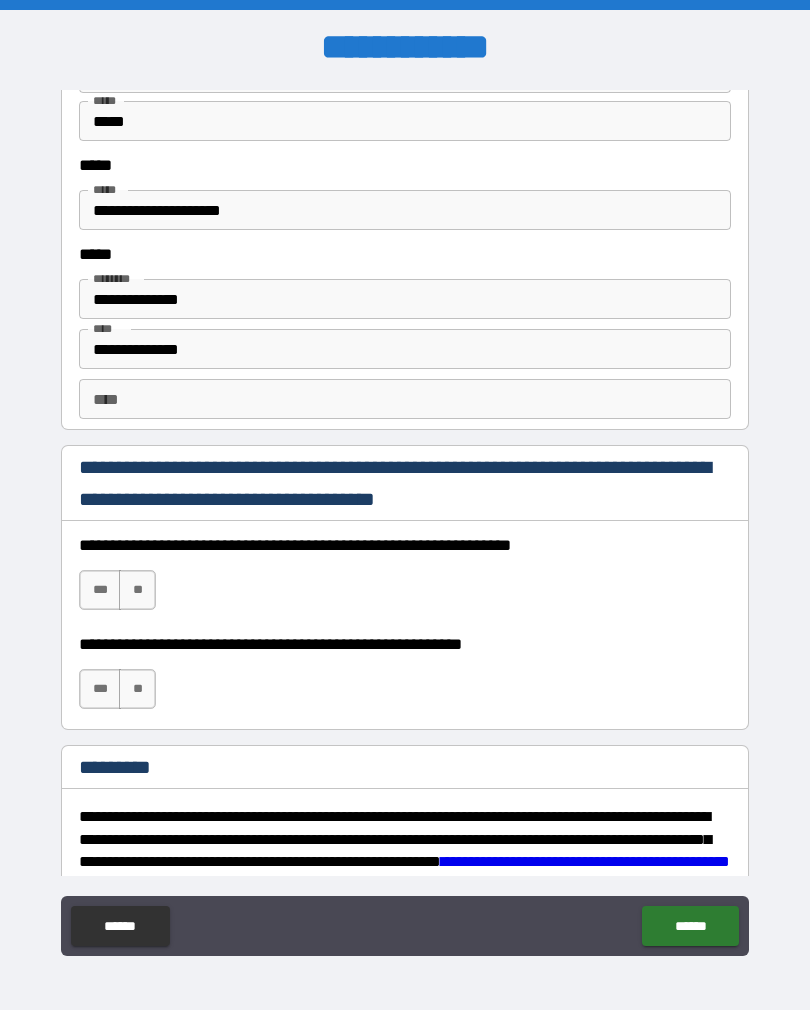 click on "**" at bounding box center [137, 590] 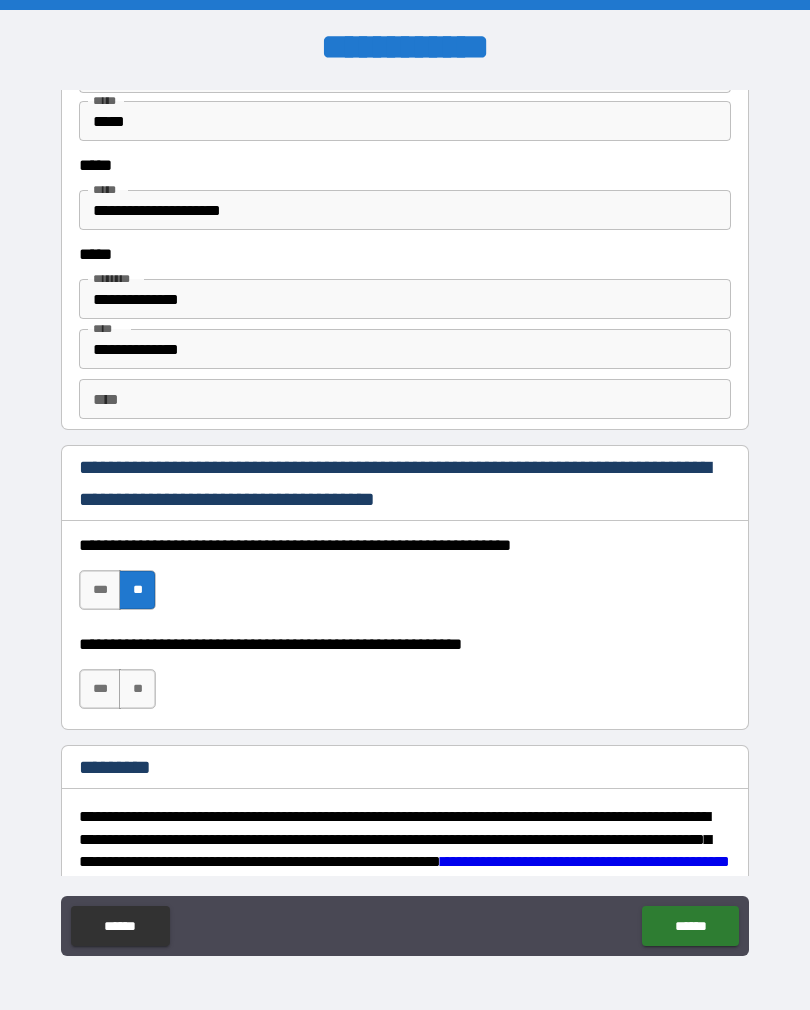 click on "**********" at bounding box center [405, 680] 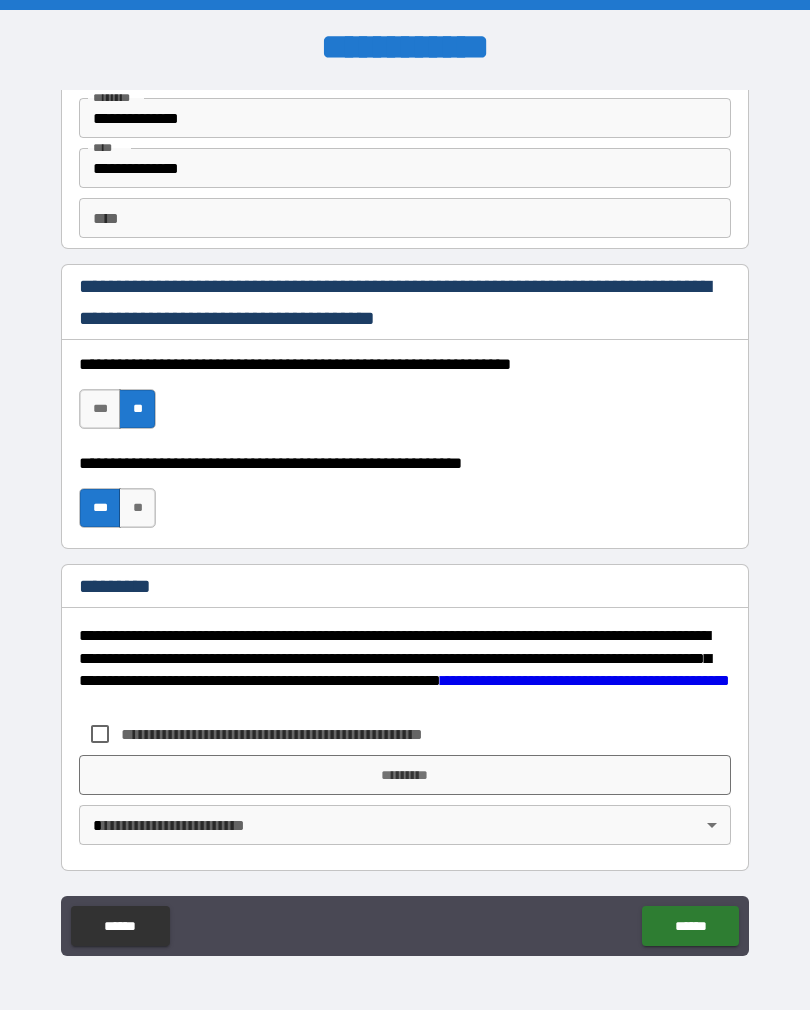 scroll, scrollTop: 2820, scrollLeft: 0, axis: vertical 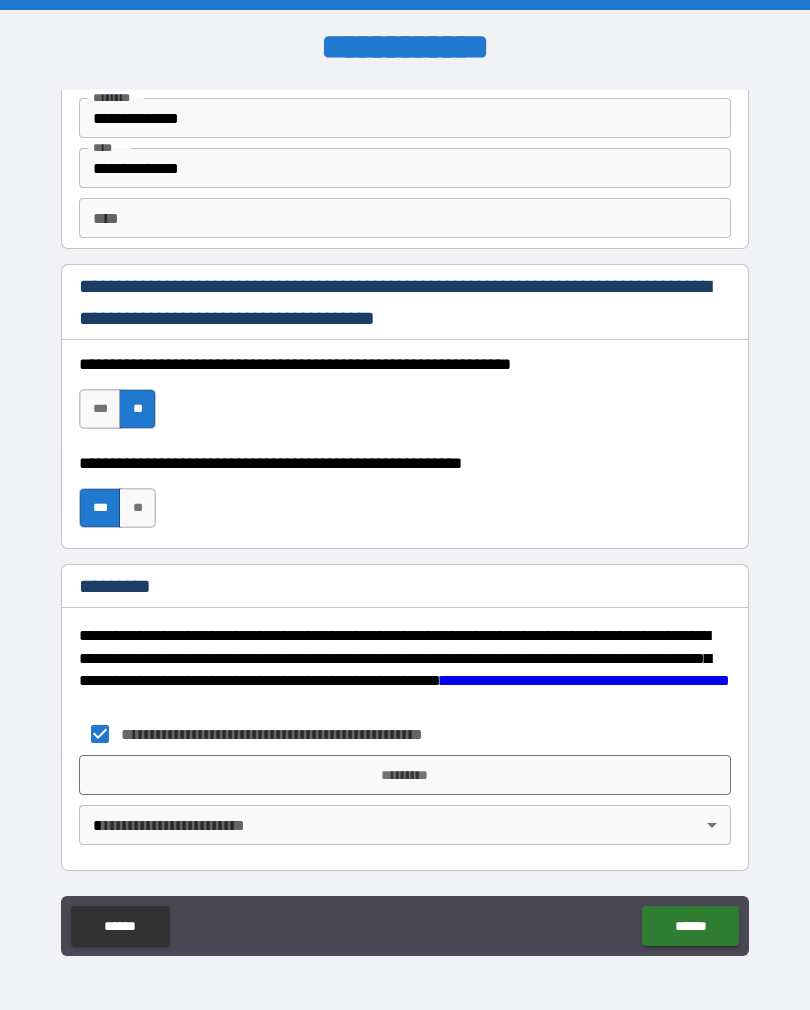click on "*********" at bounding box center [405, 775] 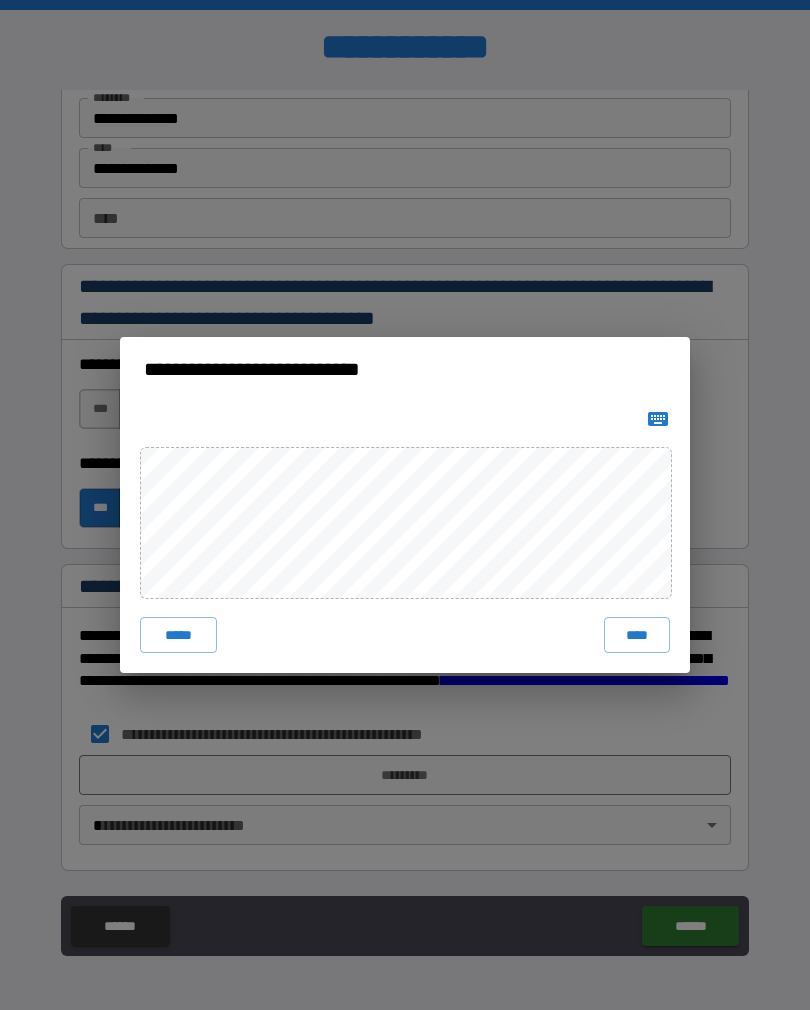 click on "****" at bounding box center [637, 635] 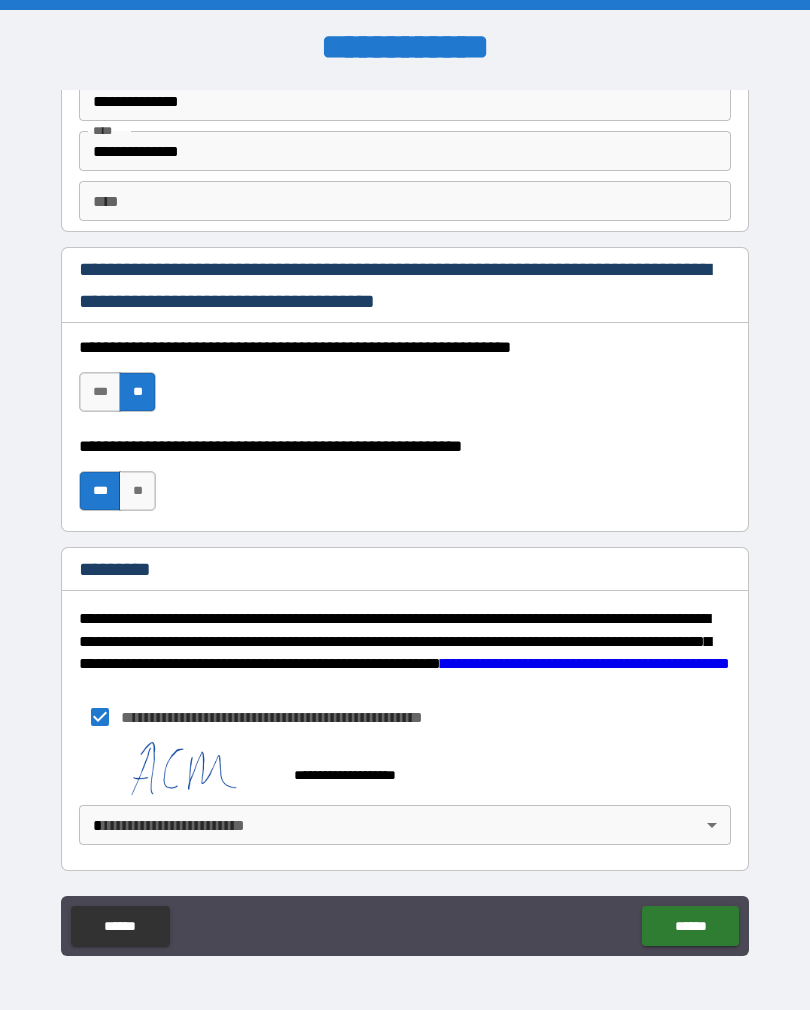 scroll, scrollTop: 2837, scrollLeft: 0, axis: vertical 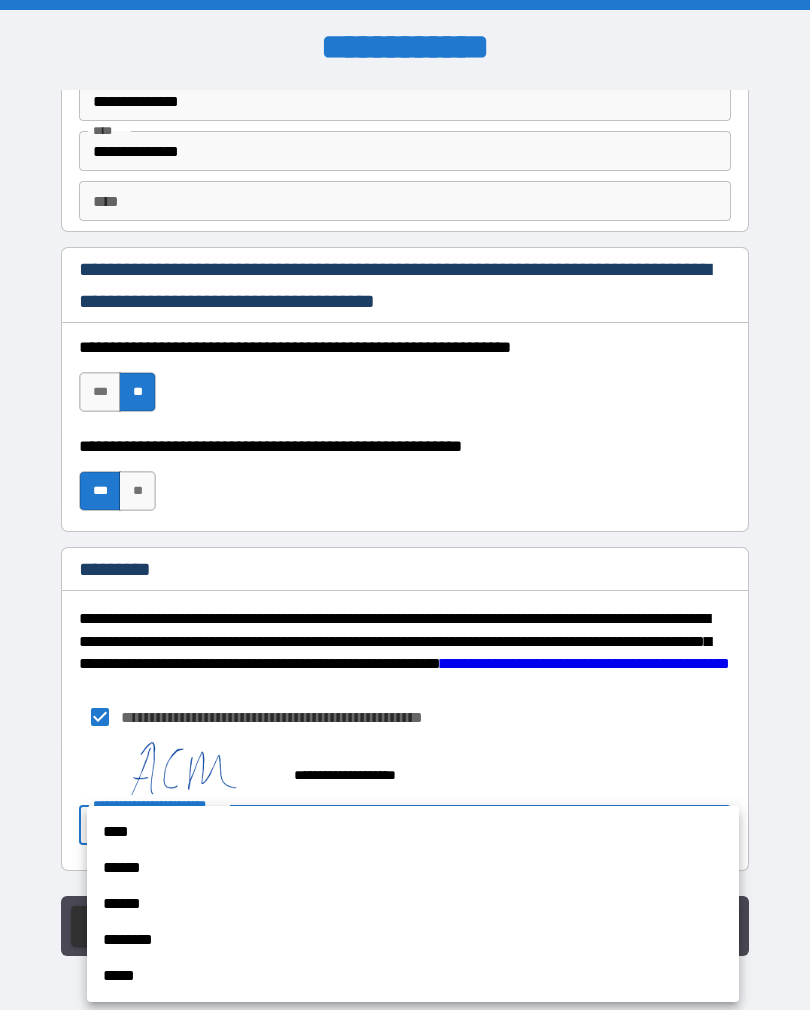 click on "******" at bounding box center (413, 868) 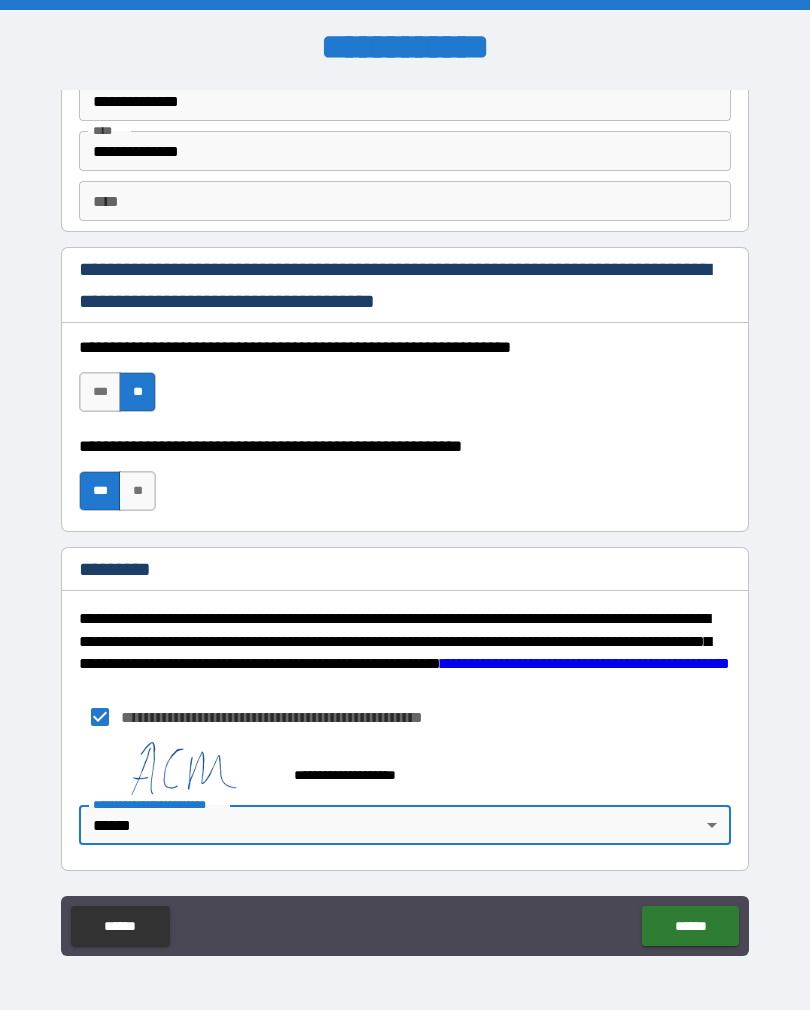 scroll, scrollTop: 2851, scrollLeft: 0, axis: vertical 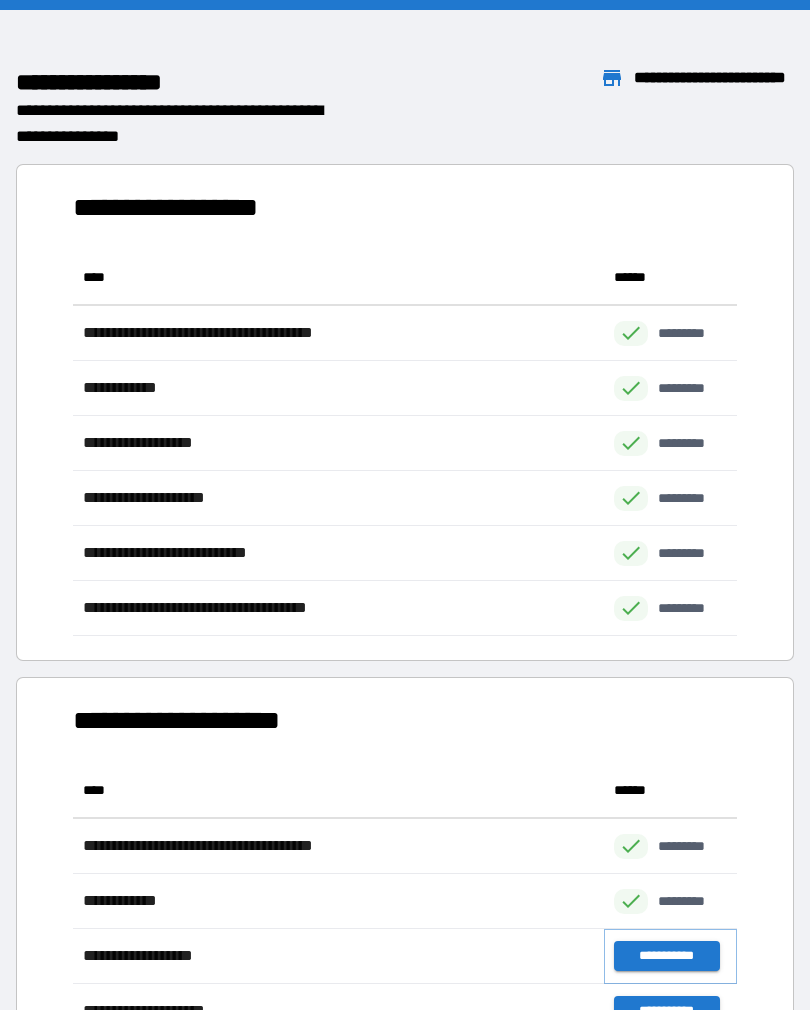 click on "**********" at bounding box center (666, 956) 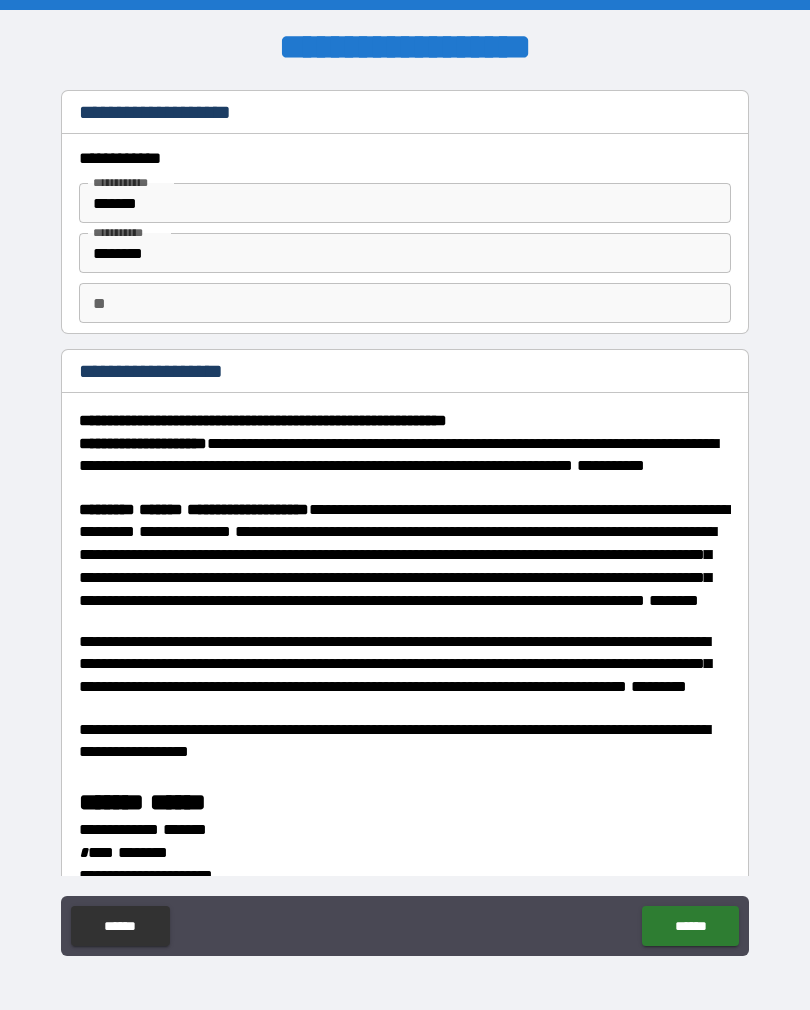 scroll, scrollTop: 0, scrollLeft: 0, axis: both 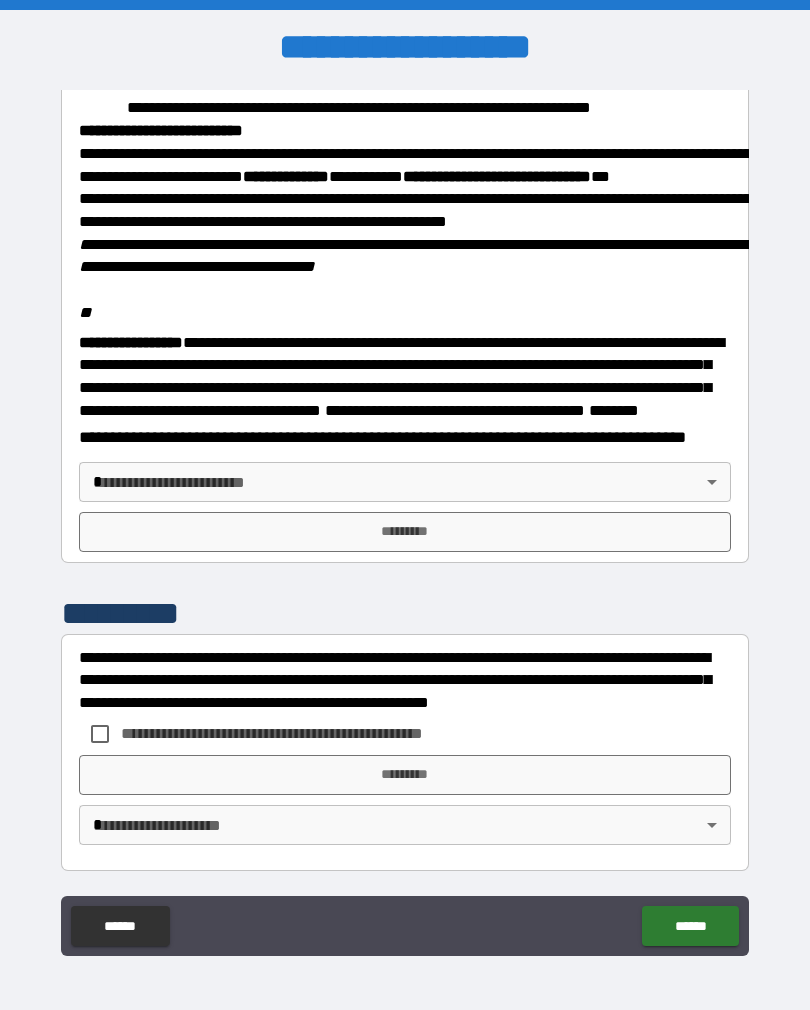 click on "**********" at bounding box center (405, 520) 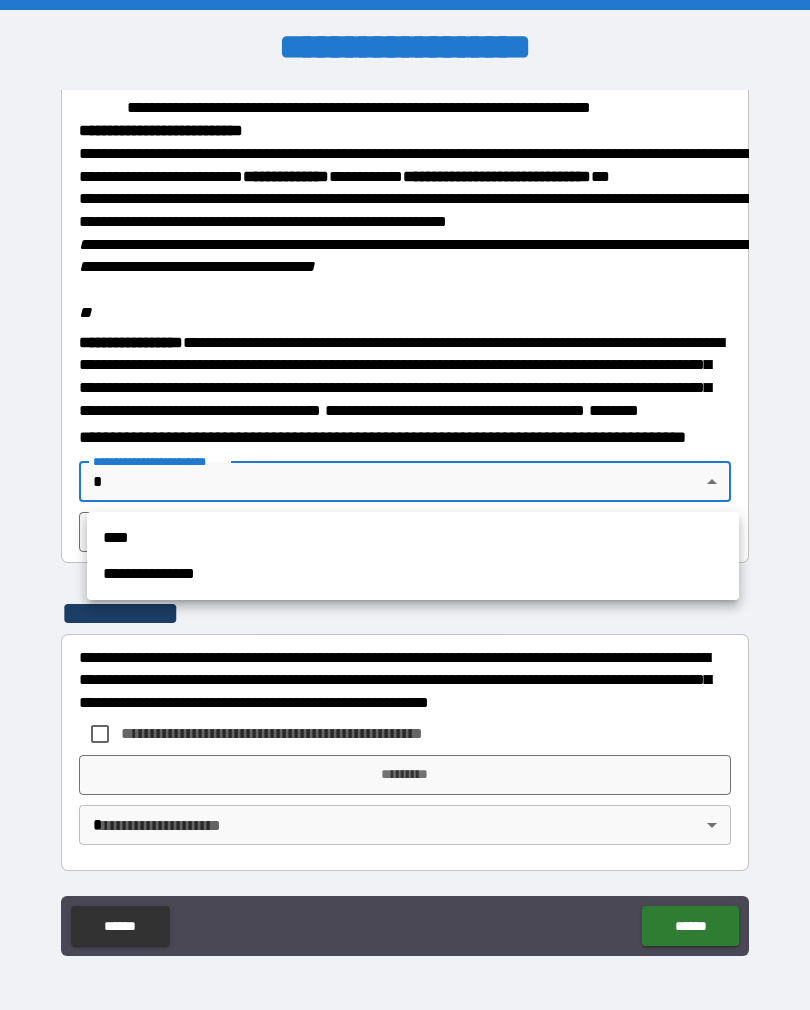 click on "**********" at bounding box center (413, 574) 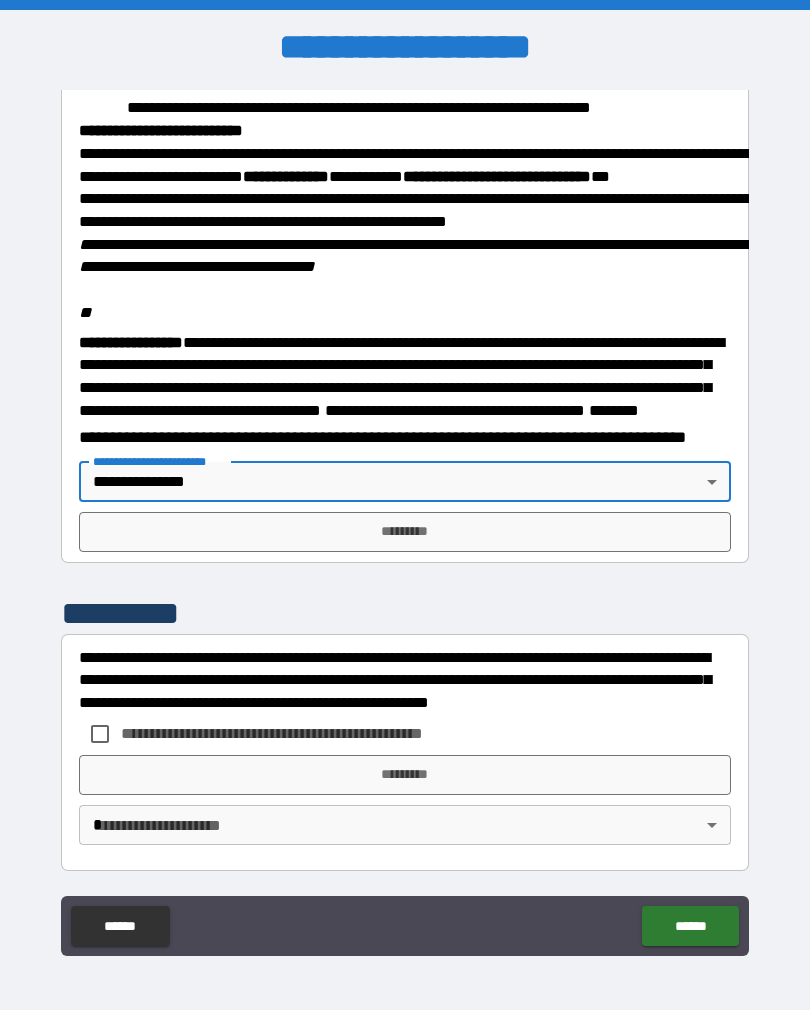 click on "*********" at bounding box center [405, 532] 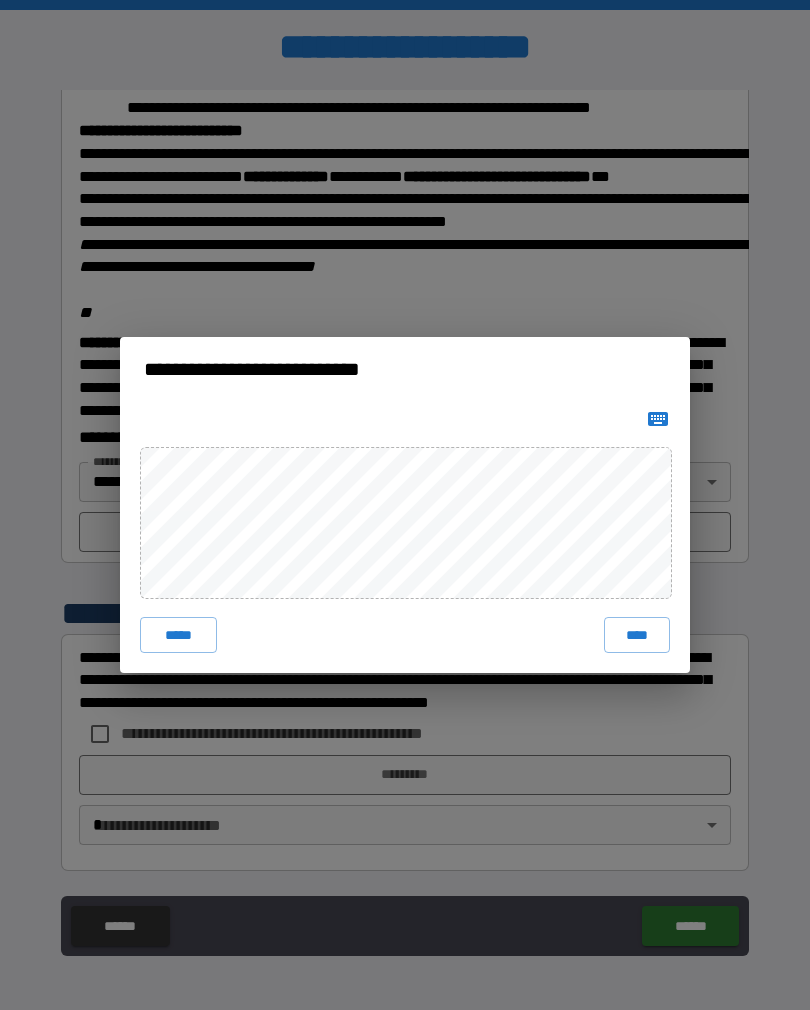 click on "****" at bounding box center (637, 635) 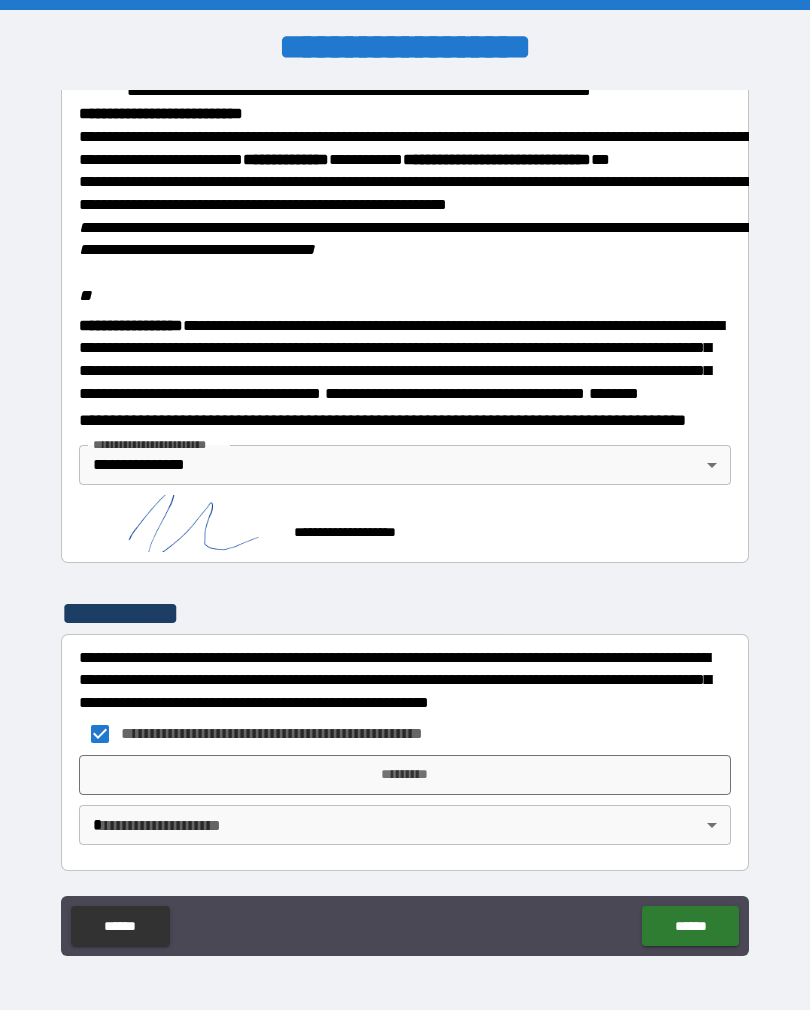 click on "*********" at bounding box center [405, 775] 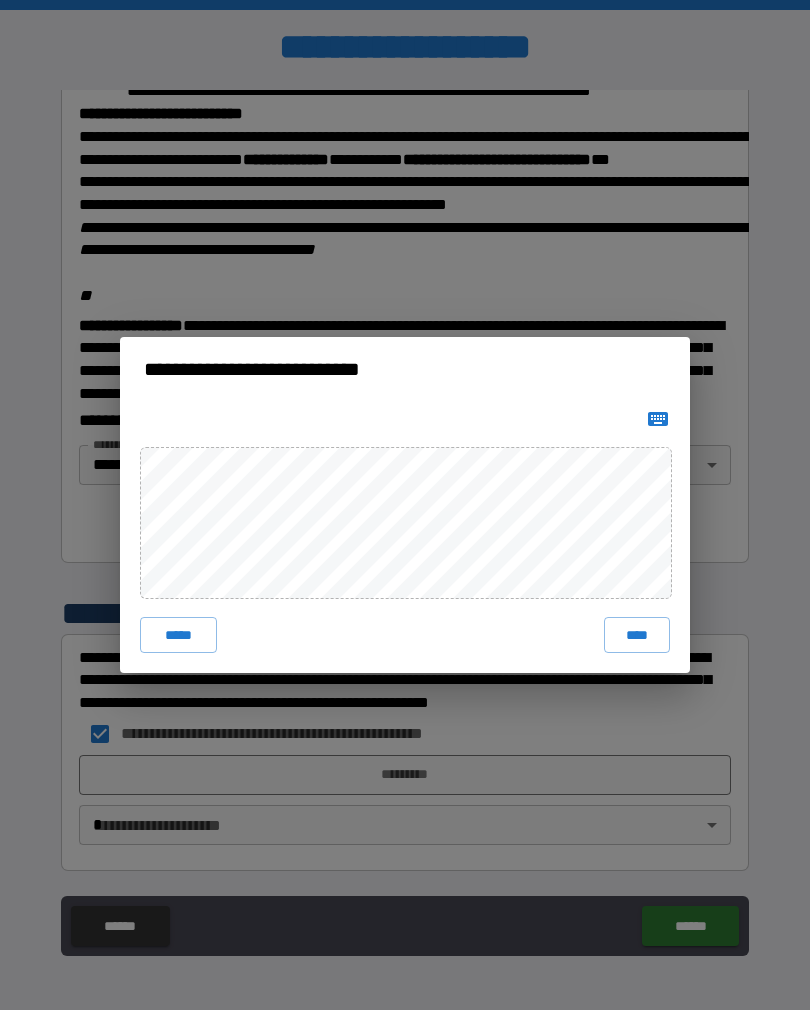 click on "****" at bounding box center [637, 635] 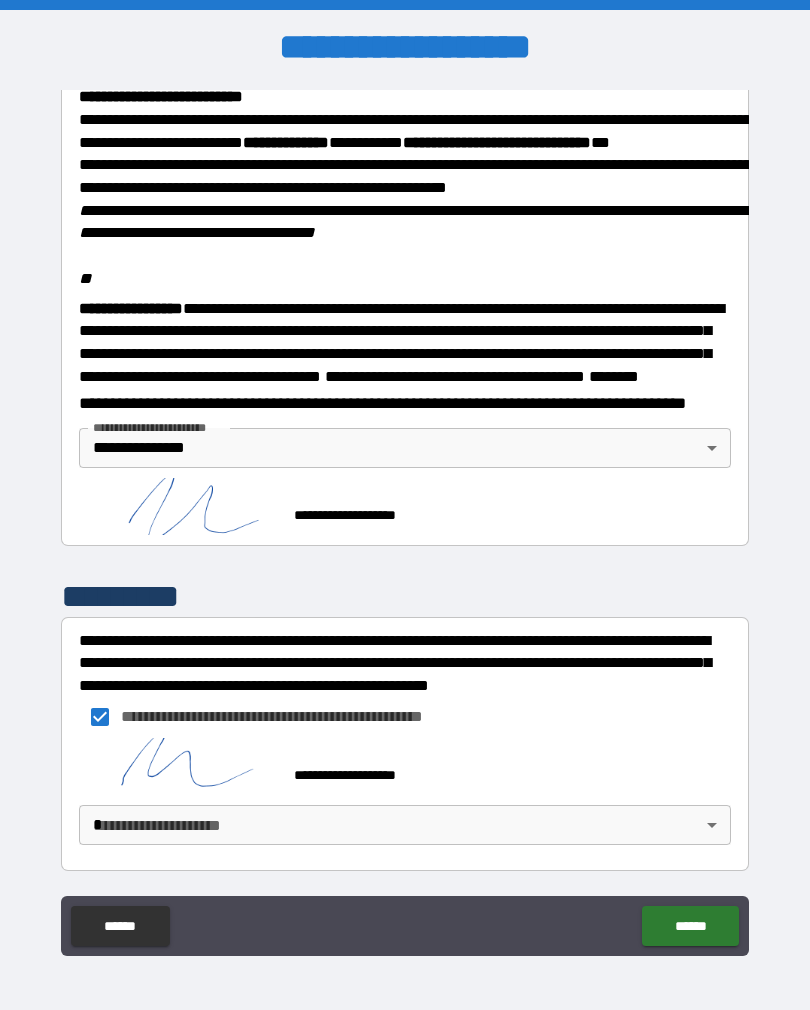 scroll, scrollTop: 2379, scrollLeft: 0, axis: vertical 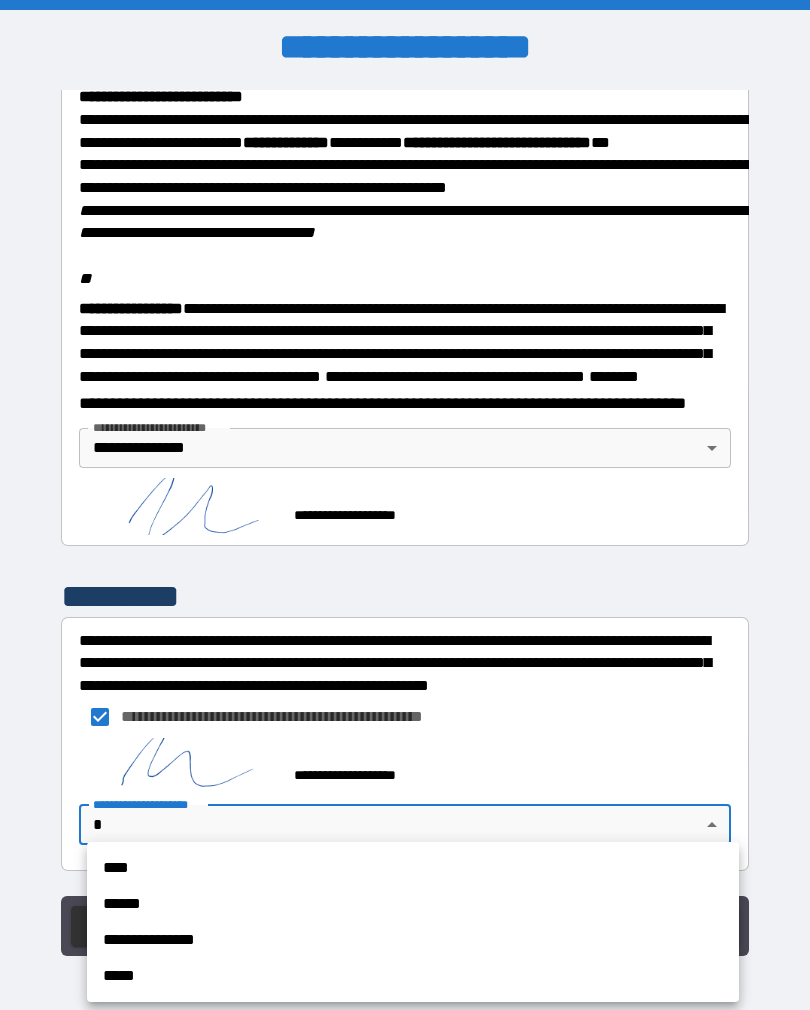 click on "**********" at bounding box center (413, 940) 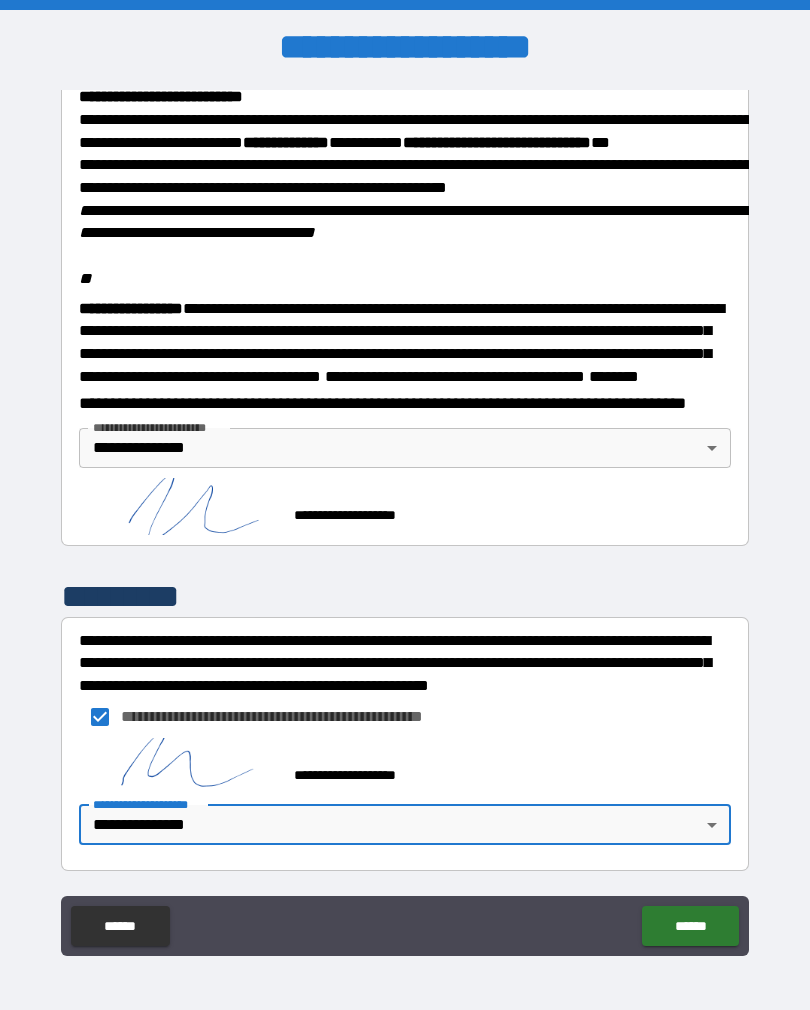scroll, scrollTop: 2379, scrollLeft: 0, axis: vertical 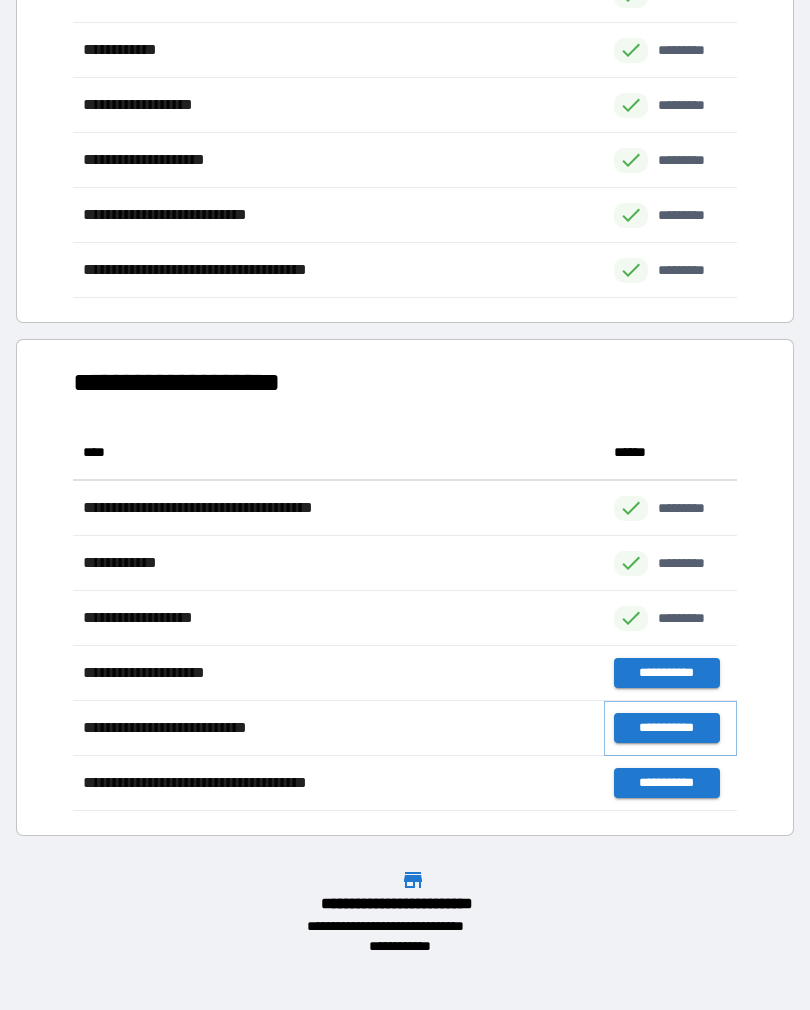click on "**********" at bounding box center (666, 728) 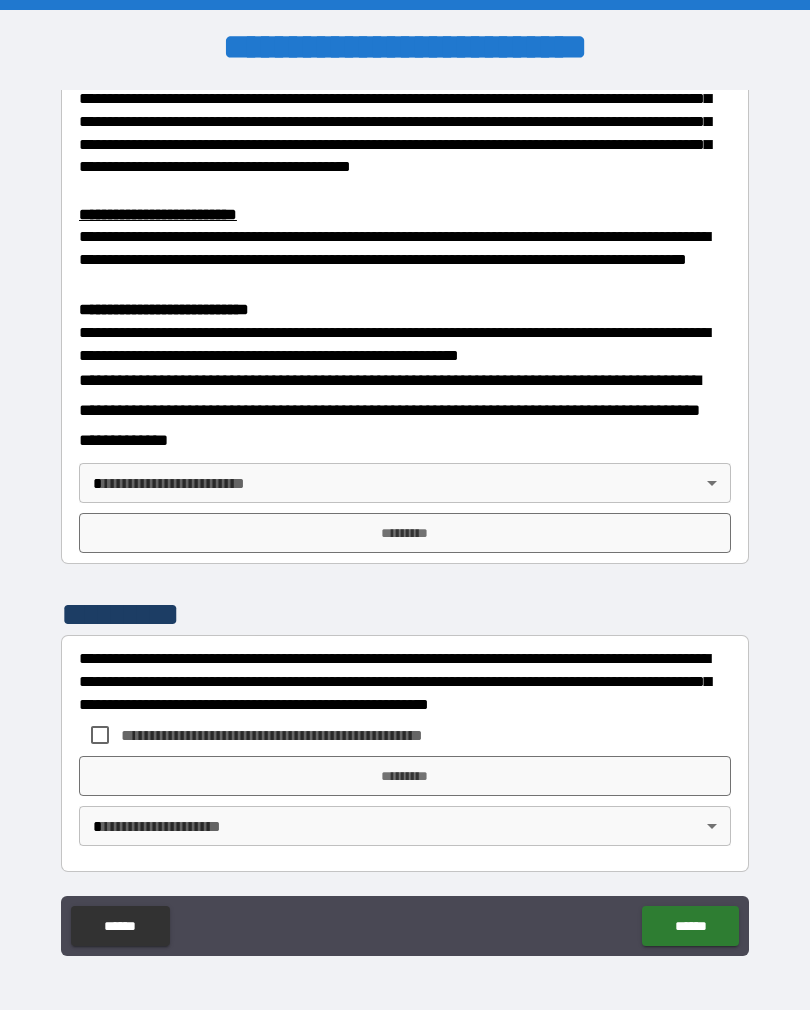 scroll, scrollTop: 594, scrollLeft: 0, axis: vertical 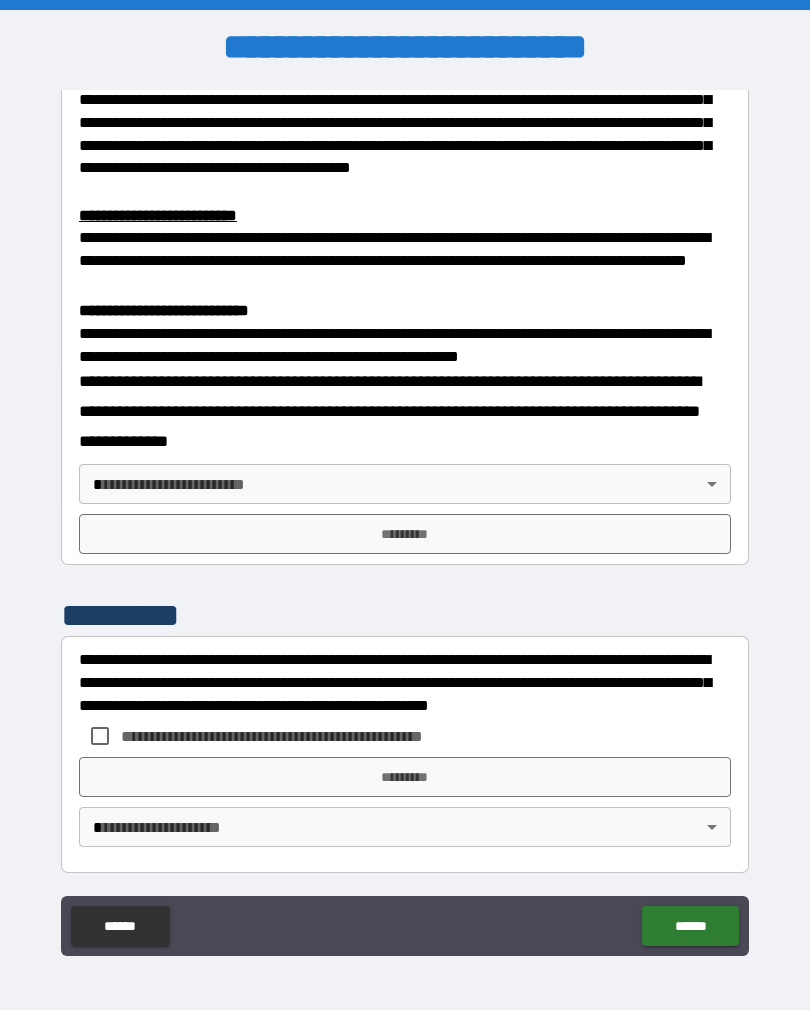 click on "**********" at bounding box center [405, 520] 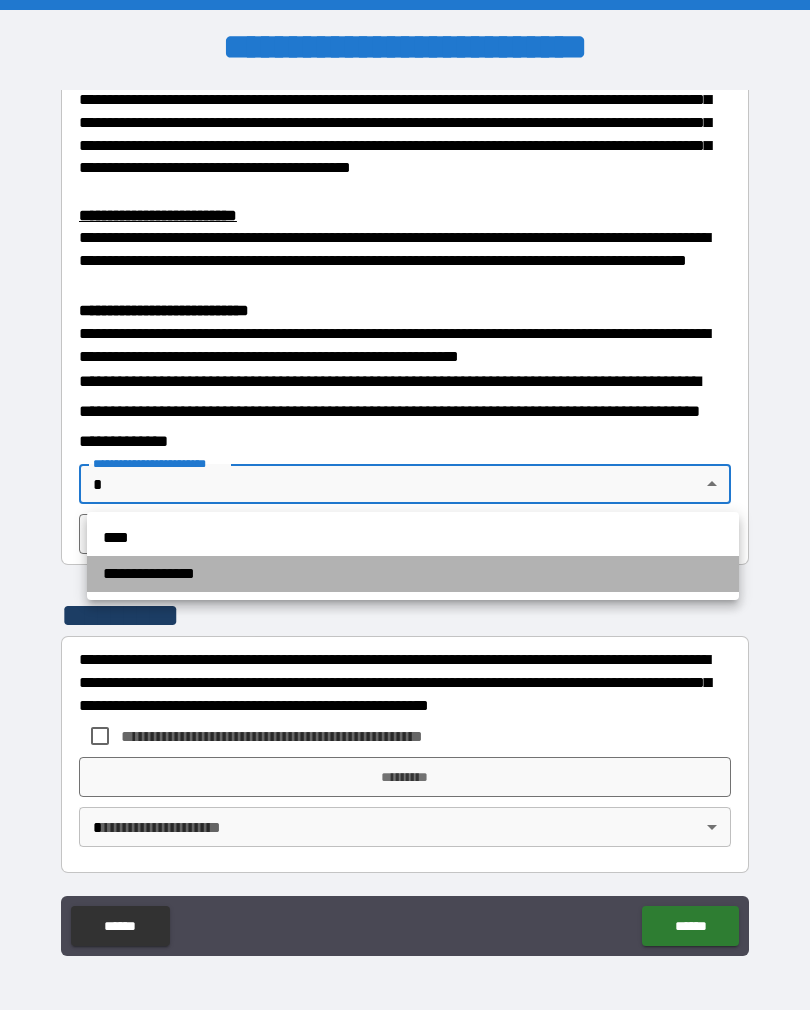 click on "**********" at bounding box center (413, 574) 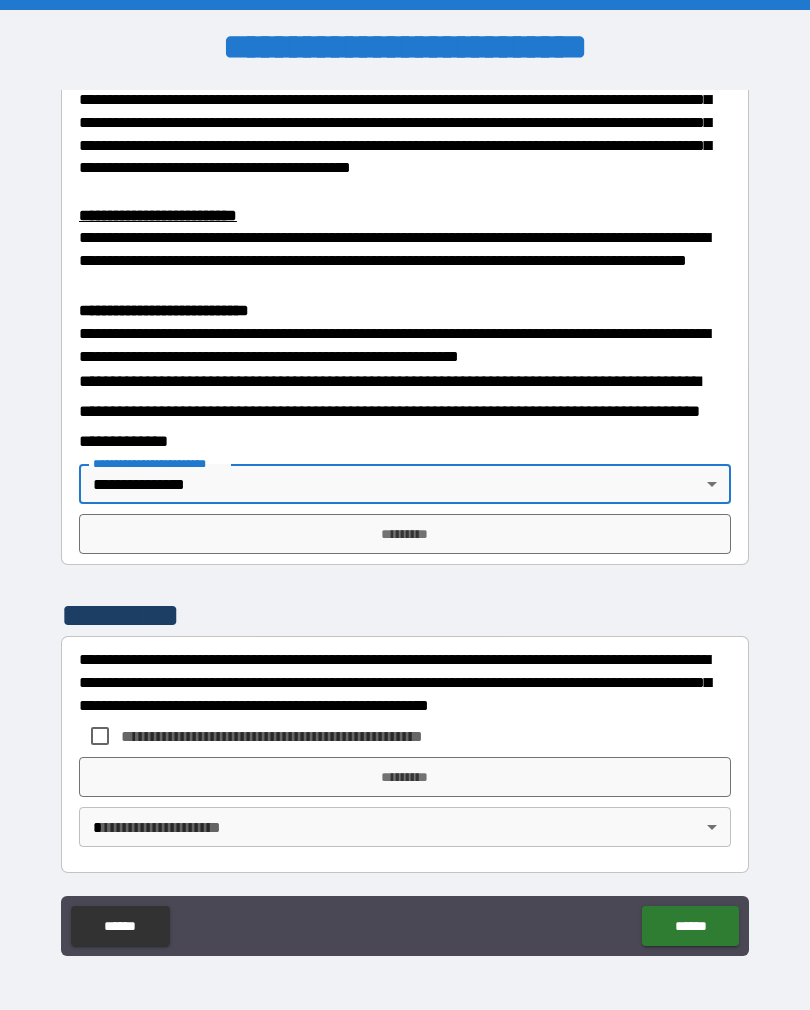 click on "*********" at bounding box center (405, 534) 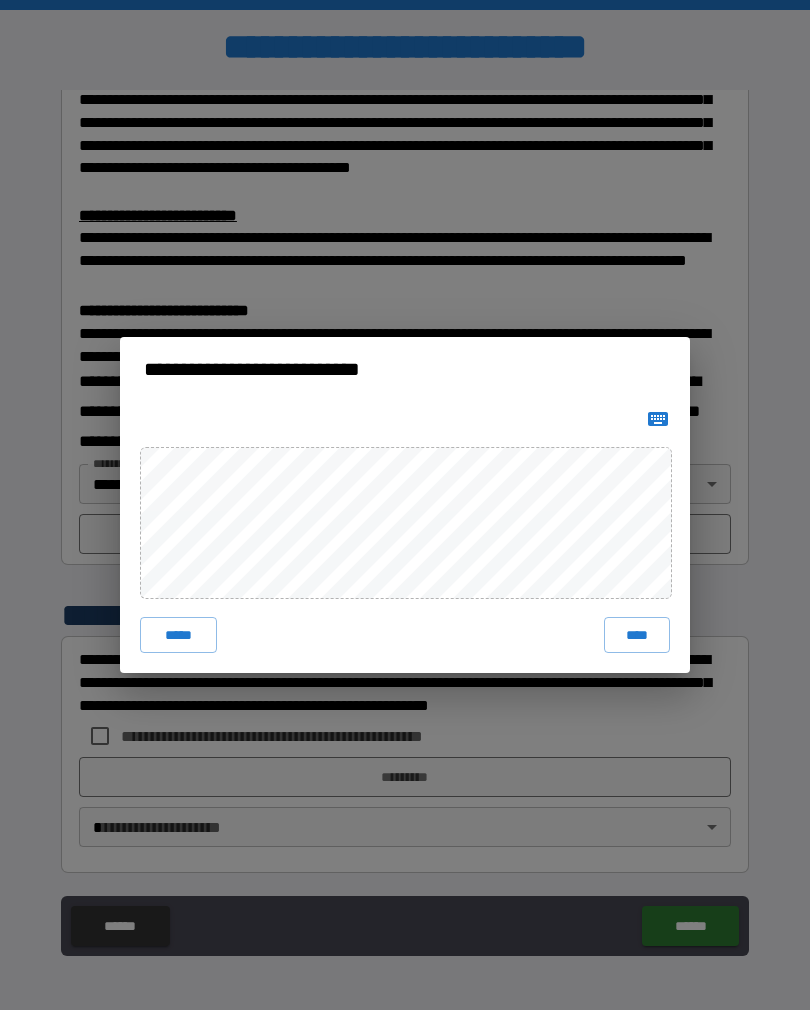 click on "****" at bounding box center (637, 635) 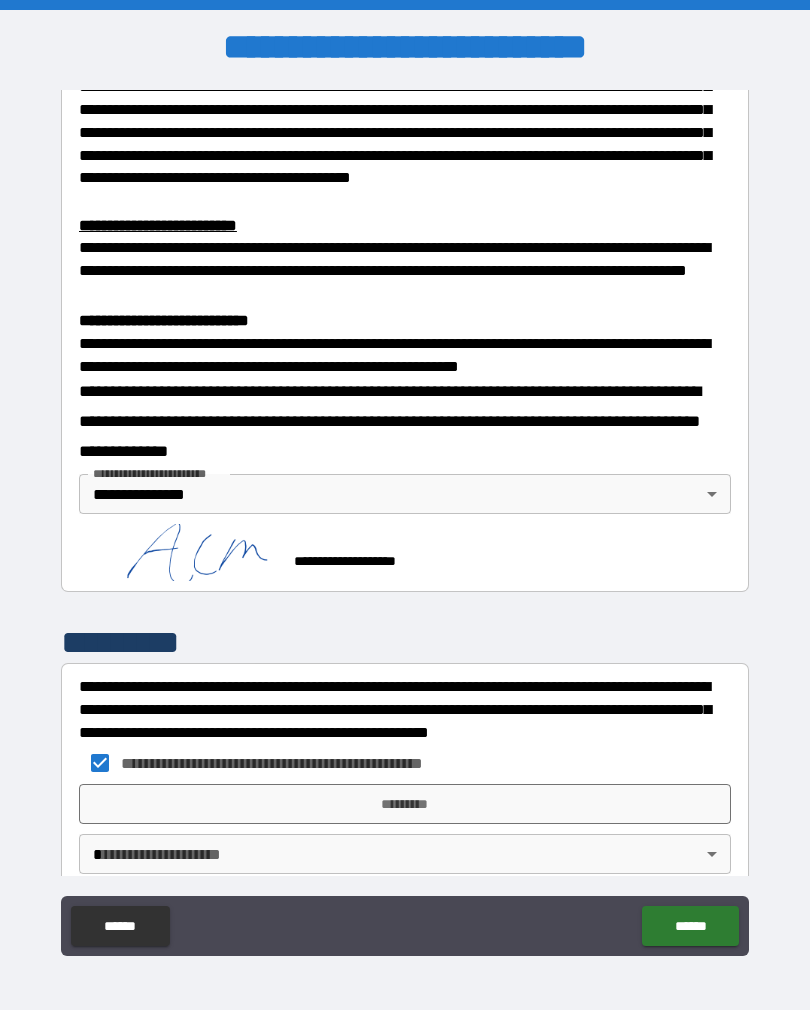 click on "*********" at bounding box center [405, 804] 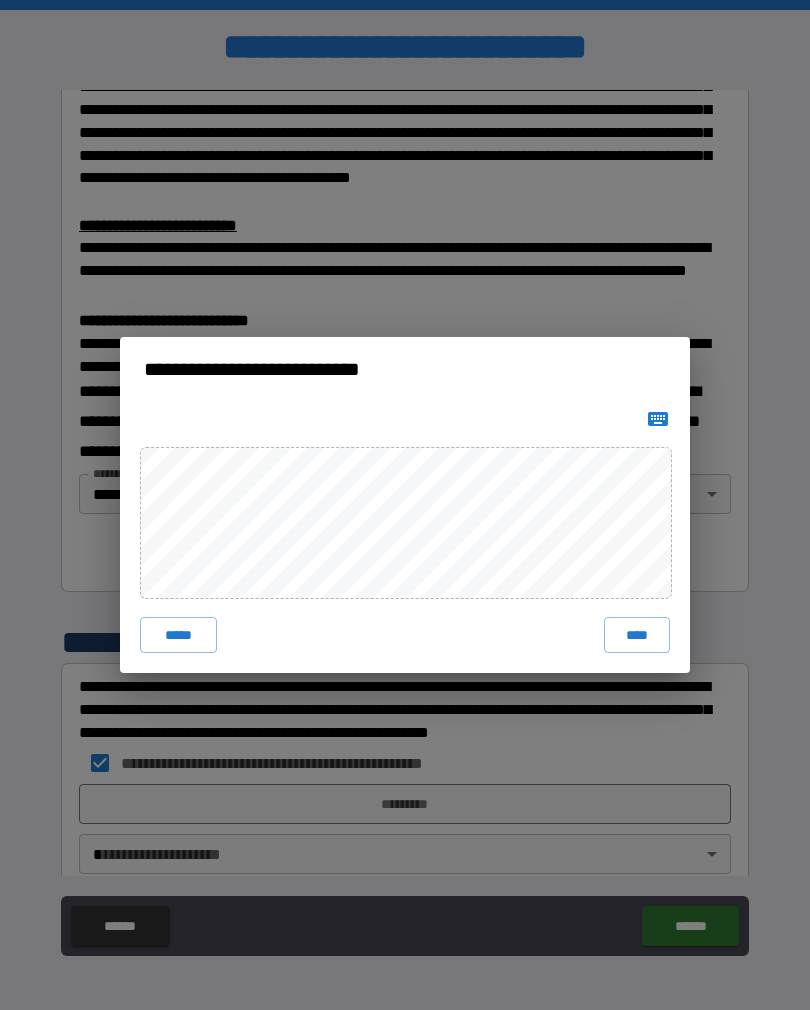 click on "****" at bounding box center [637, 635] 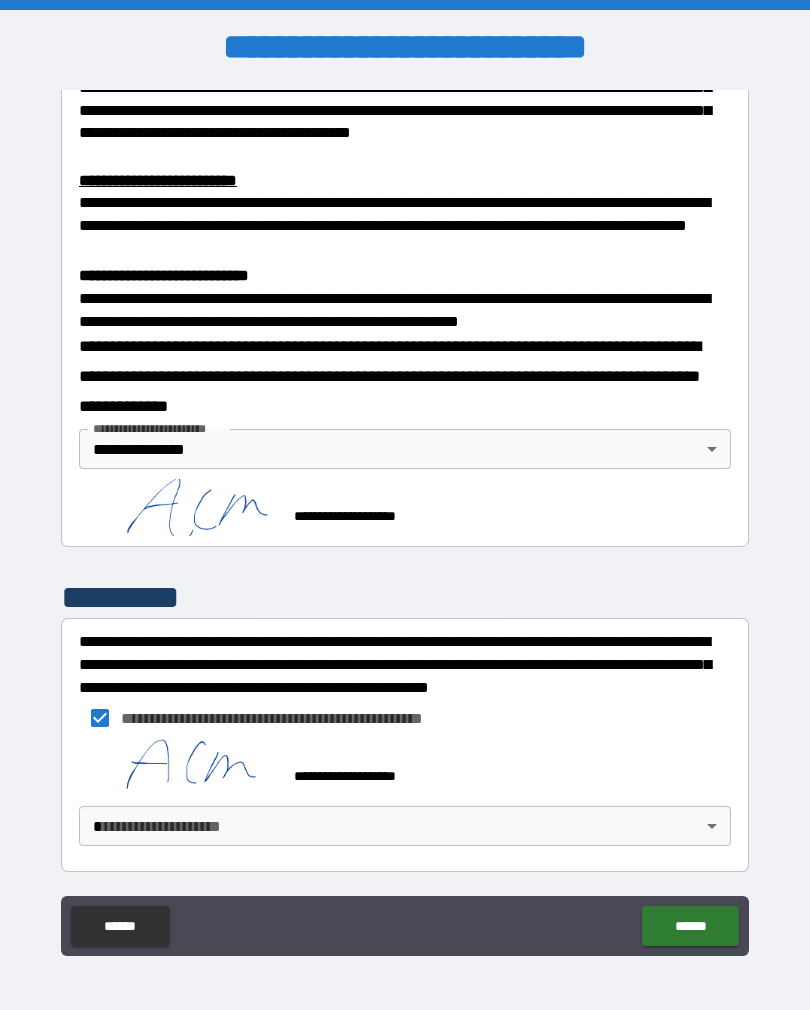 scroll, scrollTop: 628, scrollLeft: 0, axis: vertical 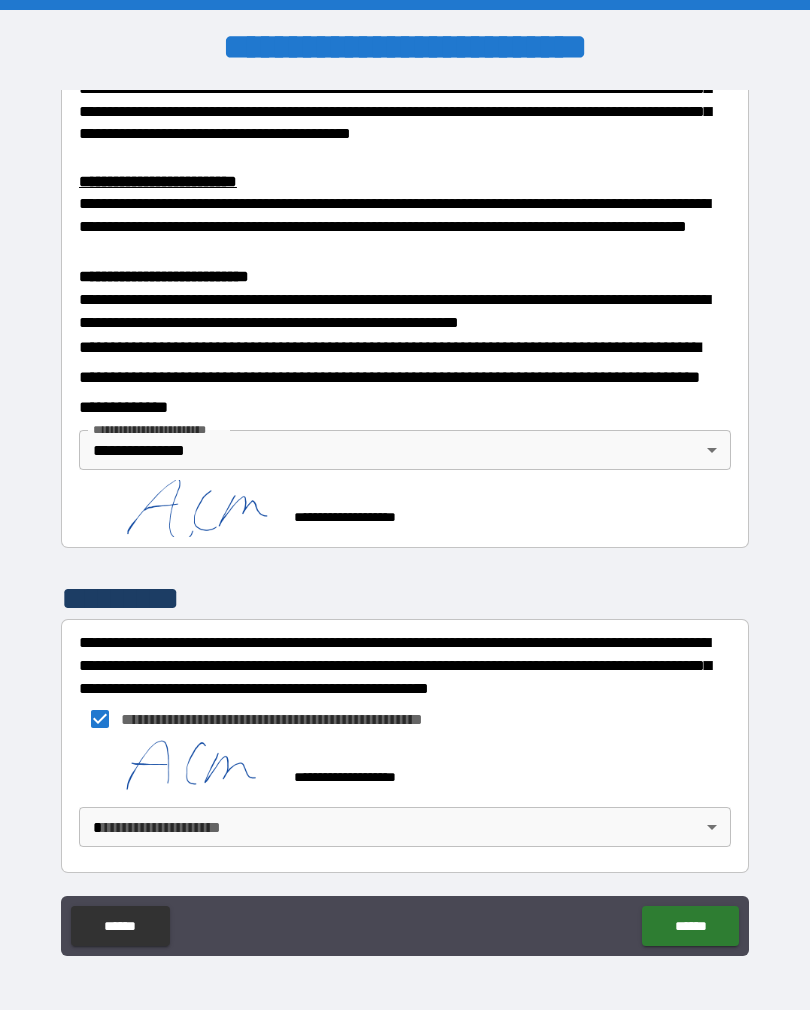 click on "**********" at bounding box center [405, 520] 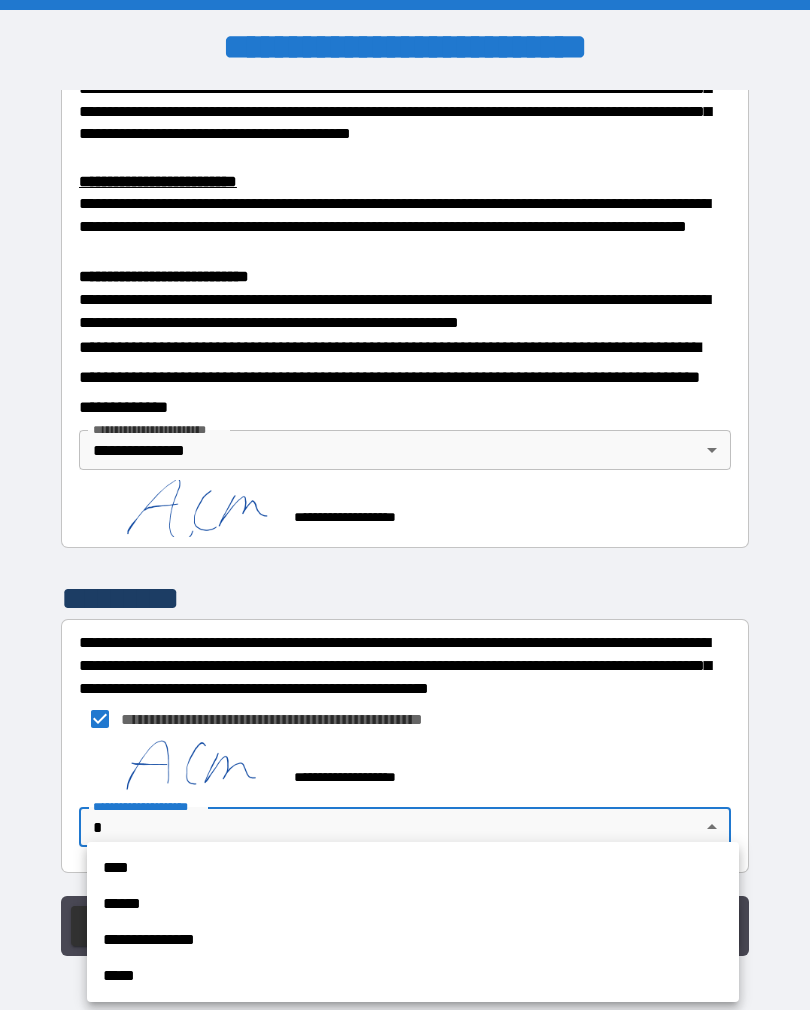 click on "**********" at bounding box center [413, 940] 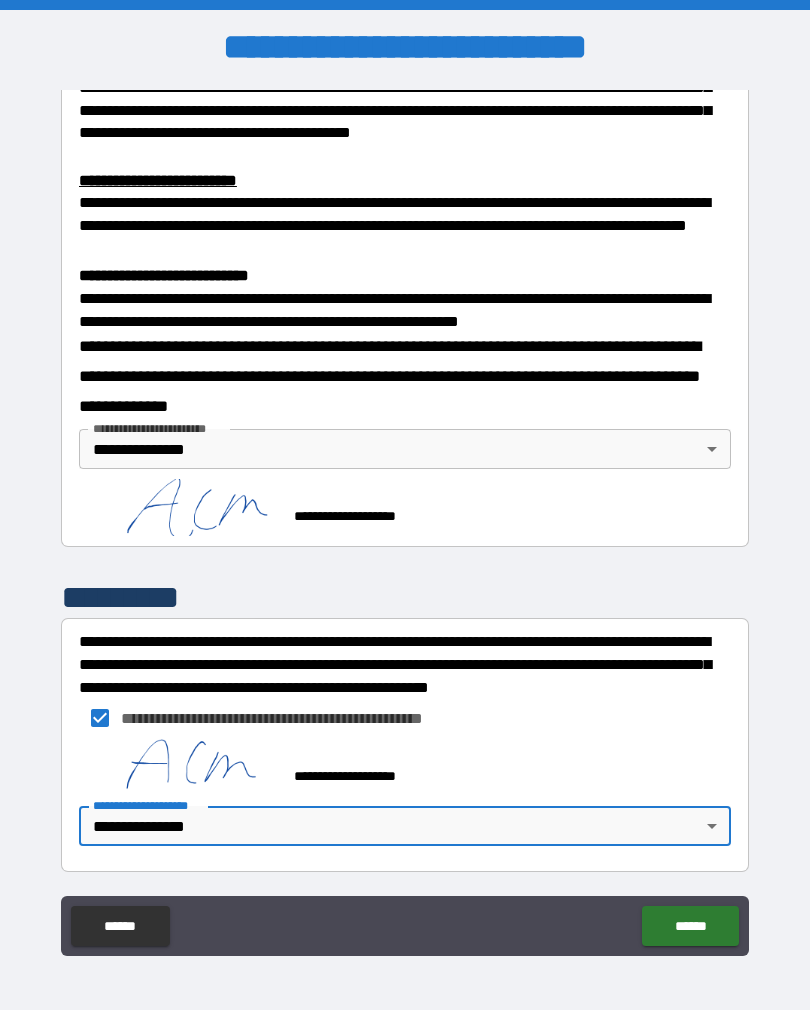 scroll, scrollTop: 628, scrollLeft: 0, axis: vertical 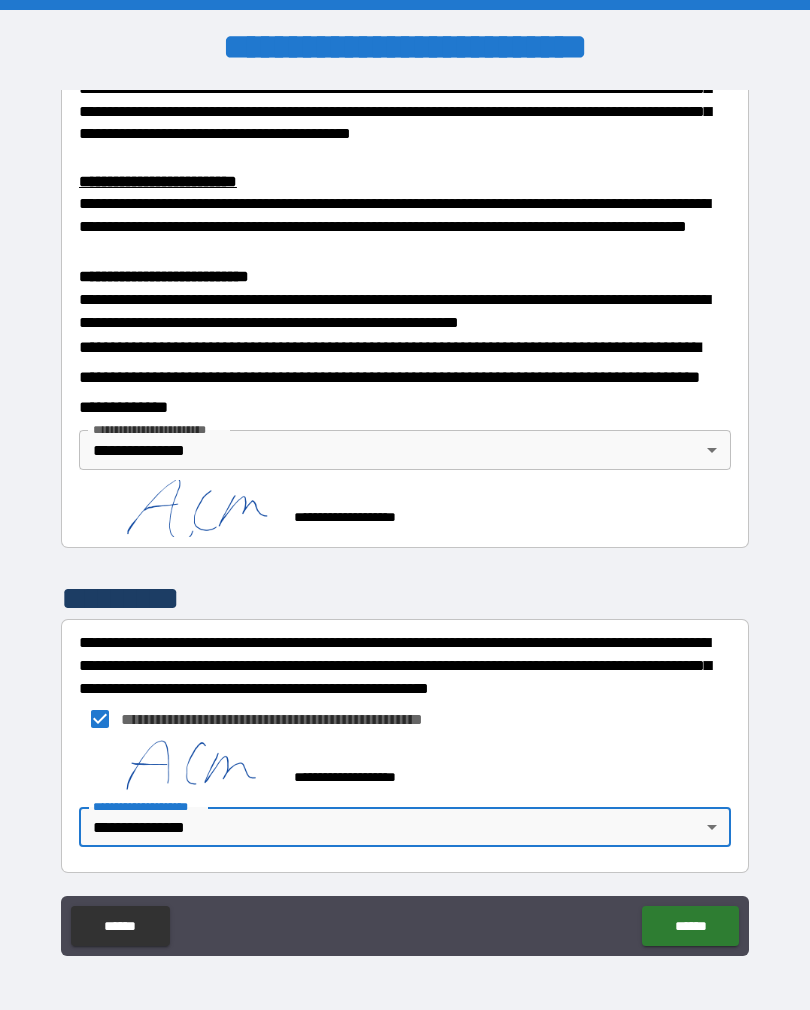 click on "******" at bounding box center (690, 926) 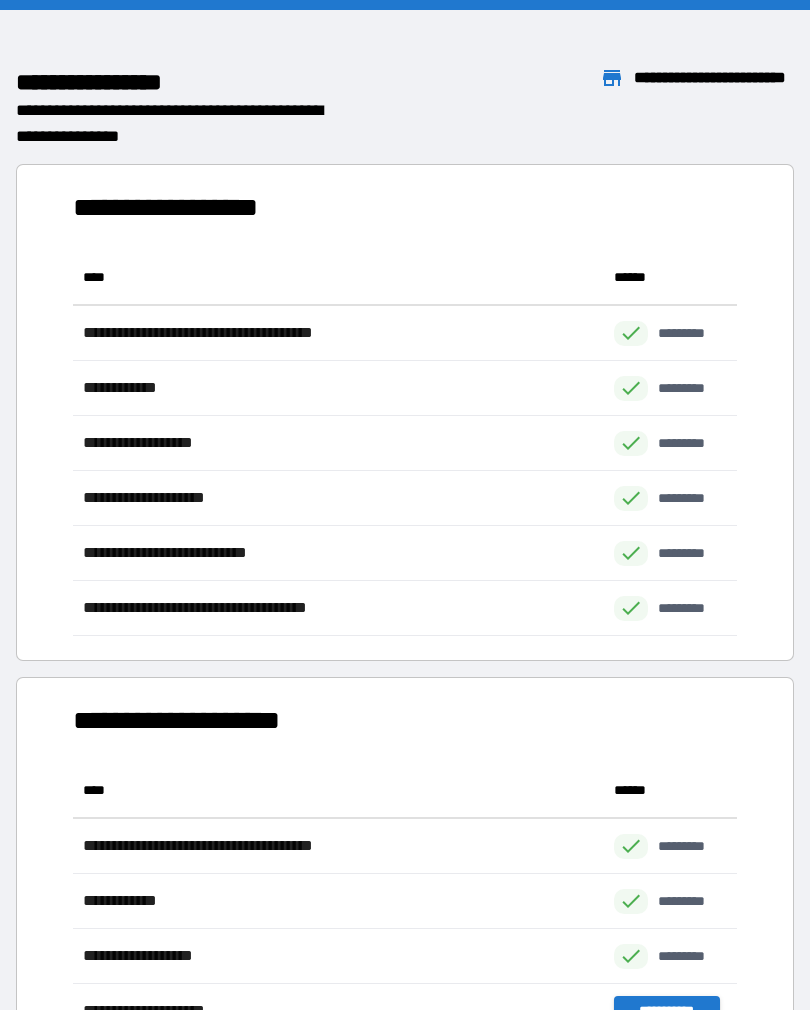 scroll, scrollTop: 1, scrollLeft: 1, axis: both 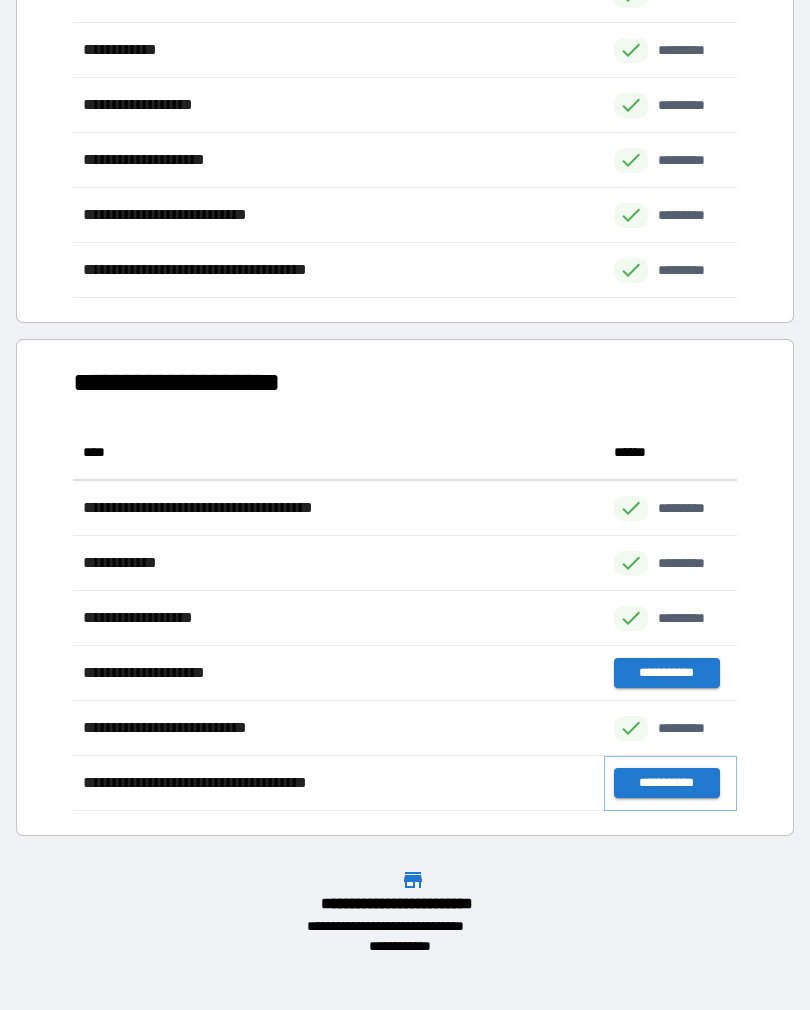 click on "**********" at bounding box center [666, 783] 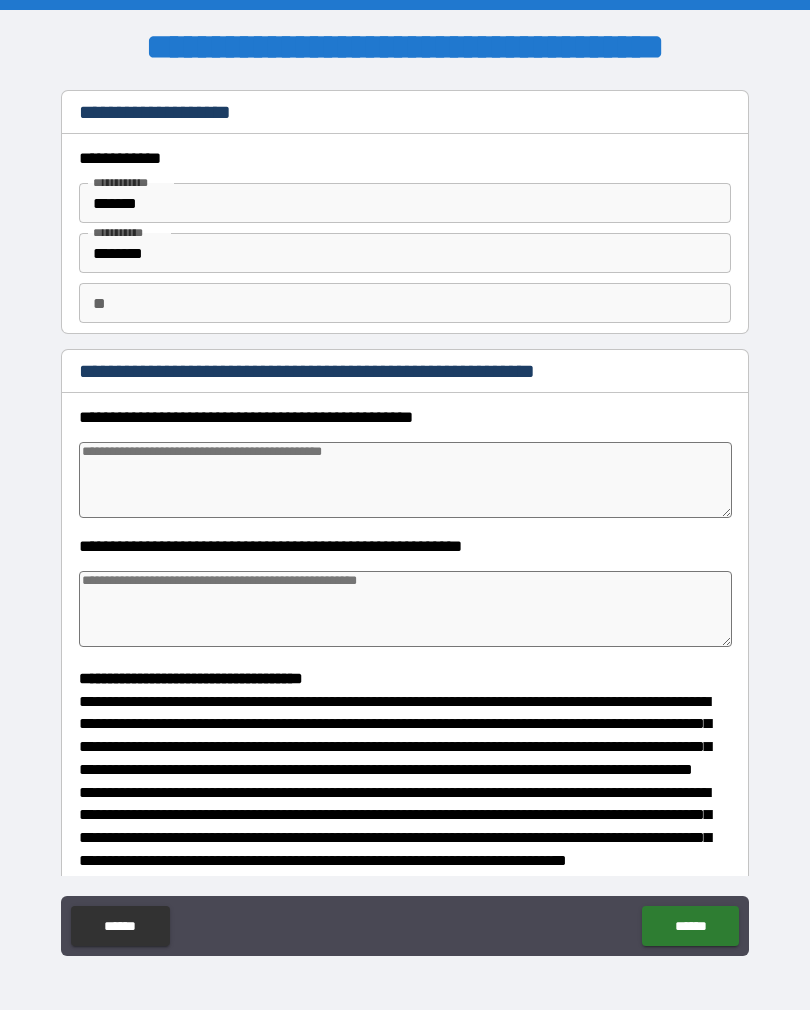 click at bounding box center [405, 480] 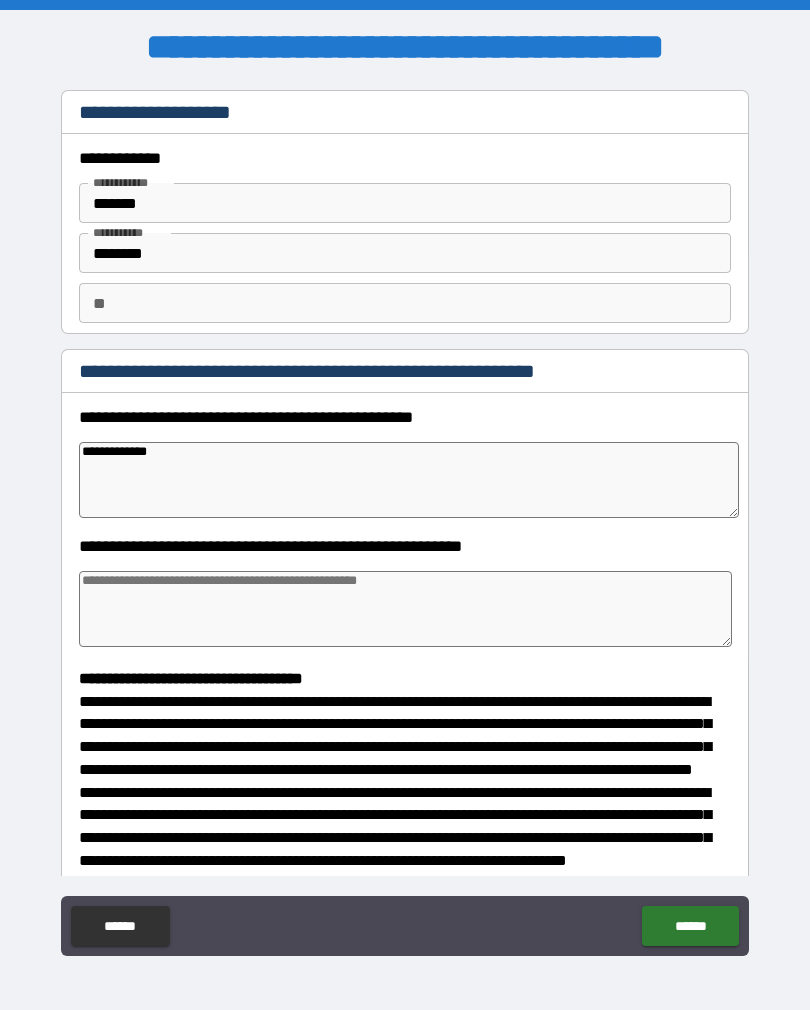 click at bounding box center [405, 609] 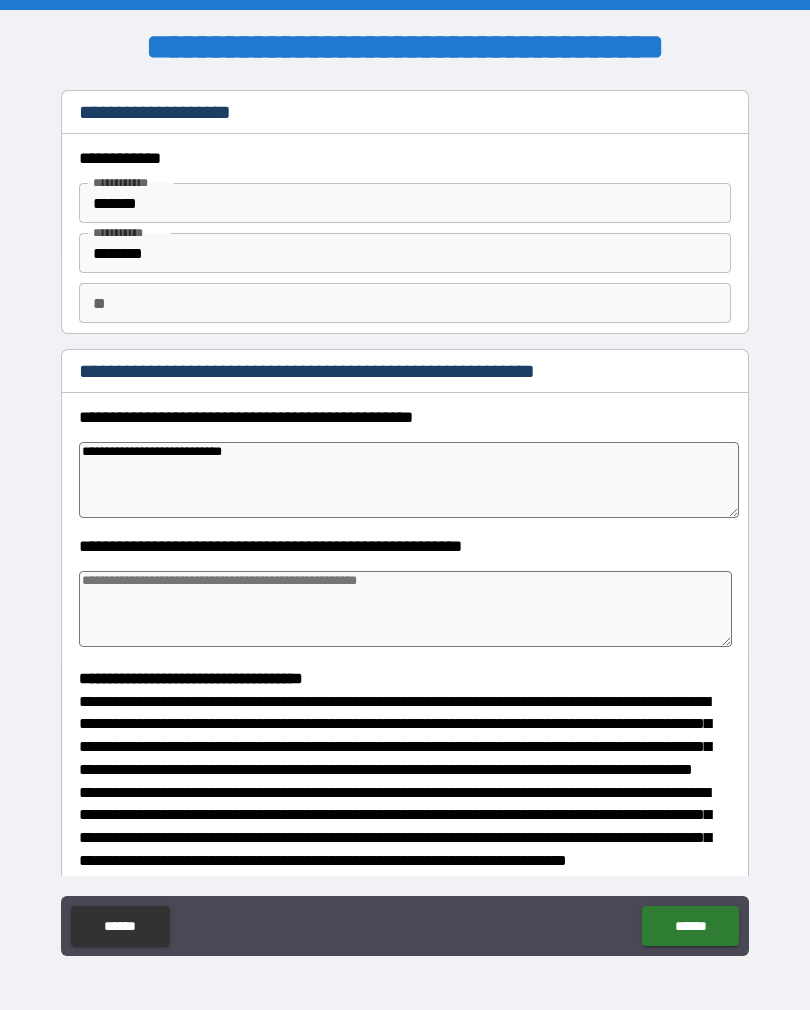 click at bounding box center [405, 609] 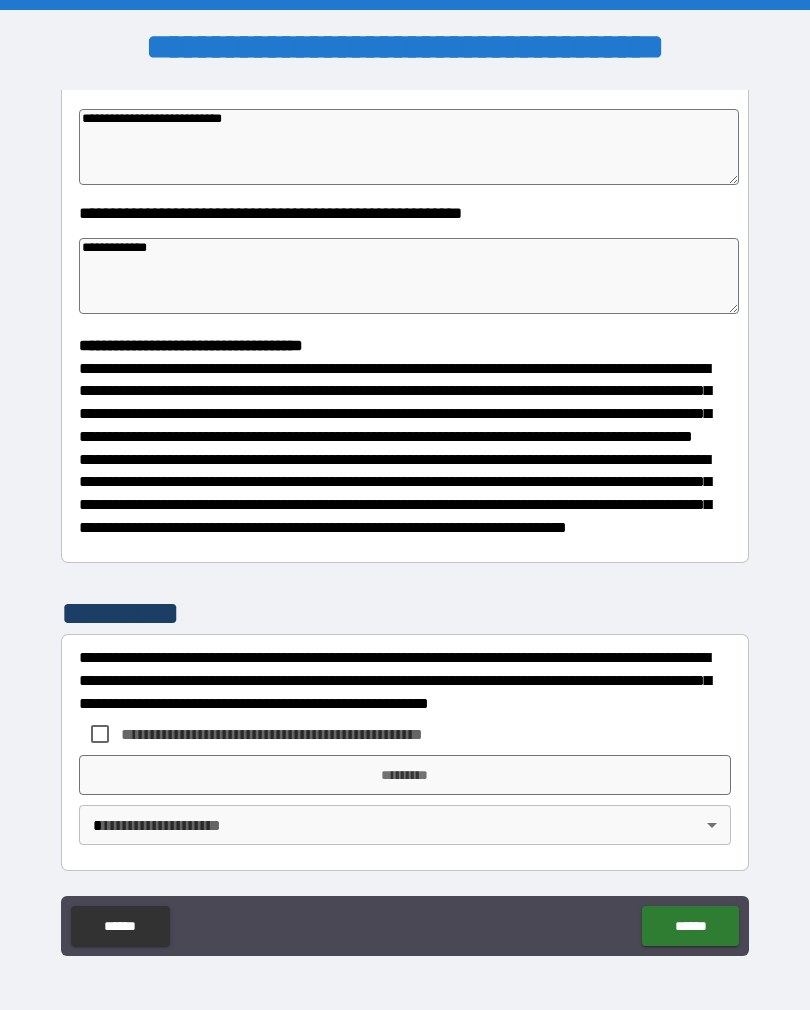 scroll, scrollTop: 370, scrollLeft: 0, axis: vertical 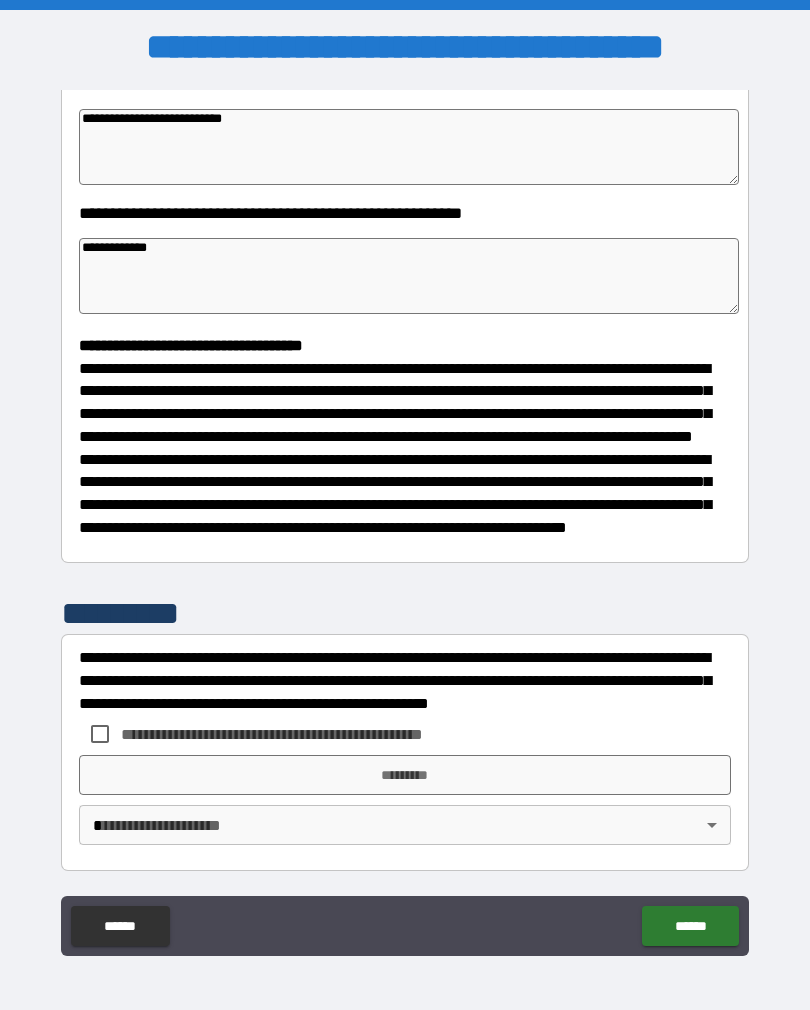 click on "**********" at bounding box center [405, 680] 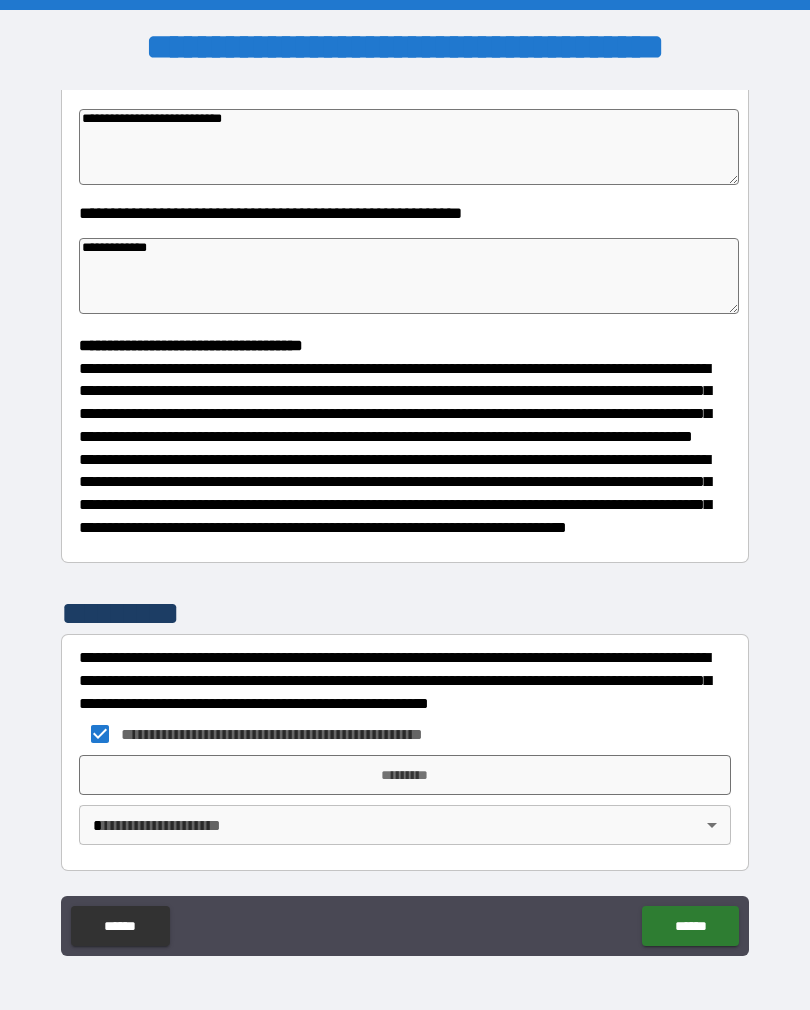 click on "*********" at bounding box center [405, 775] 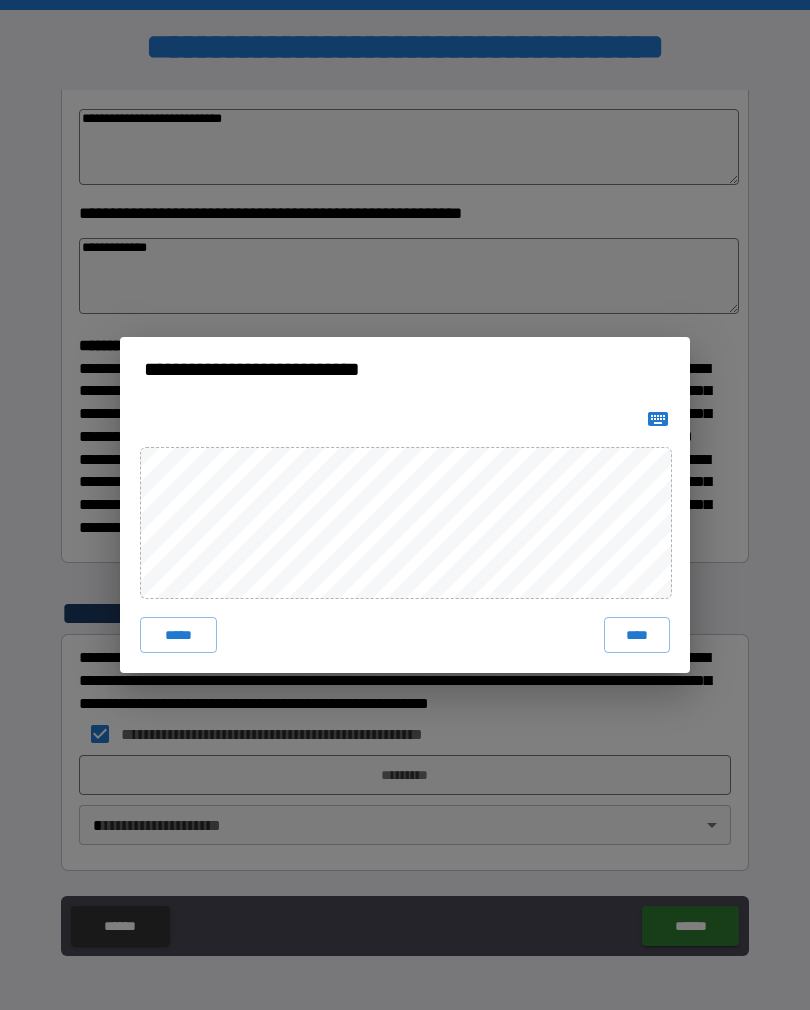 click on "****" at bounding box center (637, 635) 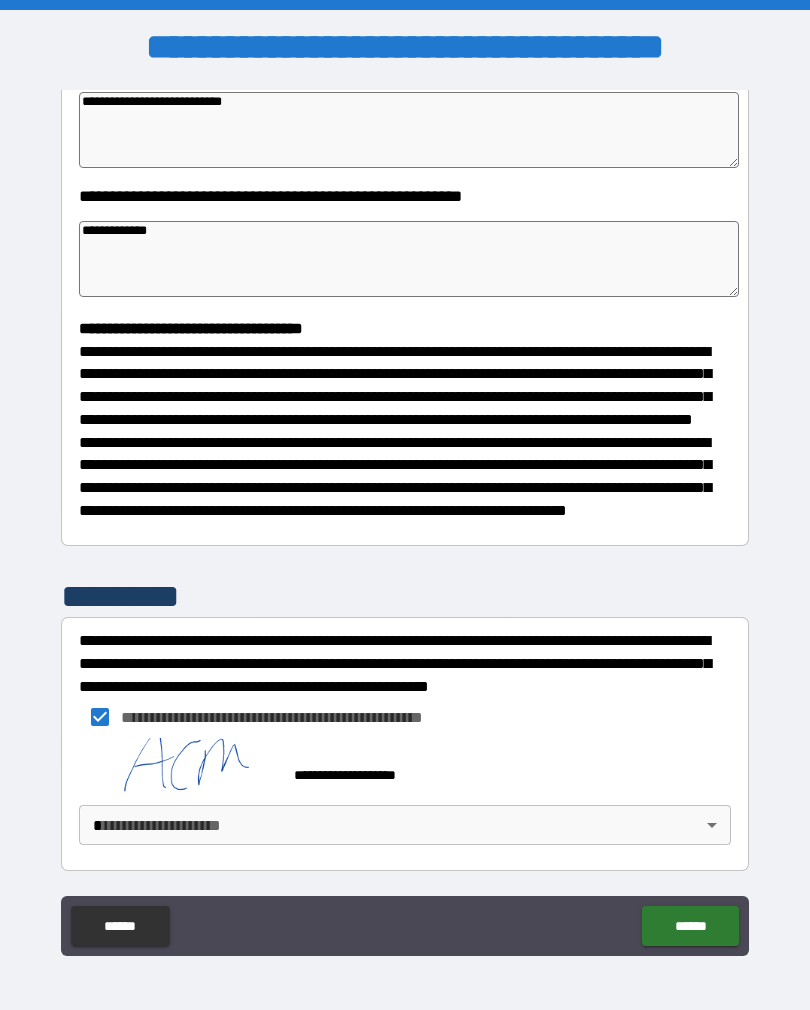 scroll, scrollTop: 387, scrollLeft: 0, axis: vertical 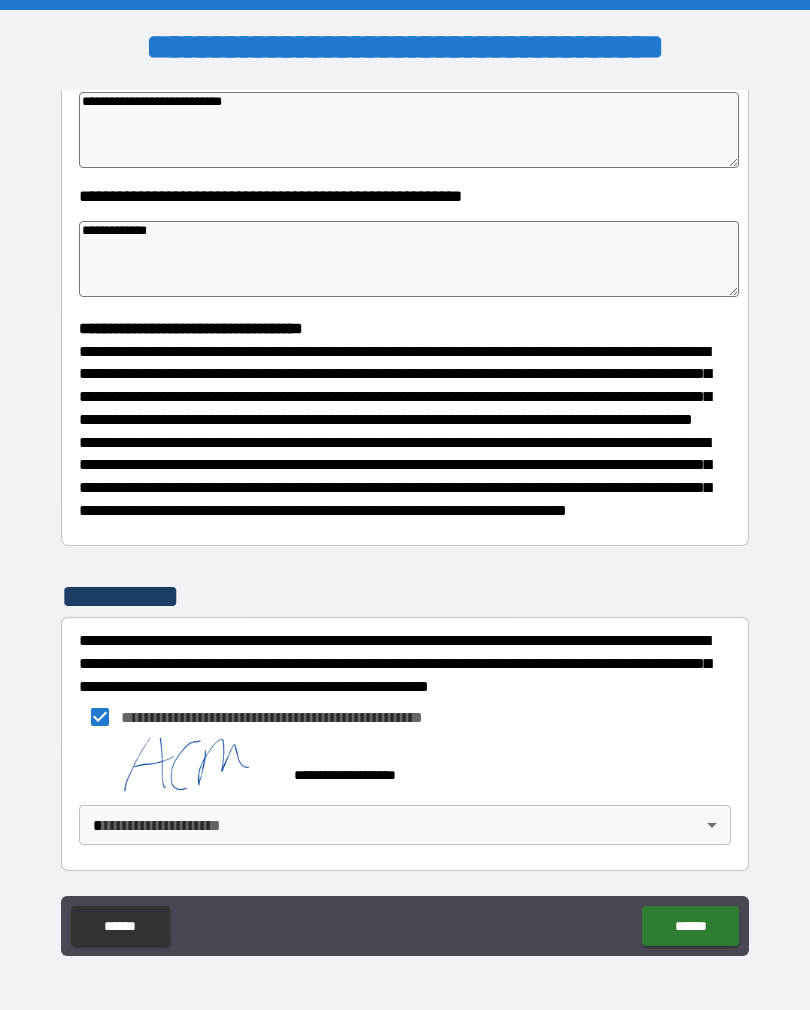 click on "**********" at bounding box center [405, 520] 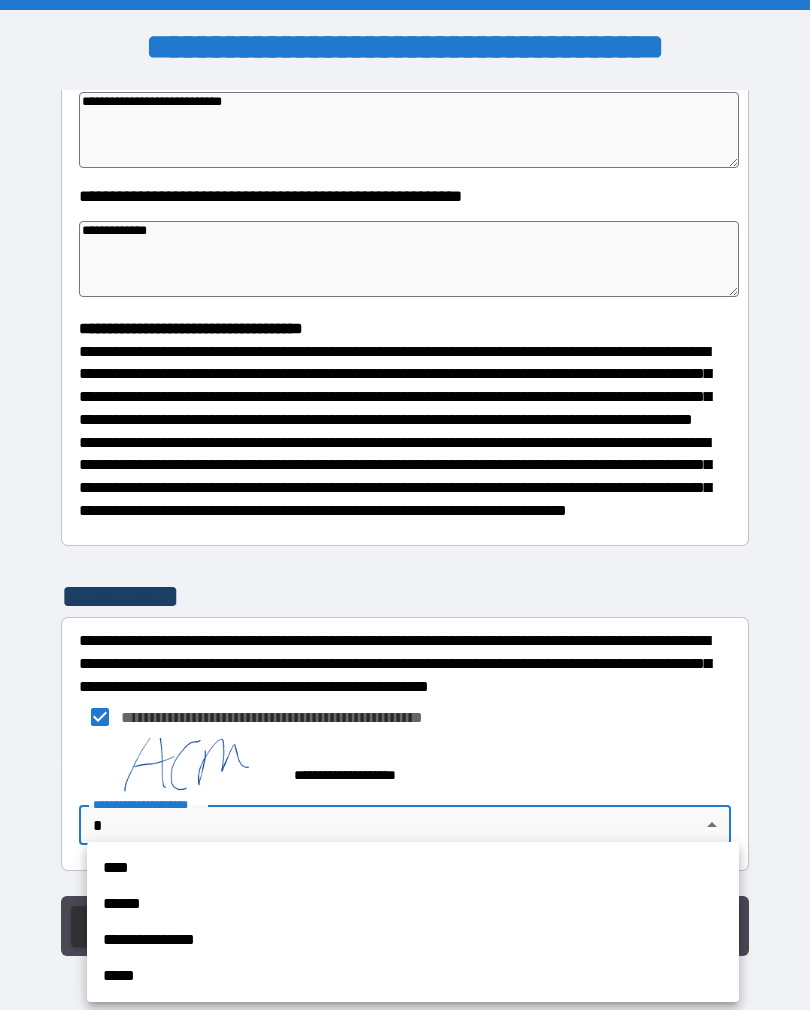 click on "**********" at bounding box center (413, 940) 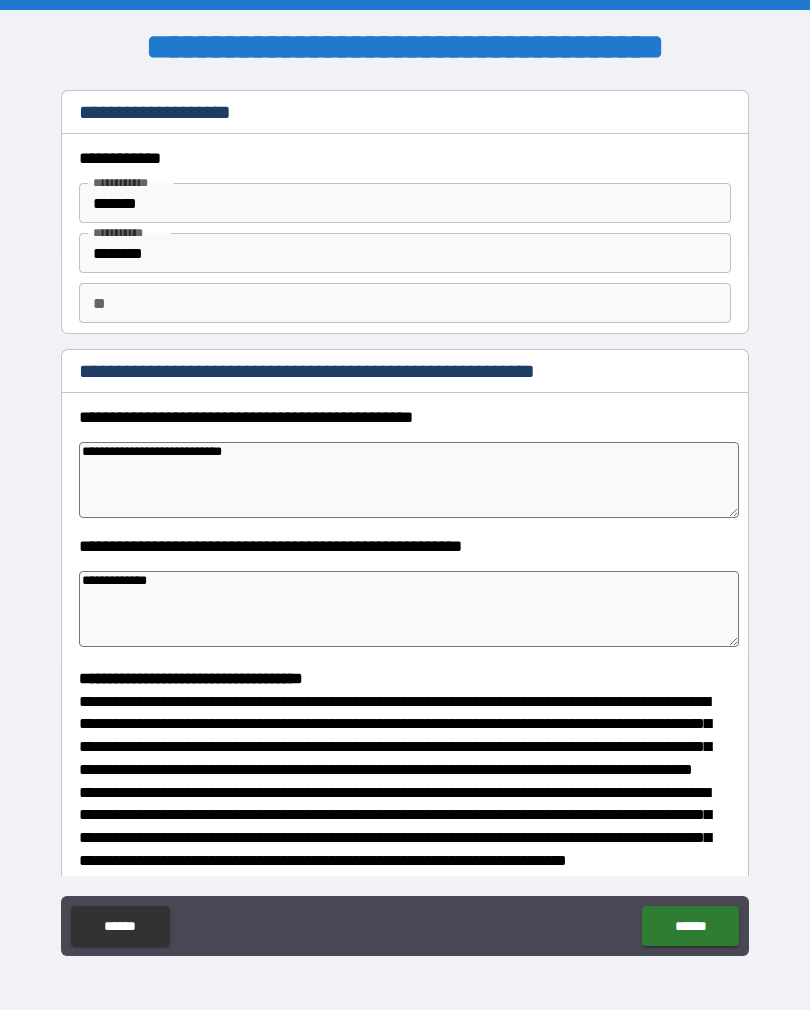 scroll, scrollTop: 0, scrollLeft: 0, axis: both 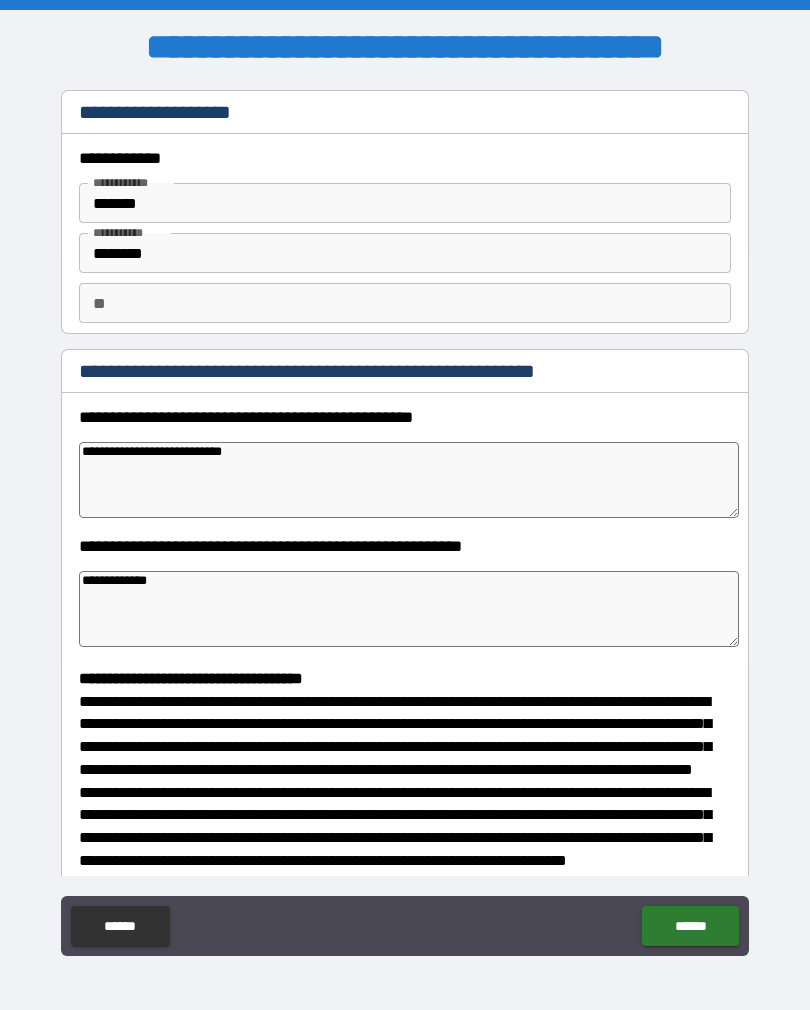 click on "******" at bounding box center [690, 926] 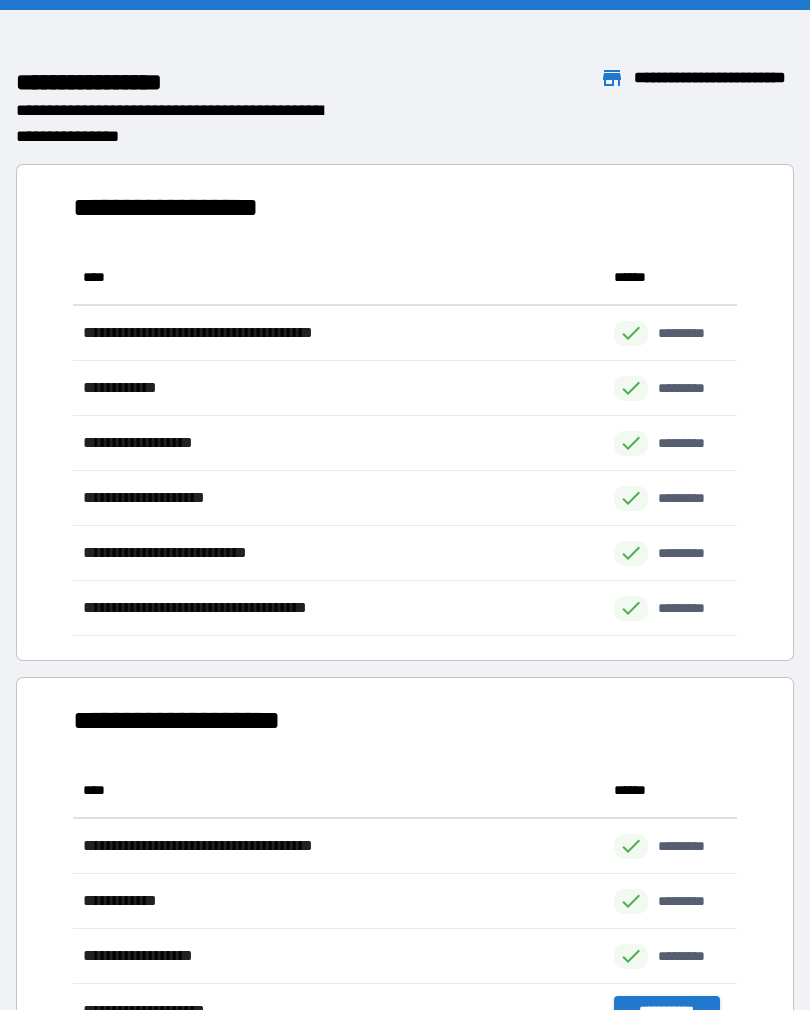 scroll, scrollTop: 1, scrollLeft: 1, axis: both 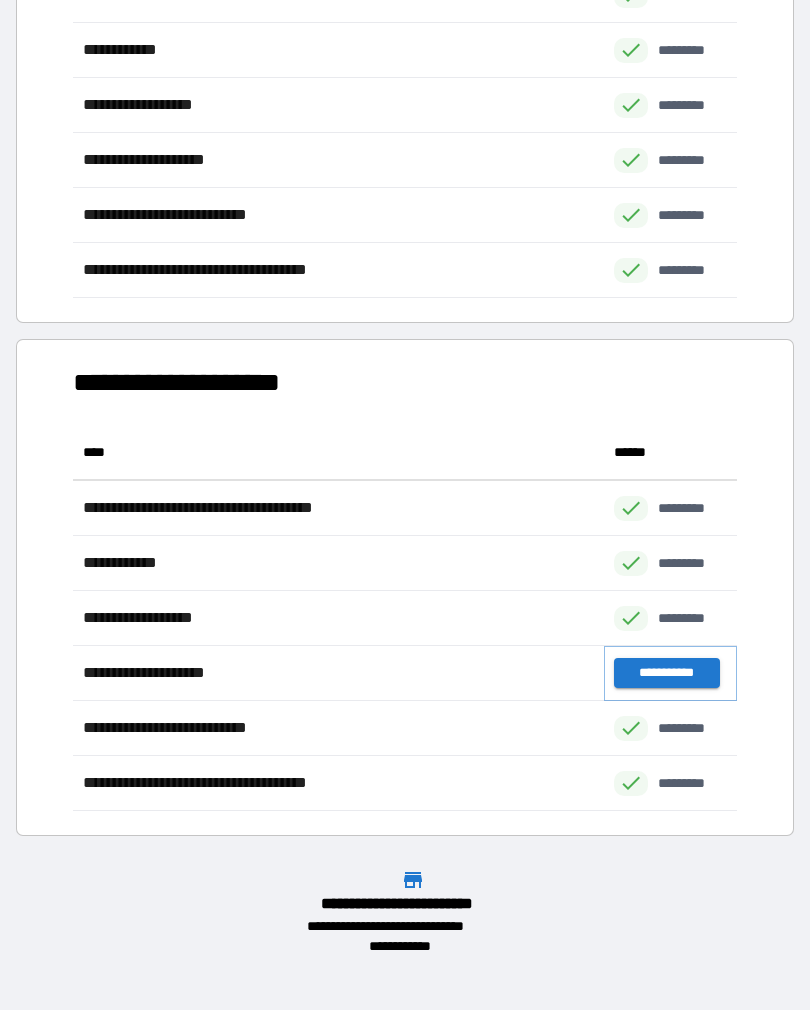 click on "**********" at bounding box center (666, 673) 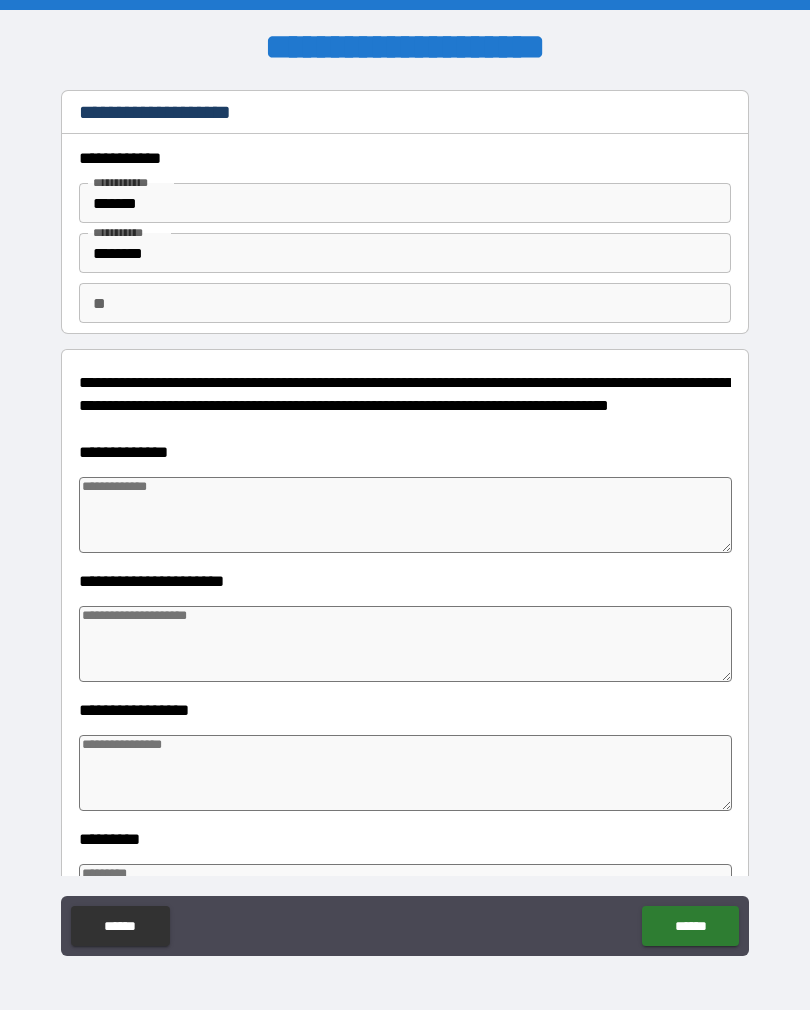 click at bounding box center [405, 515] 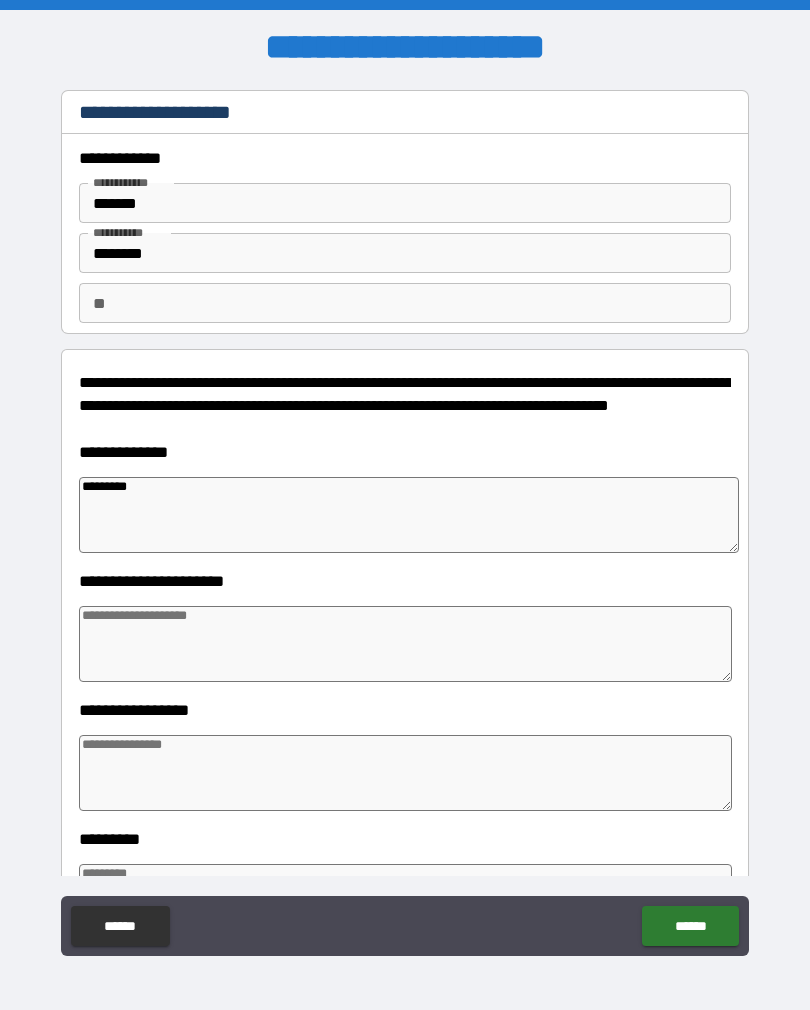 click at bounding box center (405, 644) 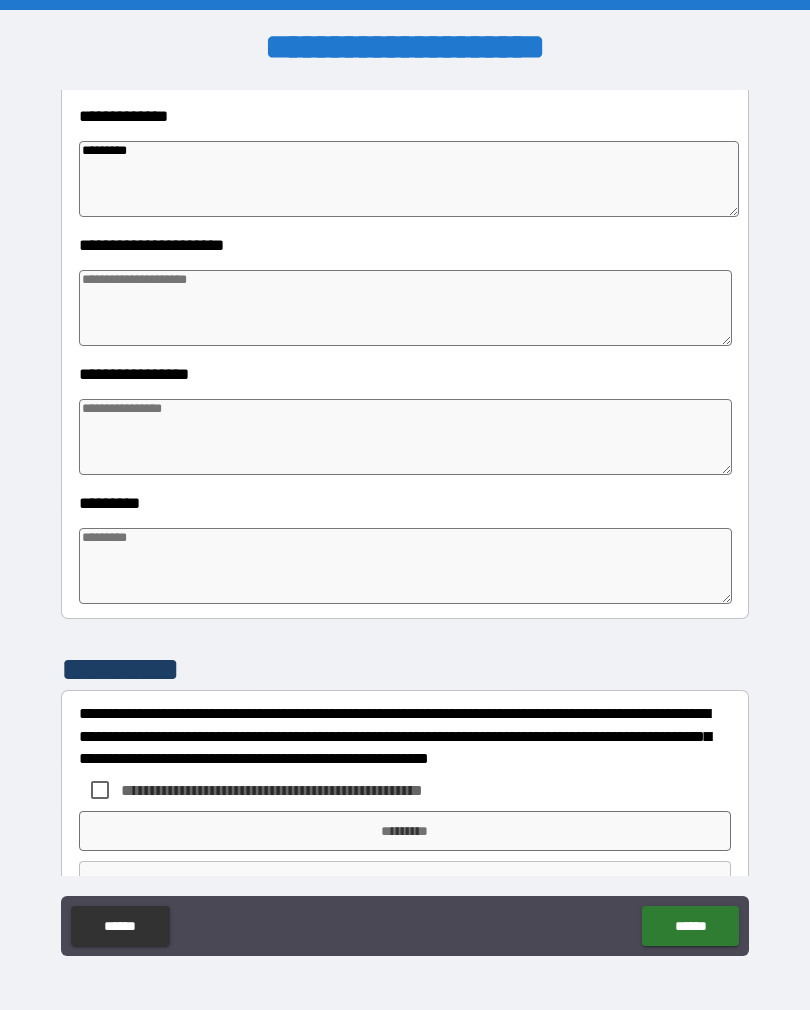 scroll, scrollTop: 348, scrollLeft: 0, axis: vertical 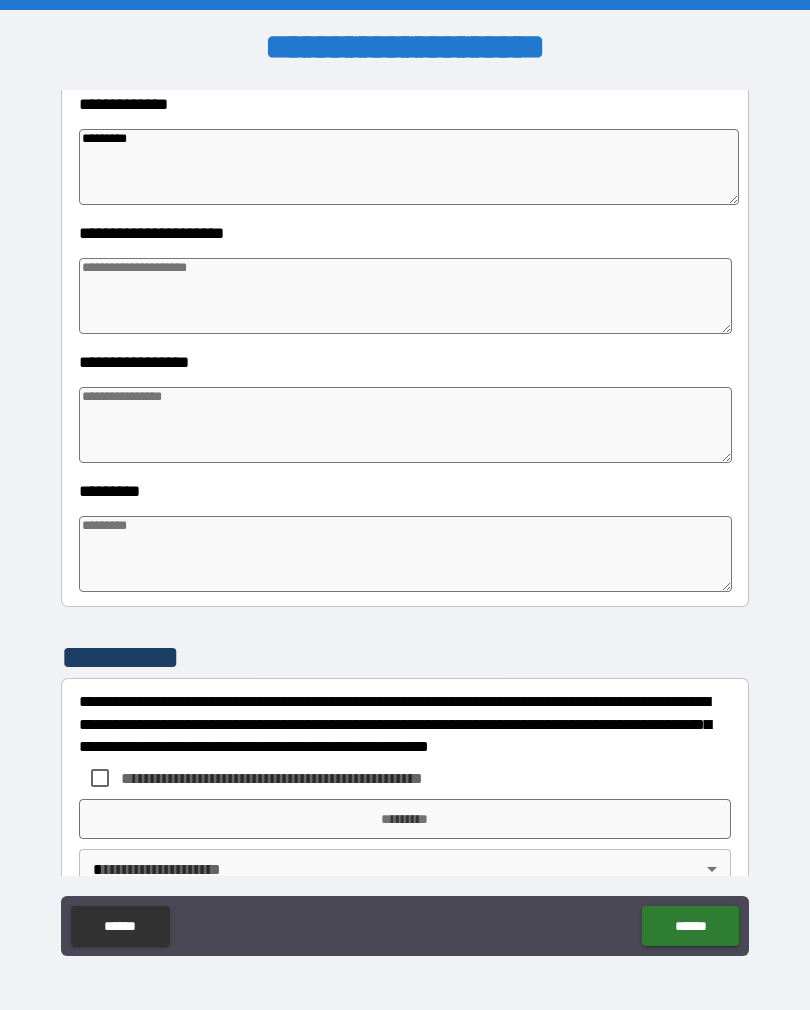 click at bounding box center (405, 554) 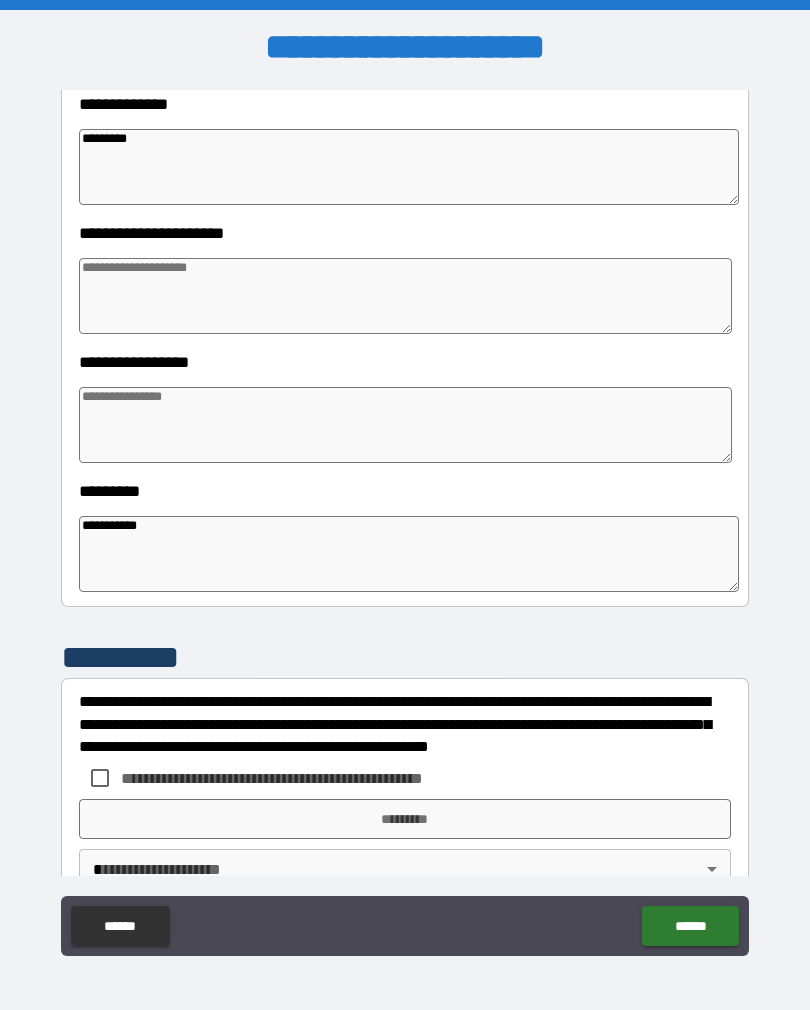 click at bounding box center [405, 425] 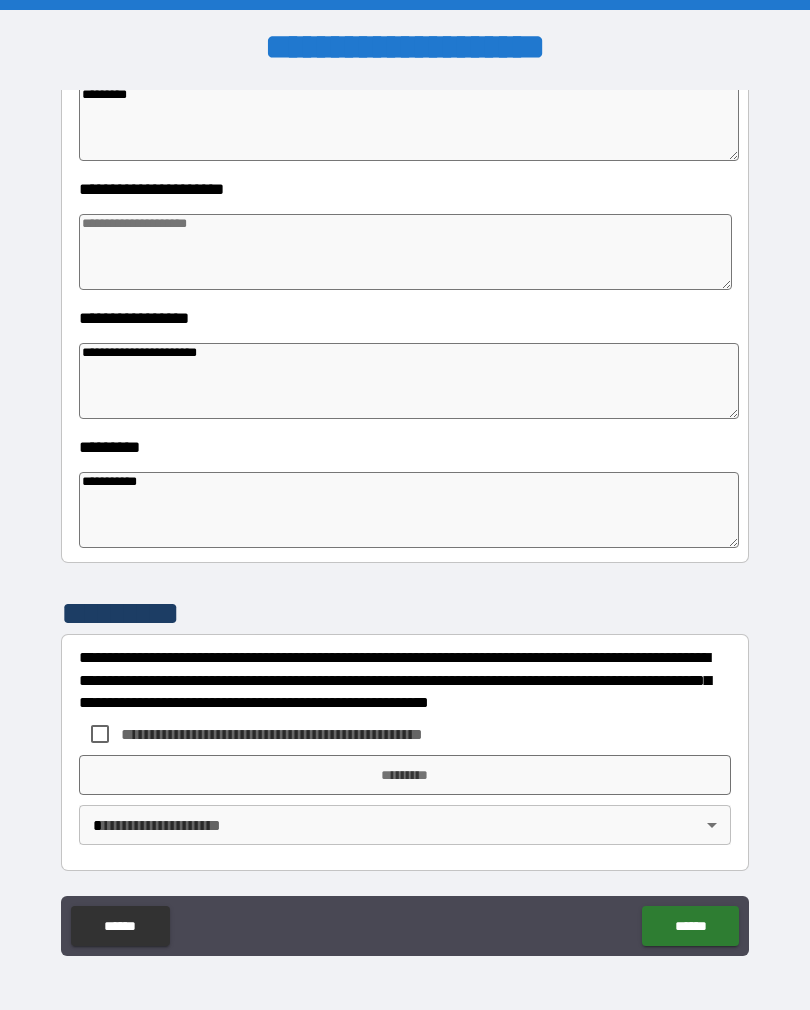 scroll, scrollTop: 392, scrollLeft: 0, axis: vertical 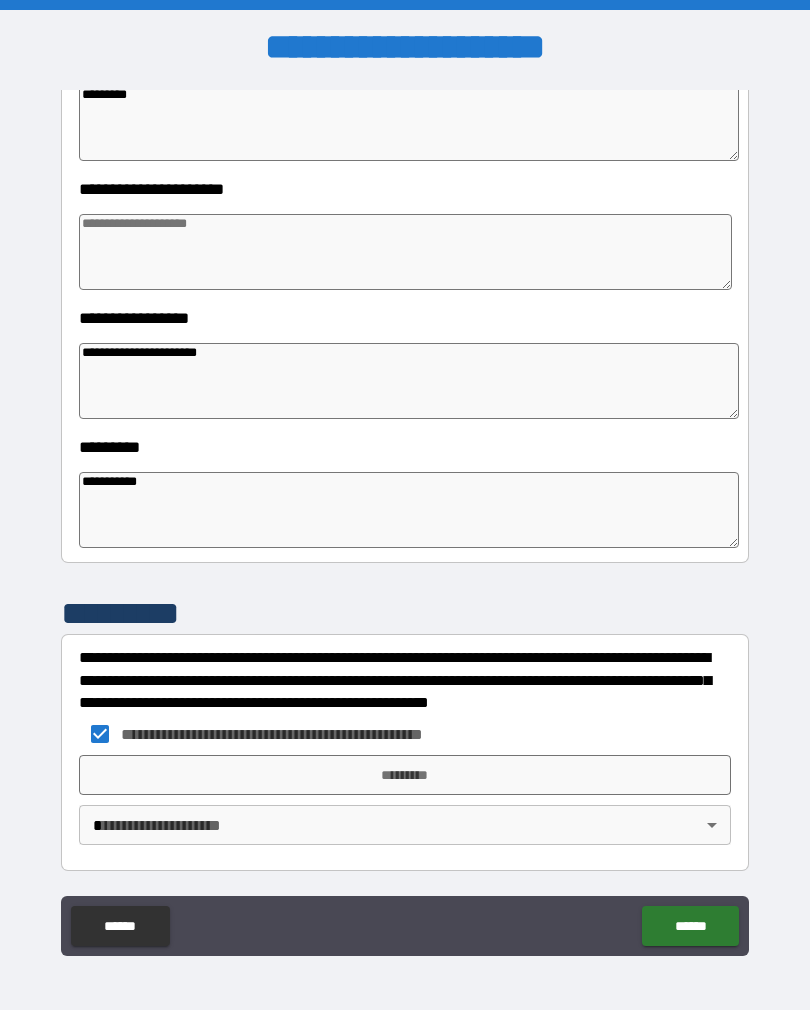 click on "*********" at bounding box center [405, 775] 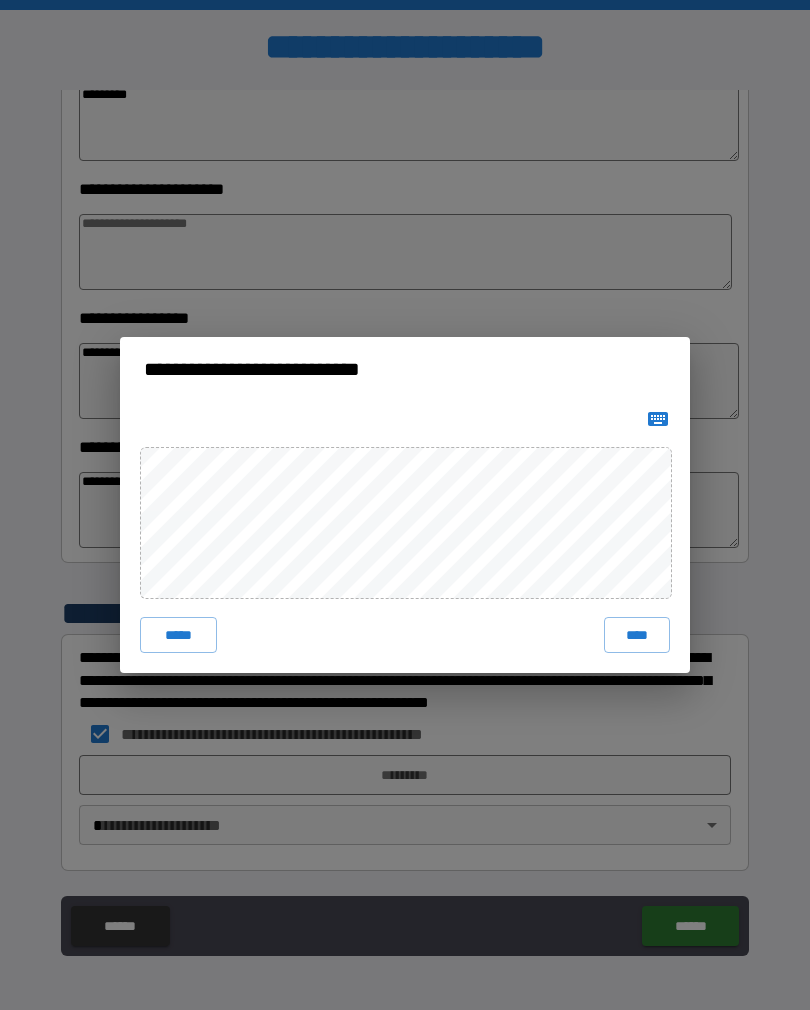 click on "****" at bounding box center [637, 635] 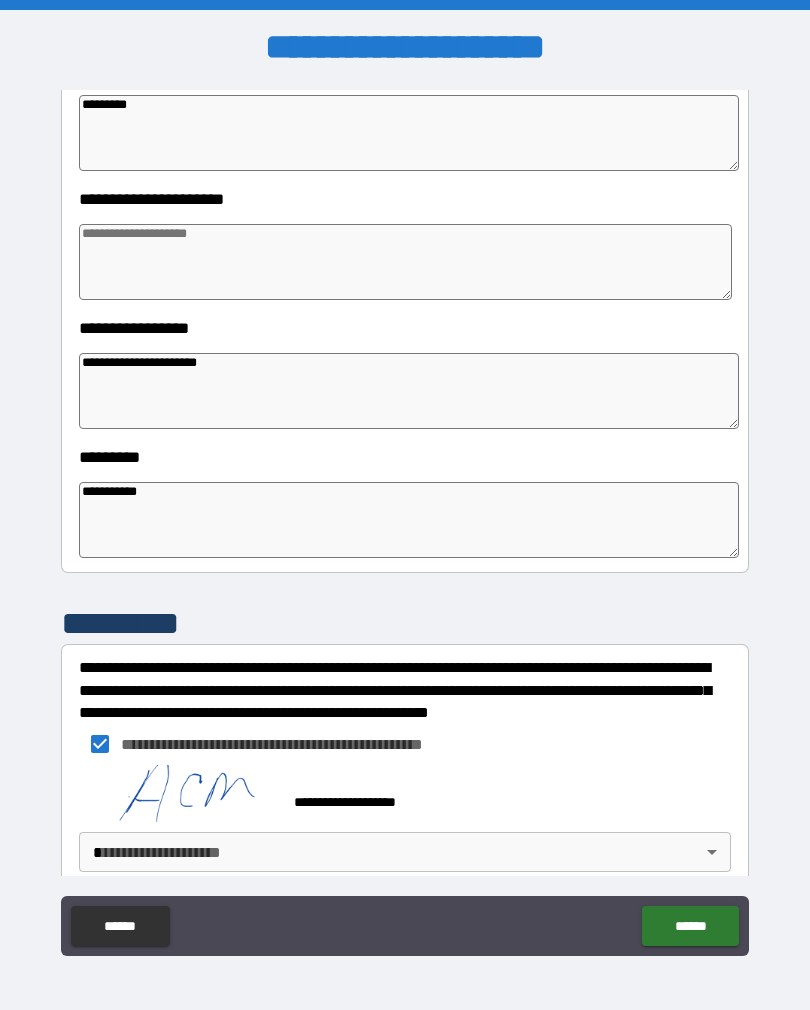 click on "**********" at bounding box center (405, 520) 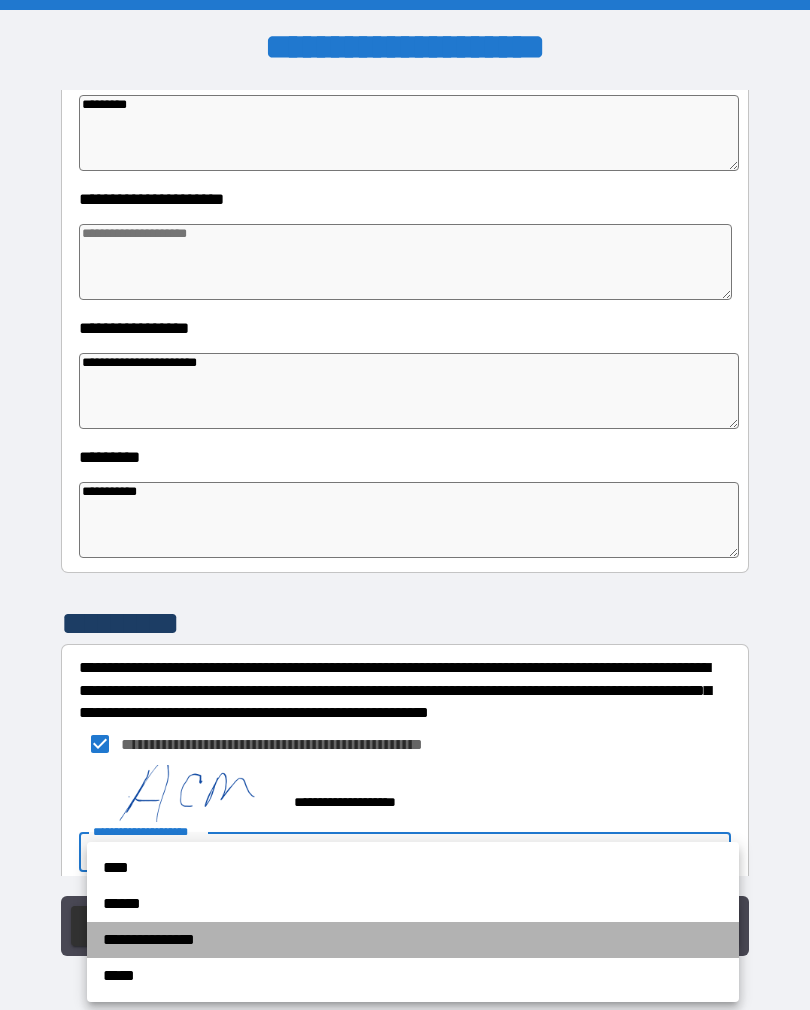click on "**********" at bounding box center (413, 940) 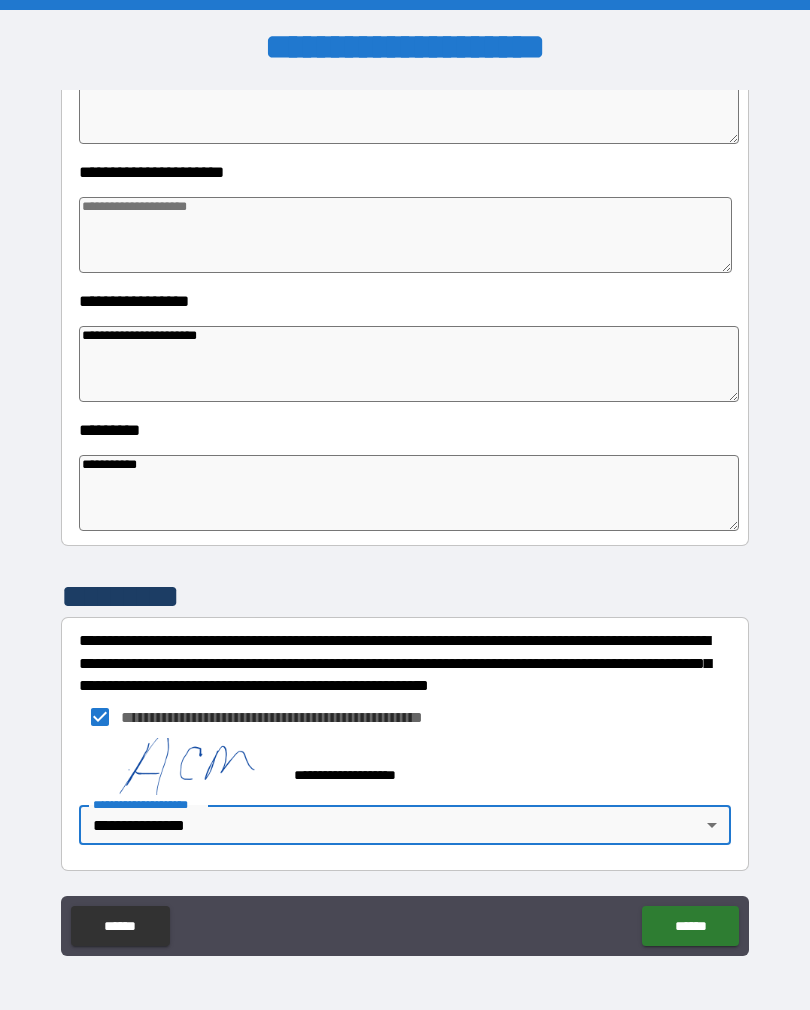 scroll, scrollTop: 409, scrollLeft: 0, axis: vertical 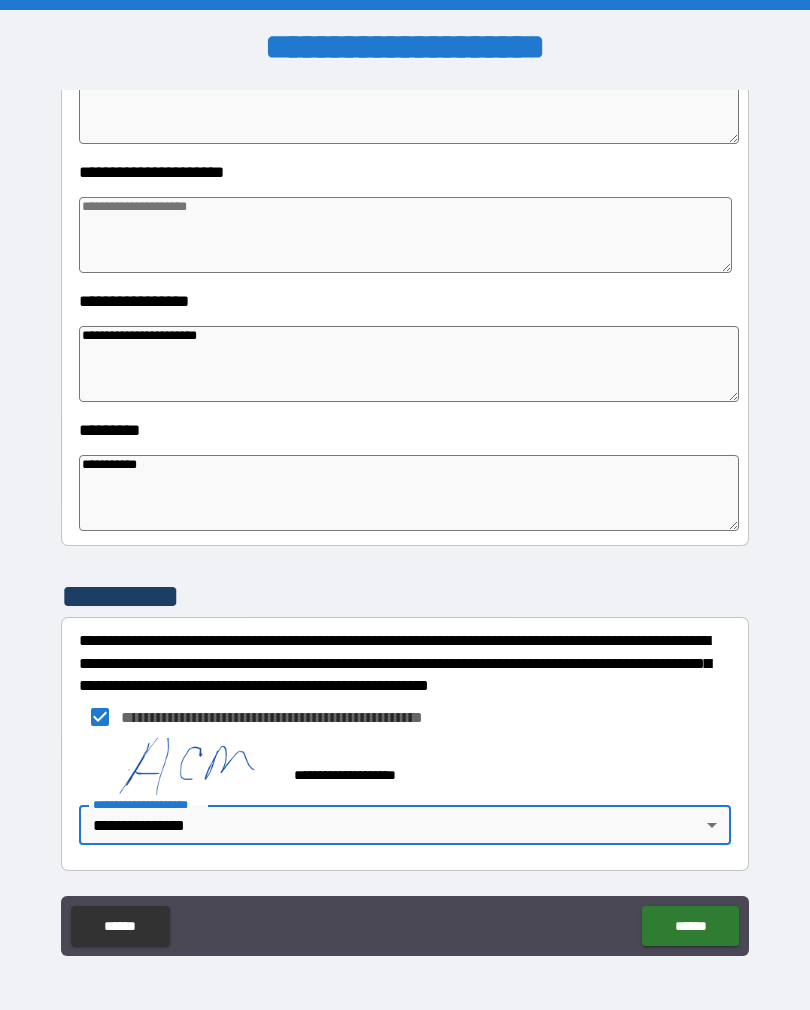 click at bounding box center (405, 235) 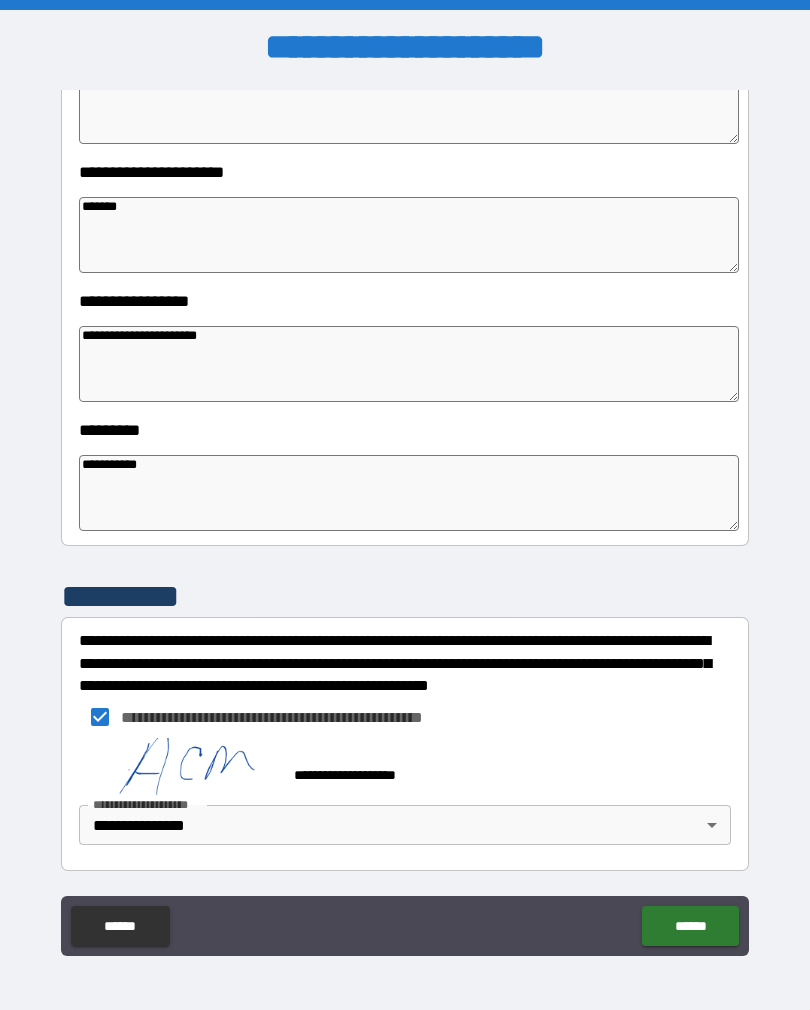 click on "******" at bounding box center [690, 926] 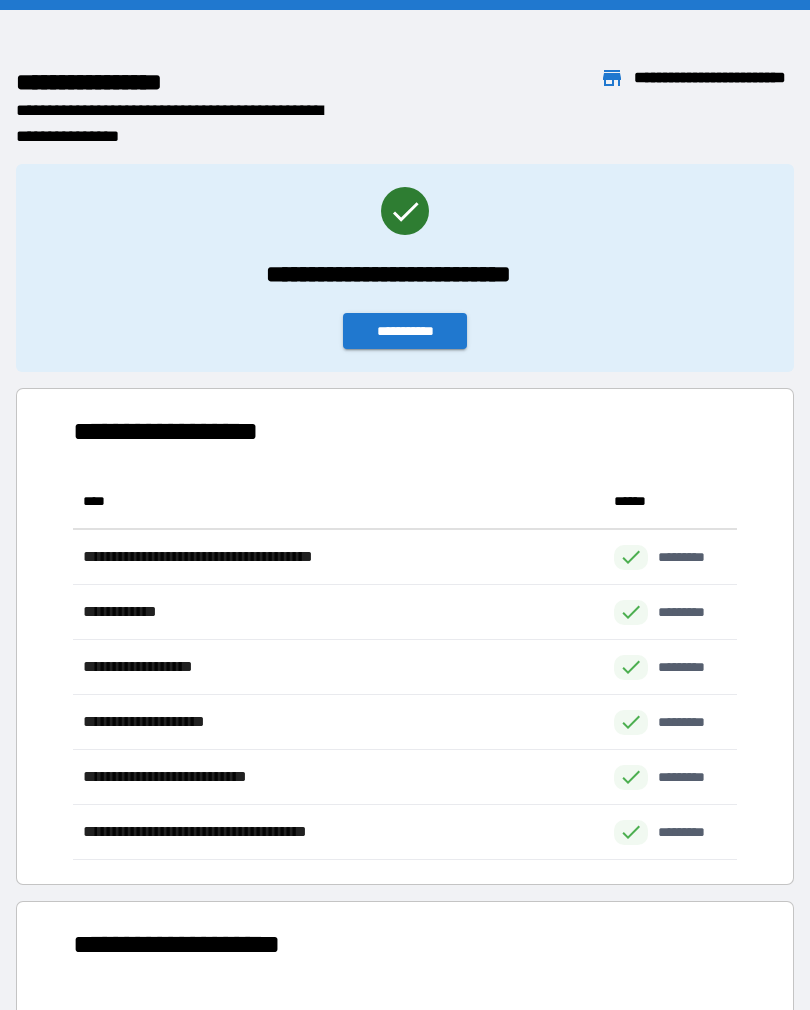 scroll, scrollTop: 1, scrollLeft: 1, axis: both 